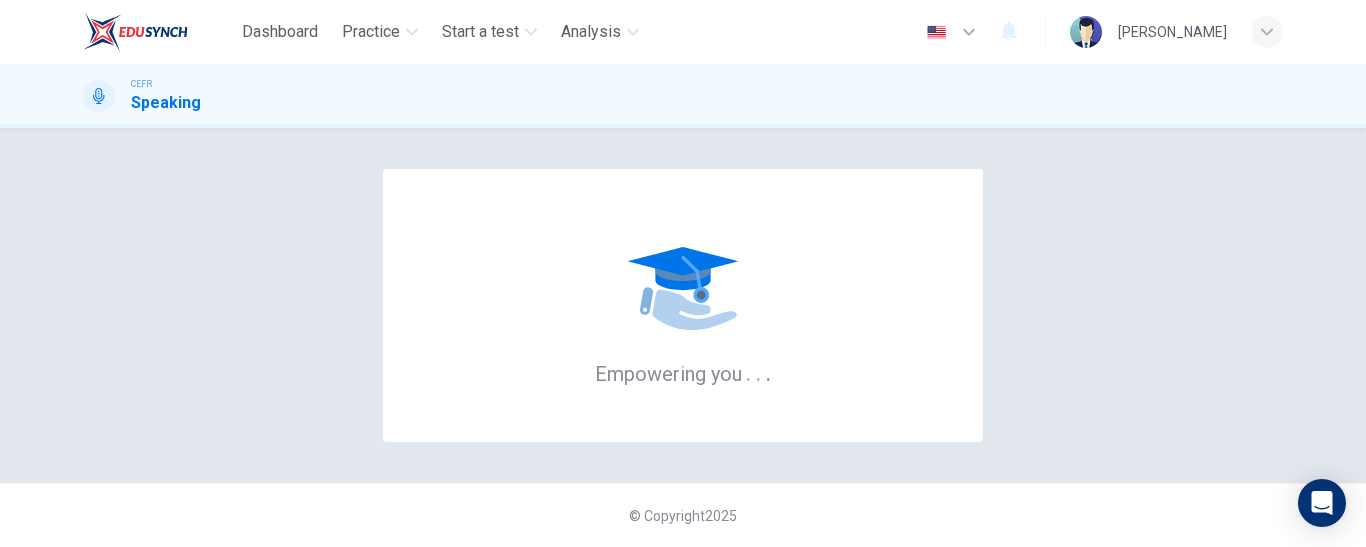 scroll, scrollTop: 0, scrollLeft: 0, axis: both 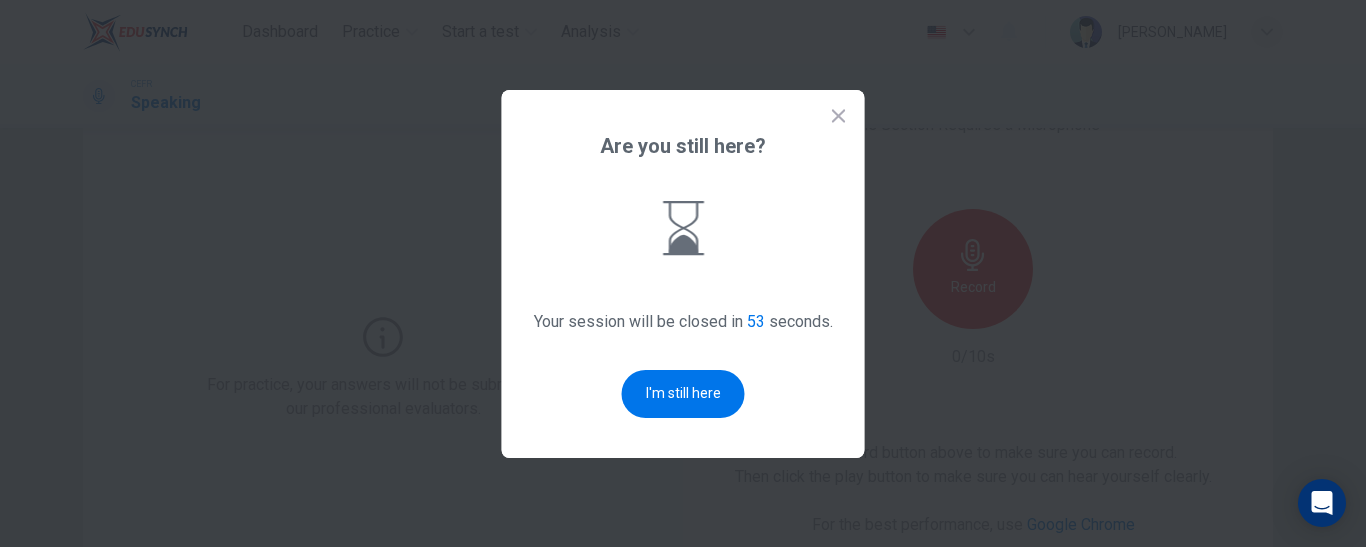 click on "Are you still here? Your session will be closed in   53   seconds. I'm still here" at bounding box center (683, 274) 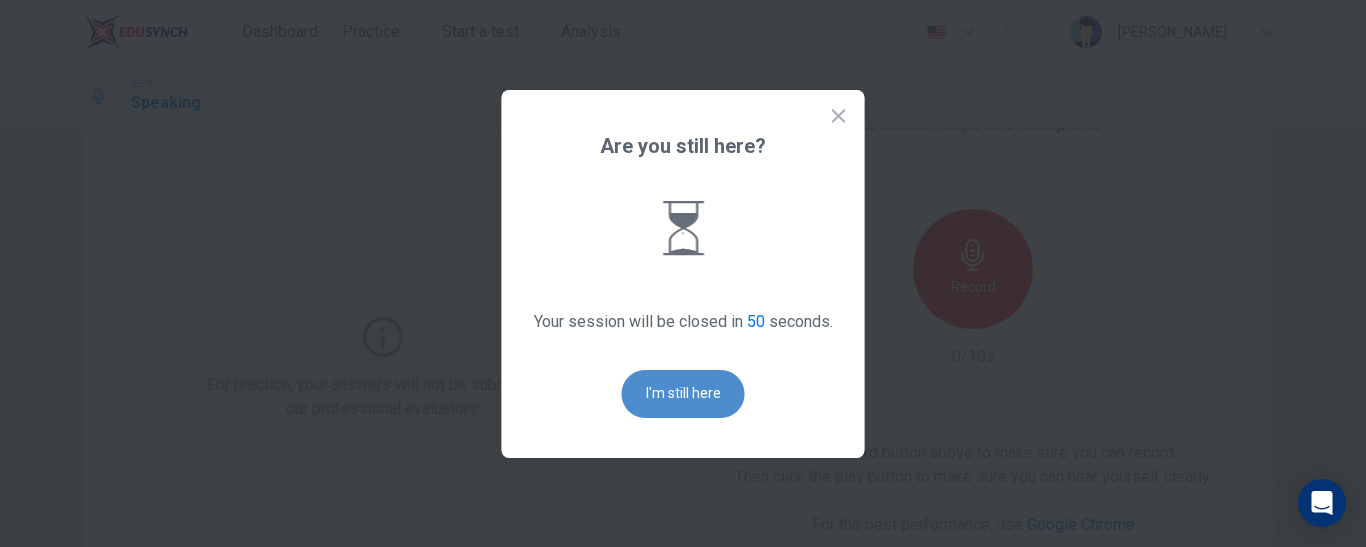 click on "I'm still here" at bounding box center (683, 394) 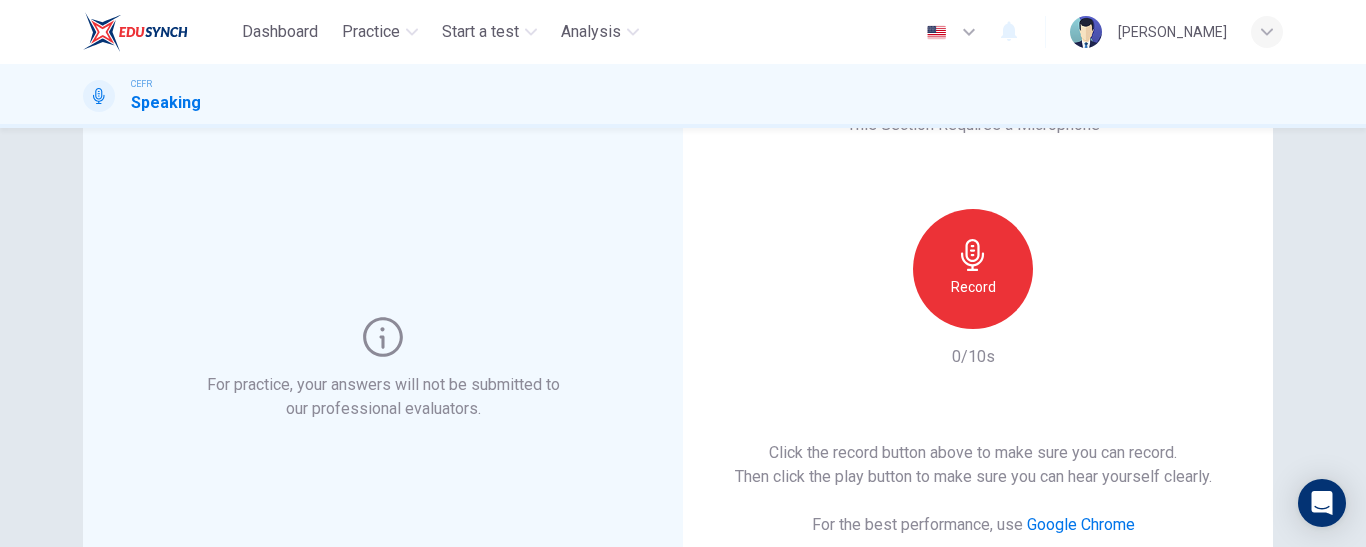 scroll, scrollTop: 0, scrollLeft: 0, axis: both 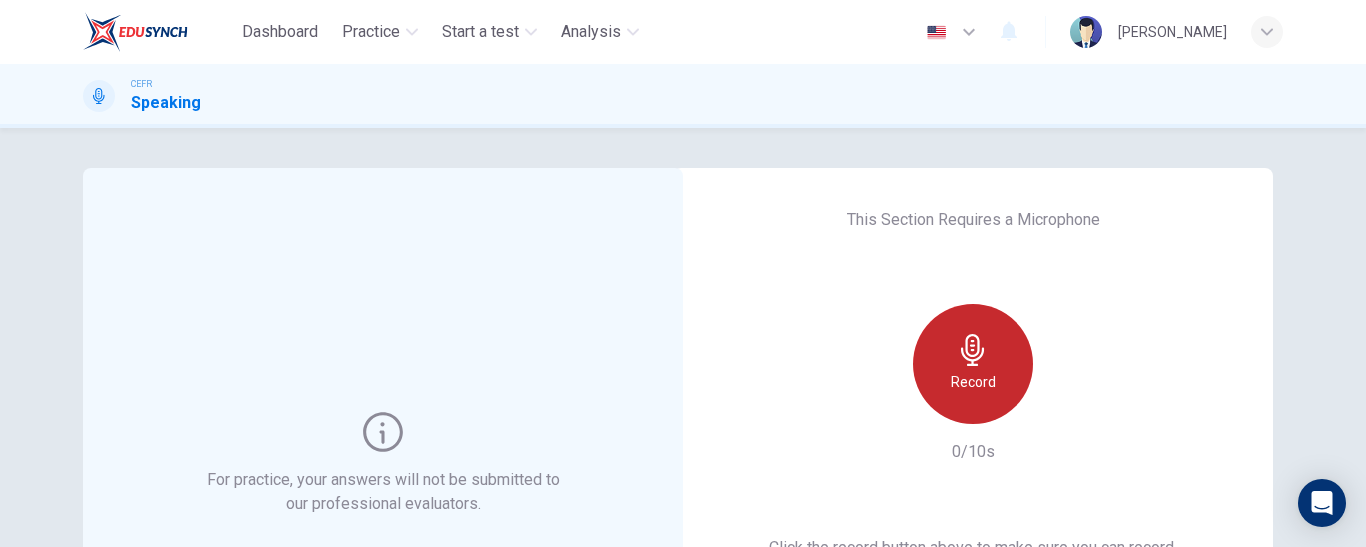 click on "Record" at bounding box center (973, 364) 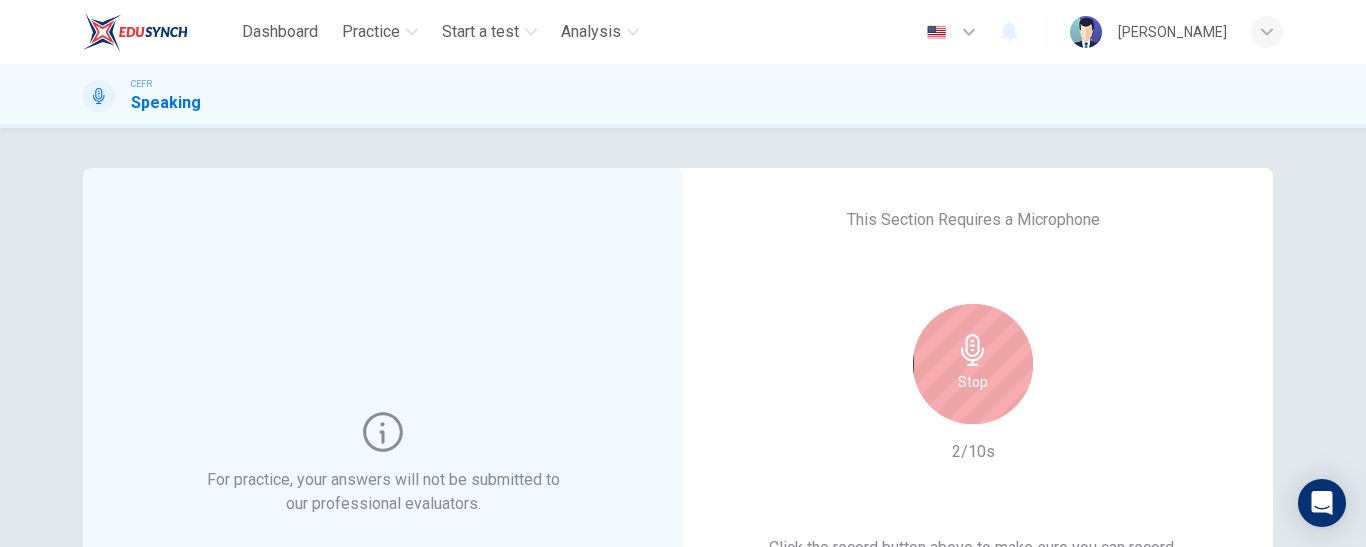scroll, scrollTop: 123, scrollLeft: 0, axis: vertical 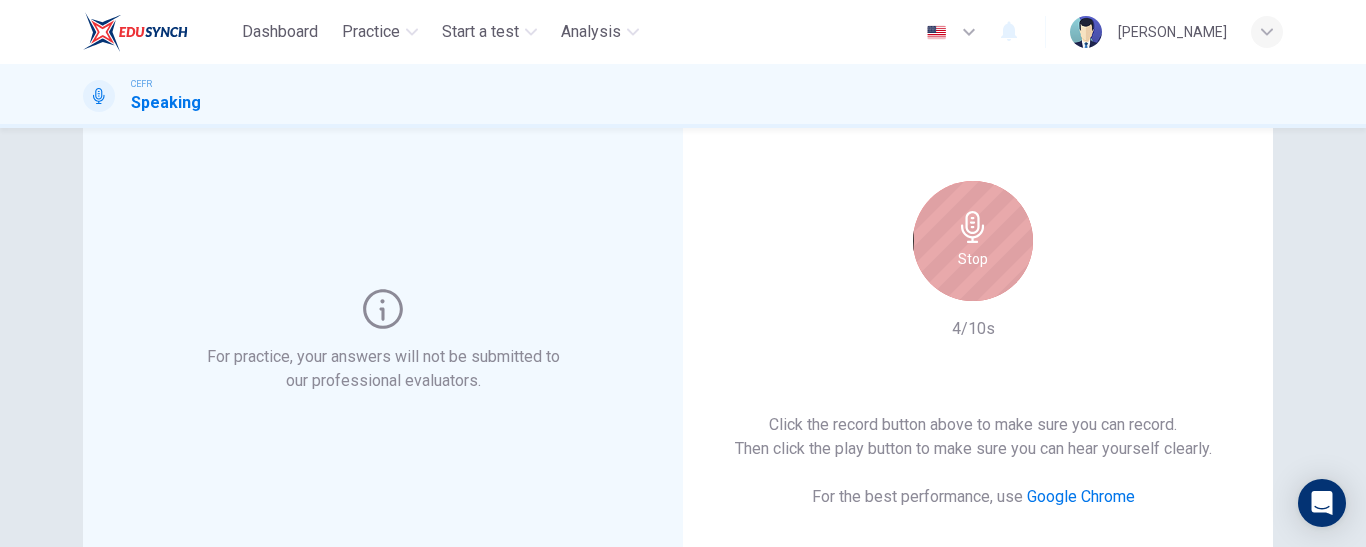 click on "Stop" at bounding box center [973, 241] 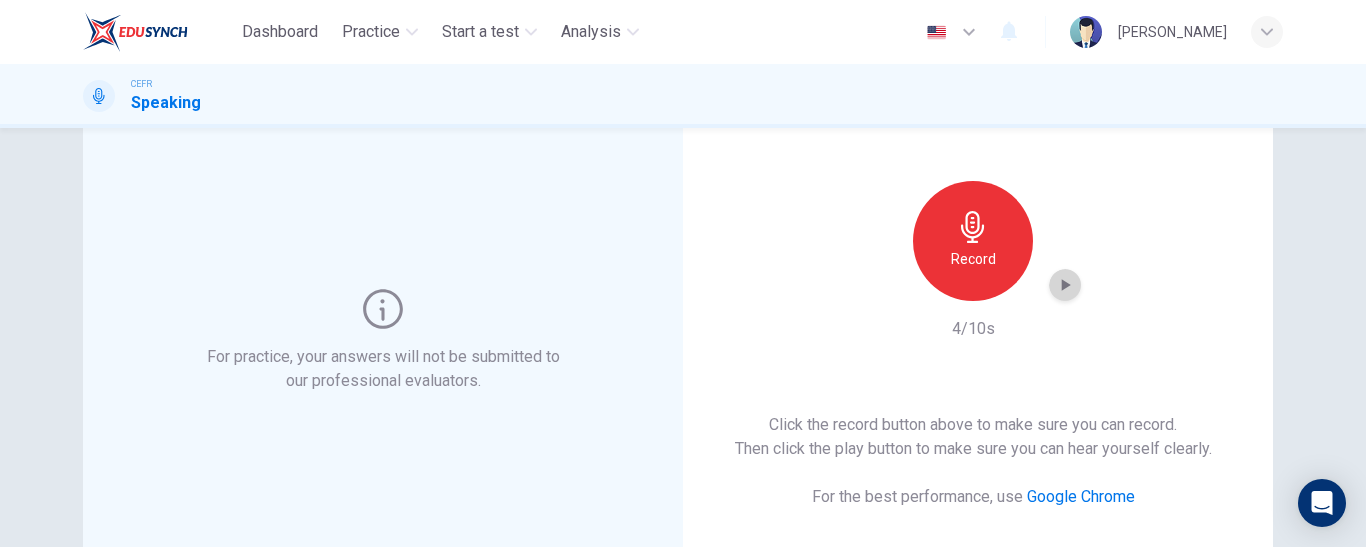 click 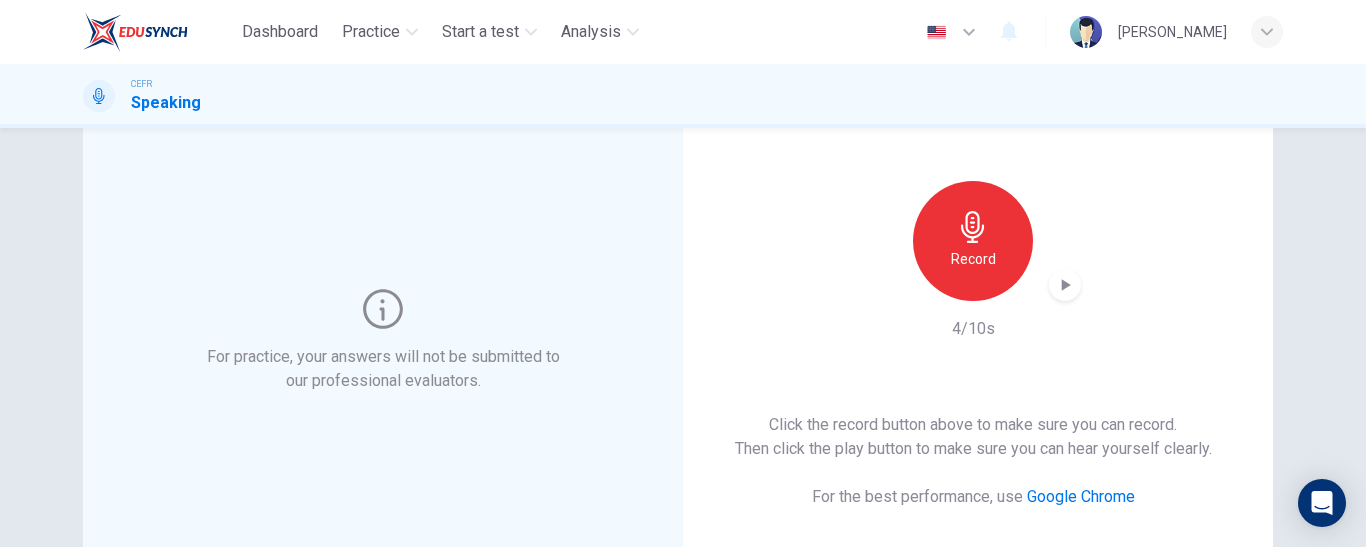 click 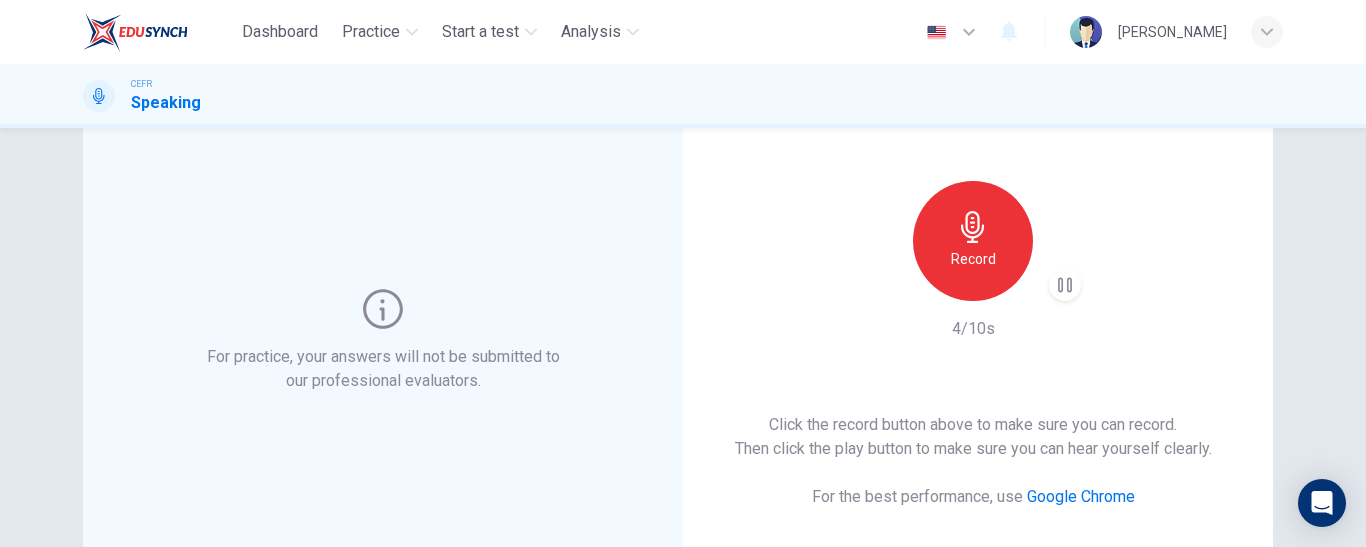 click 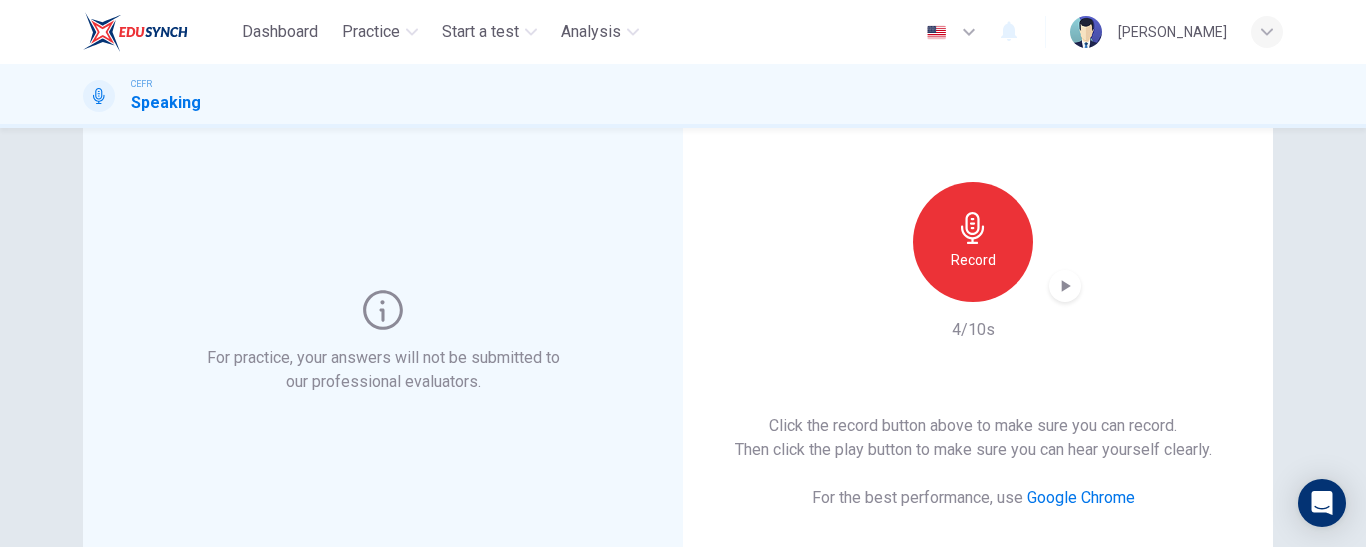 scroll, scrollTop: 111, scrollLeft: 0, axis: vertical 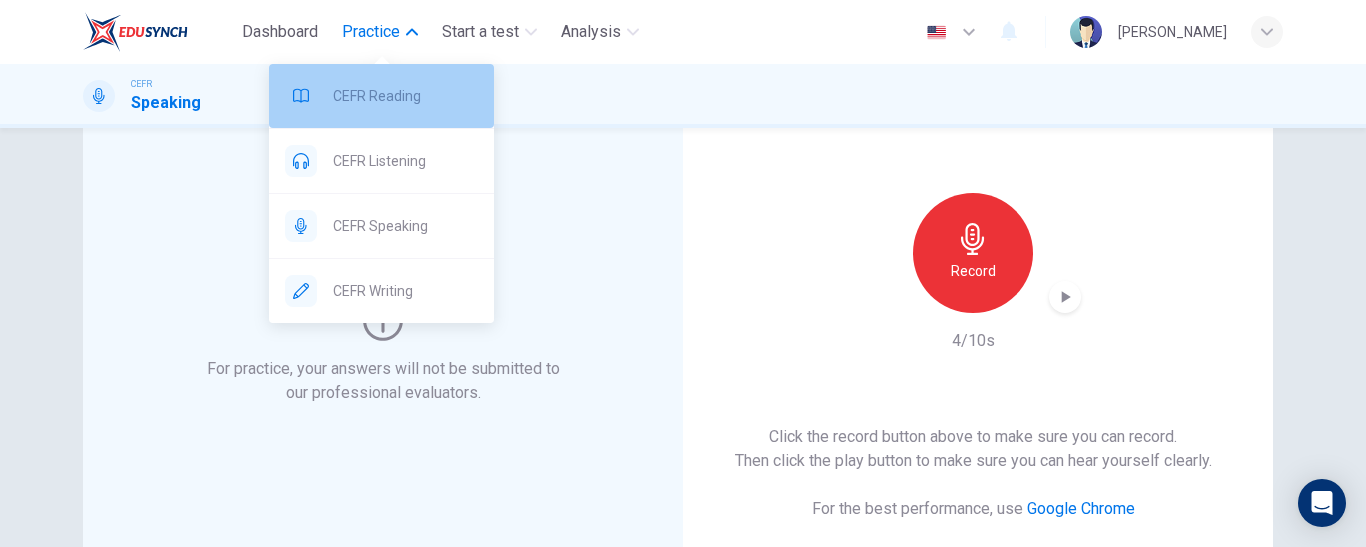 click on "CEFR Reading" at bounding box center (405, 96) 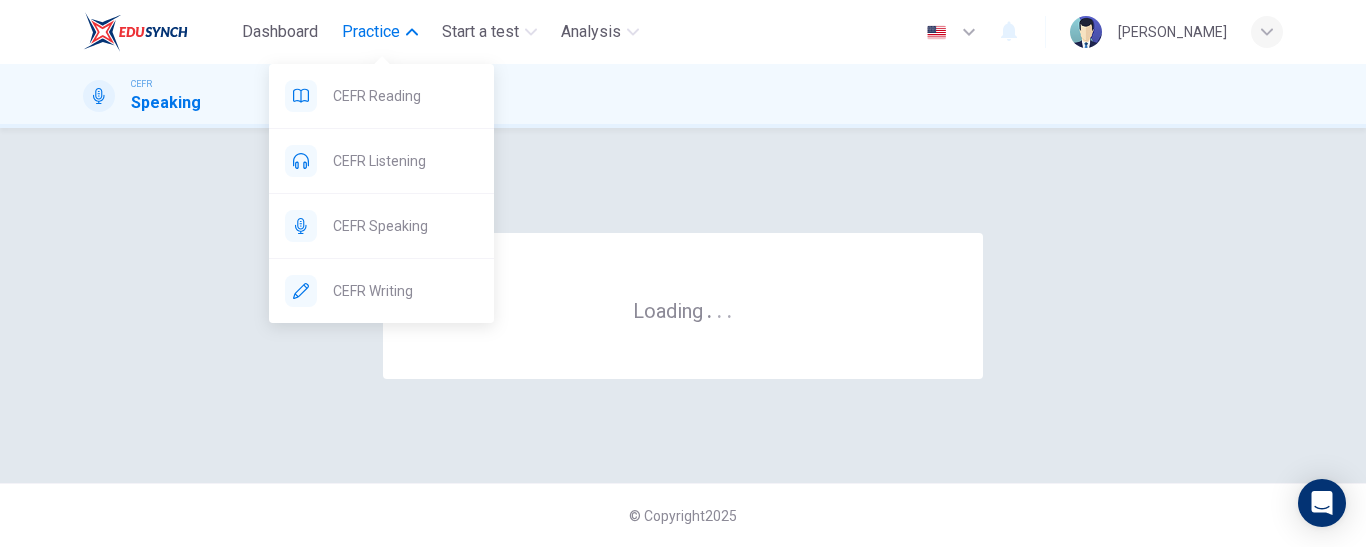 scroll, scrollTop: 0, scrollLeft: 0, axis: both 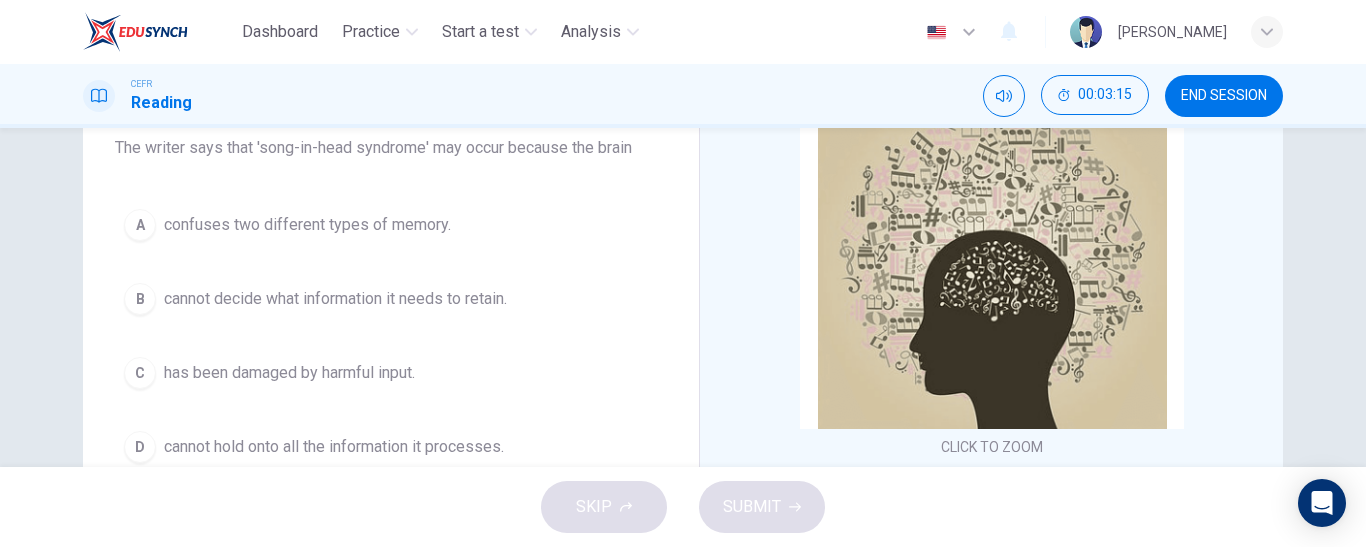 click on "Click to Zoom" at bounding box center [992, 271] 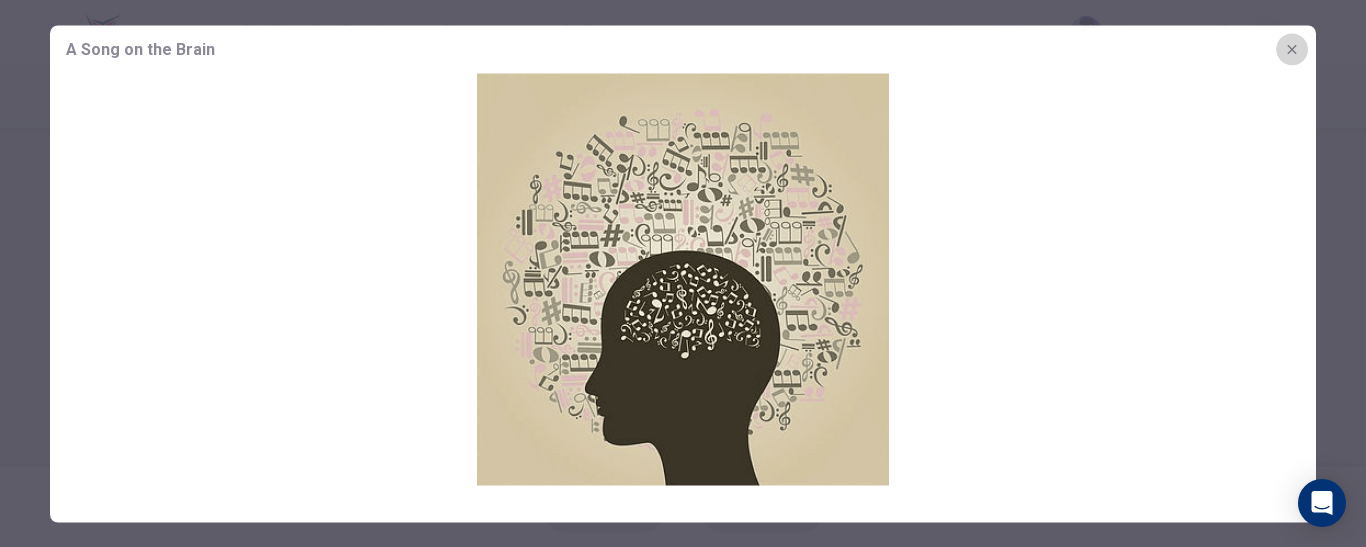 click 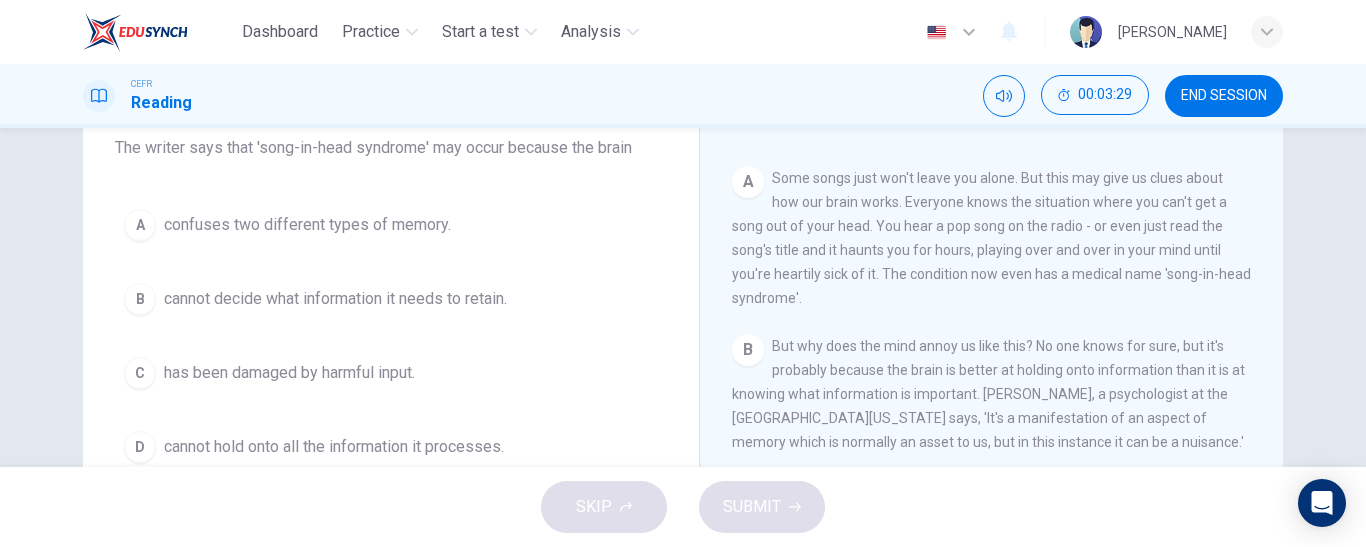 scroll, scrollTop: 336, scrollLeft: 0, axis: vertical 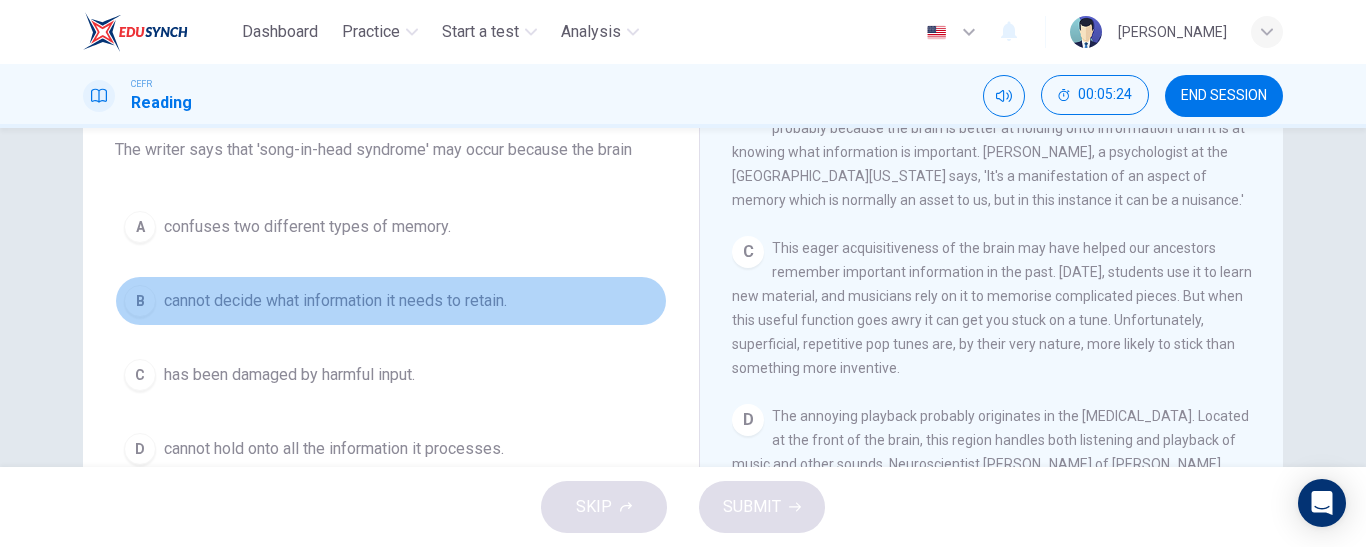click on "B" at bounding box center (140, 301) 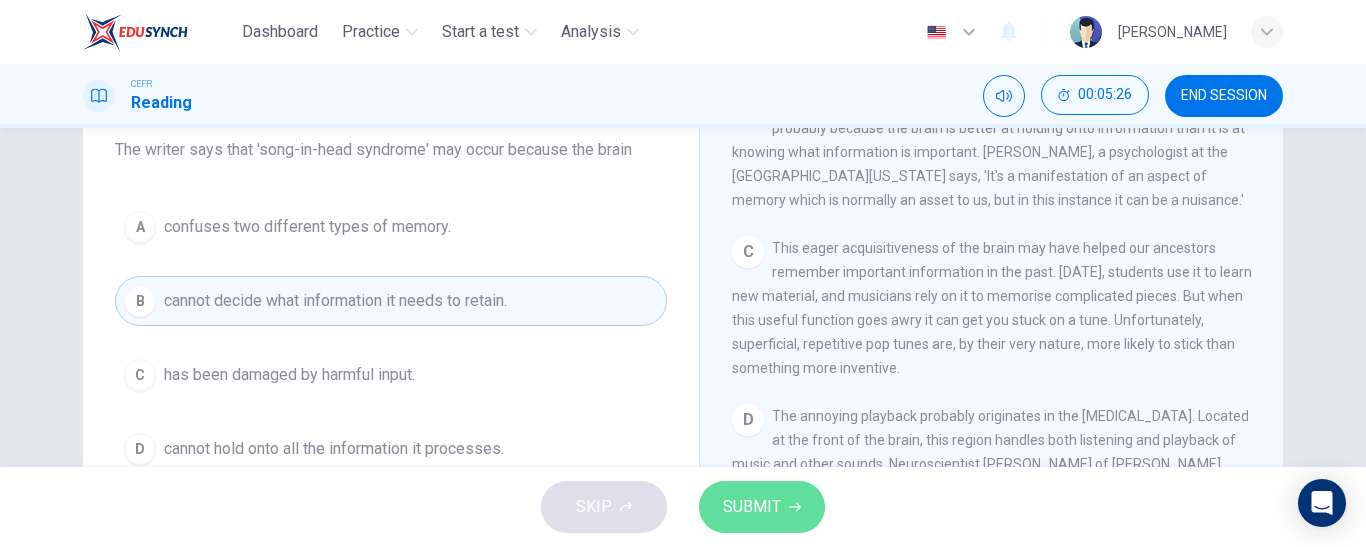 click on "SUBMIT" at bounding box center (762, 507) 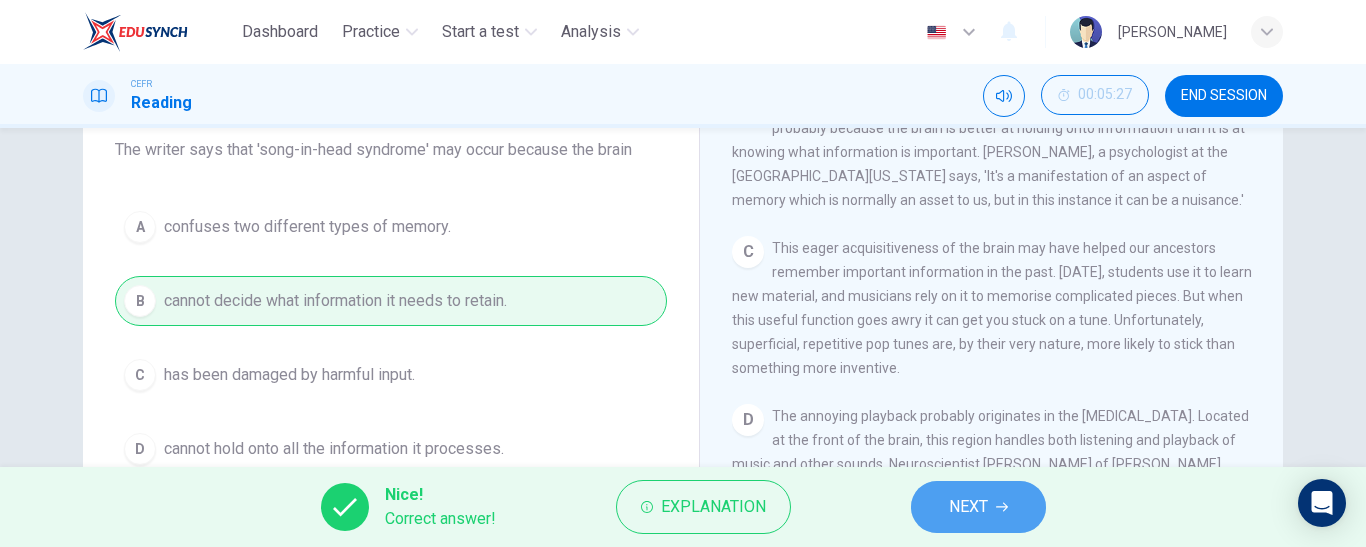 click on "NEXT" at bounding box center (968, 507) 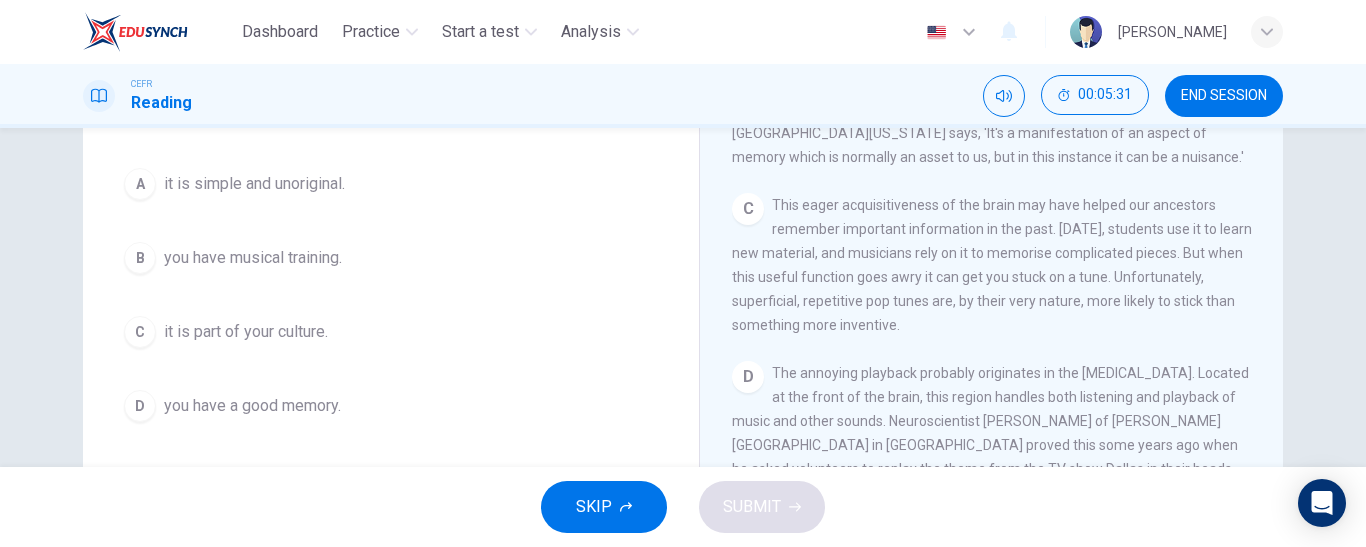 scroll, scrollTop: 216, scrollLeft: 0, axis: vertical 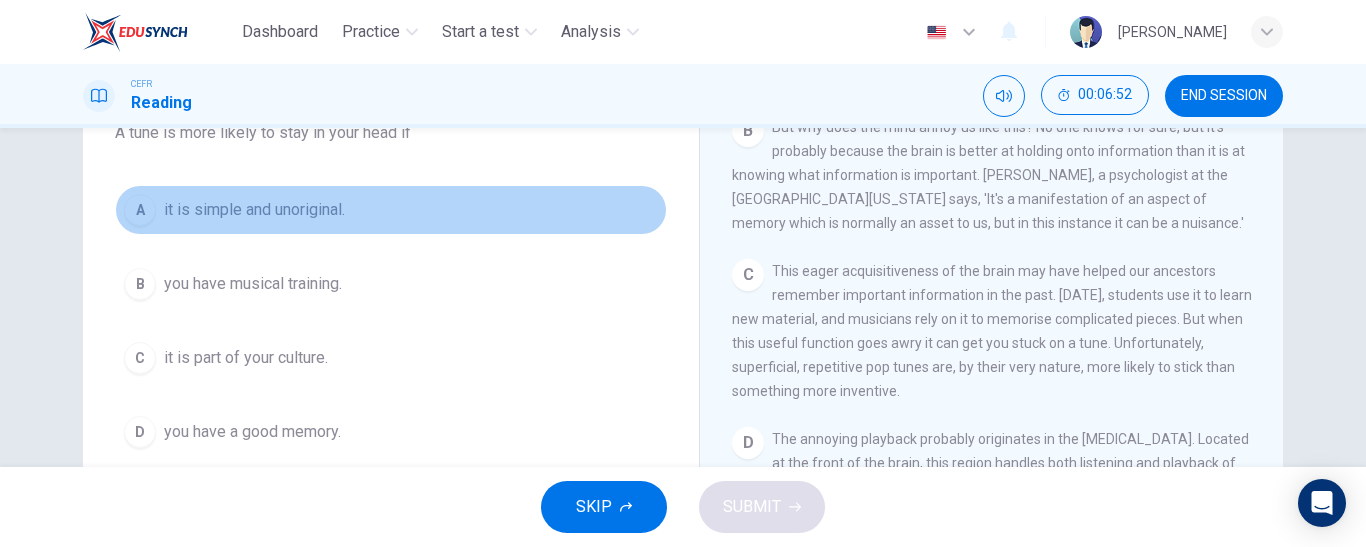 click on "A" at bounding box center [140, 210] 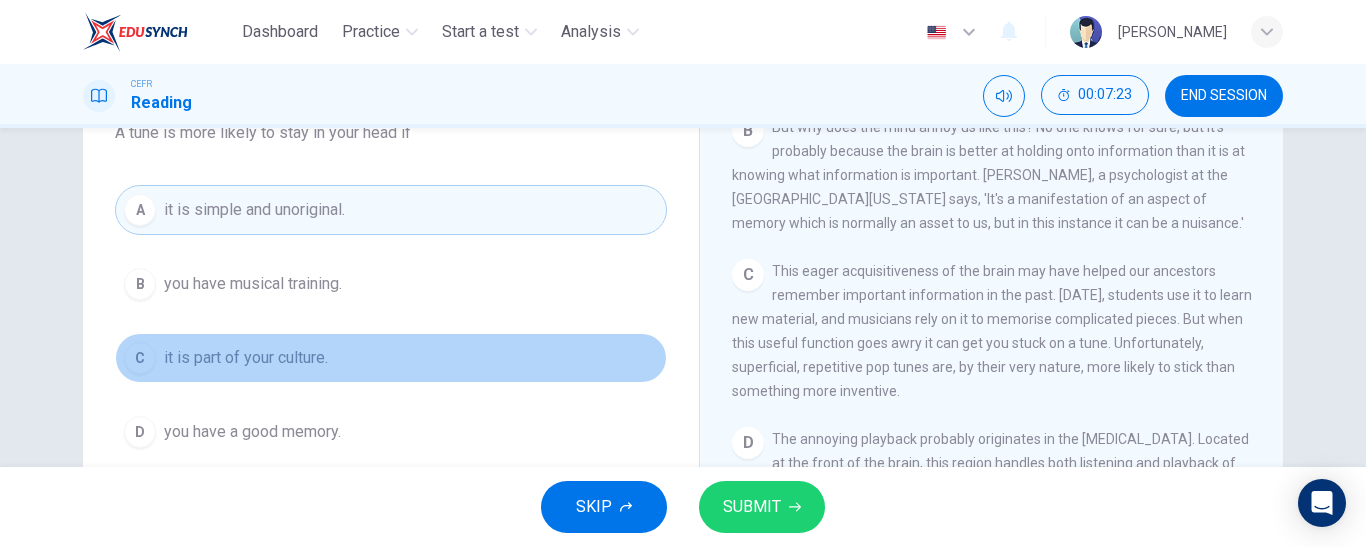 click on "C" at bounding box center [140, 358] 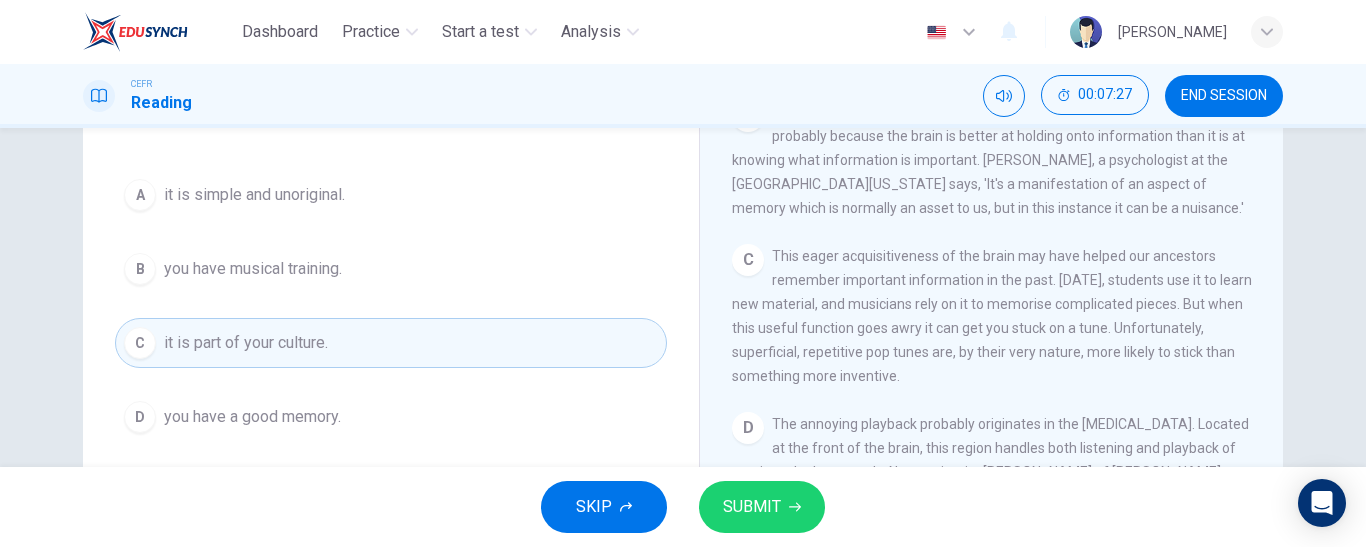 scroll, scrollTop: 201, scrollLeft: 0, axis: vertical 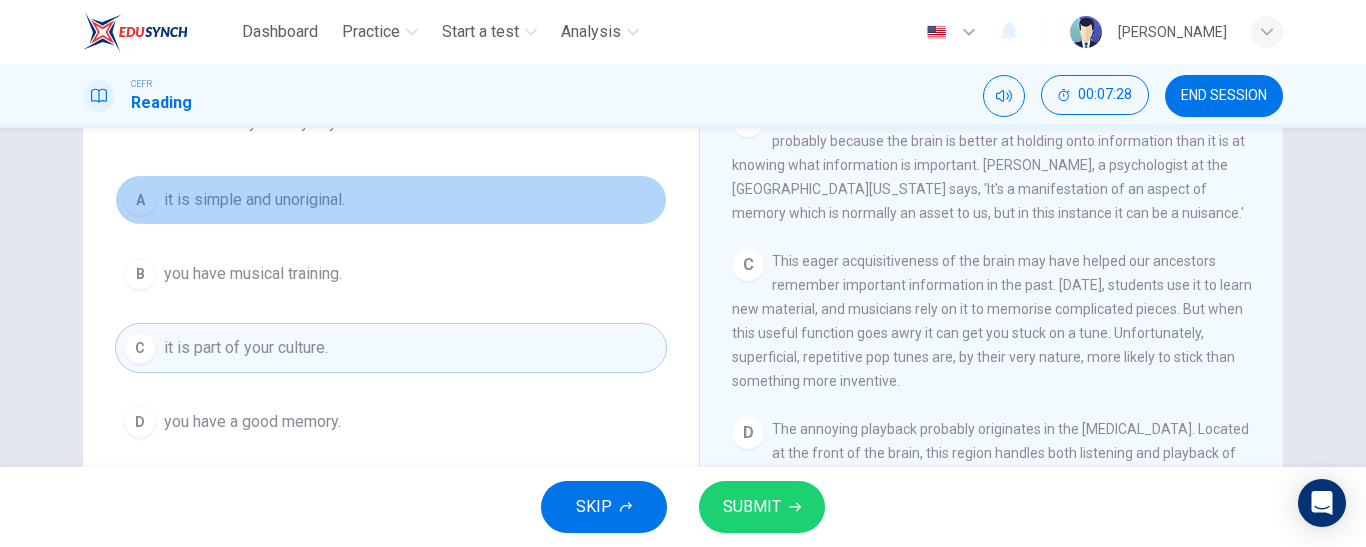 click on "A" at bounding box center [140, 200] 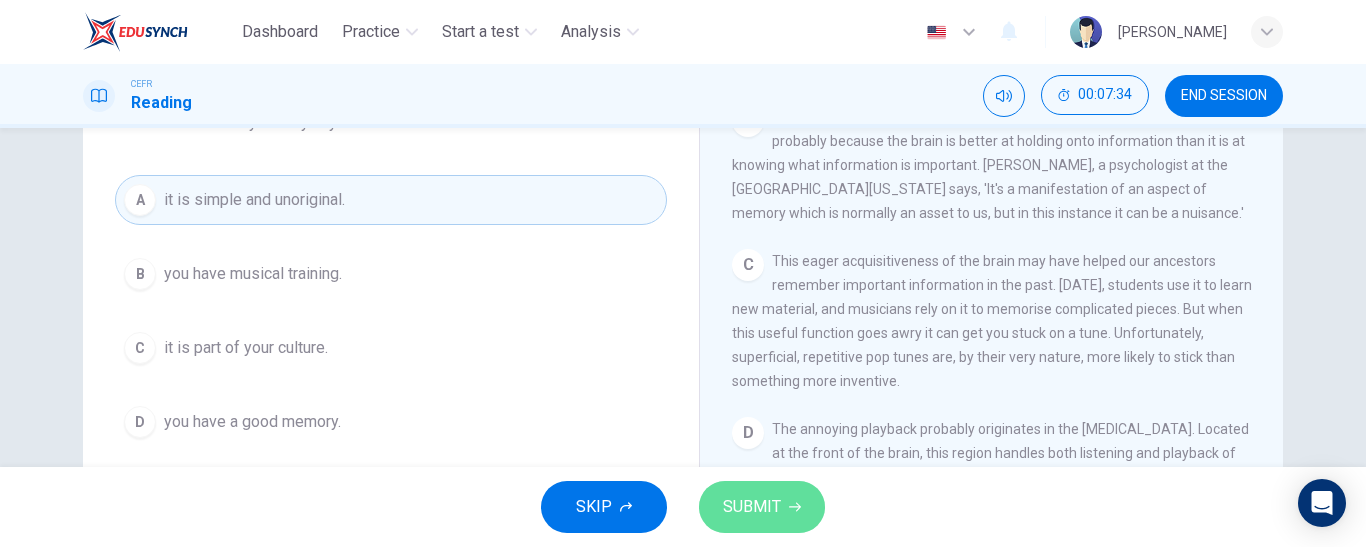 click on "SUBMIT" at bounding box center (762, 507) 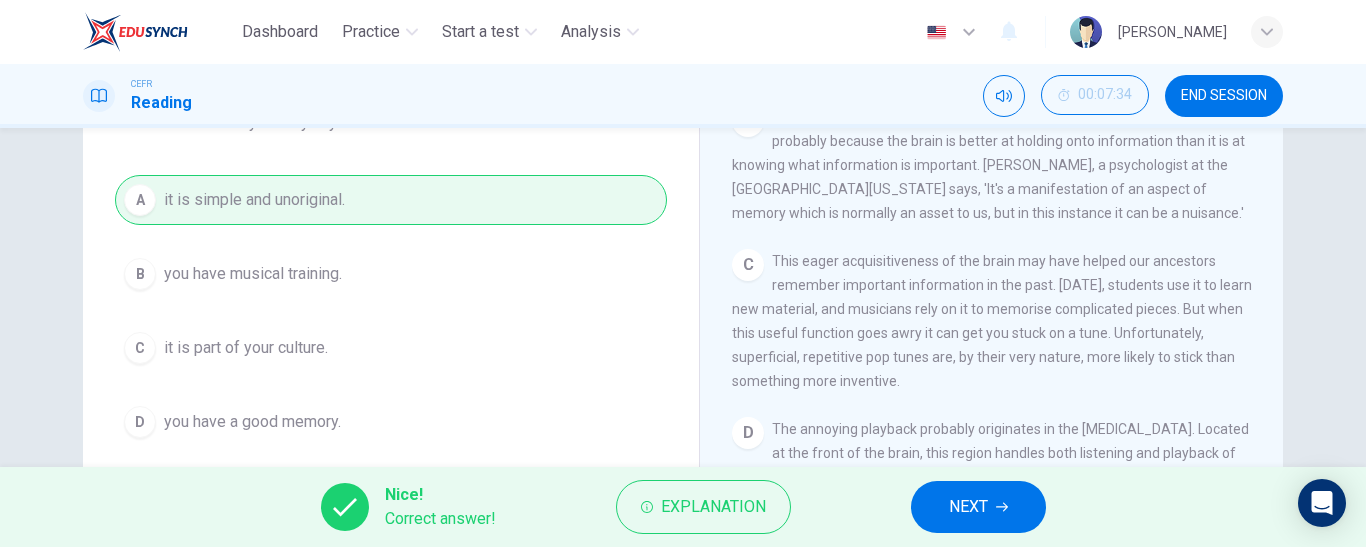 click on "NEXT" at bounding box center (978, 507) 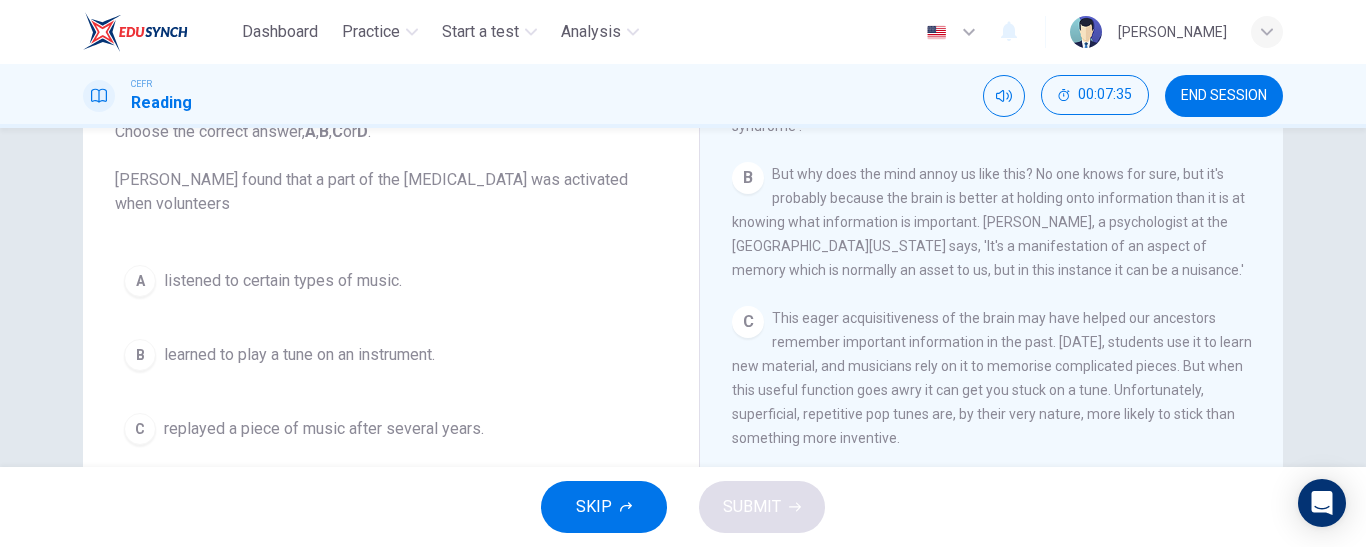 scroll, scrollTop: 144, scrollLeft: 0, axis: vertical 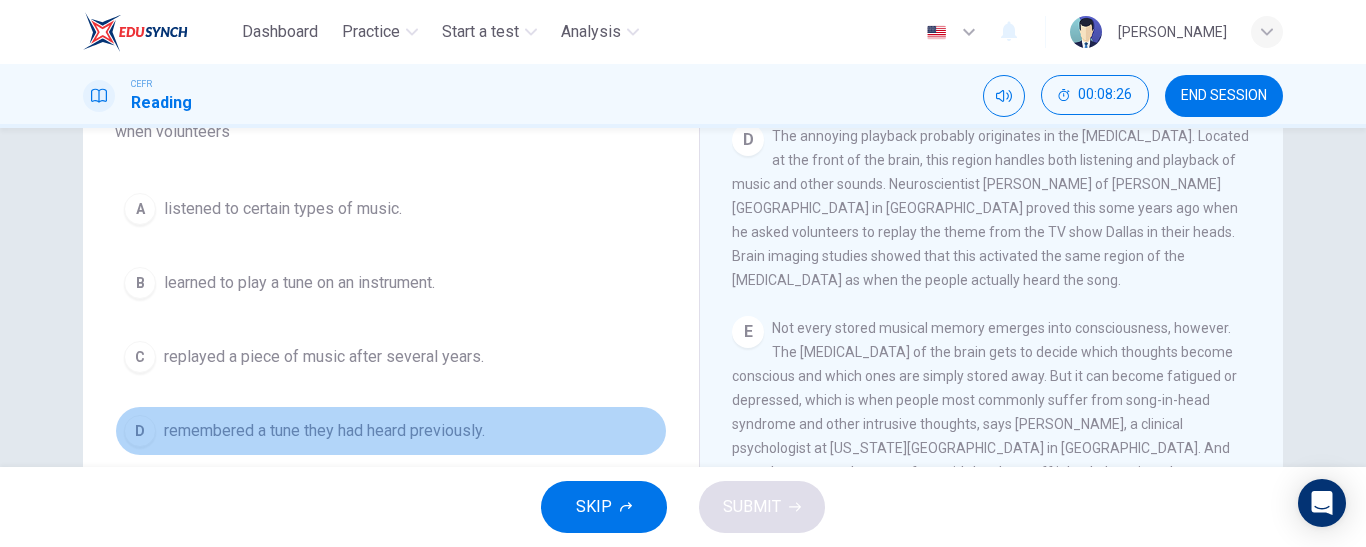 click on "D remembered a tune they had heard previously." at bounding box center (391, 431) 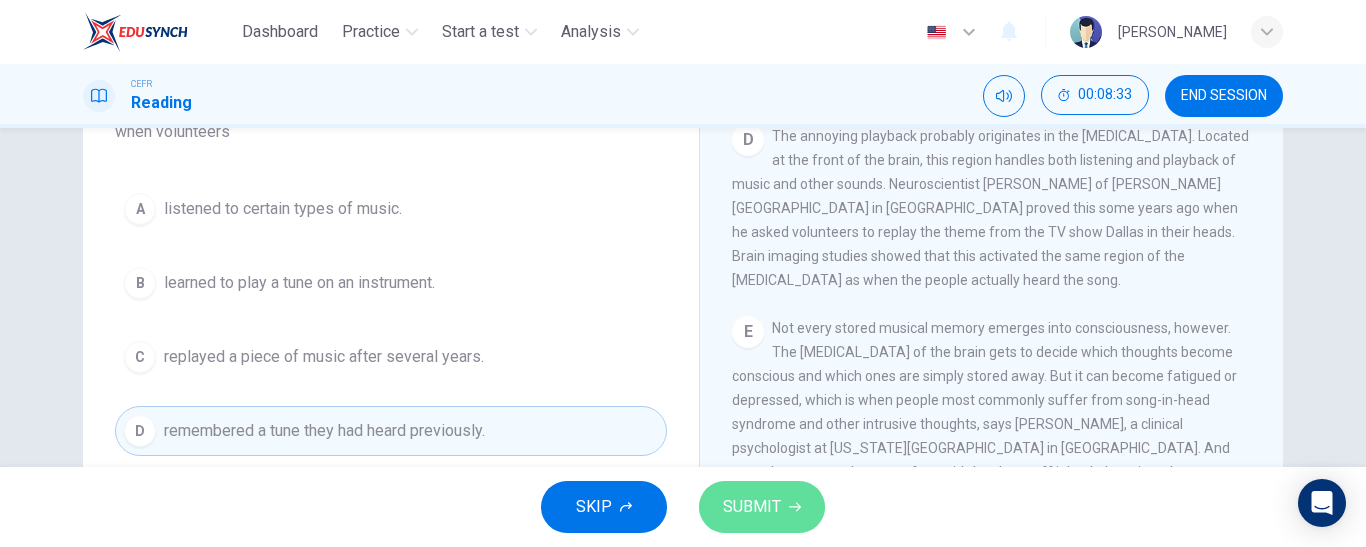 click on "SUBMIT" at bounding box center (752, 507) 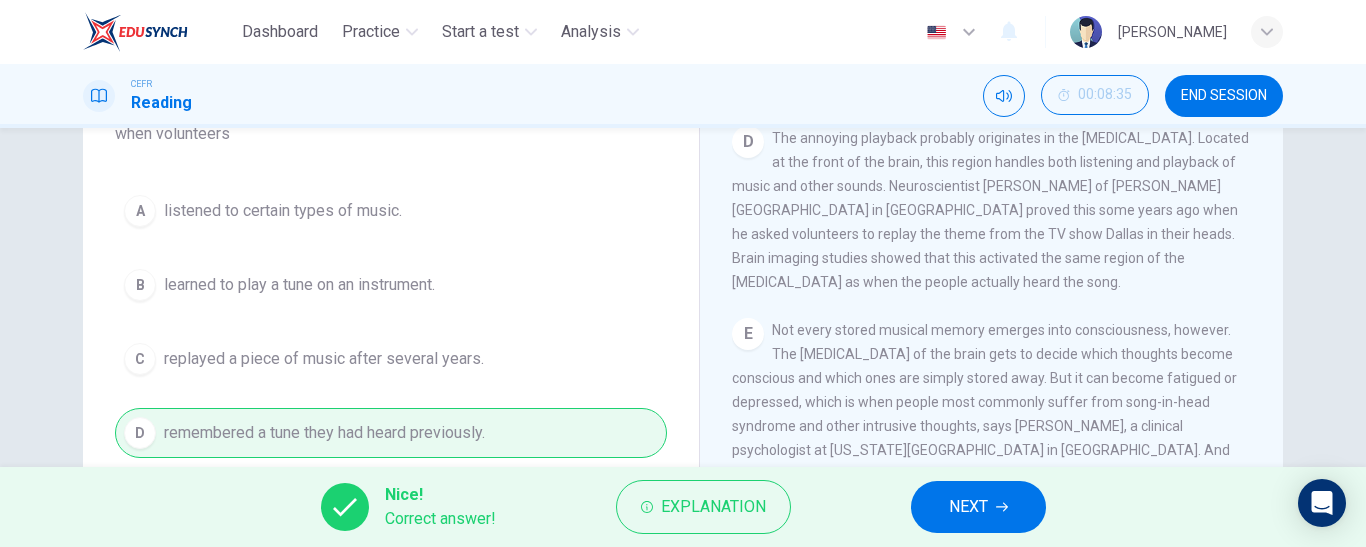 scroll, scrollTop: 213, scrollLeft: 0, axis: vertical 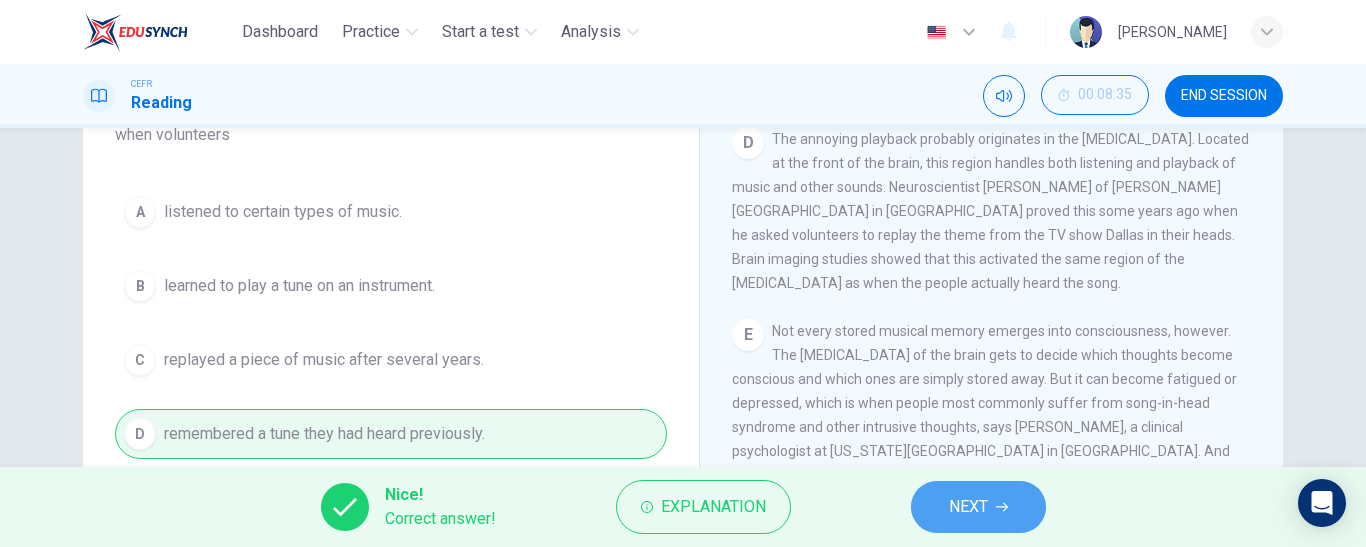 click on "NEXT" at bounding box center (968, 507) 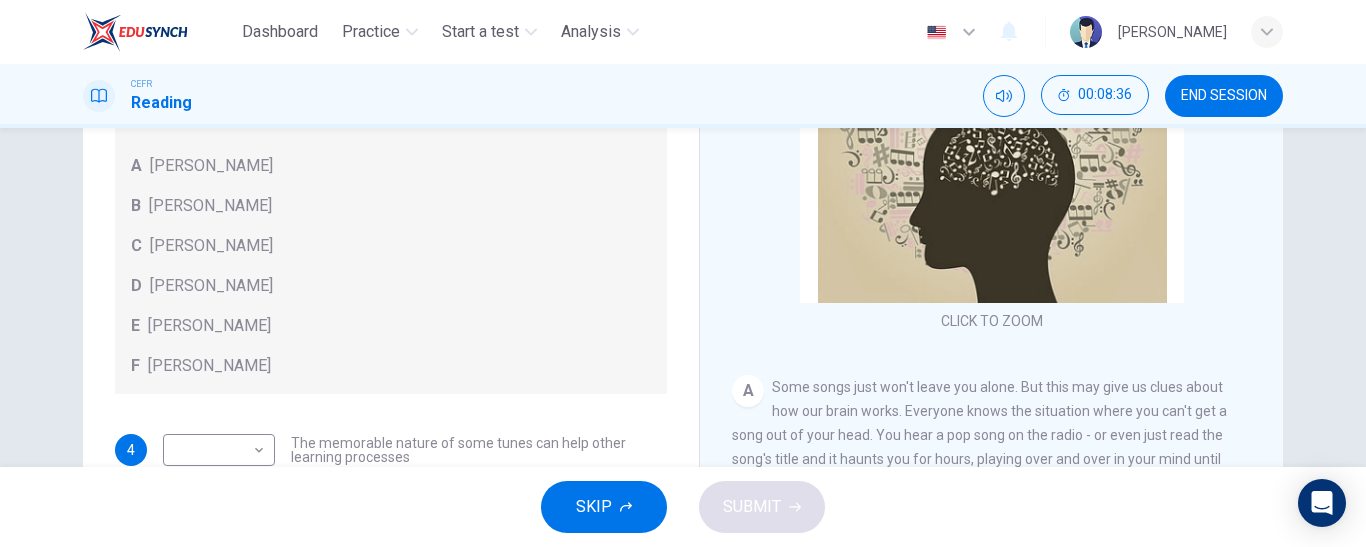 scroll, scrollTop: 320, scrollLeft: 0, axis: vertical 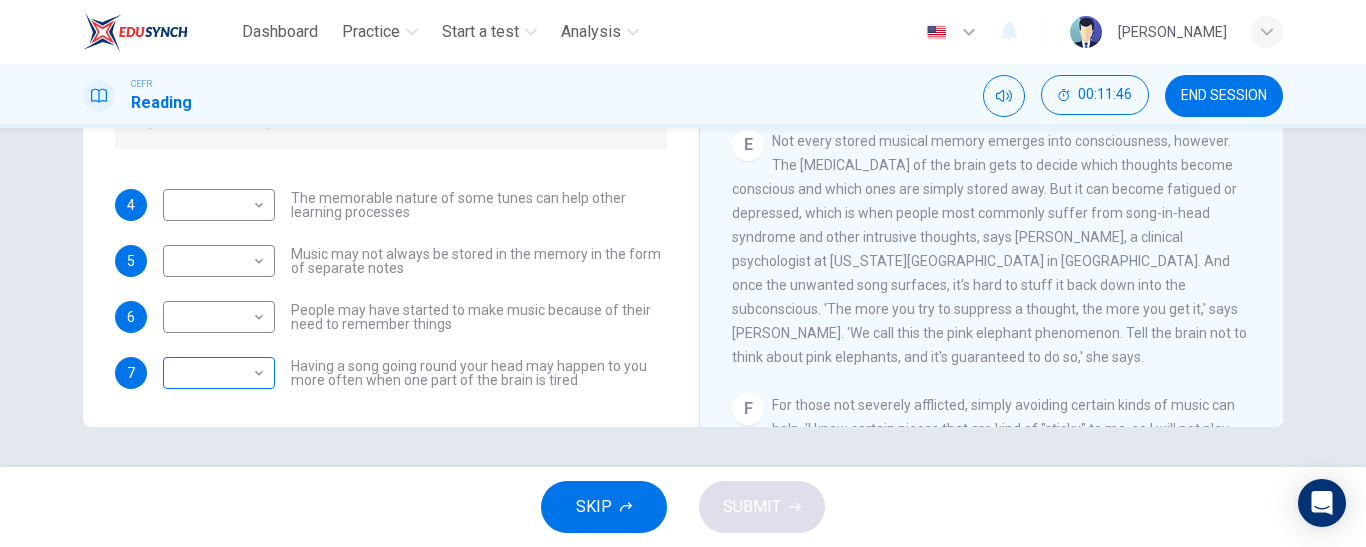 click on "Dashboard Practice Start a test Analysis English en ​ YULIA BINTI LAHU CEFR Reading 00:11:46 END SESSION Questions 4 - 7 Look at the following theories and the list of people below.
Match each theory with the person it is credited to.
Write the correct letter  A-F  in the boxes below. A Roger Chaffin B Susan Ball C Steven Brown D Caroline Palmer E Sandra Calvert F Leon James 4 ​ ​ The memorable nature of some tunes can help other learning processes 5 ​ ​ Music may not always be stored in the memory in the form of separate notes 6 ​ ​ People may have started to make music because of their need to remember things 7 ​ ​ Having a song going round your head may happen to you more often when one part of the brain is tired A Song on the Brain CLICK TO ZOOM Click to Zoom A B C D E F G H I SKIP SUBMIT EduSynch - Online Language Proficiency Testing
Dashboard Practice Start a test Analysis Notifications © Copyright  2025" at bounding box center (683, 273) 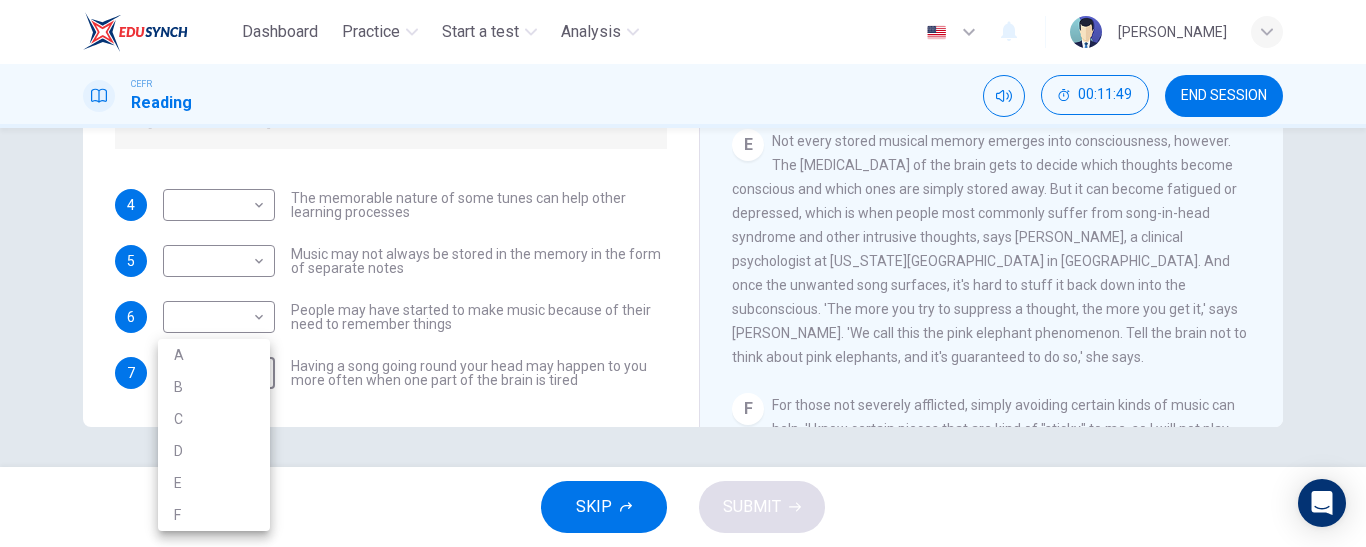 click at bounding box center [683, 273] 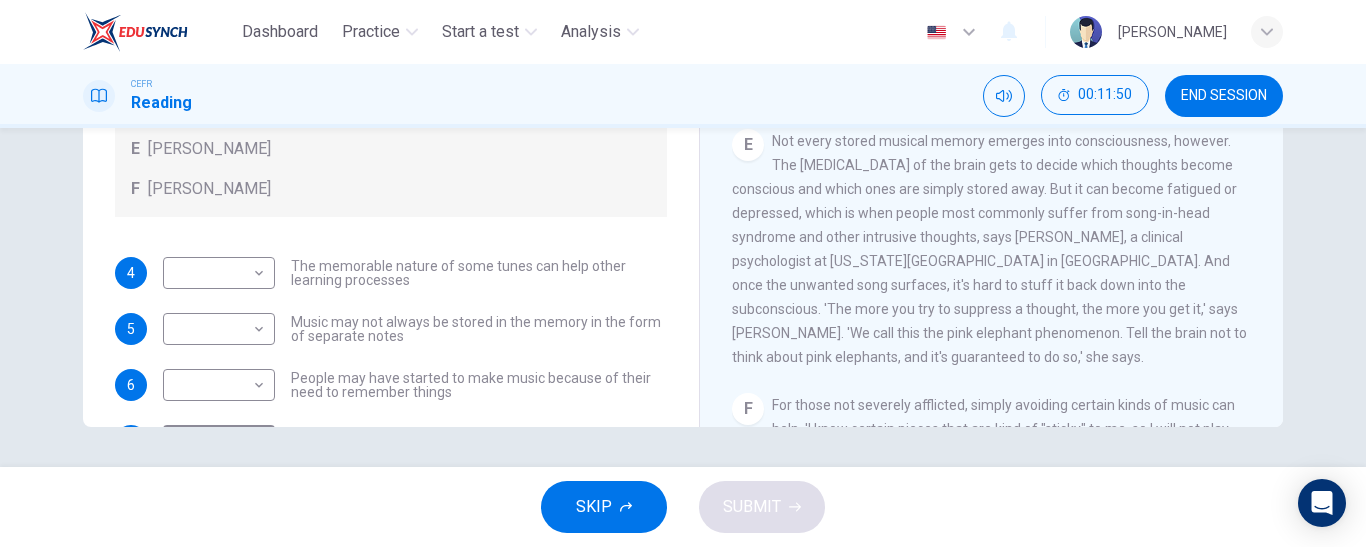 scroll, scrollTop: 0, scrollLeft: 0, axis: both 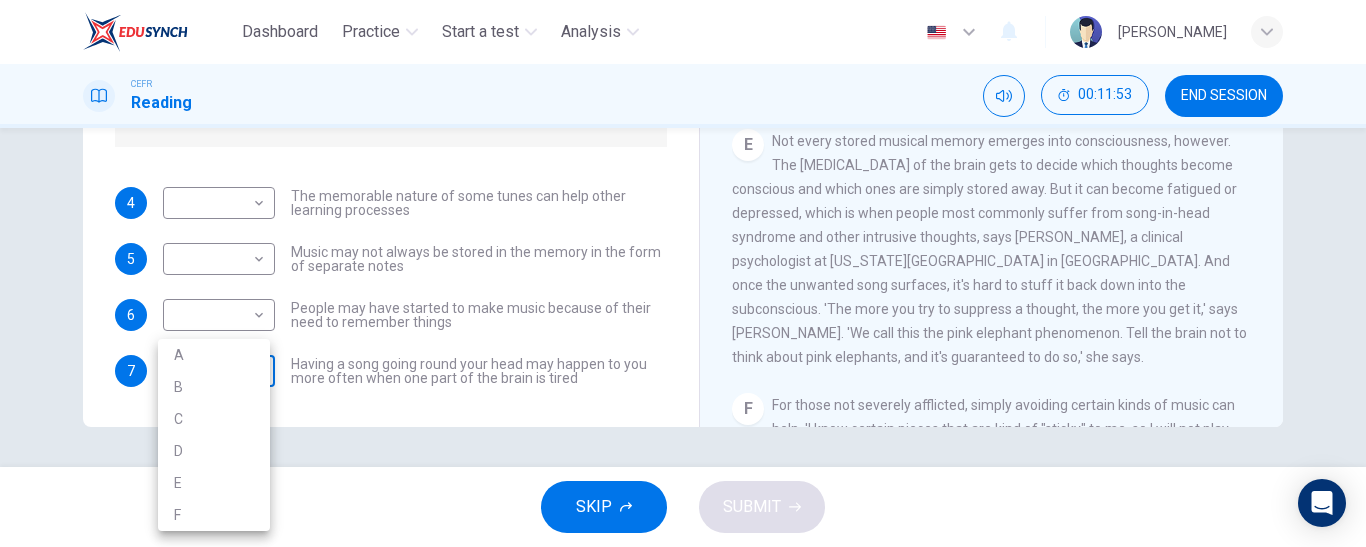 click on "Dashboard Practice Start a test Analysis English en ​ YULIA BINTI LAHU CEFR Reading 00:11:53 END SESSION Questions 4 - 7 Look at the following theories and the list of people below.
Match each theory with the person it is credited to.
Write the correct letter  A-F  in the boxes below. A Roger Chaffin B Susan Ball C Steven Brown D Caroline Palmer E Sandra Calvert F Leon James 4 ​ ​ The memorable nature of some tunes can help other learning processes 5 ​ ​ Music may not always be stored in the memory in the form of separate notes 6 ​ ​ People may have started to make music because of their need to remember things 7 ​ ​ Having a song going round your head may happen to you more often when one part of the brain is tired A Song on the Brain CLICK TO ZOOM Click to Zoom A B C D E F G H I SKIP SUBMIT EduSynch - Online Language Proficiency Testing
Dashboard Practice Start a test Analysis Notifications © Copyright  2025 A B C D E F" at bounding box center [683, 273] 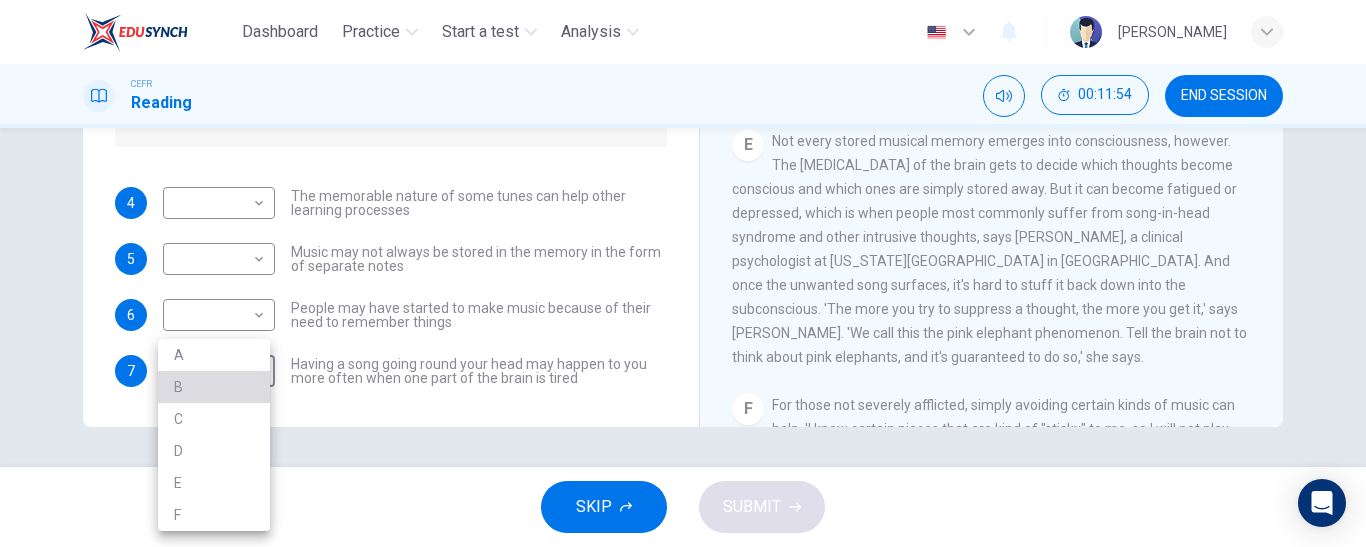 click on "B" at bounding box center (214, 387) 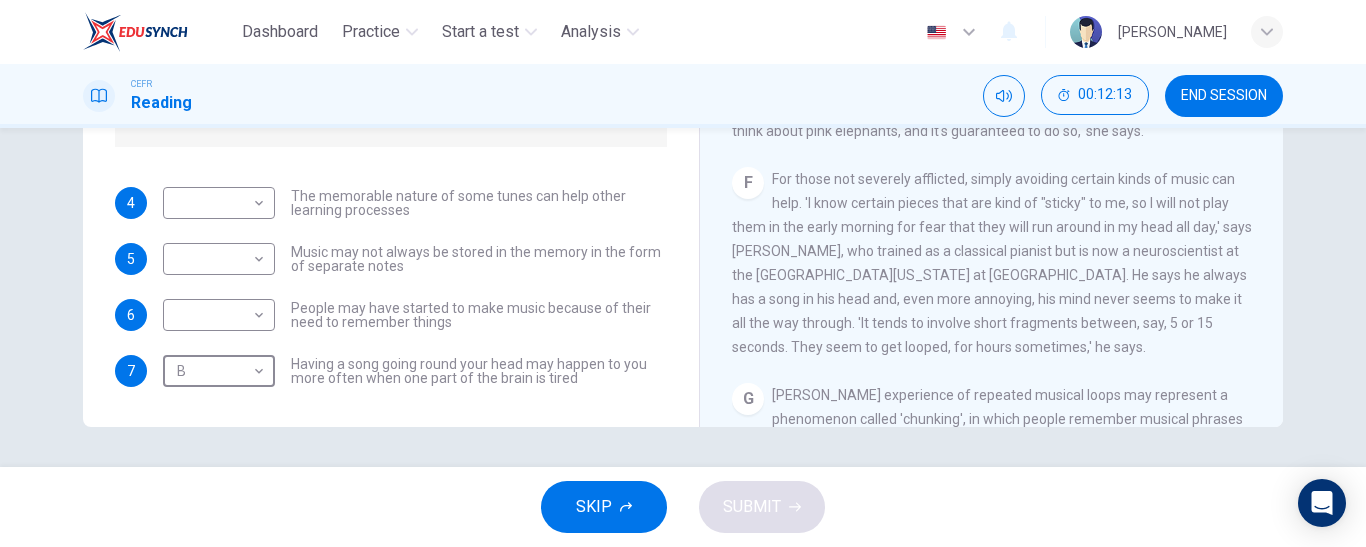 scroll, scrollTop: 1192, scrollLeft: 0, axis: vertical 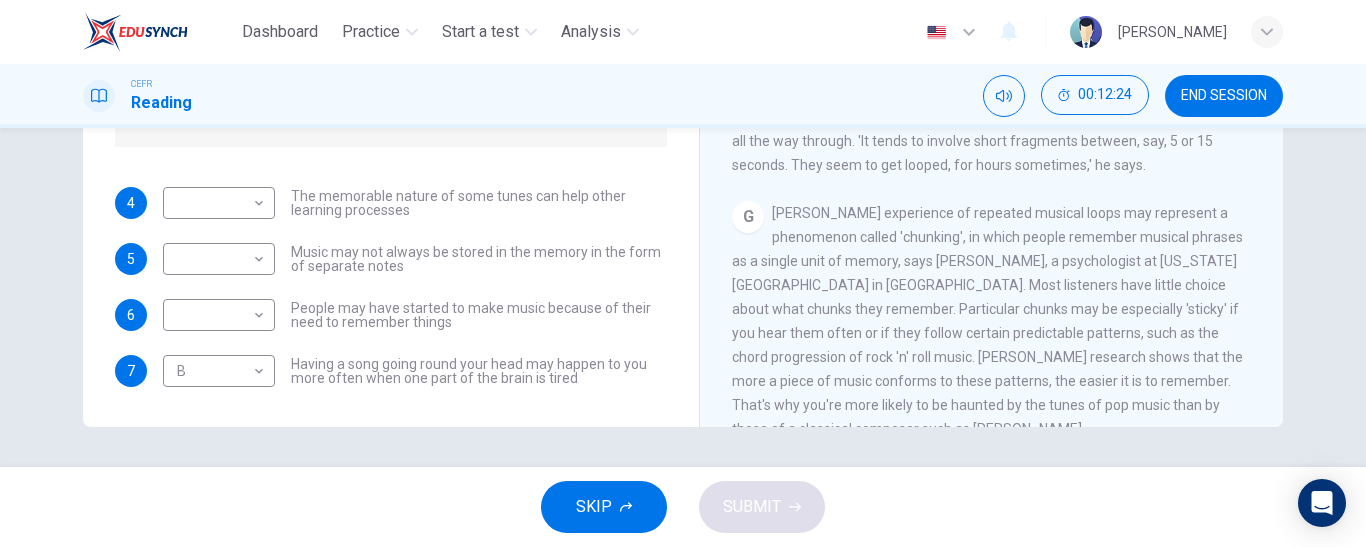 drag, startPoint x: 1012, startPoint y: 283, endPoint x: 902, endPoint y: 302, distance: 111.62885 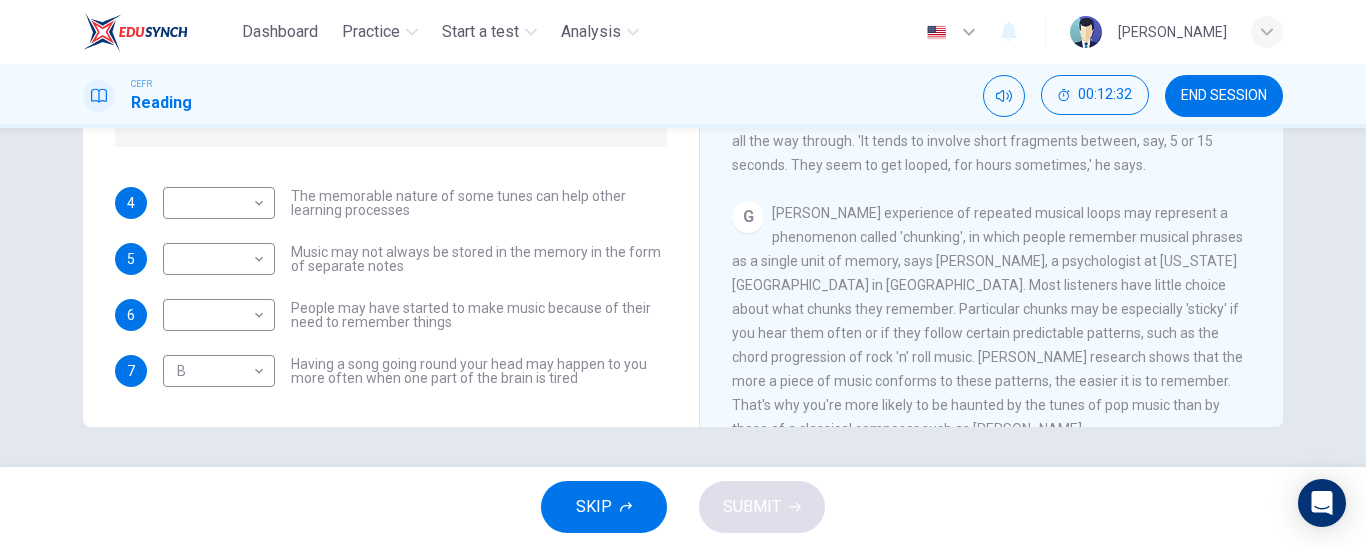 drag, startPoint x: 1012, startPoint y: 283, endPoint x: 867, endPoint y: 318, distance: 149.16434 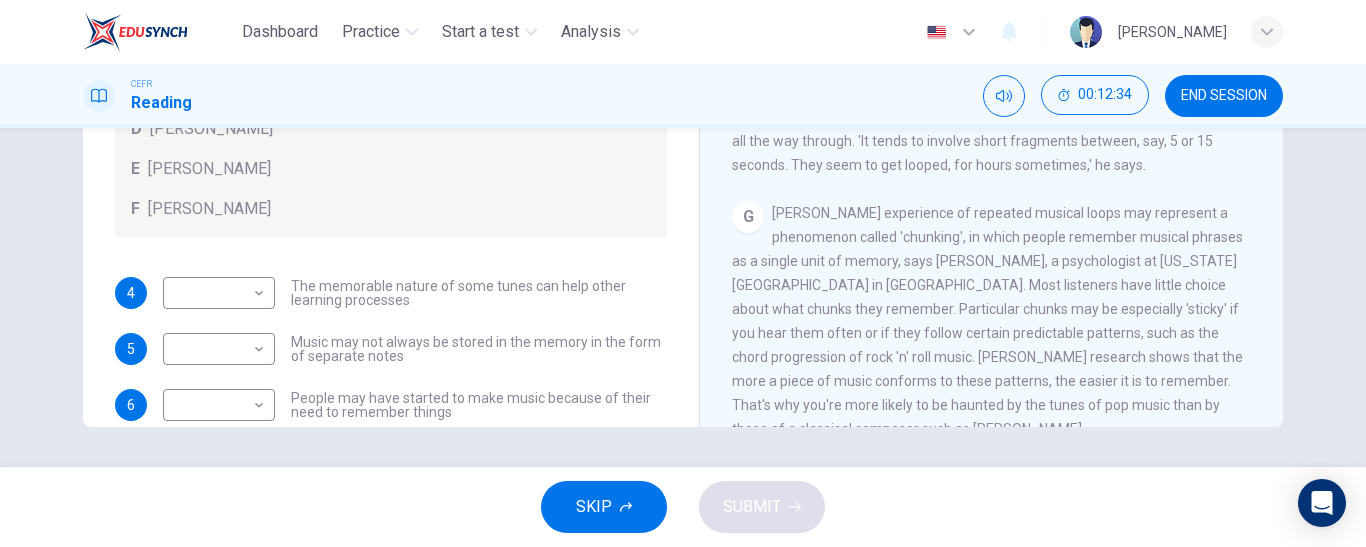 scroll, scrollTop: 0, scrollLeft: 0, axis: both 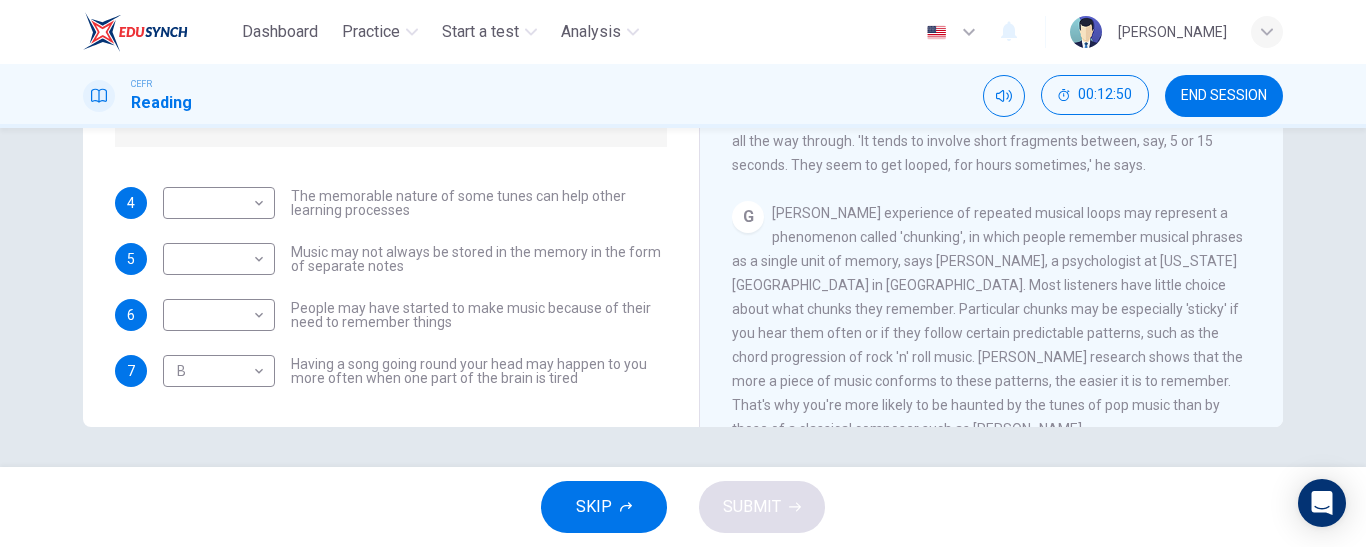 click on "For those not severely afflicted, simply avoiding certain kinds of music can help. 'I know certain pieces that are kind of "sticky" to me, so I will not play them in the early morning for fear that they will run around in my head all day,' says Steven Brown, who trained as a classical pianist but is now a neuroscientist at the University of Texas Health Science Center at San Antonio. He says he always has a song in his head and, even more annoying, his mind never seems to make it all the way through. 'It tends to involve short fragments between, say, 5 or 15 seconds. They seem to get looped, for hours sometimes,' he says." at bounding box center (992, 81) 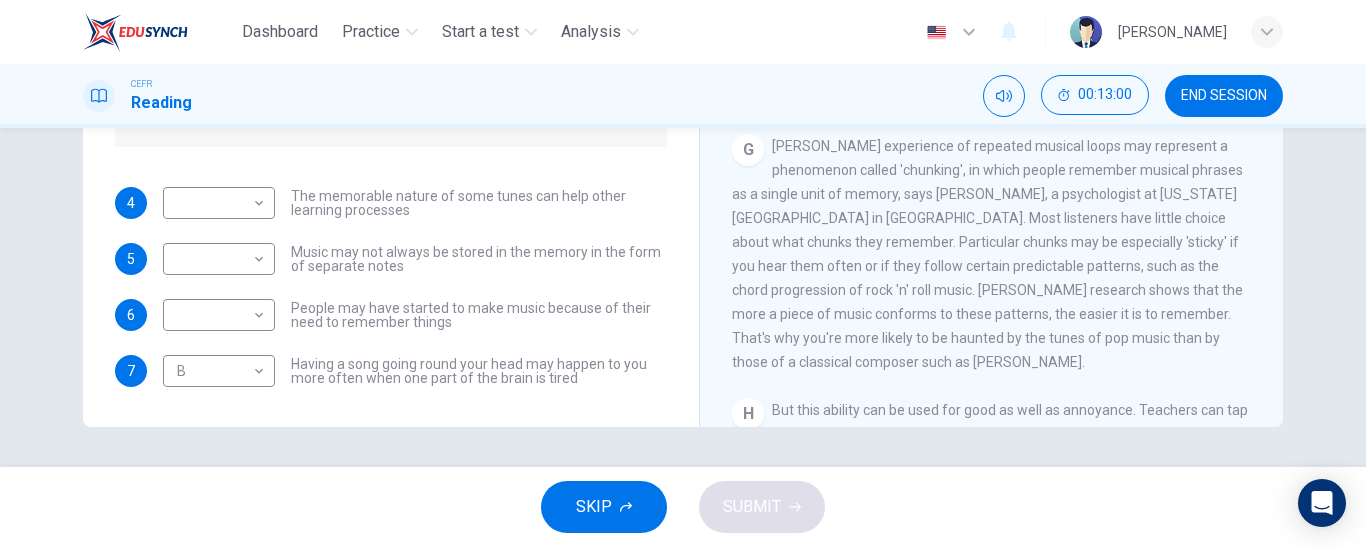 scroll, scrollTop: 1300, scrollLeft: 0, axis: vertical 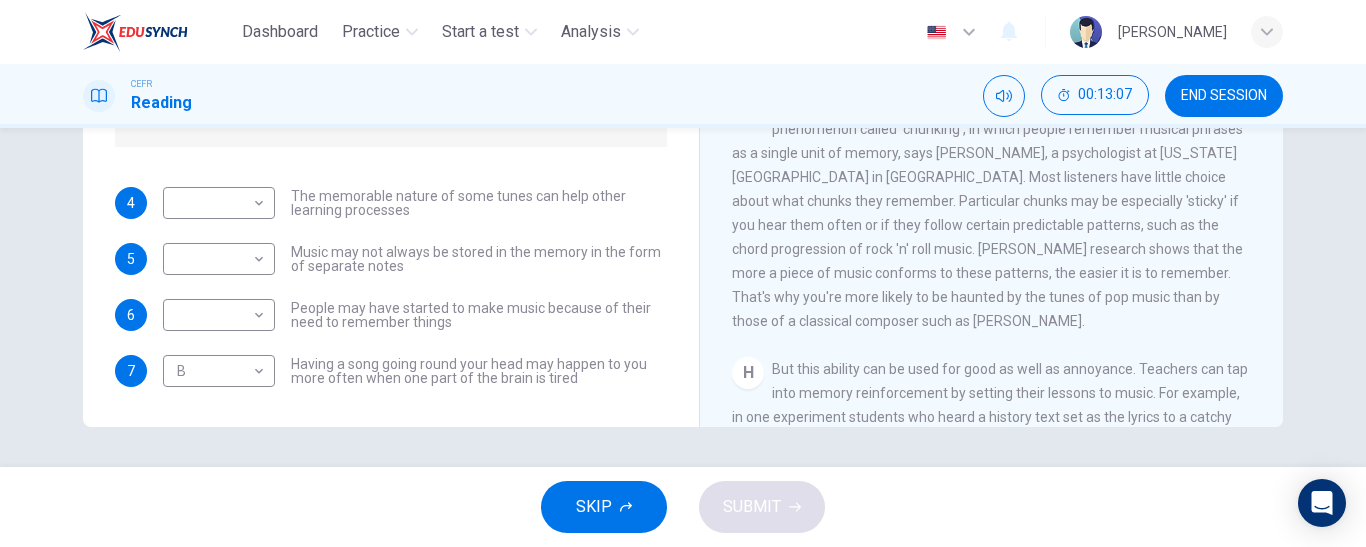 drag, startPoint x: 994, startPoint y: 292, endPoint x: 1036, endPoint y: 317, distance: 48.8774 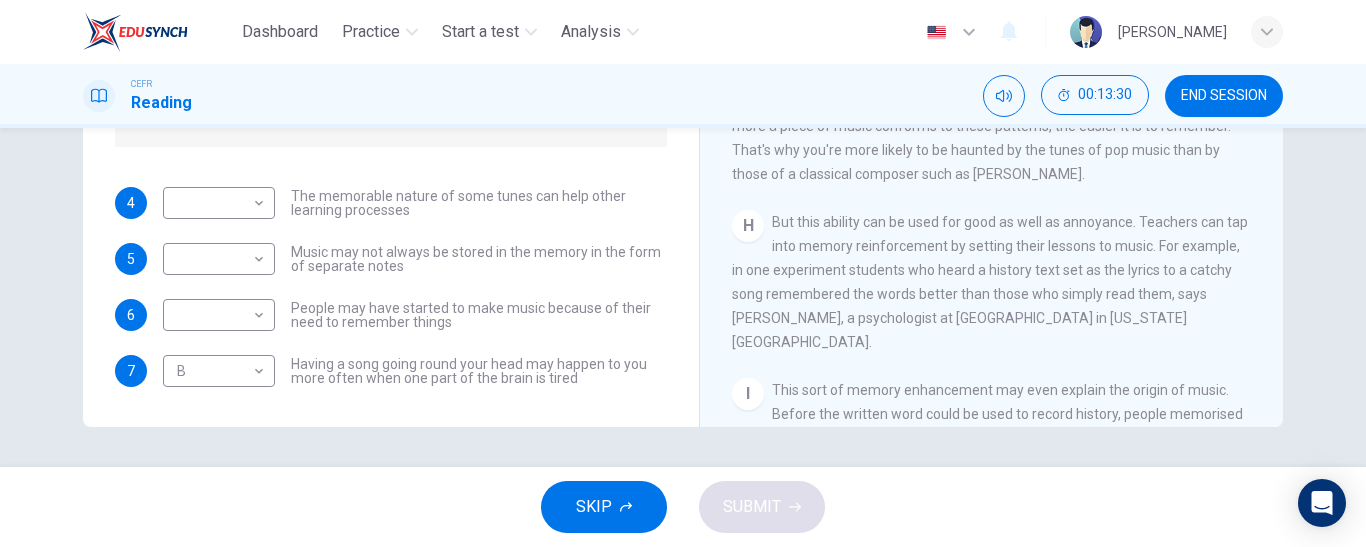 scroll, scrollTop: 1448, scrollLeft: 0, axis: vertical 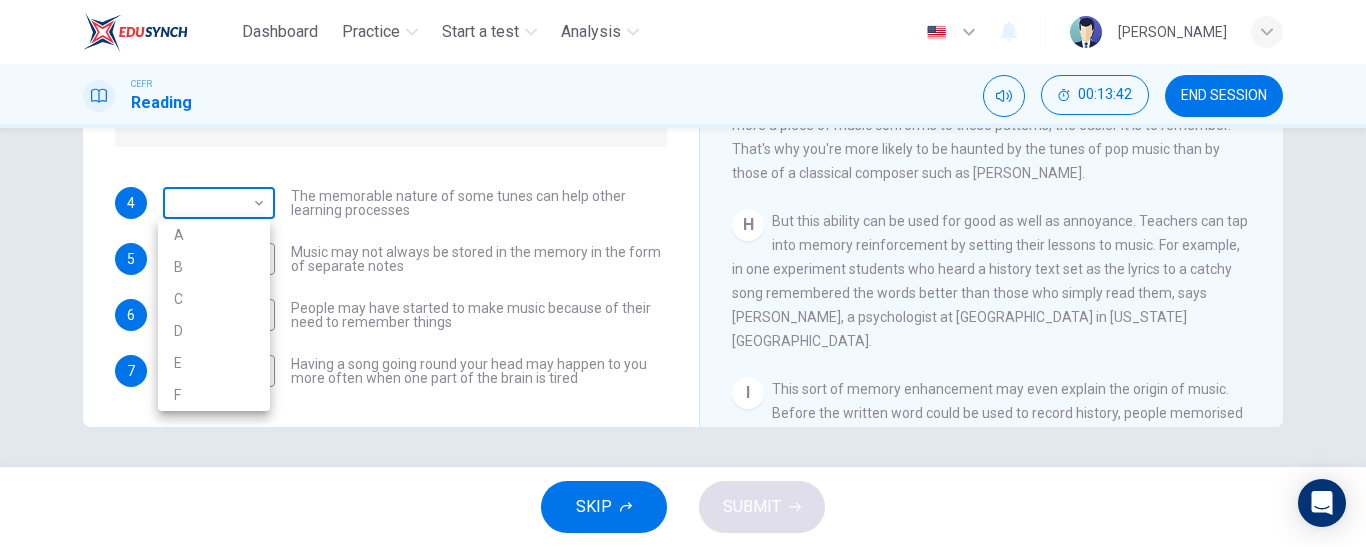 click on "Dashboard Practice Start a test Analysis English en ​ YULIA BINTI LAHU CEFR Reading 00:13:42 END SESSION Questions 4 - 7 Look at the following theories and the list of people below.
Match each theory with the person it is credited to.
Write the correct letter  A-F  in the boxes below. A Roger Chaffin B Susan Ball C Steven Brown D Caroline Palmer E Sandra Calvert F Leon James 4 ​ ​ The memorable nature of some tunes can help other learning processes 5 ​ ​ Music may not always be stored in the memory in the form of separate notes 6 ​ ​ People may have started to make music because of their need to remember things 7 B B ​ Having a song going round your head may happen to you more often when one part of the brain is tired A Song on the Brain CLICK TO ZOOM Click to Zoom A B C D E F G H I SKIP SUBMIT EduSynch - Online Language Proficiency Testing
Dashboard Practice Start a test Analysis Notifications © Copyright  2025 A B C D E F" at bounding box center (683, 273) 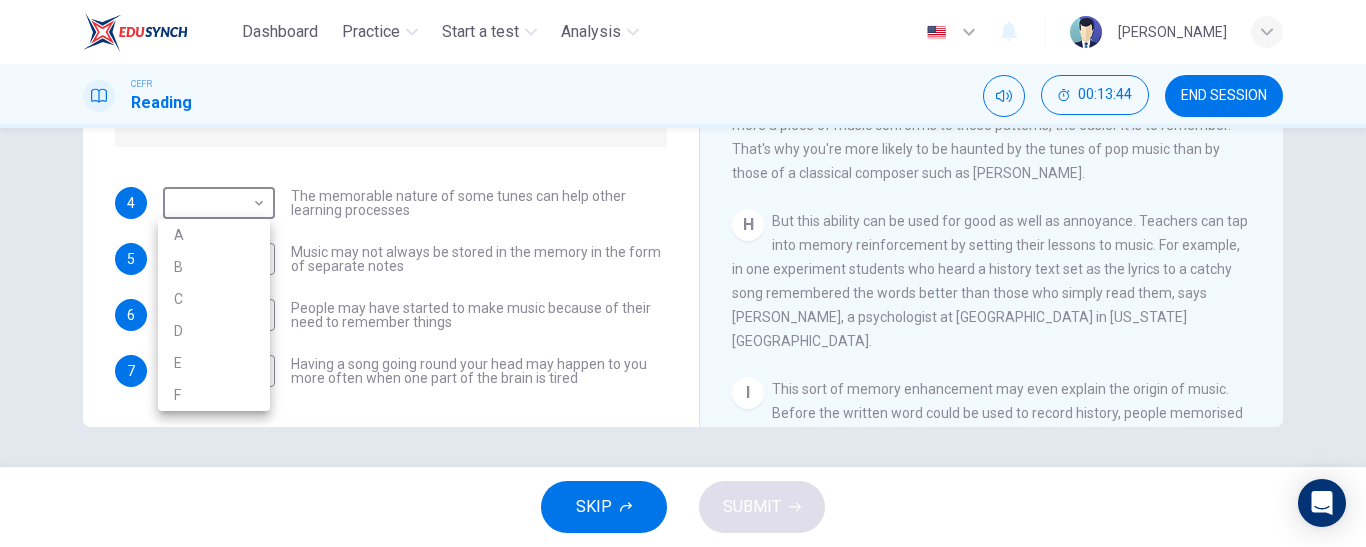 click at bounding box center [683, 273] 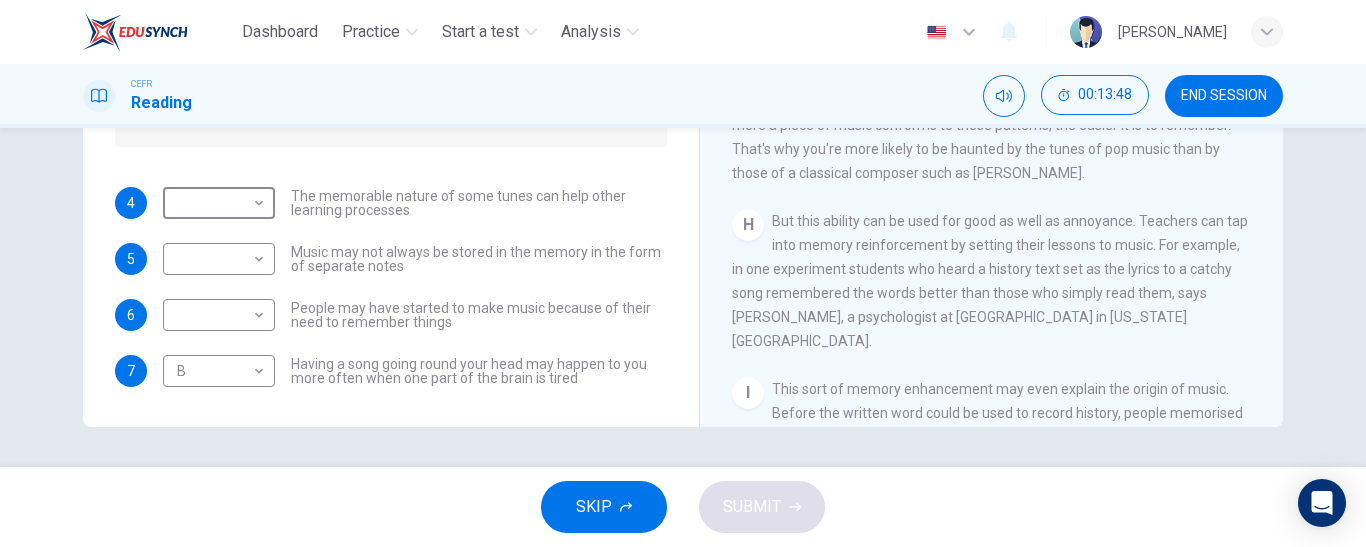 scroll, scrollTop: 0, scrollLeft: 0, axis: both 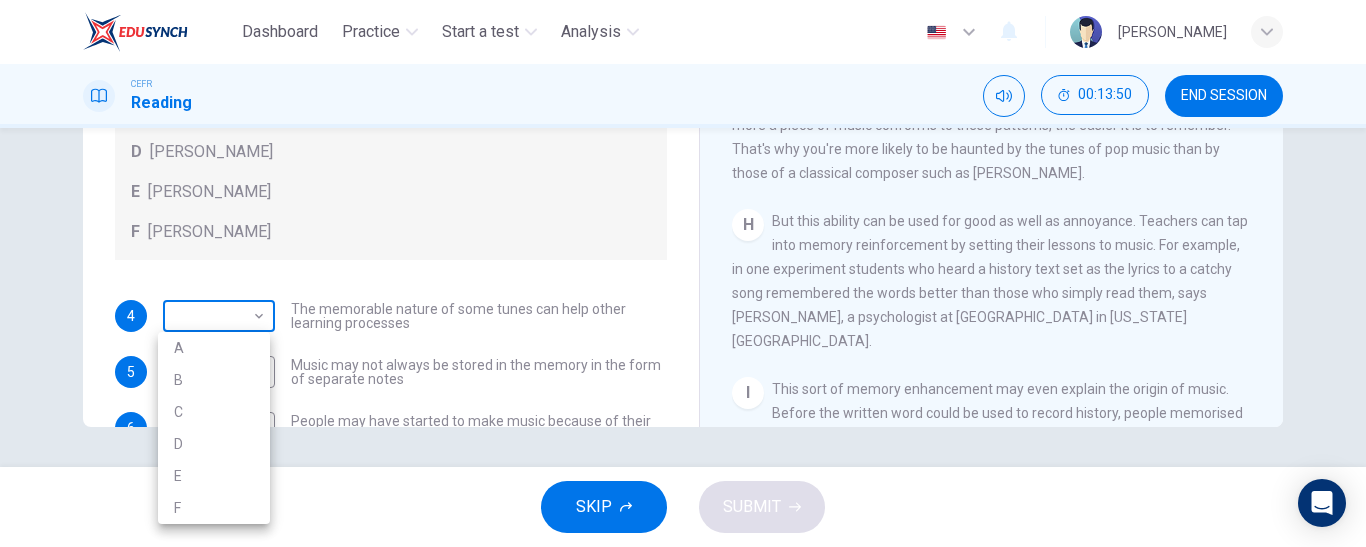 click on "Dashboard Practice Start a test Analysis English en ​ YULIA BINTI LAHU CEFR Reading 00:13:50 END SESSION Questions 4 - 7 Look at the following theories and the list of people below.
Match each theory with the person it is credited to.
Write the correct letter  A-F  in the boxes below. A Roger Chaffin B Susan Ball C Steven Brown D Caroline Palmer E Sandra Calvert F Leon James 4 ​ ​ The memorable nature of some tunes can help other learning processes 5 ​ ​ Music may not always be stored in the memory in the form of separate notes 6 ​ ​ People may have started to make music because of their need to remember things 7 B B ​ Having a song going round your head may happen to you more often when one part of the brain is tired A Song on the Brain CLICK TO ZOOM Click to Zoom A B C D E F G H I SKIP SUBMIT EduSynch - Online Language Proficiency Testing
Dashboard Practice Start a test Analysis Notifications © Copyright  2025 A B C D E F" at bounding box center (683, 273) 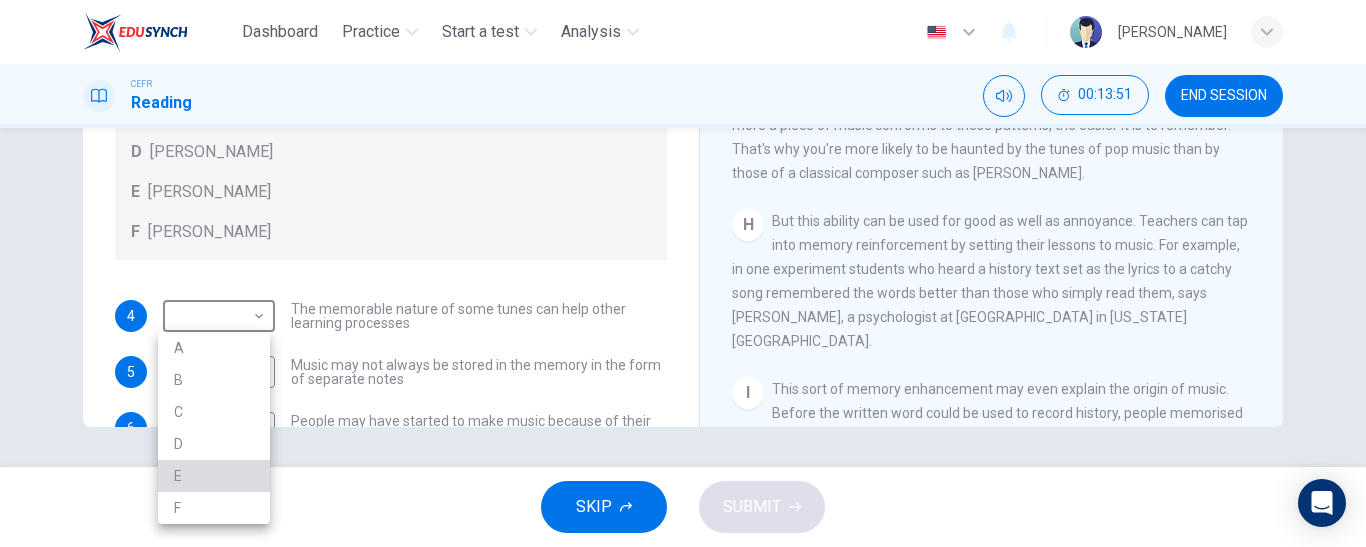click on "E" at bounding box center (214, 476) 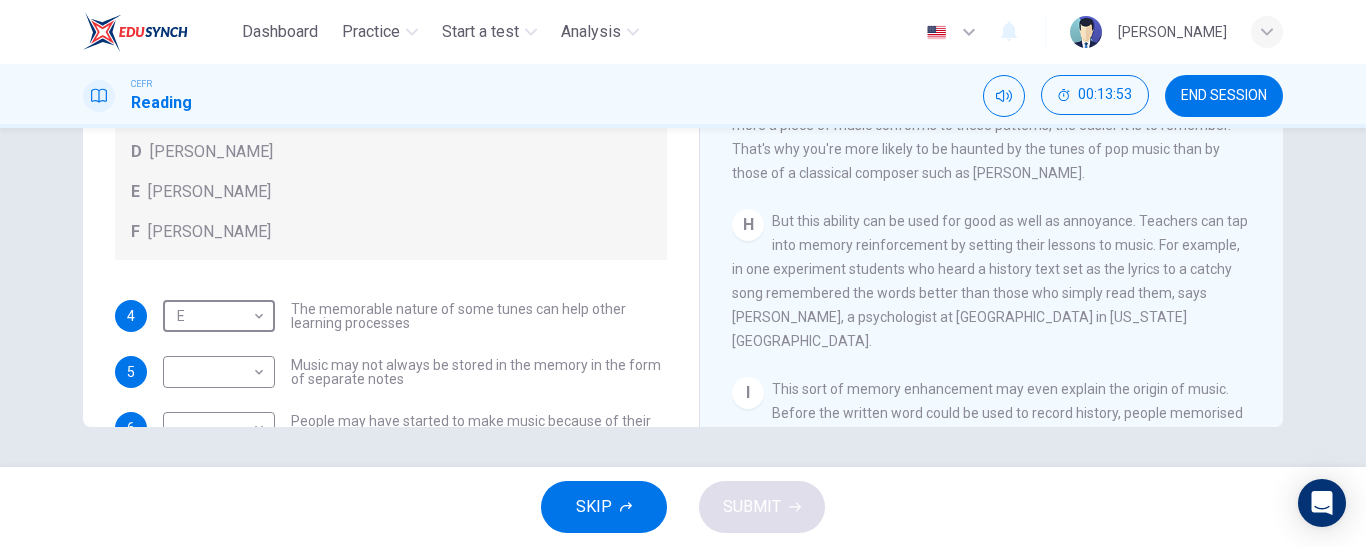 scroll, scrollTop: 48, scrollLeft: 0, axis: vertical 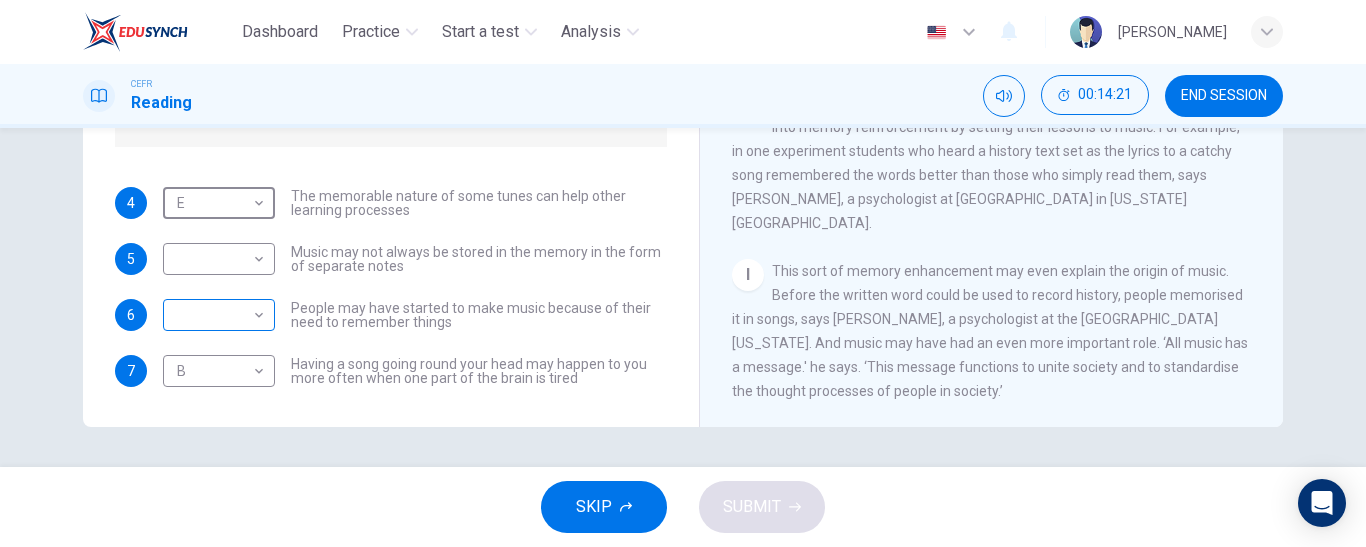 click on "Dashboard Practice Start a test Analysis English en ​ YULIA BINTI LAHU CEFR Reading 00:14:21 END SESSION Questions 4 - 7 Look at the following theories and the list of people below.
Match each theory with the person it is credited to.
Write the correct letter  A-F  in the boxes below. A Roger Chaffin B Susan Ball C Steven Brown D Caroline Palmer E Sandra Calvert F Leon James 4 E E ​ The memorable nature of some tunes can help other learning processes 5 ​ ​ Music may not always be stored in the memory in the form of separate notes 6 ​ ​ People may have started to make music because of their need to remember things 7 B B ​ Having a song going round your head may happen to you more often when one part of the brain is tired A Song on the Brain CLICK TO ZOOM Click to Zoom A B C D E F G H I SKIP SUBMIT EduSynch - Online Language Proficiency Testing
Dashboard Practice Start a test Analysis Notifications © Copyright  2025" at bounding box center (683, 273) 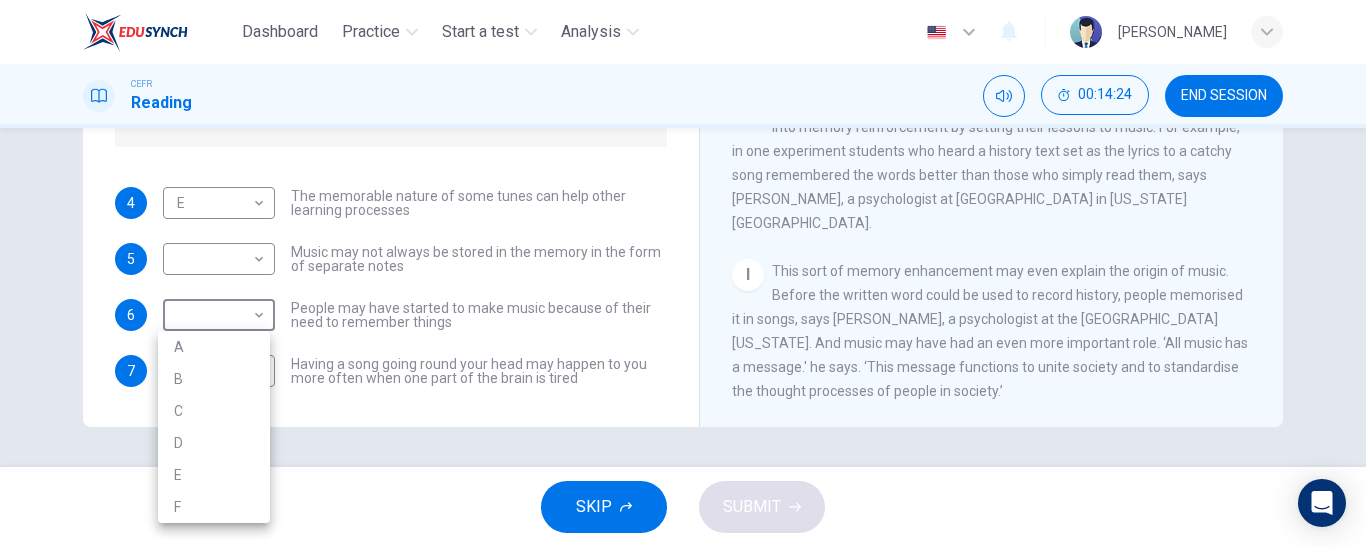 click at bounding box center [683, 273] 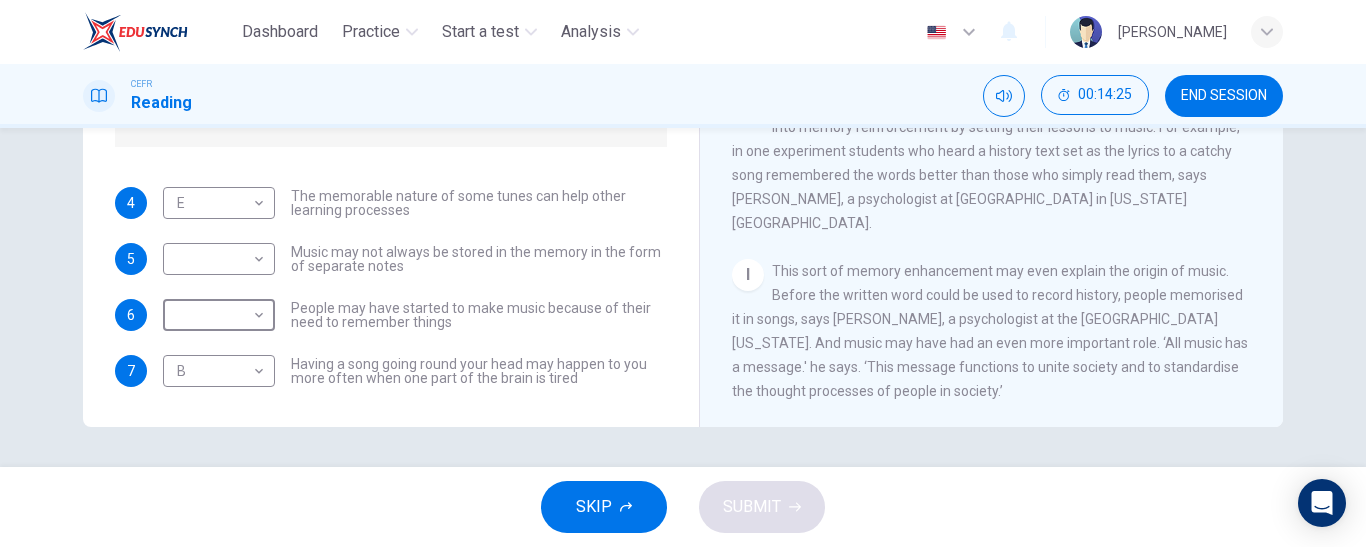 scroll, scrollTop: 0, scrollLeft: 0, axis: both 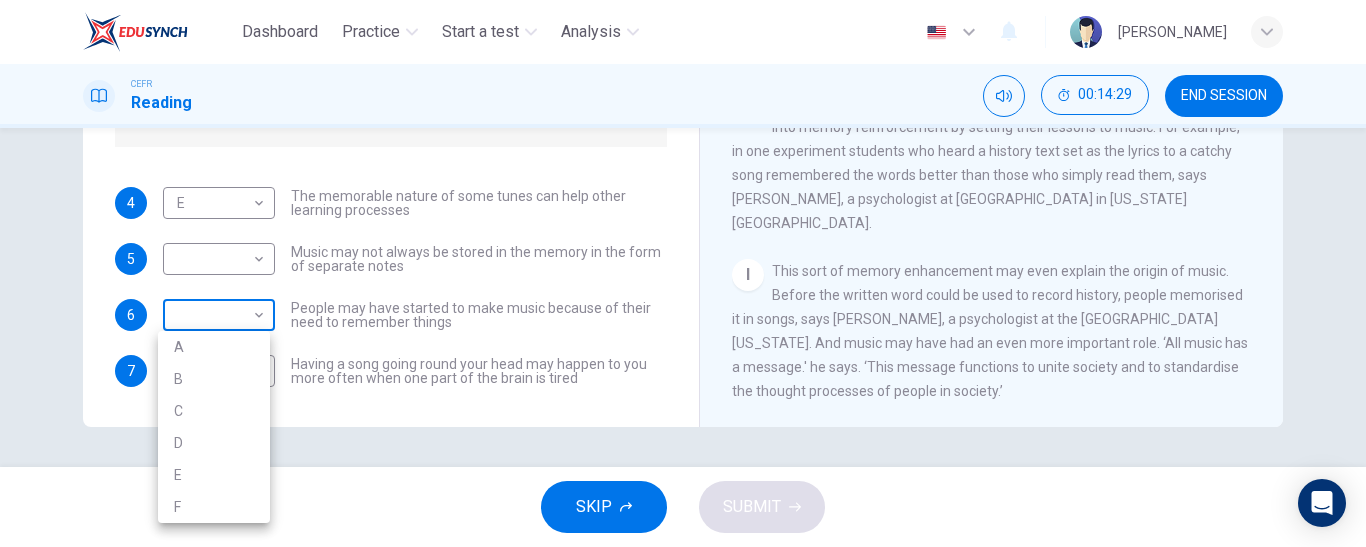 click on "Dashboard Practice Start a test Analysis English en ​ YULIA BINTI LAHU CEFR Reading 00:14:29 END SESSION Questions 4 - 7 Look at the following theories and the list of people below.
Match each theory with the person it is credited to.
Write the correct letter  A-F  in the boxes below. A Roger Chaffin B Susan Ball C Steven Brown D Caroline Palmer E Sandra Calvert F Leon James 4 E E ​ The memorable nature of some tunes can help other learning processes 5 ​ ​ Music may not always be stored in the memory in the form of separate notes 6 ​ ​ People may have started to make music because of their need to remember things 7 B B ​ Having a song going round your head may happen to you more often when one part of the brain is tired A Song on the Brain CLICK TO ZOOM Click to Zoom A B C D E F G H I SKIP SUBMIT EduSynch - Online Language Proficiency Testing
Dashboard Practice Start a test Analysis Notifications © Copyright  2025 A B C D E F" at bounding box center [683, 273] 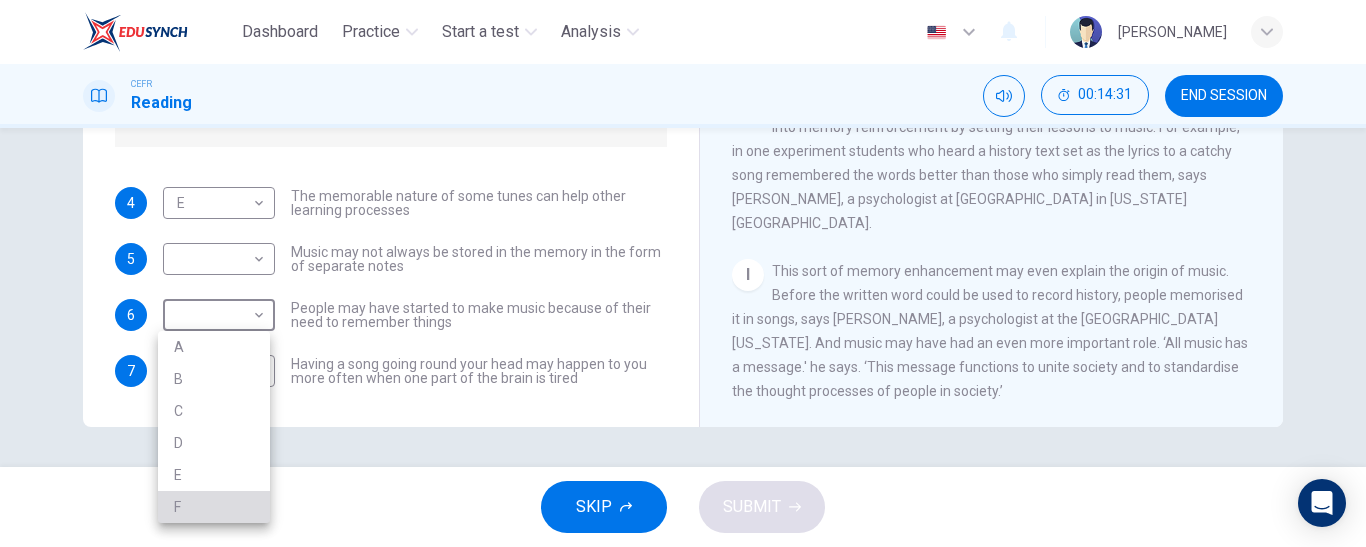 click on "F" at bounding box center [214, 507] 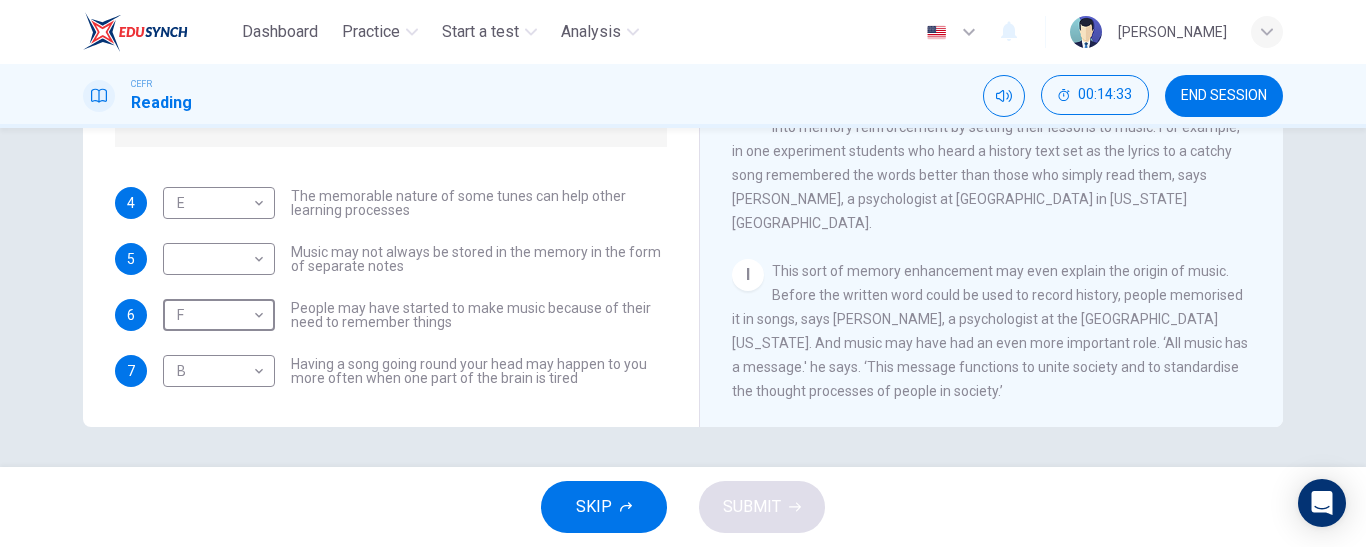scroll, scrollTop: 0, scrollLeft: 0, axis: both 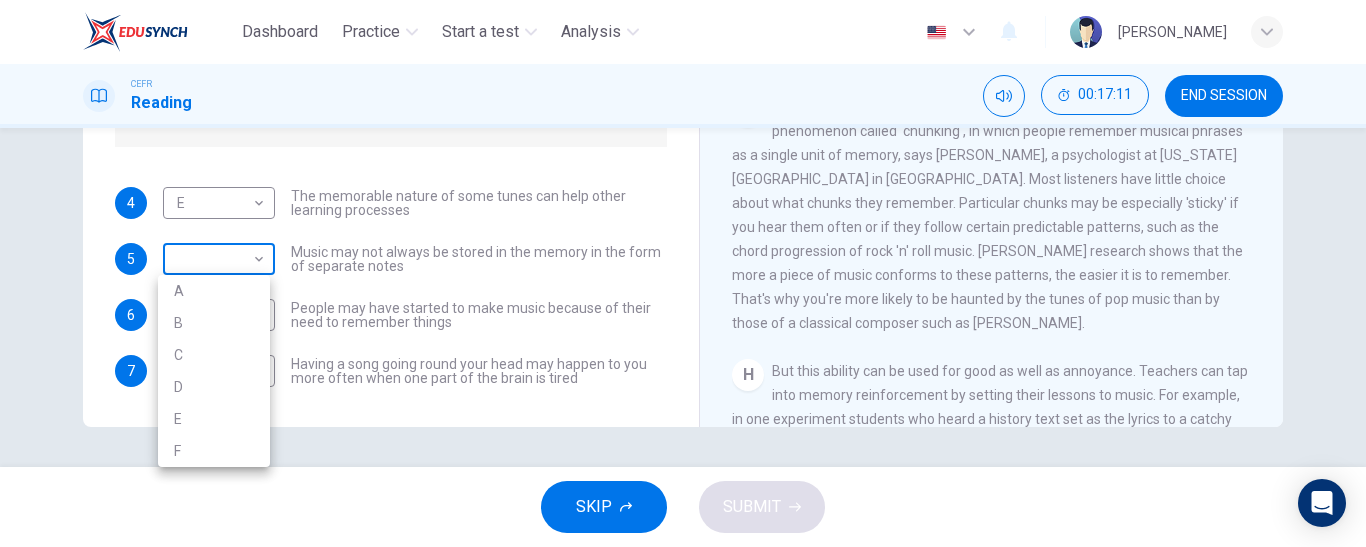 click on "Dashboard Practice Start a test Analysis English en ​ YULIA BINTI LAHU CEFR Reading 00:17:11 END SESSION Questions 4 - 7 Look at the following theories and the list of people below.
Match each theory with the person it is credited to.
Write the correct letter  A-F  in the boxes below. A Roger Chaffin B Susan Ball C Steven Brown D Caroline Palmer E Sandra Calvert F Leon James 4 E E ​ The memorable nature of some tunes can help other learning processes 5 ​ ​ Music may not always be stored in the memory in the form of separate notes 6 F F ​ People may have started to make music because of their need to remember things 7 B B ​ Having a song going round your head may happen to you more often when one part of the brain is tired A Song on the Brain CLICK TO ZOOM Click to Zoom A B C D E F G H I SKIP SUBMIT EduSynch - Online Language Proficiency Testing
Dashboard Practice Start a test Analysis Notifications © Copyright  2025 A B C D E F" at bounding box center (683, 273) 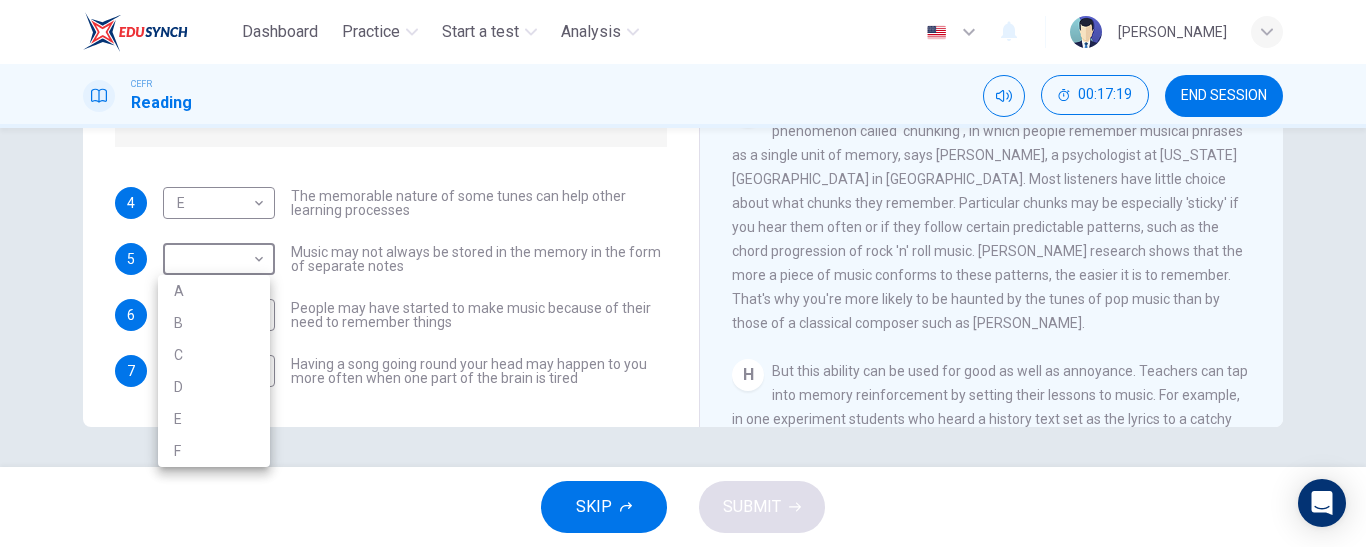 click at bounding box center [683, 273] 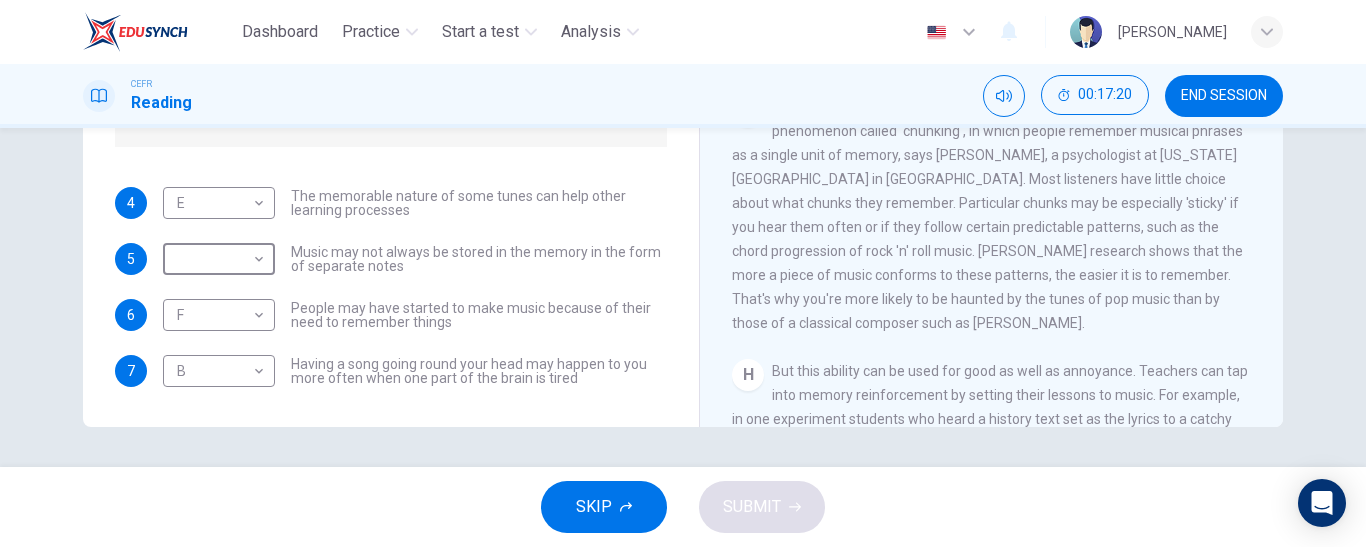 scroll, scrollTop: 0, scrollLeft: 0, axis: both 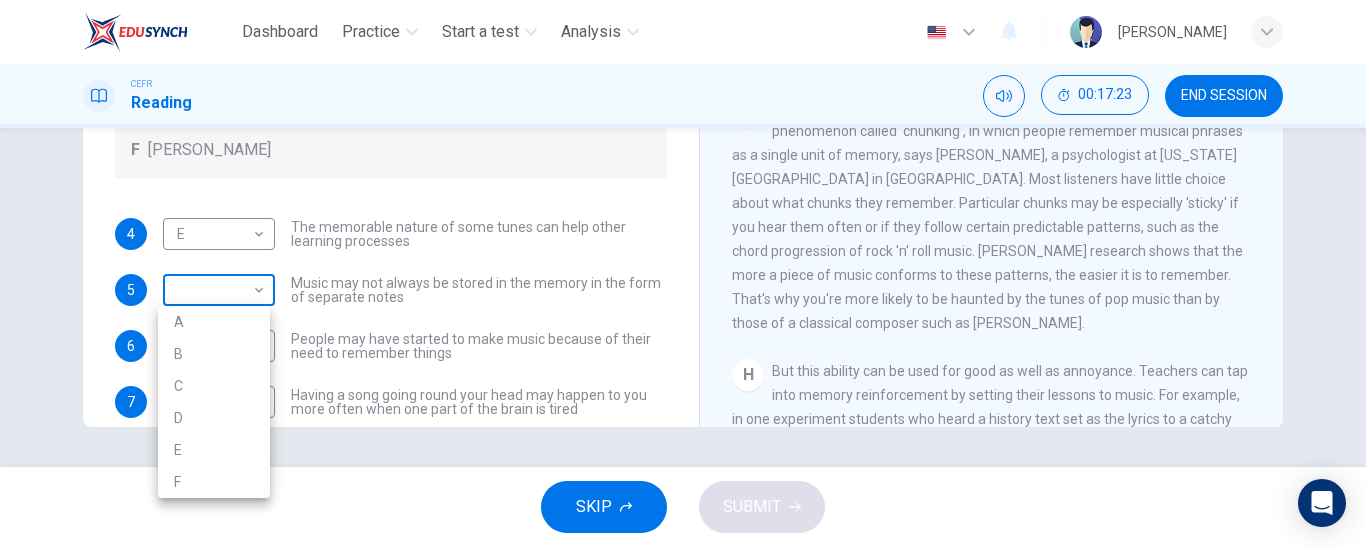 click on "Dashboard Practice Start a test Analysis English en ​ YULIA BINTI LAHU CEFR Reading 00:17:23 END SESSION Questions 4 - 7 Look at the following theories and the list of people below.
Match each theory with the person it is credited to.
Write the correct letter  A-F  in the boxes below. A Roger Chaffin B Susan Ball C Steven Brown D Caroline Palmer E Sandra Calvert F Leon James 4 E E ​ The memorable nature of some tunes can help other learning processes 5 ​ ​ Music may not always be stored in the memory in the form of separate notes 6 F F ​ People may have started to make music because of their need to remember things 7 B B ​ Having a song going round your head may happen to you more often when one part of the brain is tired A Song on the Brain CLICK TO ZOOM Click to Zoom A B C D E F G H I SKIP SUBMIT EduSynch - Online Language Proficiency Testing
Dashboard Practice Start a test Analysis Notifications © Copyright  2025 A B C D E F" at bounding box center (683, 273) 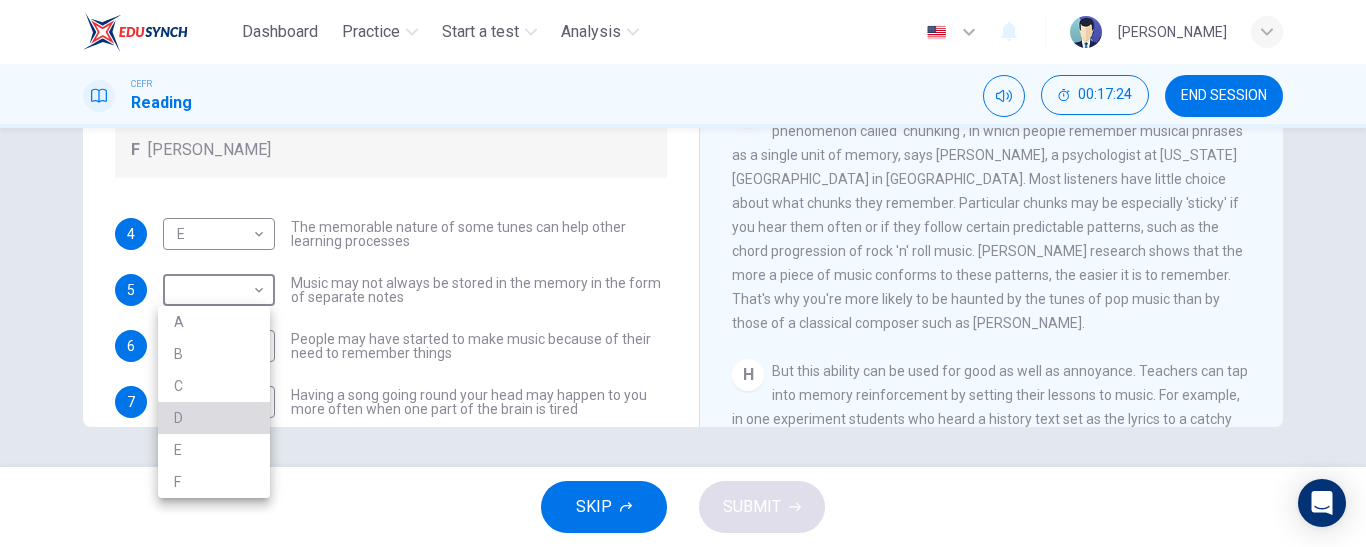 click on "D" at bounding box center [214, 418] 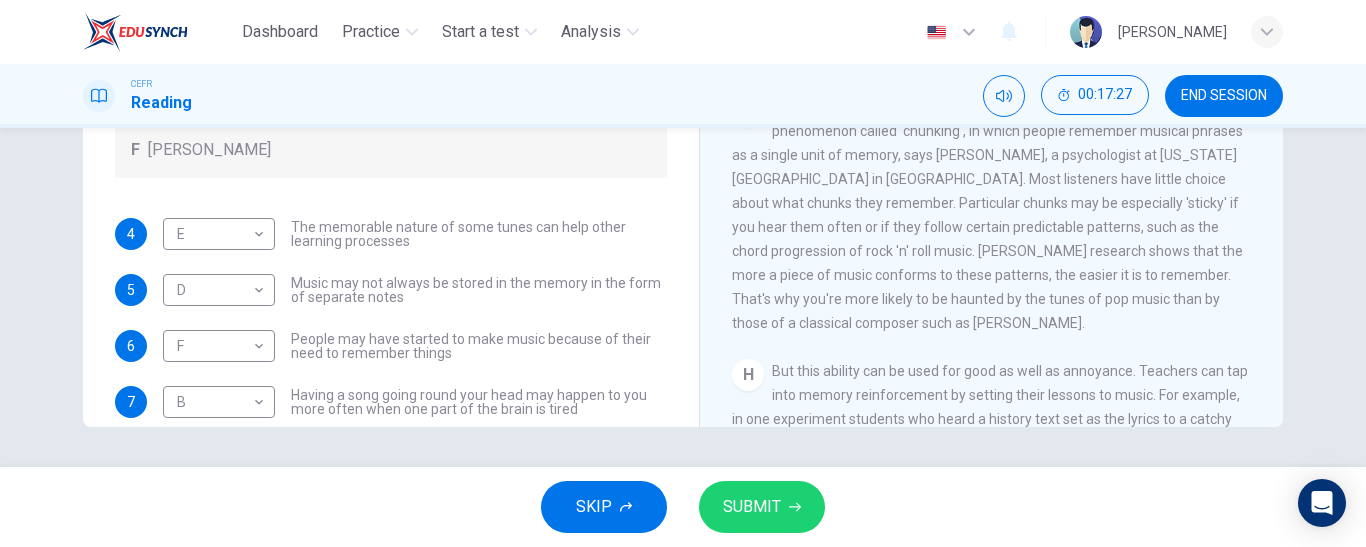 drag, startPoint x: 636, startPoint y: 502, endPoint x: 763, endPoint y: 505, distance: 127.03543 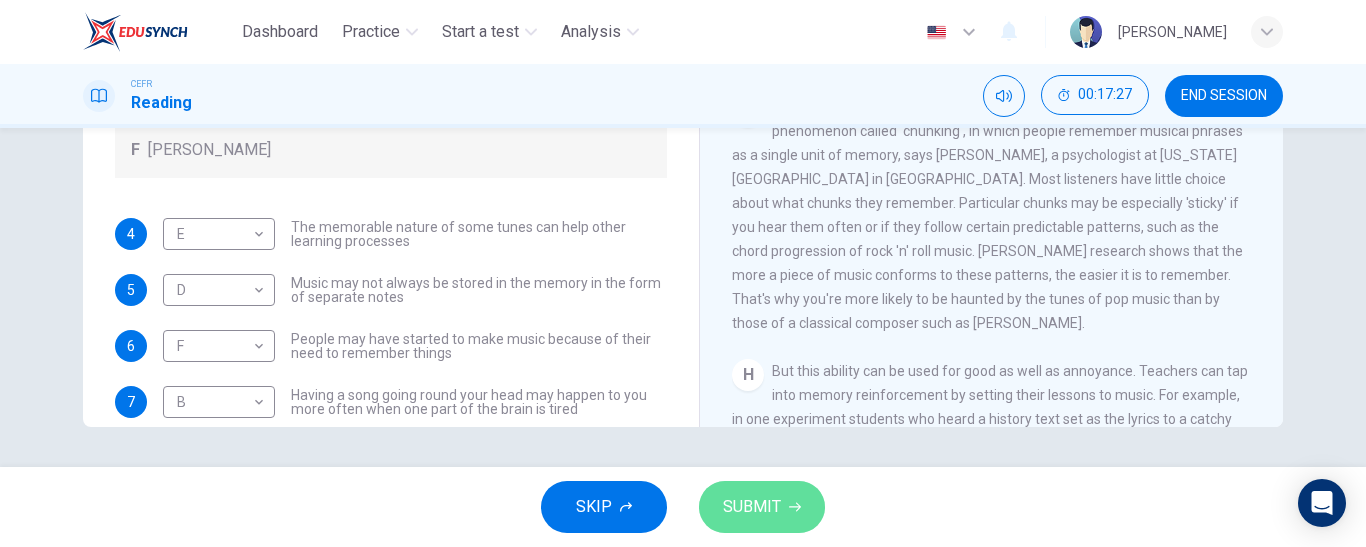 click on "SUBMIT" at bounding box center (752, 507) 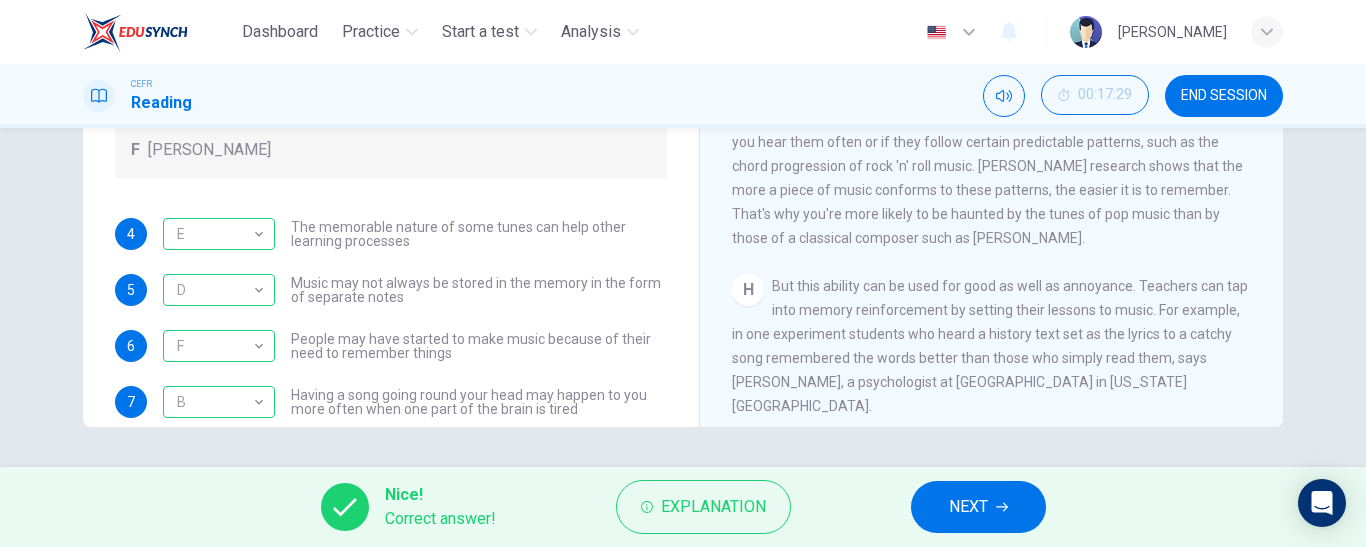 scroll, scrollTop: 1384, scrollLeft: 0, axis: vertical 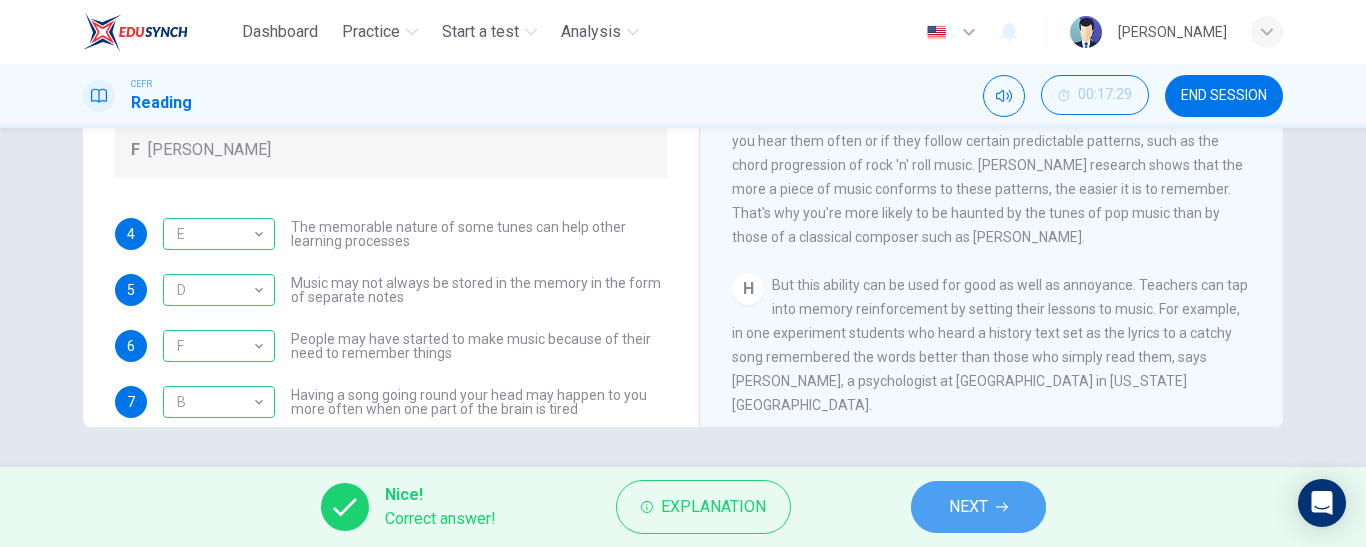 click on "NEXT" at bounding box center (978, 507) 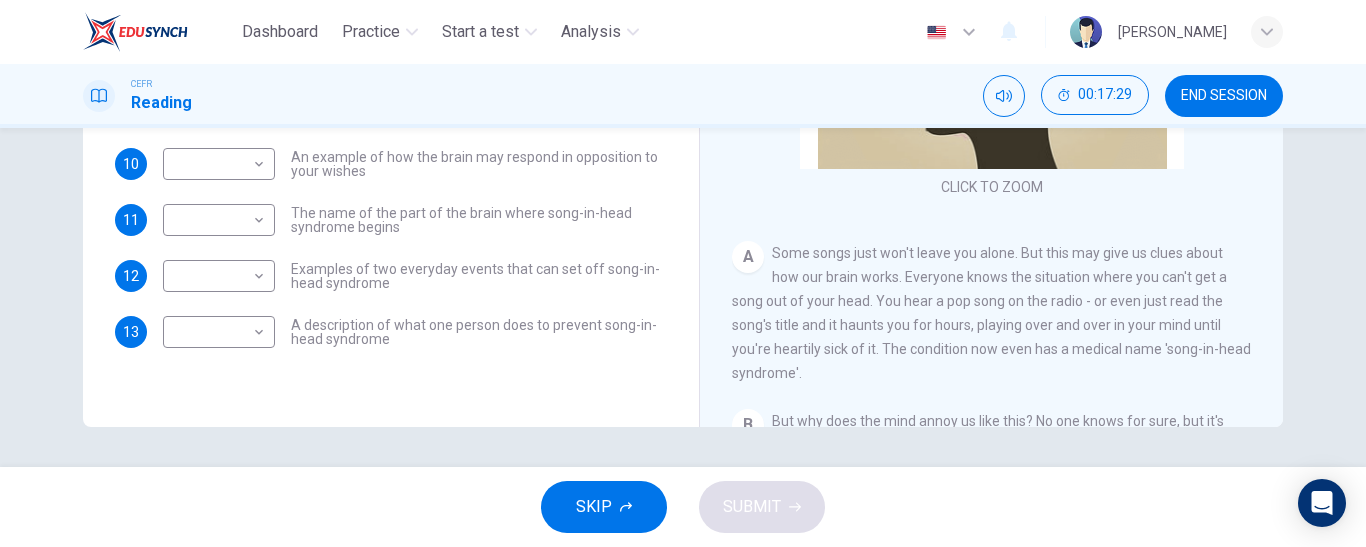 scroll, scrollTop: 384, scrollLeft: 0, axis: vertical 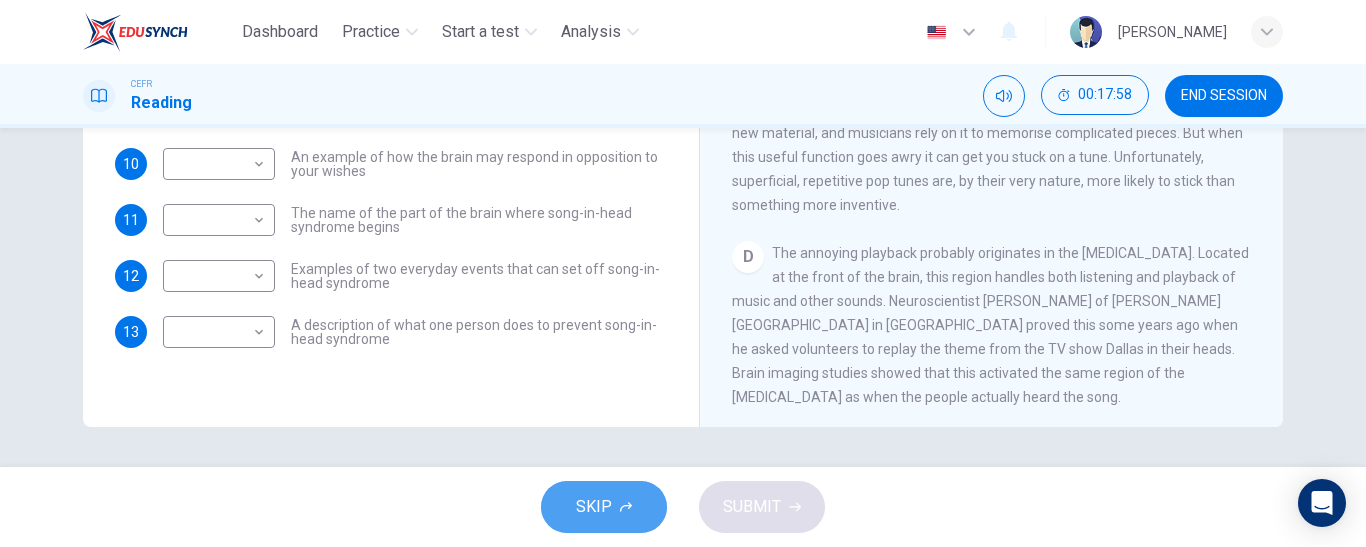 click on "SKIP" at bounding box center [604, 507] 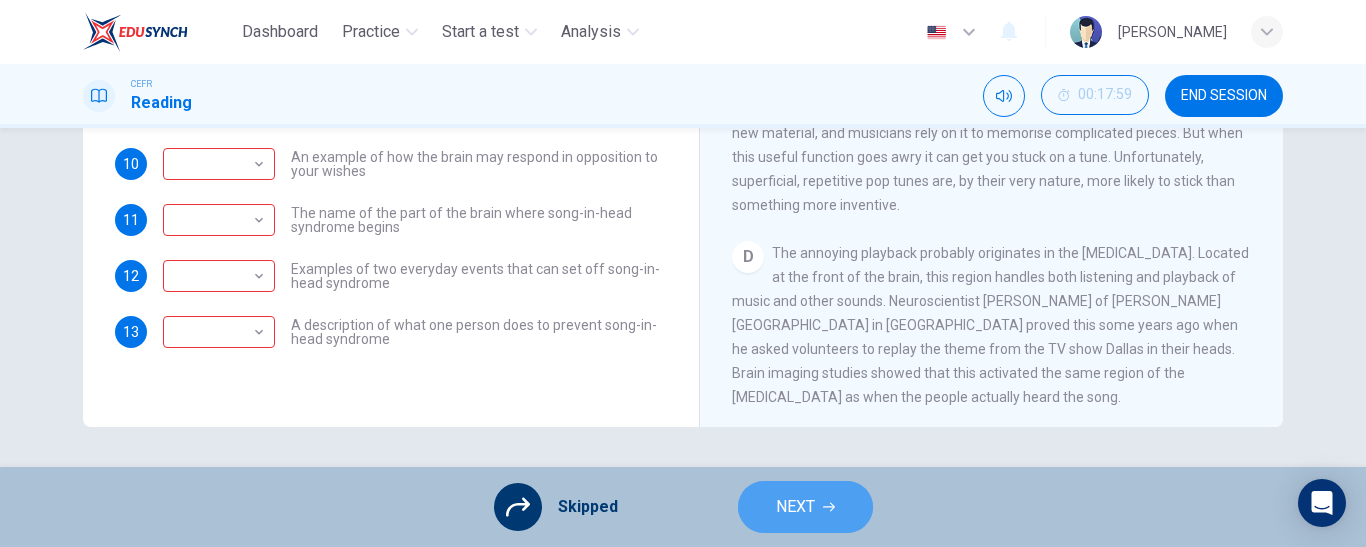 click on "NEXT" at bounding box center (805, 507) 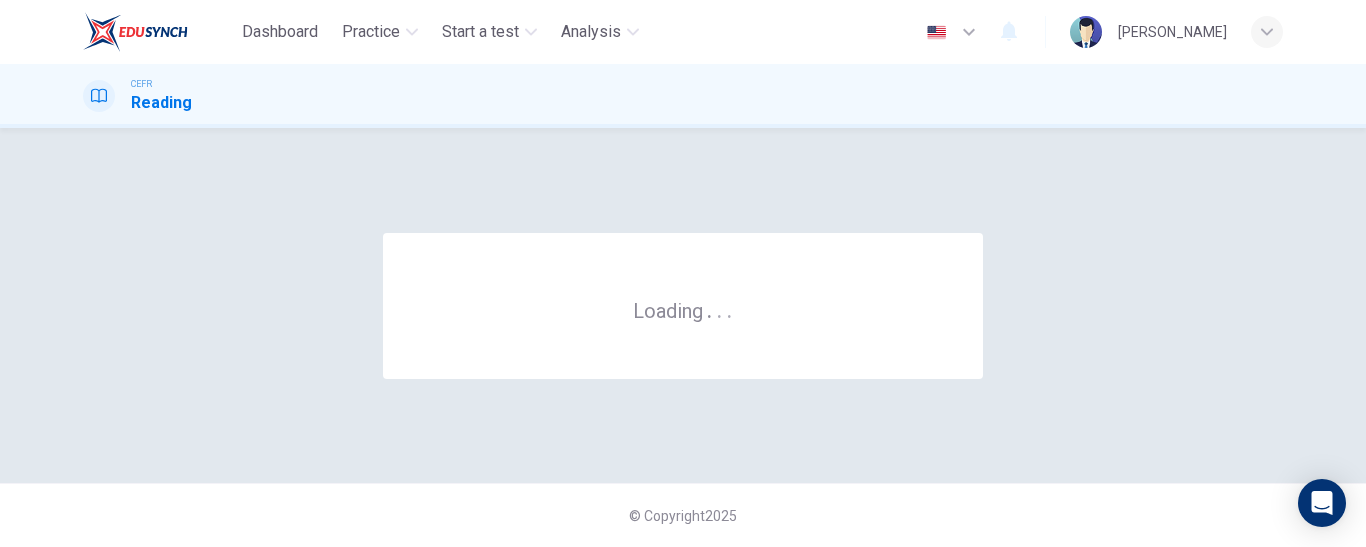scroll, scrollTop: 0, scrollLeft: 0, axis: both 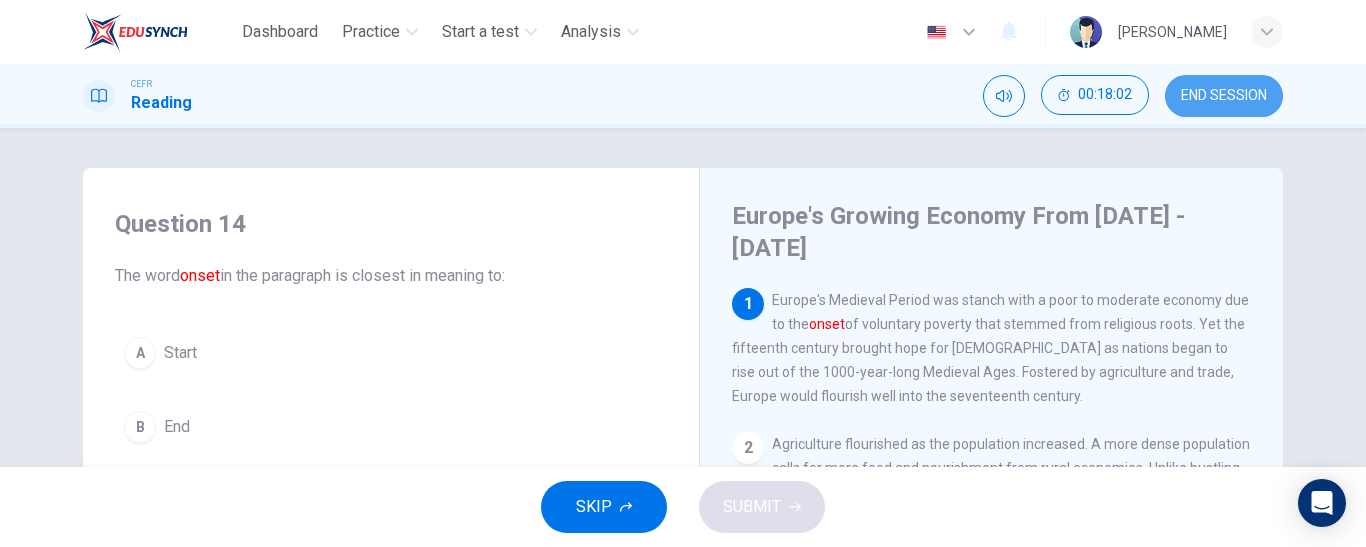 click on "END SESSION" at bounding box center [1224, 96] 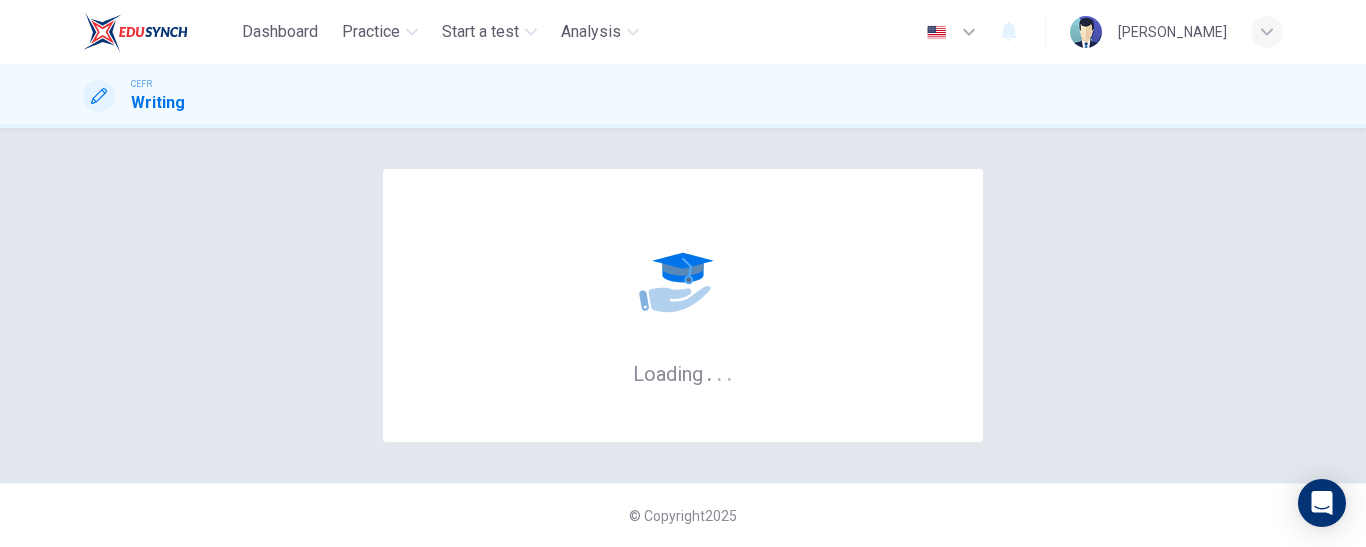 scroll, scrollTop: 0, scrollLeft: 0, axis: both 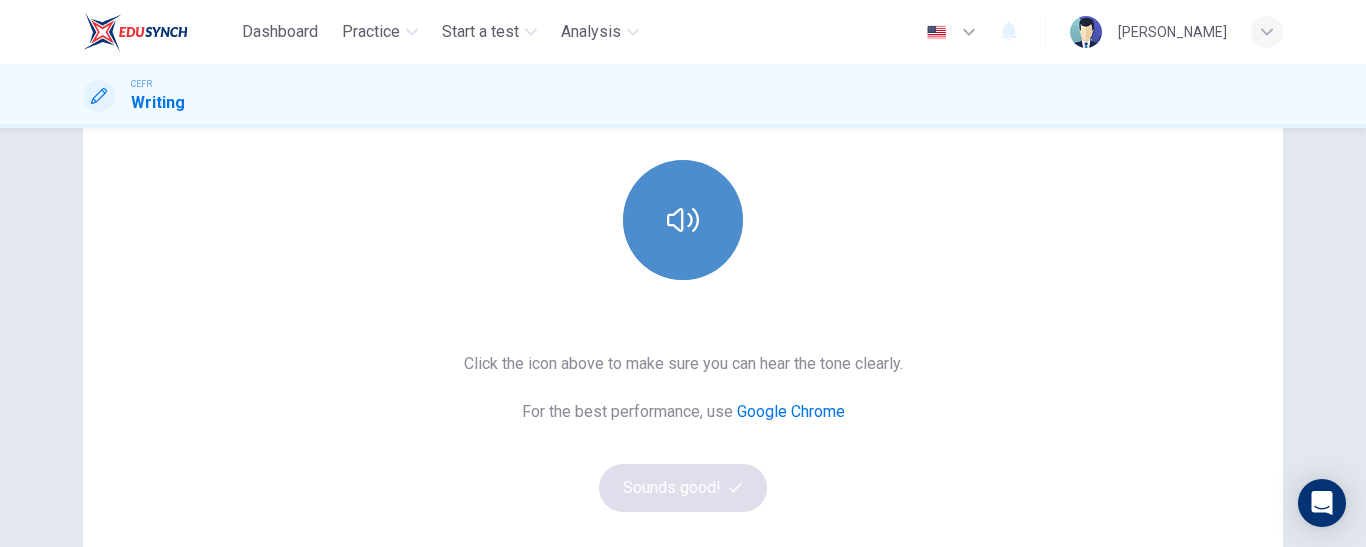 click at bounding box center [683, 220] 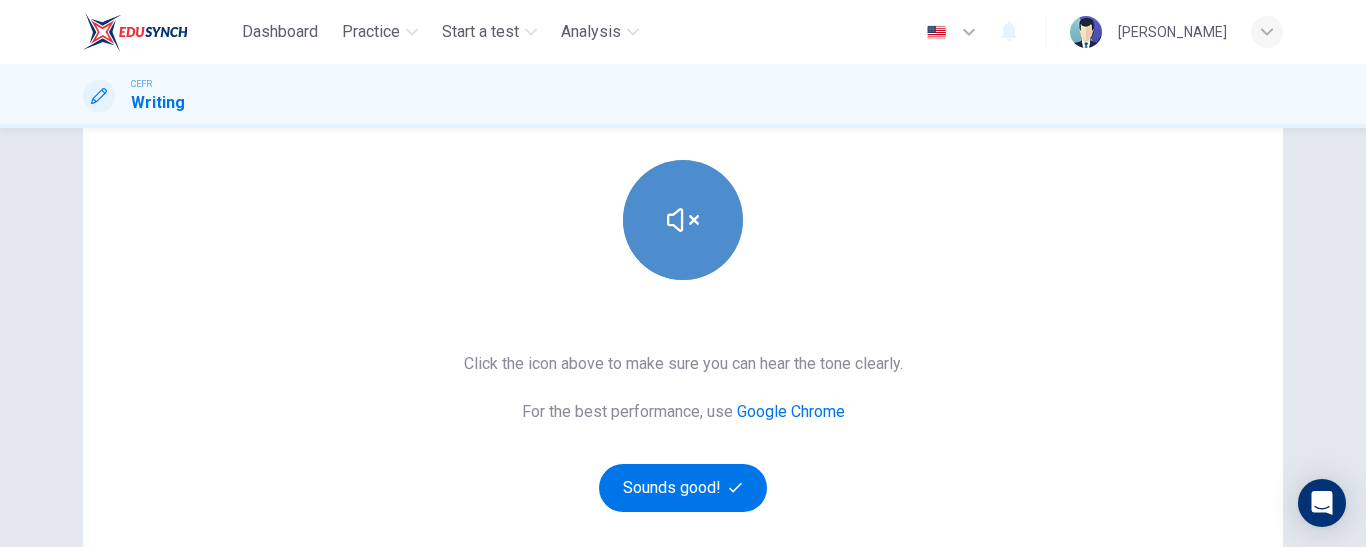click at bounding box center [683, 220] 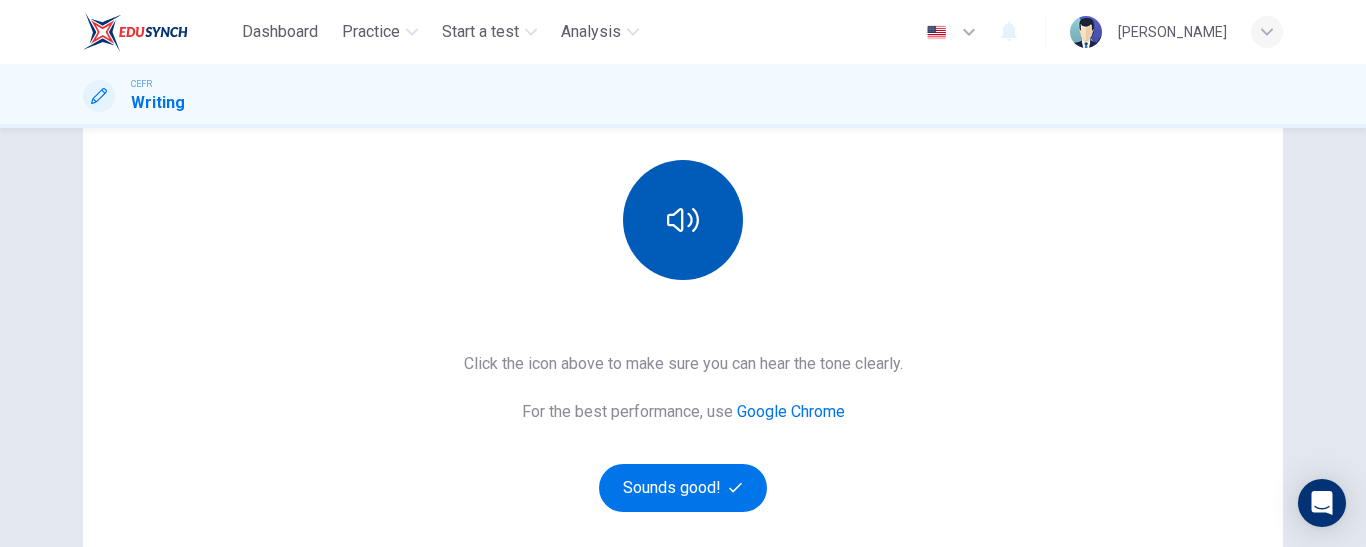 click at bounding box center [683, 220] 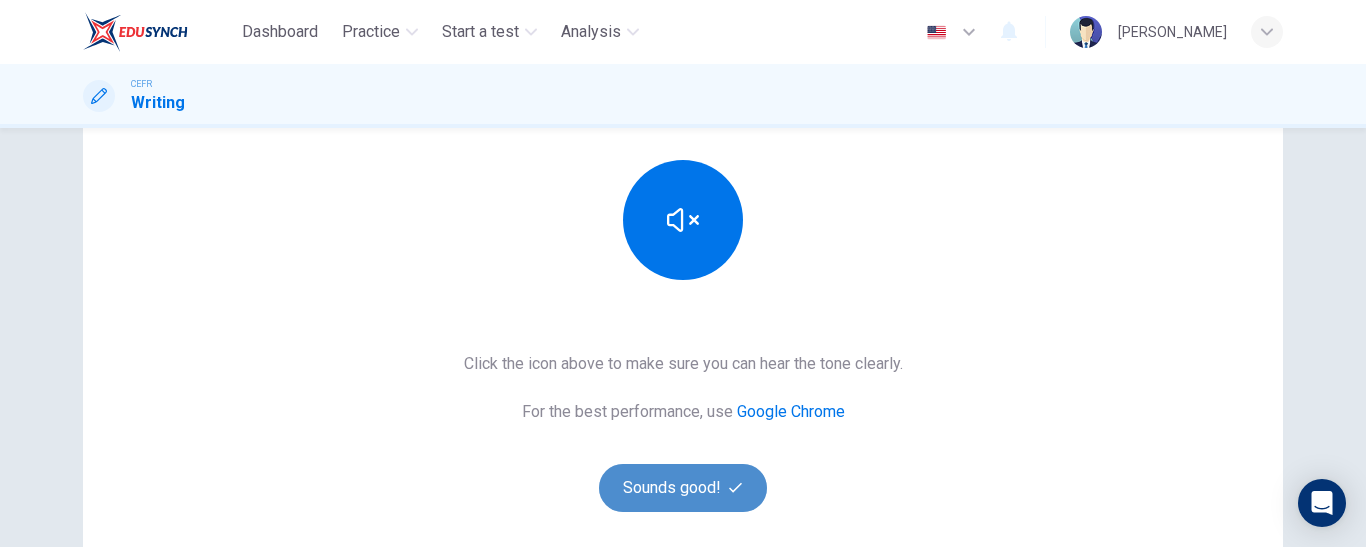 click on "Sounds good!" at bounding box center [683, 488] 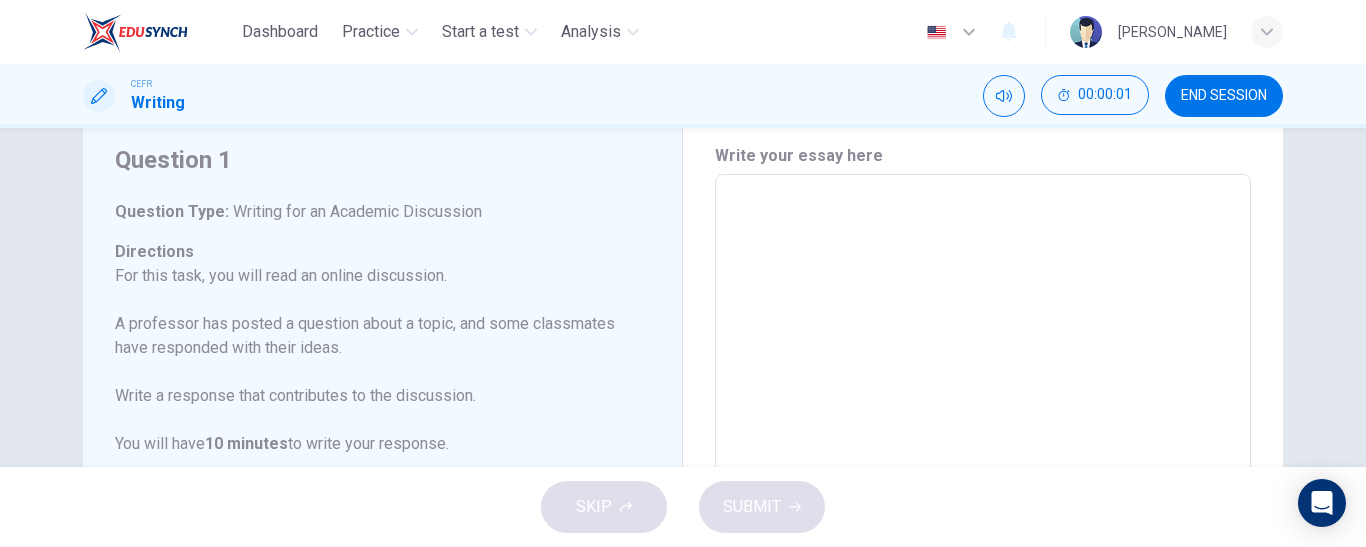 scroll, scrollTop: 0, scrollLeft: 0, axis: both 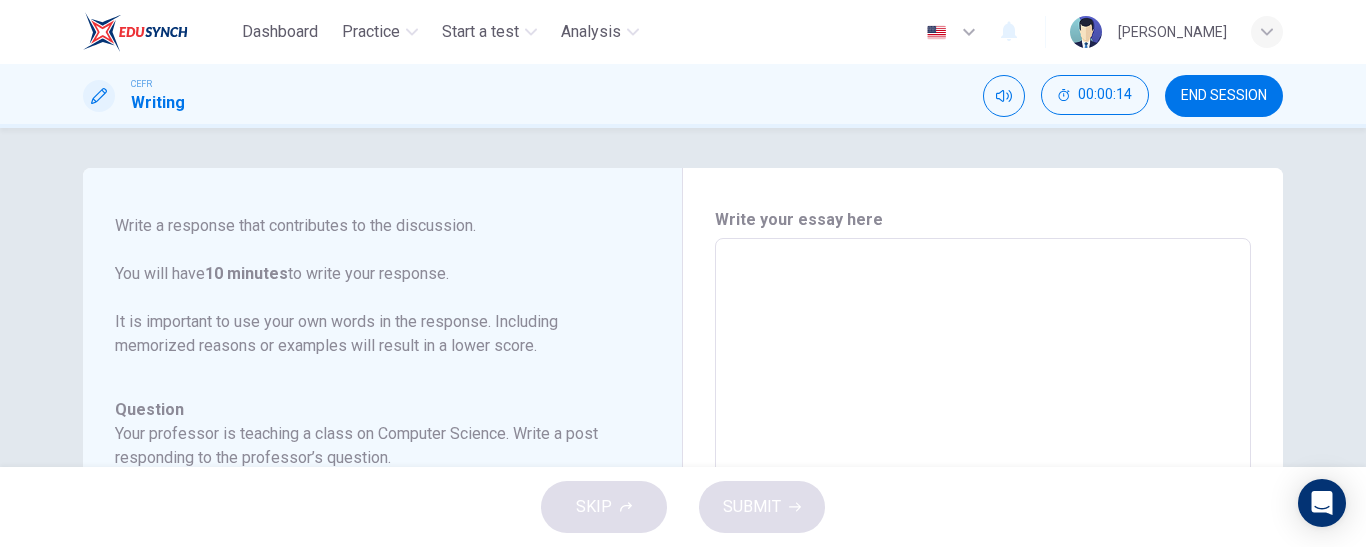 click on "For this task, you will read an online discussion. A professor has posted a question about a topic, and some classmates have responded with their ideas. Write a response that contributes to the discussion. You will have  10 minutes  to write your response.  It is important to use your own words in the response. Including memorized reasons or examples will result in a lower score." at bounding box center (370, 226) 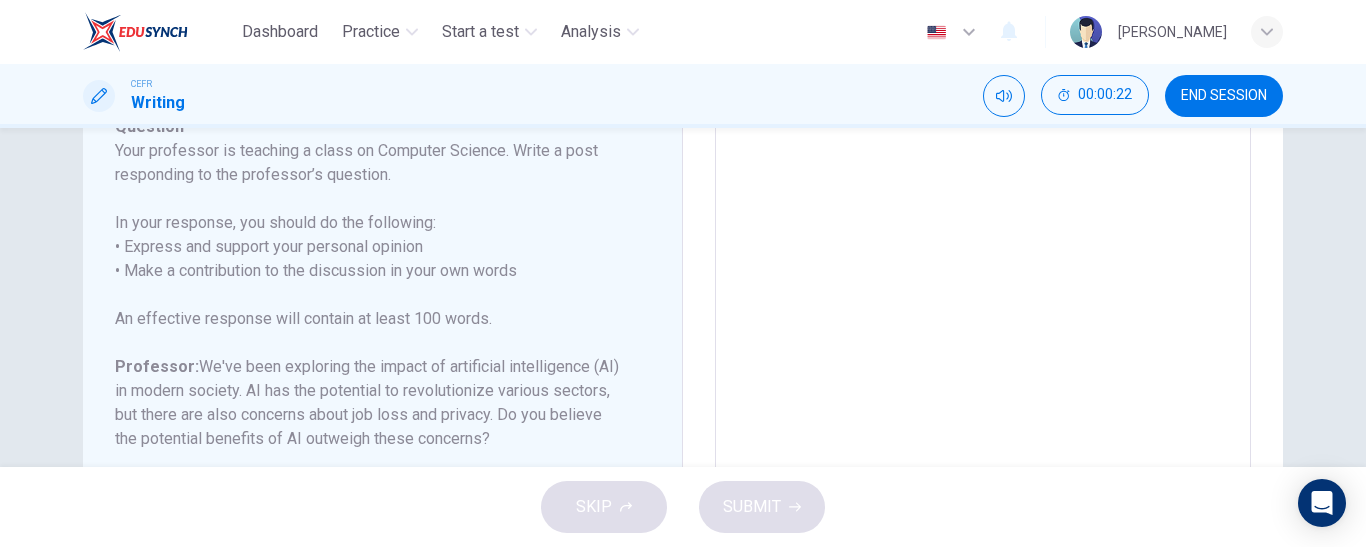scroll, scrollTop: 320, scrollLeft: 0, axis: vertical 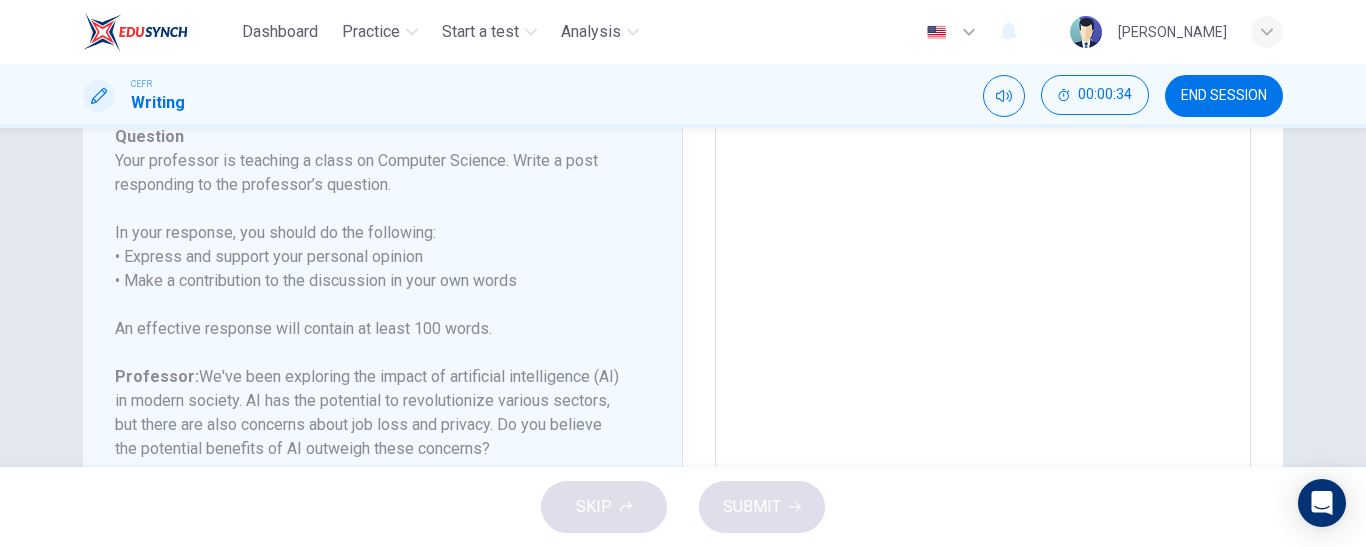 drag, startPoint x: 373, startPoint y: 159, endPoint x: 369, endPoint y: 188, distance: 29.274563 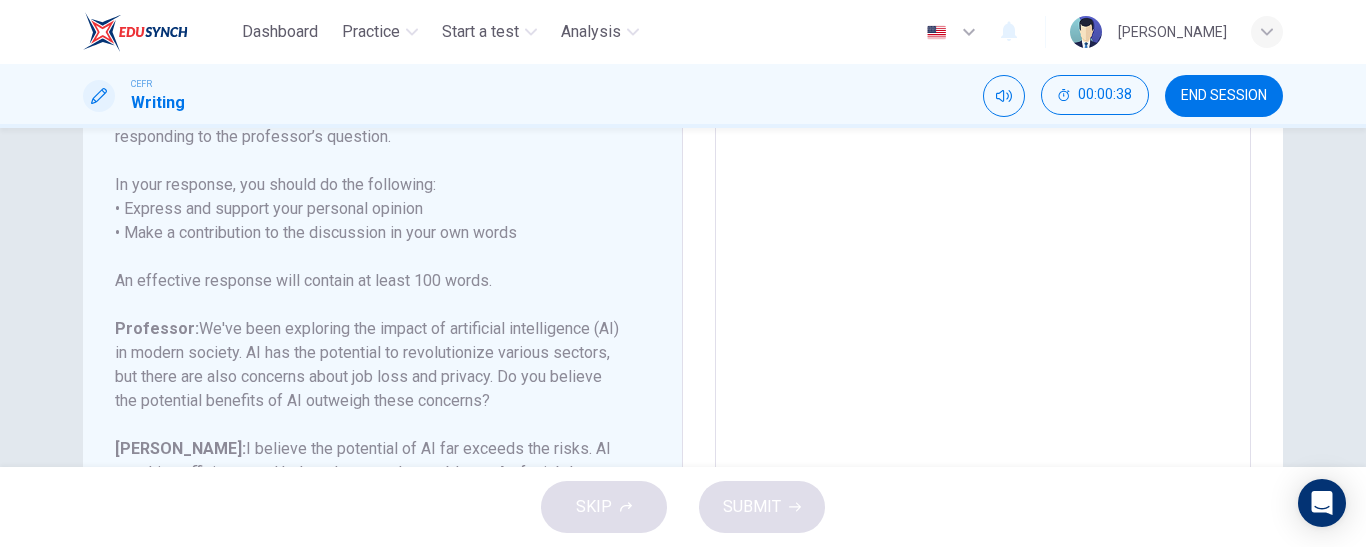 scroll, scrollTop: 246, scrollLeft: 0, axis: vertical 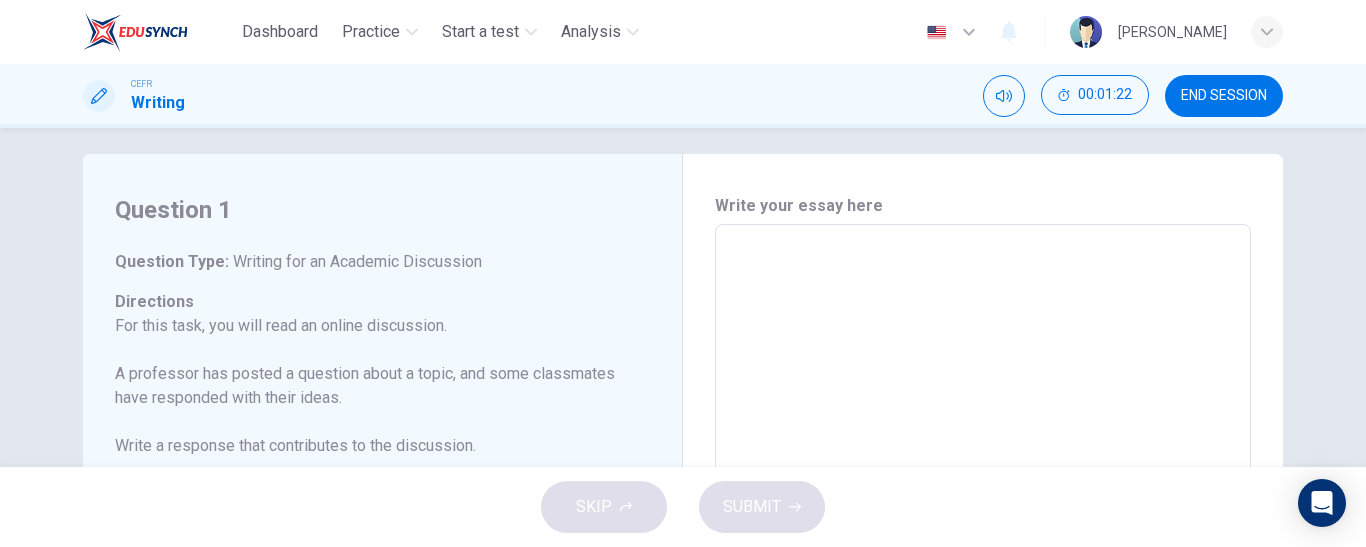 click at bounding box center [983, 558] 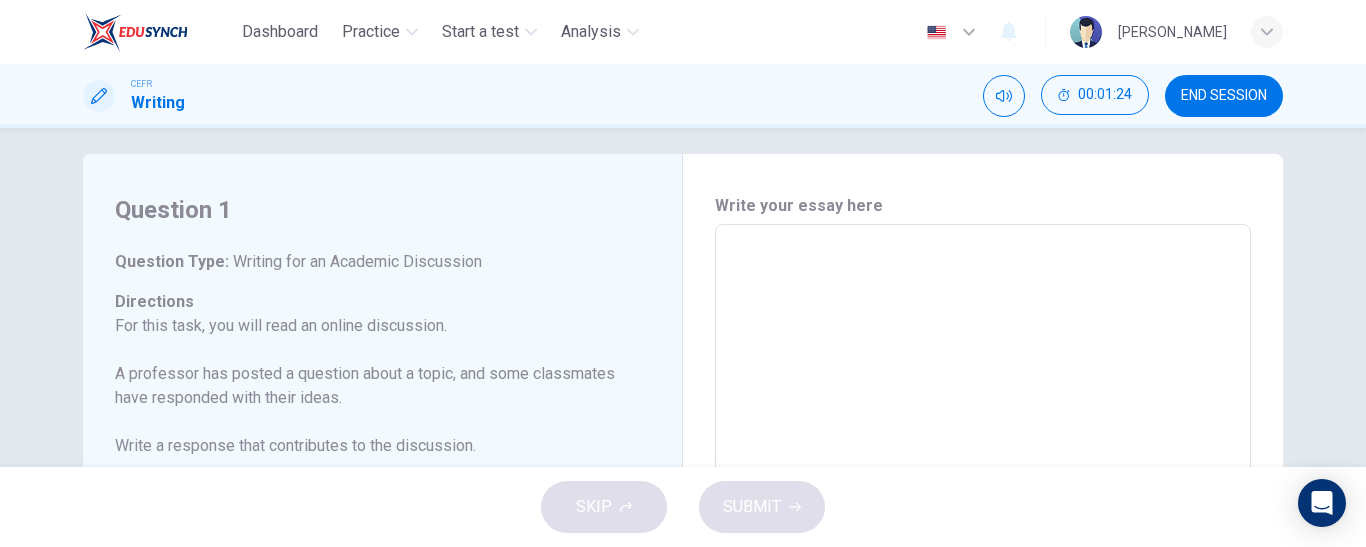 type on "I" 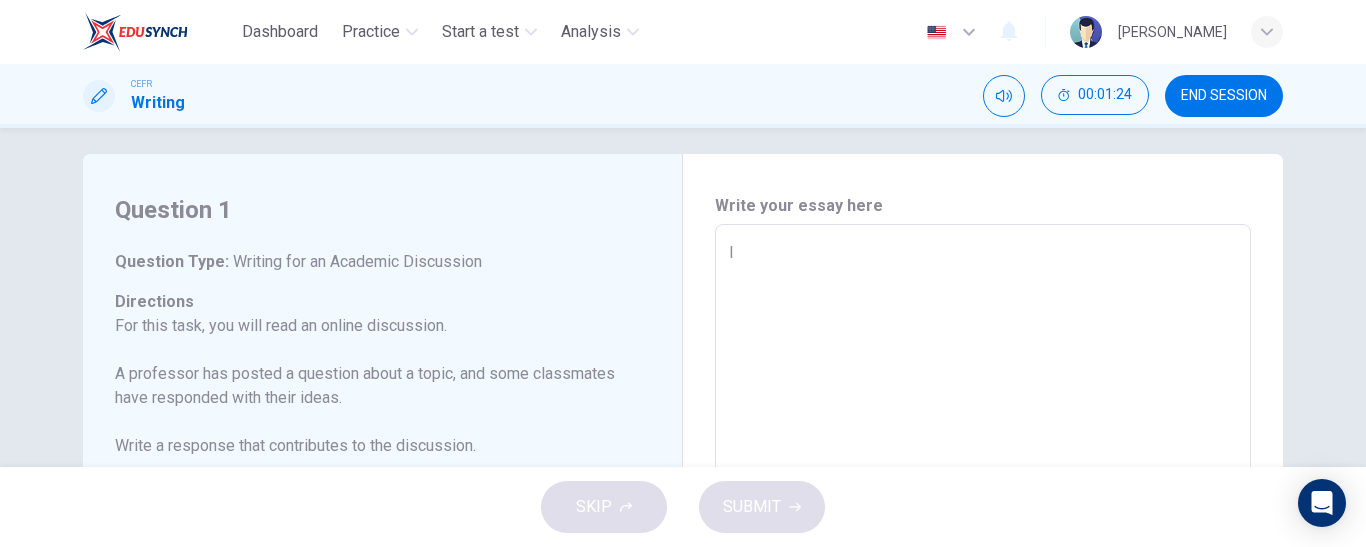 type on "x" 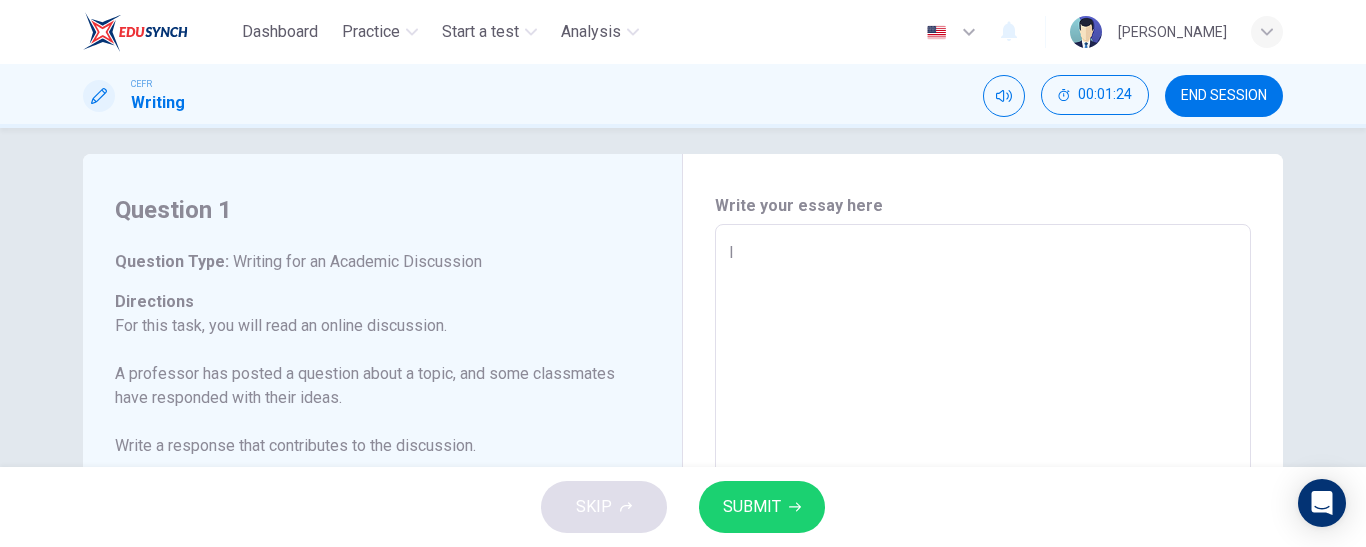type on "I" 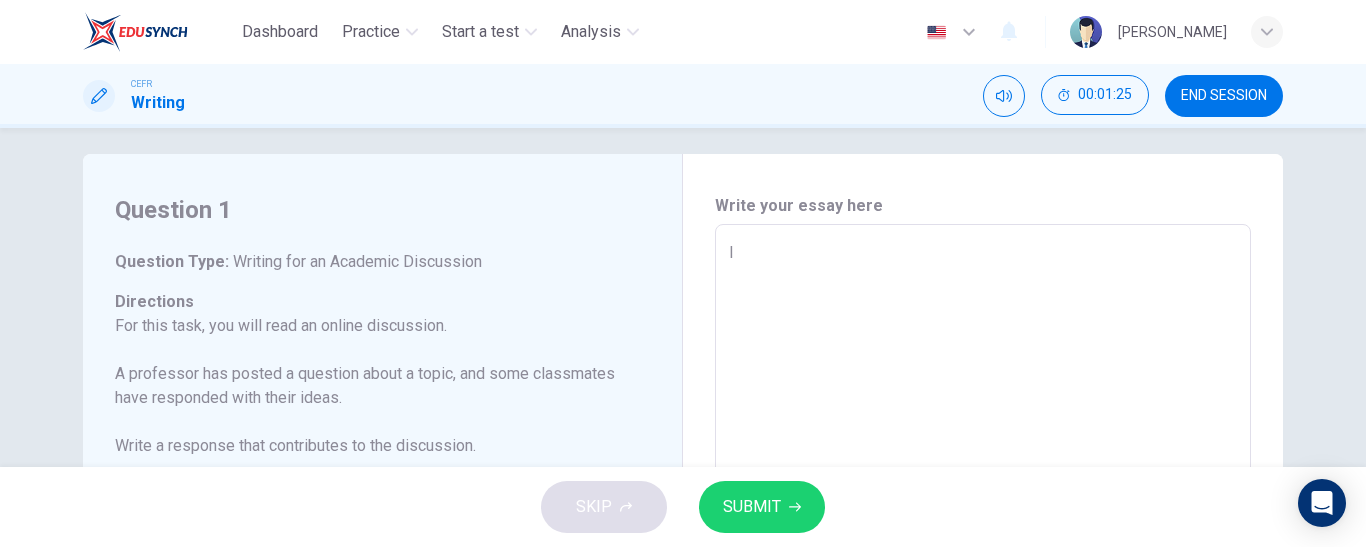 type on "I p" 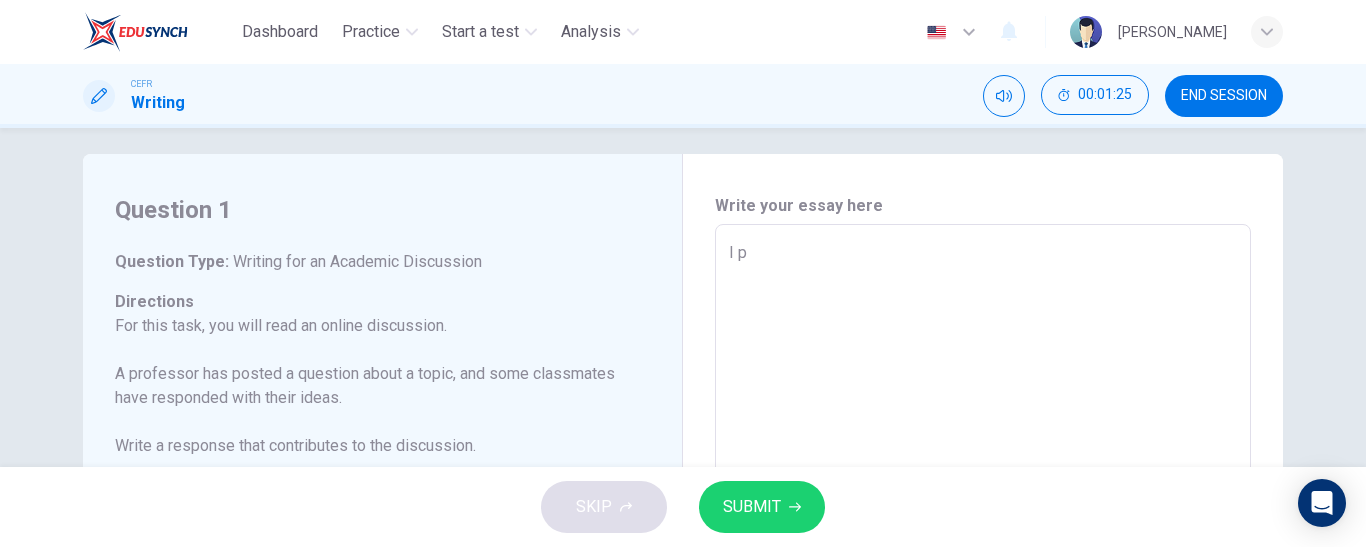 type on "x" 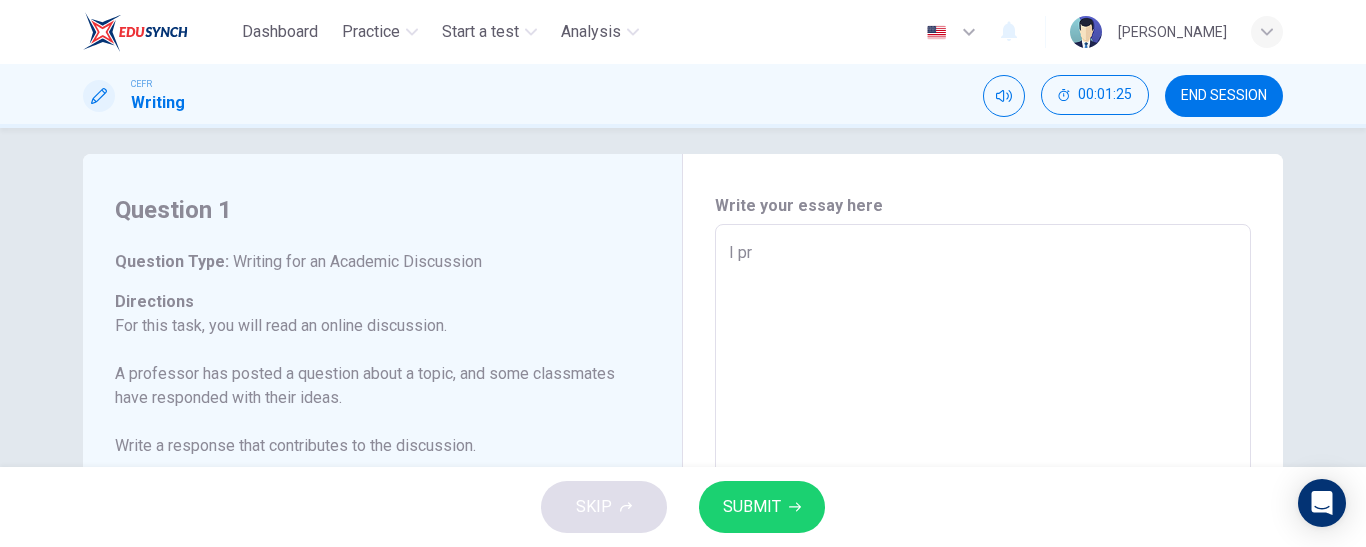 type on "I pro" 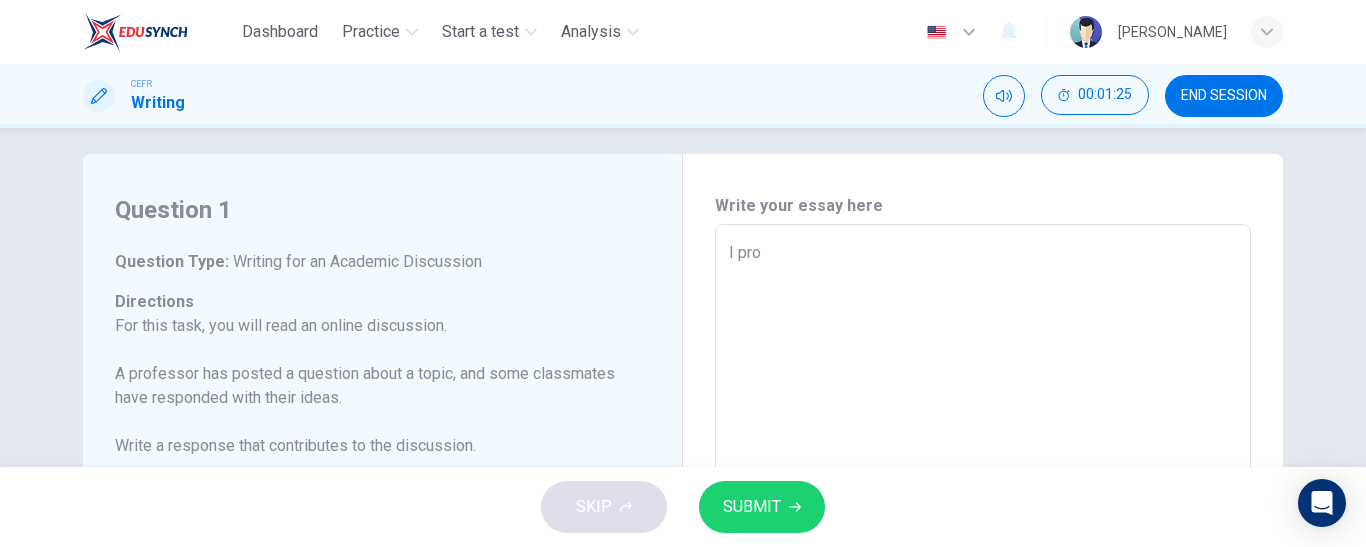type on "x" 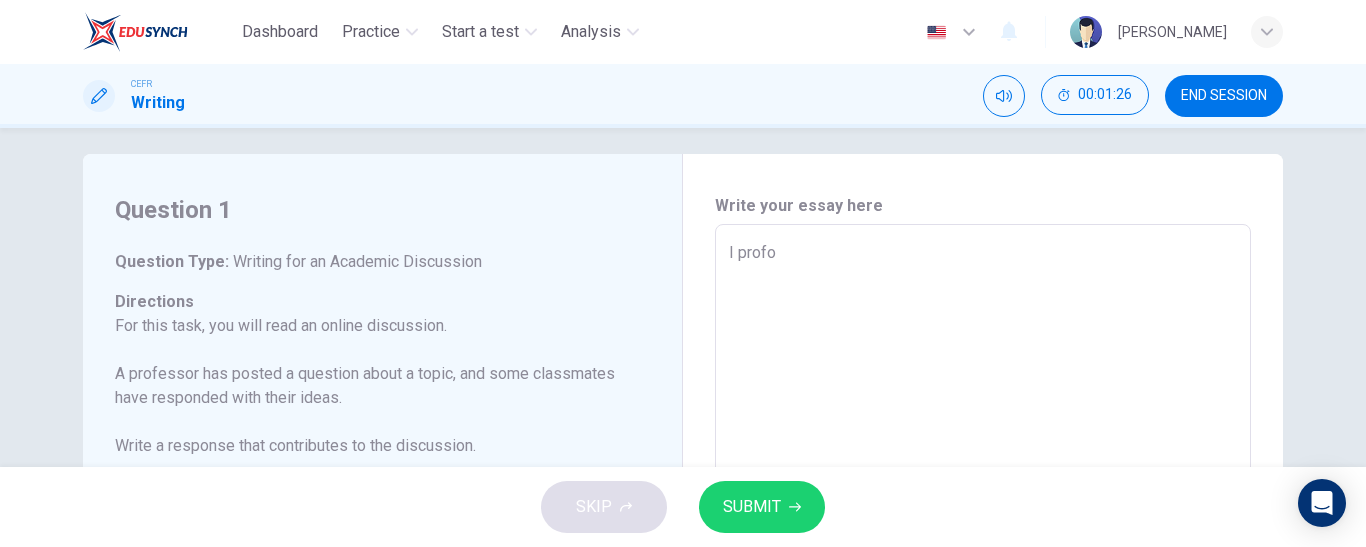 type on "I profou" 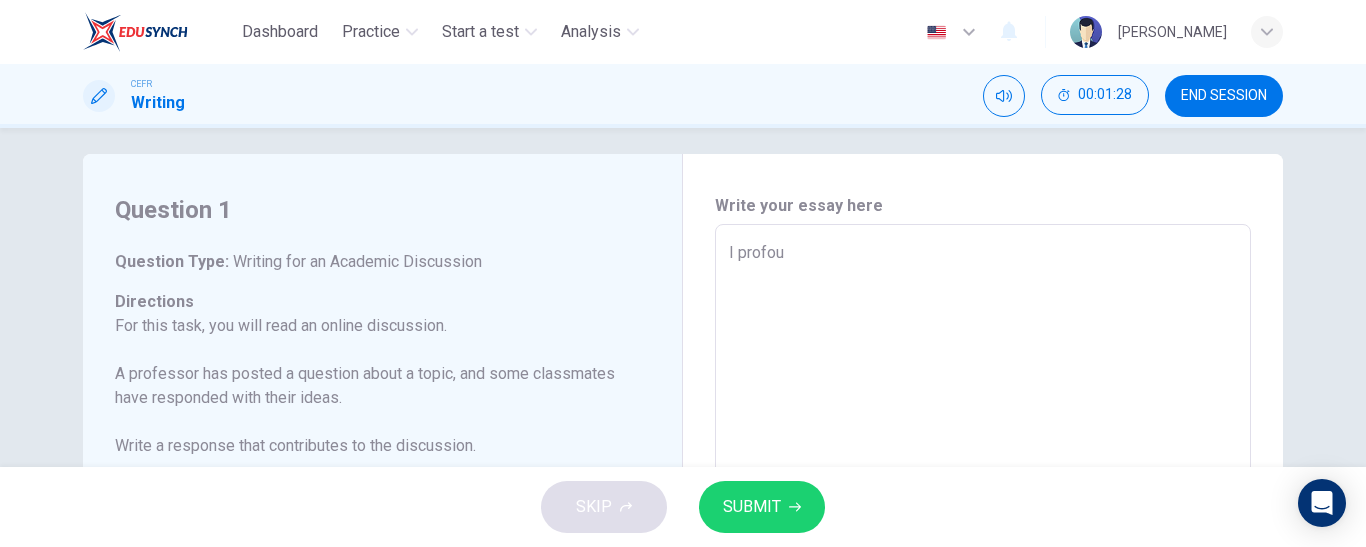 type on "x" 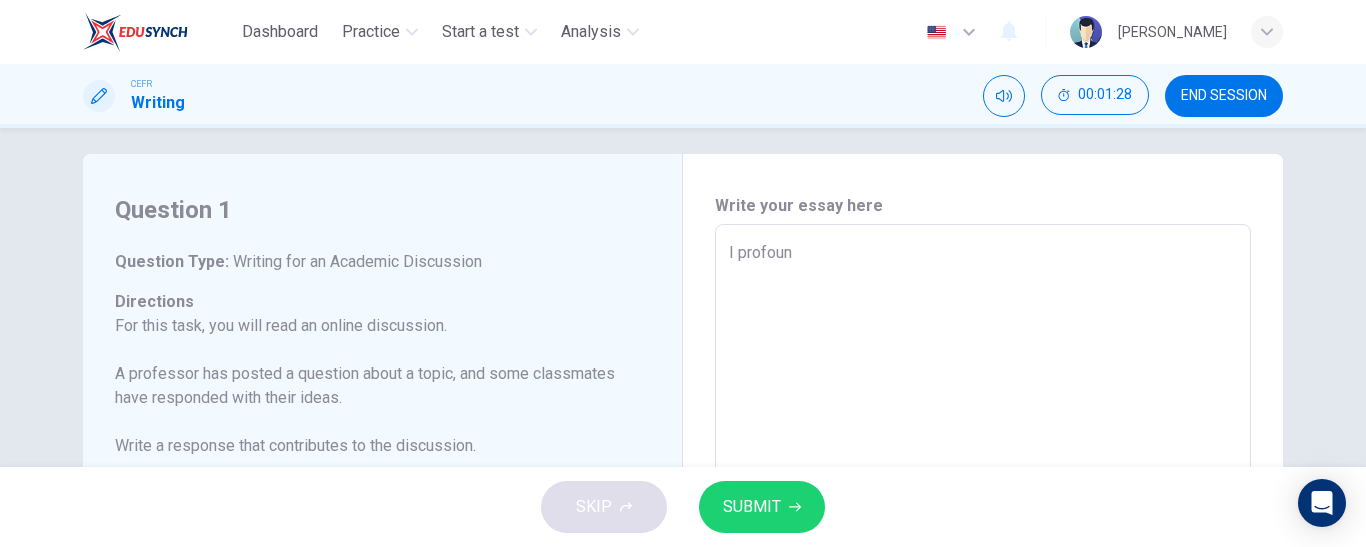 type on "x" 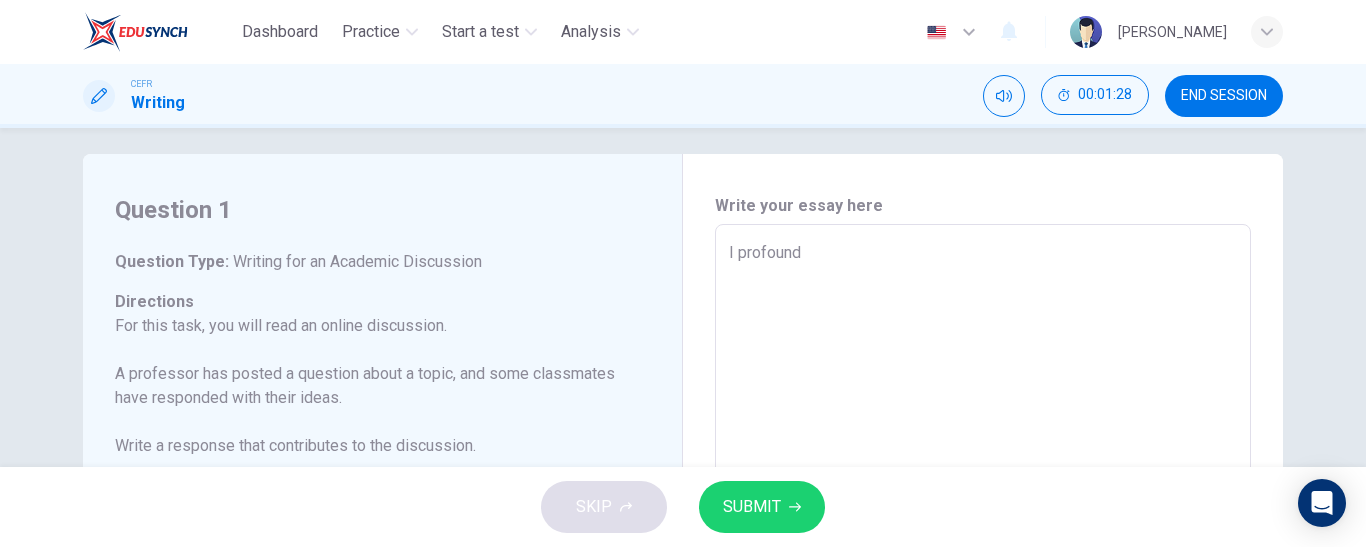 type on "x" 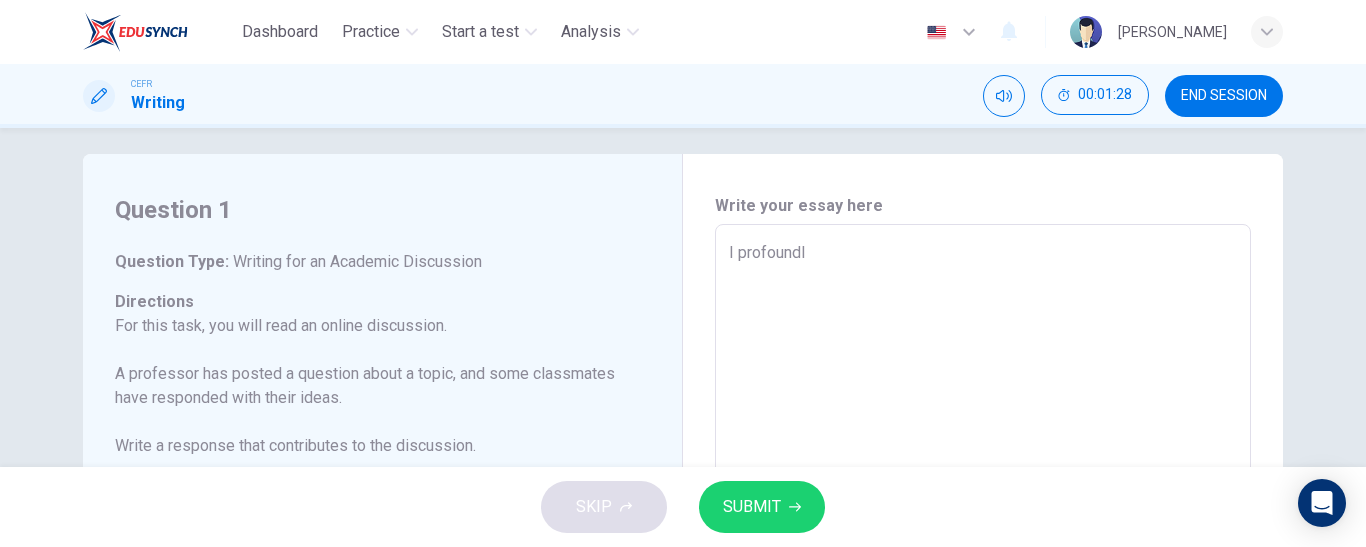 type on "x" 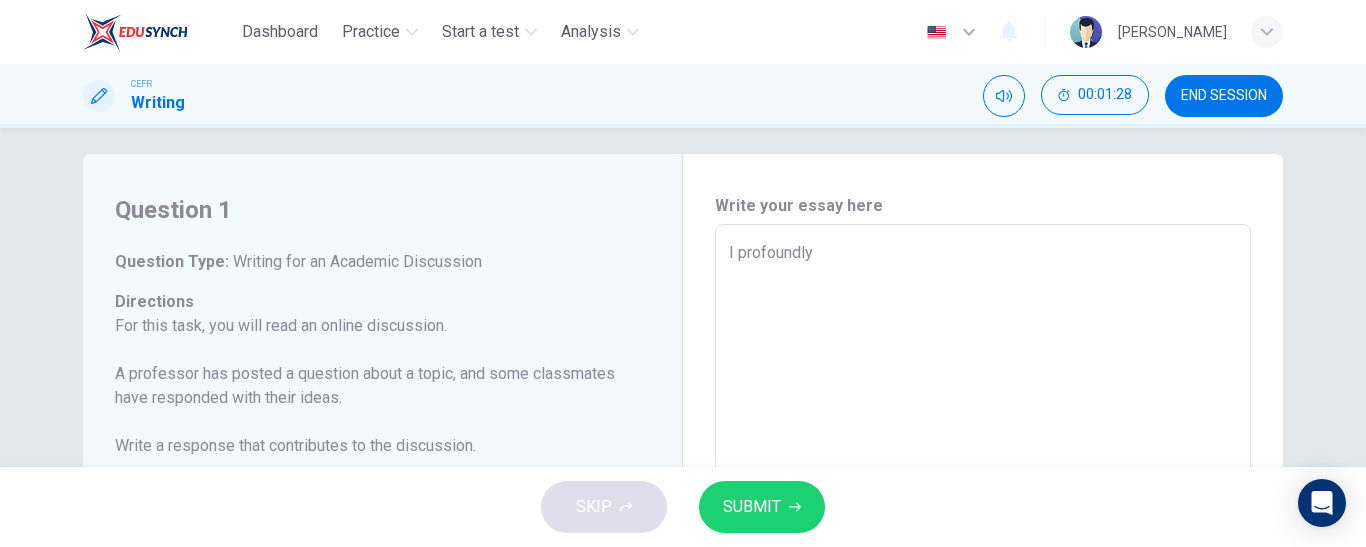 type on "x" 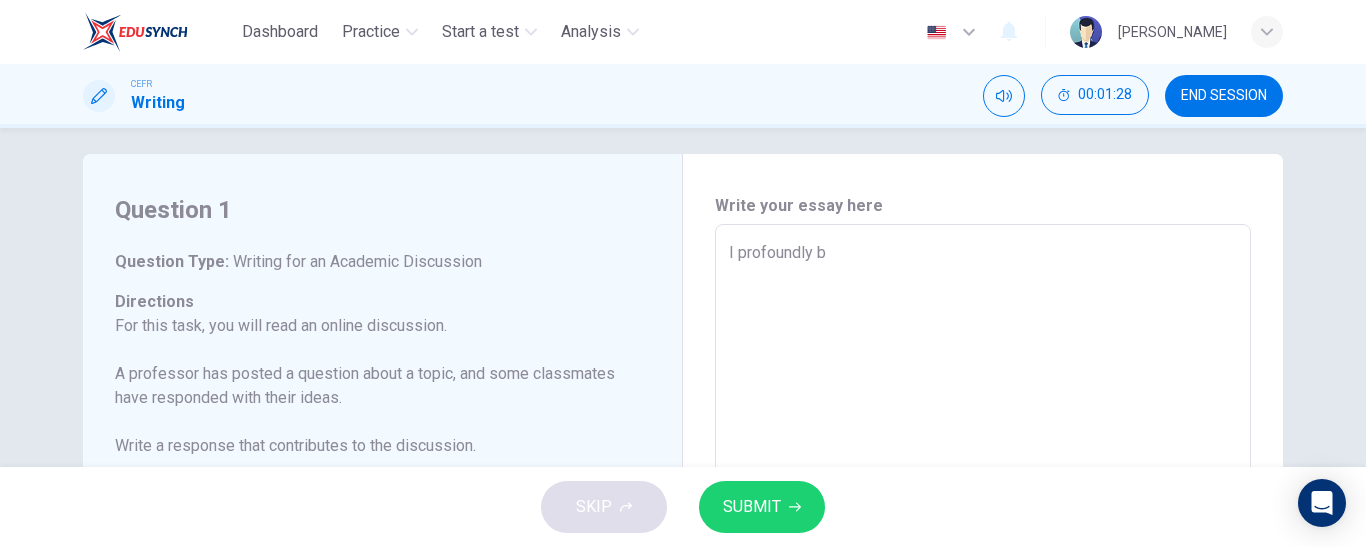 type on "x" 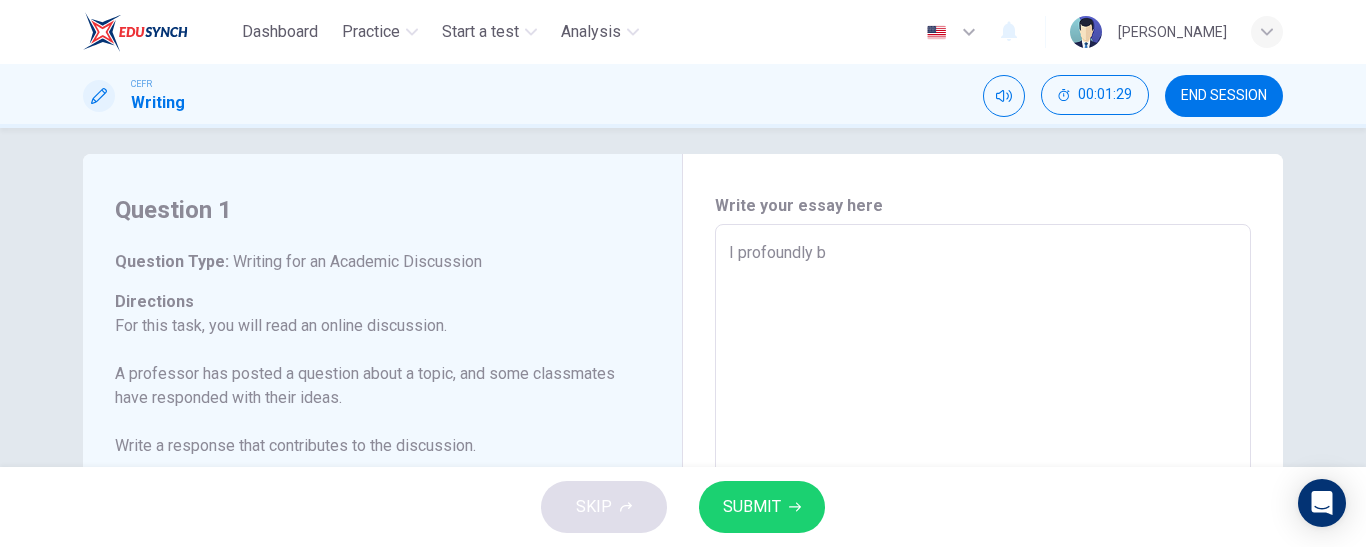 type on "I profoundly be" 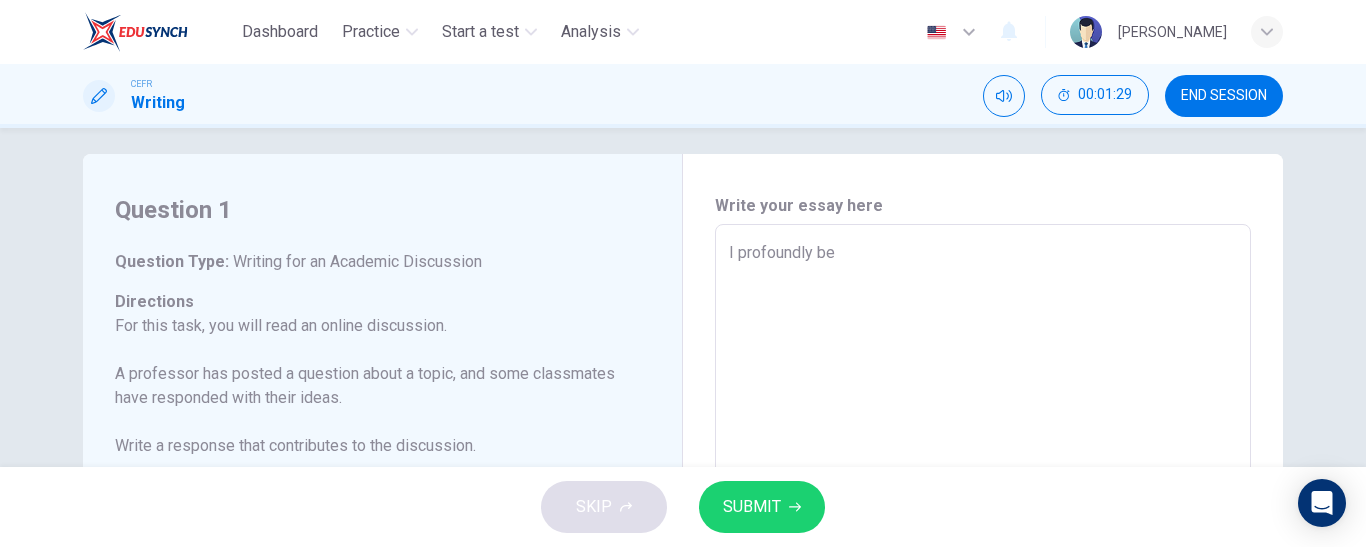 type on "x" 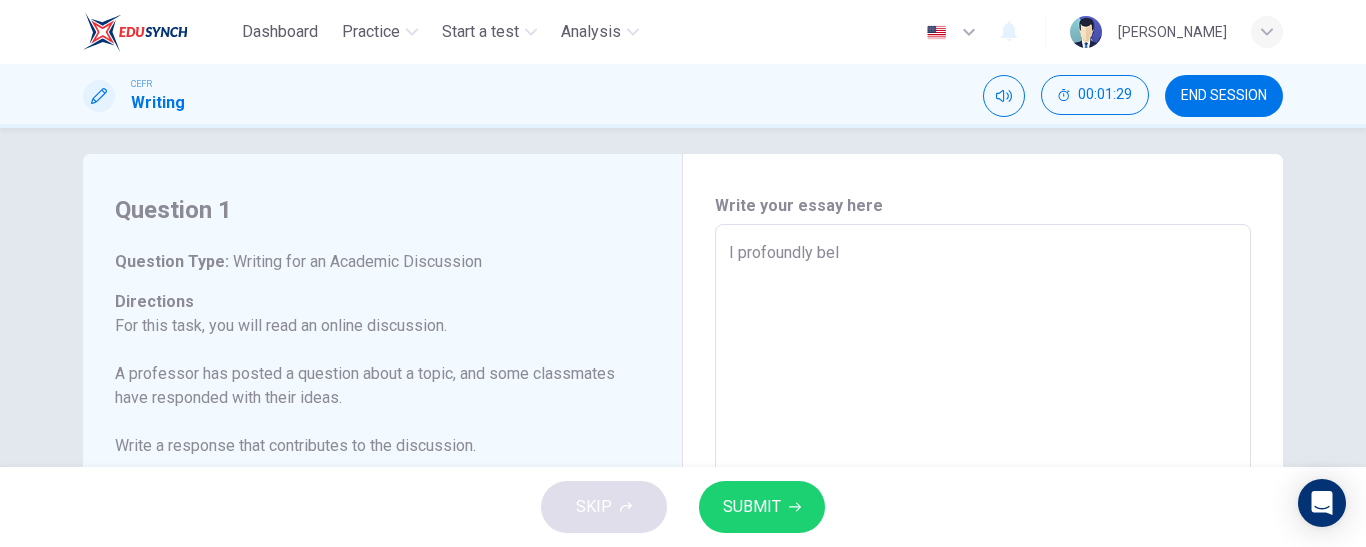 type on "x" 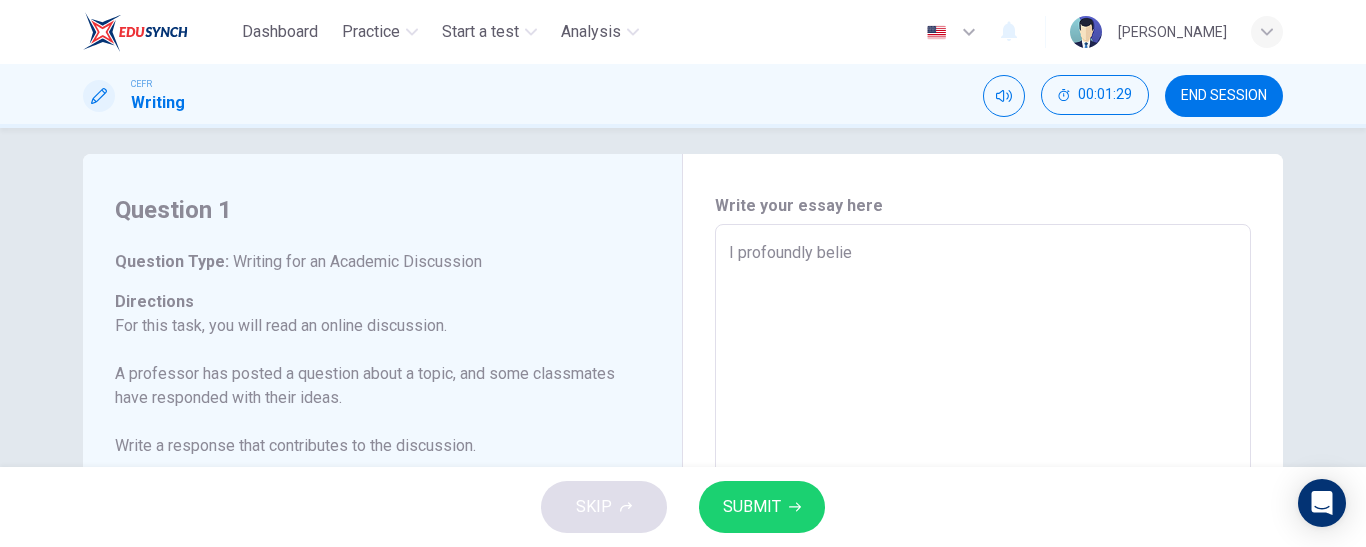 type on "I profoundly believ" 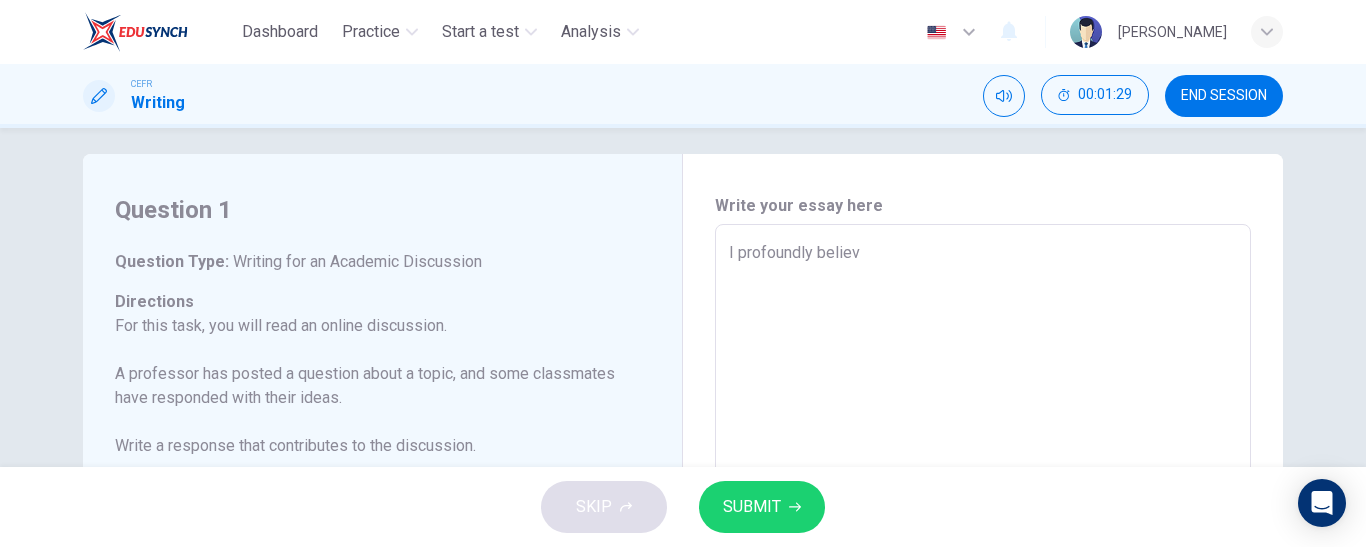 type on "x" 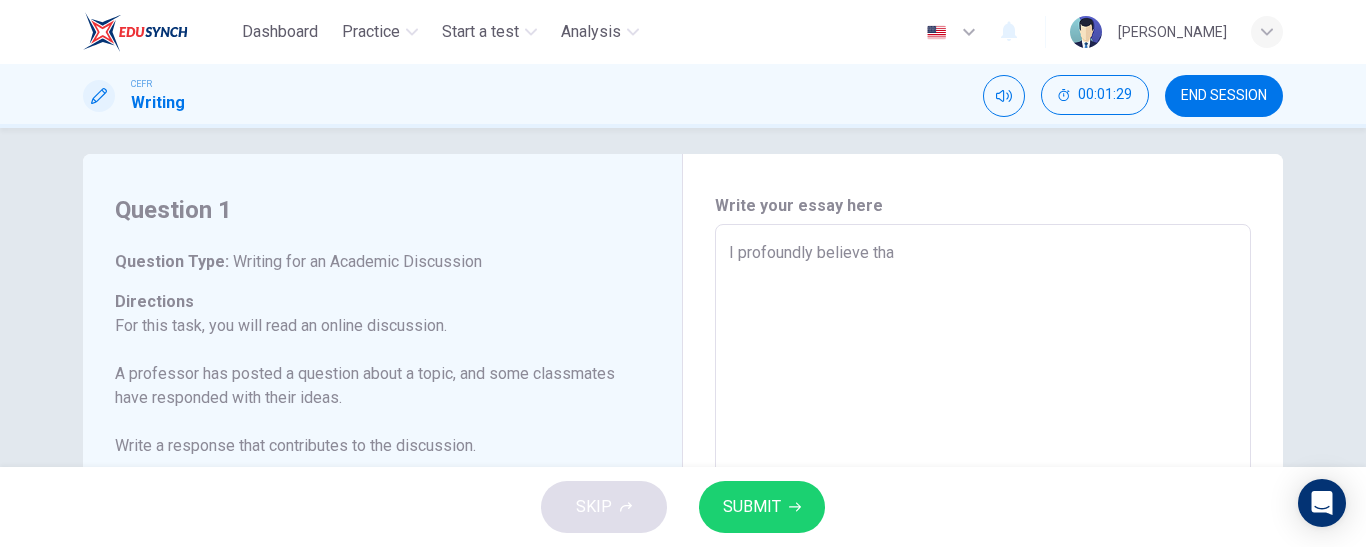 type on "I profoundly believe that" 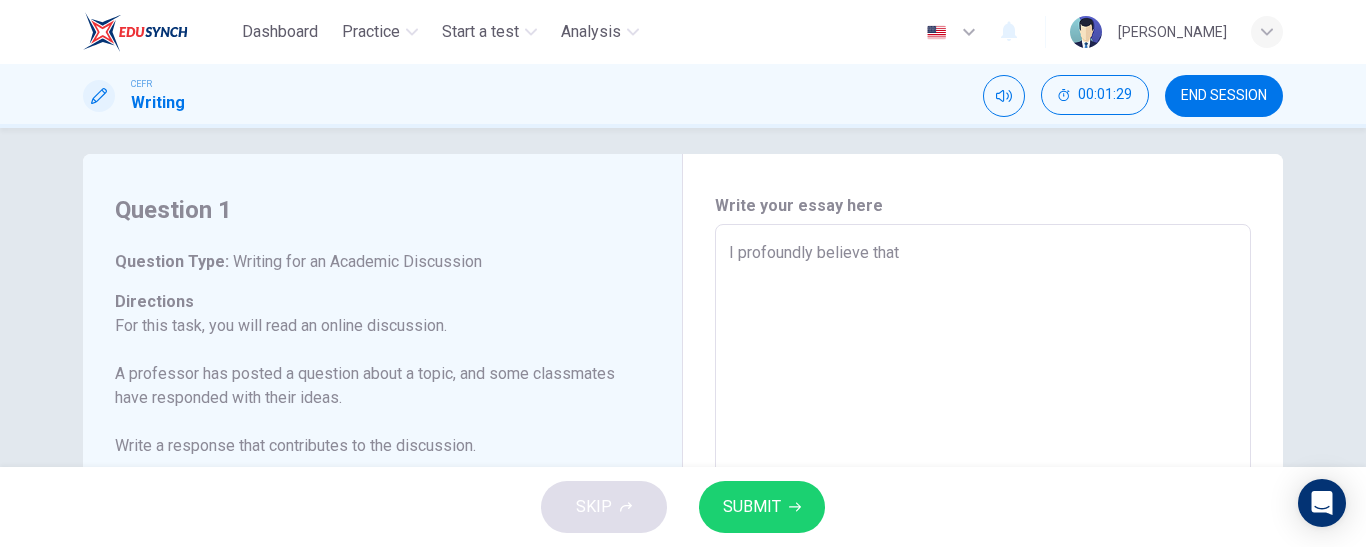 type on "x" 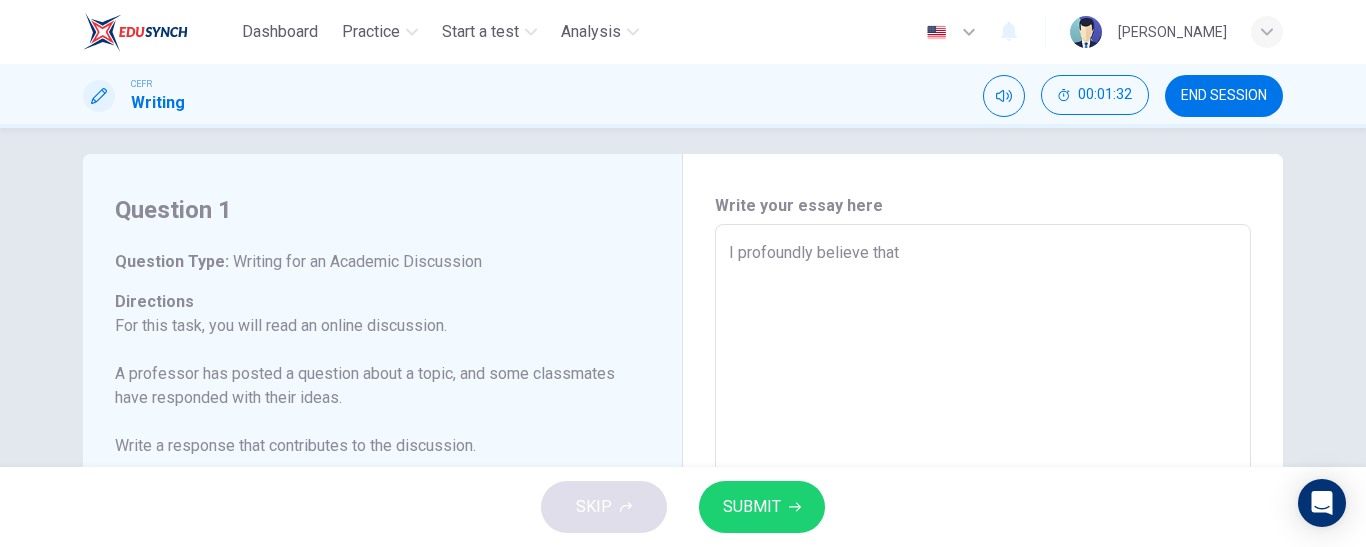 type on "I profoundly believe that" 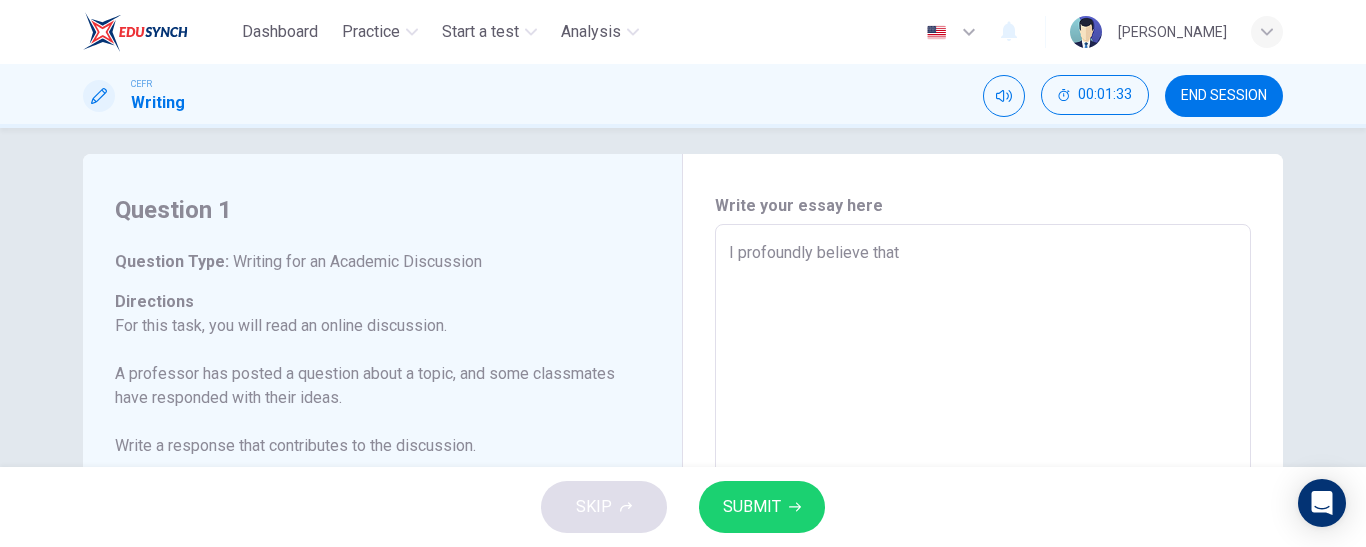 type on "x" 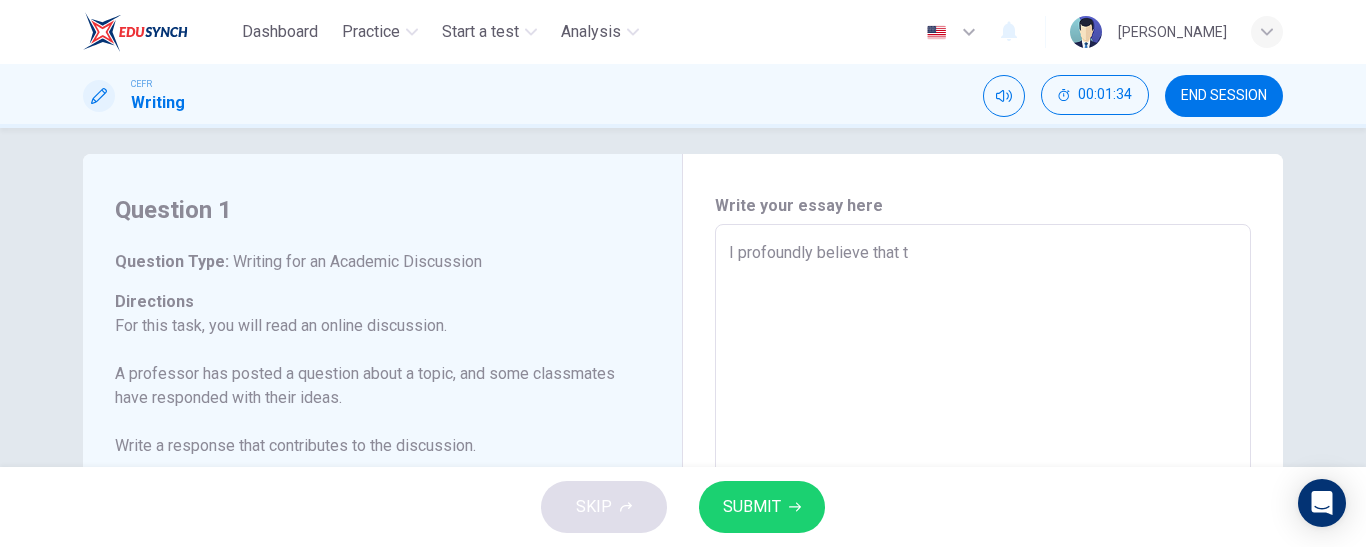 type on "x" 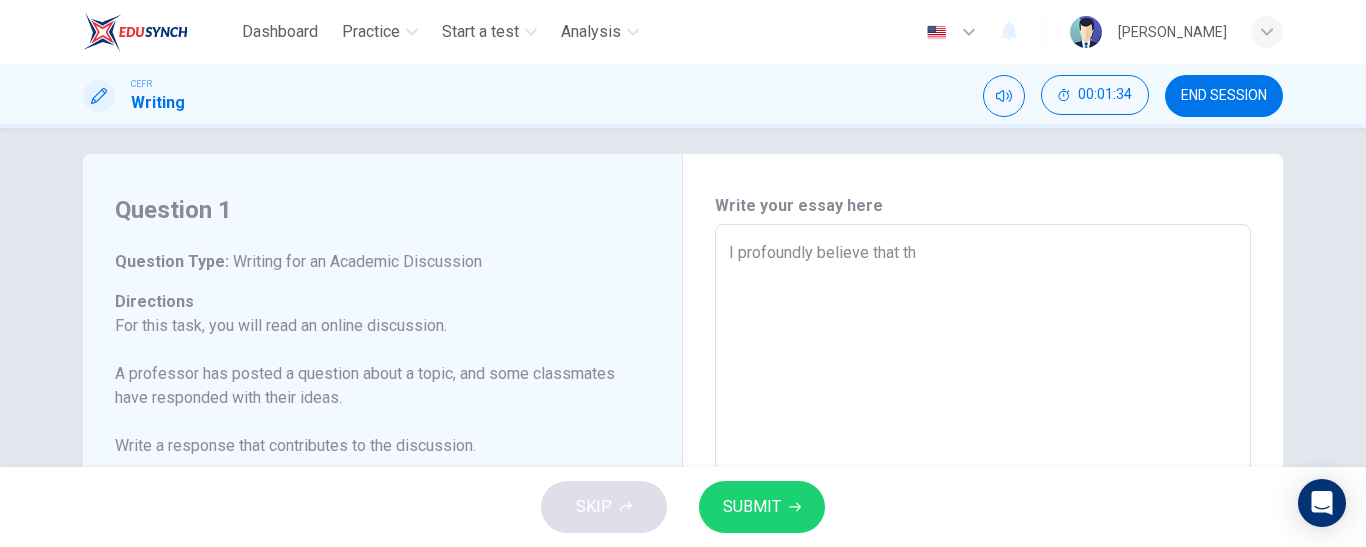 type on "I profoundly believe that the" 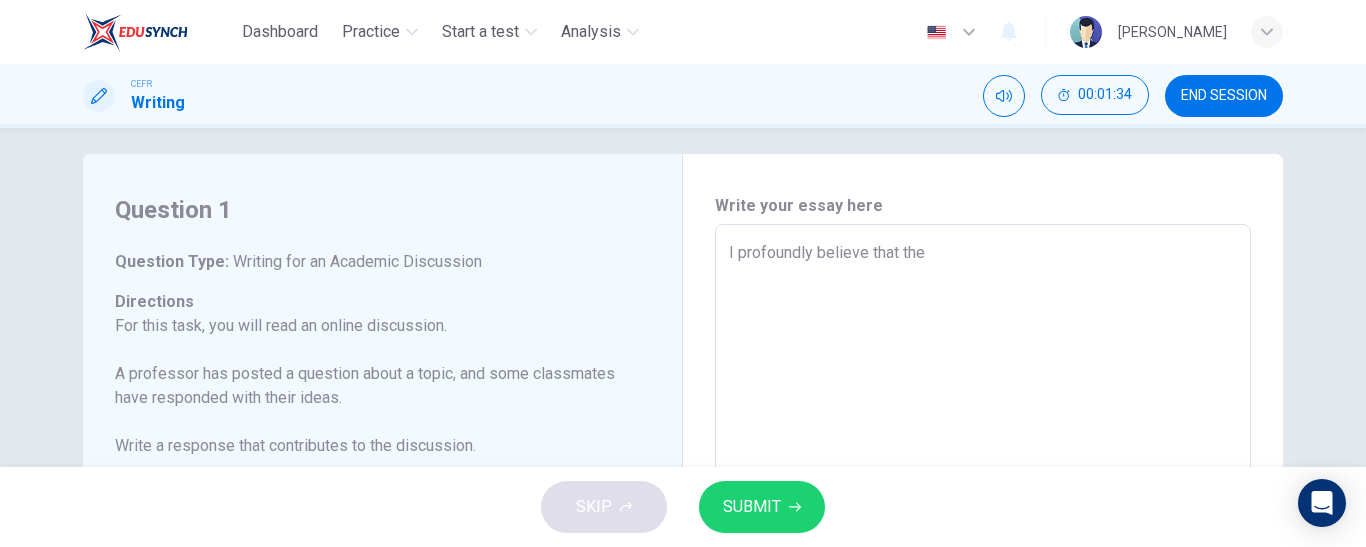 type on "x" 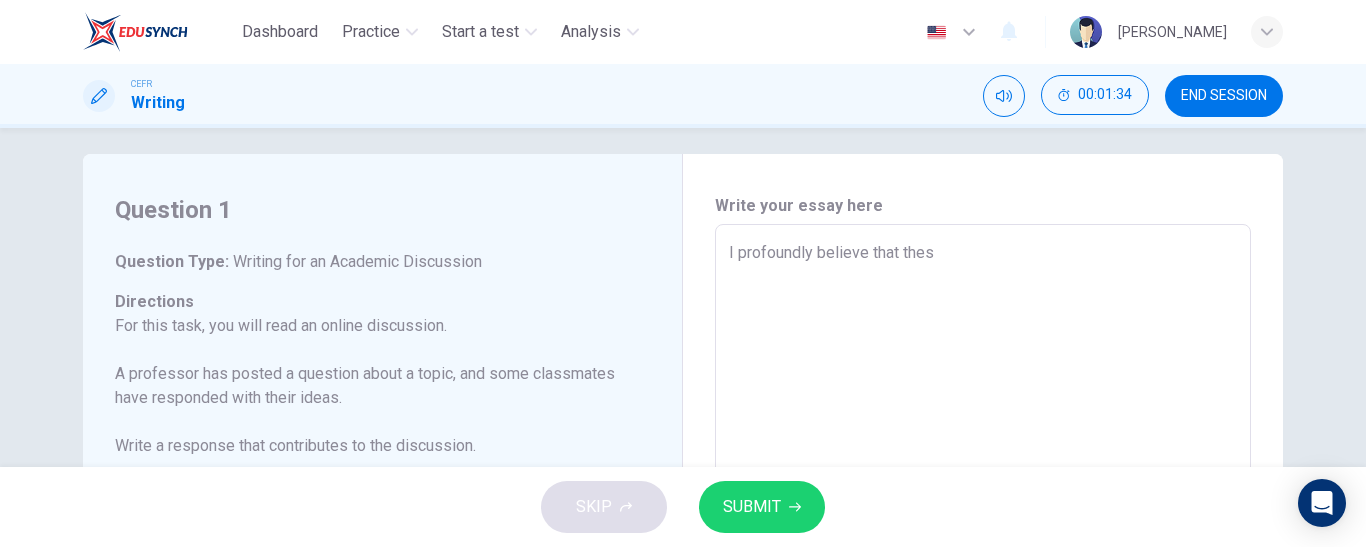 type on "x" 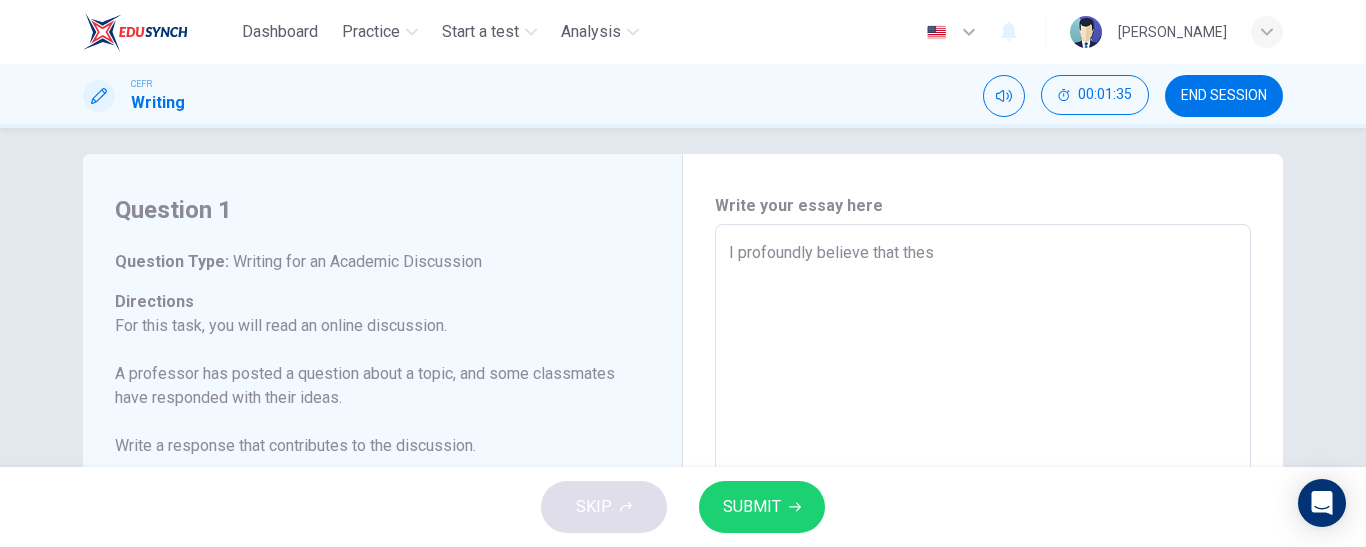 type on "I profoundly believe that these" 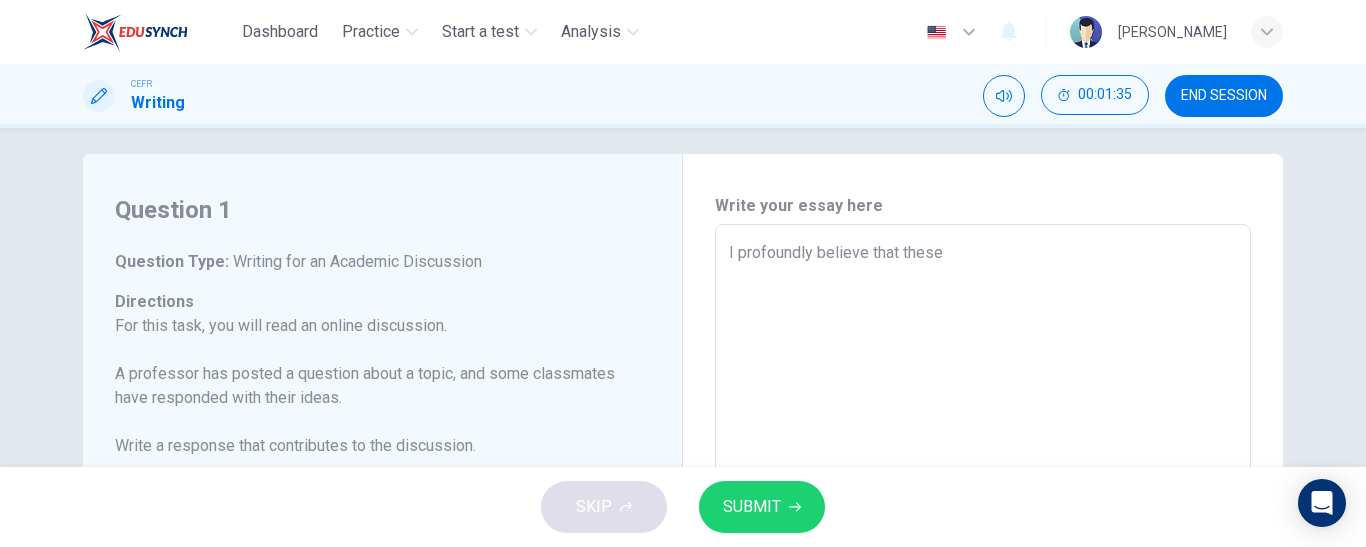 type on "x" 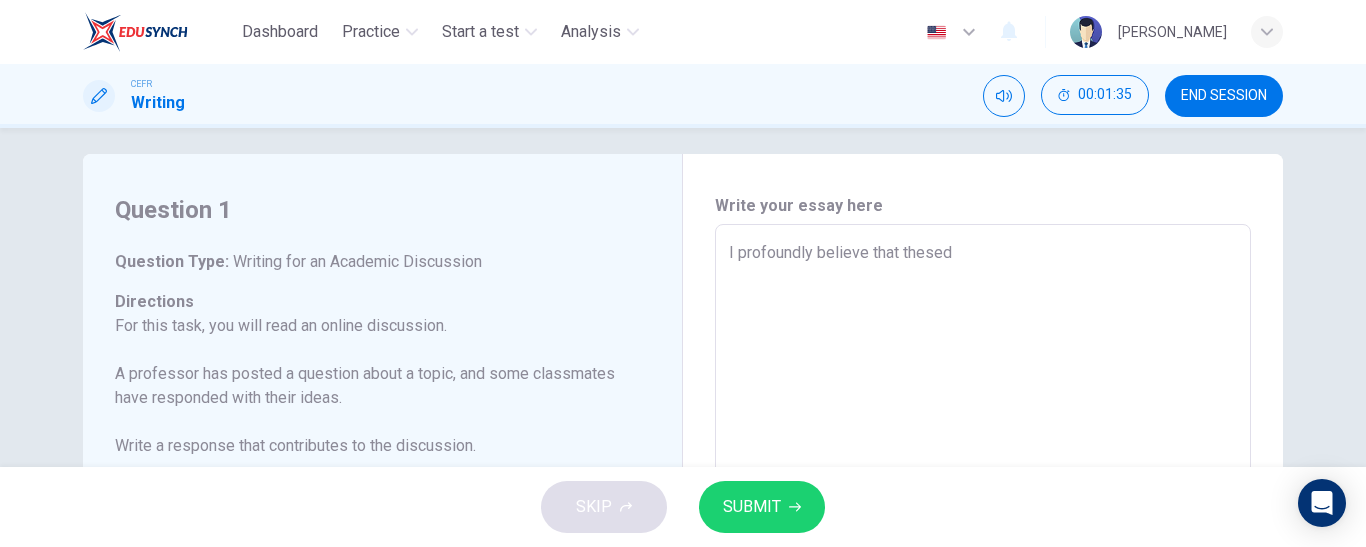 type on "x" 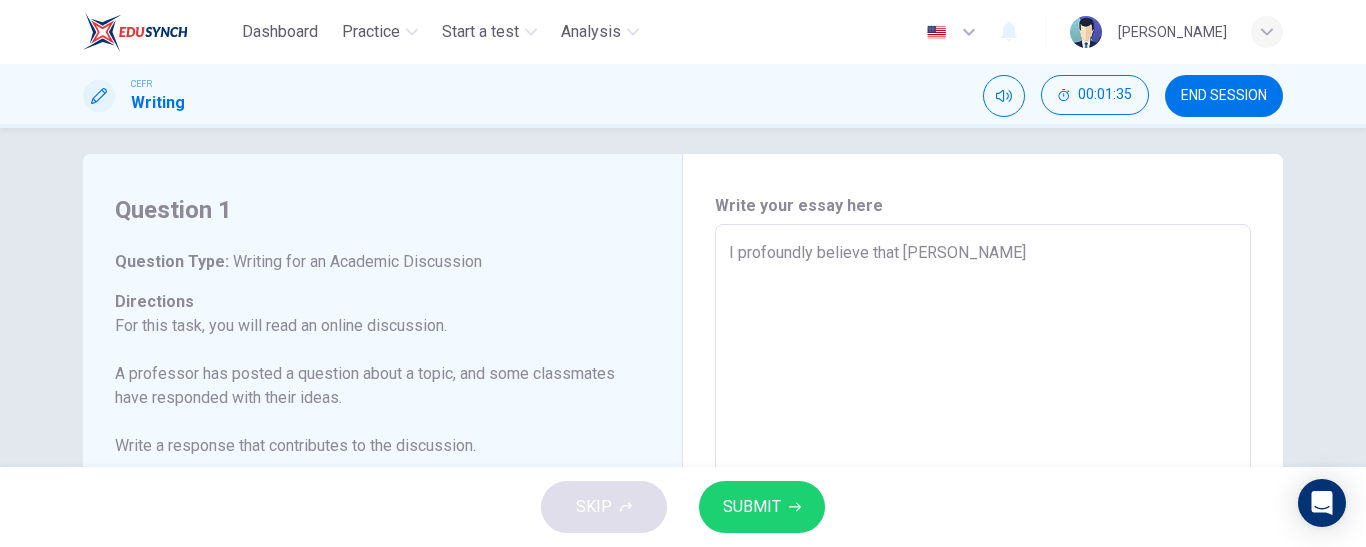 type on "x" 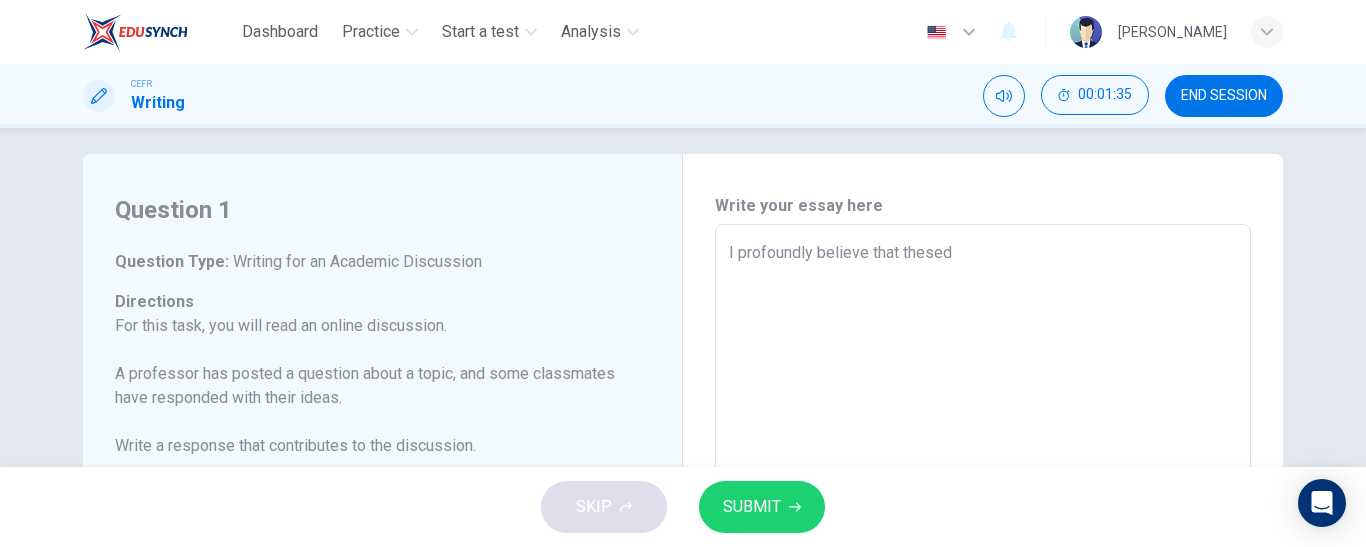 type on "I profoundly believe that theseda" 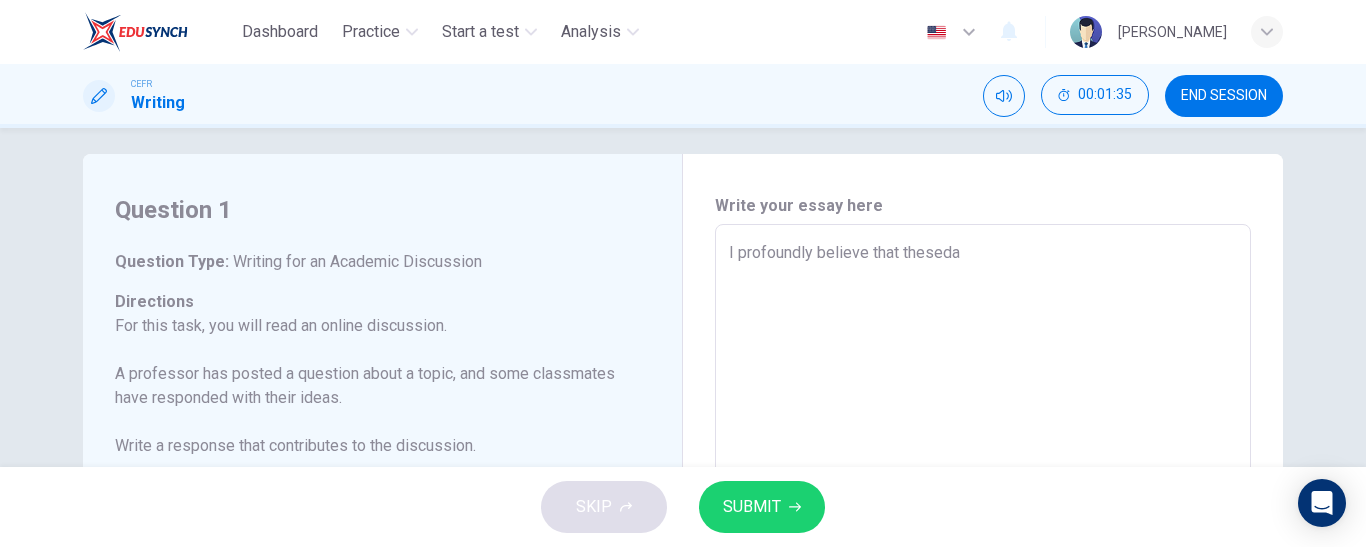 type on "x" 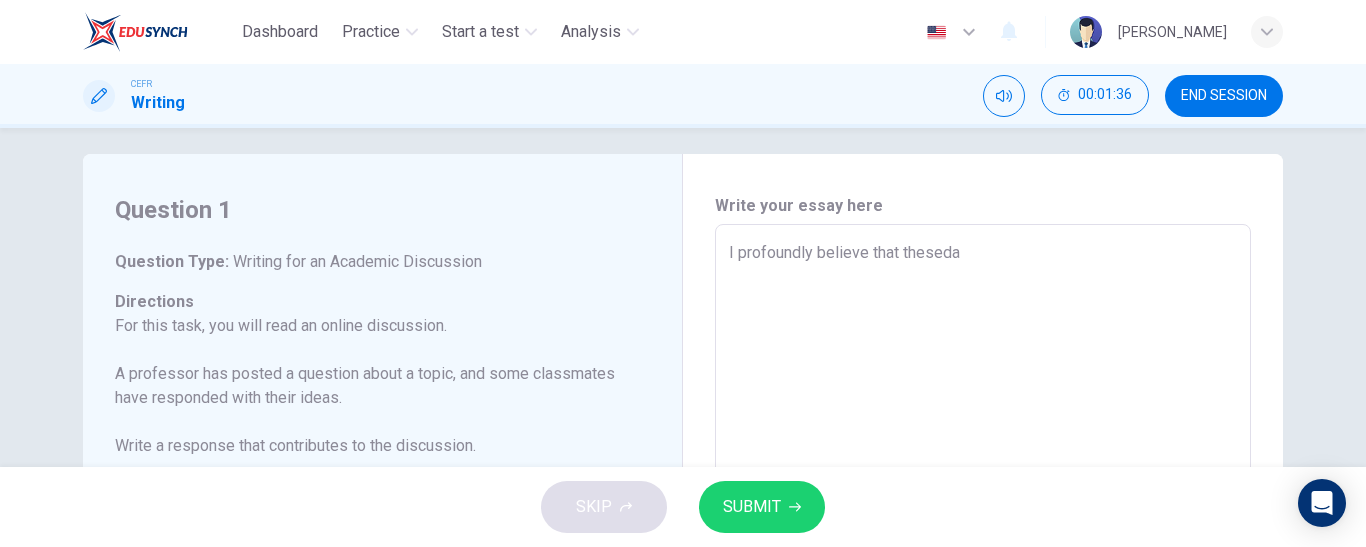 type on "I profoundly believe that thesedat" 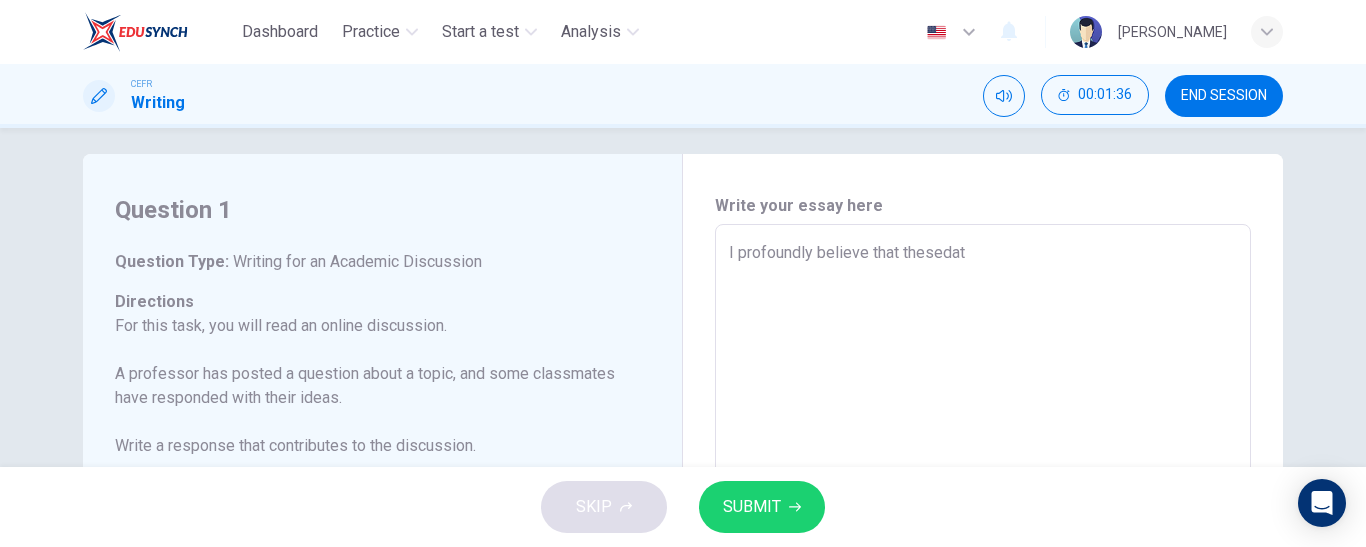 type on "x" 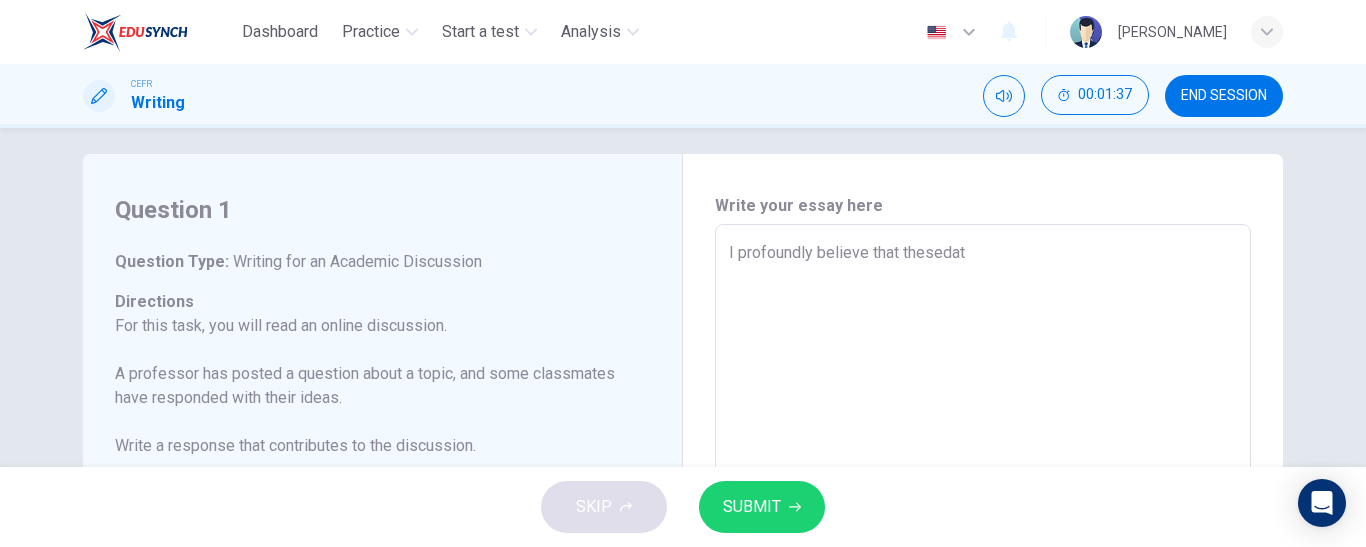 type on "I profoundly believe that theseda" 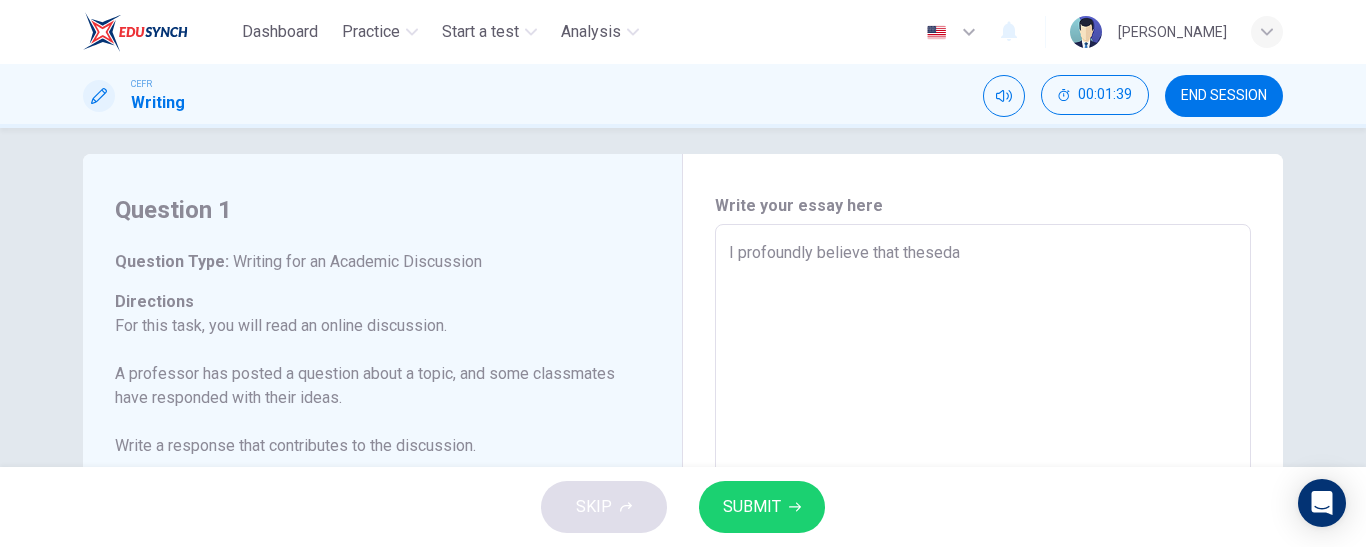 type on "I profoundly believe that theseday" 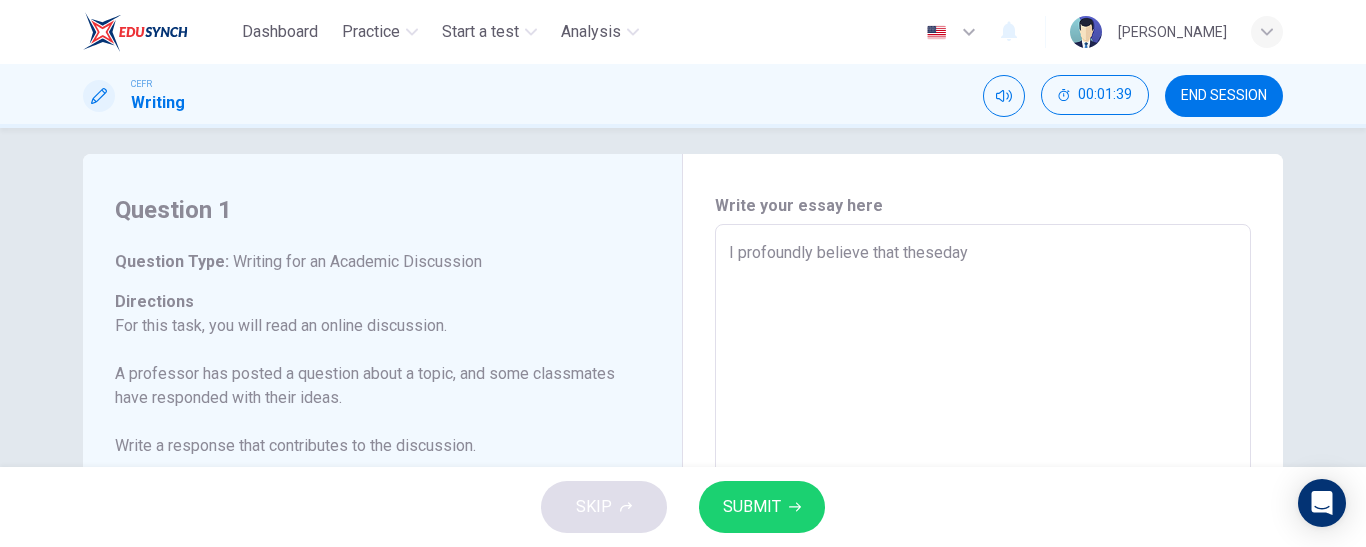 type on "x" 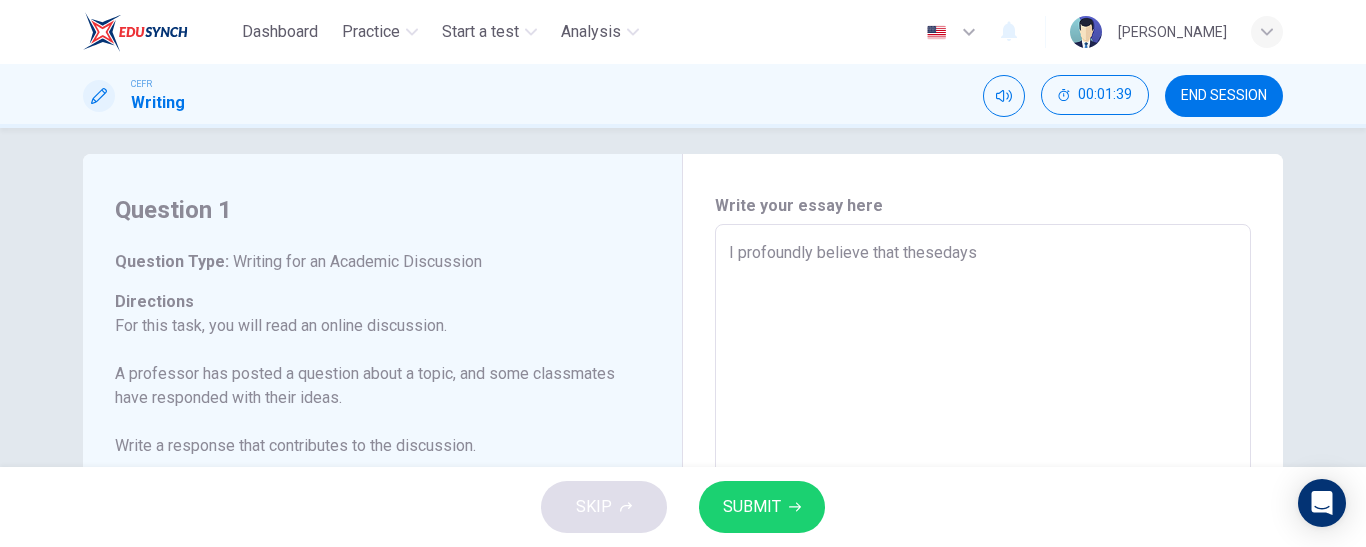 type on "x" 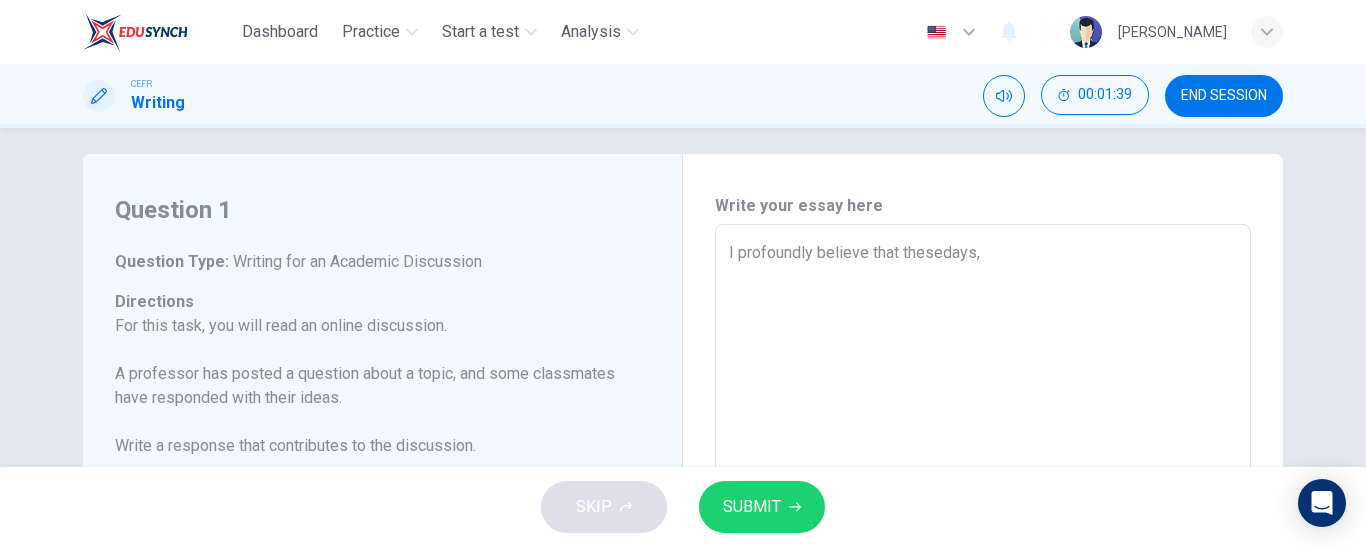 type on "x" 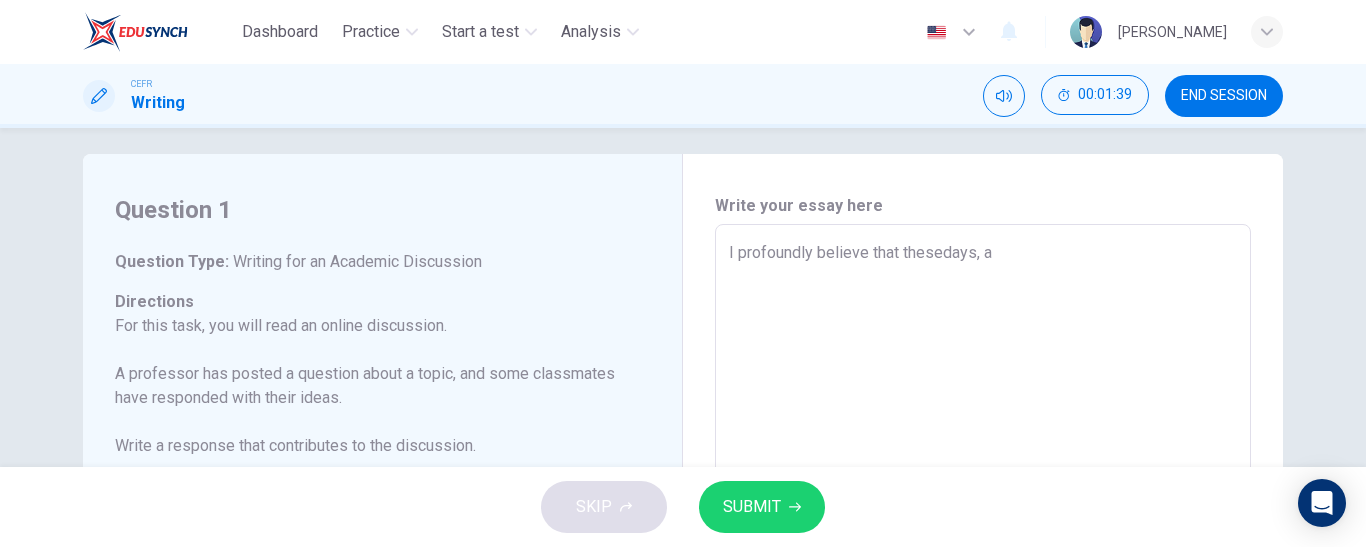 type on "x" 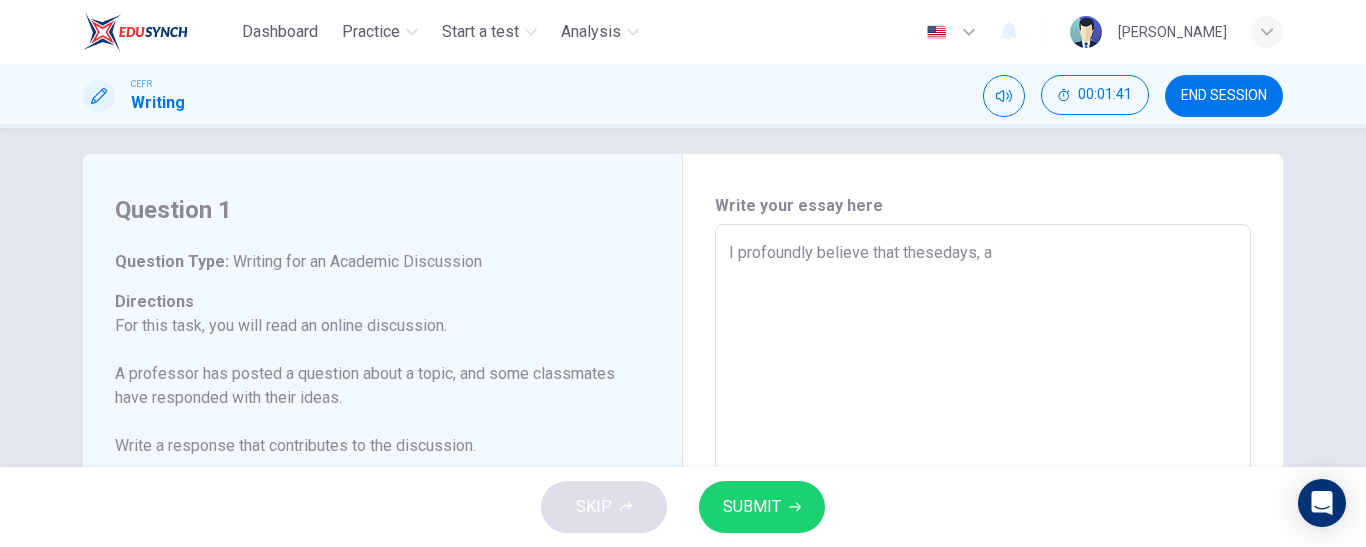 type on "I profoundly believe that thesedays, ar" 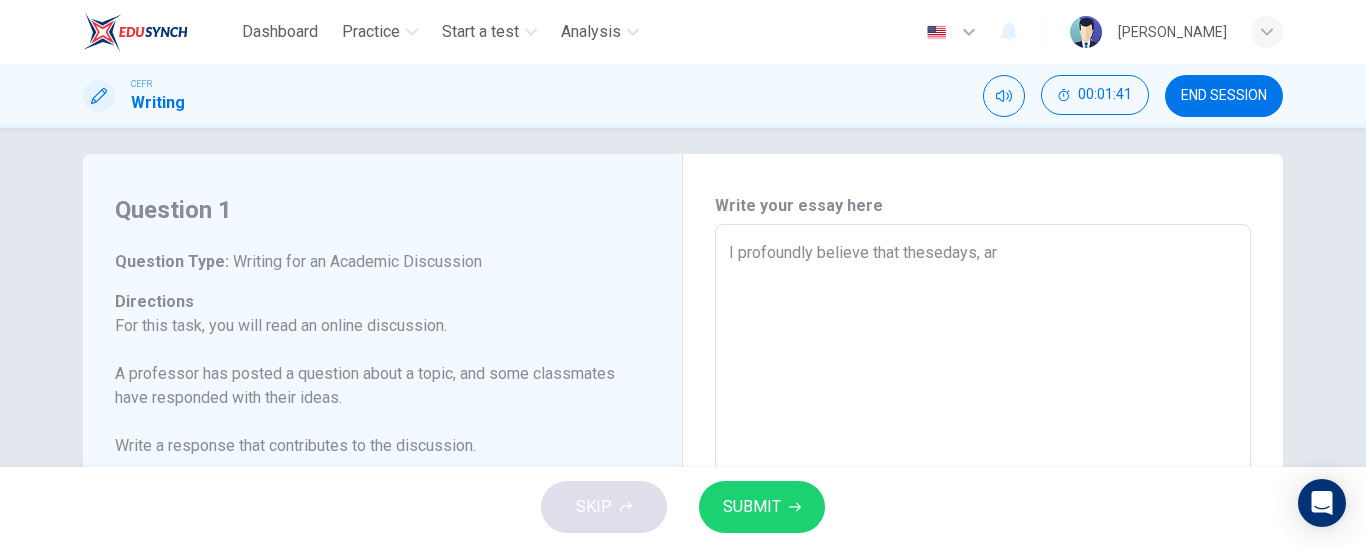 type on "x" 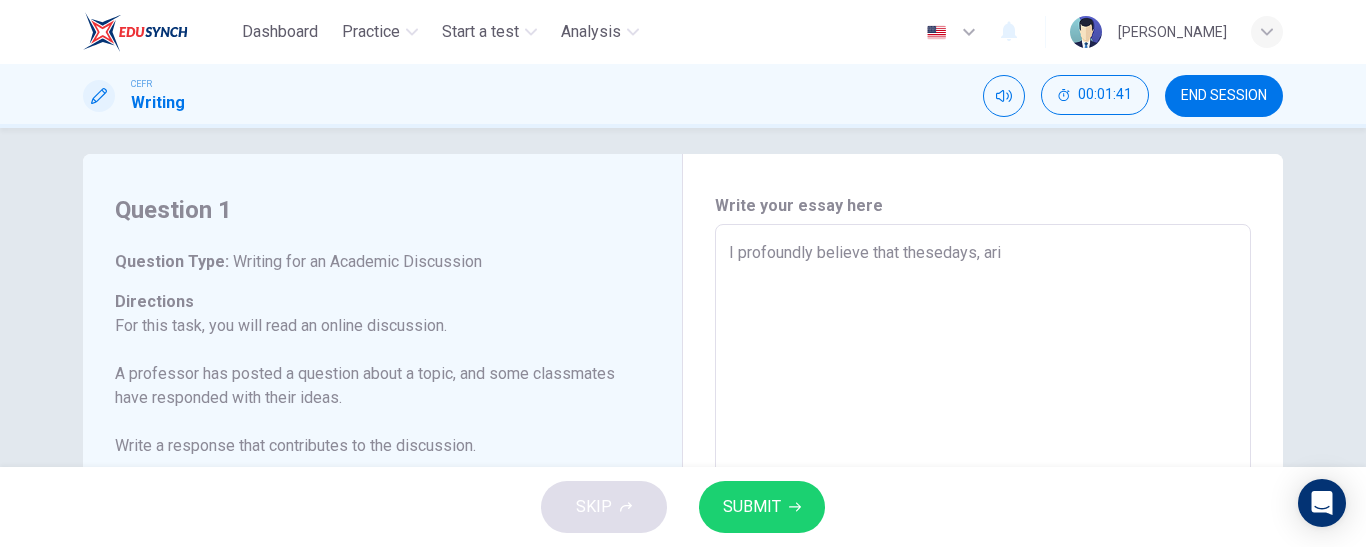 type on "I profoundly believe that thesedays, arit" 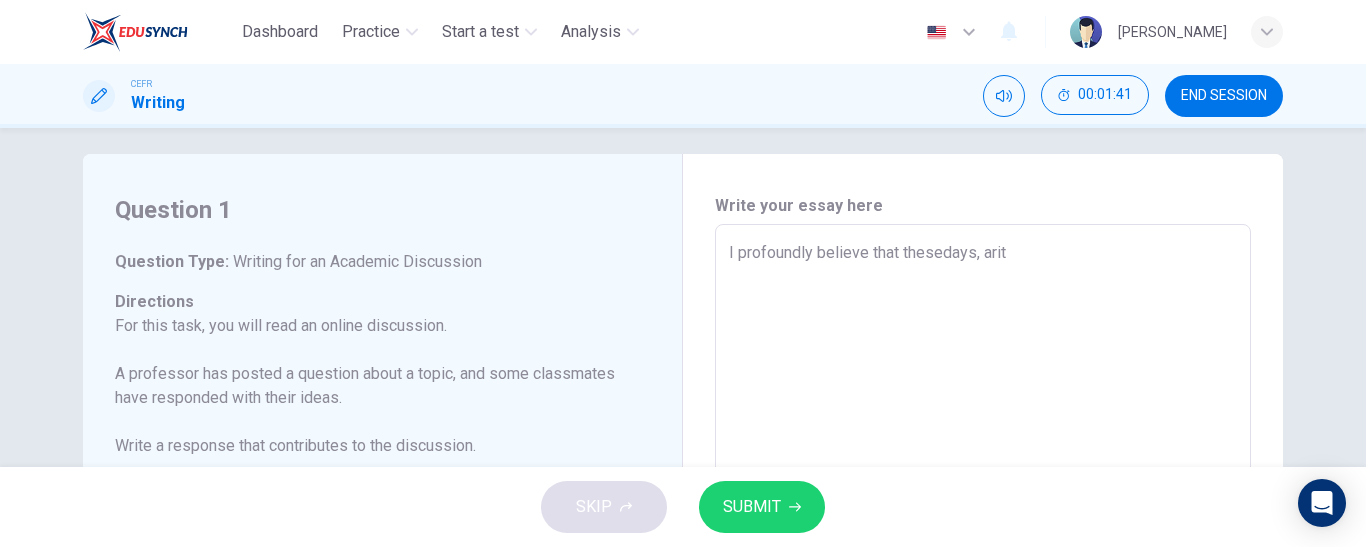 type on "x" 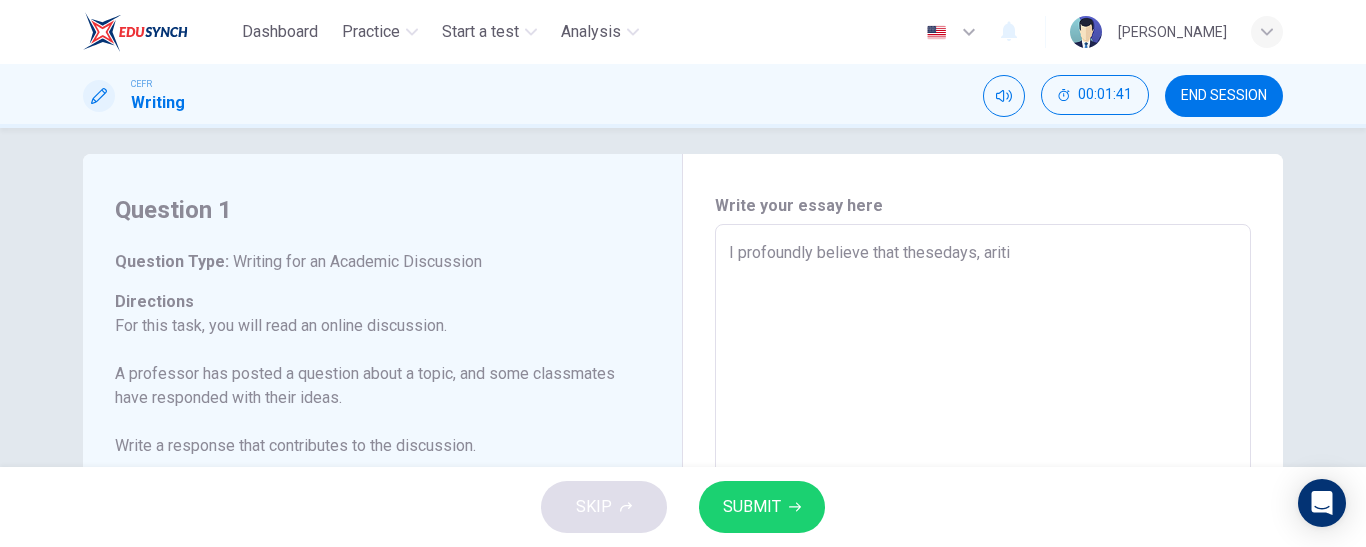 type on "I profoundly believe that thesedays, aritif" 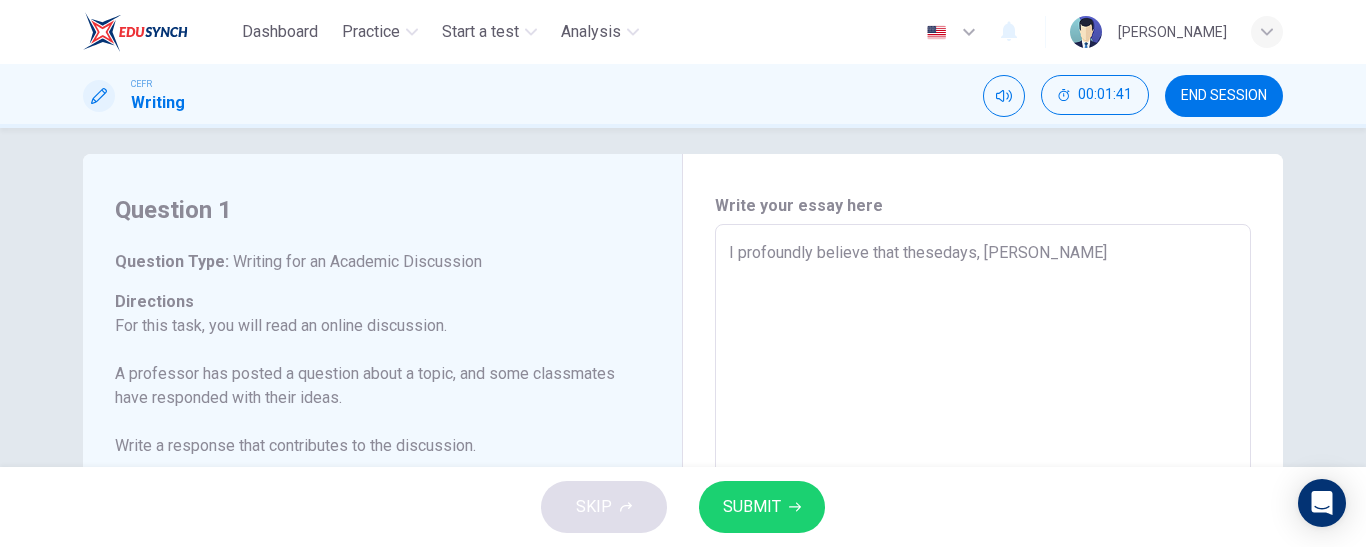 type on "I profoundly believe that thesedays, aritifi" 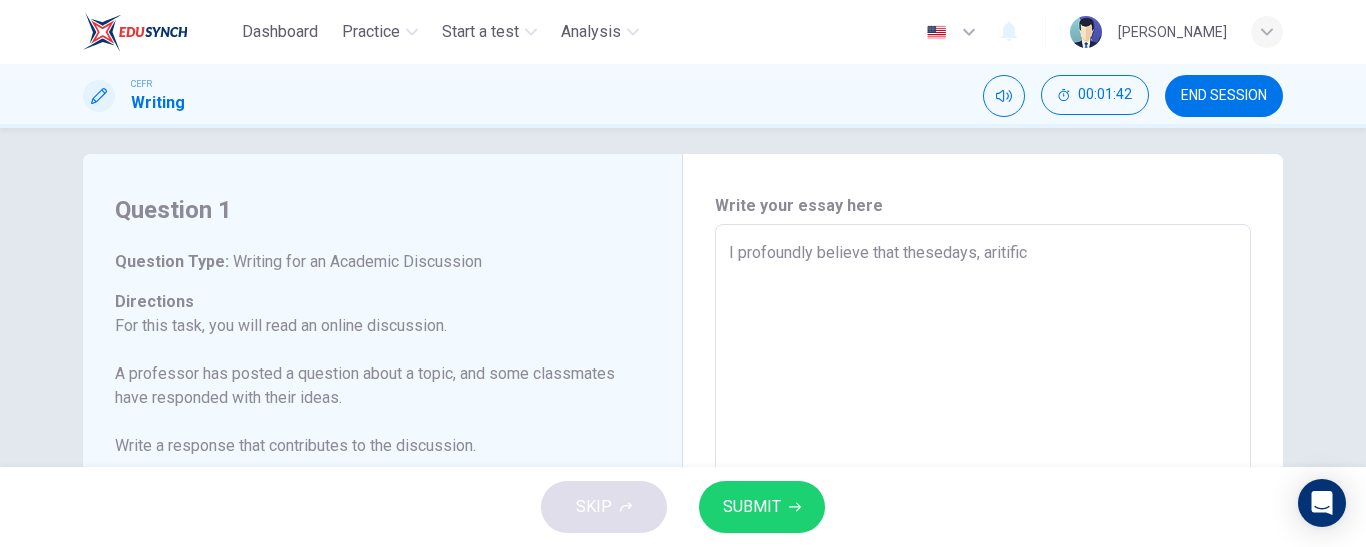 type on "x" 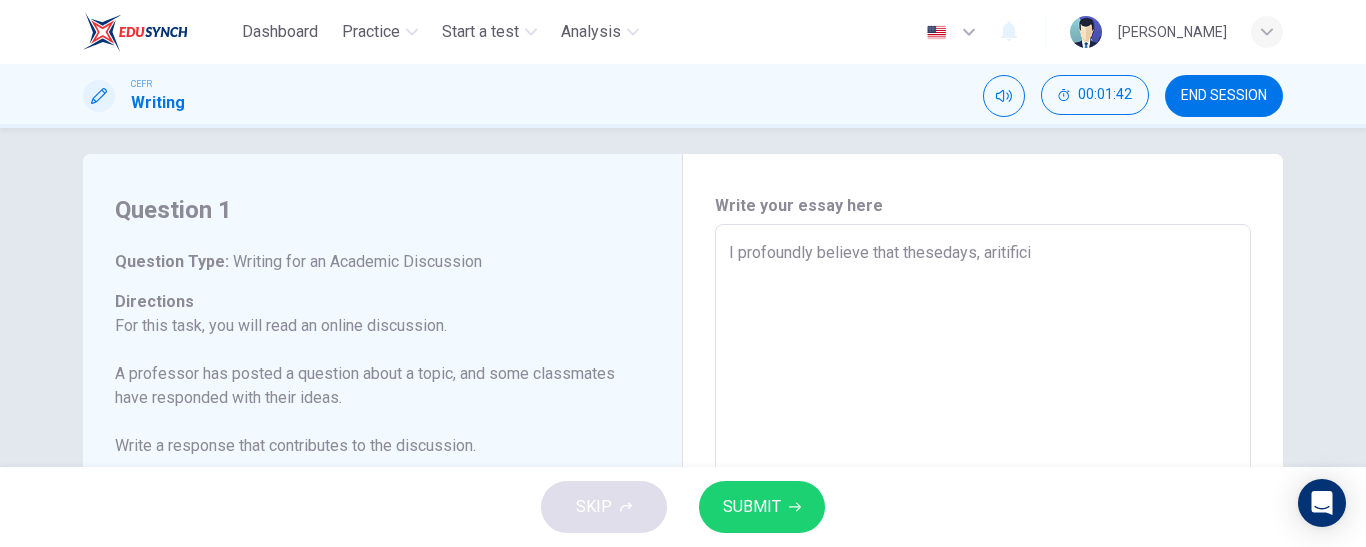 type on "I profoundly believe that thesedays, aritificia" 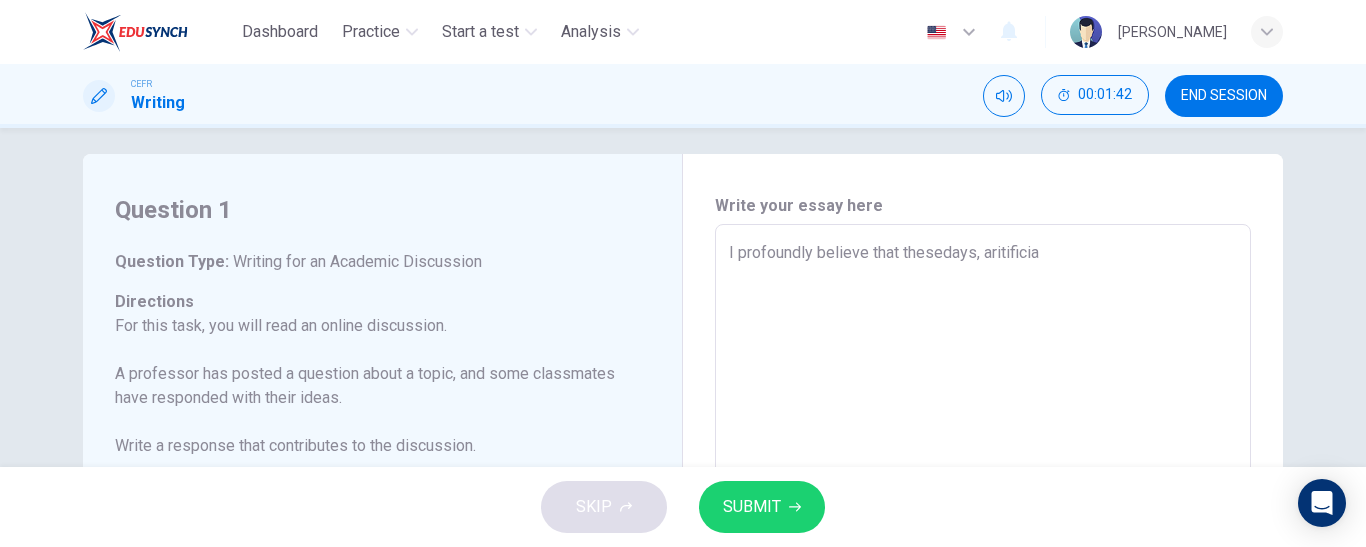 type on "I profoundly believe that thesedays, aritificial" 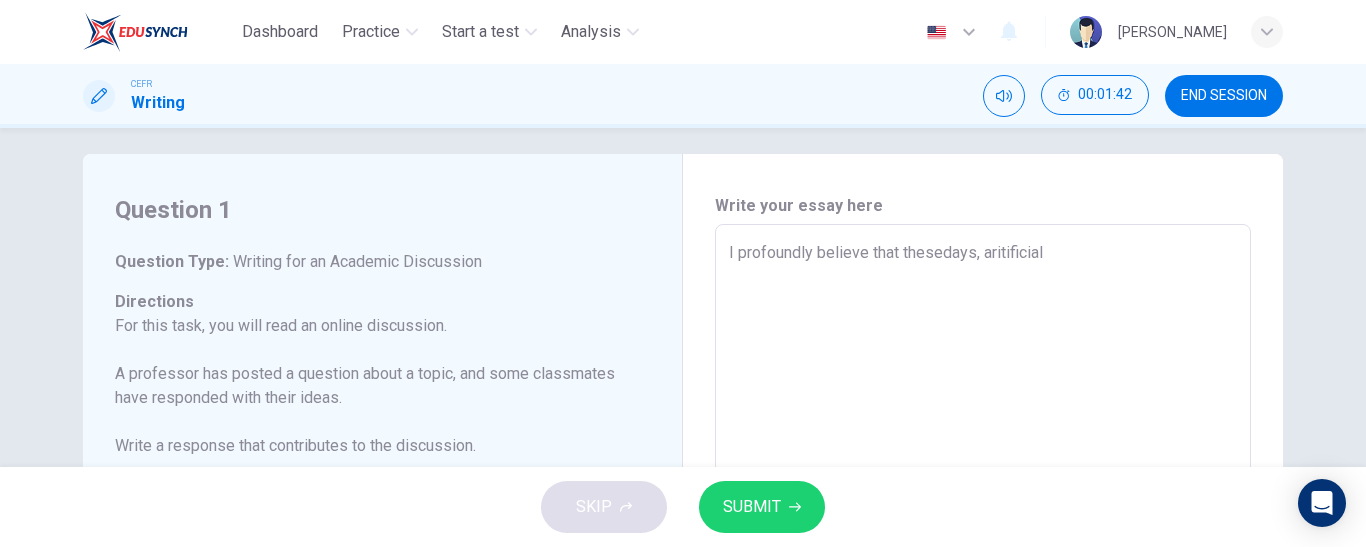 type on "x" 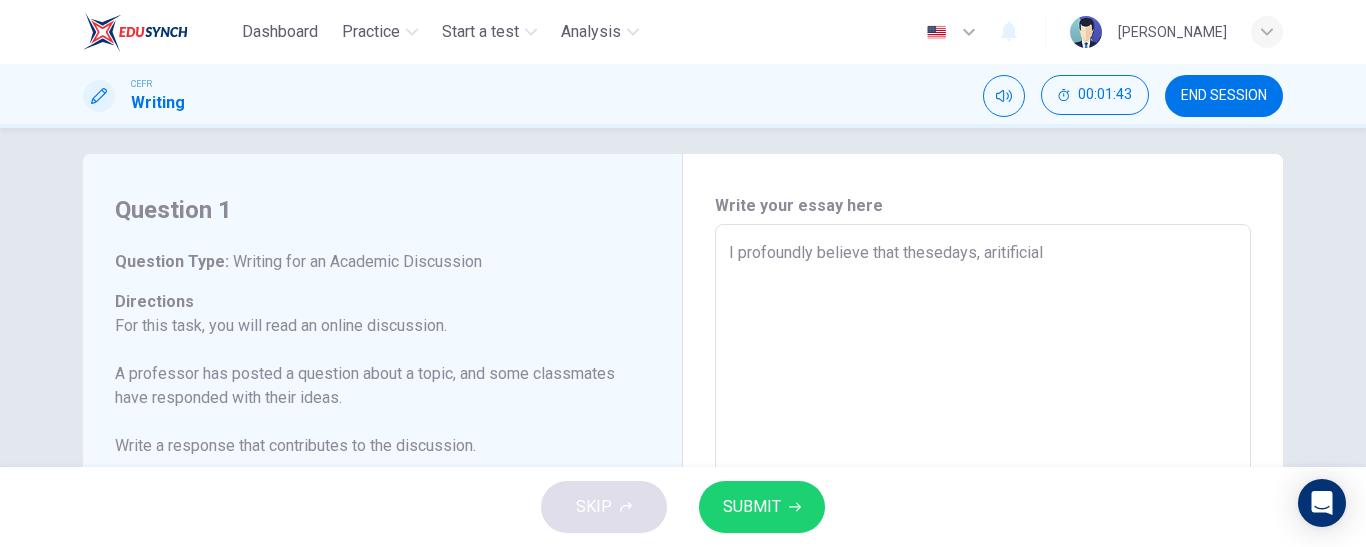 click on "I profoundly believe that thesedays, aritificial" at bounding box center [983, 558] 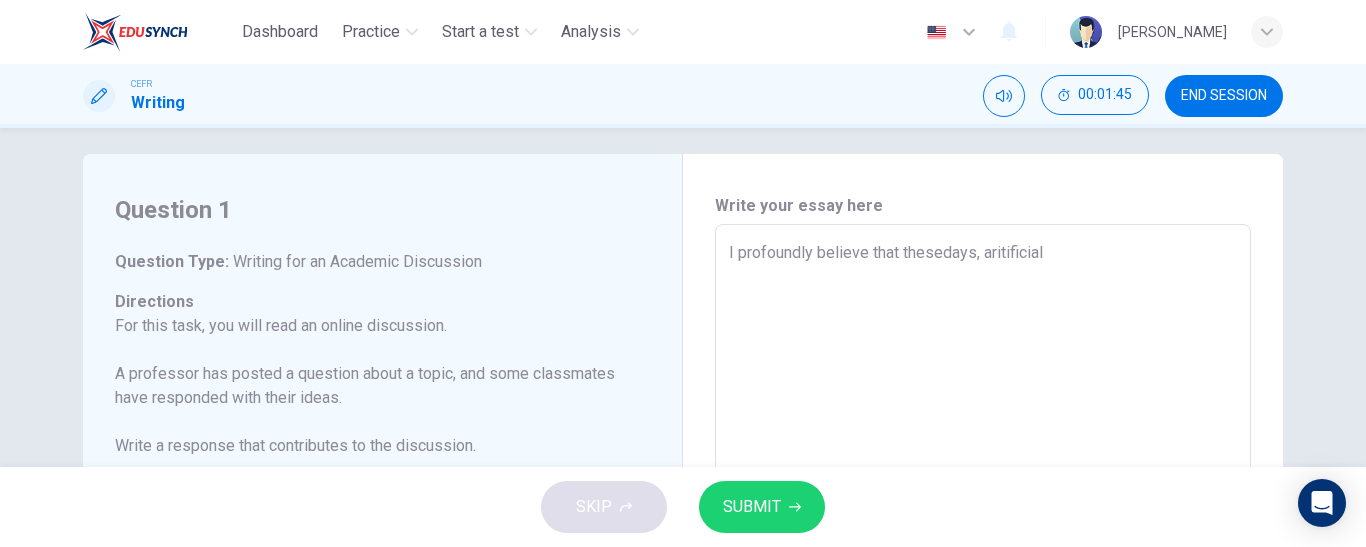 click on "I profoundly believe that thesedays, aritificial" at bounding box center [983, 558] 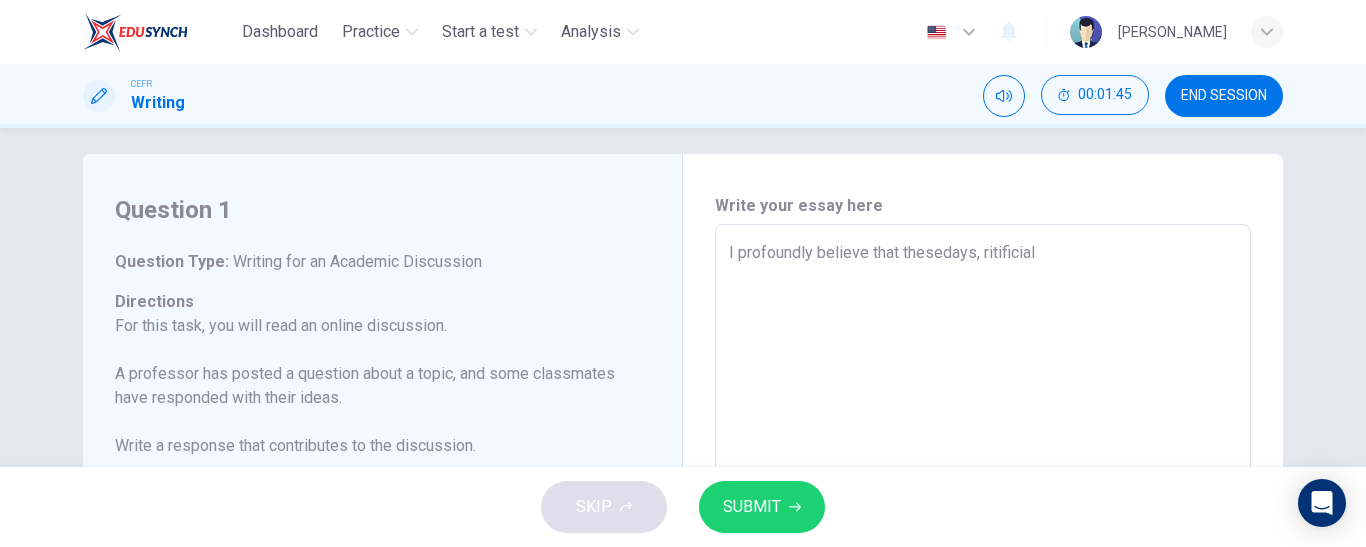 type on "x" 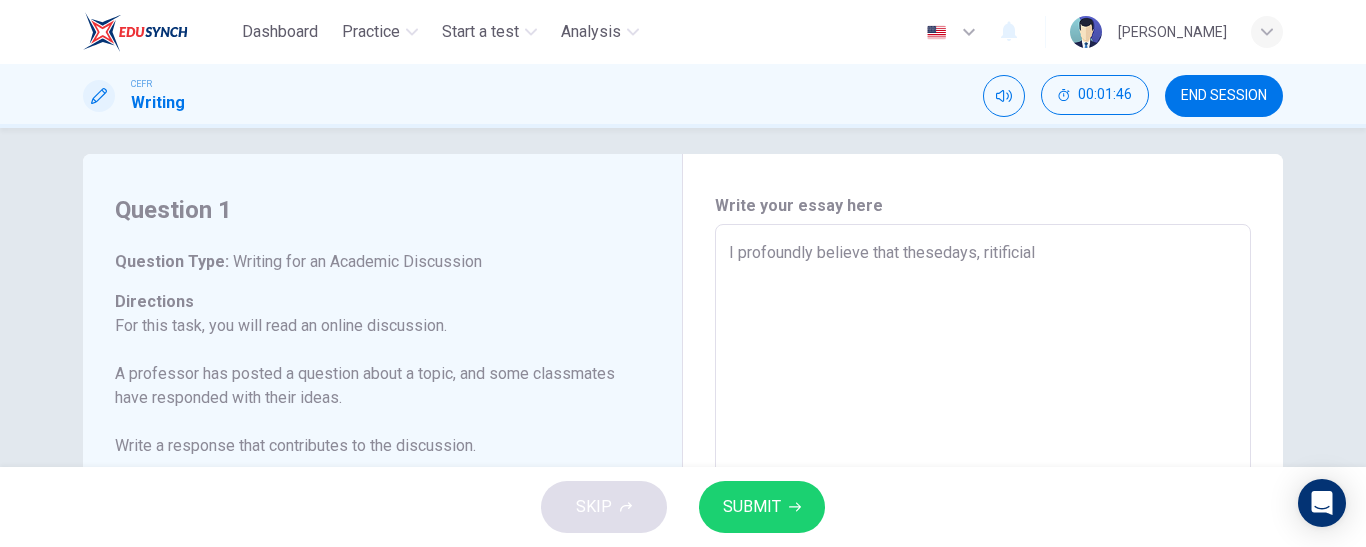 type on "I profoundly believe that thesedays, Aritificial" 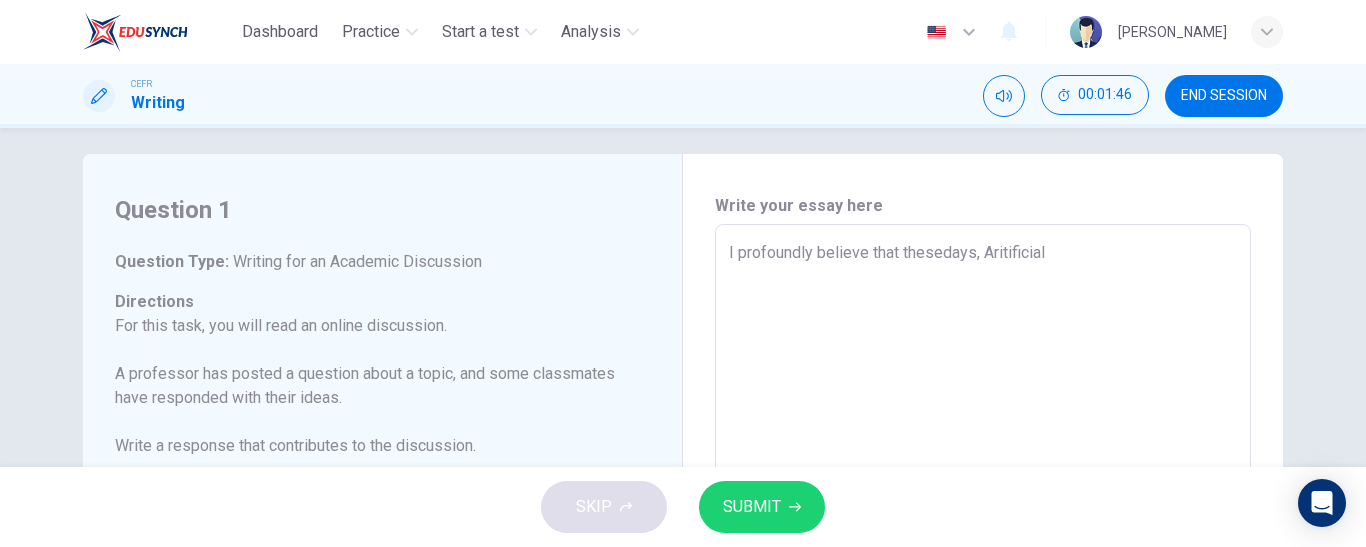 type on "x" 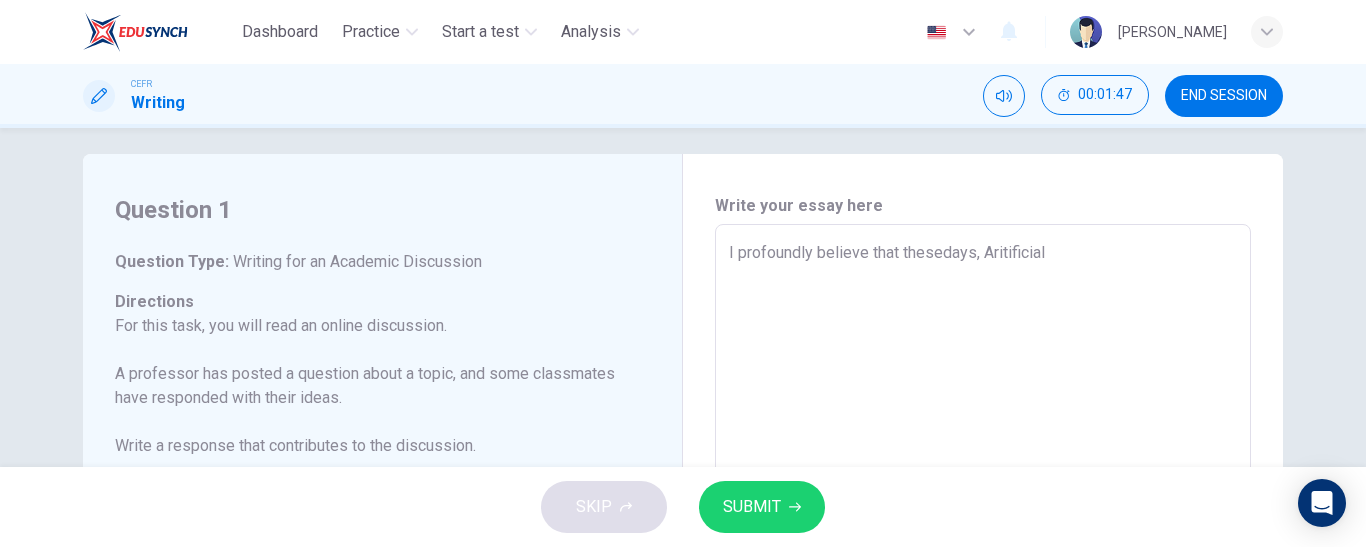 click on "I profoundly believe that thesedays, Aritificial" at bounding box center [983, 558] 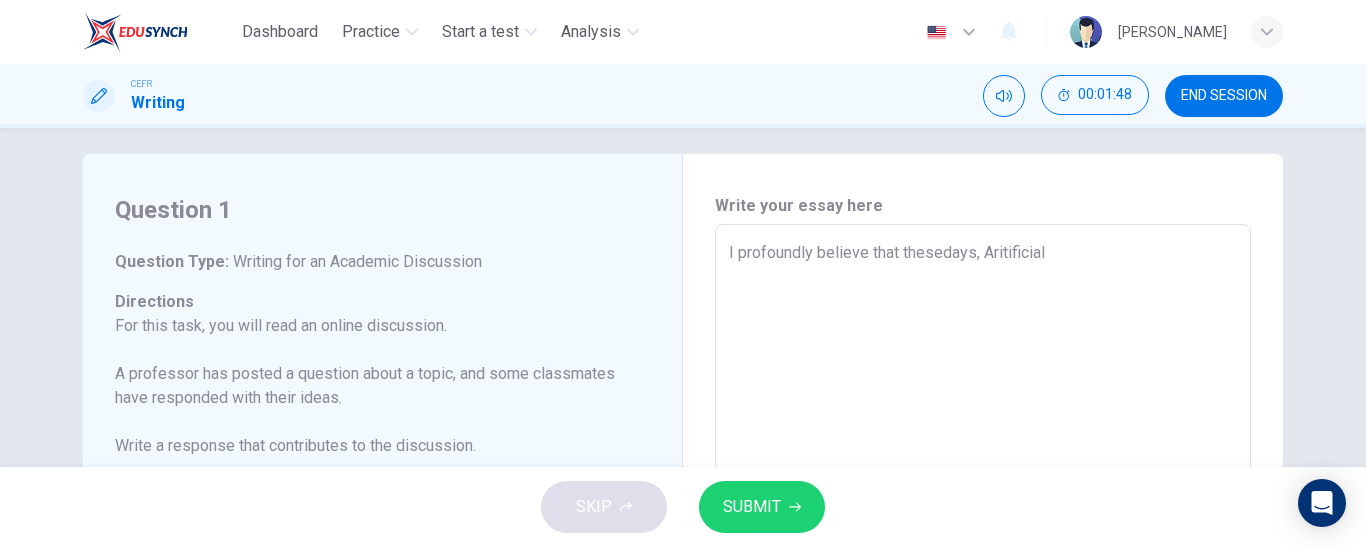 type on "I profoundly believe that thesedays, Aritificial" 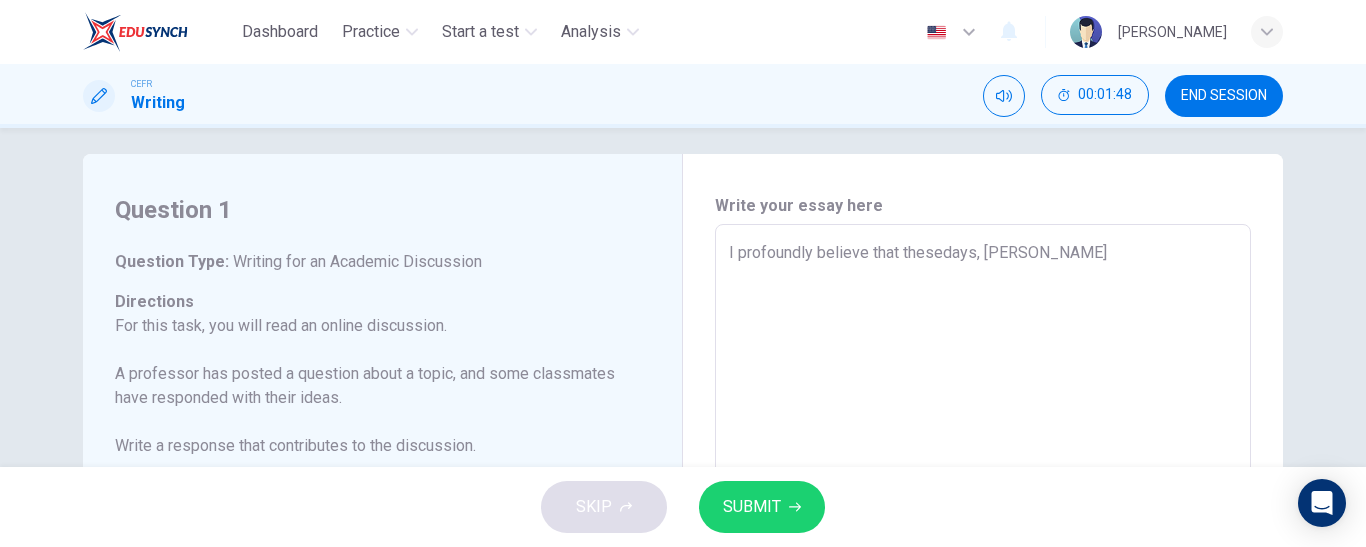 type on "x" 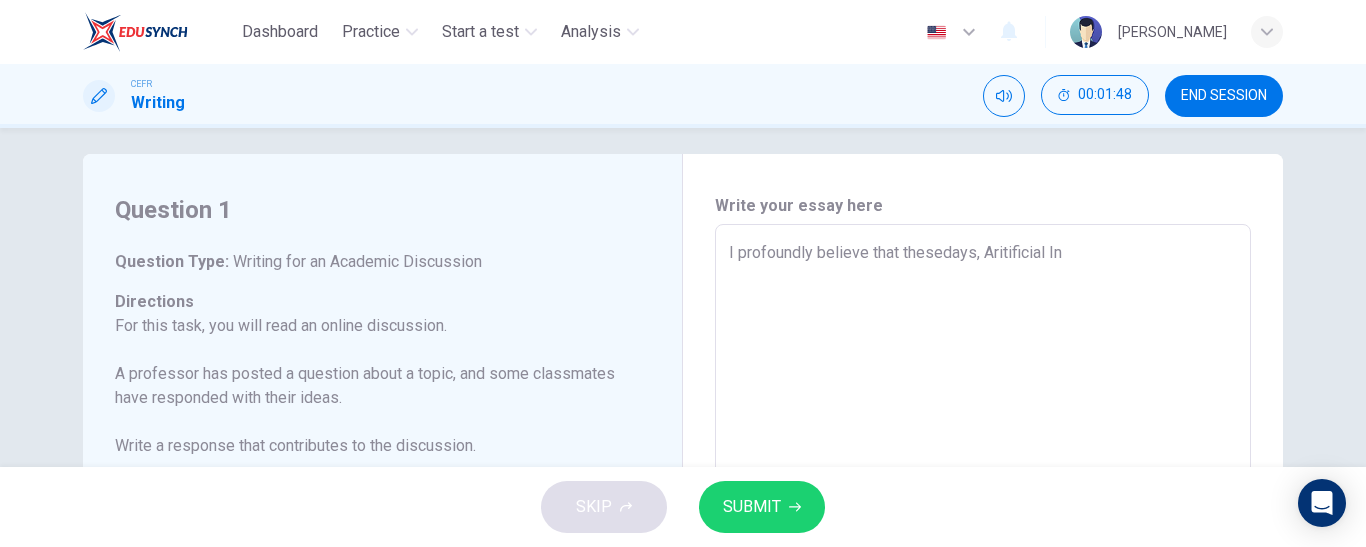 type on "x" 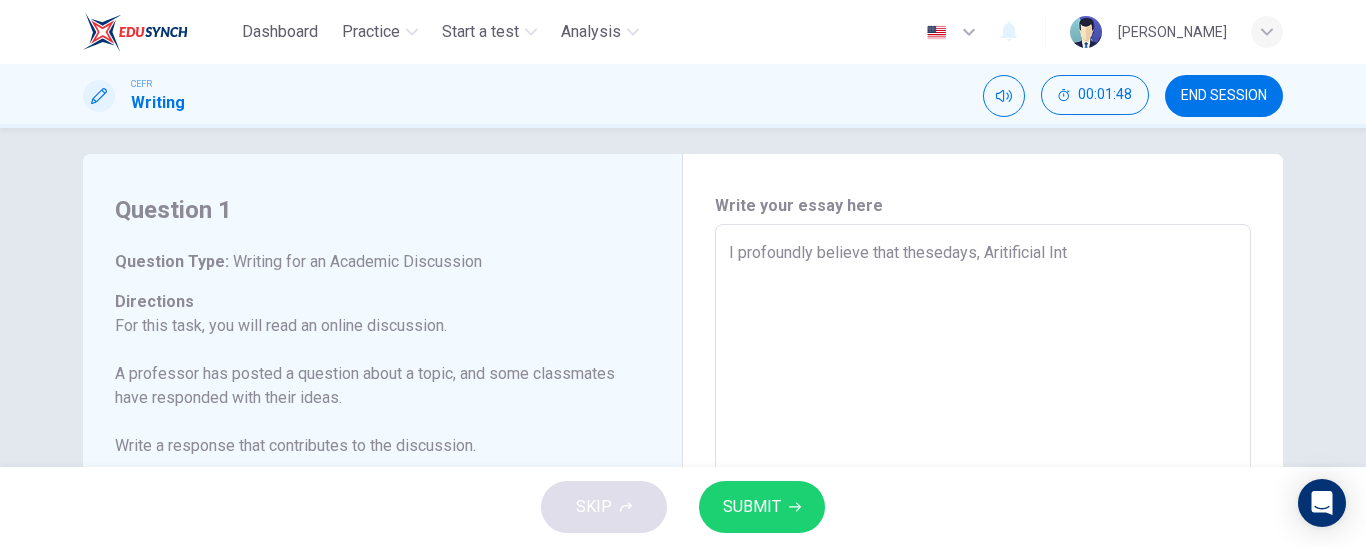 type on "I profoundly believe that thesedays, Aritificial Inte" 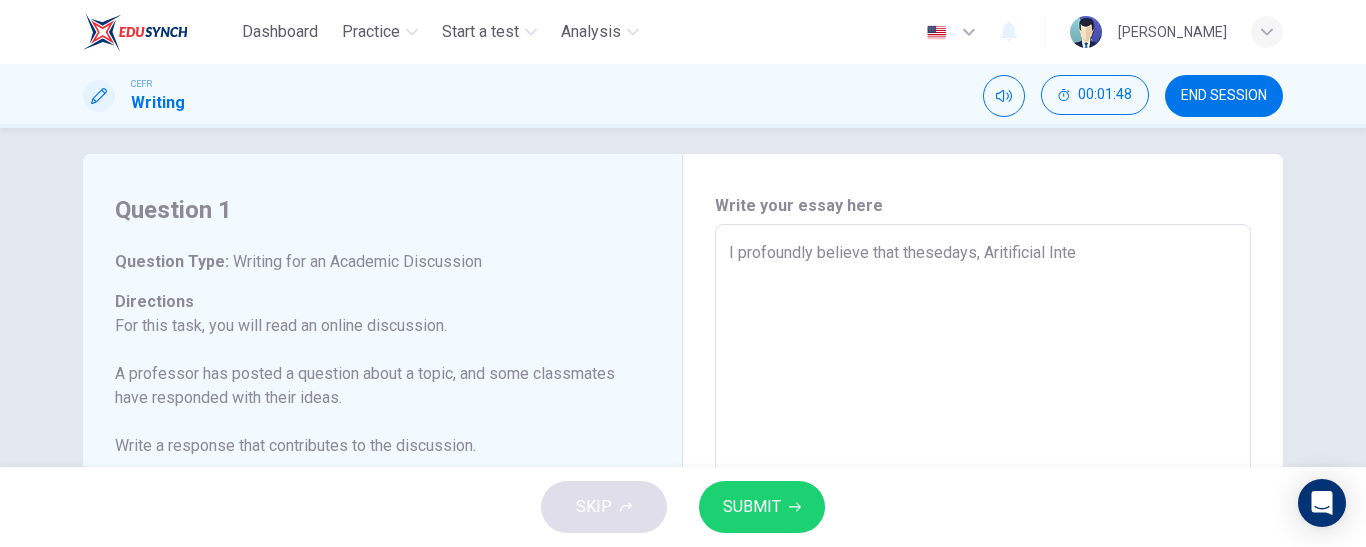 type on "x" 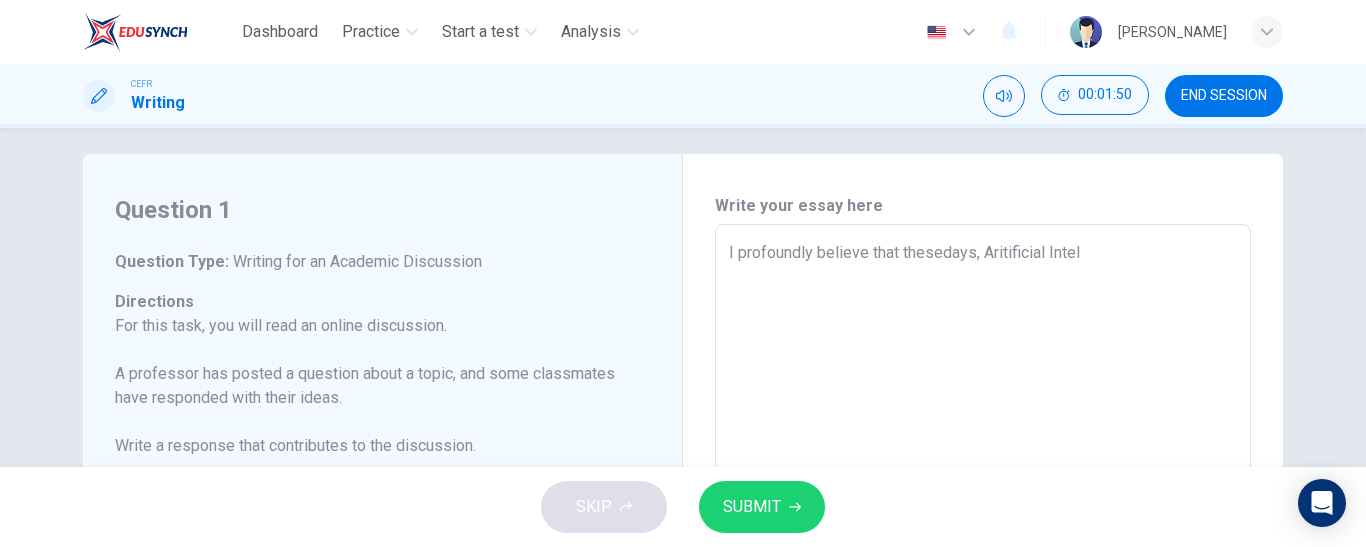 type on "x" 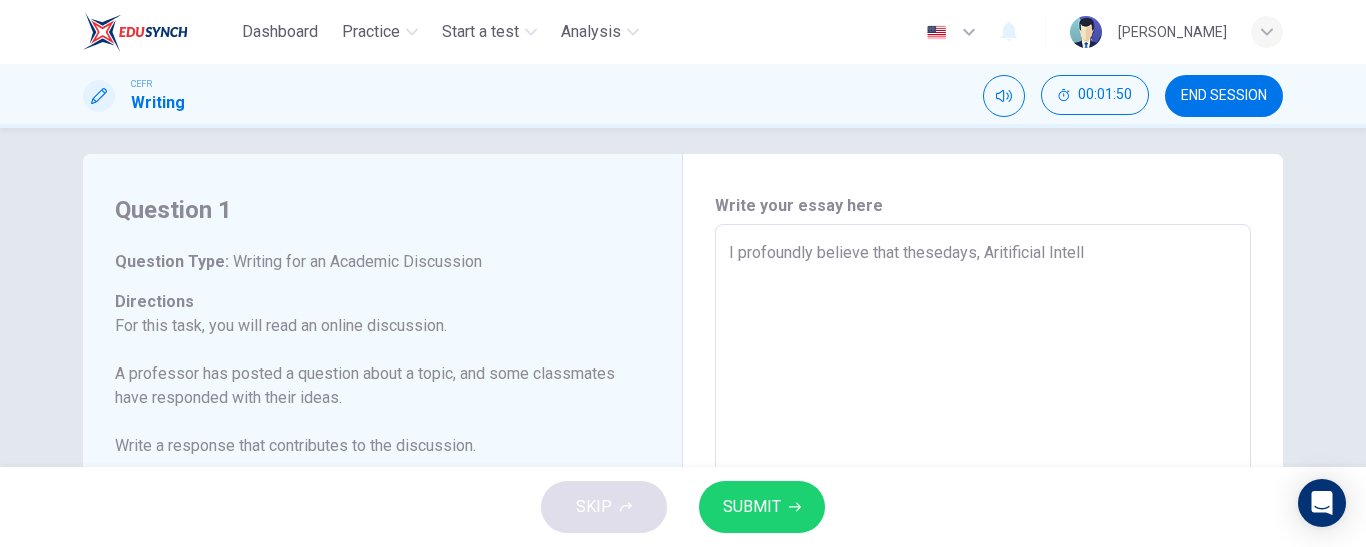 type on "x" 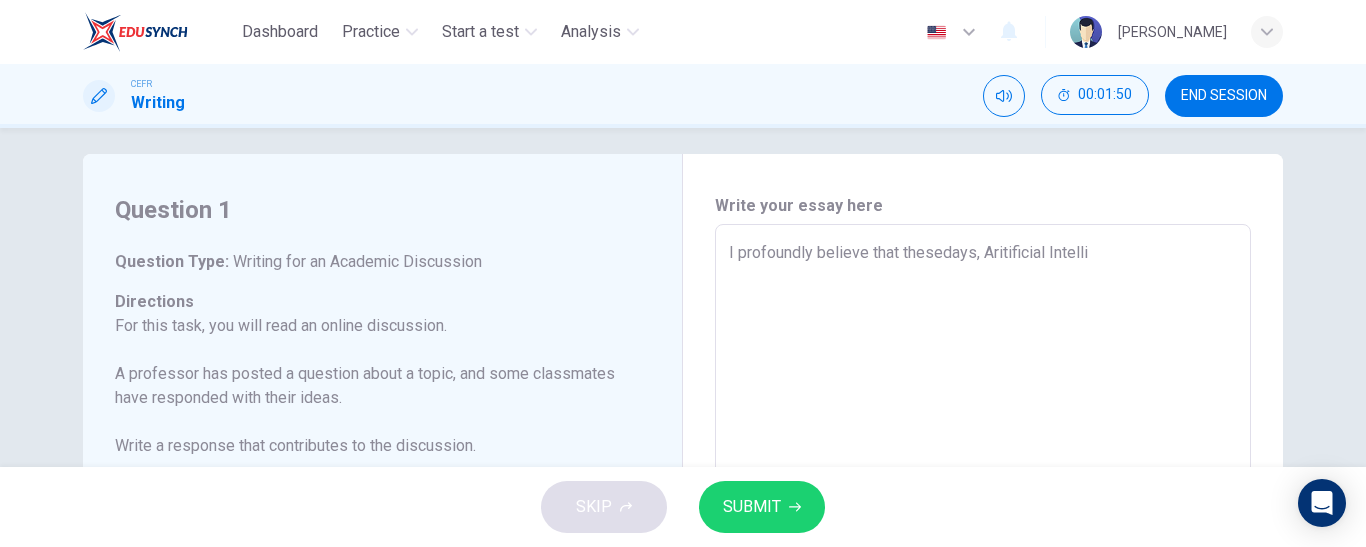 type on "x" 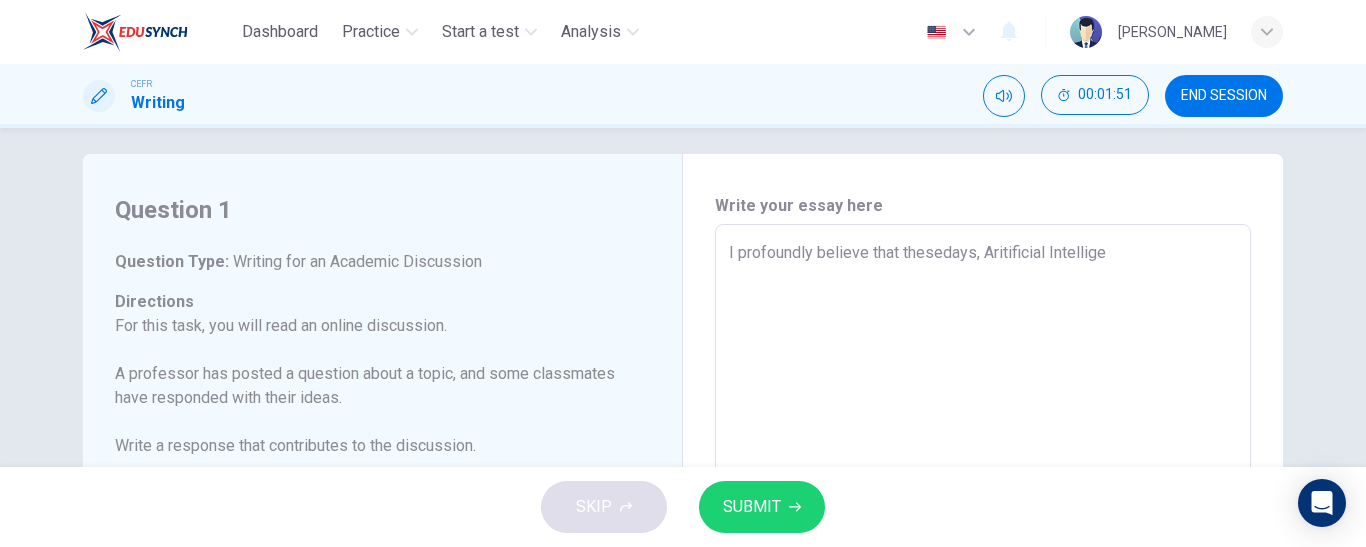 type on "I profoundly believe that thesedays, Aritificial Intelligen" 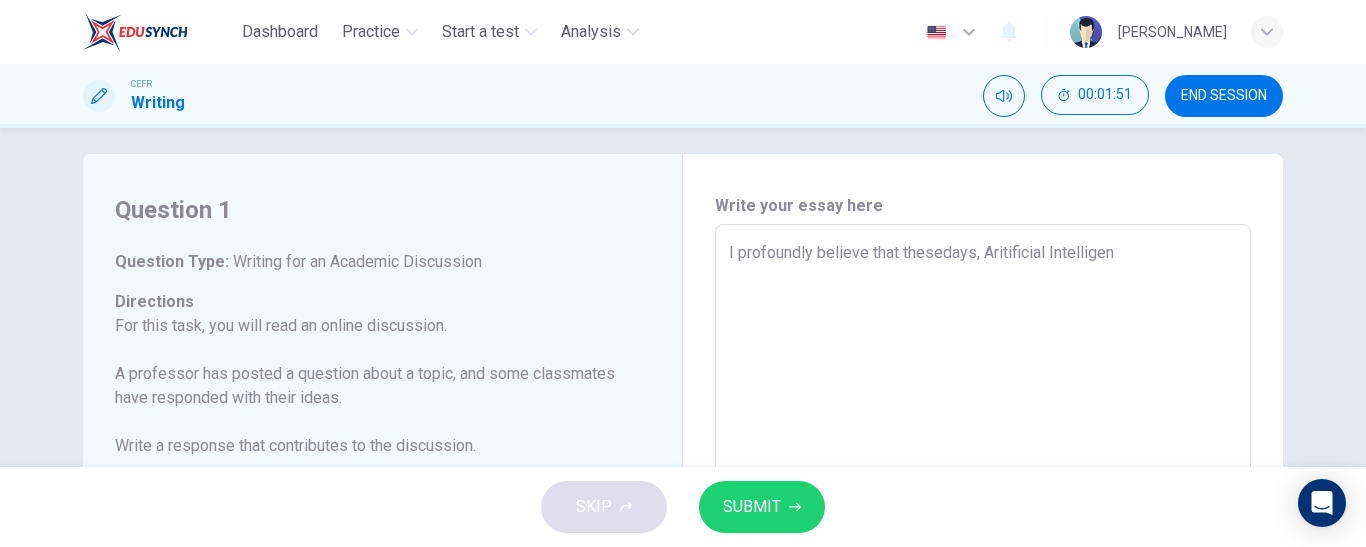 type on "I profoundly believe that thesedays, Aritificial Intelligenc" 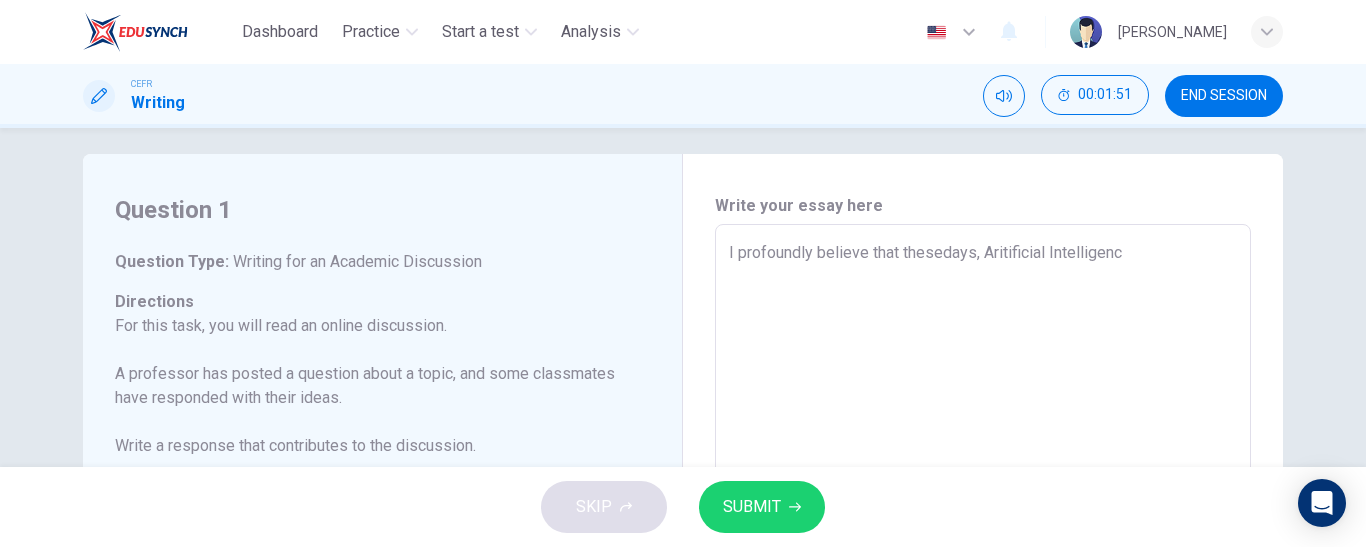 type on "x" 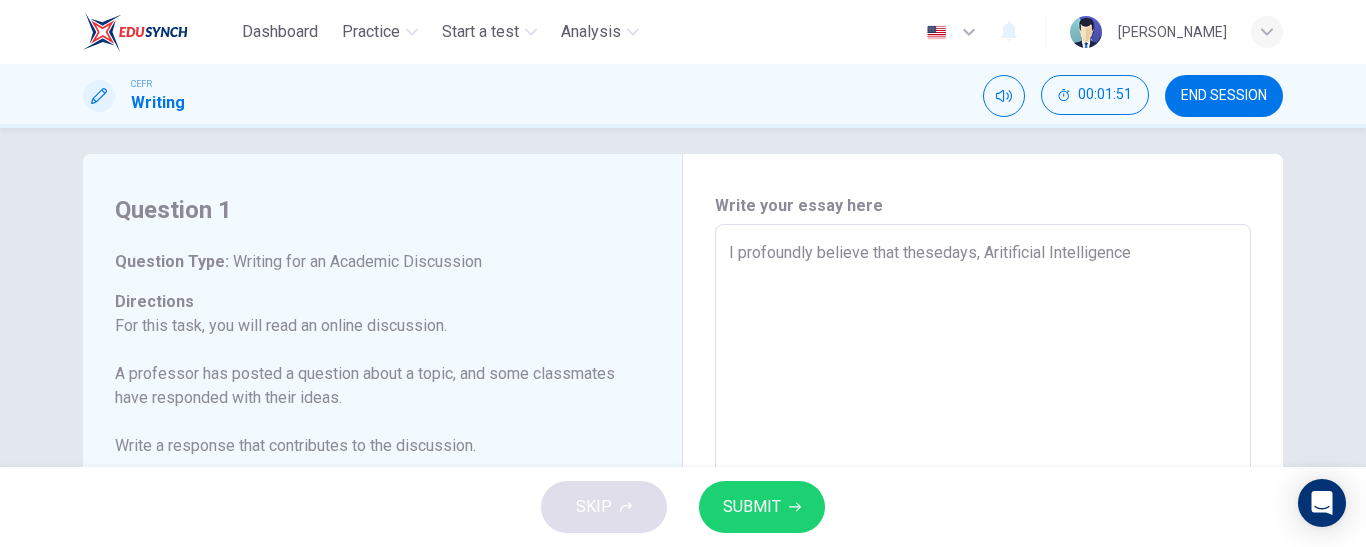 type on "I profoundly believe that thesedays, Aritificial Intelligence" 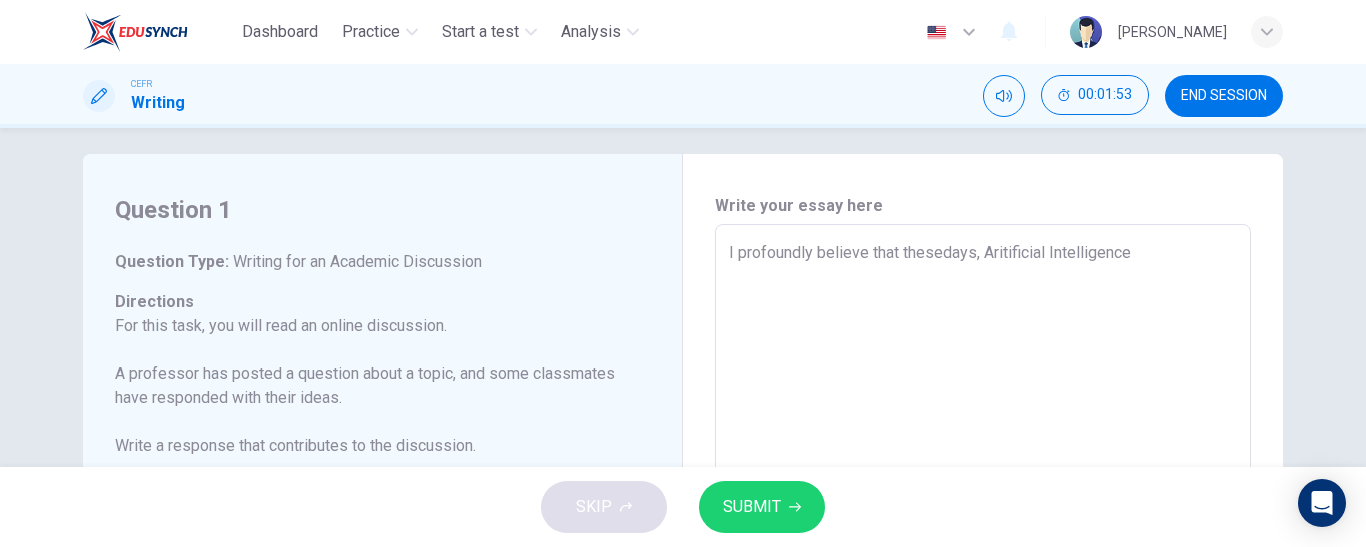 type on "x" 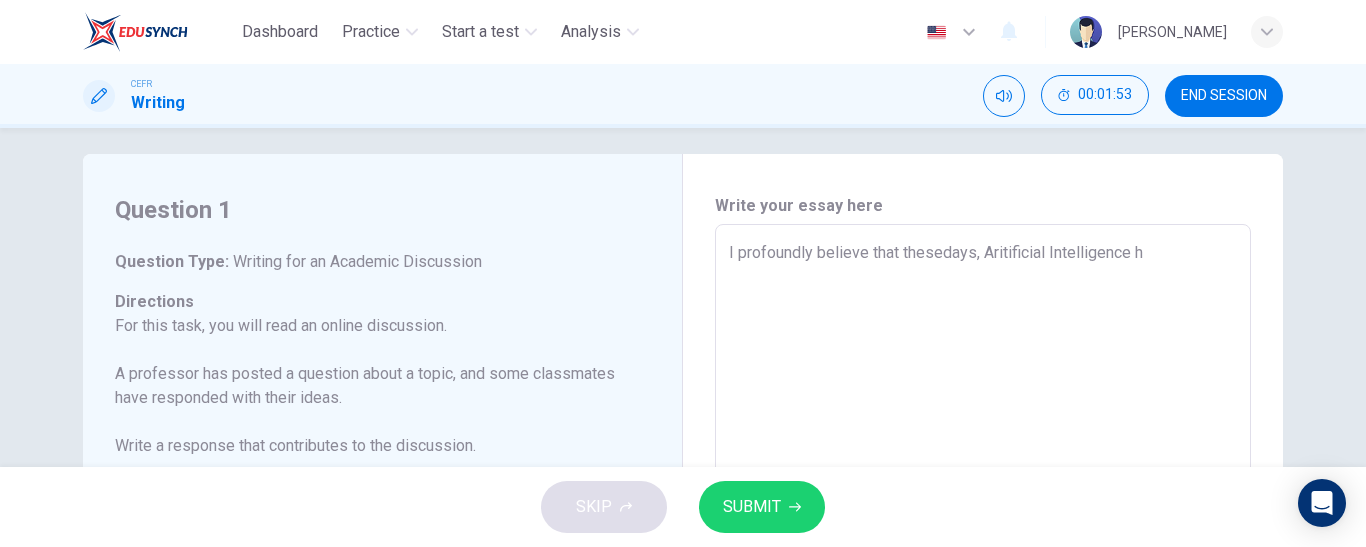 type on "I profoundly believe that thesedays, Aritificial Intelligence ha" 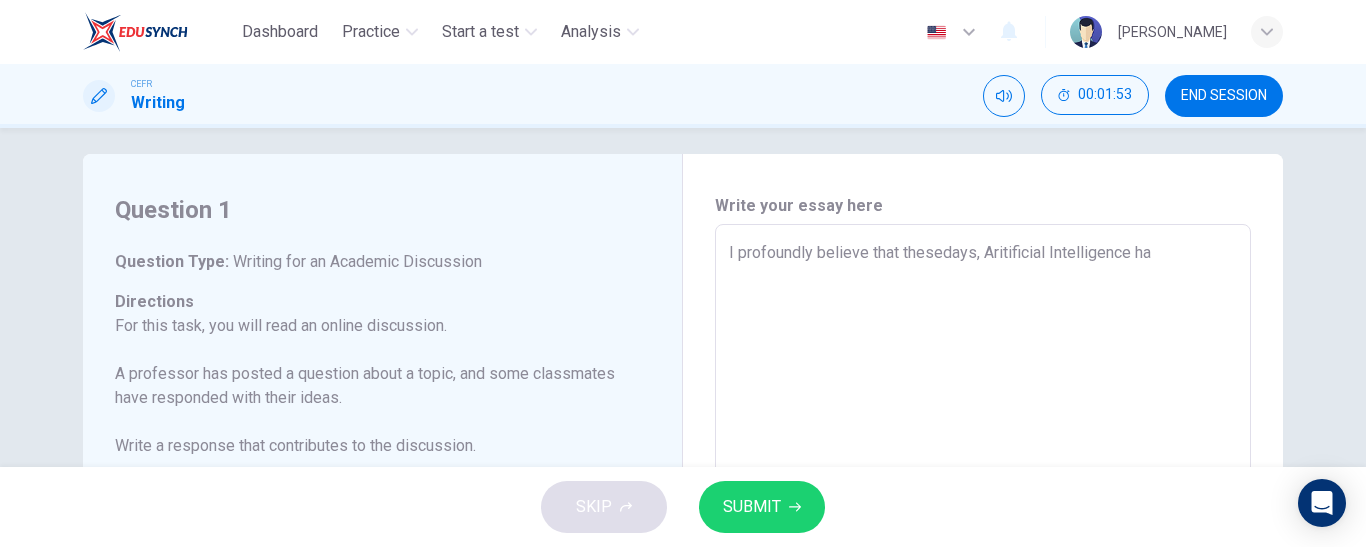 type on "I profoundly believe that thesedays, Aritificial Intelligence hav" 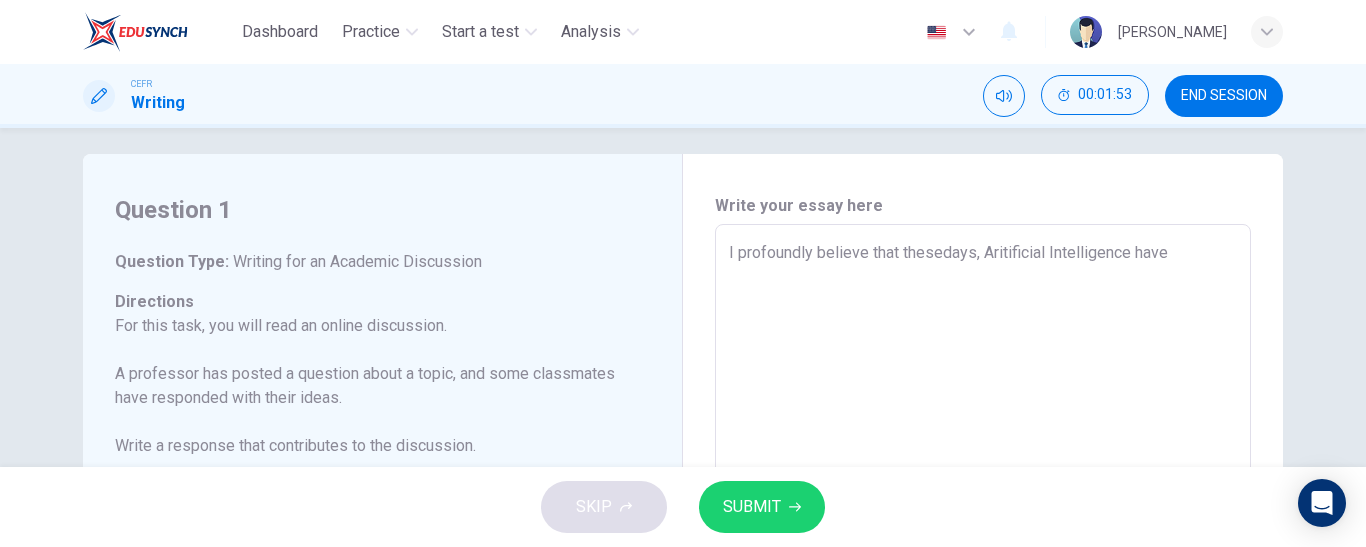 type on "I profoundly believe that thesedays, Aritificial Intelligence have" 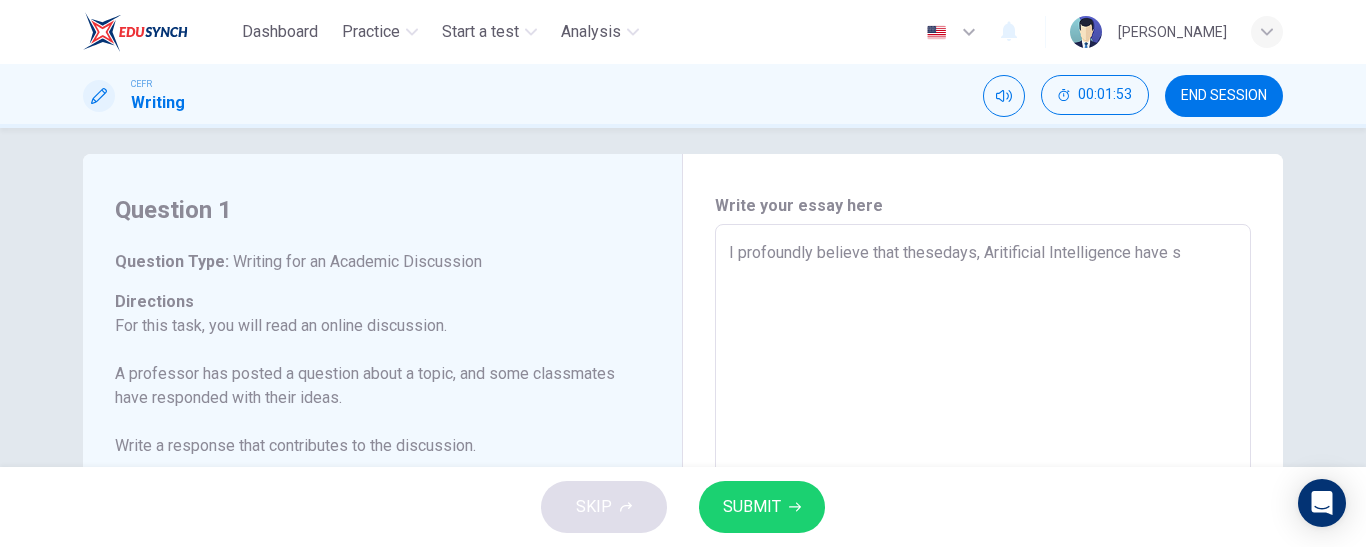 type on "x" 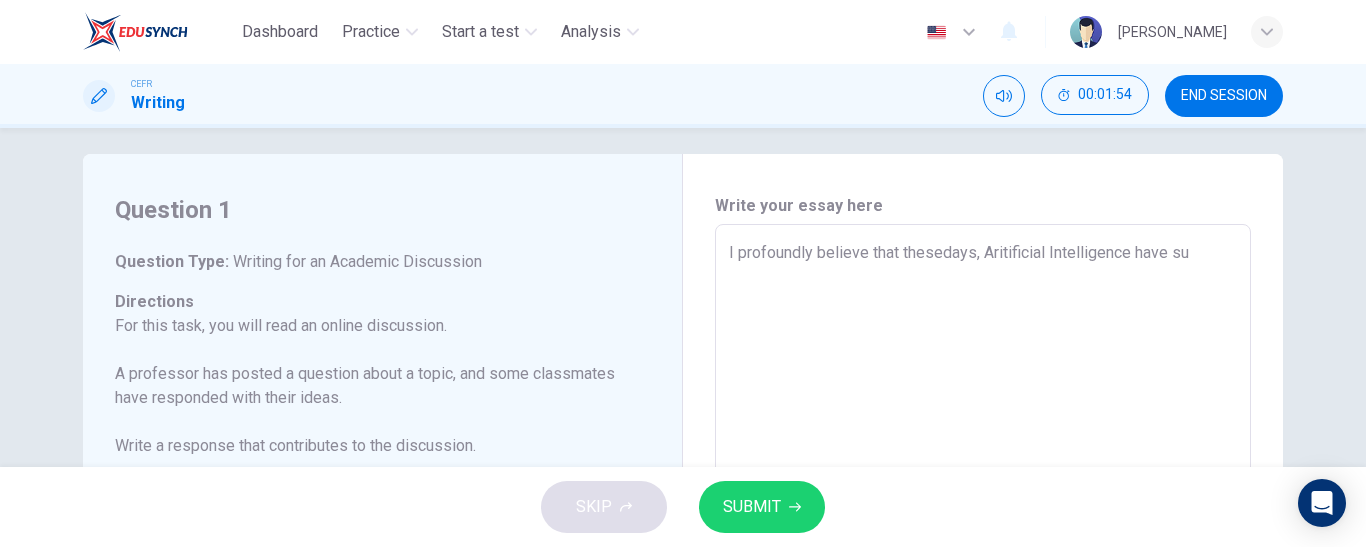 type on "x" 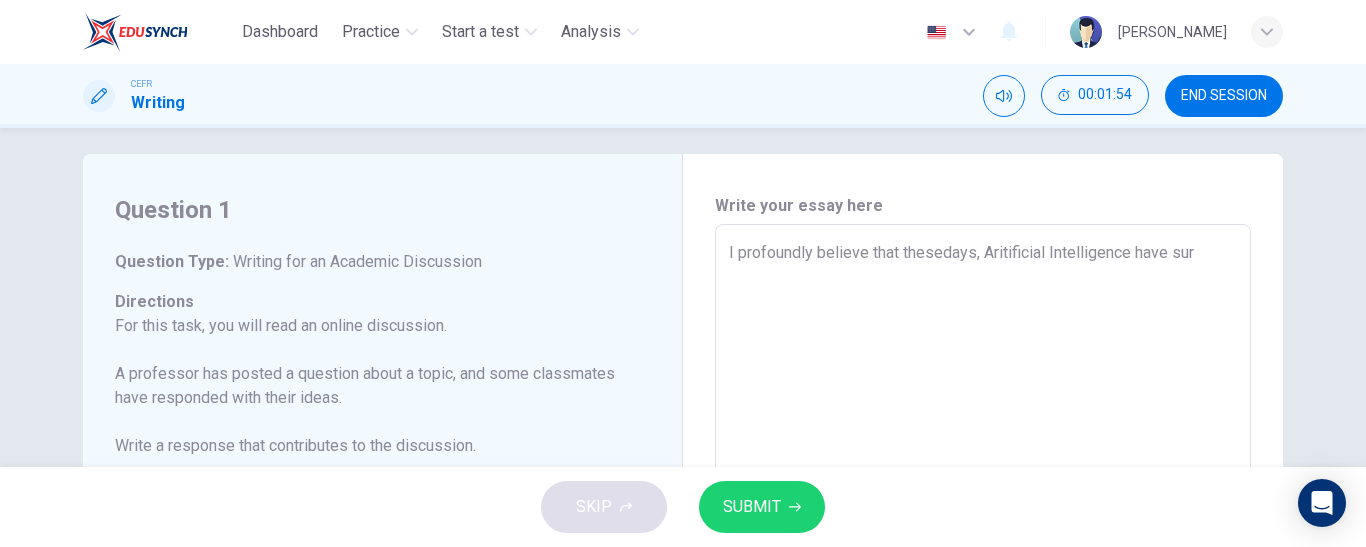 type on "I profoundly believe that thesedays, Aritificial Intelligence have surp" 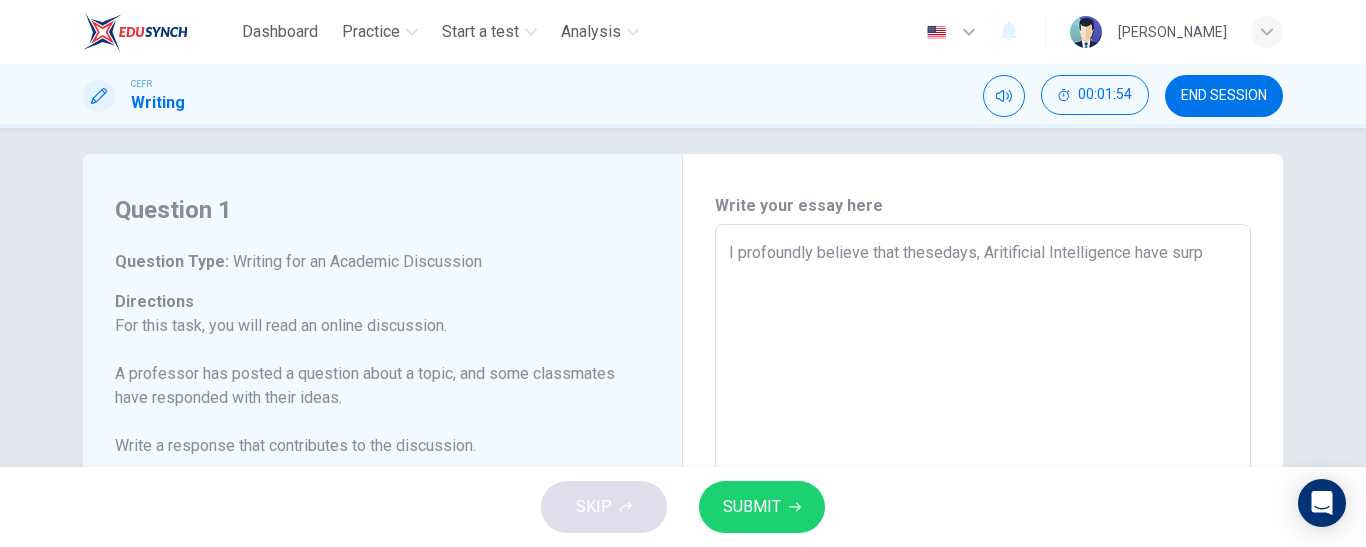 type on "I profoundly believe that thesedays, Aritificial Intelligence have surpa" 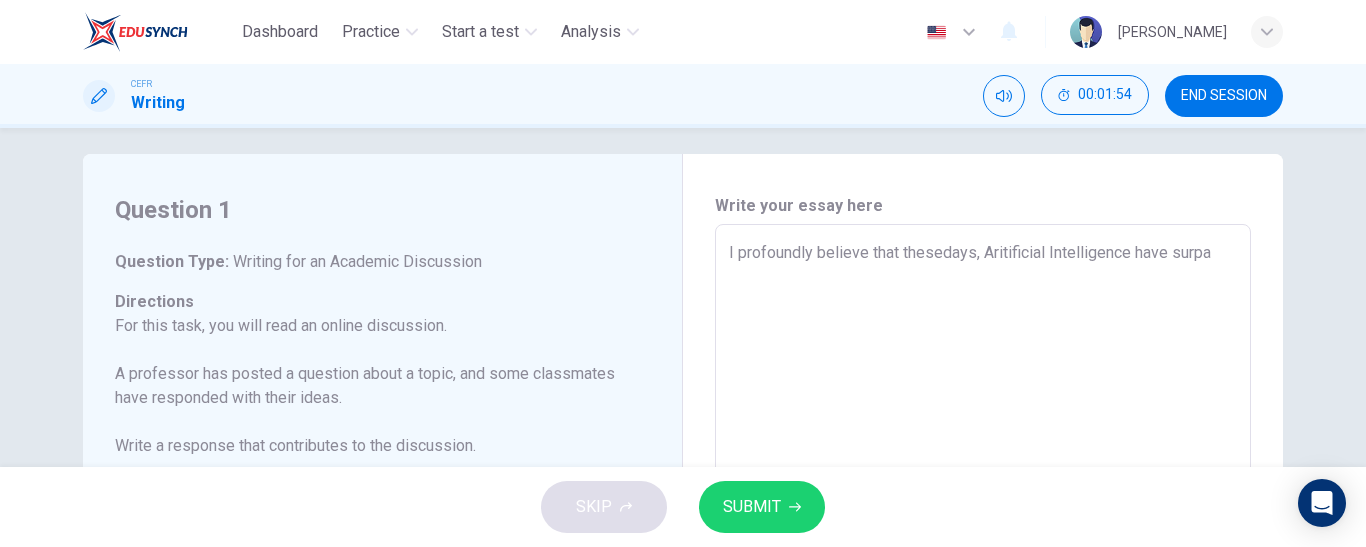 type on "x" 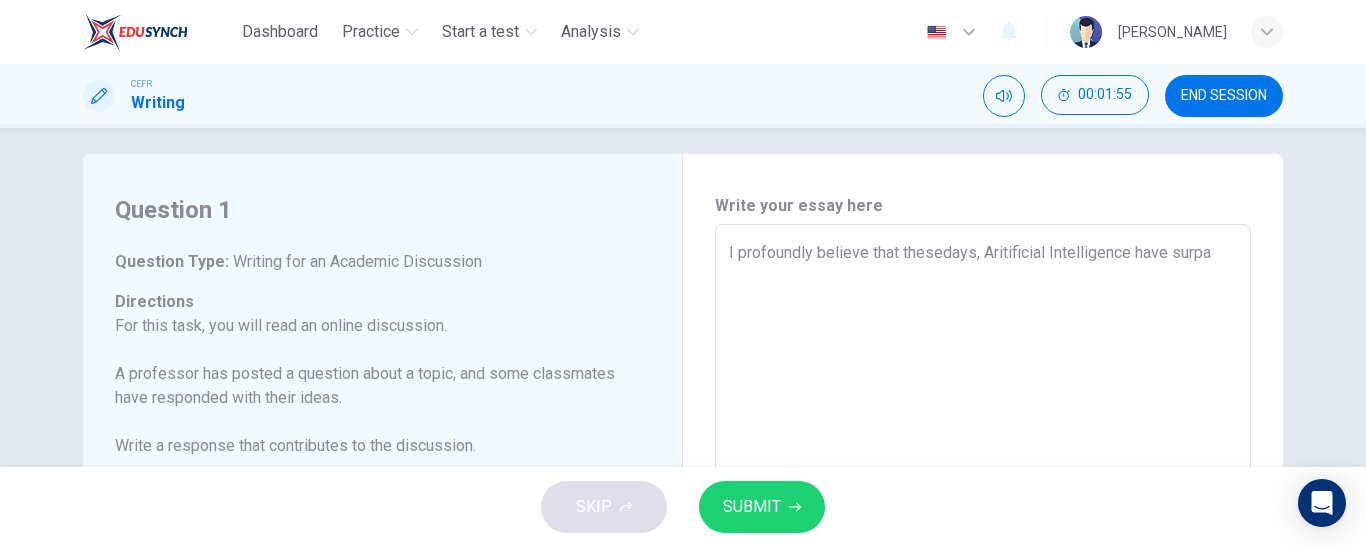 type on "I profoundly believe that thesedays, Aritificial Intelligence have surpas" 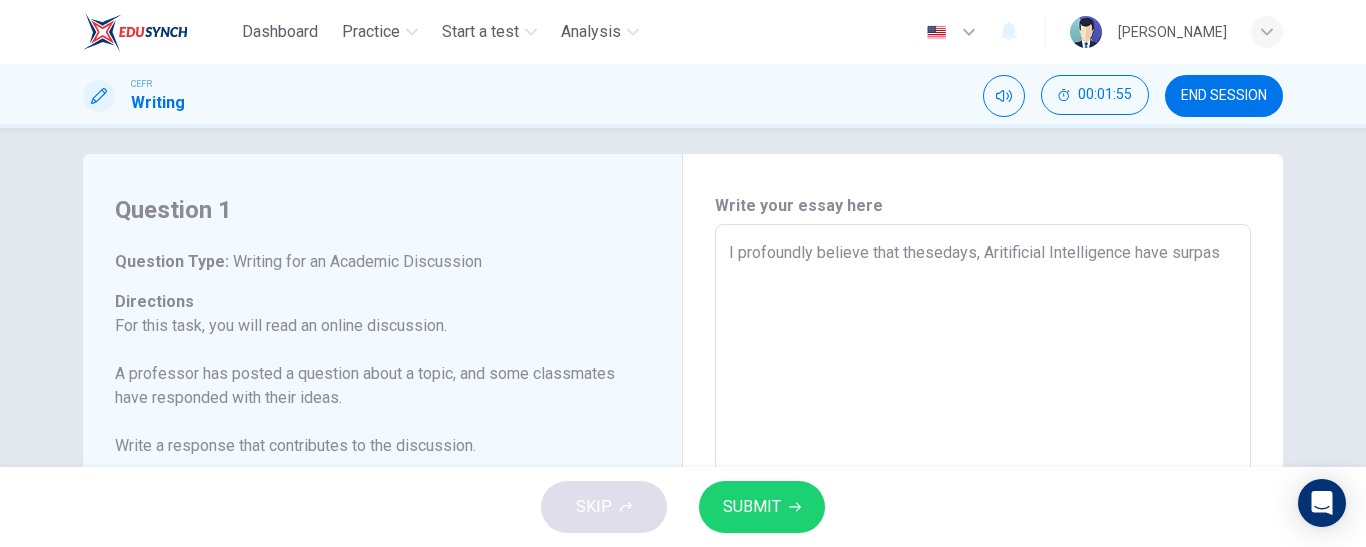 type on "x" 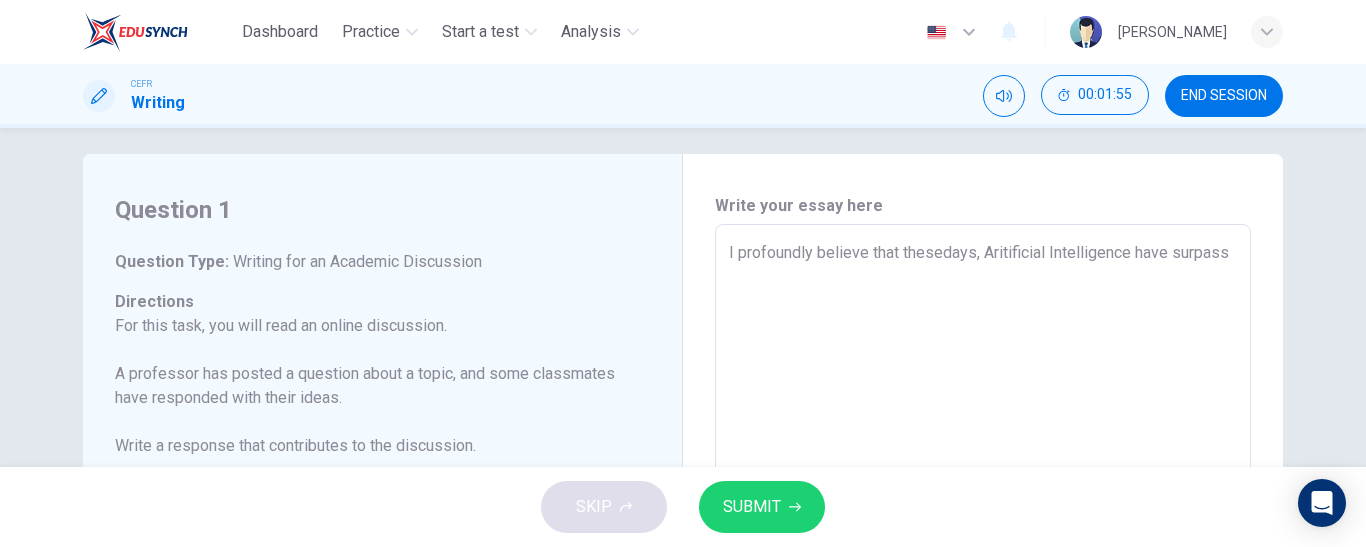 type on "x" 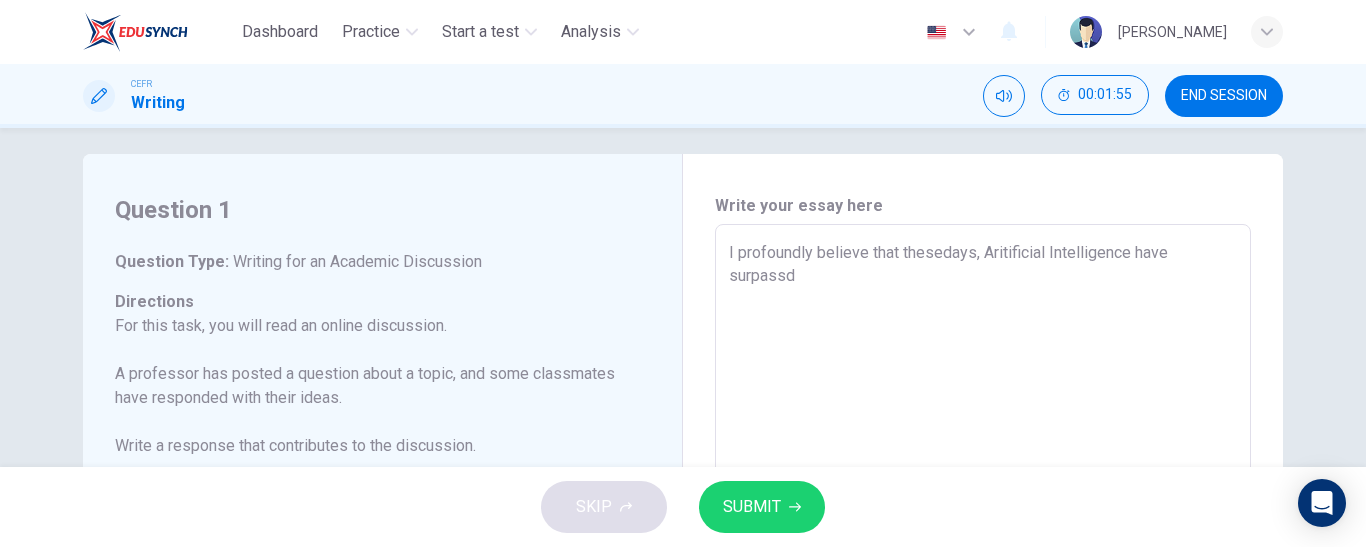 type on "x" 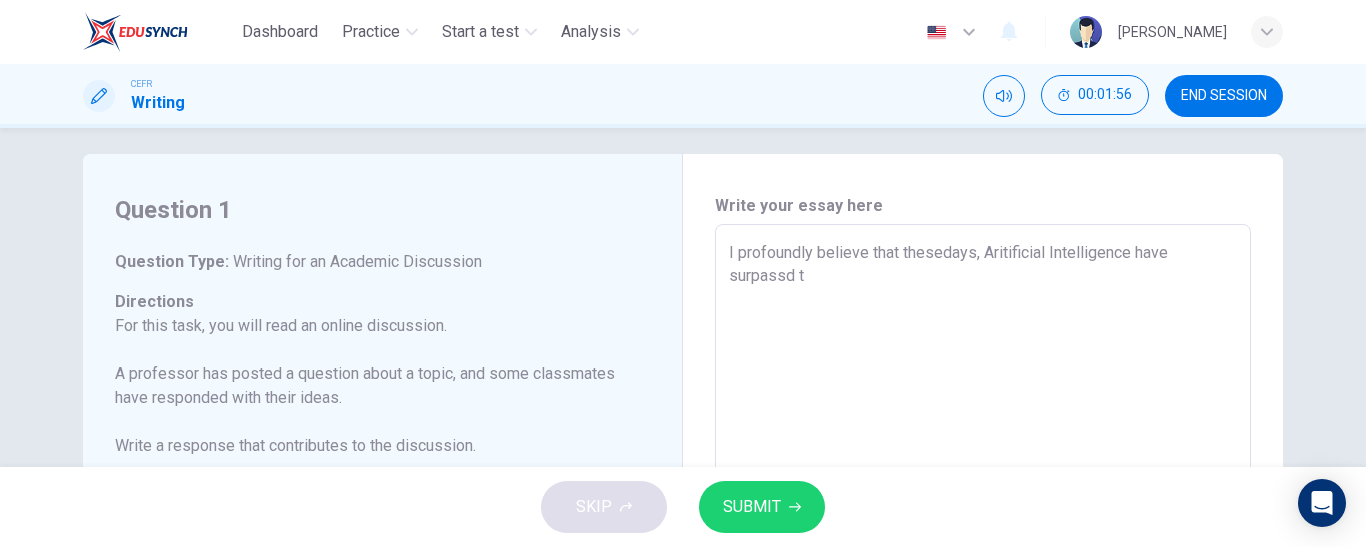 type on "I profoundly believe that thesedays, Aritificial Intelligence have surpassd th" 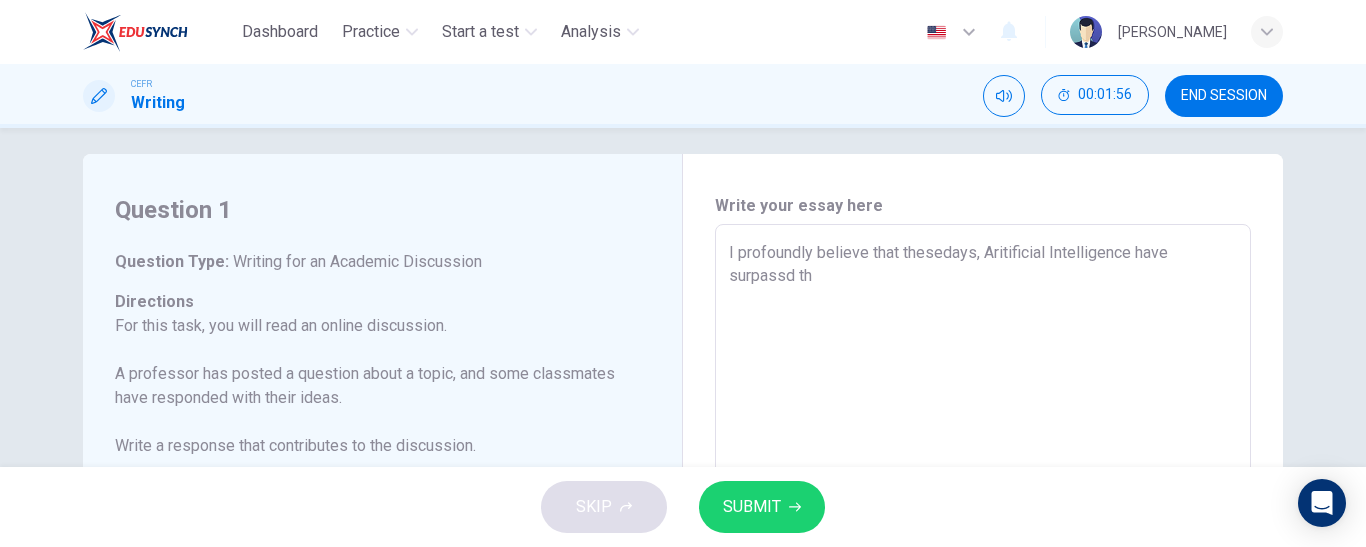 type on "I profoundly believe that thesedays, Aritificial Intelligence have surpassd the" 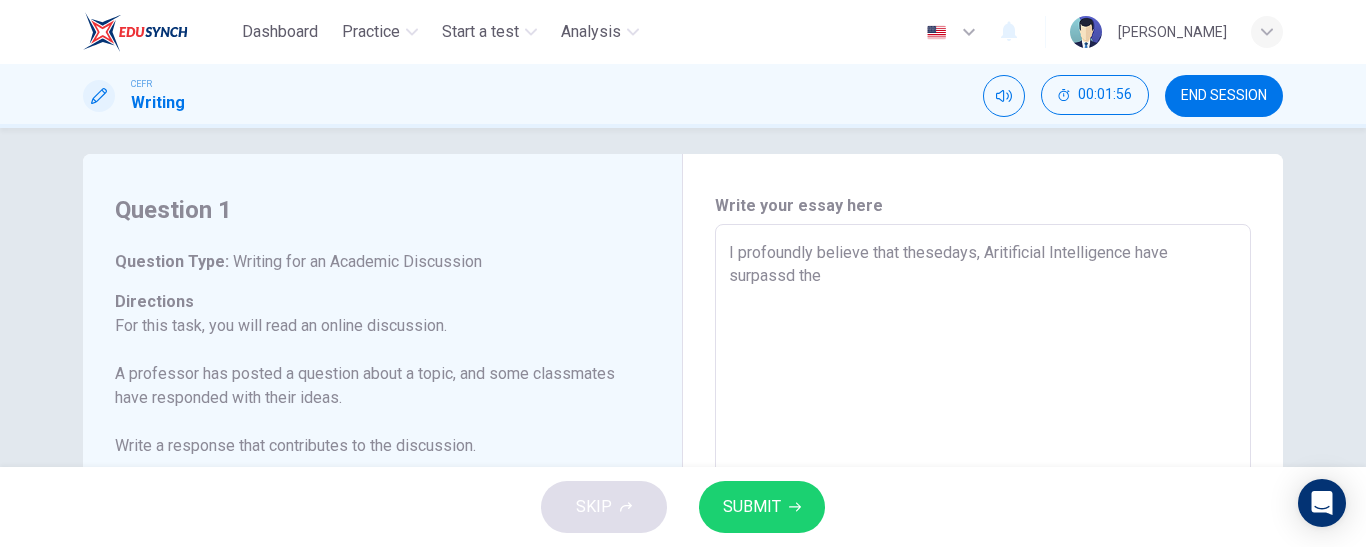 type on "x" 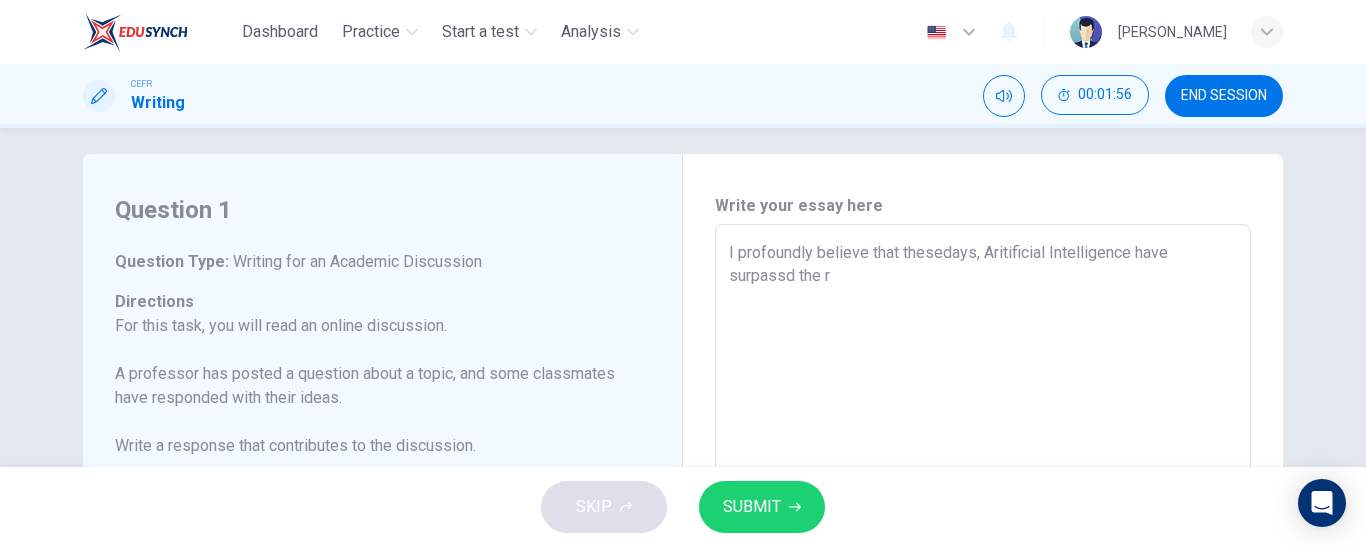 type on "x" 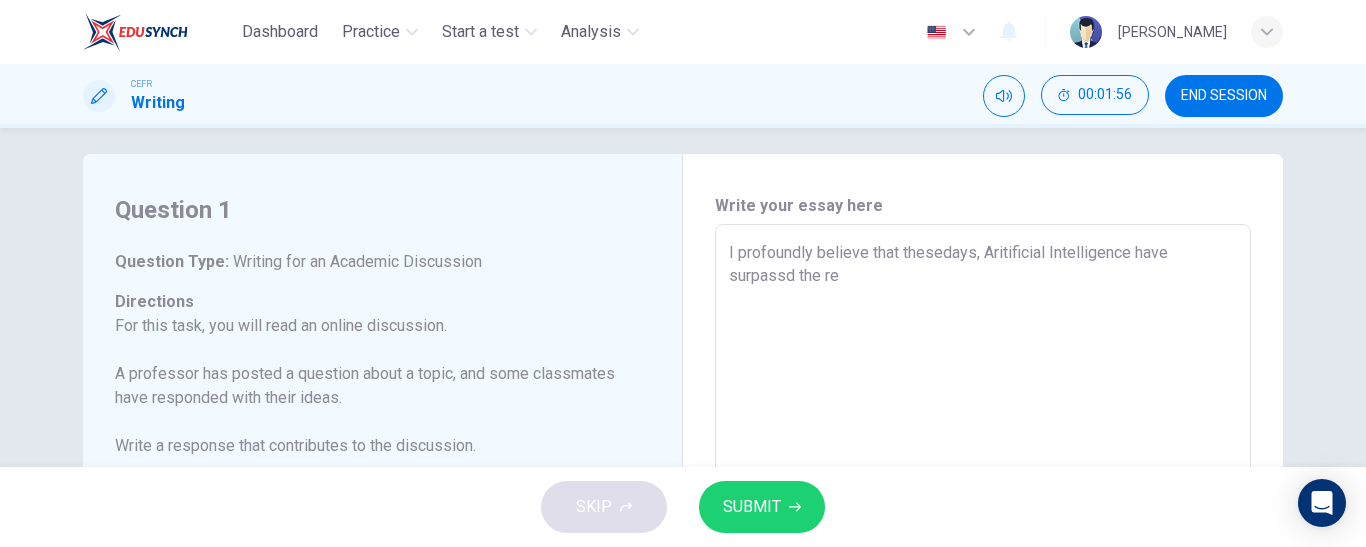 type on "x" 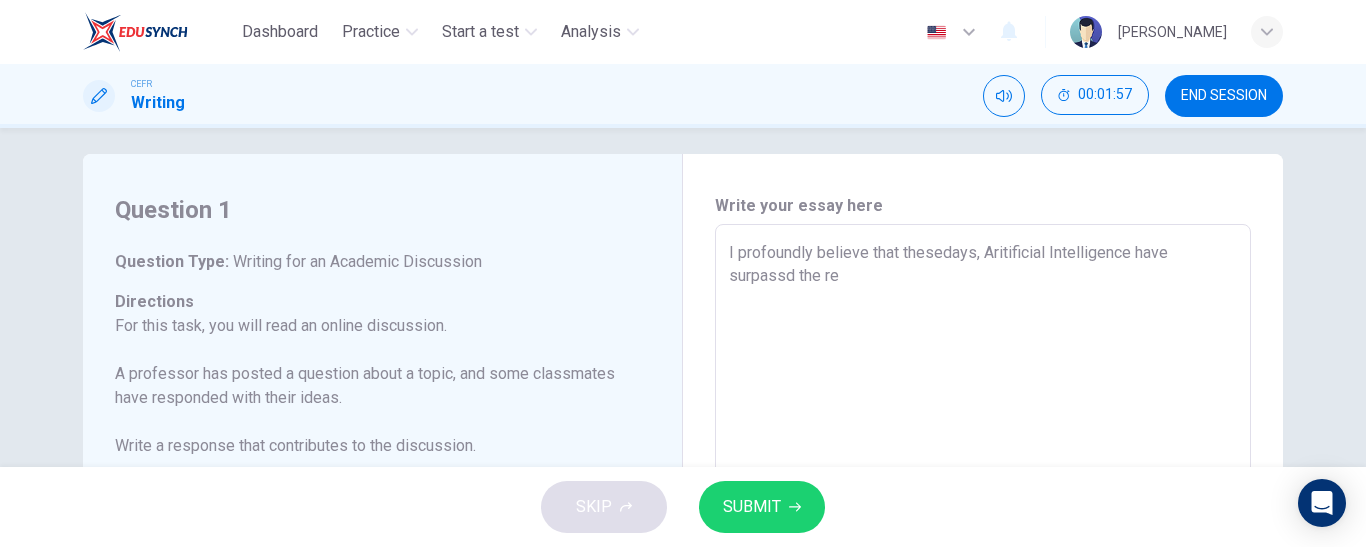 type on "I profoundly believe that thesedays, Aritificial Intelligence have surpassd the res" 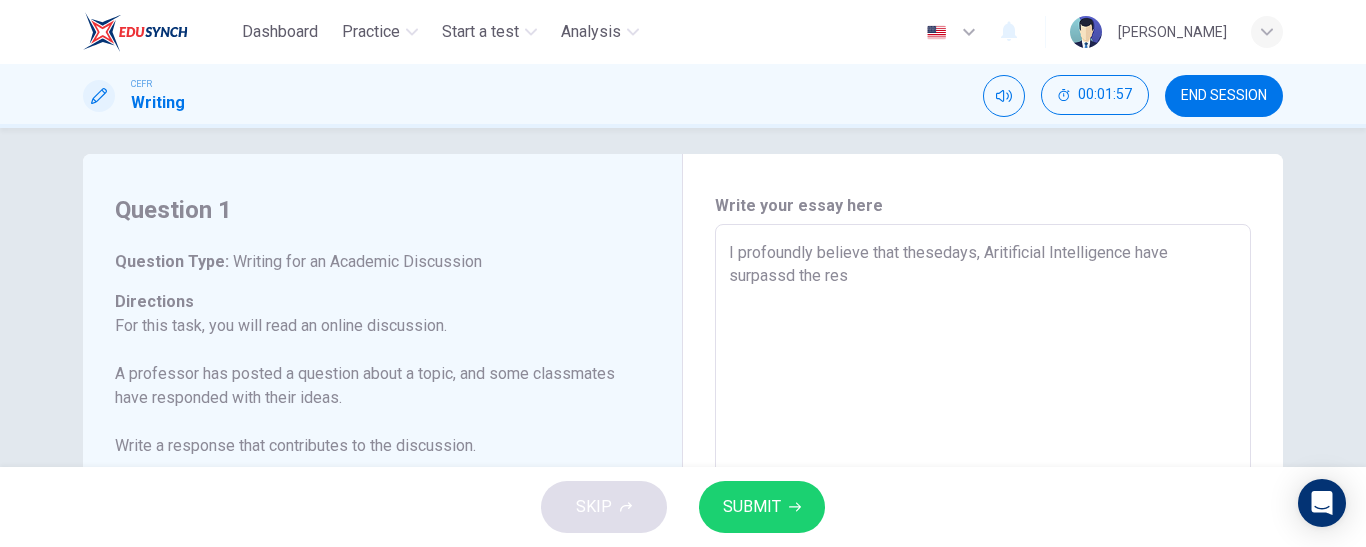 type on "x" 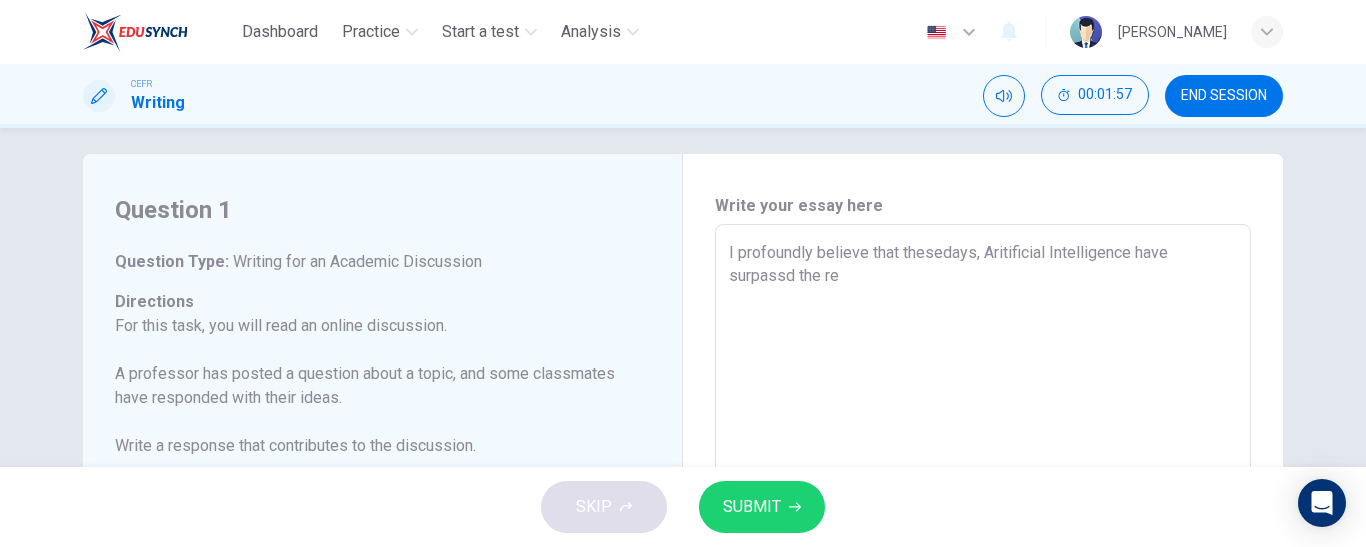 type on "x" 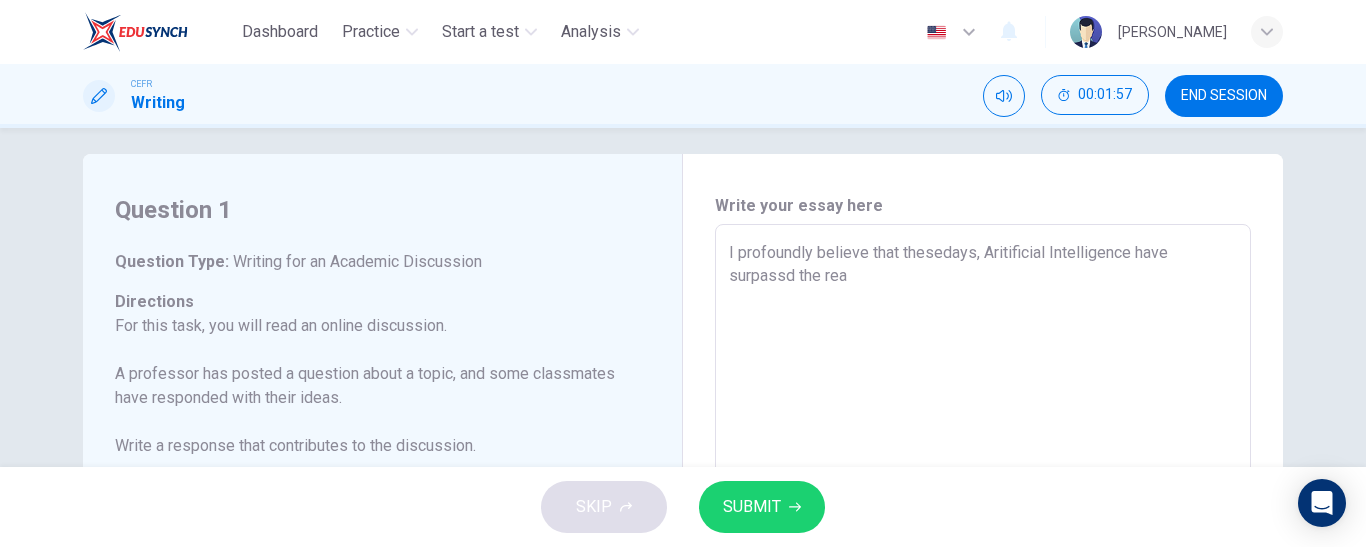 type on "x" 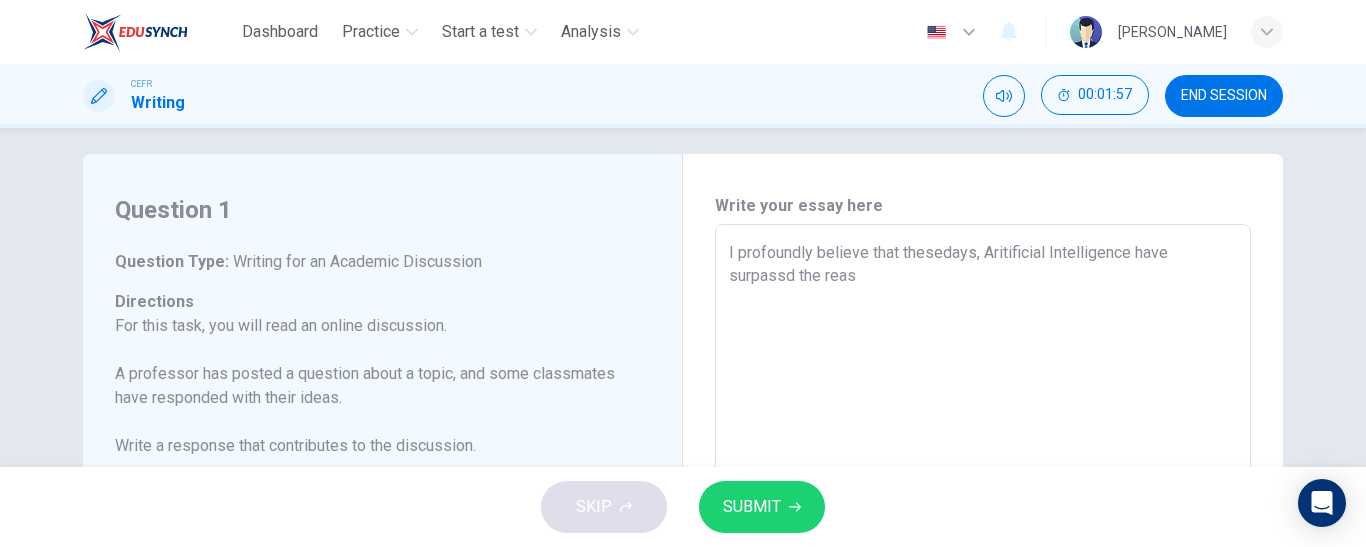 type on "x" 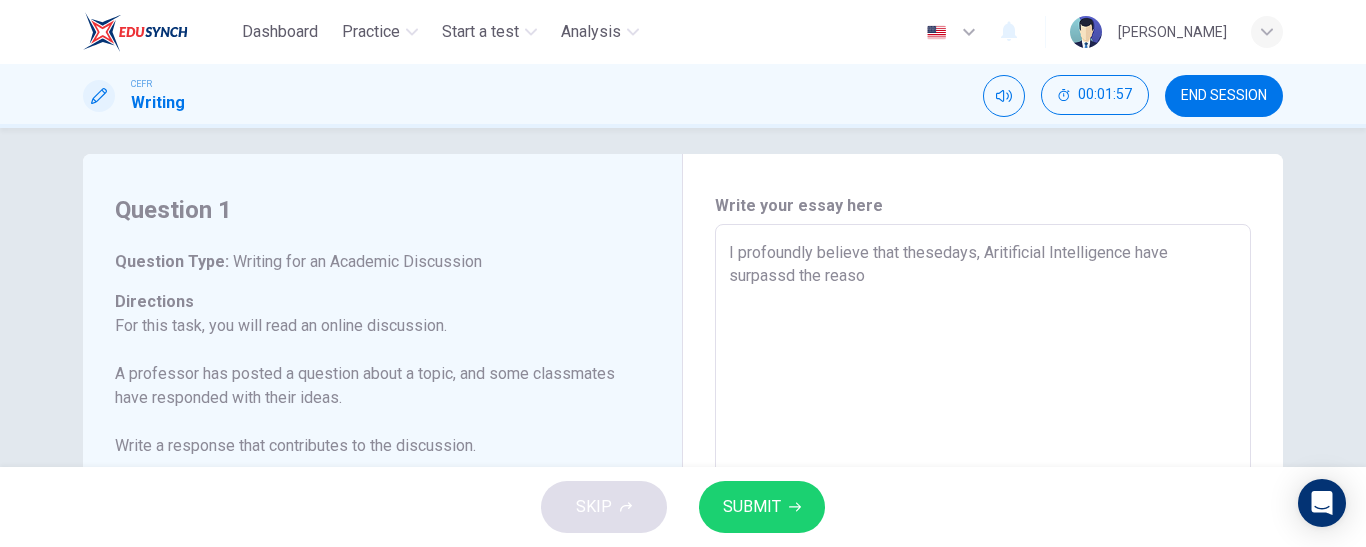type on "x" 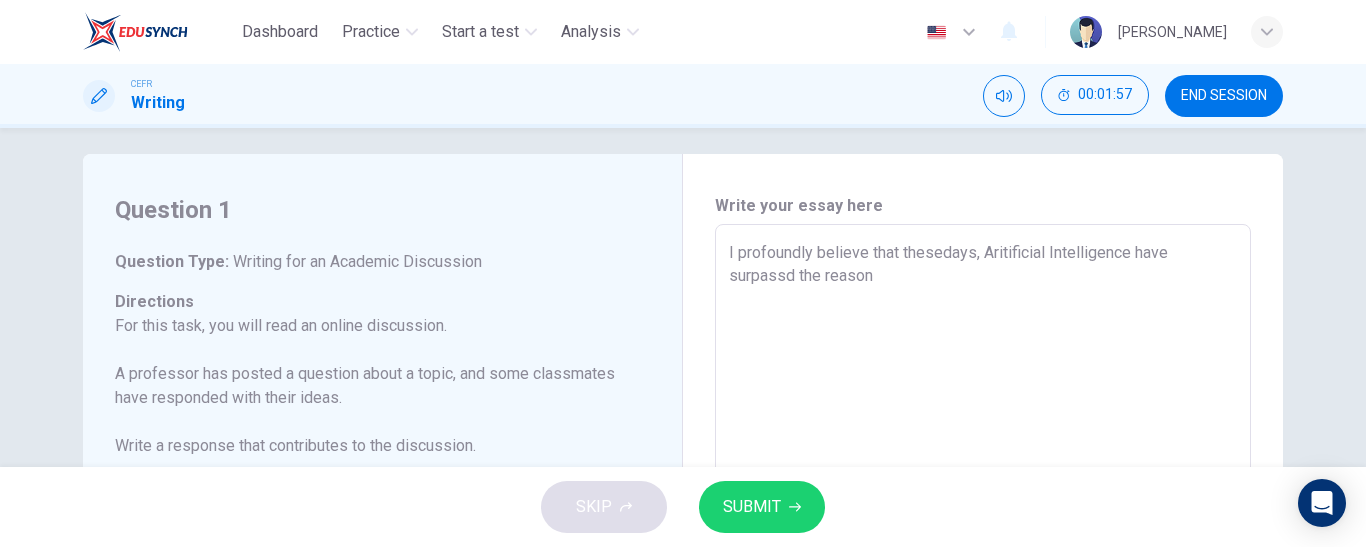 type on "x" 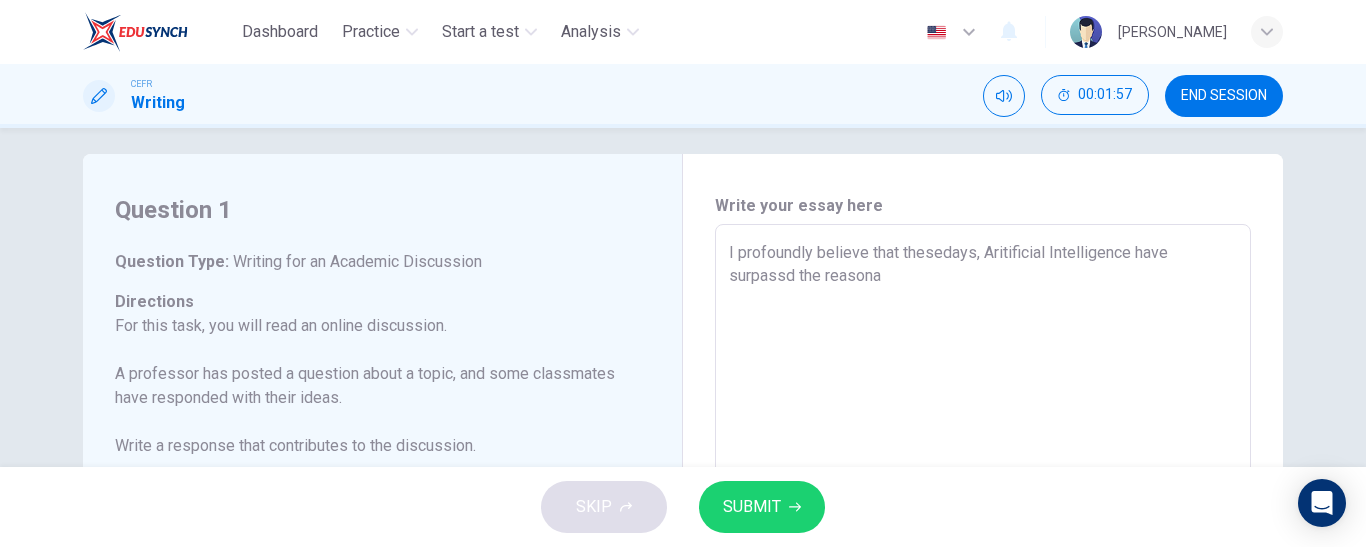 type on "I profoundly believe that thesedays, Aritificial Intelligence have surpassd the reasonab" 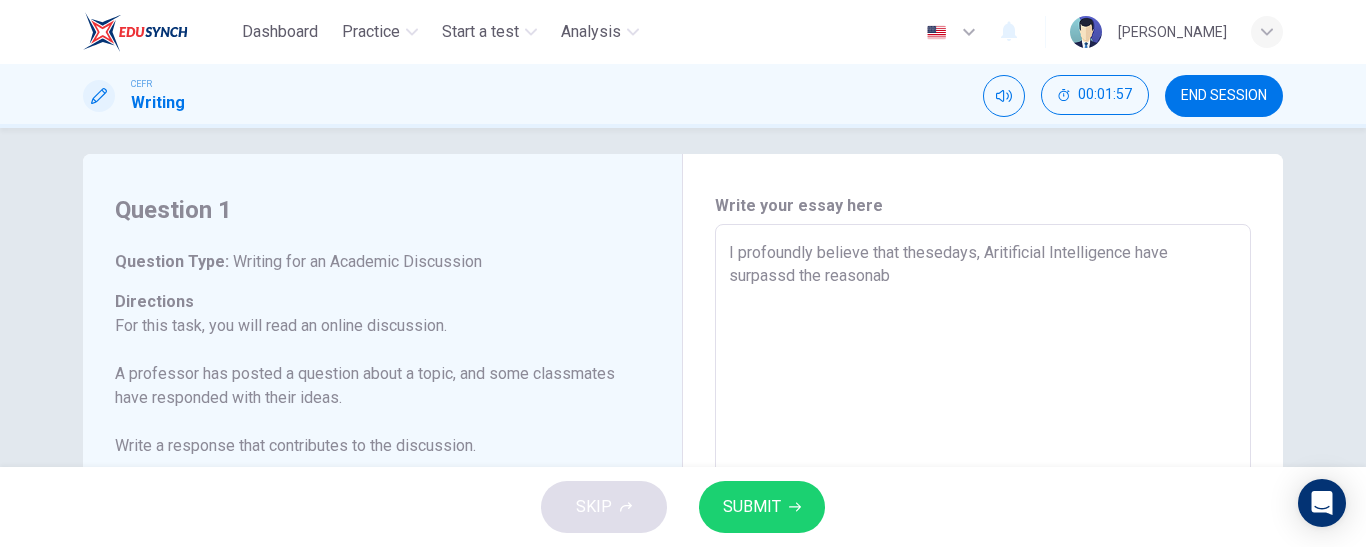 type on "x" 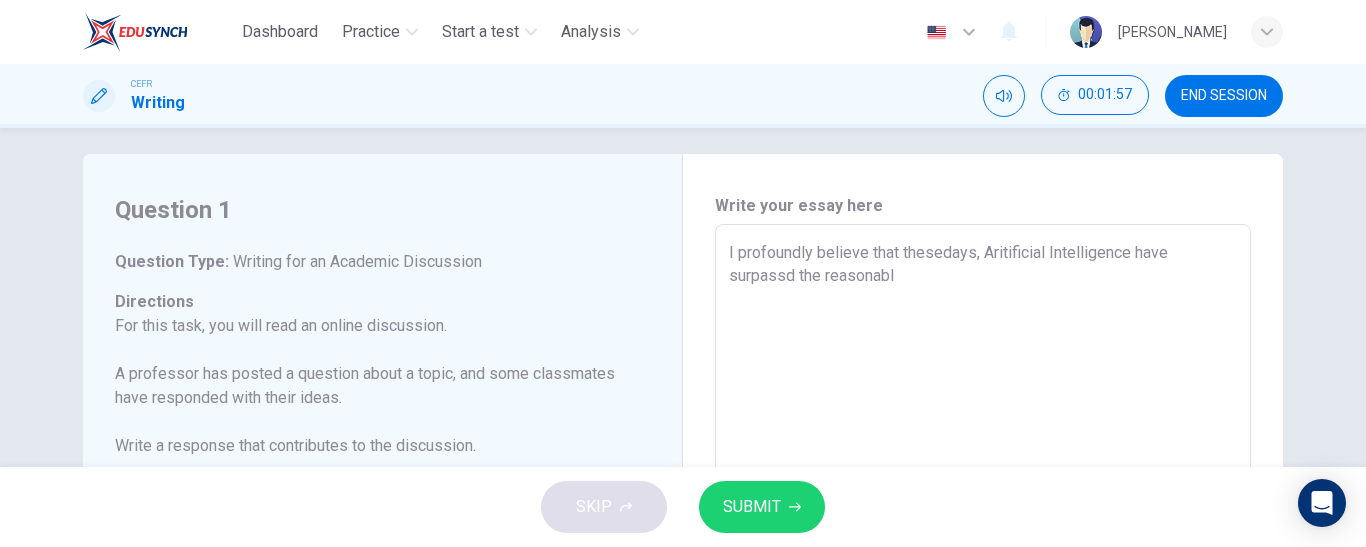 type on "I profoundly believe that thesedays, Aritificial Intelligence have surpassd the reasonable" 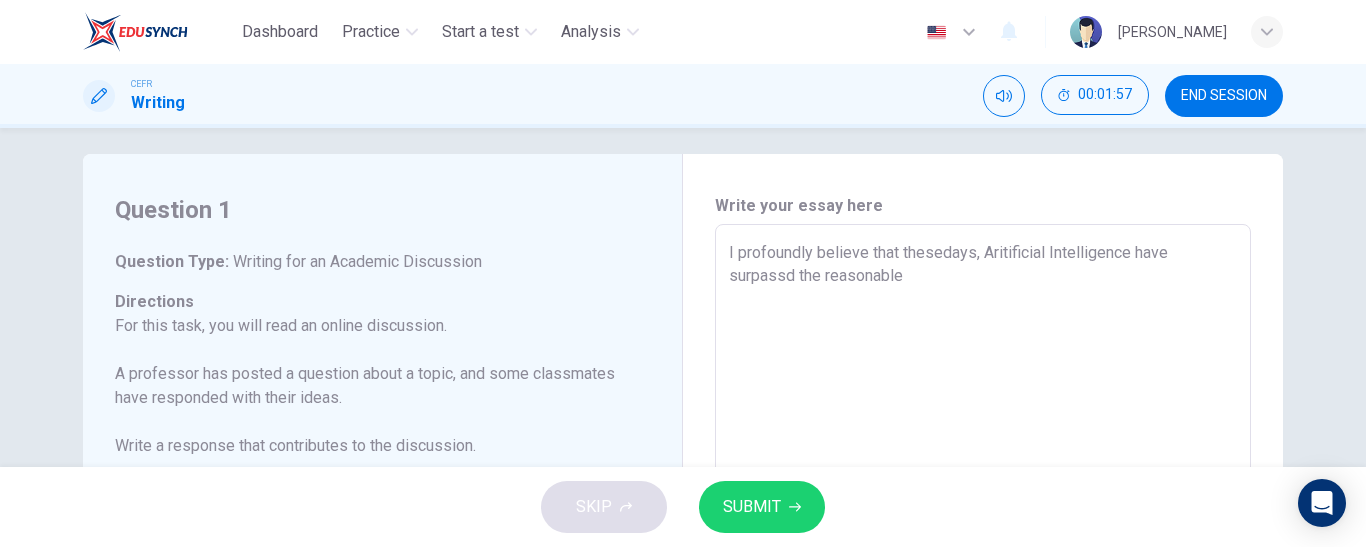type on "I profoundly believe that thesedays, Aritificial Intelligence have surpassd the reasonable" 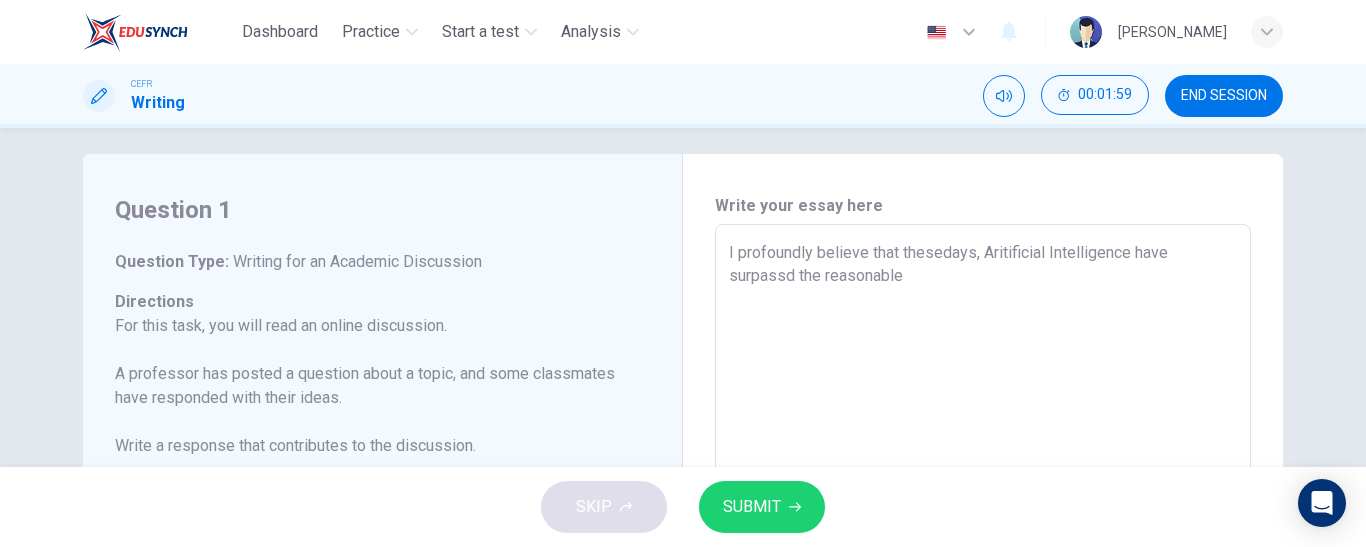type on "x" 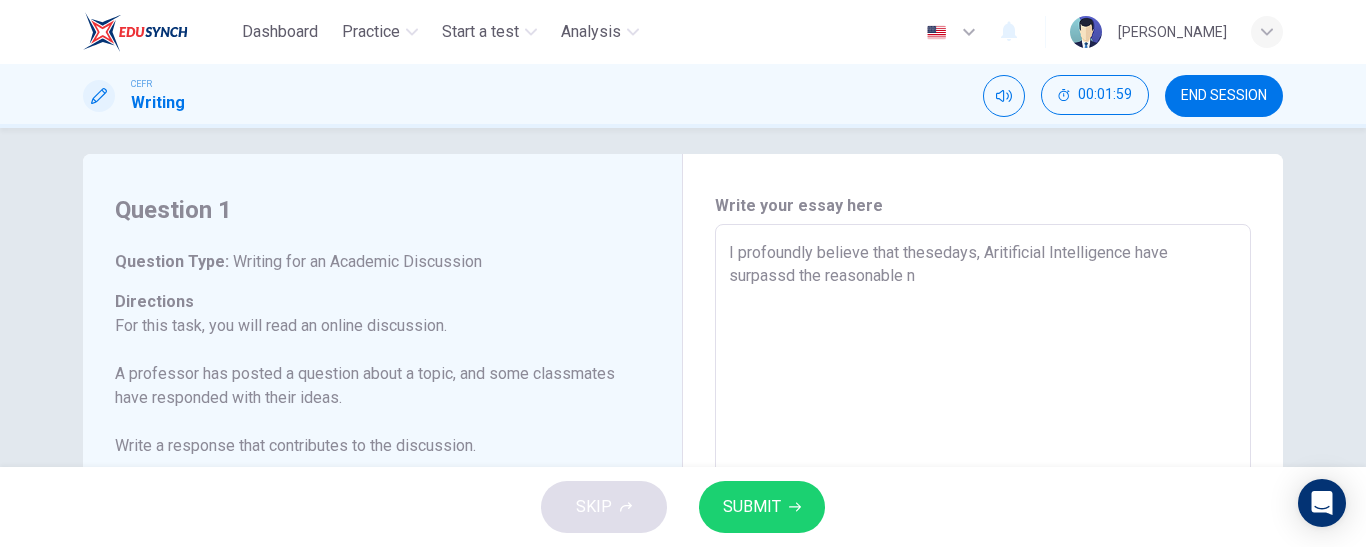 type on "x" 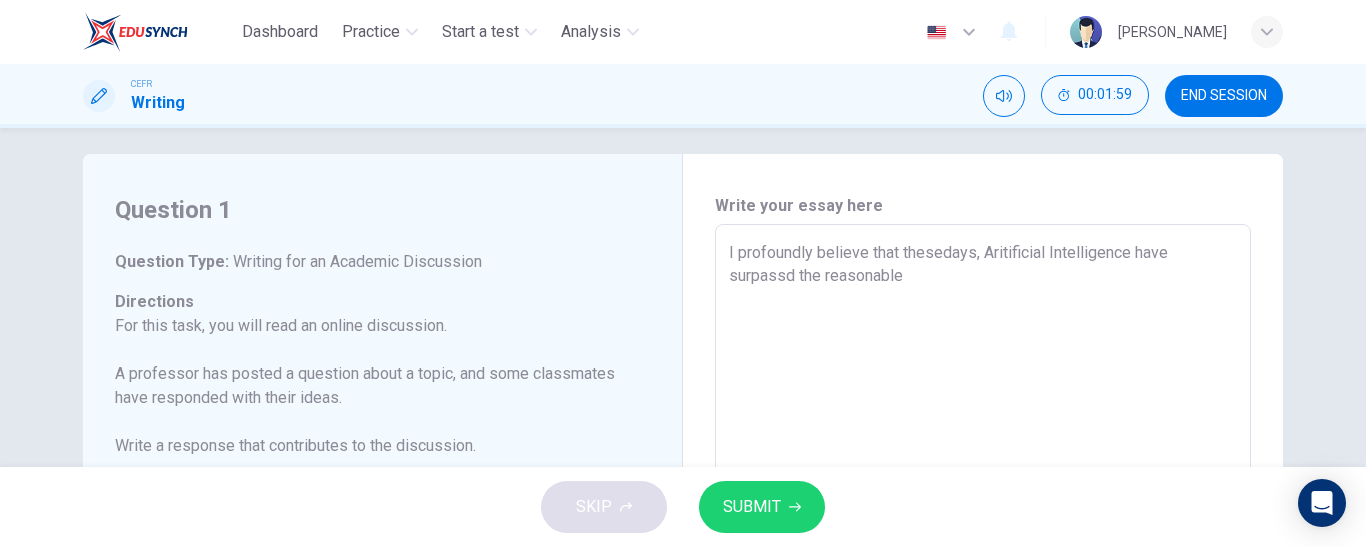 type on "x" 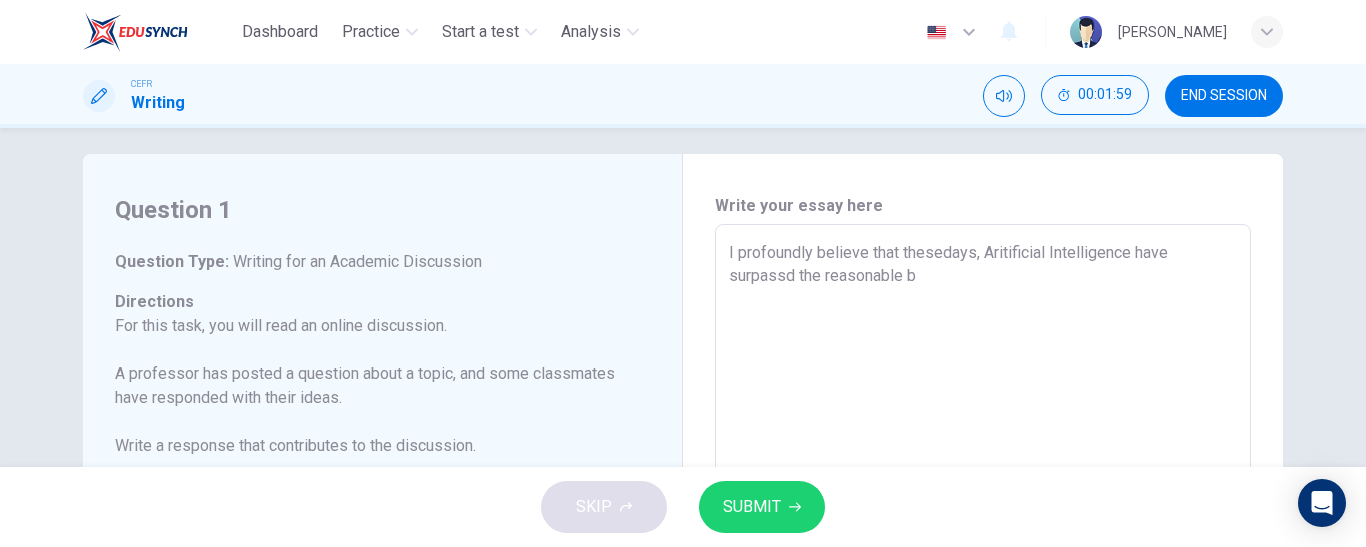type on "I profoundly believe that thesedays, Aritificial Intelligence have surpassd the reasonable bo" 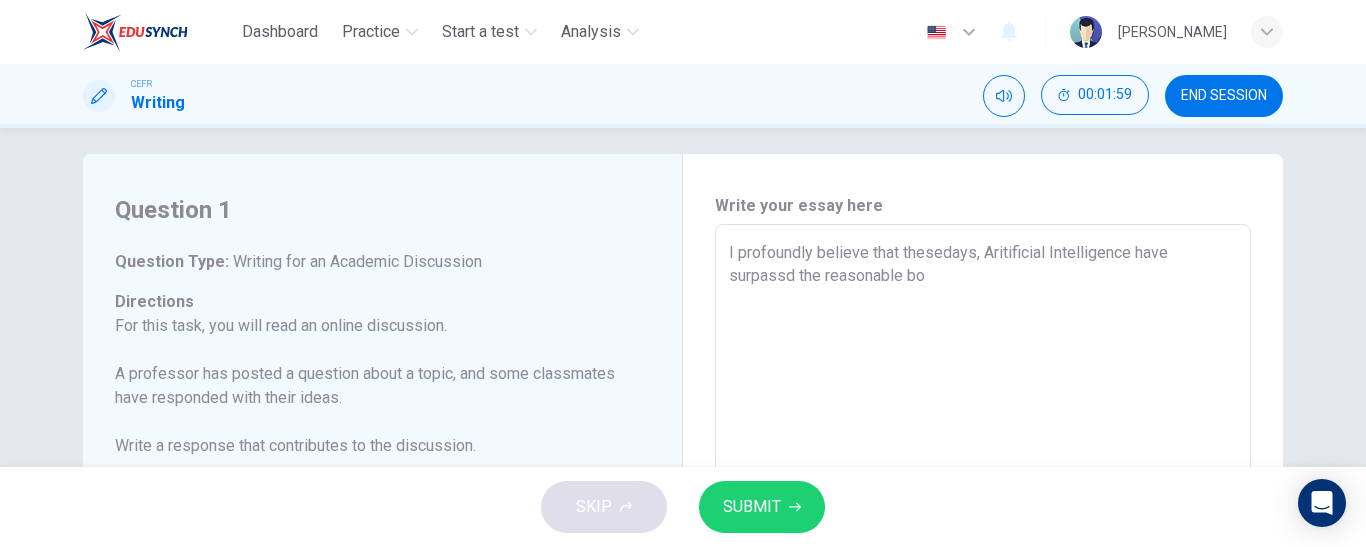 type on "x" 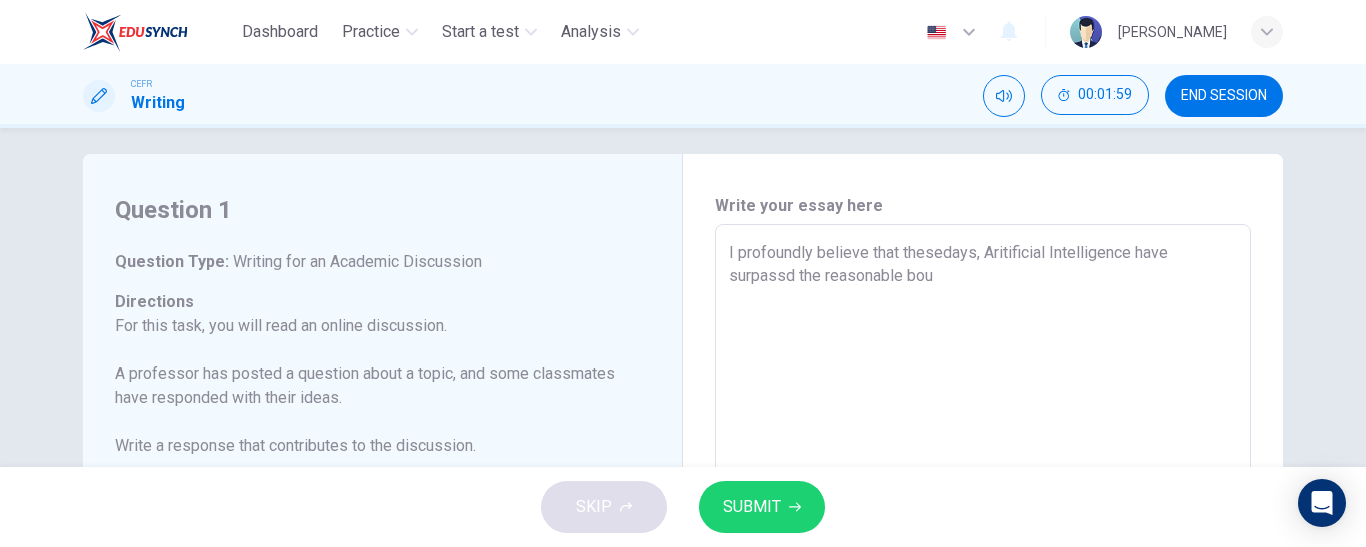 type on "x" 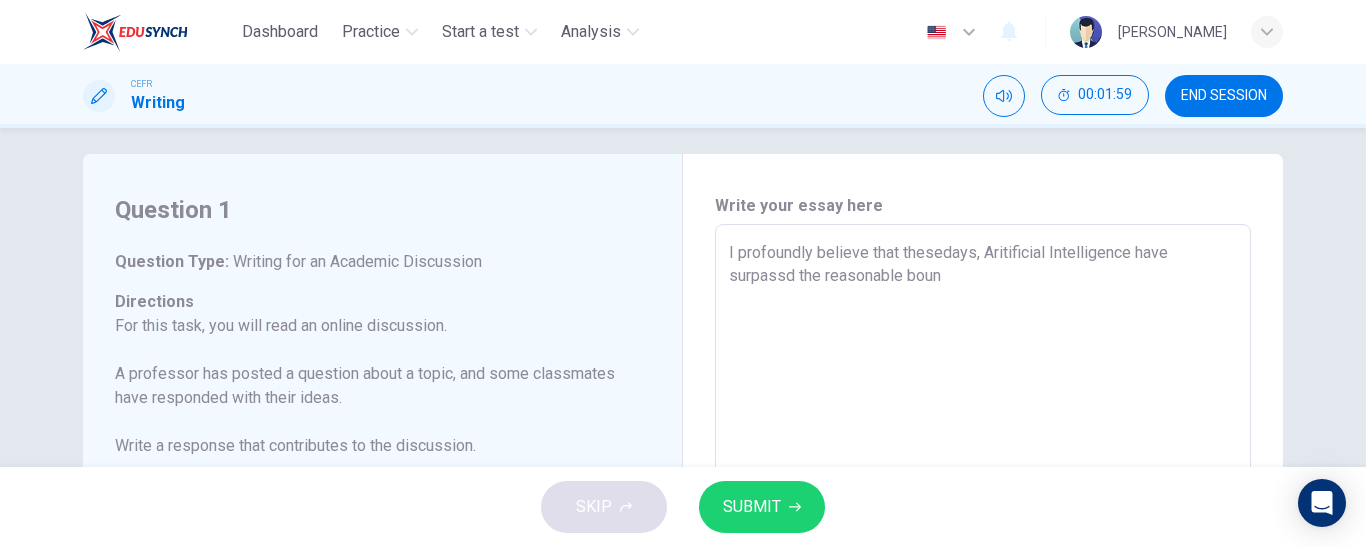 type on "I profoundly believe that thesedays, Aritificial Intelligence have surpassd the reasonable bound" 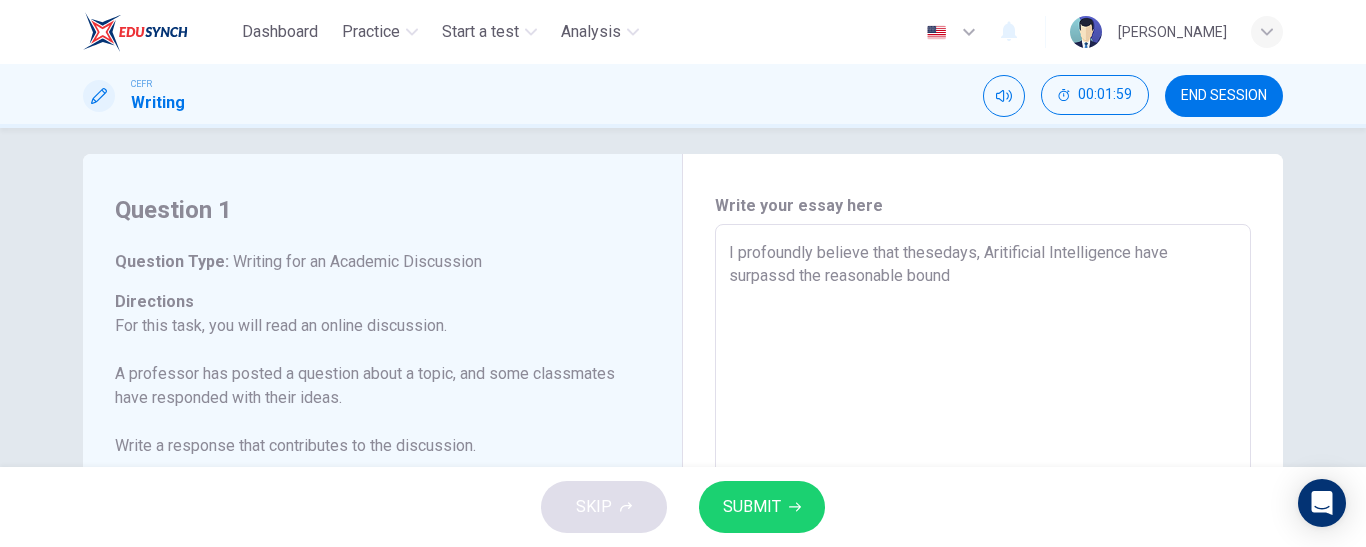 type on "x" 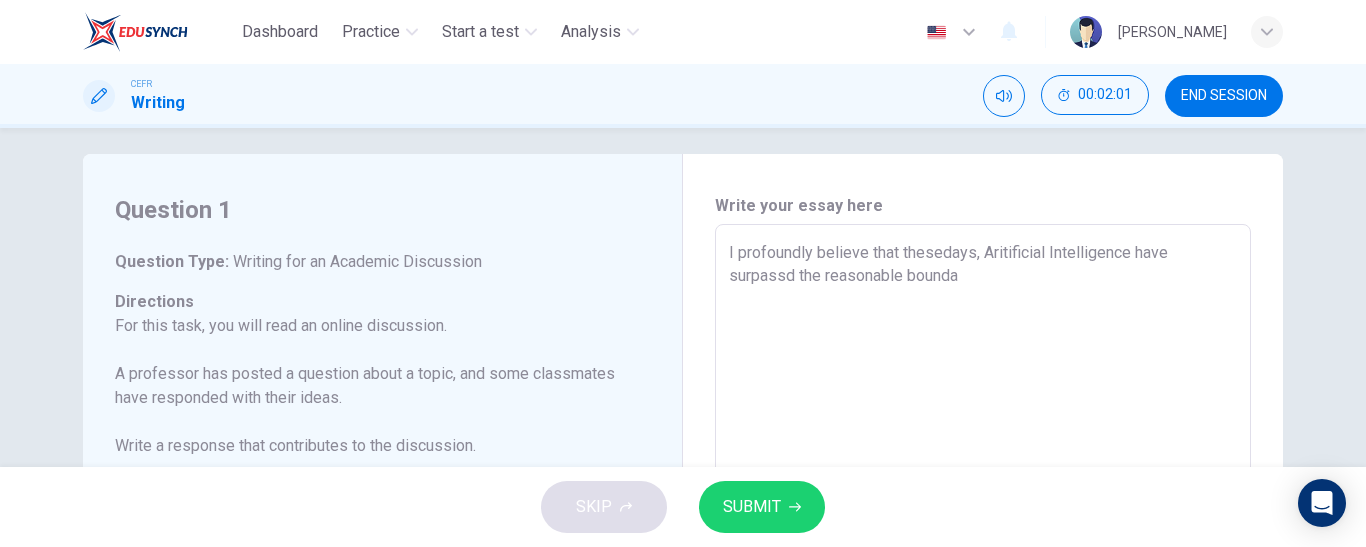 type on "x" 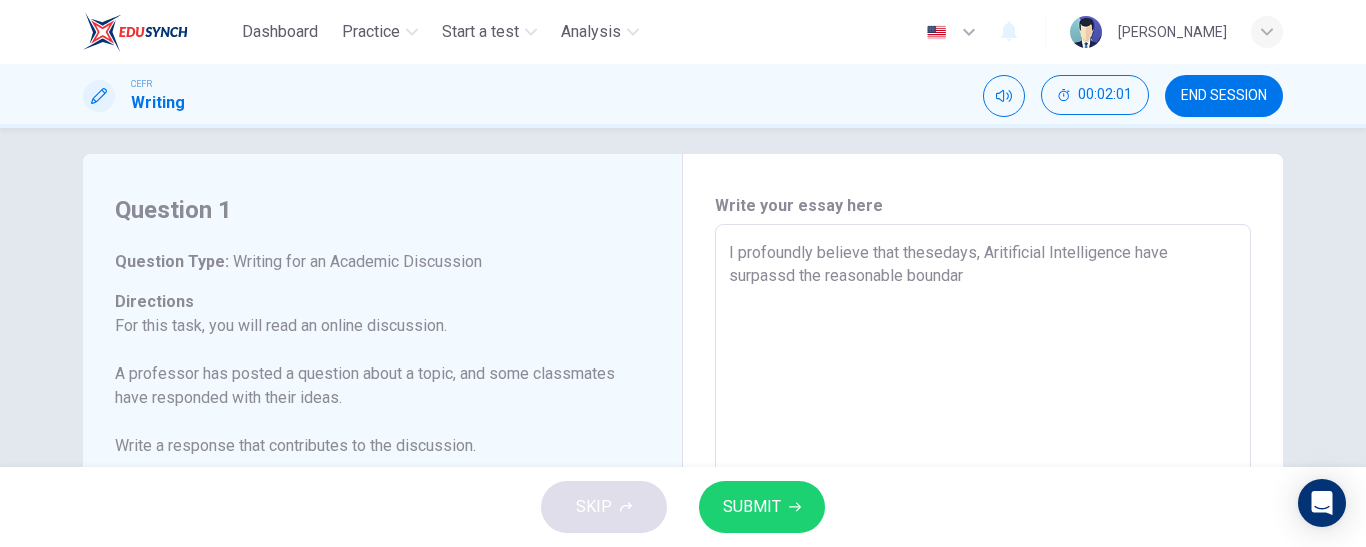 type on "x" 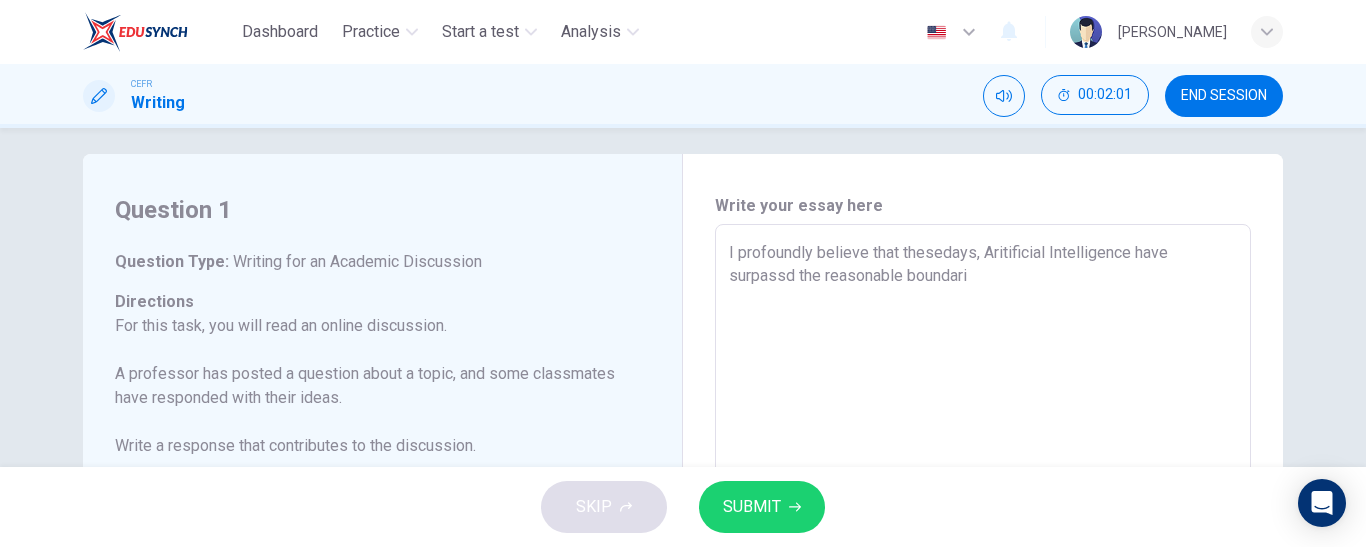 type on "x" 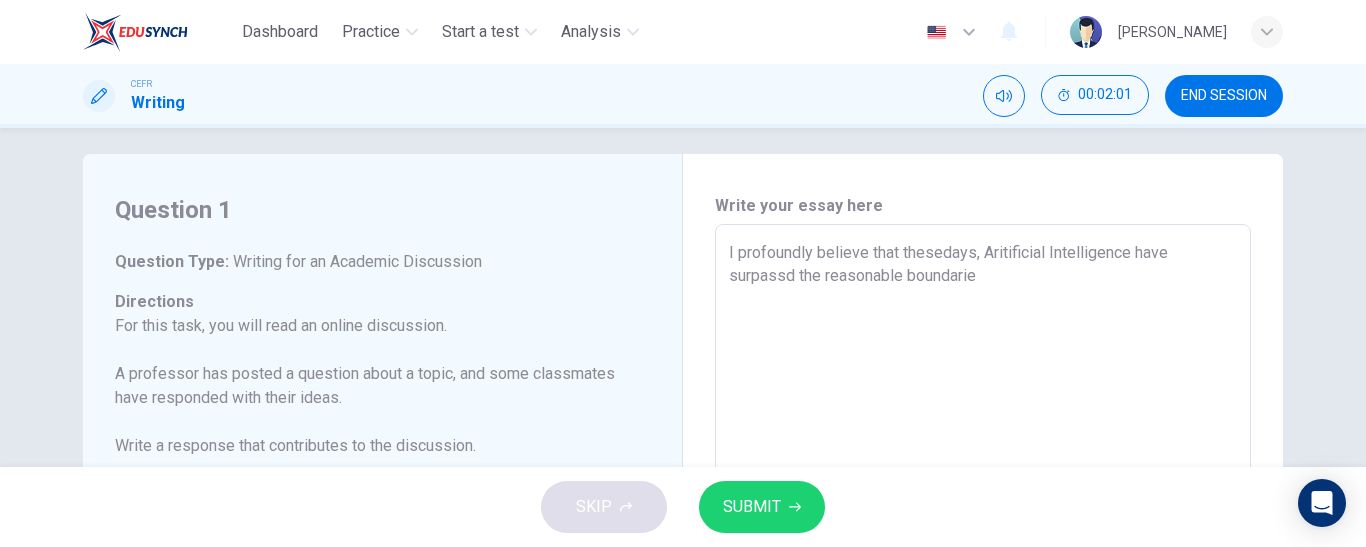 type on "x" 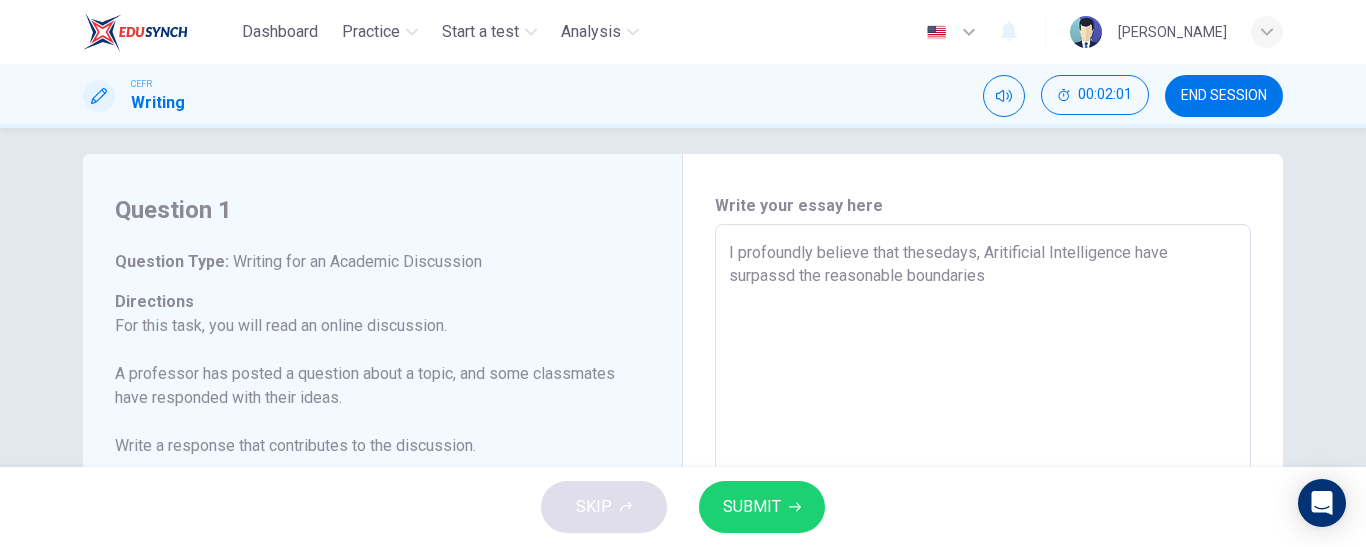 type on "I profoundly believe that thesedays, Aritificial Intelligence have surpassd the reasonable boundaries." 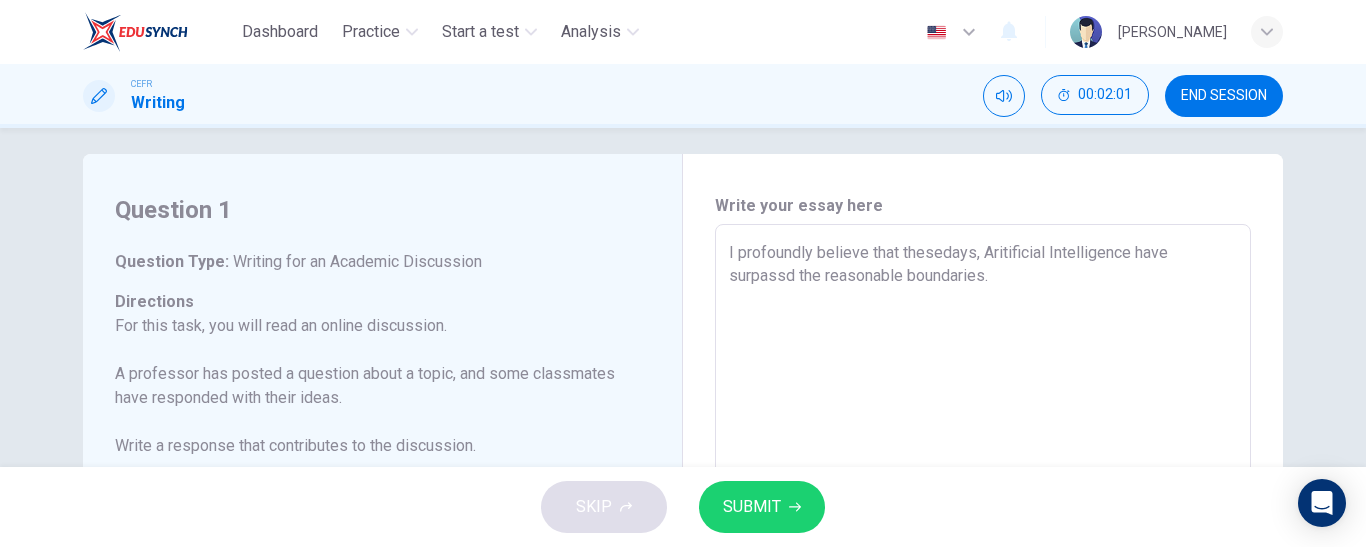 type on "x" 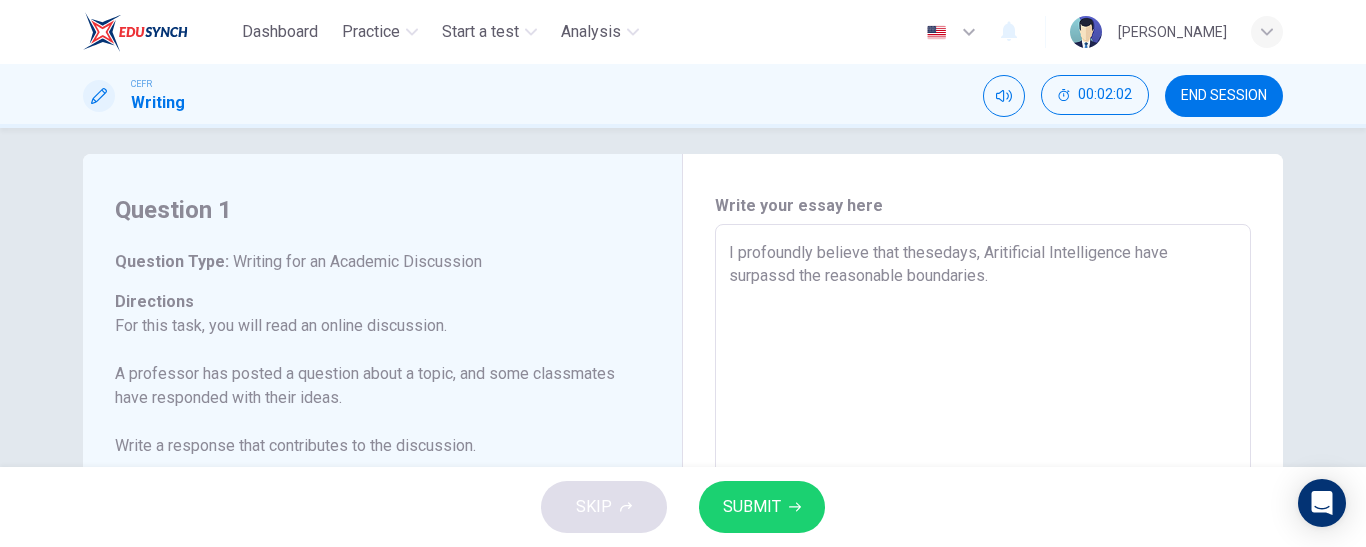 type on "x" 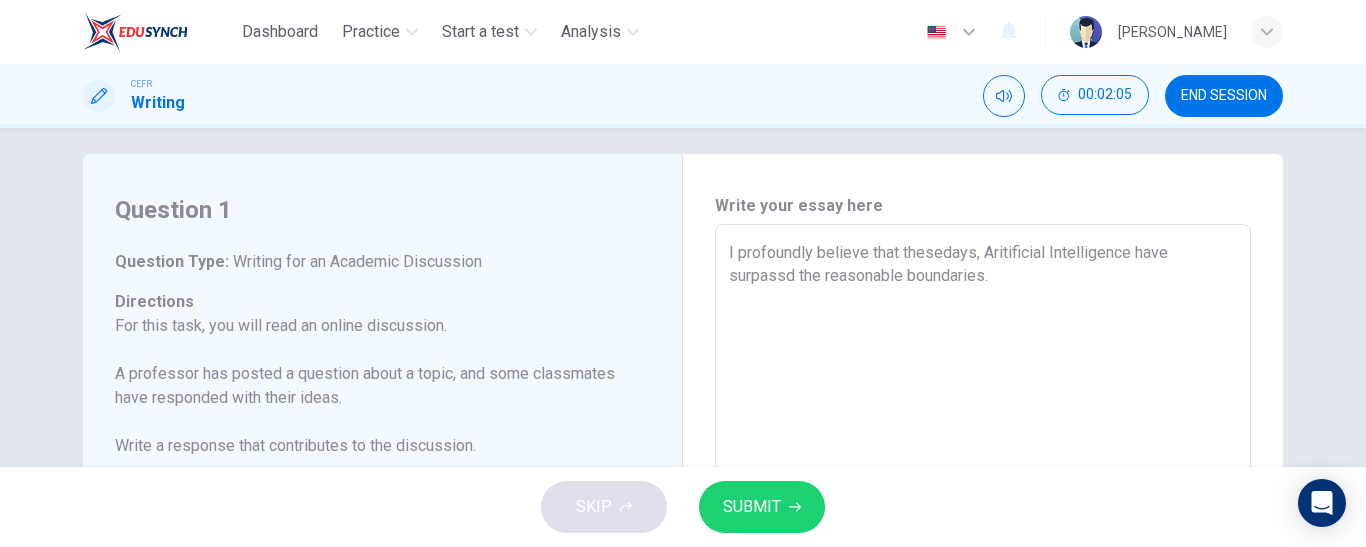click on "I profoundly believe that thesedays, Aritificial Intelligence have surpassd the reasonable boundaries." at bounding box center [983, 558] 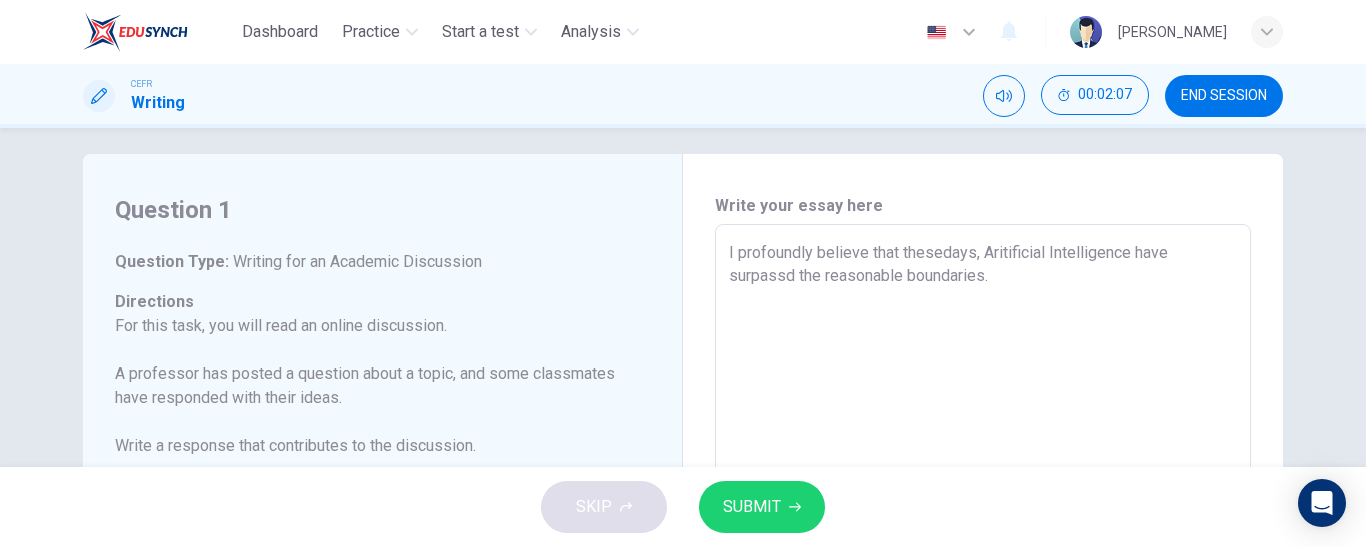click on "I profoundly believe that thesedays, Aritificial Intelligence have surpassd the reasonable boundaries." at bounding box center (983, 558) 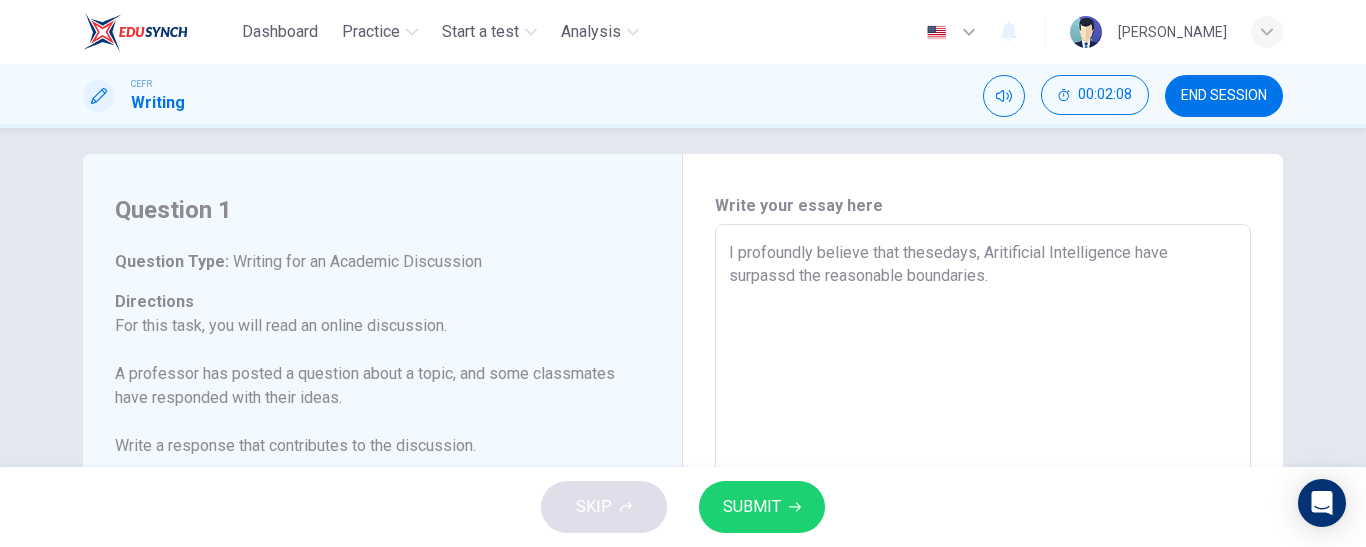 type on "I profoundly believe that thesedays, tAritificial Intelligence have surpassd the reasonable boundaries." 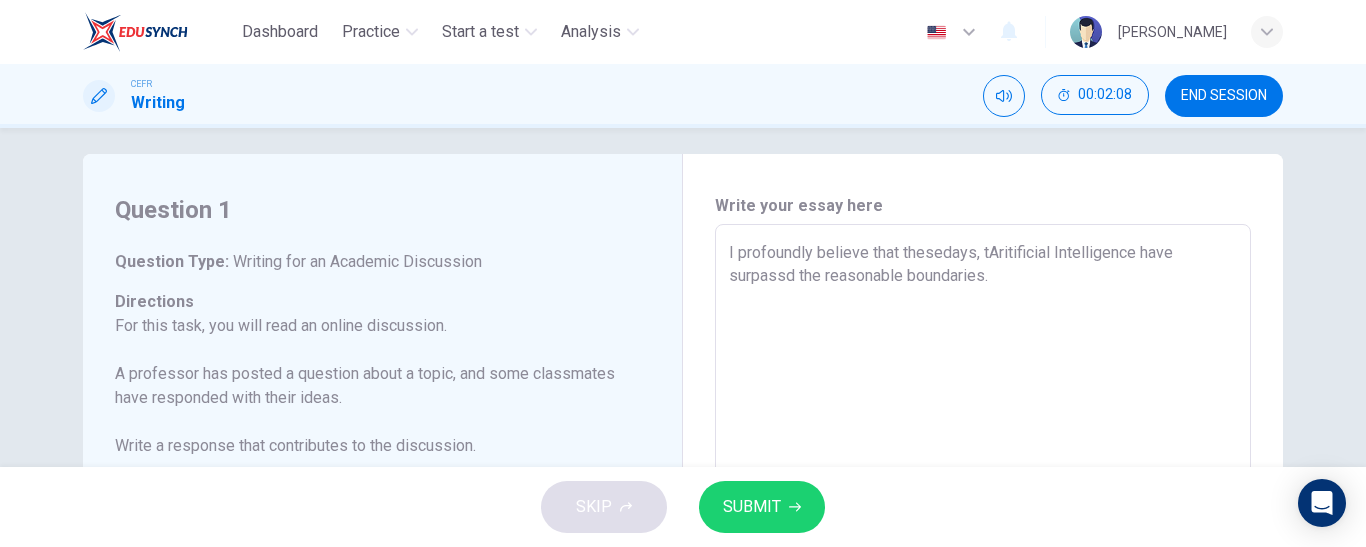type on "x" 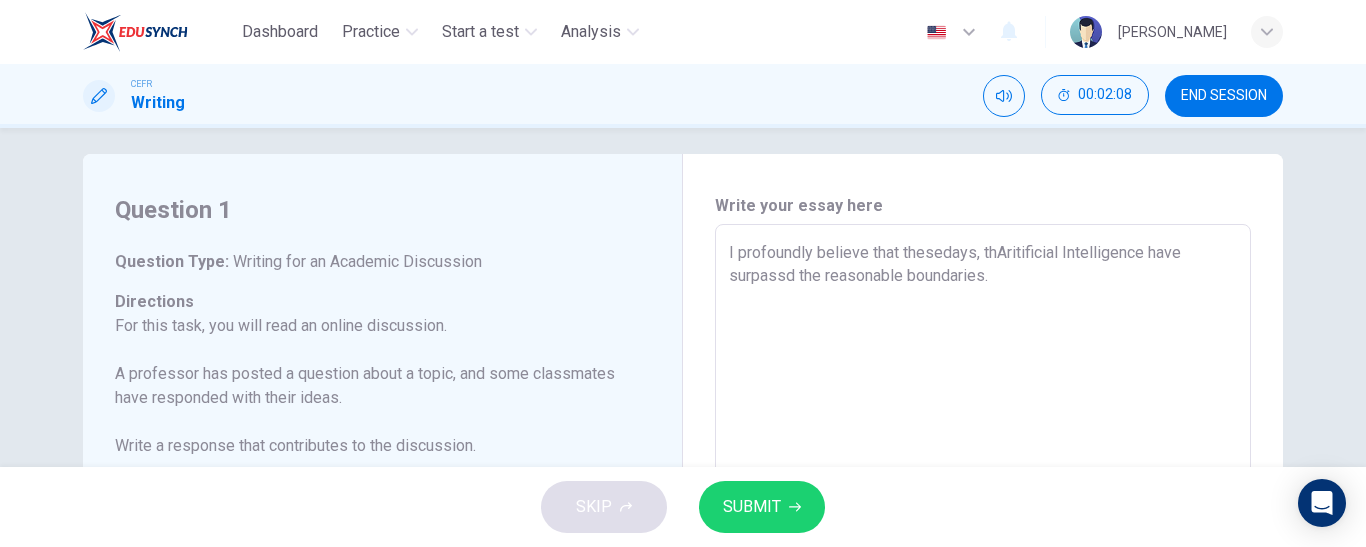 type on "x" 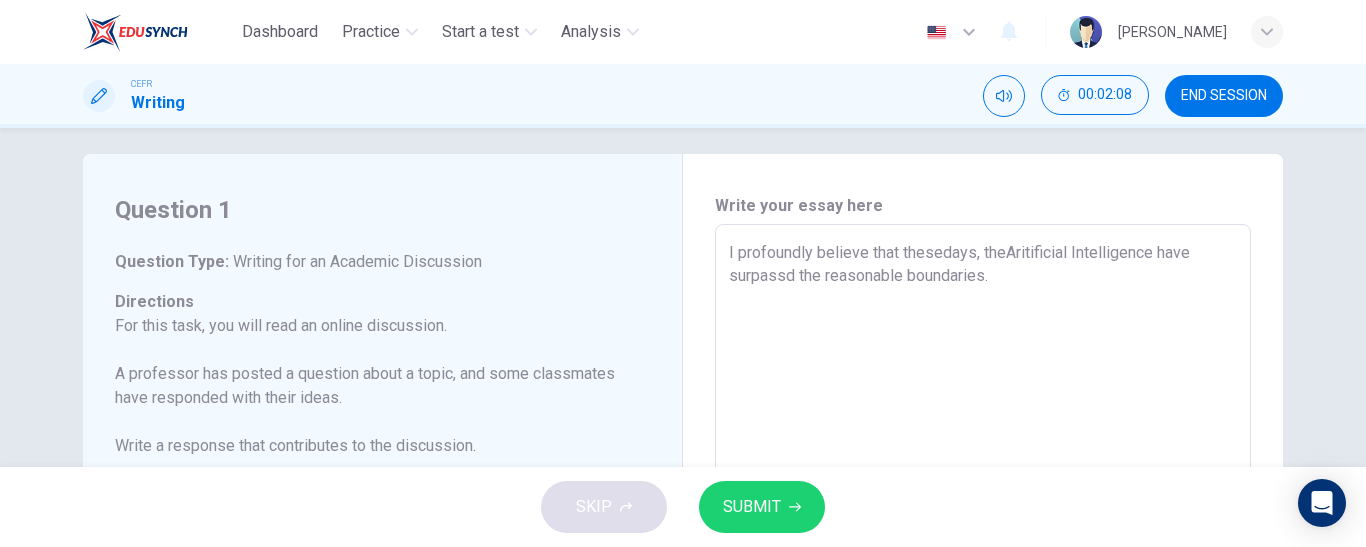 type on "I profoundly believe that thesedays, the Aritificial Intelligence have surpassd the reasonable boundaries." 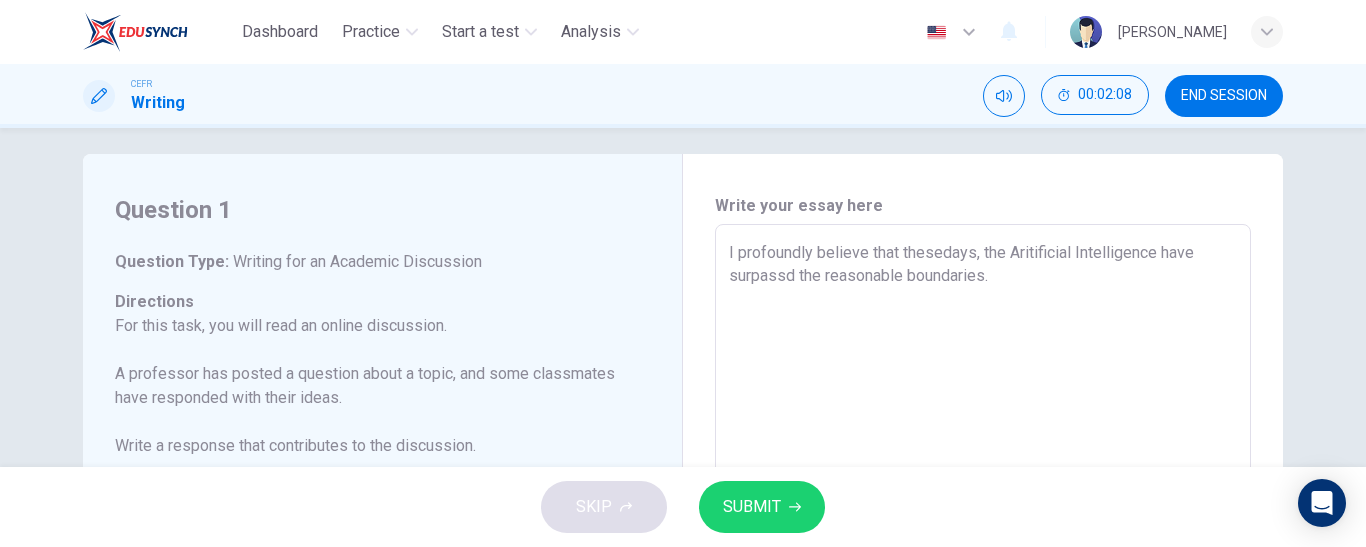 type on "x" 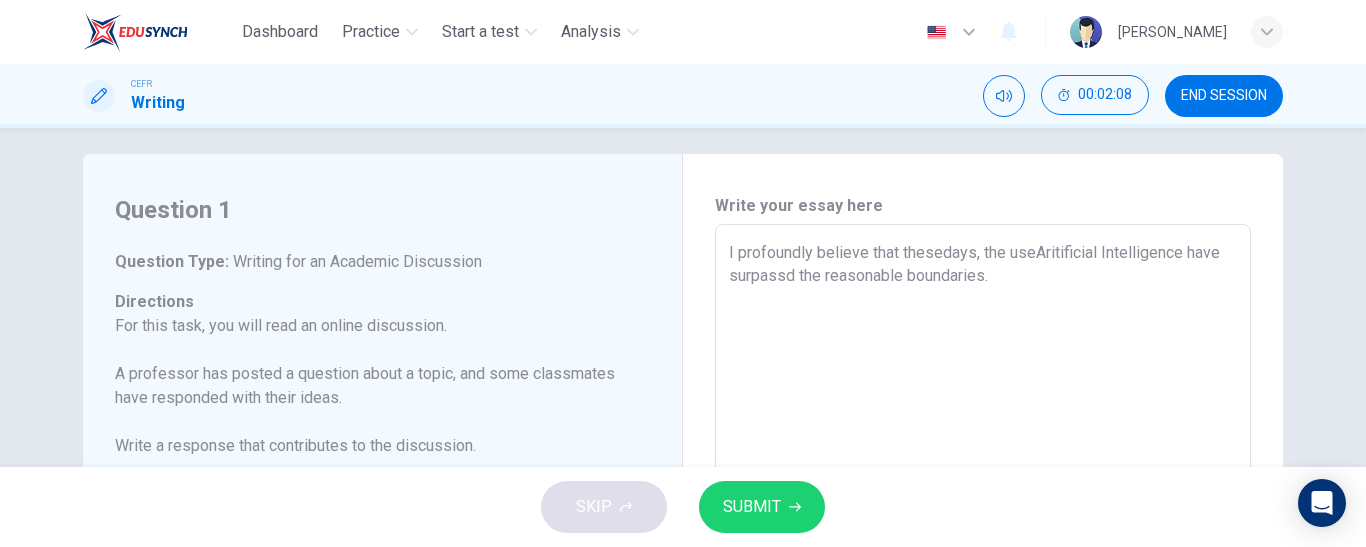 type on "I profoundly believe that thesedays, the use Aritificial Intelligence have surpassd the reasonable boundaries." 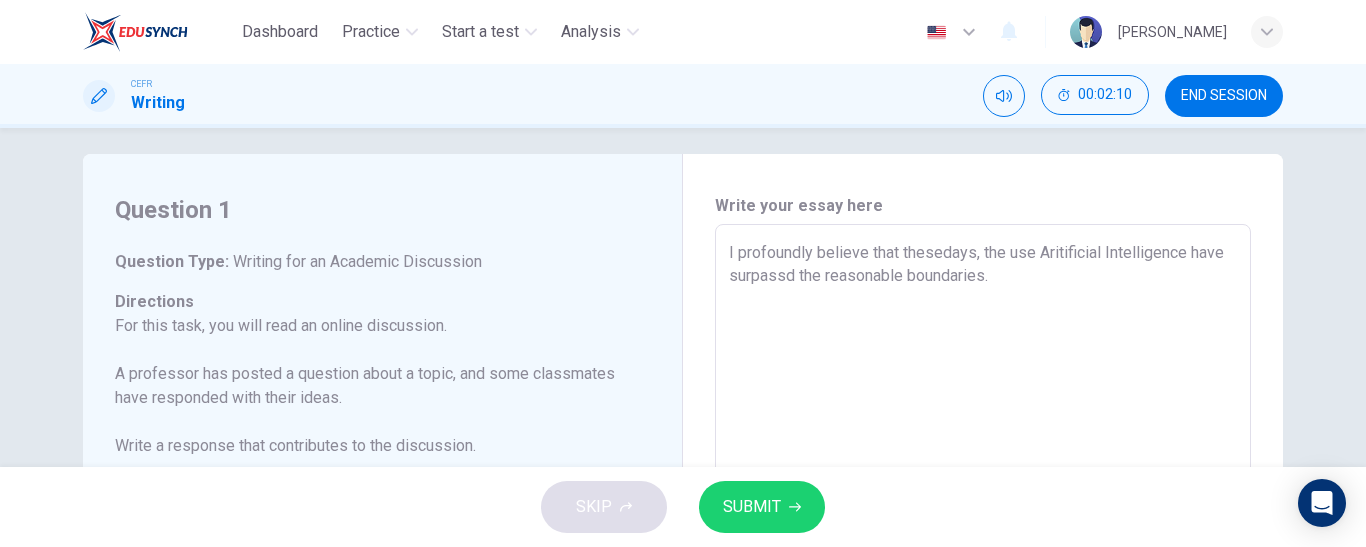 type on "x" 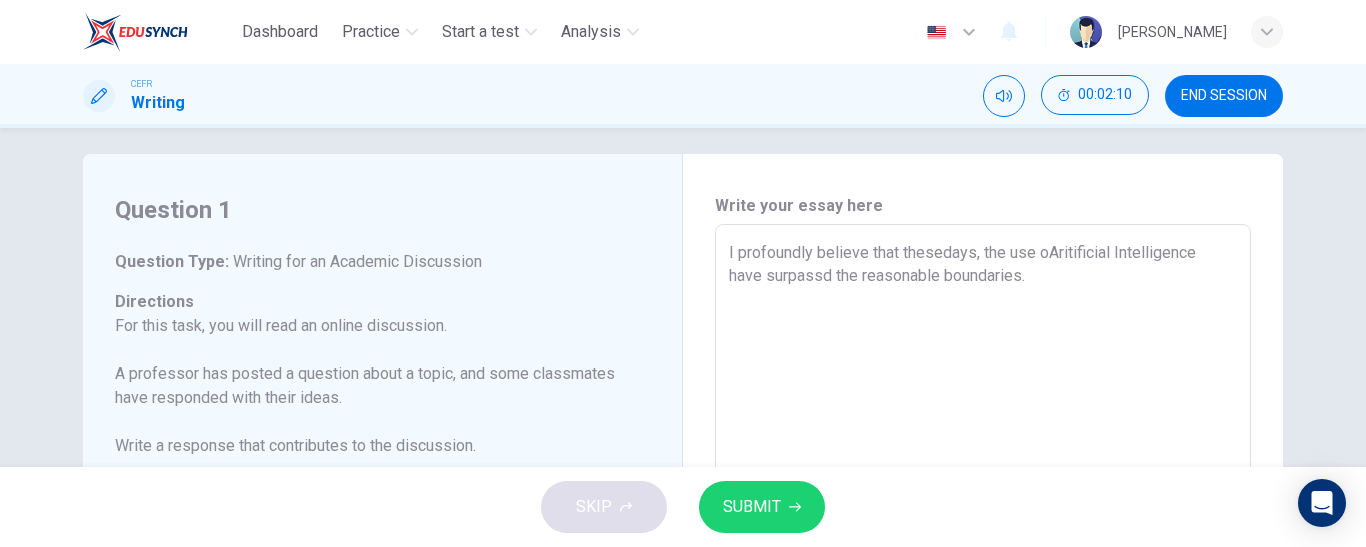 type on "x" 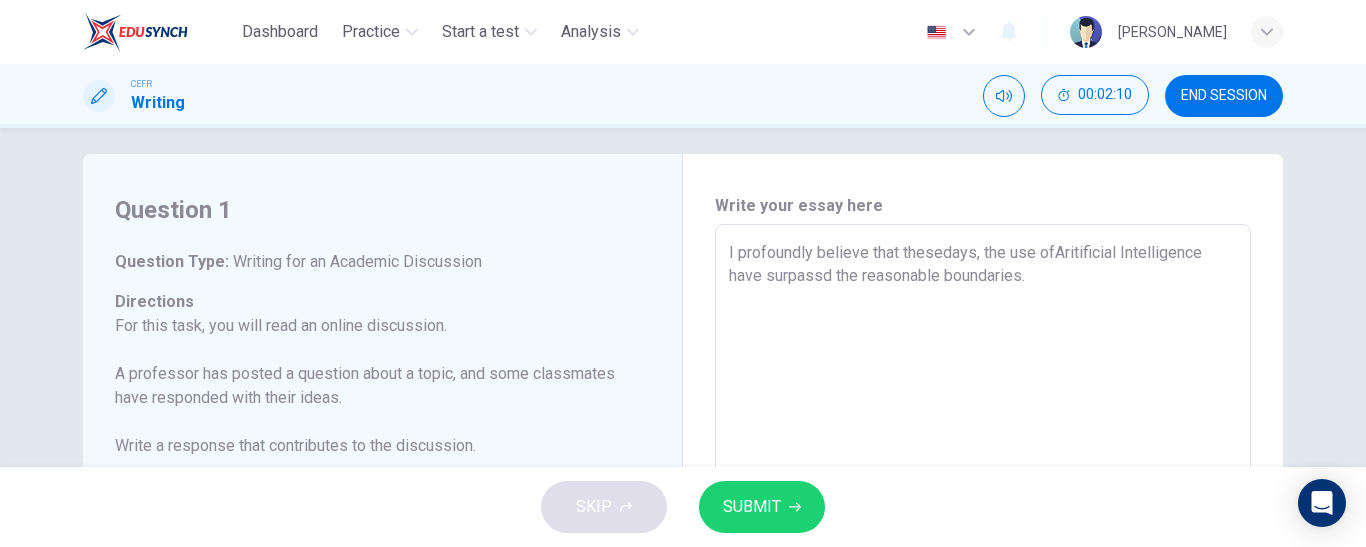 type on "I profoundly believe that thesedays, the use of Aritificial Intelligence have surpassd the reasonable boundaries." 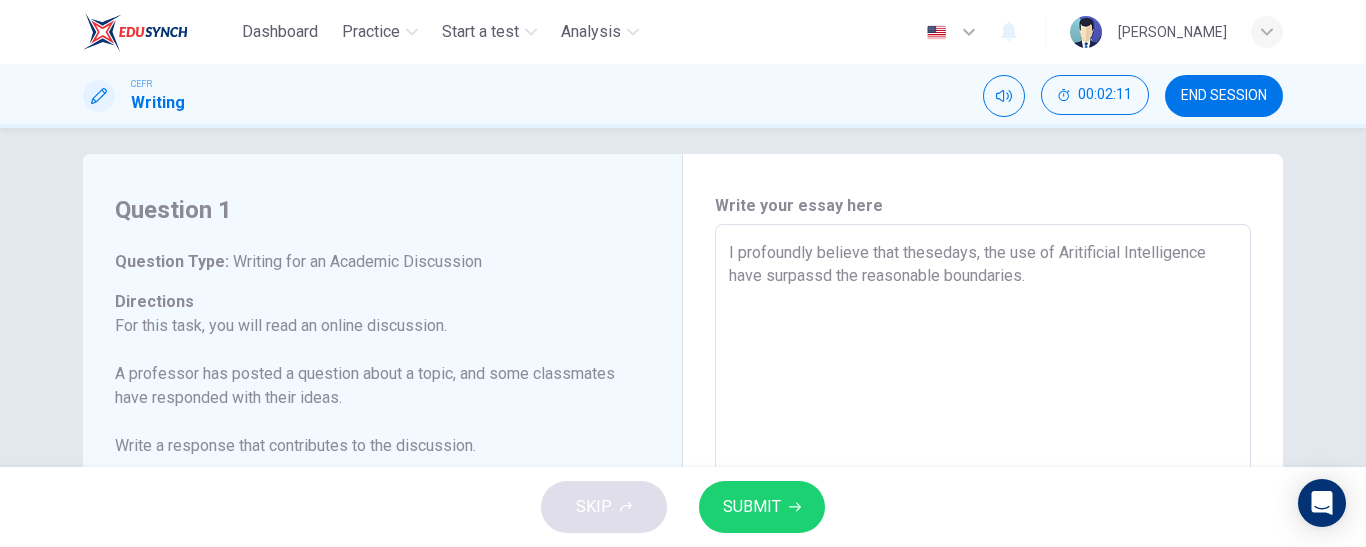 type on "x" 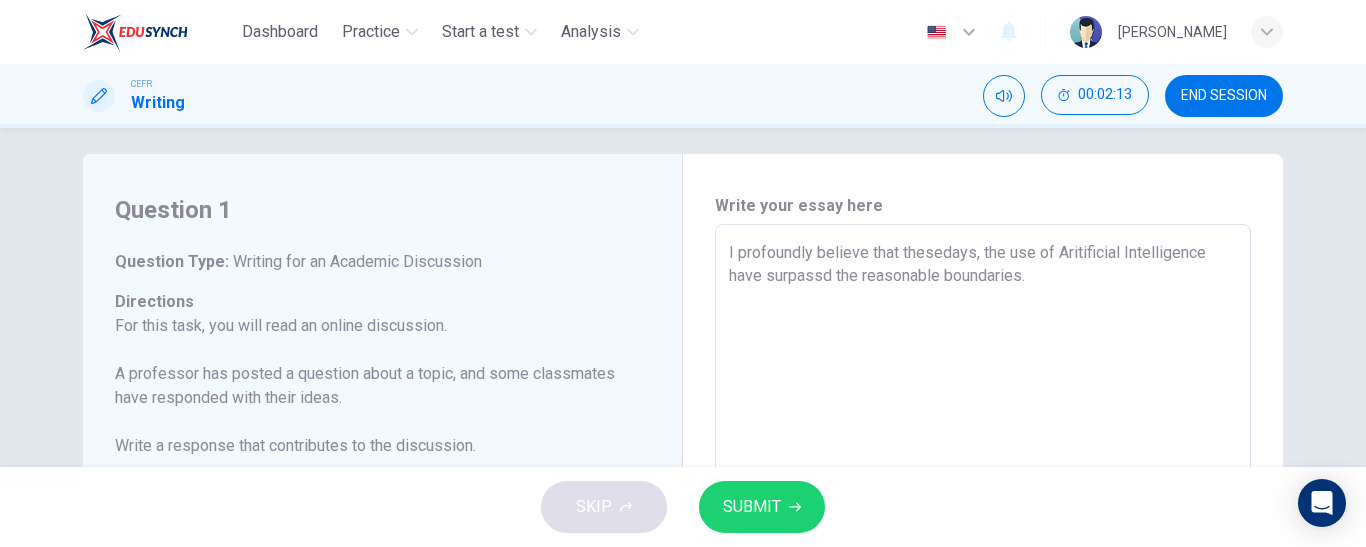 click on "I profoundly believe that thesedays, the use of Aritificial Intelligence have surpassd the reasonable boundaries." at bounding box center (983, 558) 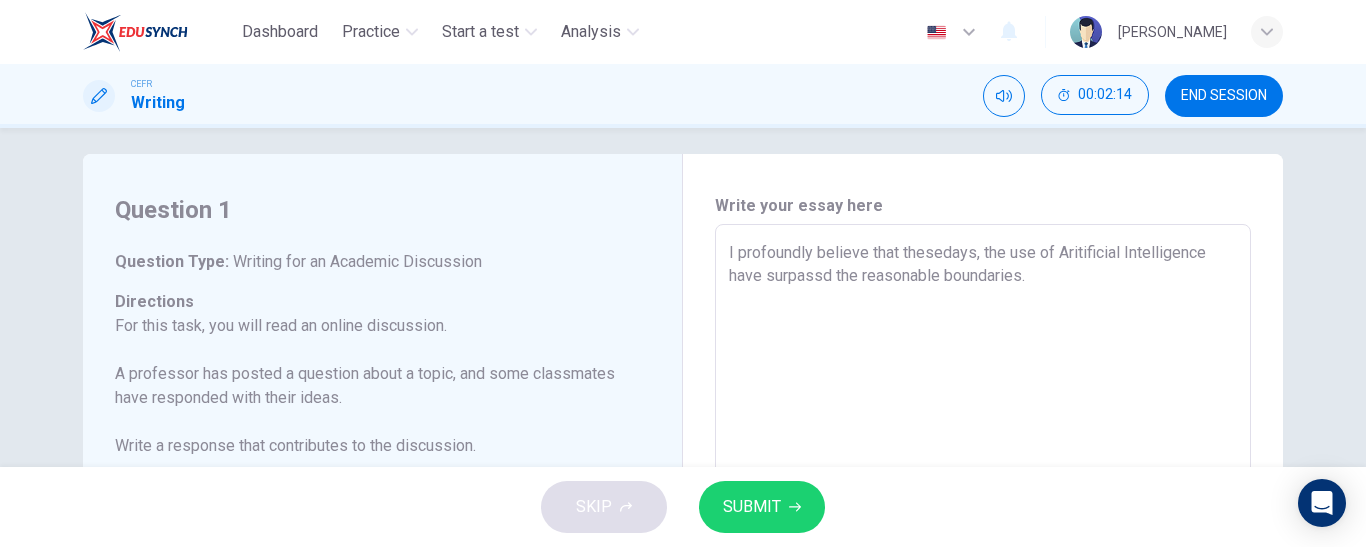 type on "I profoundly believe that thesedays, the use of Aritificial Intelligence  have surpassd the reasonable boundaries." 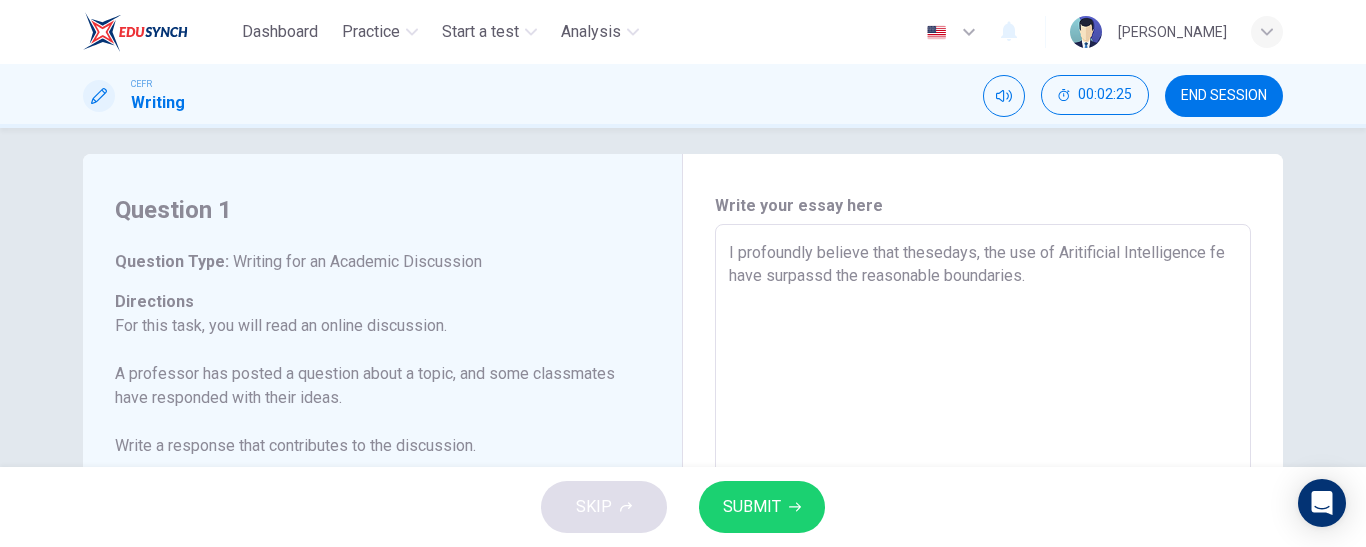 click on "I profoundly believe that thesedays, the use of Aritificial Intelligence fe have surpassd the reasonable boundaries.  x ​" at bounding box center [983, 558] 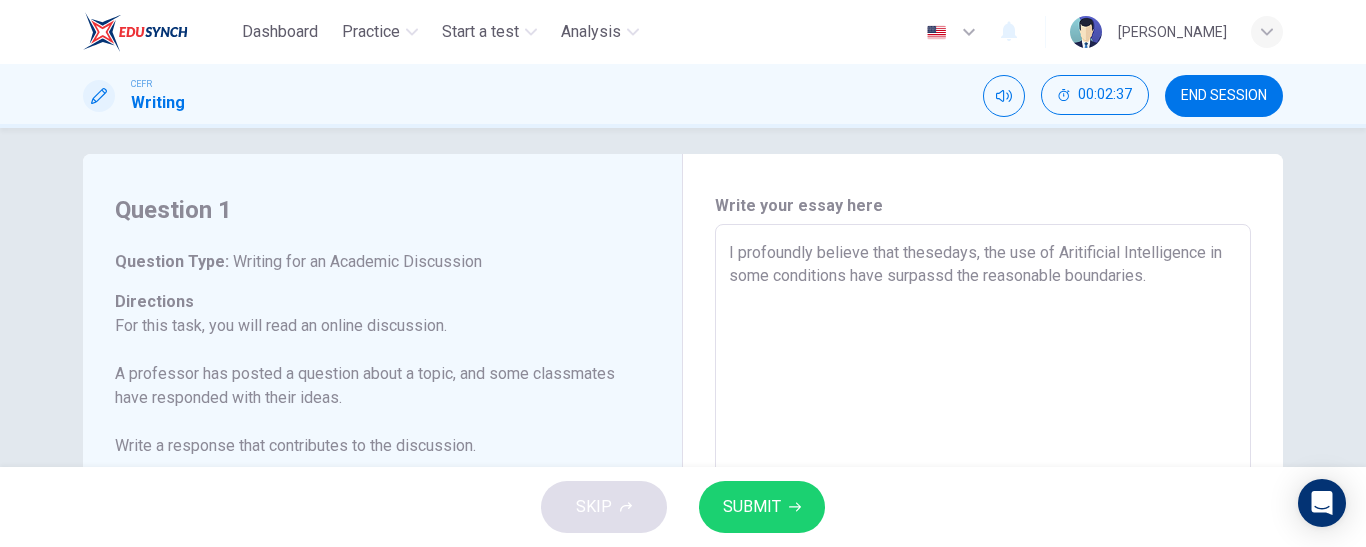 click on "I profoundly believe that thesedays, the use of Aritificial Intelligence in some conditions have surpassd the reasonable boundaries." at bounding box center (983, 558) 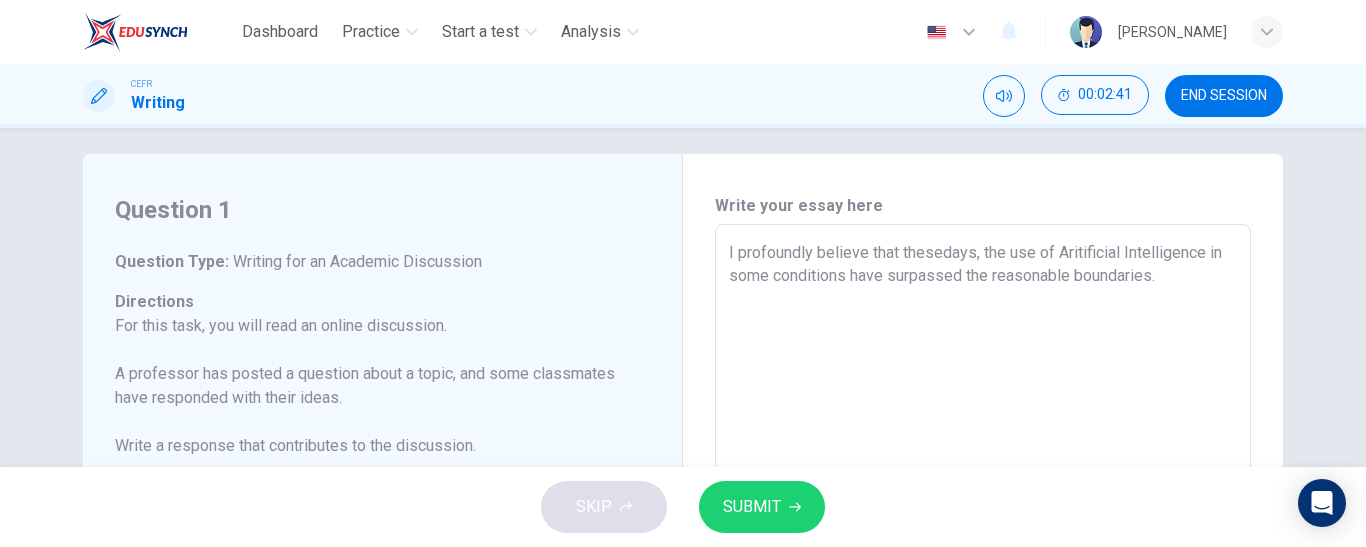 click on "I profoundly believe that thesedays, the use of Aritificial Intelligence in some conditions have surpassed the reasonable boundaries." at bounding box center (983, 558) 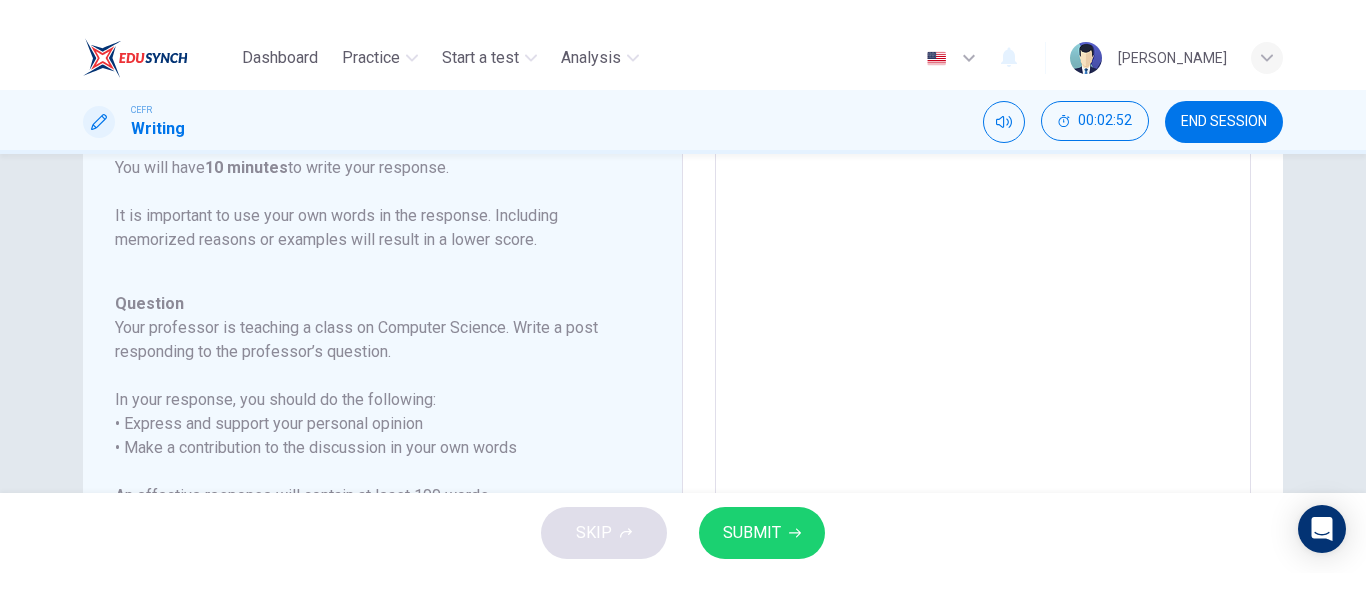 scroll, scrollTop: 483, scrollLeft: 0, axis: vertical 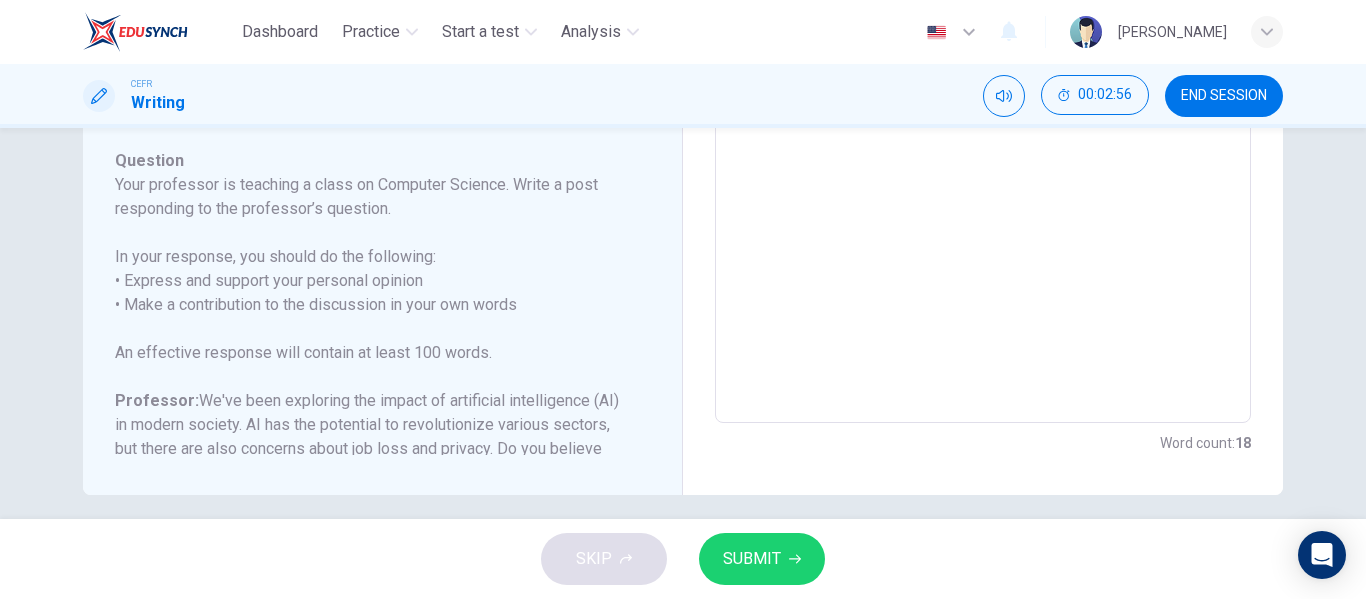 click on "I profoundly believe that thesedays, the use of Aritificial Intelligence in some conditions have surpassed the reasonable boundaries." at bounding box center [983, 89] 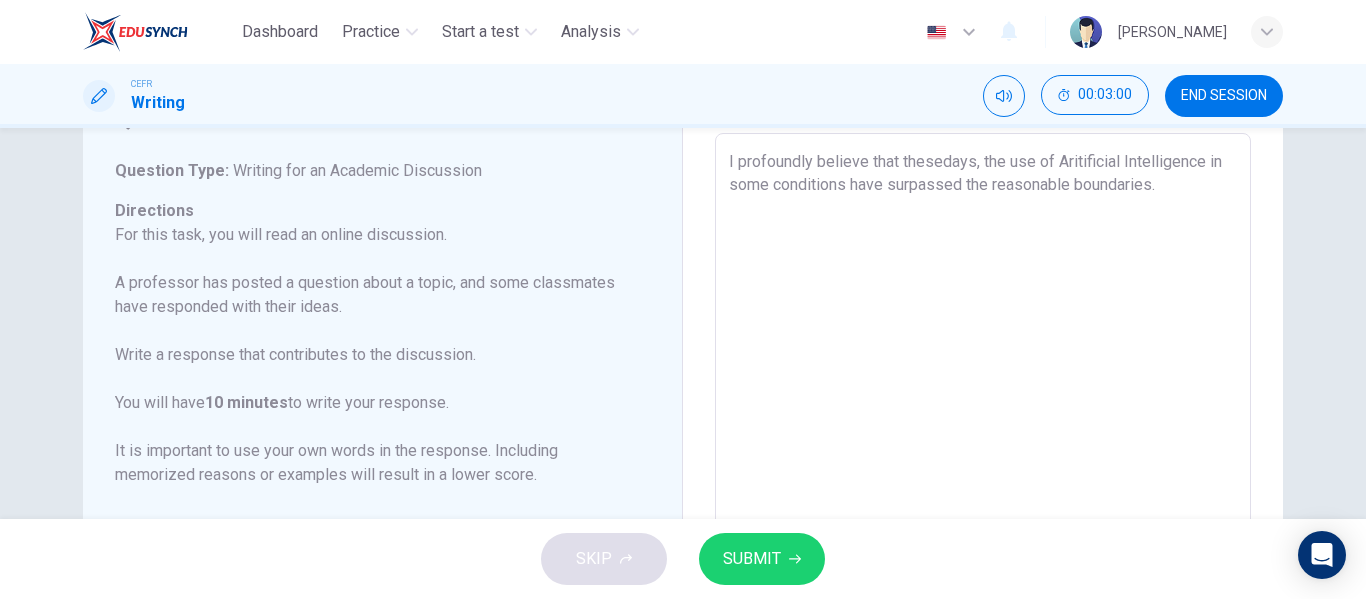 scroll, scrollTop: 0, scrollLeft: 0, axis: both 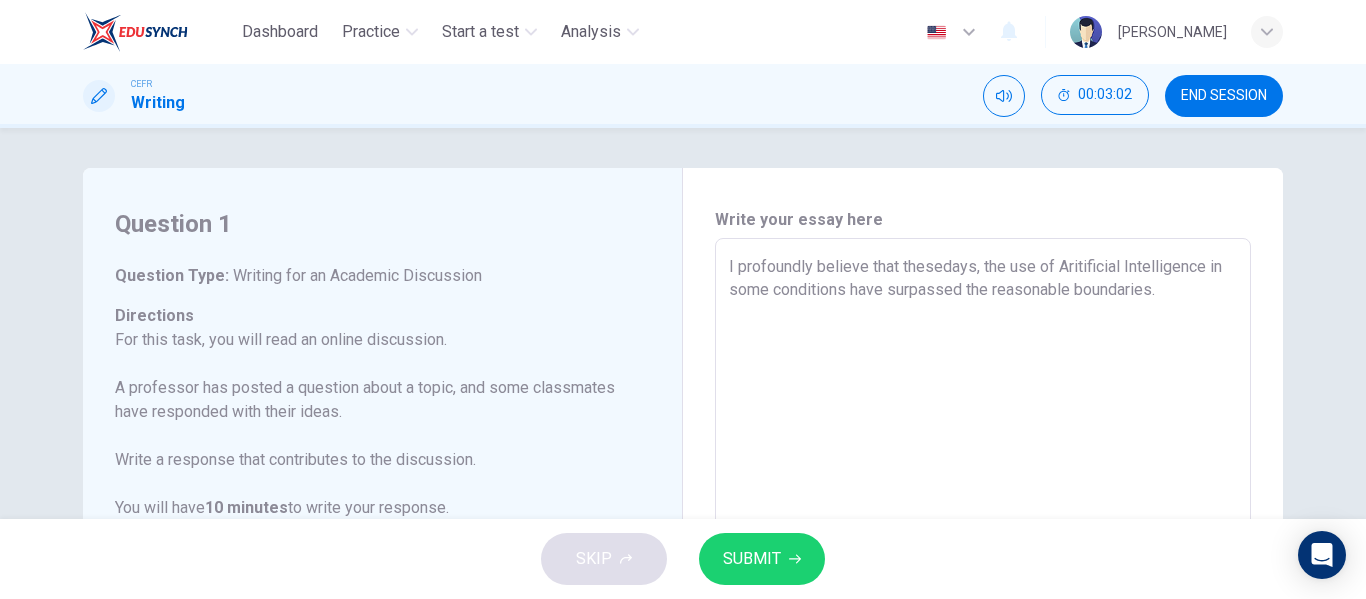 click on "I profoundly believe that thesedays, the use of Aritificial Intelligence in some conditions have surpassed the reasonable boundaries." at bounding box center [983, 572] 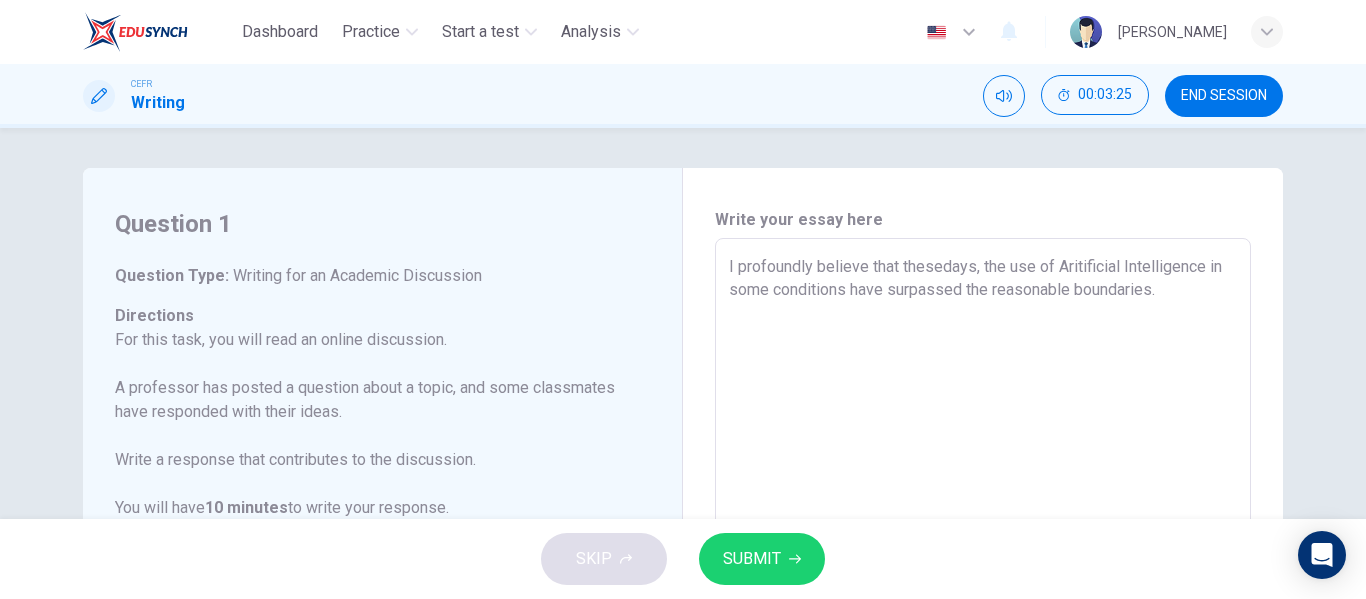 click on "I profoundly believe that thesedays, the use of Aritificial Intelligence in some conditions have surpassed the reasonable boundaries." at bounding box center [983, 572] 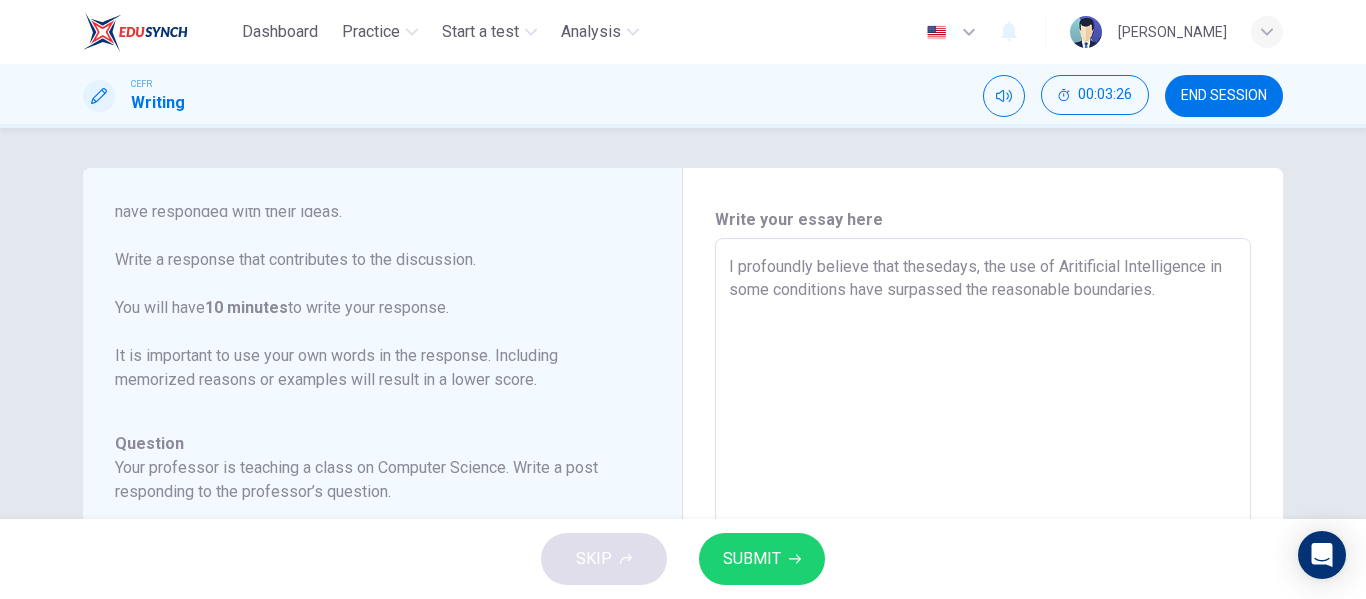 scroll, scrollTop: 246, scrollLeft: 0, axis: vertical 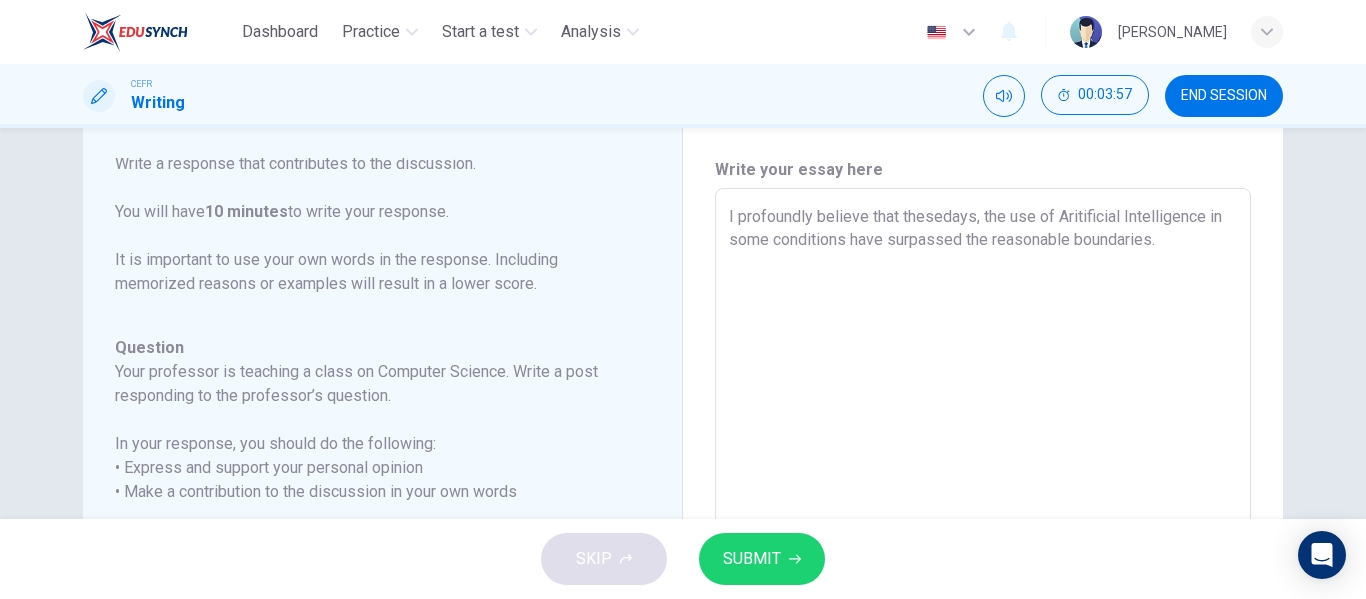 click on "I profoundly believe that thesedays, the use of Aritificial Intelligence in some conditions have surpassed the reasonable boundaries." at bounding box center (983, 522) 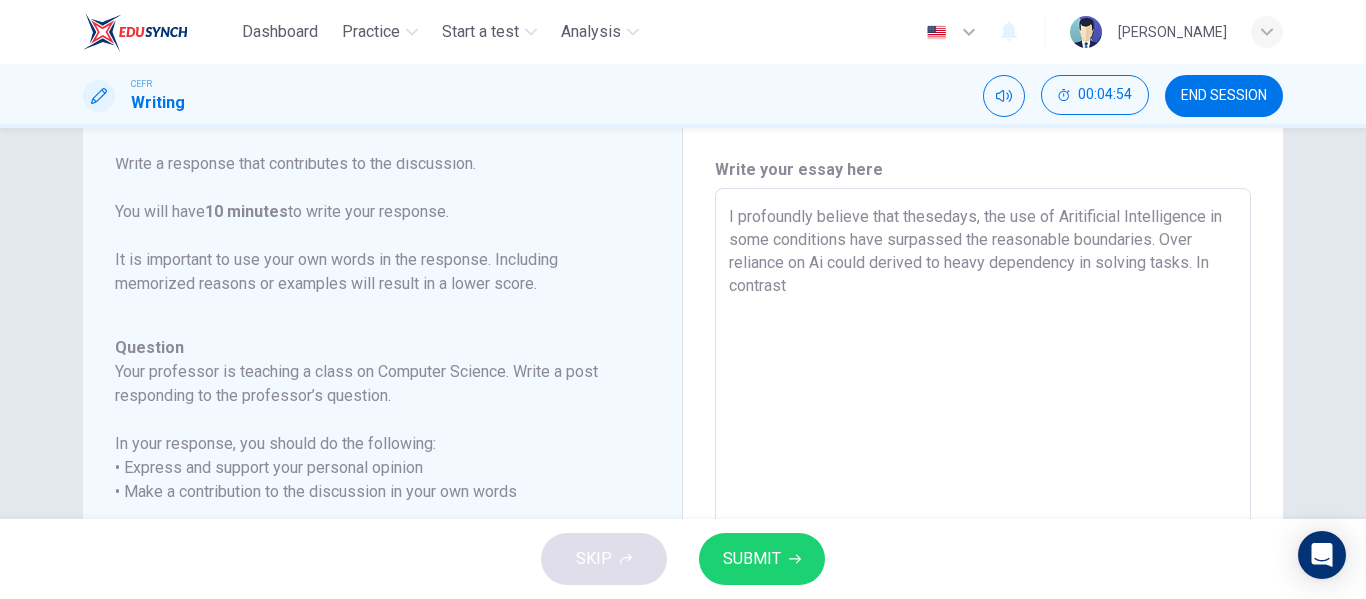 click on "I profoundly believe that thesedays, the use of Aritificial Intelligence in some conditions have surpassed the reasonable boundaries. Over reliance on Ai could derived to heavy dependency in solving tasks. In contrast" at bounding box center [983, 522] 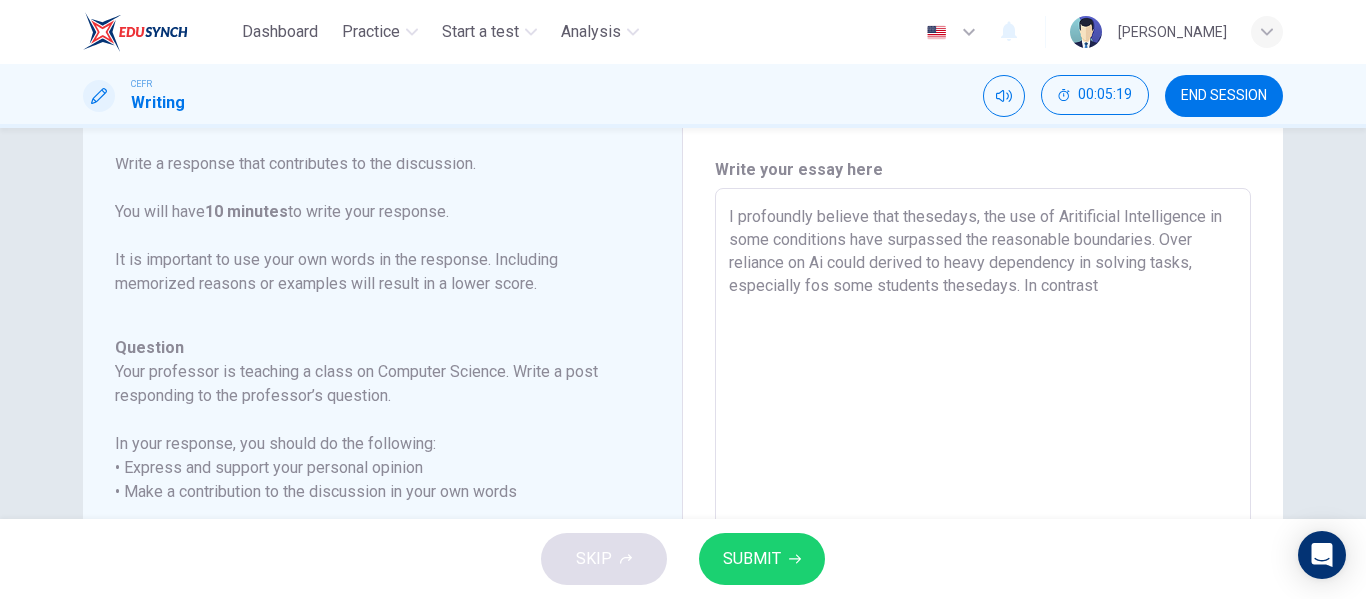 click on "I profoundly believe that thesedays, the use of Aritificial Intelligence in some conditions have surpassed the reasonable boundaries. Over reliance on Ai could derived to heavy dependency in solving tasks, especially fos some students thesedays. In contrast" at bounding box center (983, 522) 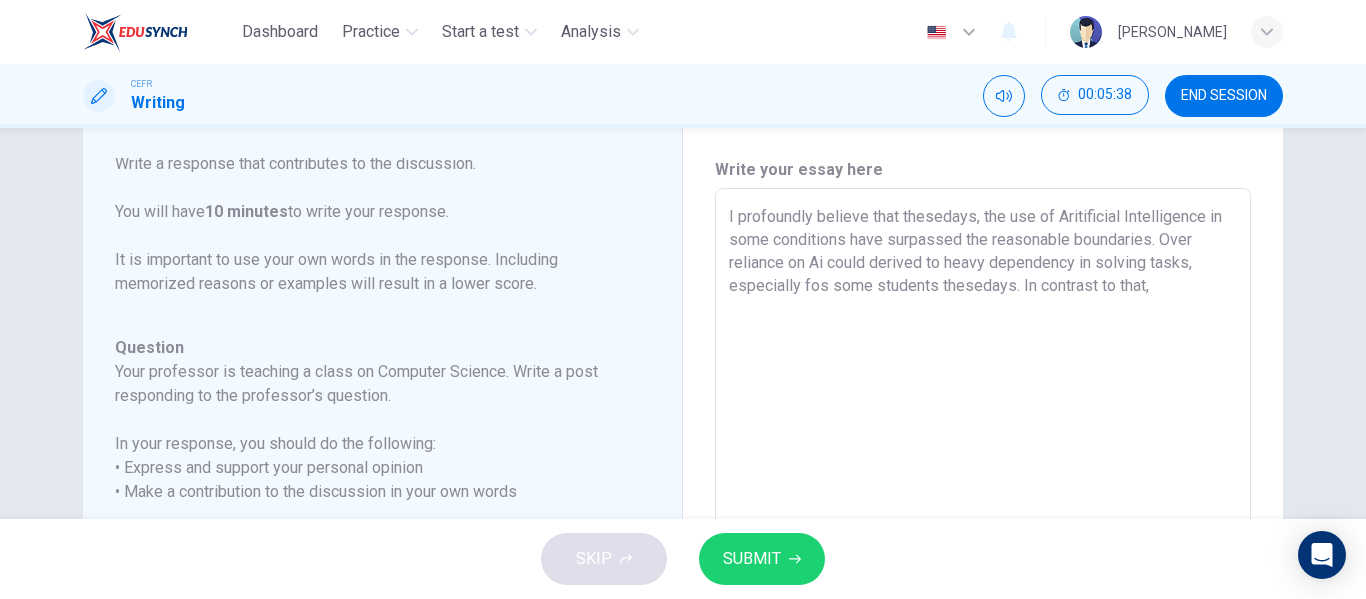 drag, startPoint x: 1017, startPoint y: 285, endPoint x: 1147, endPoint y: 290, distance: 130.09612 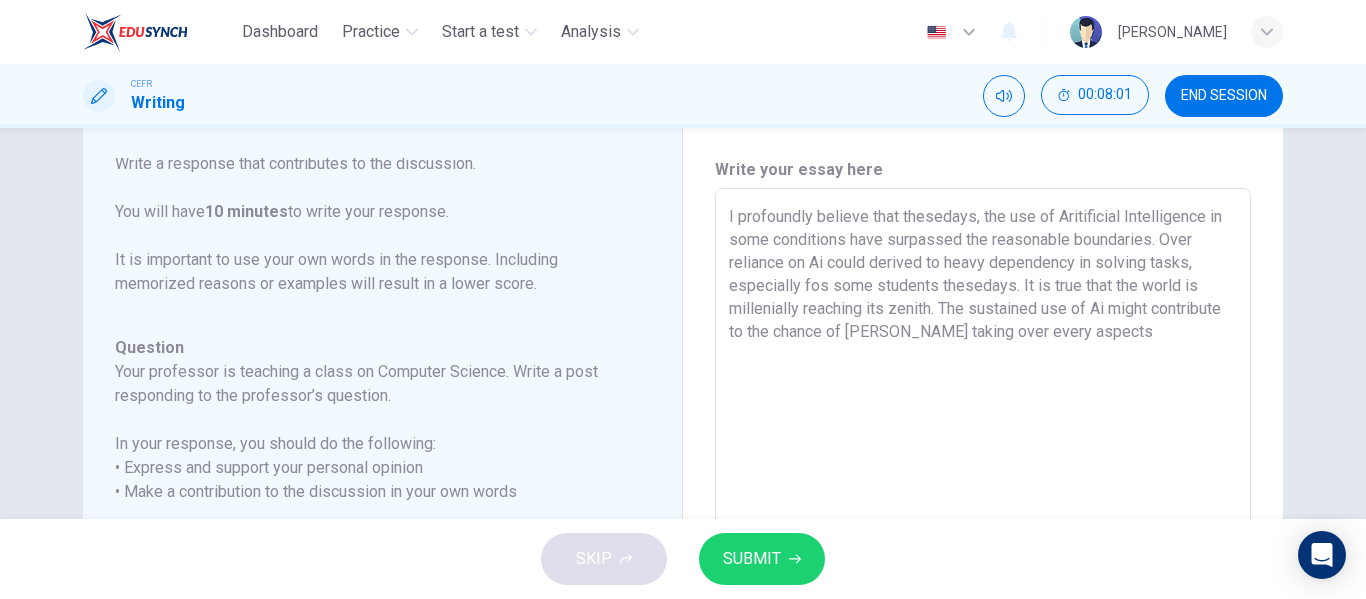 click on "I profoundly believe that thesedays, the use of Aritificial Intelligence in some conditions have surpassed the reasonable boundaries. Over reliance on Ai could derived to heavy dependency in solving tasks, especially fos some students thesedays. It is true that the world is millenially reaching its zenith. The sustained use of Ai might contribute to the chance of Ai taking over every aspects" at bounding box center [983, 522] 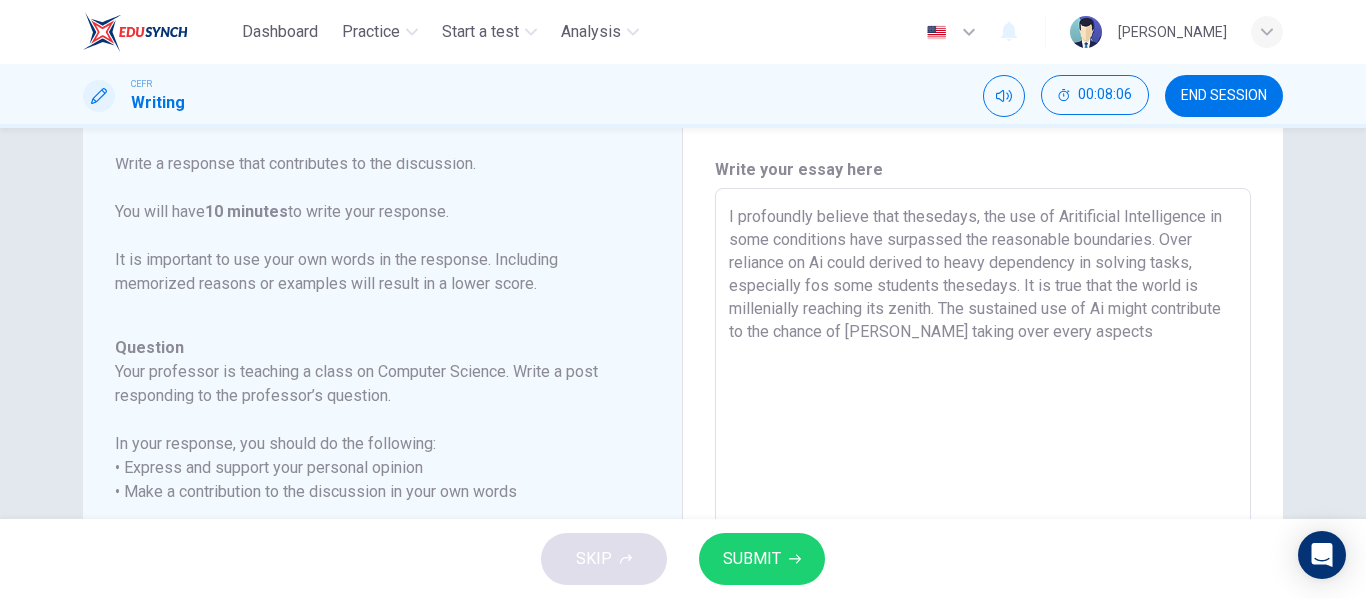 click on "I profoundly believe that thesedays, the use of Aritificial Intelligence in some conditions have surpassed the reasonable boundaries. Over reliance on Ai could derived to heavy dependency in solving tasks, especially fos some students thesedays. It is true that the world is millenially reaching its zenith. The sustained use of Ai might contribute to the chance of Ai taking over every aspects" at bounding box center (983, 522) 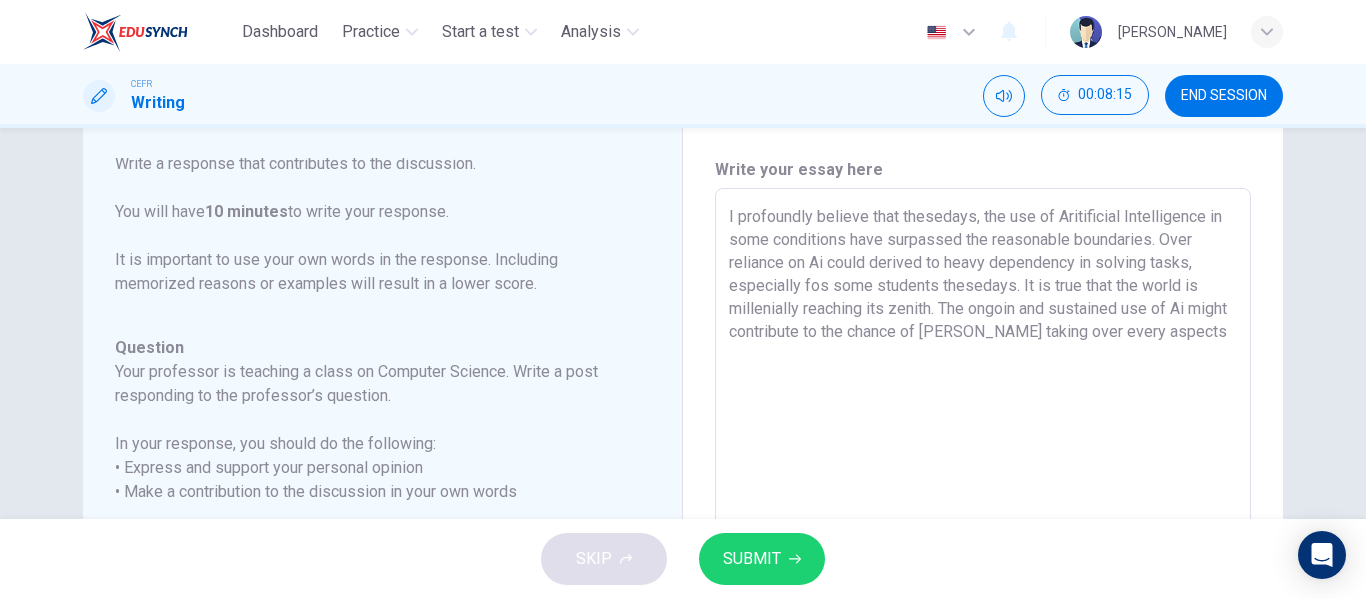 click on "I profoundly believe that thesedays, the use of Aritificial Intelligence in some conditions have surpassed the reasonable boundaries. Over reliance on Ai could derived to heavy dependency in solving tasks, especially fos some students thesedays. It is true that the world is millenially reaching its zenith. The ongoin and sustained use of Ai might contribute to the chance of Ai taking over every aspects" at bounding box center (983, 522) 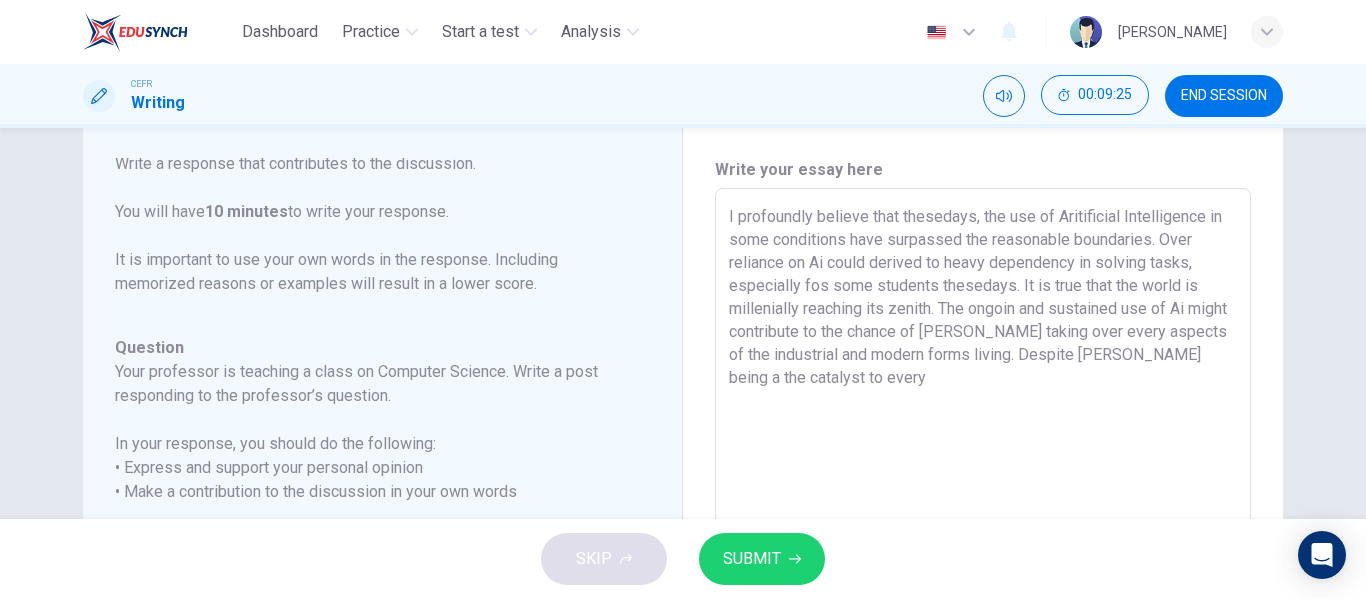 click on "I profoundly believe that thesedays, the use of Aritificial Intelligence in some conditions have surpassed the reasonable boundaries. Over reliance on Ai could derived to heavy dependency in solving tasks, especially fos some students thesedays. It is true that the world is millenially reaching its zenith. The ongoin and sustained use of Ai might contribute to the chance of Ai taking over every aspects of the industrial and modern forms living. Despite Ai being a the catalyst to every  x ​" at bounding box center [983, 522] 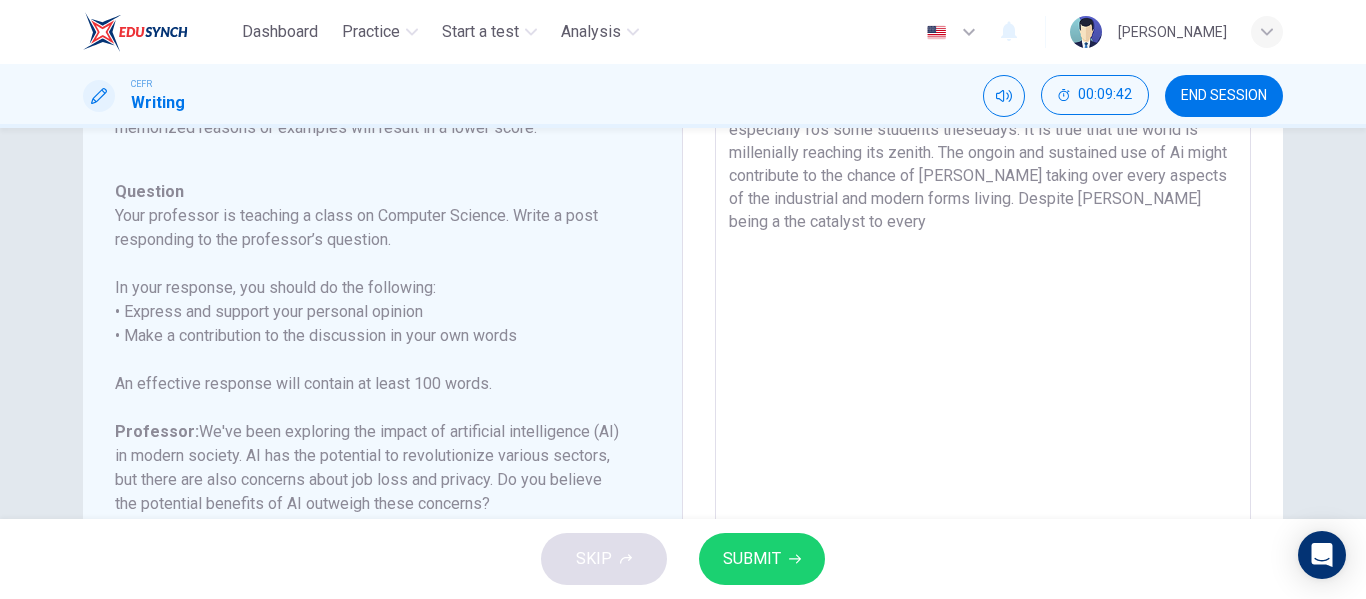 scroll, scrollTop: 42, scrollLeft: 0, axis: vertical 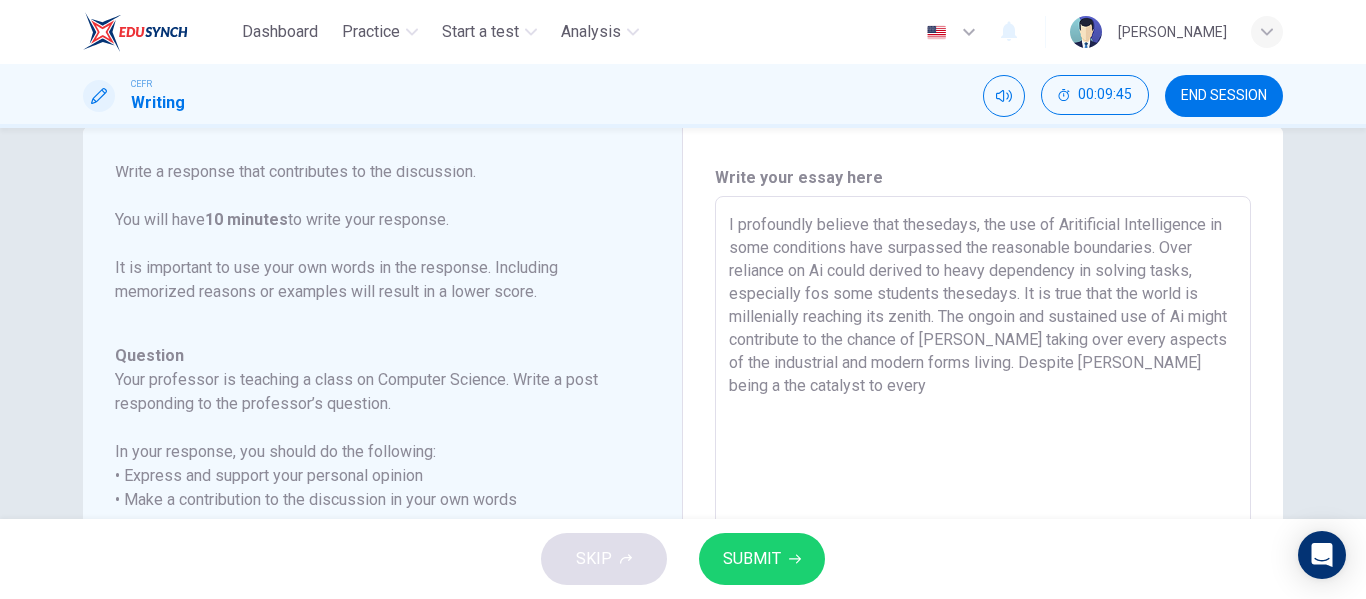 click on "I profoundly believe that thesedays, the use of Aritificial Intelligence in some conditions have surpassed the reasonable boundaries. Over reliance on Ai could derived to heavy dependency in solving tasks, especially fos some students thesedays. It is true that the world is millenially reaching its zenith. The ongoin and sustained use of Ai might contribute to the chance of Ai taking over every aspects of the industrial and modern forms living. Despite Ai being a the catalyst to every" at bounding box center [983, 530] 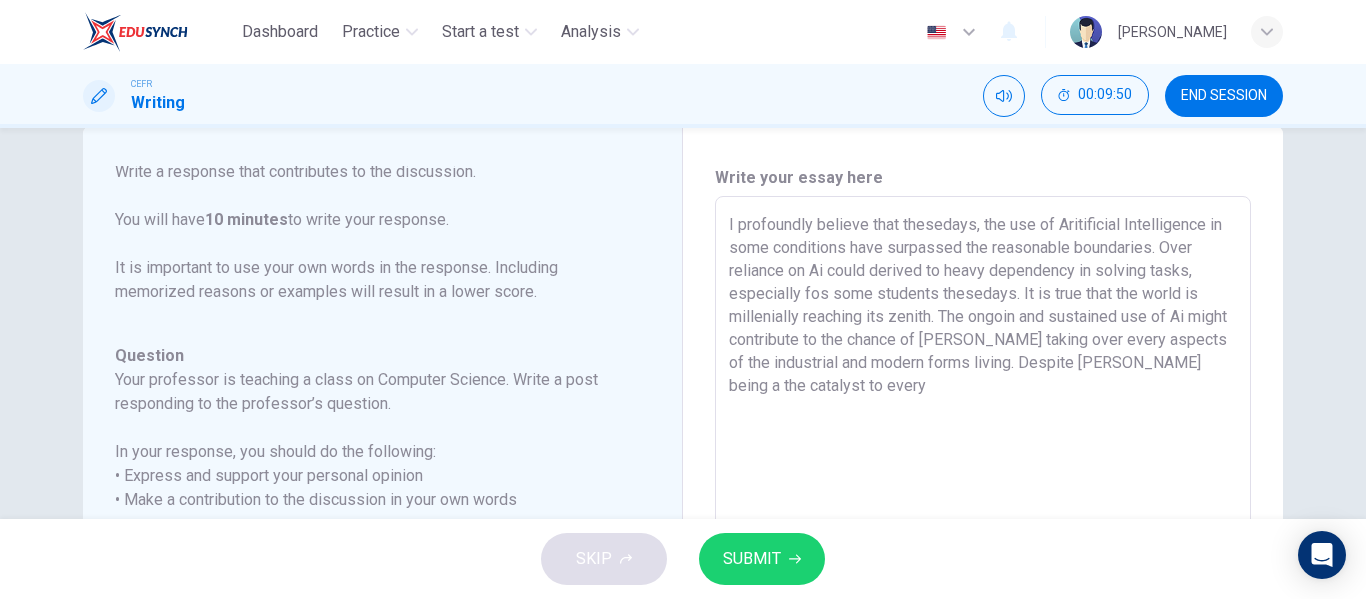 click on "I profoundly believe that thesedays, the use of Aritificial Intelligence in some conditions have surpassed the reasonable boundaries. Over reliance on Ai could derived to heavy dependency in solving tasks, especially fos some students thesedays. It is true that the world is millenially reaching its zenith. The ongoin and sustained use of Ai might contribute to the chance of Ai taking over every aspects of the industrial and modern forms living. Despite Ai being a the catalyst to every" at bounding box center [983, 530] 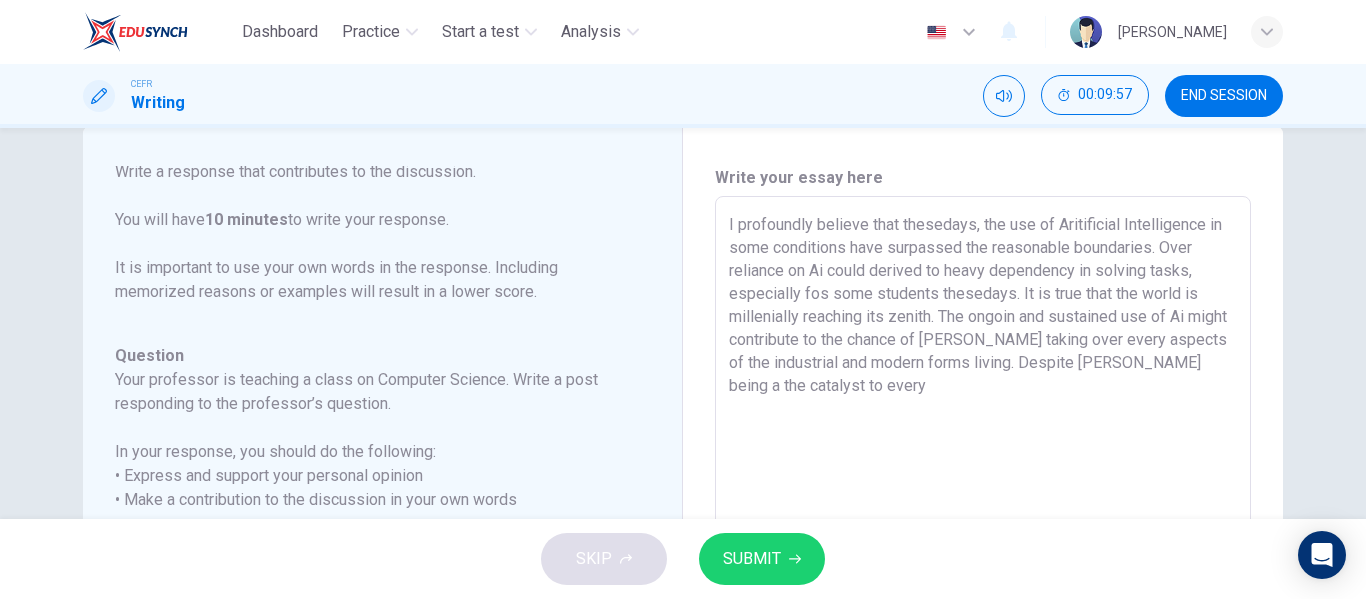 click on "I profoundly believe that thesedays, the use of Aritificial Intelligence in some conditions have surpassed the reasonable boundaries. Over reliance on Ai could derived to heavy dependency in solving tasks, especially fos some students thesedays. It is true that the world is millenially reaching its zenith. The ongoin and sustained use of Ai might contribute to the chance of Ai taking over every aspects of the industrial and modern forms living. Despite Ai being a the catalyst to every" at bounding box center [983, 530] 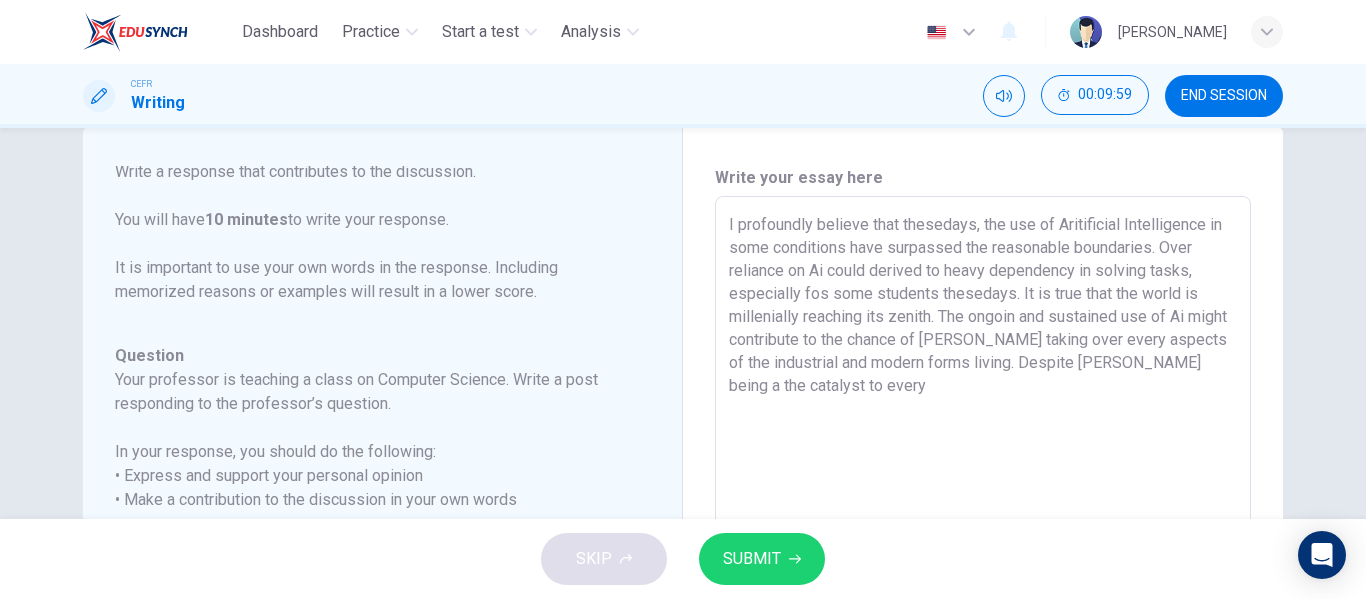 drag, startPoint x: 1136, startPoint y: 364, endPoint x: 1063, endPoint y: 365, distance: 73.00685 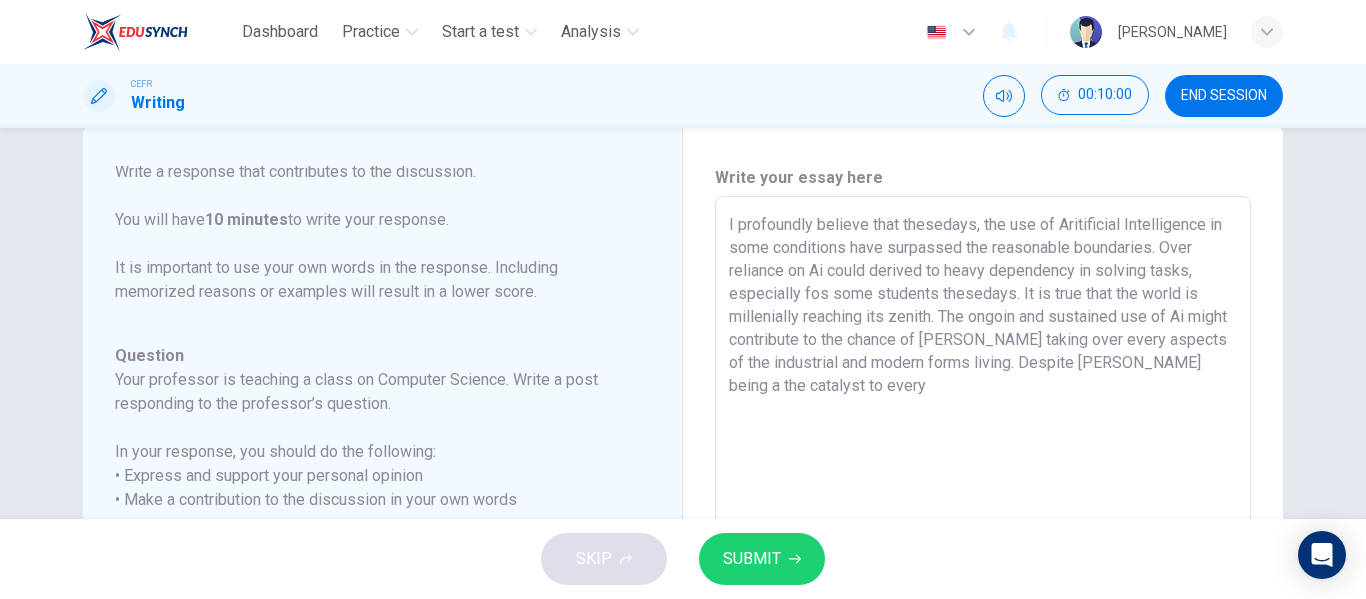 drag, startPoint x: 1109, startPoint y: 389, endPoint x: 711, endPoint y: 422, distance: 399.36575 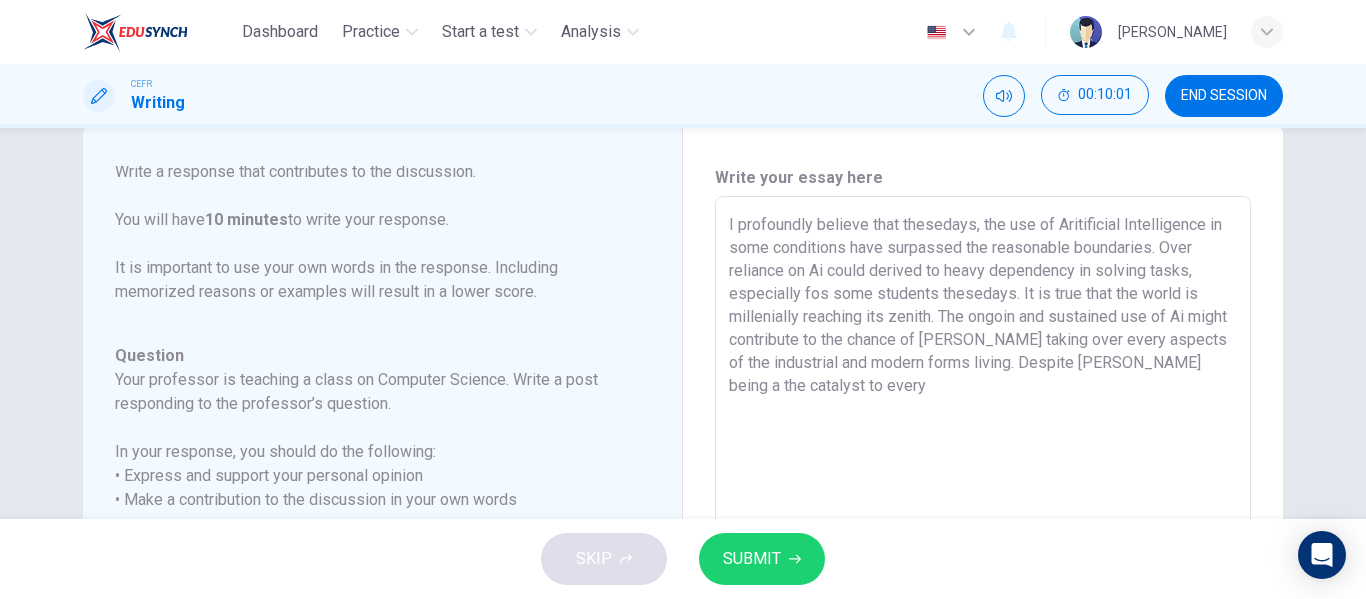 click on "I profoundly believe that thesedays, the use of Aritificial Intelligence in some conditions have surpassed the reasonable boundaries. Over reliance on Ai could derived to heavy dependency in solving tasks, especially fos some students thesedays. It is true that the world is millenially reaching its zenith. The ongoin and sustained use of Ai might contribute to the chance of Ai taking over every aspects of the industrial and modern forms living. Despite Ai being a the catalyst to every" at bounding box center (983, 530) 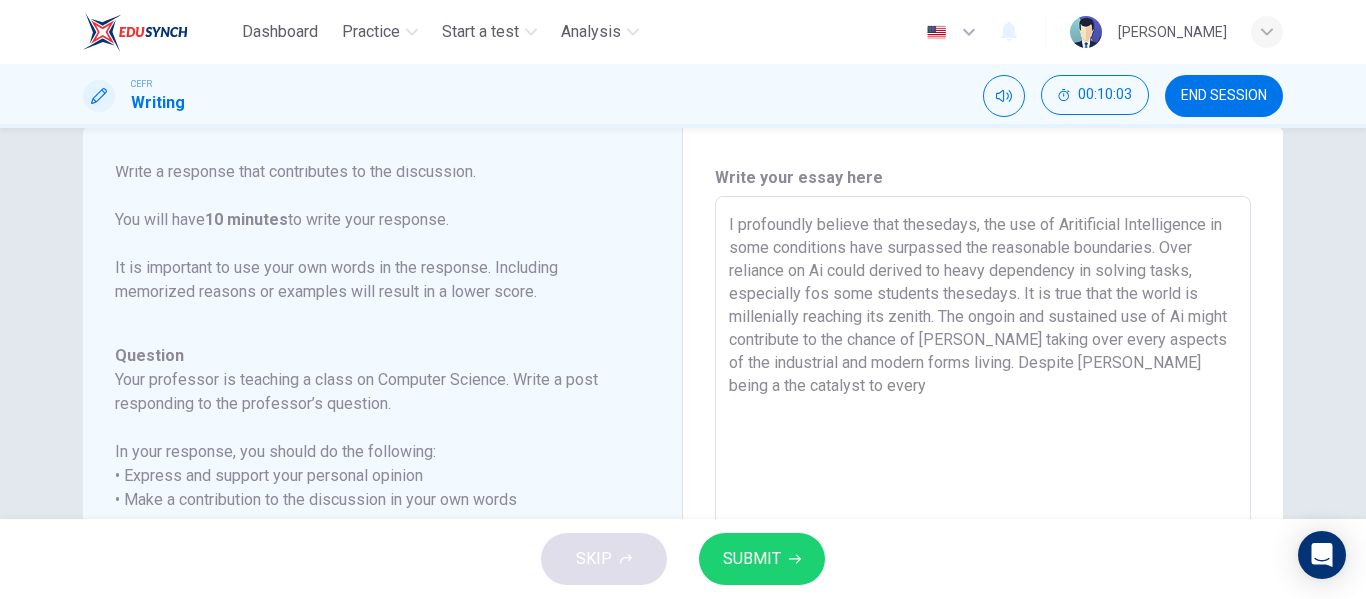 click on "I profoundly believe that thesedays, the use of Aritificial Intelligence in some conditions have surpassed the reasonable boundaries. Over reliance on Ai could derived to heavy dependency in solving tasks, especially fos some students thesedays. It is true that the world is millenially reaching its zenith. The ongoin and sustained use of Ai might contribute to the chance of Ai taking over every aspects of the industrial and modern forms living. Despite Ai being a the catalyst to every" at bounding box center [983, 530] 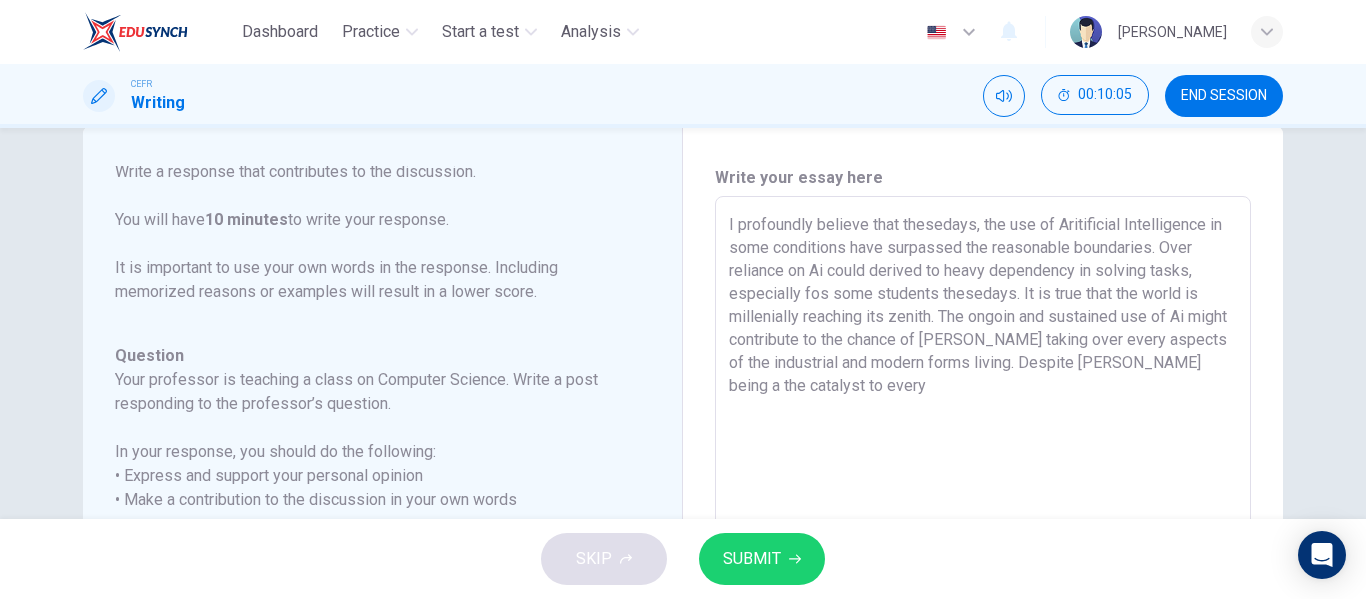 click on "I profoundly believe that thesedays, the use of Aritificial Intelligence in some conditions have surpassed the reasonable boundaries. Over reliance on Ai could derived to heavy dependency in solving tasks, especially fos some students thesedays. It is true that the world is millenially reaching its zenith. The ongoin and sustained use of Ai might contribute to the chance of Ai taking over every aspects of the industrial and modern forms living. Despite Ai being a the catalyst to every" at bounding box center [983, 530] 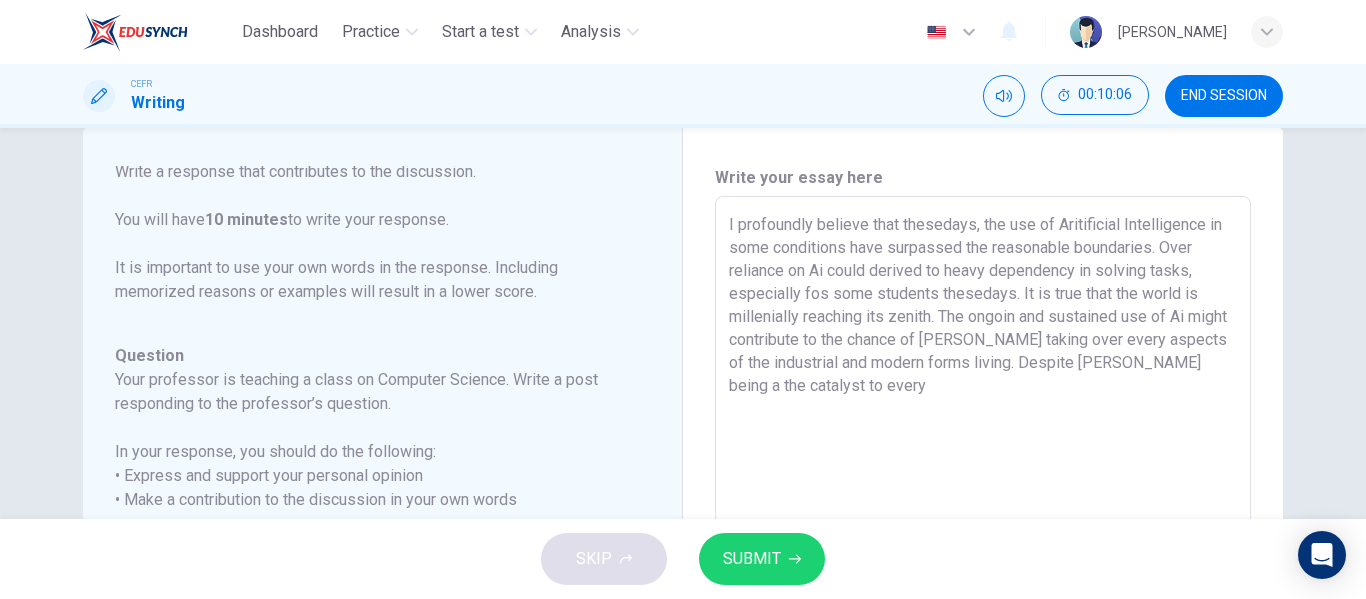 click on "I profoundly believe that thesedays, the use of Aritificial Intelligence in some conditions have surpassed the reasonable boundaries. Over reliance on Ai could derived to heavy dependency in solving tasks, especially fos some students thesedays. It is true that the world is millenially reaching its zenith. The ongoin and sustained use of Ai might contribute to the chance of Ai taking over every aspects of the industrial and modern forms living. Despite Ai being a the catalyst to every" at bounding box center (983, 530) 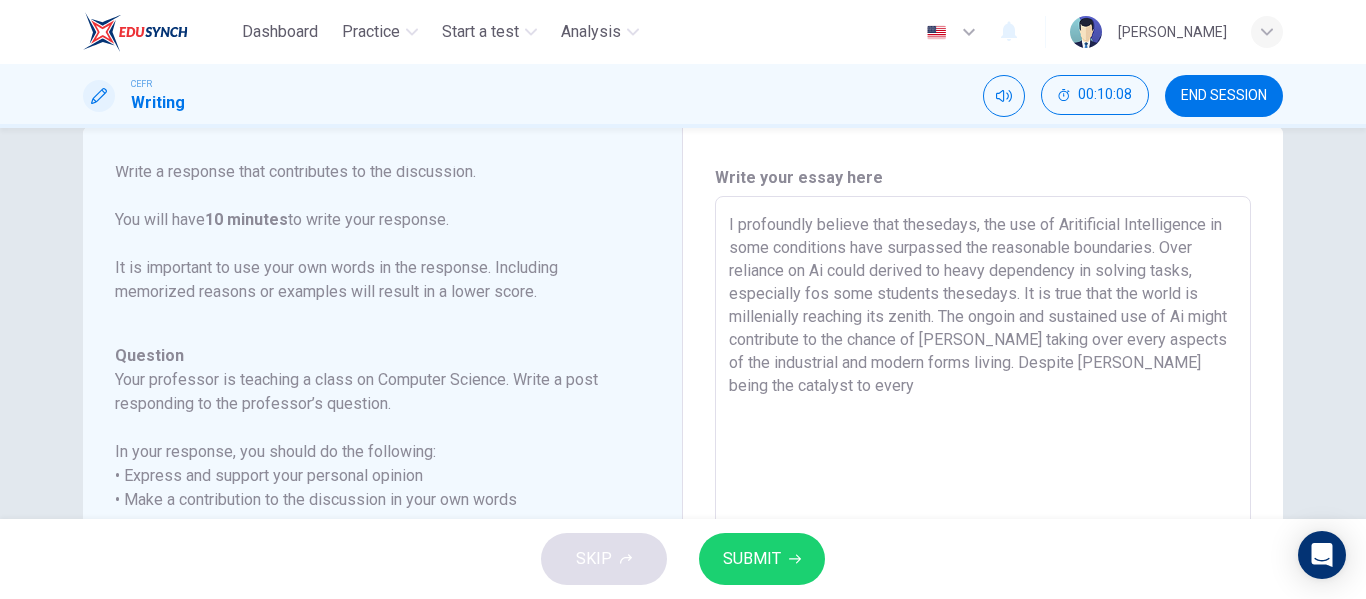 click on "I profoundly believe that thesedays, the use of Aritificial Intelligence in some conditions have surpassed the reasonable boundaries. Over reliance on Ai could derived to heavy dependency in solving tasks, especially fos some students thesedays. It is true that the world is millenially reaching its zenith. The ongoin and sustained use of Ai might contribute to the chance of Ai taking over every aspects of the industrial and modern forms living. Despite Ai being the catalyst to every" at bounding box center (983, 530) 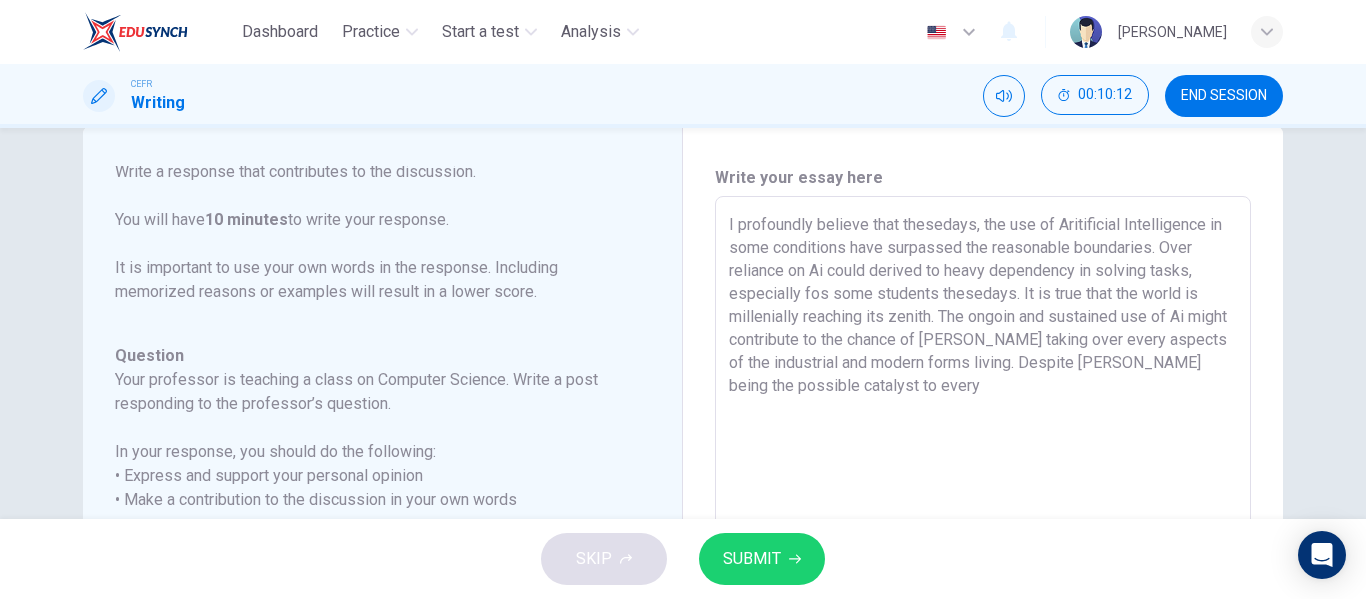click on "I profoundly believe that thesedays, the use of Aritificial Intelligence in some conditions have surpassed the reasonable boundaries. Over reliance on Ai could derived to heavy dependency in solving tasks, especially fos some students thesedays. It is true that the world is millenially reaching its zenith. The ongoin and sustained use of Ai might contribute to the chance of Ai taking over every aspects of the industrial and modern forms living. Despite Ai being the possible catalyst to every" at bounding box center [983, 530] 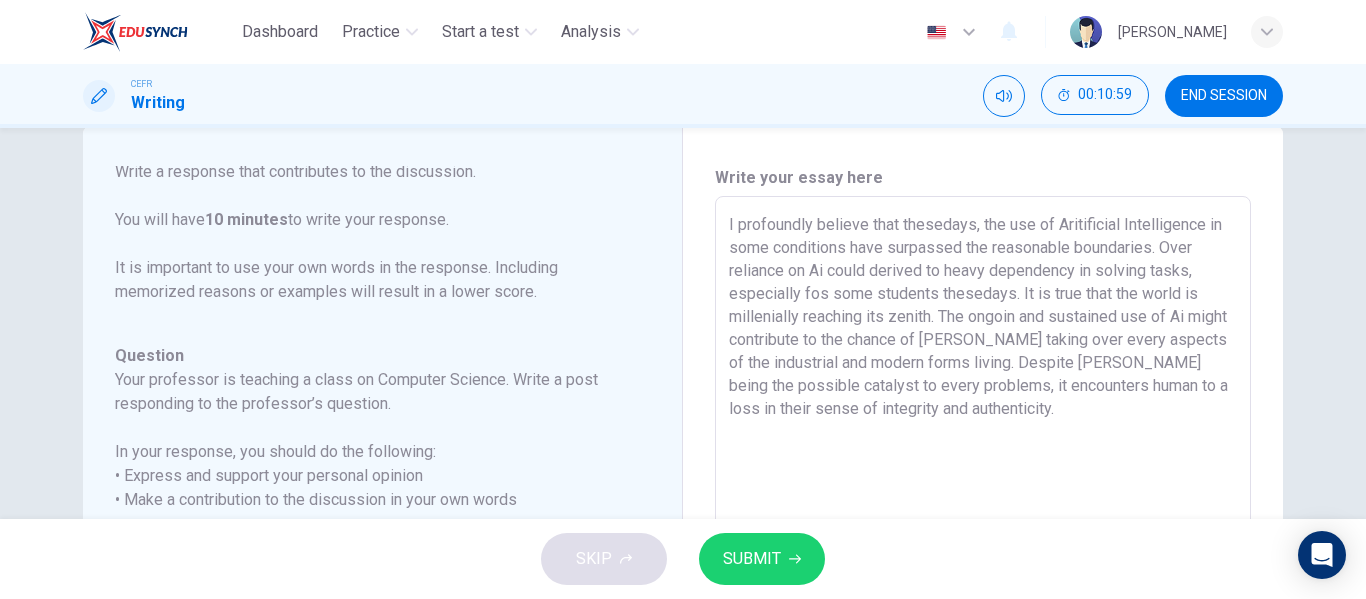 click on "I profoundly believe that thesedays, the use of Aritificial Intelligence in some conditions have surpassed the reasonable boundaries. Over reliance on Ai could derived to heavy dependency in solving tasks, especially fos some students thesedays. It is true that the world is millenially reaching its zenith. The ongoin and sustained use of Ai might contribute to the chance of Ai taking over every aspects of the industrial and modern forms living. Despite Ai being the possible catalyst to every problems, it encounters human to a loss in their sense of integrity and authenticity." at bounding box center (983, 530) 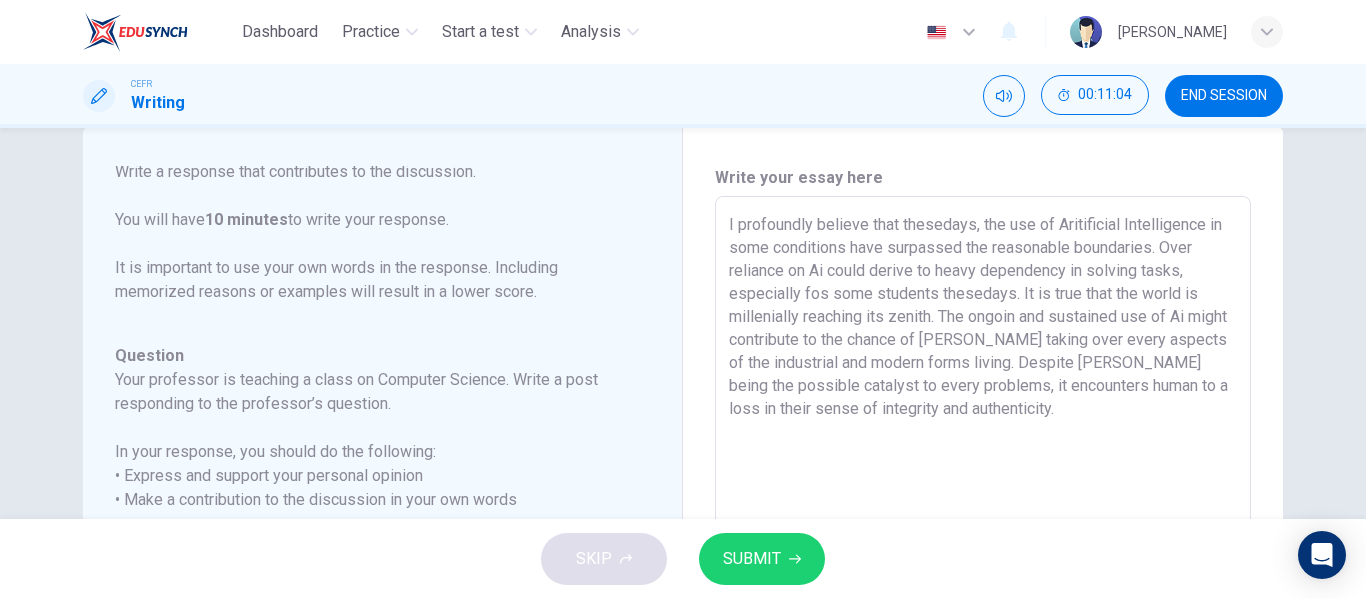 click on "I profoundly believe that thesedays, the use of Aritificial Intelligence in some conditions have surpassed the reasonable boundaries. Over reliance on Ai could derive to heavy dependency in solving tasks, especially fos some students thesedays. It is true that the world is millenially reaching its zenith. The ongoin and sustained use of Ai might contribute to the chance of Ai taking over every aspects of the industrial and modern forms living. Despite Ai being the possible catalyst to every problems, it encounters human to a loss in their sense of integrity and authenticity." at bounding box center (983, 530) 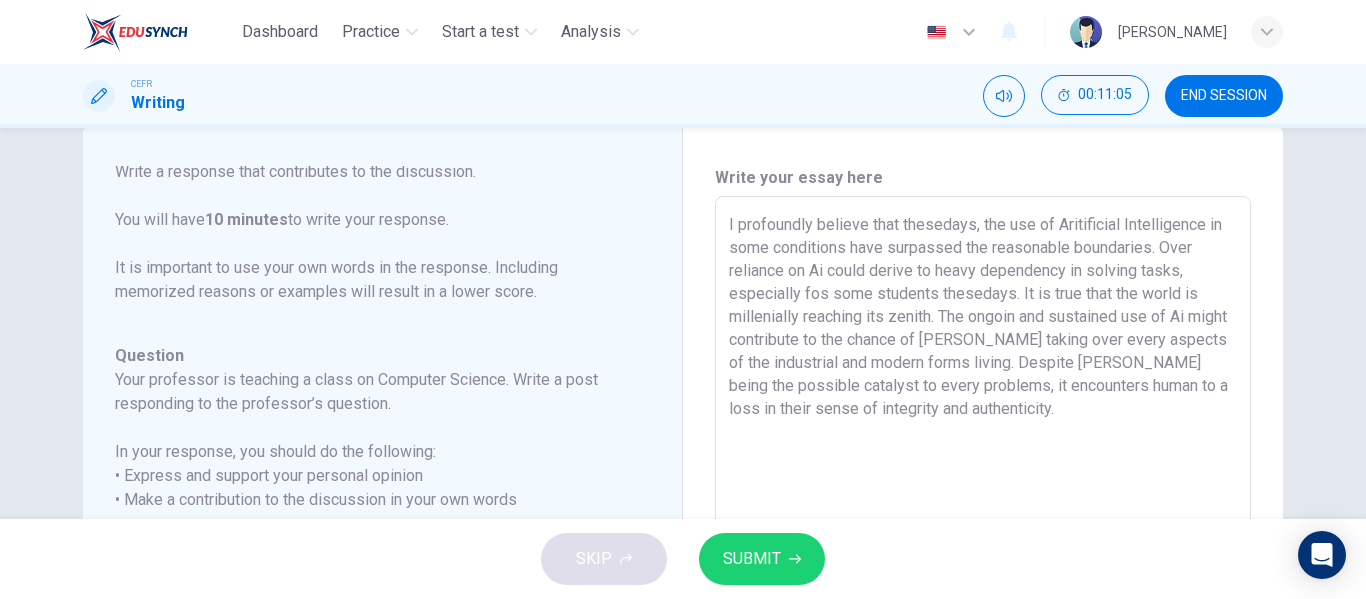 click on "I profoundly believe that thesedays, the use of Aritificial Intelligence in some conditions have surpassed the reasonable boundaries. Over reliance on Ai could derive to heavy dependency in solving tasks, especially fos some students thesedays. It is true that the world is millenially reaching its zenith. The ongoin and sustained use of Ai might contribute to the chance of Ai taking over every aspects of the industrial and modern forms living. Despite Ai being the possible catalyst to every problems, it encounters human to a loss in their sense of integrity and authenticity." at bounding box center [983, 530] 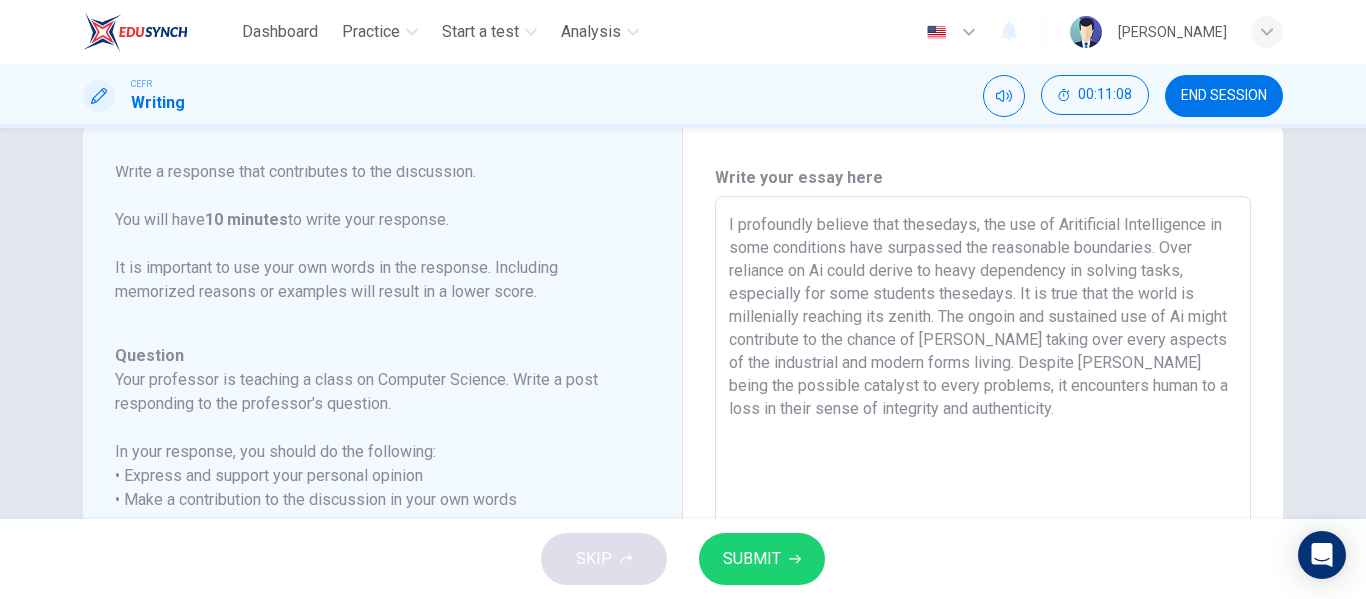 click on "I profoundly believe that thesedays, the use of Aritificial Intelligence in some conditions have surpassed the reasonable boundaries. Over reliance on Ai could derive to heavy dependency in solving tasks, especially for some students thesedays. It is true that the world is millenially reaching its zenith. The ongoin and sustained use of Ai might contribute to the chance of Ai taking over every aspects of the industrial and modern forms living. Despite Ai being the possible catalyst to every problems, it encounters human to a loss in their sense of integrity and authenticity." at bounding box center [983, 530] 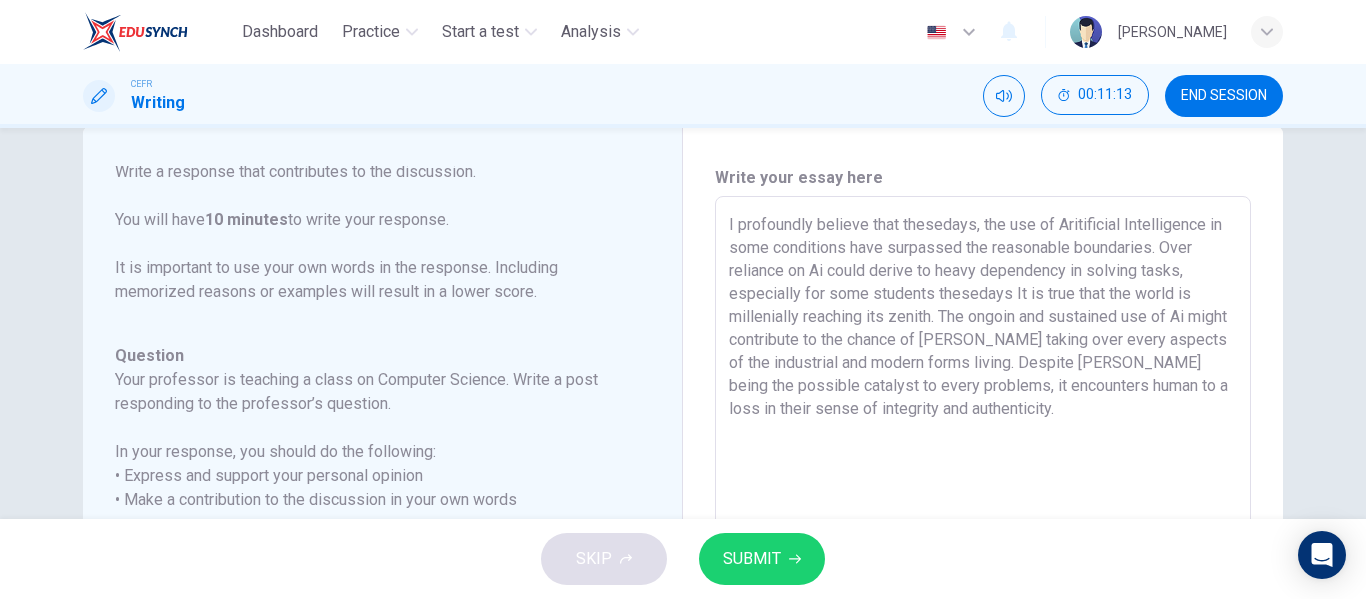 click on "I profoundly believe that thesedays, the use of Aritificial Intelligence in some conditions have surpassed the reasonable boundaries. Over reliance on Ai could derive to heavy dependency in solving tasks, especially for some students thesedays It is true that the world is millenially reaching its zenith. The ongoin and sustained use of Ai might contribute to the chance of Ai taking over every aspects of the industrial and modern forms living. Despite Ai being the possible catalyst to every problems, it encounters human to a loss in their sense of integrity and authenticity." at bounding box center [983, 530] 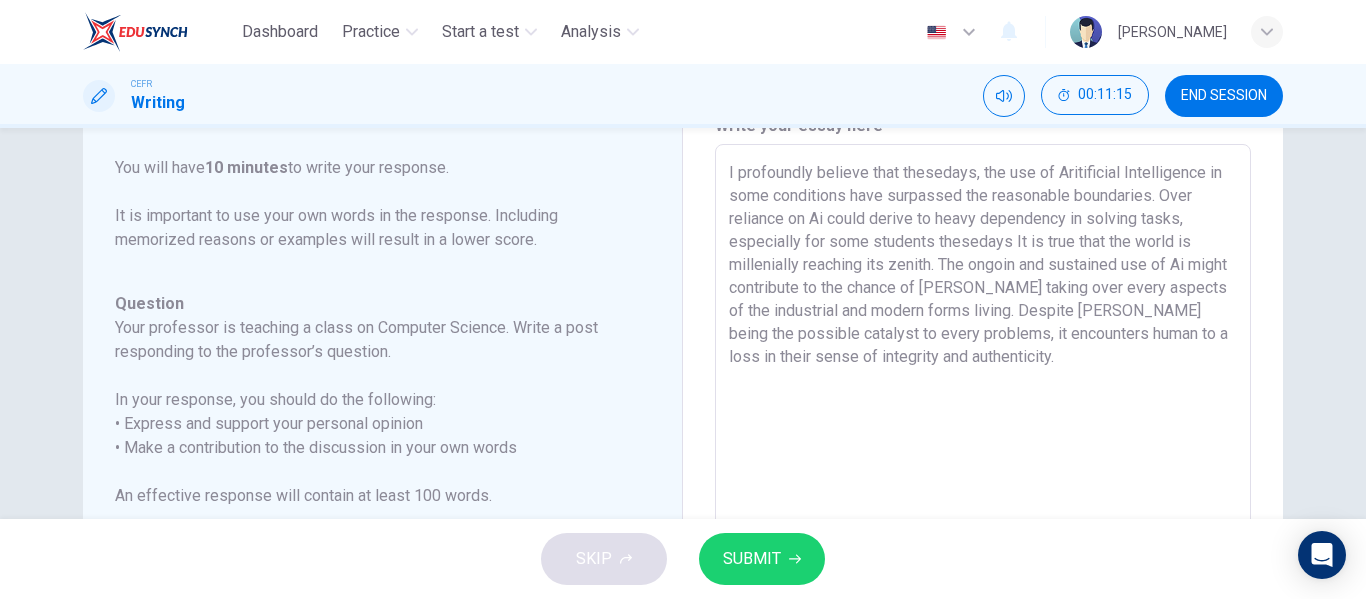 click on "I profoundly believe that thesedays, the use of Aritificial Intelligence in some conditions have surpassed the reasonable boundaries. Over reliance on Ai could derive to heavy dependency in solving tasks, especially for some students thesedays It is true that the world is millenially reaching its zenith. The ongoin and sustained use of Ai might contribute to the chance of Ai taking over every aspects of the industrial and modern forms living. Despite Ai being the possible catalyst to every problems, it encounters human to a loss in their sense of integrity and authenticity." at bounding box center [983, 478] 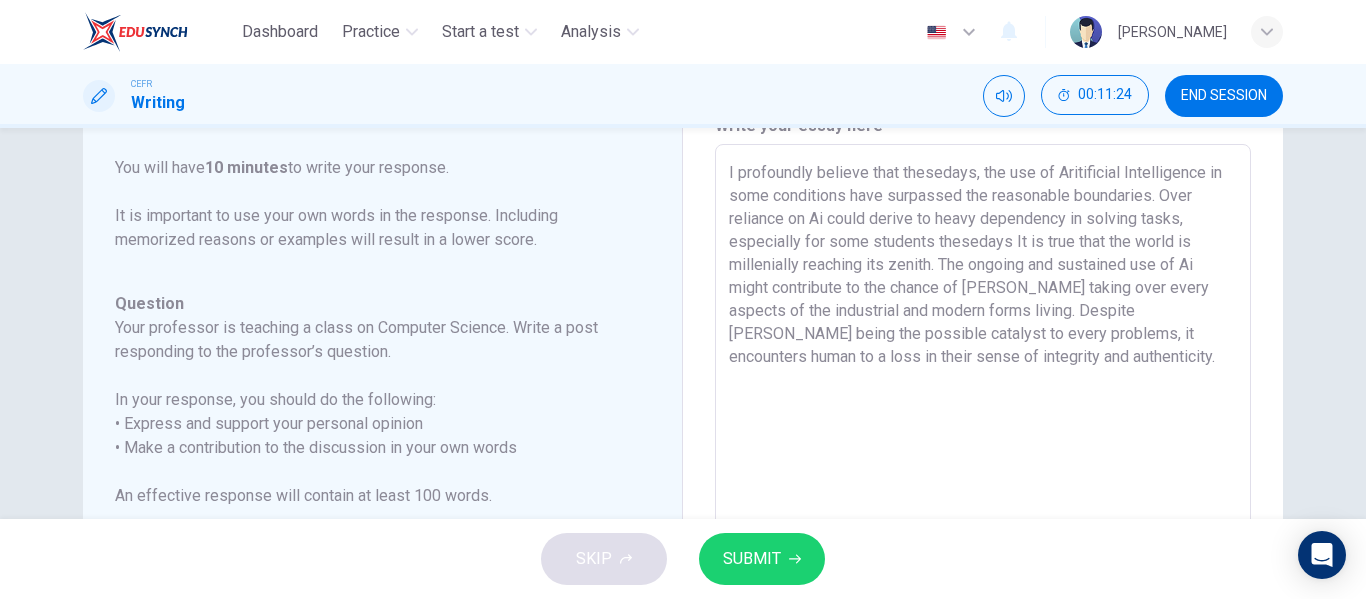click on "I profoundly believe that thesedays, the use of Aritificial Intelligence in some conditions have surpassed the reasonable boundaries. Over reliance on Ai could derive to heavy dependency in solving tasks, especially for some students thesedays It is true that the world is millenially reaching its zenith. The ongoing and sustained use of Ai might contribute to the chance of Ai taking over every aspects of the industrial and modern forms living. Despite Ai being the possible catalyst to every problems, it encounters human to a loss in their sense of integrity and authenticity." at bounding box center [983, 478] 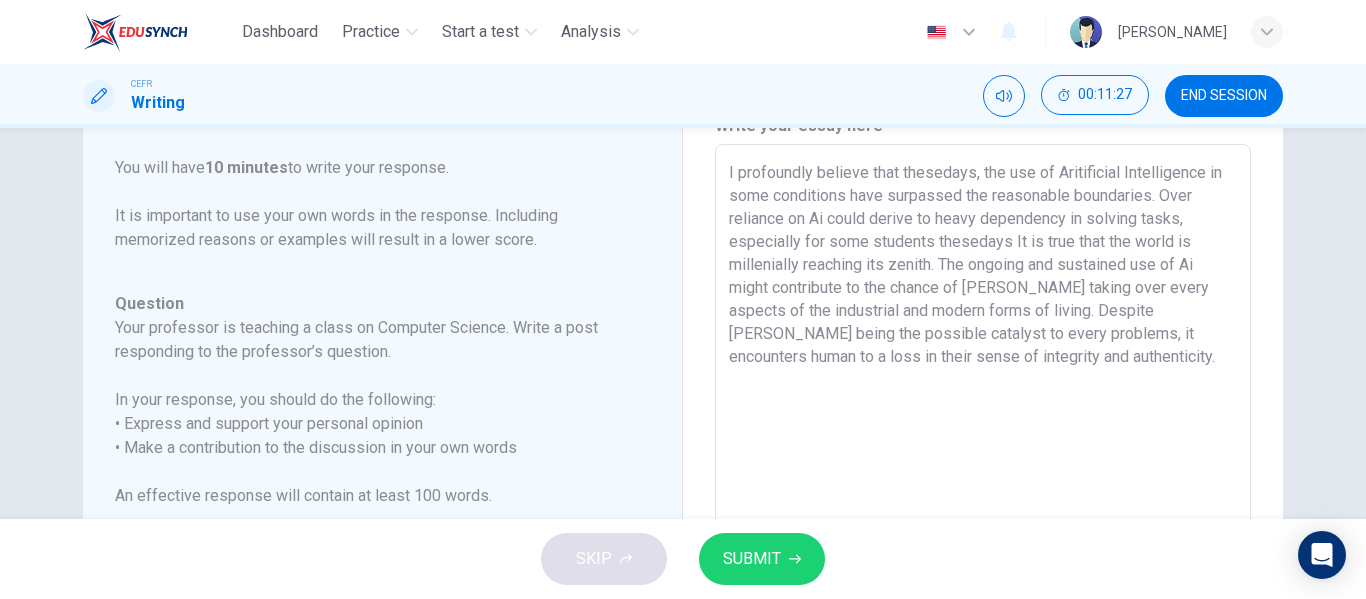 click on "I profoundly believe that thesedays, the use of Aritificial Intelligence in some conditions have surpassed the reasonable boundaries. Over reliance on Ai could derive to heavy dependency in solving tasks, especially for some students thesedays It is true that the world is millenially reaching its zenith. The ongoing and sustained use of Ai might contribute to the chance of Ai taking over every aspects of the industrial and modern forms of living. Despite Ai being the possible catalyst to every problems, it encounters human to a loss in their sense of integrity and authenticity." at bounding box center [983, 478] 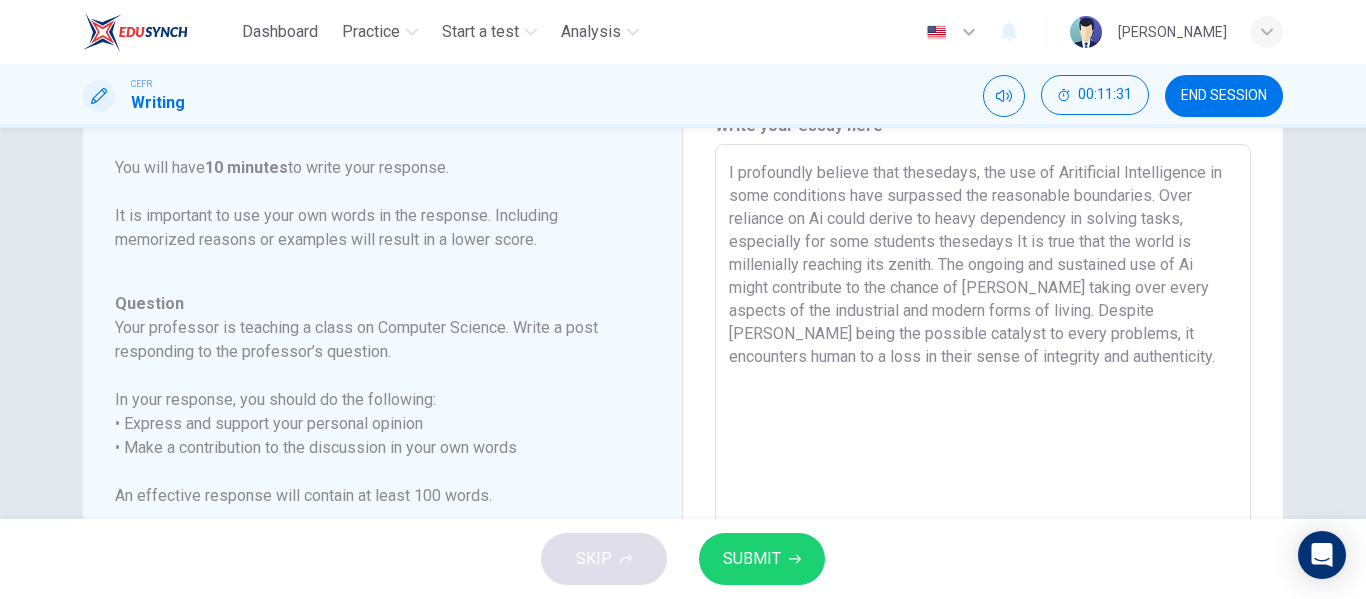 click on "I profoundly believe that thesedays, the use of Aritificial Intelligence in some conditions have surpassed the reasonable boundaries. Over reliance on Ai could derive to heavy dependency in solving tasks, especially for some students thesedays It is true that the world is millenially reaching its zenith. The ongoing and sustained use of Ai might contribute to the chance of Ai taking over every aspects of the industrial and modern forms of living. Despite Ai being the possible catalyst to every problems, it encounters human to a loss in their sense of integrity and authenticity." at bounding box center [983, 478] 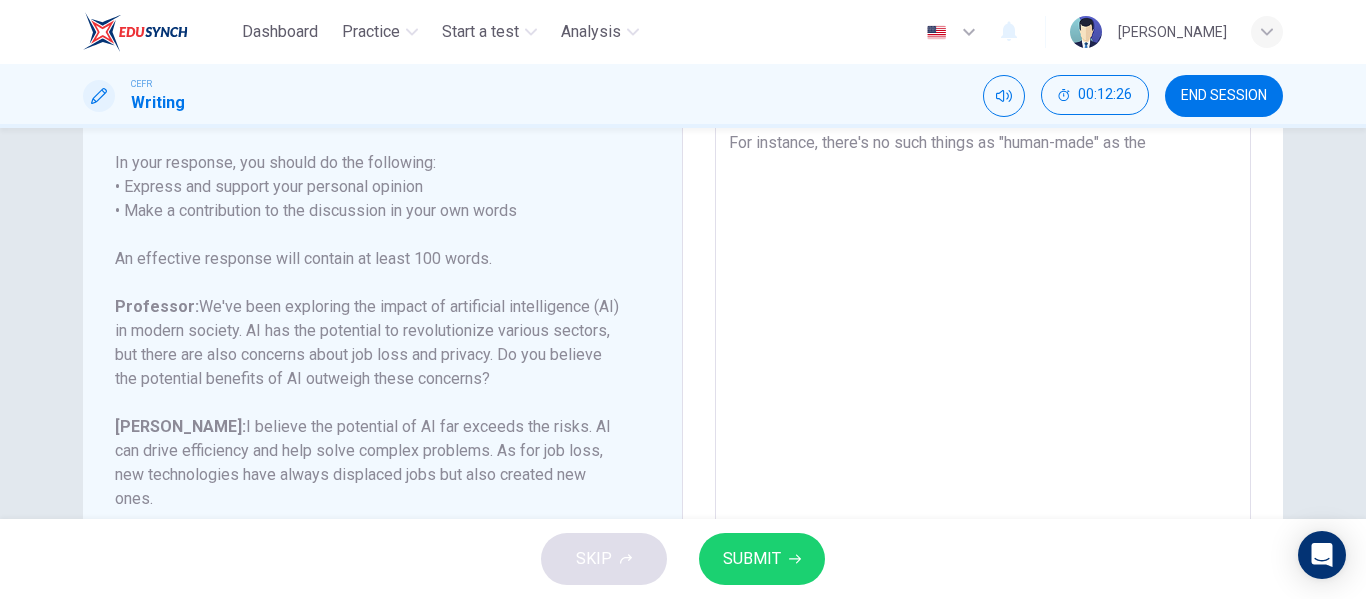 scroll, scrollTop: 499, scrollLeft: 0, axis: vertical 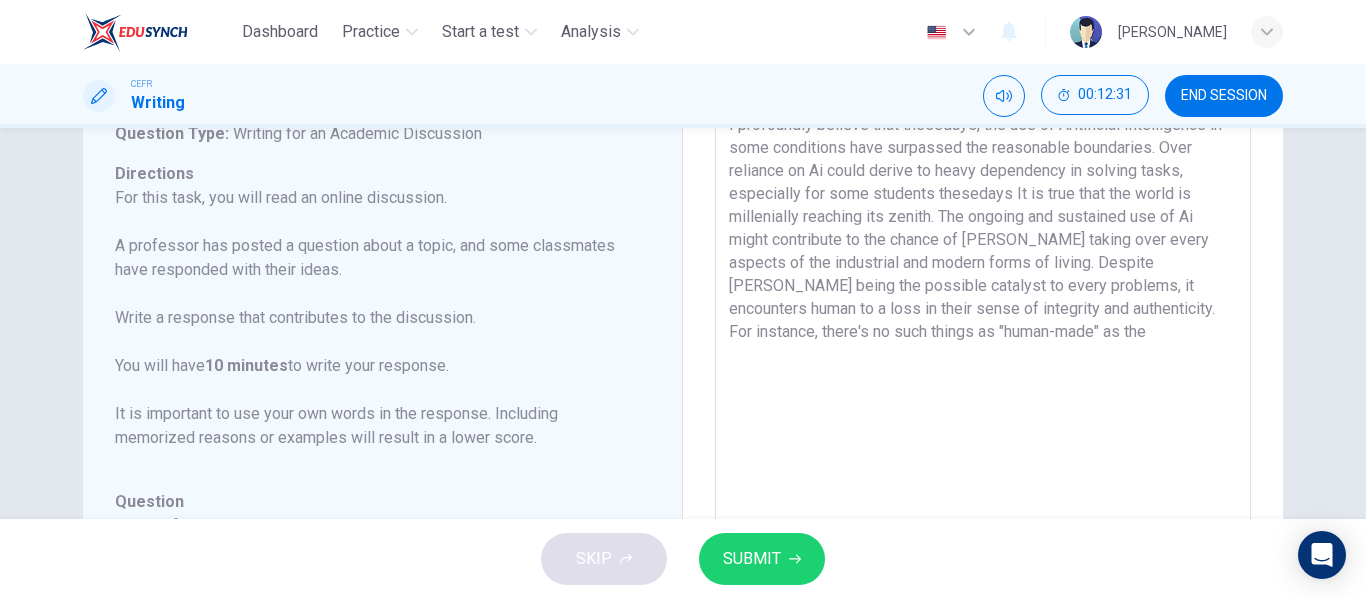 click on "I profoundly believe that thesedays, the use of Aritificial Intelligence in some conditions have surpassed the reasonable boundaries. Over reliance on Ai could derive to heavy dependency in solving tasks, especially for some students thesedays It is true that the world is millenially reaching its zenith. The ongoing and sustained use of Ai might contribute to the chance of Ai taking over every aspects of the industrial and modern forms of living. Despite Ai being the possible catalyst to every problems, it encounters human to a loss in their sense of integrity and authenticity. For instance, there's no such things as "human-made" as the" at bounding box center (983, 430) 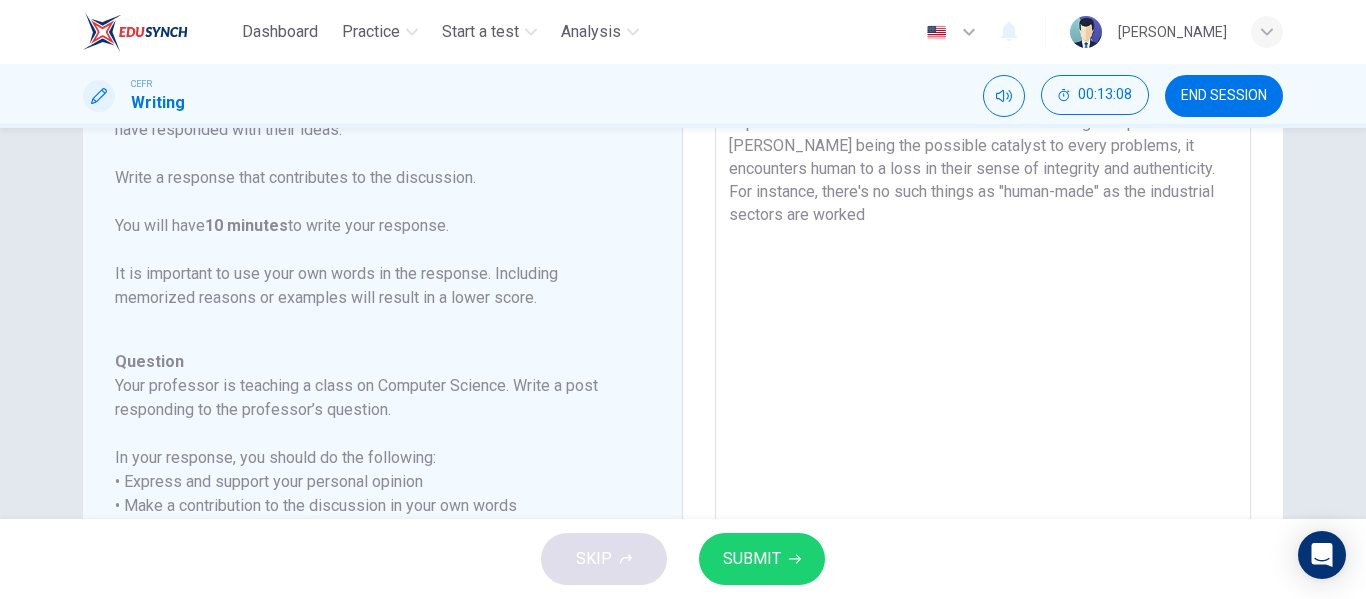 scroll, scrollTop: 284, scrollLeft: 0, axis: vertical 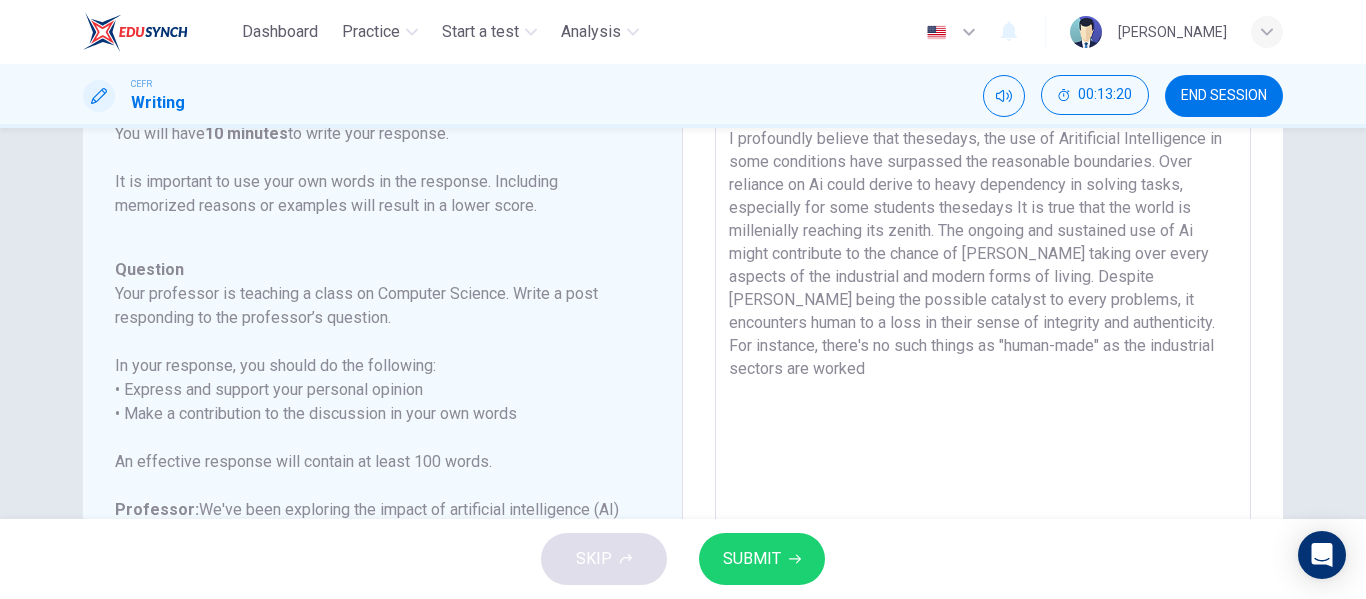 drag, startPoint x: 1100, startPoint y: 345, endPoint x: 1061, endPoint y: 347, distance: 39.051247 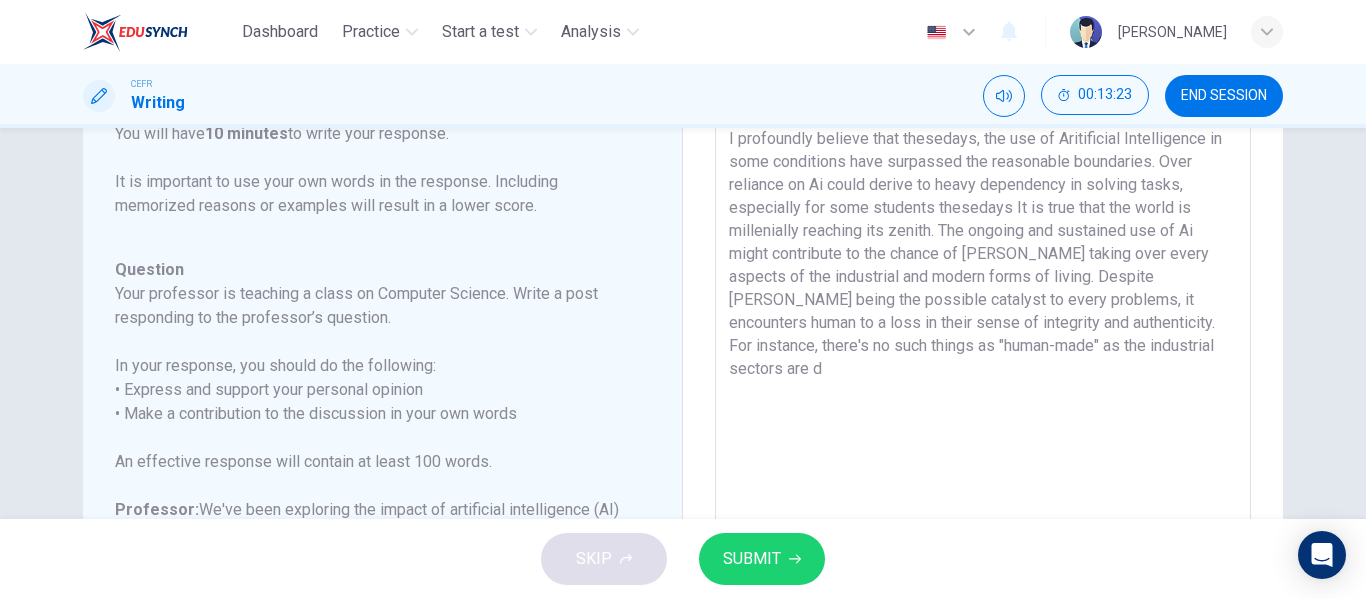 click on "I profoundly believe that thesedays, the use of Aritificial Intelligence in some conditions have surpassed the reasonable boundaries. Over reliance on Ai could derive to heavy dependency in solving tasks, especially for some students thesedays It is true that the world is millenially reaching its zenith. The ongoing and sustained use of Ai might contribute to the chance of Ai taking over every aspects of the industrial and modern forms of living. Despite Ai being the possible catalyst to every problems, it encounters human to a loss in their sense of integrity and authenticity. For instance, there's no such things as "human-made" as the industrial sectors are d" at bounding box center (983, 444) 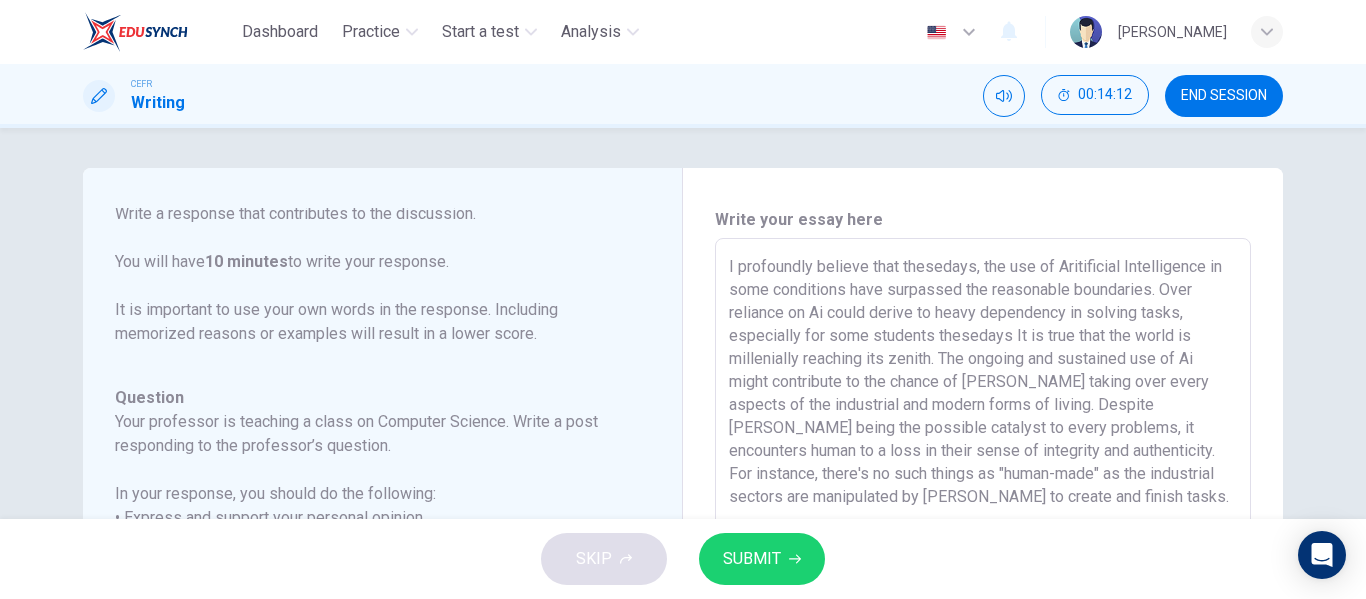 scroll, scrollTop: 150, scrollLeft: 0, axis: vertical 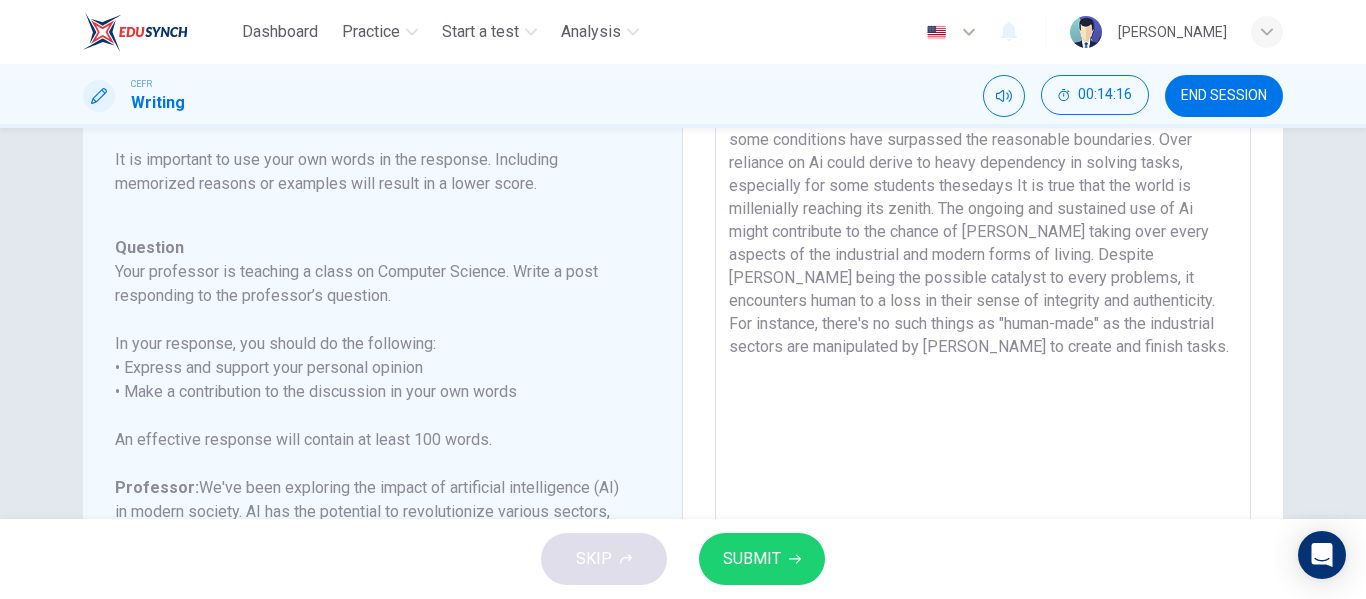 drag, startPoint x: 896, startPoint y: 352, endPoint x: 803, endPoint y: 345, distance: 93.26307 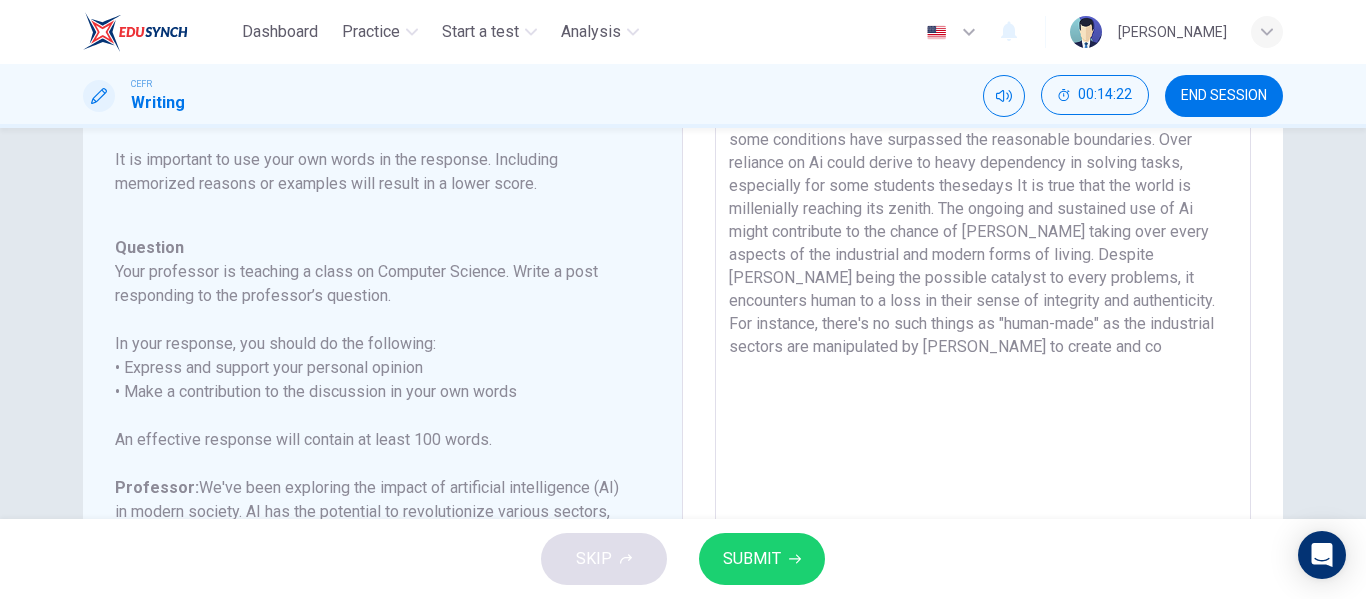 click on "I profoundly believe that thesedays, the use of Aritificial Intelligence in some conditions have surpassed the reasonable boundaries. Over reliance on Ai could derive to heavy dependency in solving tasks, especially for some students thesedays It is true that the world is millenially reaching its zenith. The ongoing and sustained use of Ai might contribute to the chance of Ai taking over every aspects of the industrial and modern forms of living. Despite Ai being the possible catalyst to every problems, it encounters human to a loss in their sense of integrity and authenticity. For instance, there's no such things as "human-made" as the industrial sectors are manipulated by Ai to create and co" at bounding box center [983, 422] 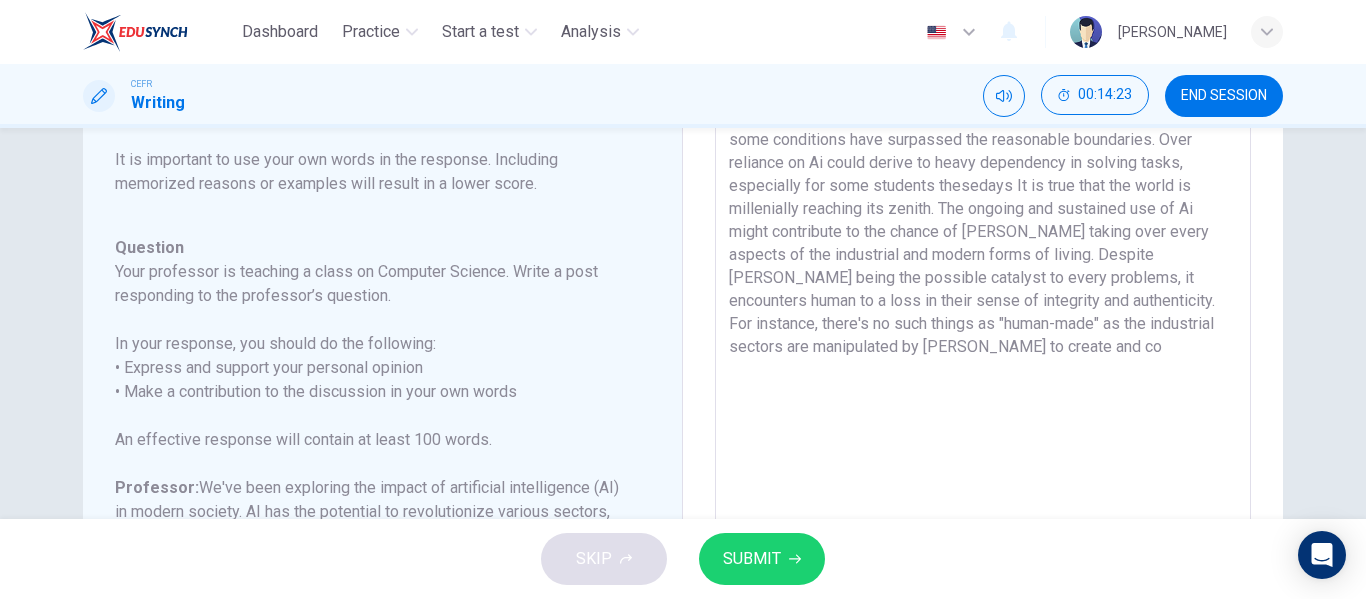 click on "I profoundly believe that thesedays, the use of Aritificial Intelligence in some conditions have surpassed the reasonable boundaries. Over reliance on Ai could derive to heavy dependency in solving tasks, especially for some students thesedays It is true that the world is millenially reaching its zenith. The ongoing and sustained use of Ai might contribute to the chance of Ai taking over every aspects of the industrial and modern forms of living. Despite Ai being the possible catalyst to every problems, it encounters human to a loss in their sense of integrity and authenticity. For instance, there's no such things as "human-made" as the industrial sectors are manipulated by Ai to create and co" at bounding box center (983, 422) 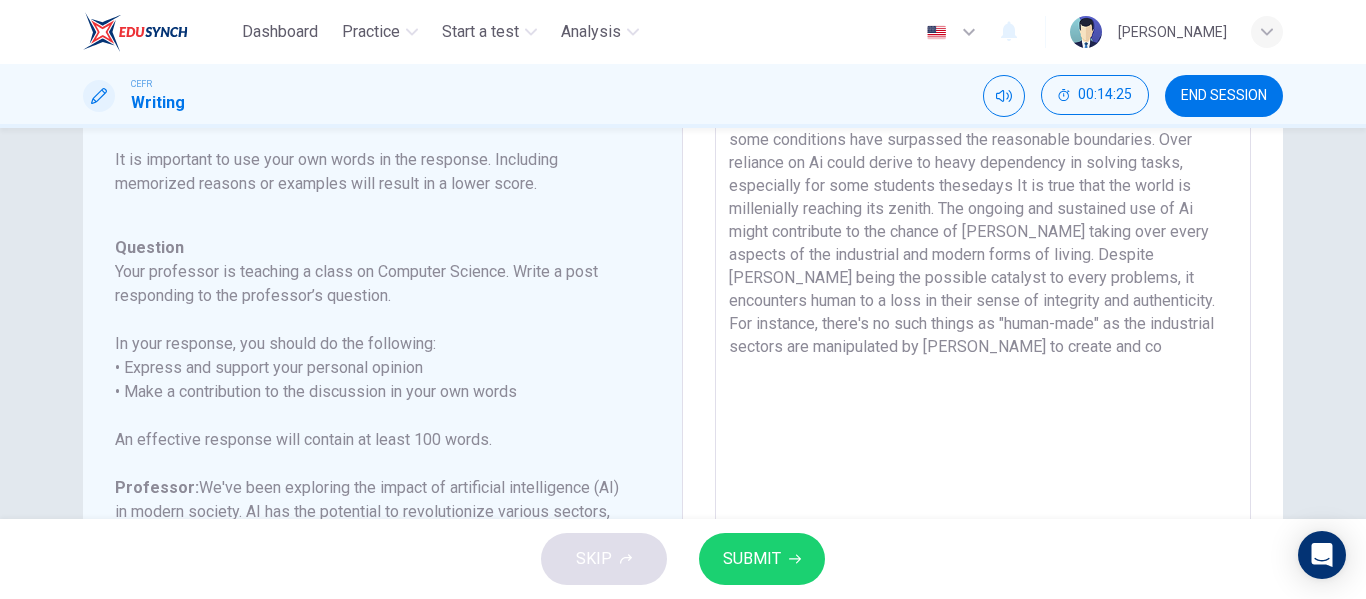 click on "I profoundly believe that thesedays, the use of Aritificial Intelligence in some conditions have surpassed the reasonable boundaries. Over reliance on Ai could derive to heavy dependency in solving tasks, especially for some students thesedays It is true that the world is millenially reaching its zenith. The ongoing and sustained use of Ai might contribute to the chance of Ai taking over every aspects of the industrial and modern forms of living. Despite Ai being the possible catalyst to every problems, it encounters human to a loss in their sense of integrity and authenticity. For instance, there's no such things as "human-made" as the industrial sectors are manipulated by Ai to create and co" at bounding box center (983, 422) 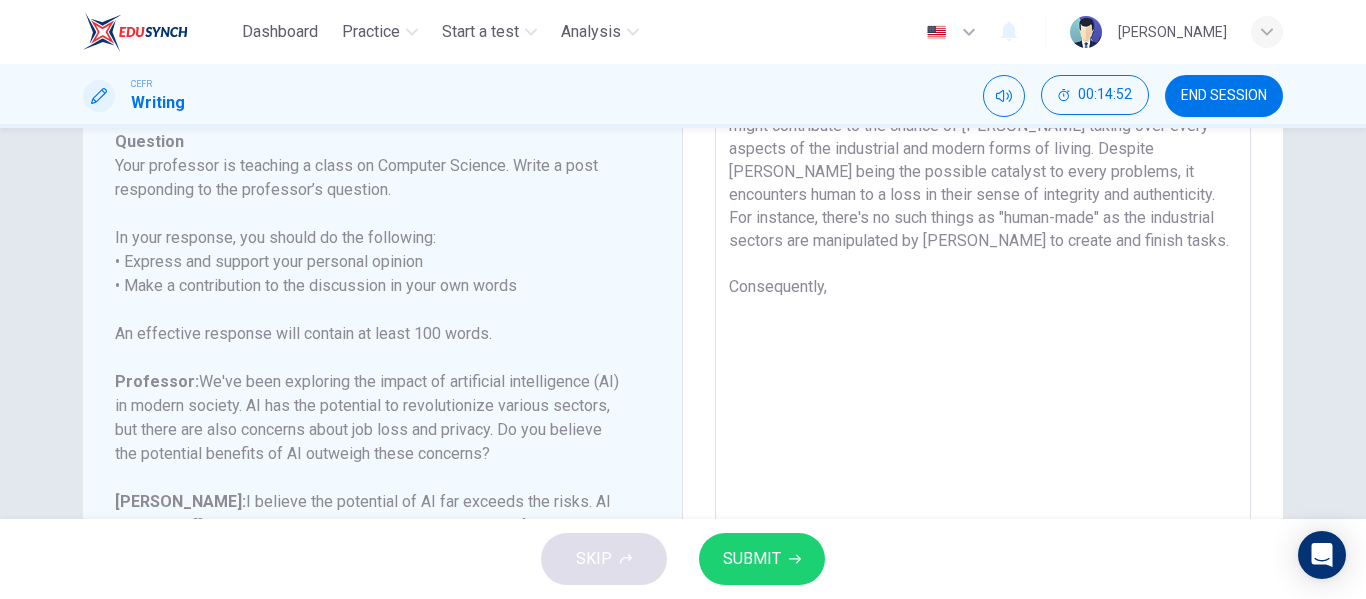 scroll, scrollTop: 449, scrollLeft: 0, axis: vertical 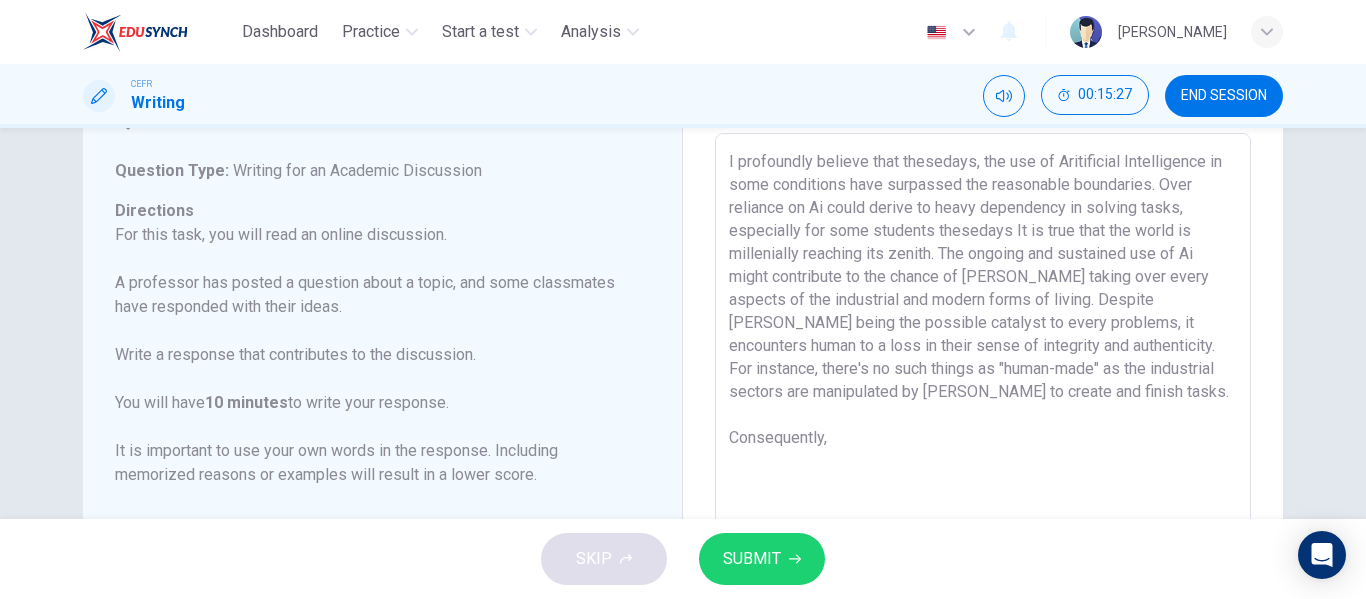 drag, startPoint x: 888, startPoint y: 390, endPoint x: 856, endPoint y: 391, distance: 32.01562 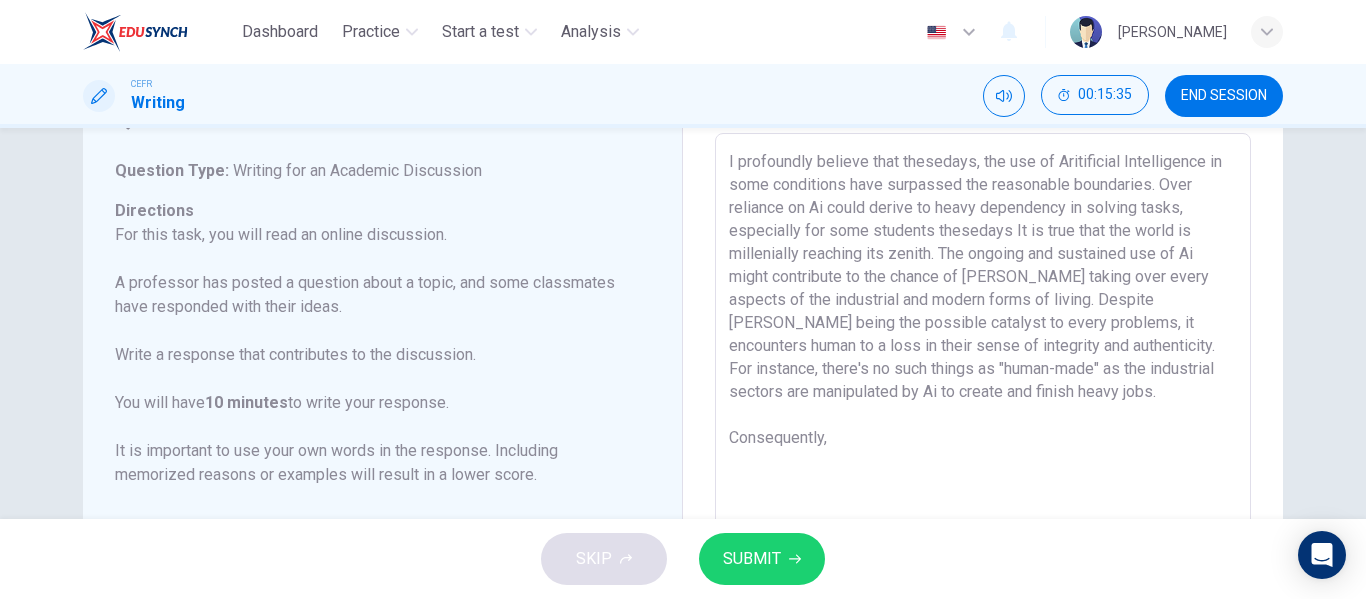 scroll, scrollTop: 238, scrollLeft: 0, axis: vertical 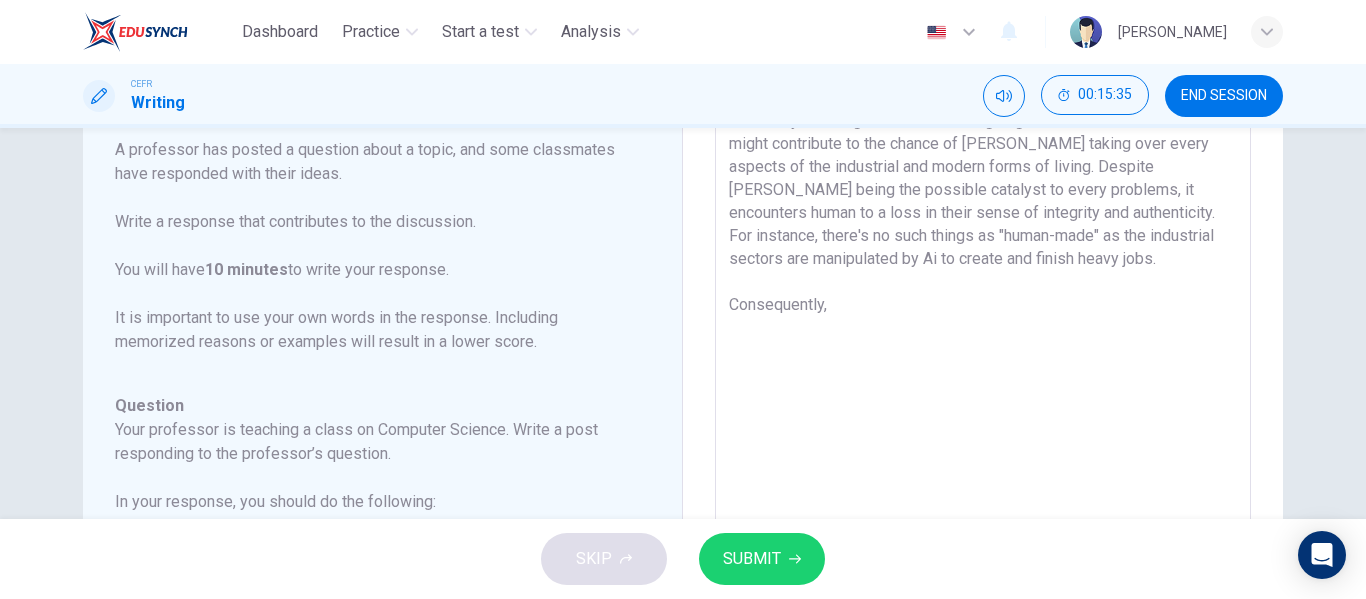 click on "I profoundly believe that thesedays, the use of Aritificial Intelligence in some conditions have surpassed the reasonable boundaries. Over reliance on Ai could derive to heavy dependency in solving tasks, especially for some students thesedays It is true that the world is millenially reaching its zenith. The ongoing and sustained use of Ai might contribute to the chance of Ai taking over every aspects of the industrial and modern forms of living. Despite Ai being the possible catalyst to every problems, it encounters human to a loss in their sense of integrity and authenticity. For instance, there's no such things as "human-made" as the industrial sectors are manipulated by Ai to create and finish heavy jobs.
Consequently," at bounding box center (983, 334) 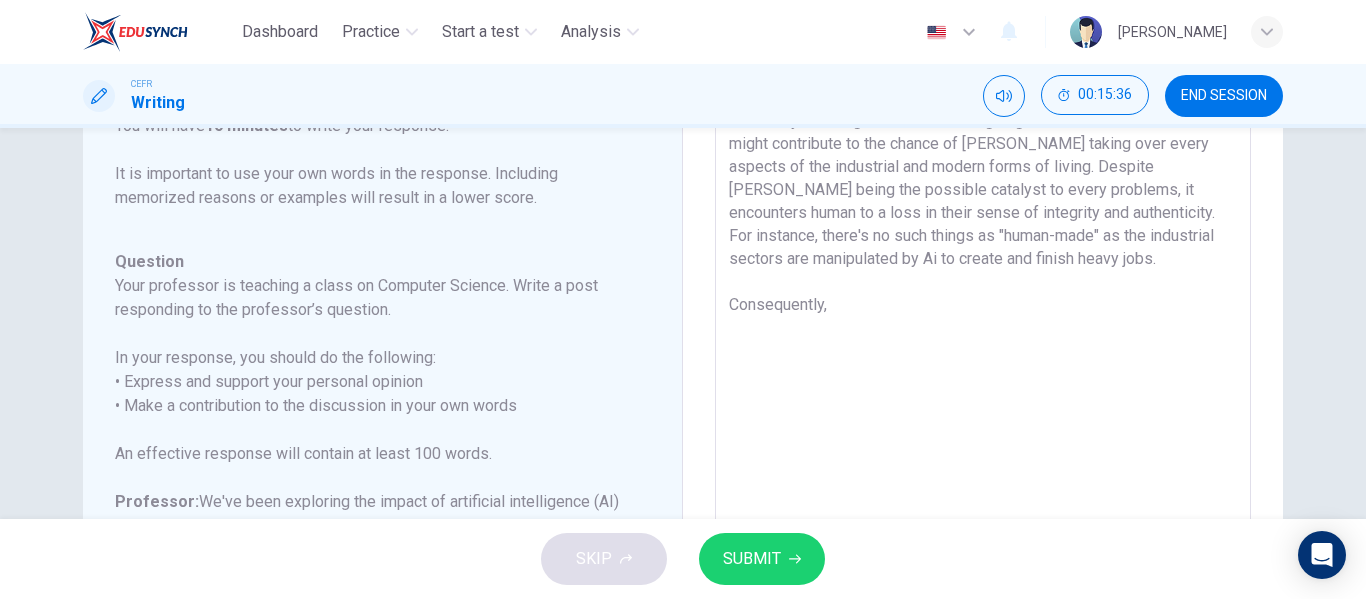scroll, scrollTop: 246, scrollLeft: 0, axis: vertical 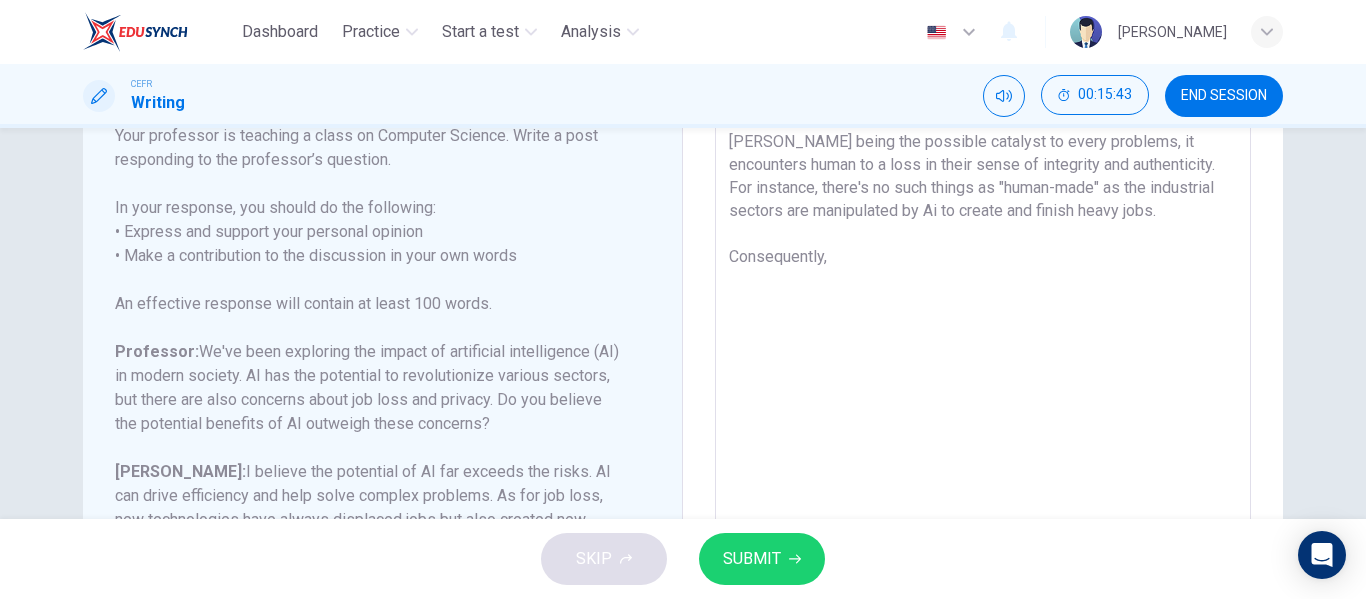 click on "I profoundly believe that thesedays, the use of Aritificial Intelligence in some conditions have surpassed the reasonable boundaries. Over reliance on Ai could derive to heavy dependency in solving tasks, especially for some students thesedays It is true that the world is millenially reaching its zenith. The ongoing and sustained use of Ai might contribute to the chance of Ai taking over every aspects of the industrial and modern forms of living. Despite Ai being the possible catalyst to every problems, it encounters human to a loss in their sense of integrity and authenticity. For instance, there's no such things as "human-made" as the industrial sectors are manipulated by Ai to create and finish heavy jobs.
Consequently," at bounding box center (983, 286) 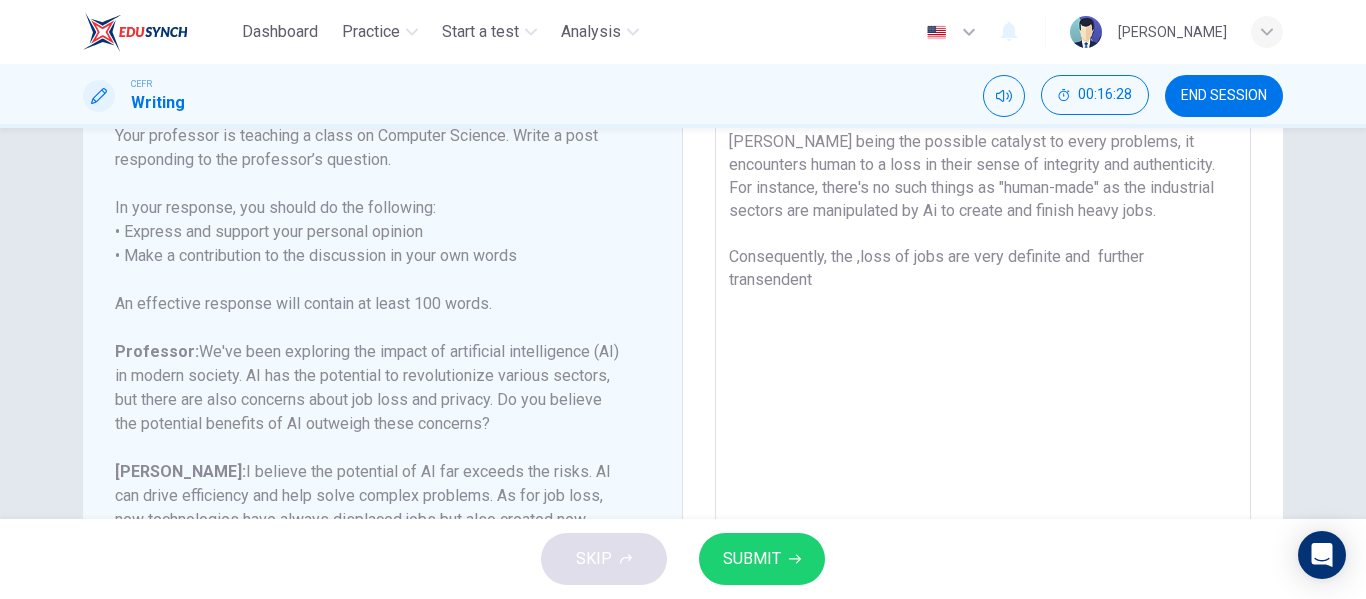 click on "I profoundly believe that thesedays, the use of Aritificial Intelligence in some conditions have surpassed the reasonable boundaries. Over reliance on Ai could derive to heavy dependency in solving tasks, especially for some students thesedays It is true that the world is millenially reaching its zenith. The ongoing and sustained use of Ai might contribute to the chance of Ai taking over every aspects of the industrial and modern forms of living. Despite Ai being the possible catalyst to every problems, it encounters human to a loss in their sense of integrity and authenticity. For instance, there's no such things as "human-made" as the industrial sectors are manipulated by Ai to create and finish heavy jobs.
Consequently, the ,loss of jobs are very definite and  further transendent" at bounding box center [983, 286] 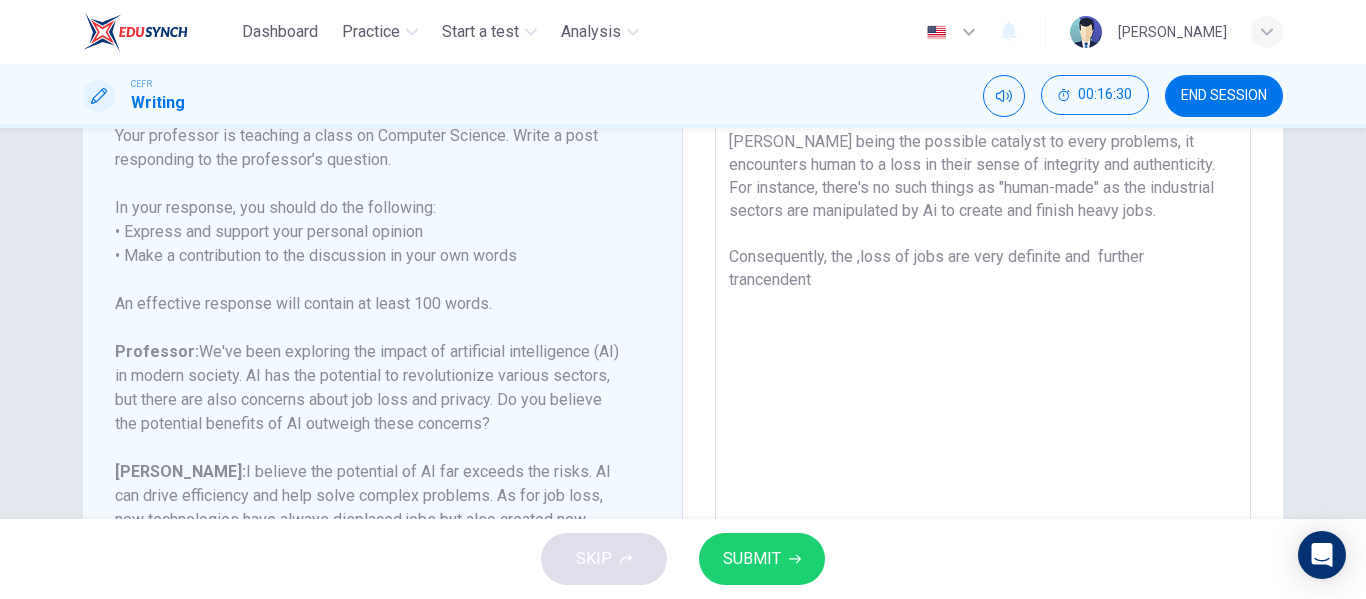 click on "I profoundly believe that thesedays, the use of Aritificial Intelligence in some conditions have surpassed the reasonable boundaries. Over reliance on Ai could derive to heavy dependency in solving tasks, especially for some students thesedays It is true that the world is millenially reaching its zenith. The ongoing and sustained use of Ai might contribute to the chance of Ai taking over every aspects of the industrial and modern forms of living. Despite Ai being the possible catalyst to every problems, it encounters human to a loss in their sense of integrity and authenticity. For instance, there's no such things as "human-made" as the industrial sectors are manipulated by Ai to create and finish heavy jobs.
Consequently, the ,loss of jobs are very definite and  further trancendent" at bounding box center [983, 286] 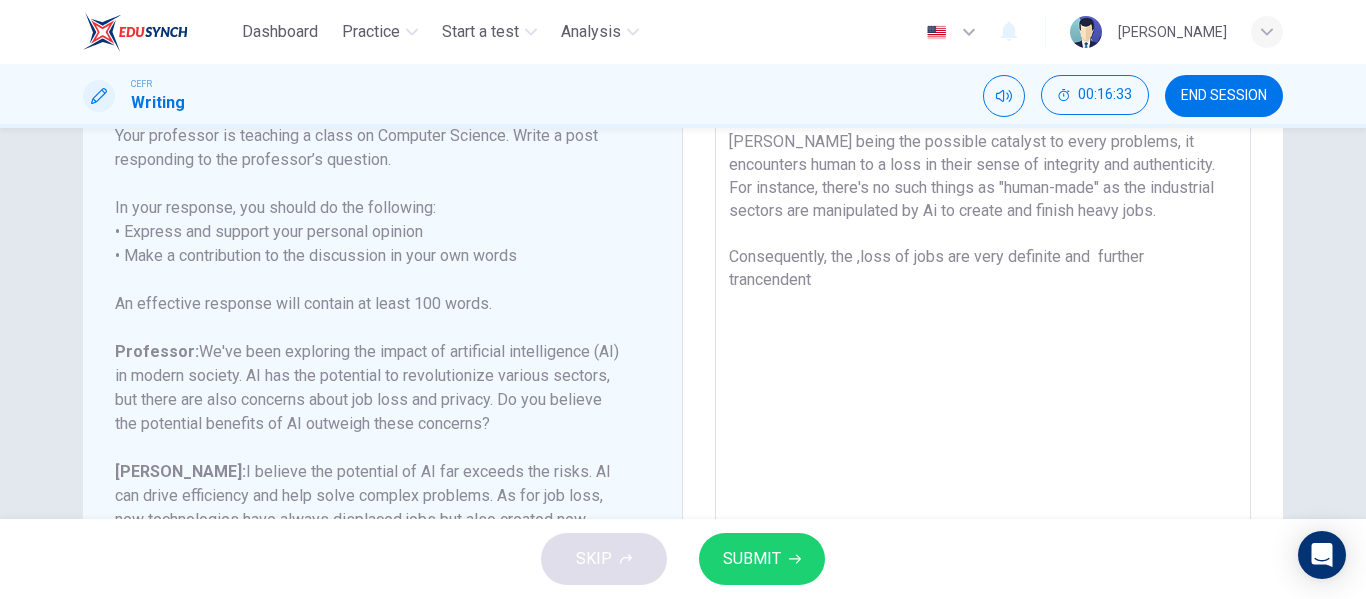 click on "I profoundly believe that thesedays, the use of Aritificial Intelligence in some conditions have surpassed the reasonable boundaries. Over reliance on Ai could derive to heavy dependency in solving tasks, especially for some students thesedays It is true that the world is millenially reaching its zenith. The ongoing and sustained use of Ai might contribute to the chance of Ai taking over every aspects of the industrial and modern forms of living. Despite Ai being the possible catalyst to every problems, it encounters human to a loss in their sense of integrity and authenticity. For instance, there's no such things as "human-made" as the industrial sectors are manipulated by Ai to create and finish heavy jobs.
Consequently, the ,loss of jobs are very definite and  further trancendent" at bounding box center [983, 286] 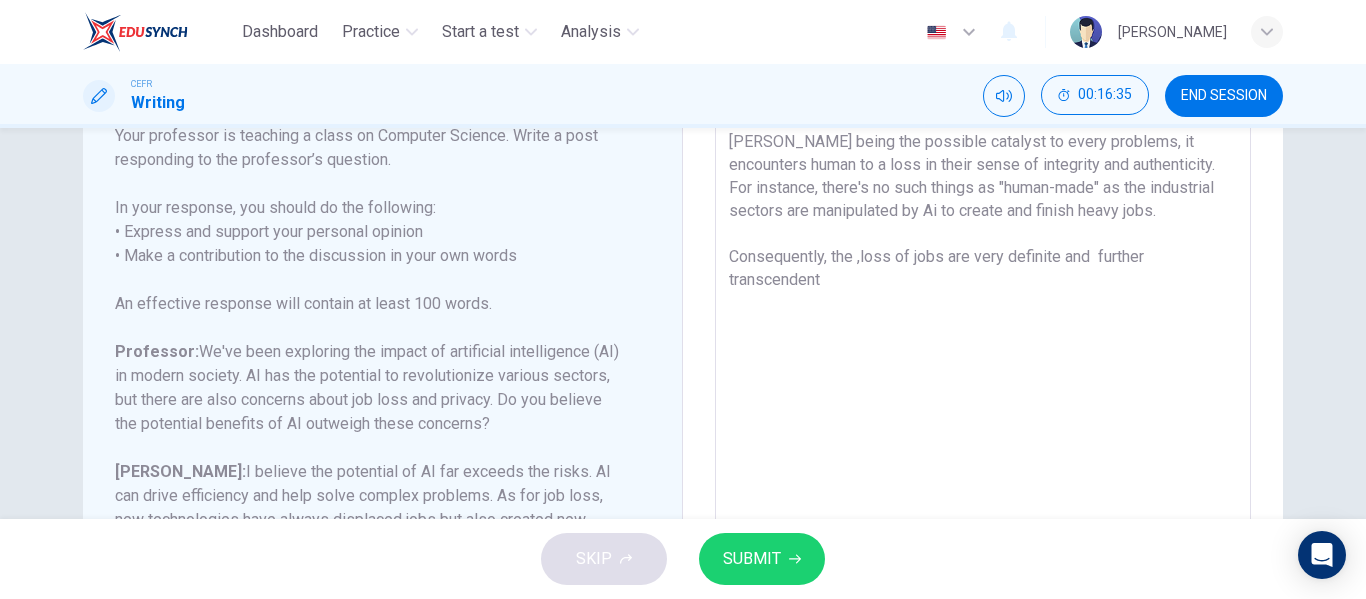 click on "I profoundly believe that thesedays, the use of Aritificial Intelligence in some conditions have surpassed the reasonable boundaries. Over reliance on Ai could derive to heavy dependency in solving tasks, especially for some students thesedays It is true that the world is millenially reaching its zenith. The ongoing and sustained use of Ai might contribute to the chance of Ai taking over every aspects of the industrial and modern forms of living. Despite Ai being the possible catalyst to every problems, it encounters human to a loss in their sense of integrity and authenticity. For instance, there's no such things as "human-made" as the industrial sectors are manipulated by Ai to create and finish heavy jobs.
Consequently, the ,loss of jobs are very definite and  further transcendent" at bounding box center [983, 286] 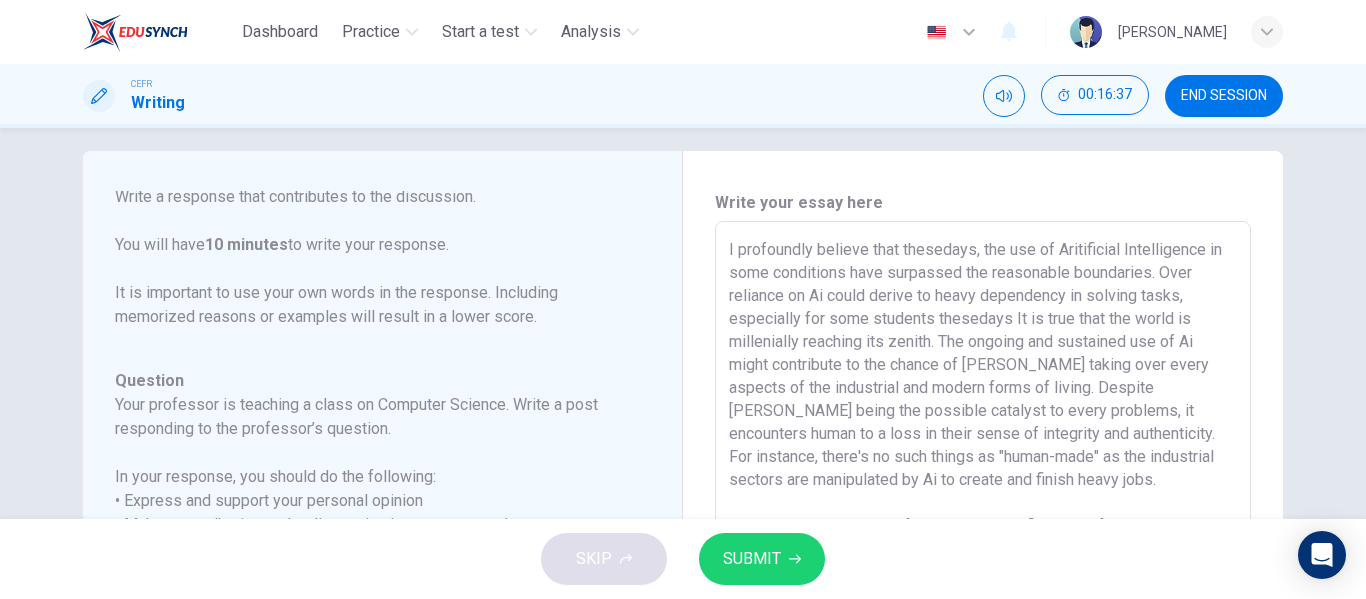 scroll, scrollTop: 131, scrollLeft: 0, axis: vertical 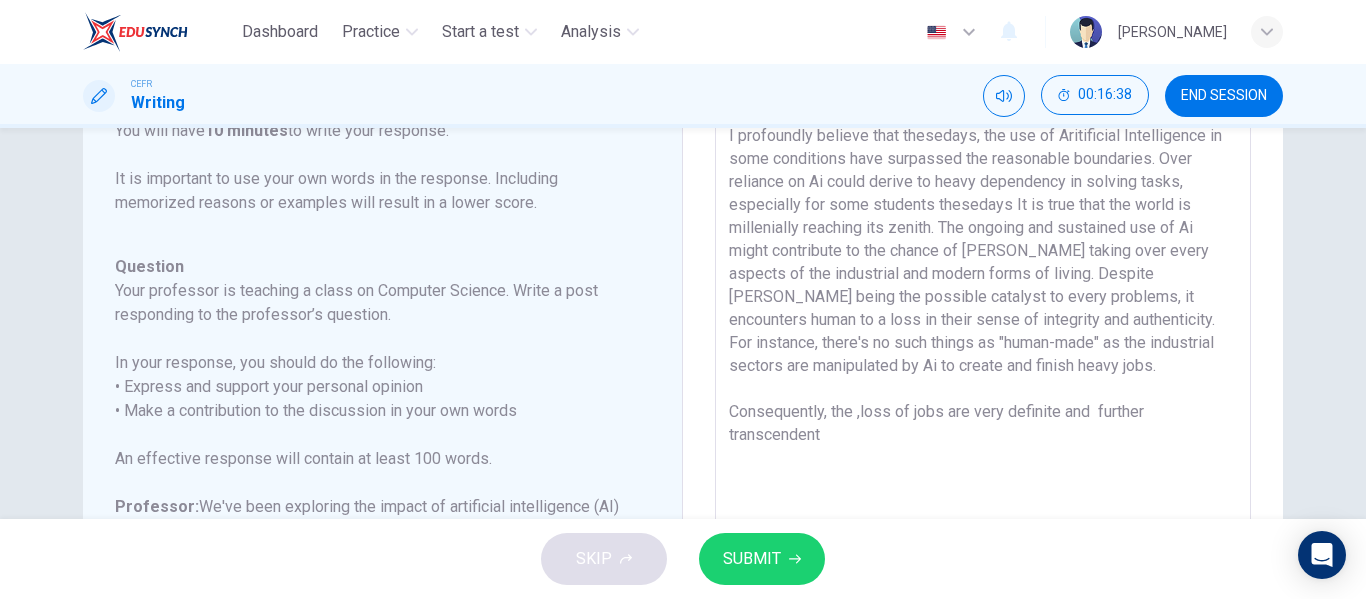click on "I profoundly believe that thesedays, the use of Aritificial Intelligence in some conditions have surpassed the reasonable boundaries. Over reliance on Ai could derive to heavy dependency in solving tasks, especially for some students thesedays It is true that the world is millenially reaching its zenith. The ongoing and sustained use of Ai might contribute to the chance of Ai taking over every aspects of the industrial and modern forms of living. Despite Ai being the possible catalyst to every problems, it encounters human to a loss in their sense of integrity and authenticity. For instance, there's no such things as "human-made" as the industrial sectors are manipulated by Ai to create and finish heavy jobs.
Consequently, the ,loss of jobs are very definite and  further transcendent" at bounding box center [983, 441] 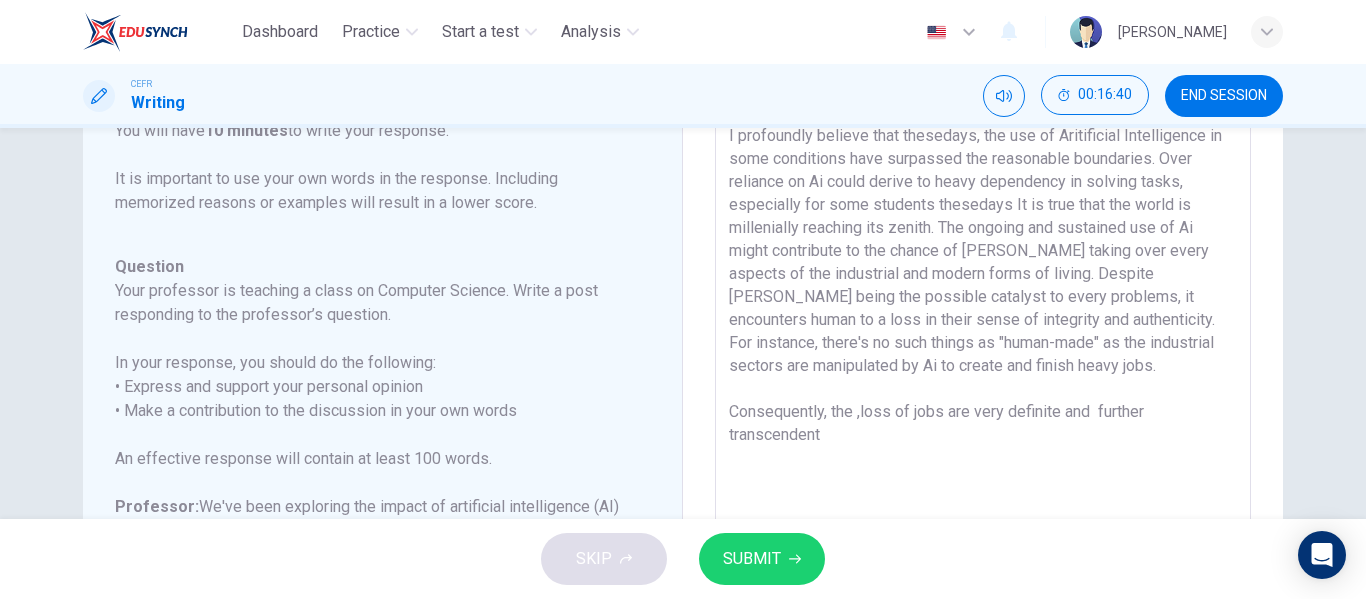 click on "I profoundly believe that thesedays, the use of Aritificial Intelligence in some conditions have surpassed the reasonable boundaries. Over reliance on Ai could derive to heavy dependency in solving tasks, especially for some students thesedays It is true that the world is millenially reaching its zenith. The ongoing and sustained use of Ai might contribute to the chance of Ai taking over every aspects of the industrial and modern forms of living. Despite Ai being the possible catalyst to every problems, it encounters human to a loss in their sense of integrity and authenticity. For instance, there's no such things as "human-made" as the industrial sectors are manipulated by Ai to create and finish heavy jobs.
Consequently, the ,loss of jobs are very definite and  further transcendent" at bounding box center [983, 441] 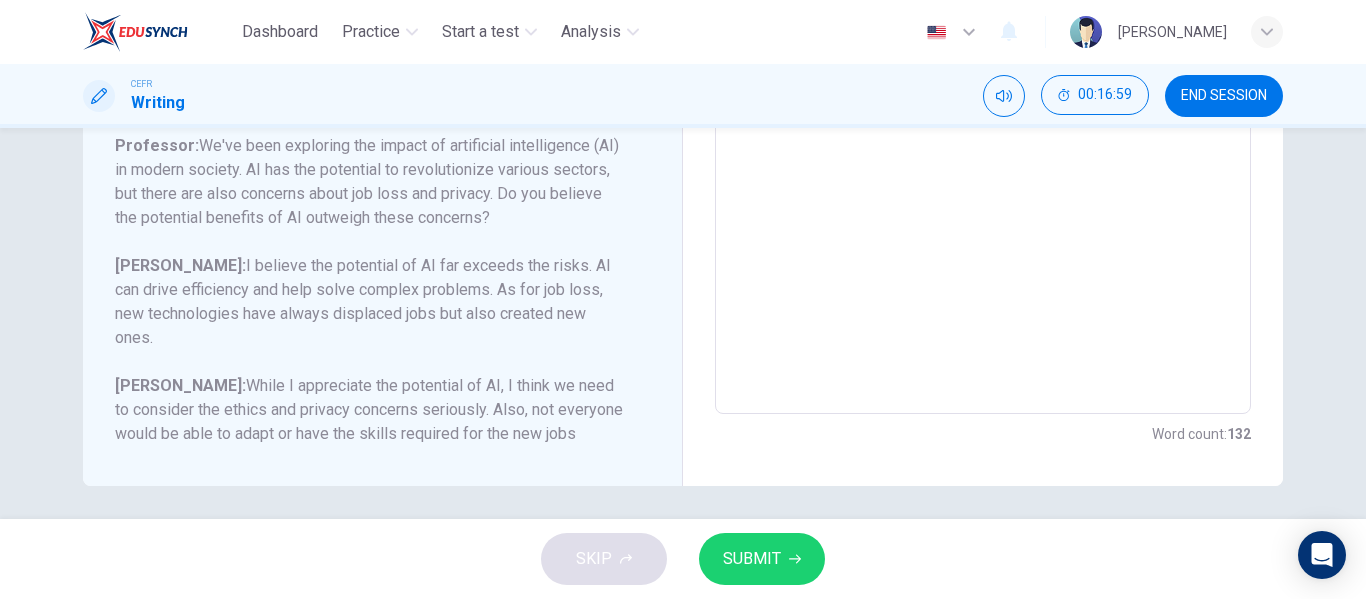 scroll, scrollTop: 499, scrollLeft: 0, axis: vertical 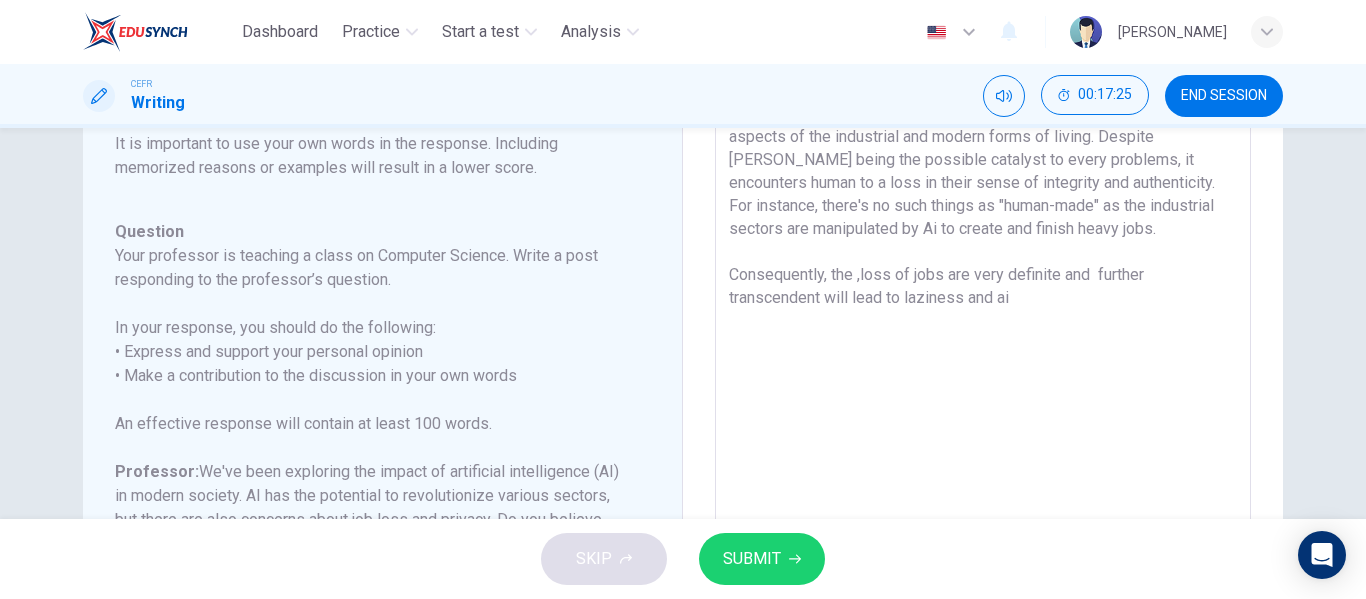 drag, startPoint x: 1009, startPoint y: 311, endPoint x: 908, endPoint y: 297, distance: 101.96568 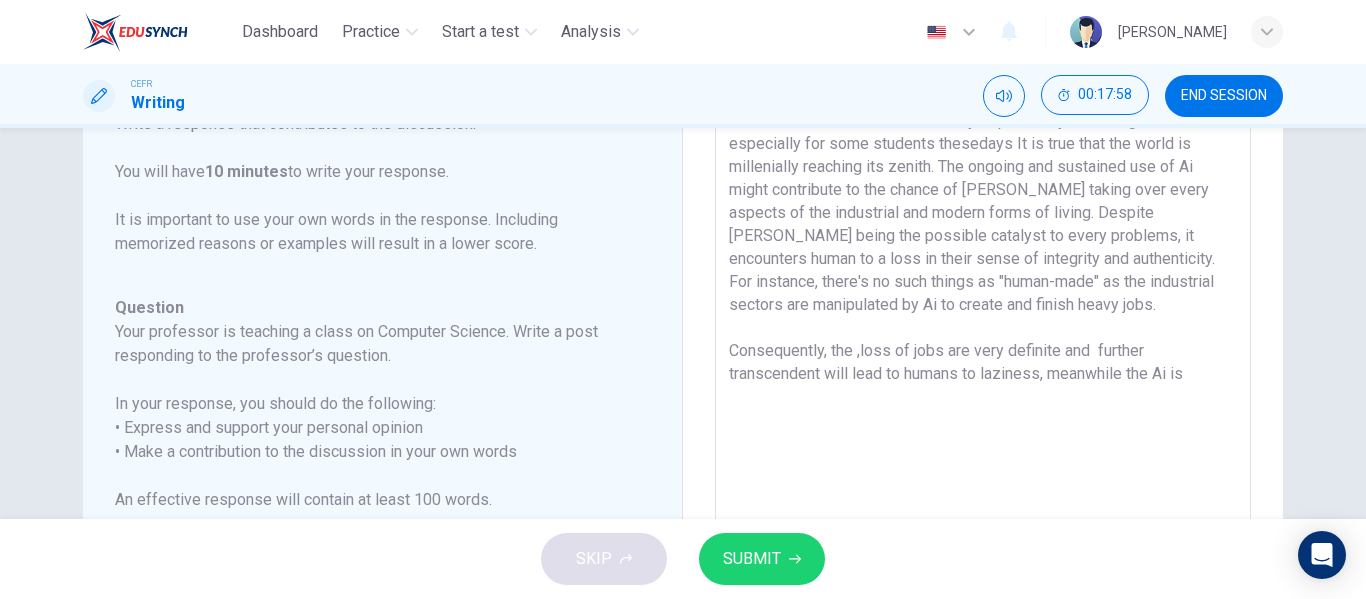 scroll, scrollTop: 191, scrollLeft: 0, axis: vertical 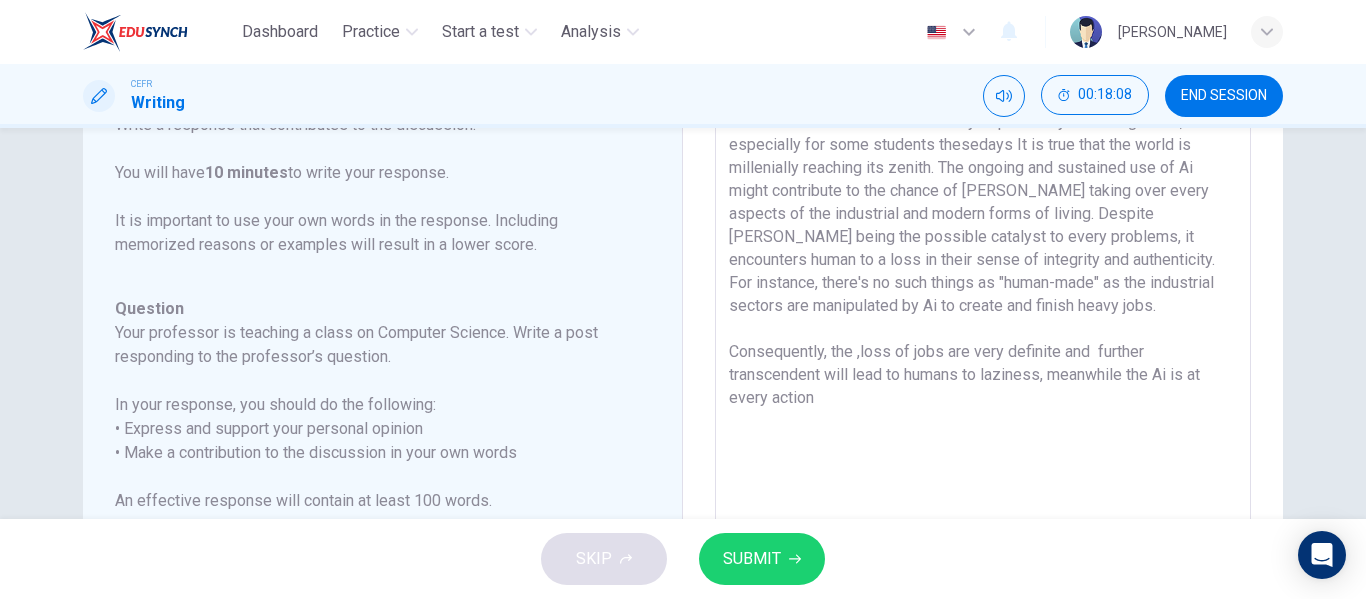 click on "I profoundly believe that thesedays, the use of Aritificial Intelligence in some conditions have surpassed the reasonable boundaries. Over reliance on Ai could derive to heavy dependency in solving tasks, especially for some students thesedays It is true that the world is millenially reaching its zenith. The ongoing and sustained use of Ai might contribute to the chance of Ai taking over every aspects of the industrial and modern forms of living. Despite Ai being the possible catalyst to every problems, it encounters human to a loss in their sense of integrity and authenticity. For instance, there's no such things as "human-made" as the industrial sectors are manipulated by Ai to create and finish heavy jobs.
Consequently, the ,loss of jobs are very definite and  further transcendent will lead to humans to laziness, meanwhile the Ai is at every action" at bounding box center [983, 381] 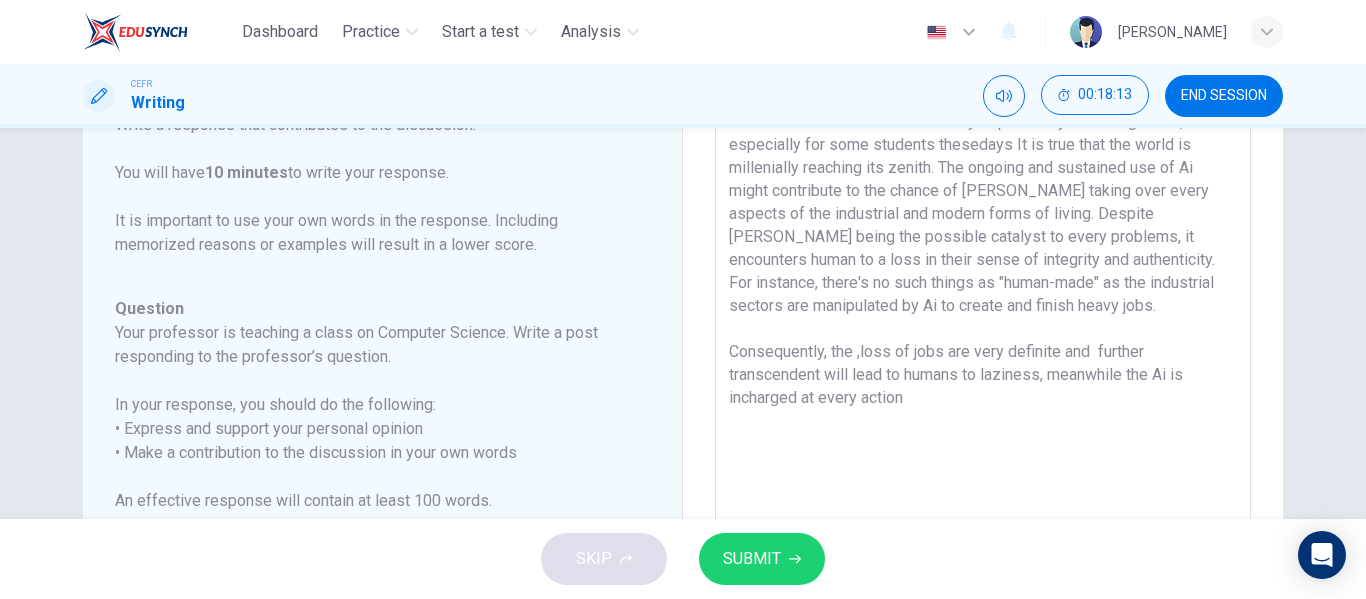 click on "I profoundly believe that thesedays, the use of Aritificial Intelligence in some conditions have surpassed the reasonable boundaries. Over reliance on Ai could derive to heavy dependency in solving tasks, especially for some students thesedays It is true that the world is millenially reaching its zenith. The ongoing and sustained use of Ai might contribute to the chance of Ai taking over every aspects of the industrial and modern forms of living. Despite Ai being the possible catalyst to every problems, it encounters human to a loss in their sense of integrity and authenticity. For instance, there's no such things as "human-made" as the industrial sectors are manipulated by Ai to create and finish heavy jobs.
Consequently, the ,loss of jobs are very definite and  further transcendent will lead to humans to laziness, meanwhile the Ai is incharged at every action" at bounding box center (983, 381) 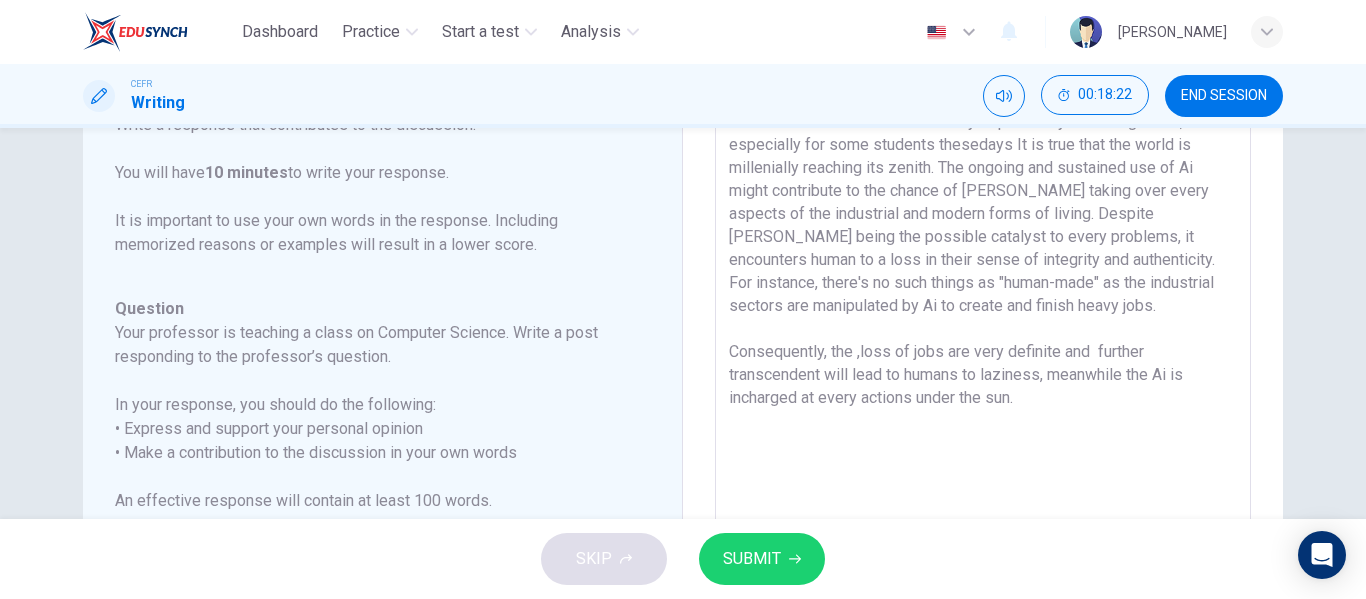 click on "I profoundly believe that thesedays, the use of Aritificial Intelligence in some conditions have surpassed the reasonable boundaries. Over reliance on Ai could derive to heavy dependency in solving tasks, especially for some students thesedays It is true that the world is millenially reaching its zenith. The ongoing and sustained use of Ai might contribute to the chance of Ai taking over every aspects of the industrial and modern forms of living. Despite Ai being the possible catalyst to every problems, it encounters human to a loss in their sense of integrity and authenticity. For instance, there's no such things as "human-made" as the industrial sectors are manipulated by Ai to create and finish heavy jobs.
Consequently, the ,loss of jobs are very definite and  further transcendent will lead to humans to laziness, meanwhile the Ai is incharged at every actions under the sun." at bounding box center (983, 381) 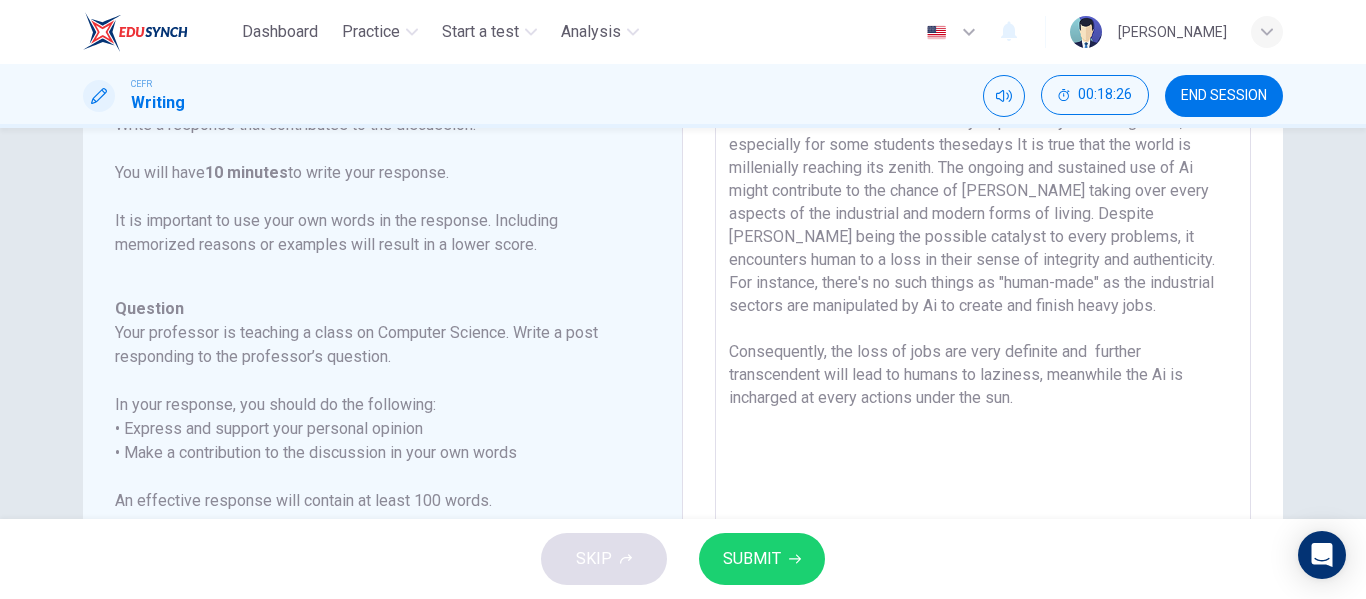 click on "I profoundly believe that thesedays, the use of Aritificial Intelligence in some conditions have surpassed the reasonable boundaries. Over reliance on Ai could derive to heavy dependency in solving tasks, especially for some students thesedays It is true that the world is millenially reaching its zenith. The ongoing and sustained use of Ai might contribute to the chance of Ai taking over every aspects of the industrial and modern forms of living. Despite Ai being the possible catalyst to every problems, it encounters human to a loss in their sense of integrity and authenticity. For instance, there's no such things as "human-made" as the industrial sectors are manipulated by Ai to create and finish heavy jobs.
Consequently, the loss of jobs are very definite and  further transcendent will lead to humans to laziness, meanwhile the Ai is incharged at every actions under the sun." at bounding box center [983, 381] 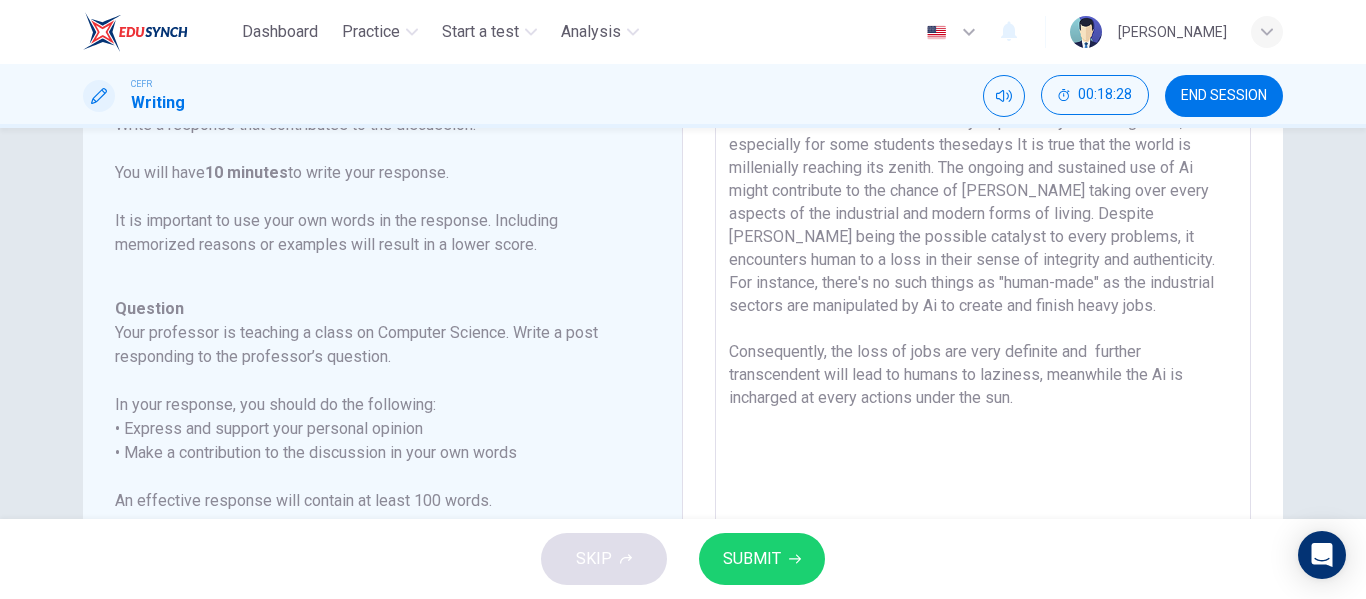 click on "I profoundly believe that thesedays, the use of Aritificial Intelligence in some conditions have surpassed the reasonable boundaries. Over reliance on Ai could derive to heavy dependency in solving tasks, especially for some students thesedays It is true that the world is millenially reaching its zenith. The ongoing and sustained use of Ai might contribute to the chance of Ai taking over every aspects of the industrial and modern forms of living. Despite Ai being the possible catalyst to every problems, it encounters human to a loss in their sense of integrity and authenticity. For instance, there's no such things as "human-made" as the industrial sectors are manipulated by Ai to create and finish heavy jobs.
Consequently, the loss of jobs are very definite and  further transcendent will lead to humans to laziness, meanwhile the Ai is incharged at every actions under the sun." at bounding box center [983, 381] 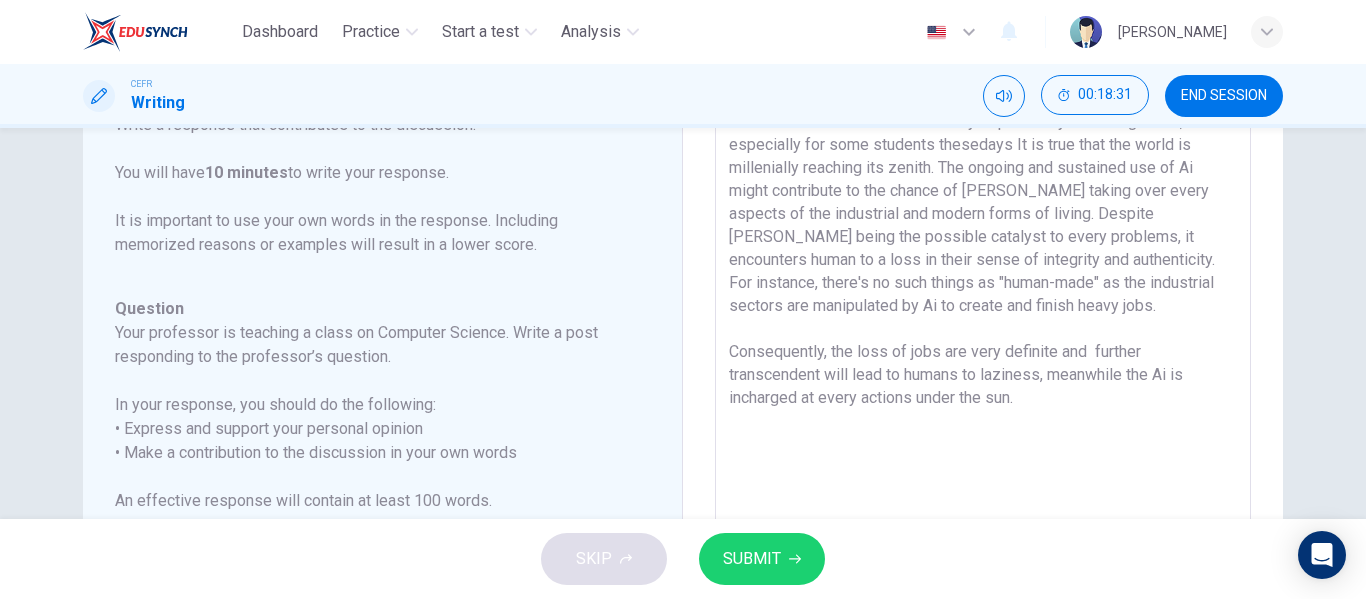 click on "I profoundly believe that thesedays, the use of Aritificial Intelligence in some conditions have surpassed the reasonable boundaries. Over reliance on Ai could derive to heavy dependency in solving tasks, especially for some students thesedays It is true that the world is millenially reaching its zenith. The ongoing and sustained use of Ai might contribute to the chance of Ai taking over every aspects of the industrial and modern forms of living. Despite Ai being the possible catalyst to every problems, it encounters human to a loss in their sense of integrity and authenticity. For instance, there's no such things as "human-made" as the industrial sectors are manipulated by Ai to create and finish heavy jobs.
Consequently, the loss of jobs are very definite and  further transcendent will lead to humans to laziness, meanwhile the Ai is incharged at every actions under the sun." at bounding box center [983, 381] 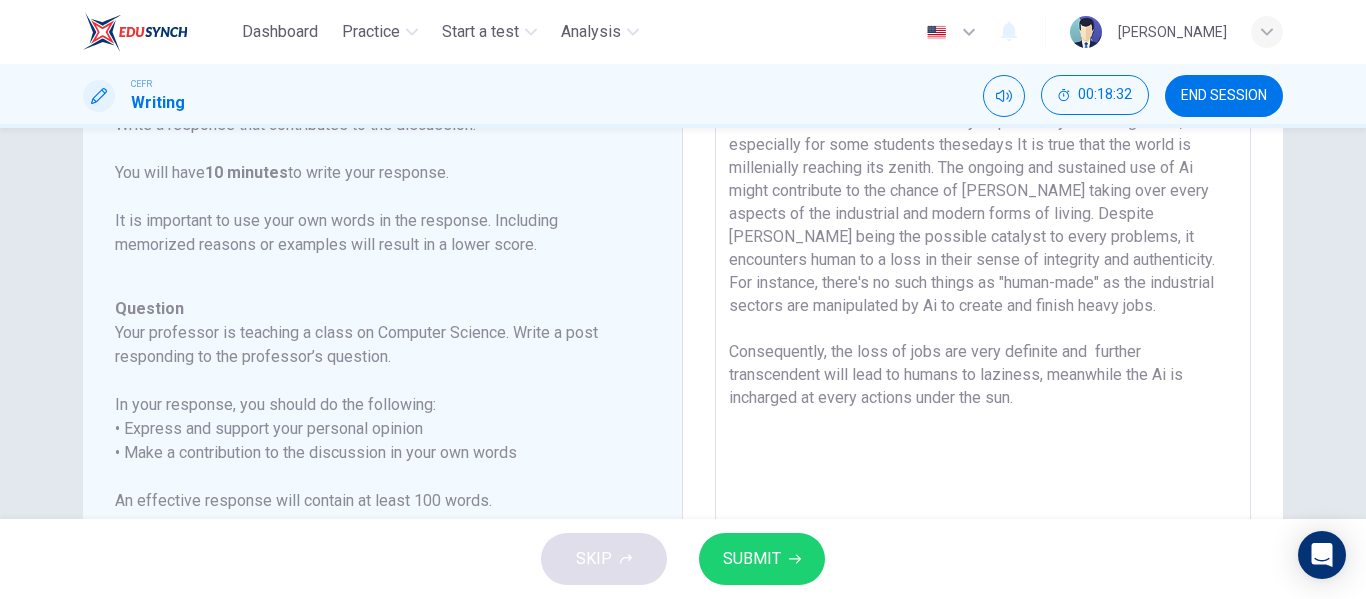 click on "SKIP SUBMIT" at bounding box center (683, 559) 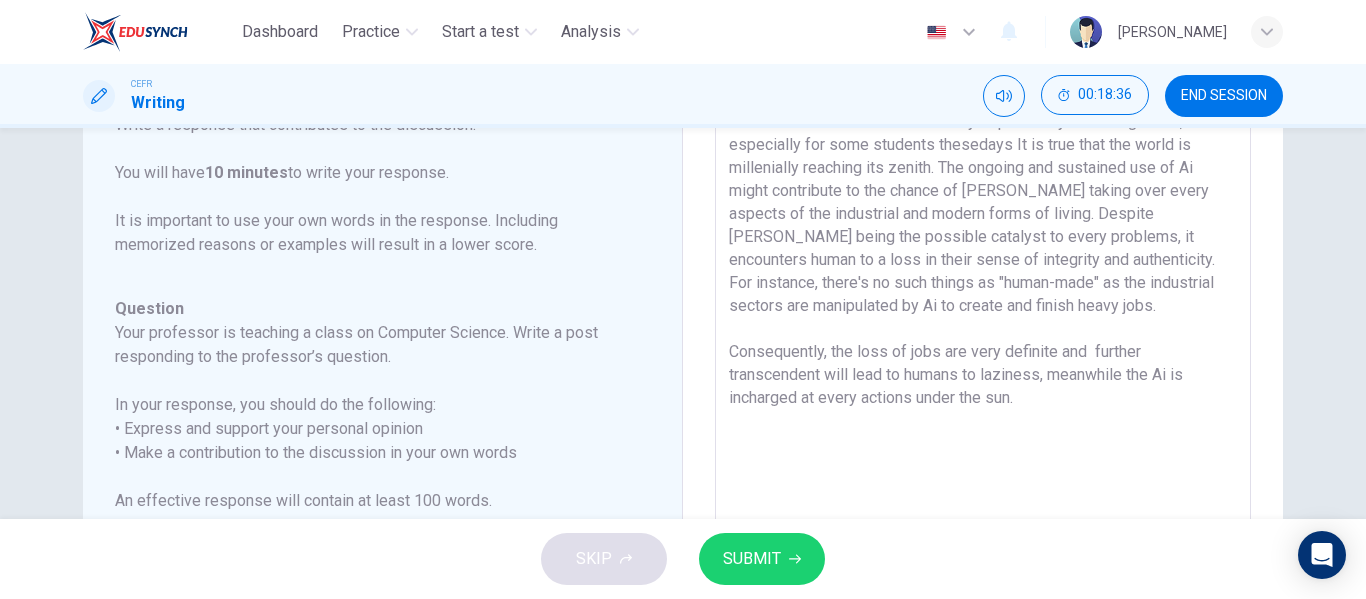 click on "I profoundly believe that thesedays, the use of Aritificial Intelligence in some conditions have surpassed the reasonable boundaries. Over reliance on Ai could derive to heavy dependency in solving tasks, especially for some students thesedays It is true that the world is millenially reaching its zenith. The ongoing and sustained use of Ai might contribute to the chance of Ai taking over every aspects of the industrial and modern forms of living. Despite Ai being the possible catalyst to every problems, it encounters human to a loss in their sense of integrity and authenticity. For instance, there's no such things as "human-made" as the industrial sectors are manipulated by Ai to create and finish heavy jobs.
Consequently, the loss of jobs are very definite and  further transcendent will lead to humans to laziness, meanwhile the Ai is incharged at every actions under the sun." at bounding box center [983, 381] 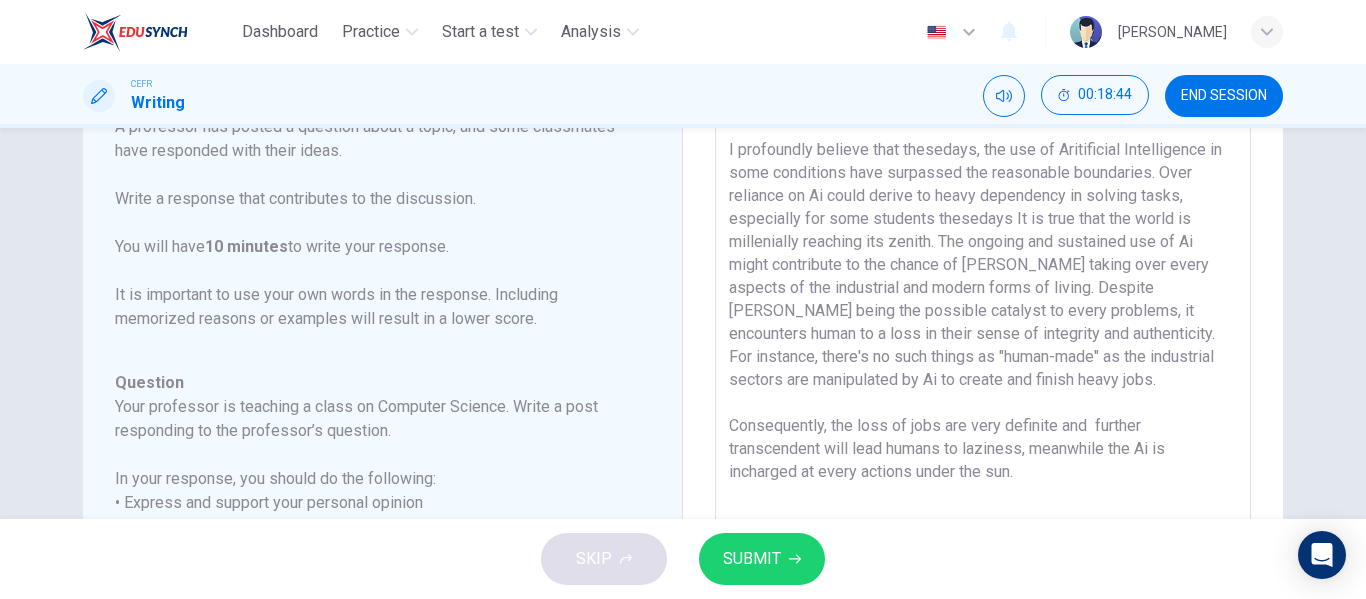 scroll, scrollTop: 120, scrollLeft: 0, axis: vertical 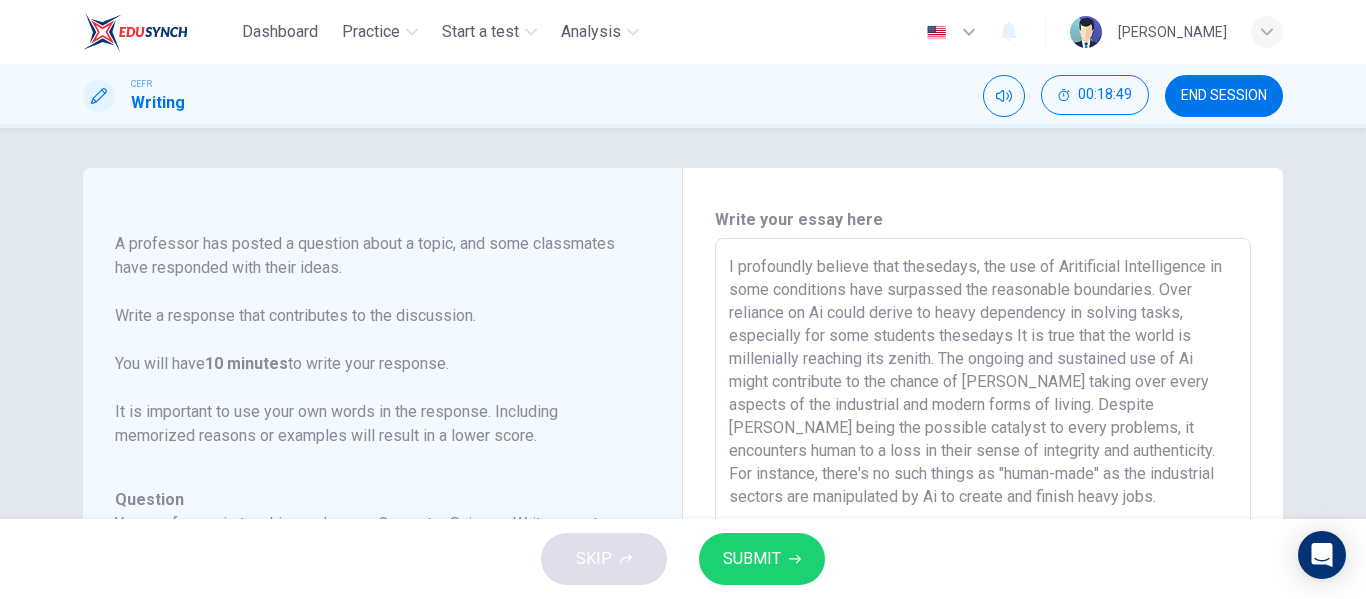 drag, startPoint x: 1044, startPoint y: 464, endPoint x: 710, endPoint y: 271, distance: 385.7525 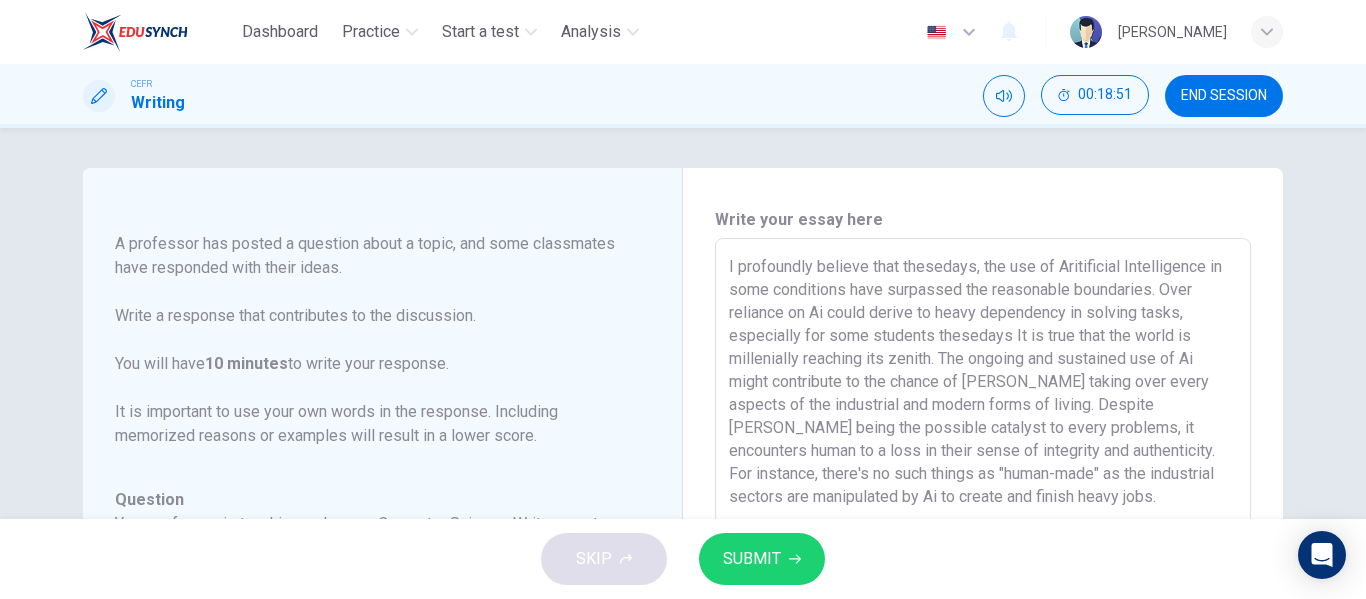 click on "I profoundly believe that thesedays, the use of Aritificial Intelligence in some conditions have surpassed the reasonable boundaries. Over reliance on Ai could derive to heavy dependency in solving tasks, especially for some students thesedays It is true that the world is millenially reaching its zenith. The ongoing and sustained use of Ai might contribute to the chance of Ai taking over every aspects of the industrial and modern forms of living. Despite Ai being the possible catalyst to every problems, it encounters human to a loss in their sense of integrity and authenticity. For instance, there's no such things as "human-made" as the industrial sectors are manipulated by Ai to create and finish heavy jobs.
Consequently, the loss of jobs are very definite and  further transcendent will lead humans to laziness, meanwhile the Ai is incharged at every actions under the sun." at bounding box center [983, 572] 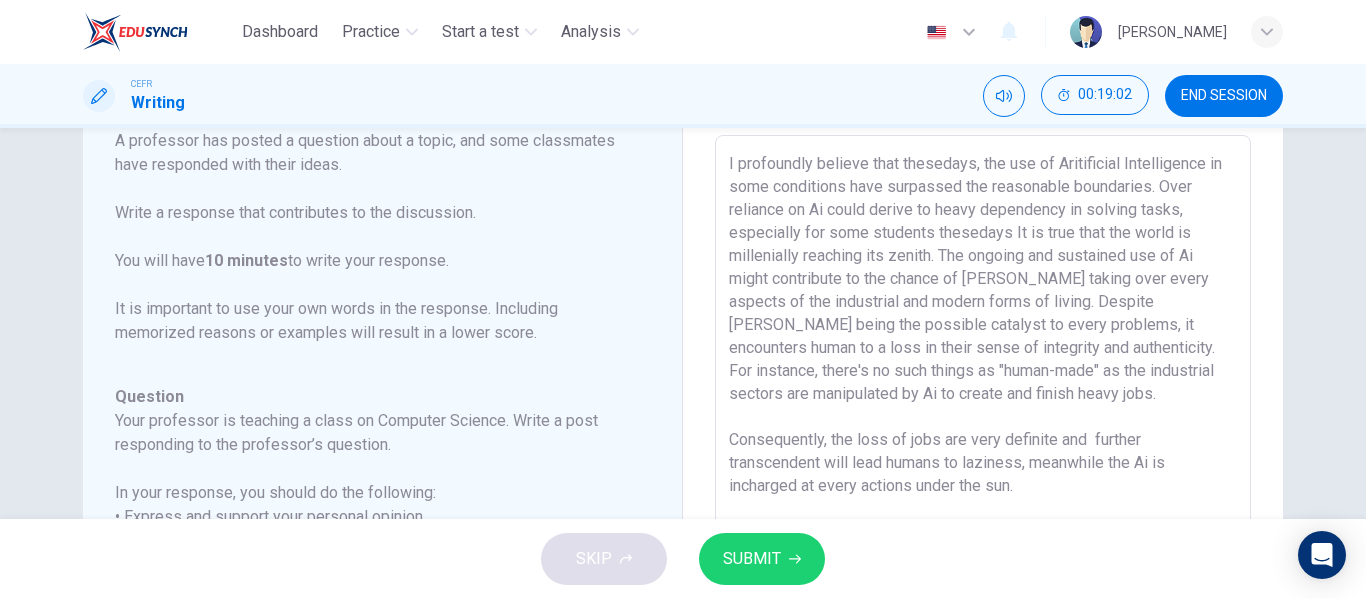 scroll, scrollTop: 102, scrollLeft: 0, axis: vertical 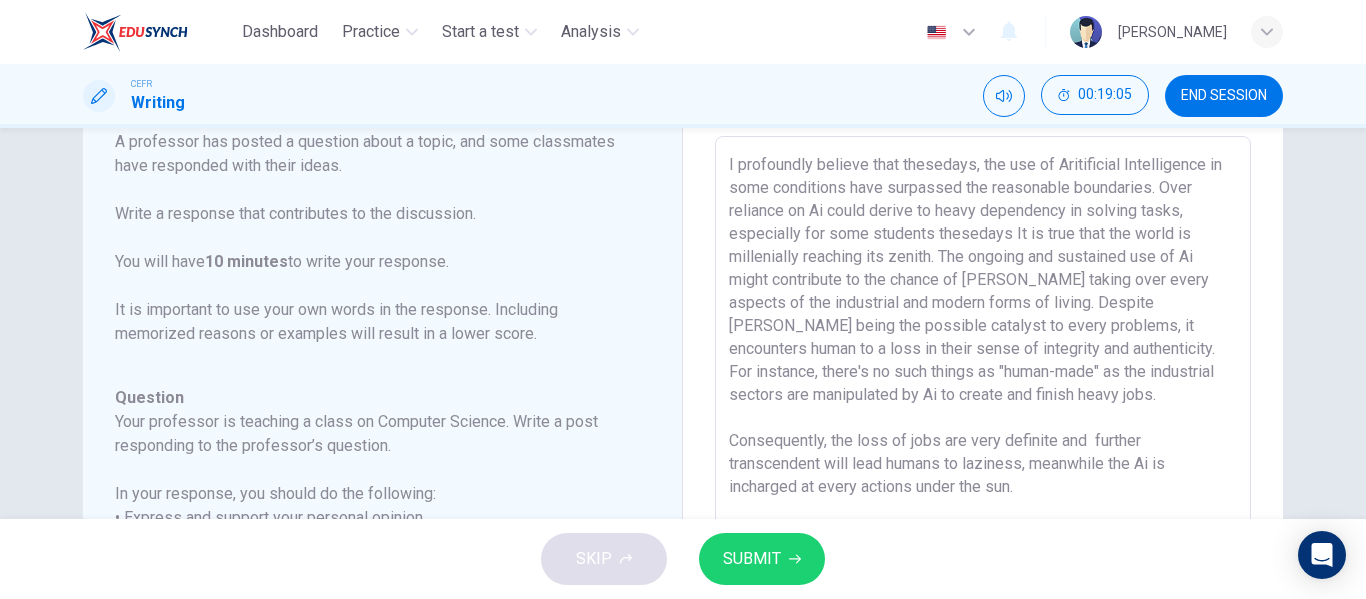 drag, startPoint x: 1027, startPoint y: 494, endPoint x: 709, endPoint y: 161, distance: 460.4487 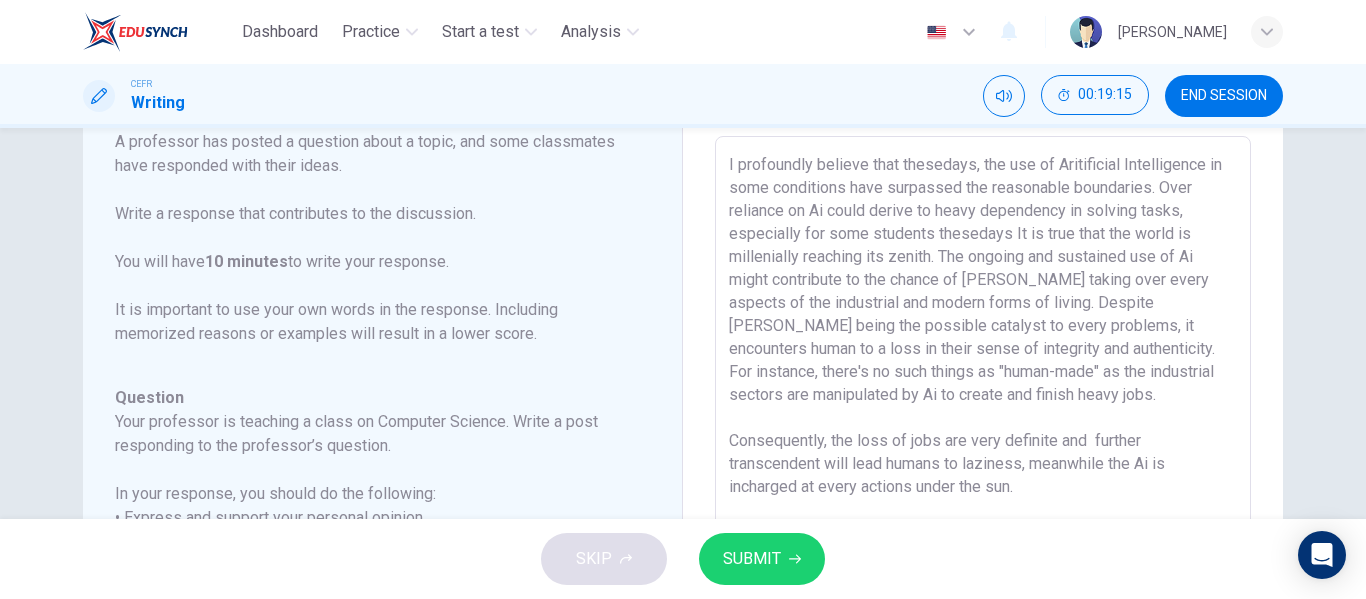 click on "I profoundly believe that thesedays, the use of Aritificial Intelligence in some conditions have surpassed the reasonable boundaries. Over reliance on Ai could derive to heavy dependency in solving tasks, especially for some students thesedays It is true that the world is millenially reaching its zenith. The ongoing and sustained use of Ai might contribute to the chance of Ai taking over every aspects of the industrial and modern forms of living. Despite Ai being the possible catalyst to every problems, it encounters human to a loss in their sense of integrity and authenticity. For instance, there's no such things as "human-made" as the industrial sectors are manipulated by Ai to create and finish heavy jobs.
Consequently, the loss of jobs are very definite and  further transcendent will lead humans to laziness, meanwhile the Ai is incharged at every actions under the sun." at bounding box center [983, 470] 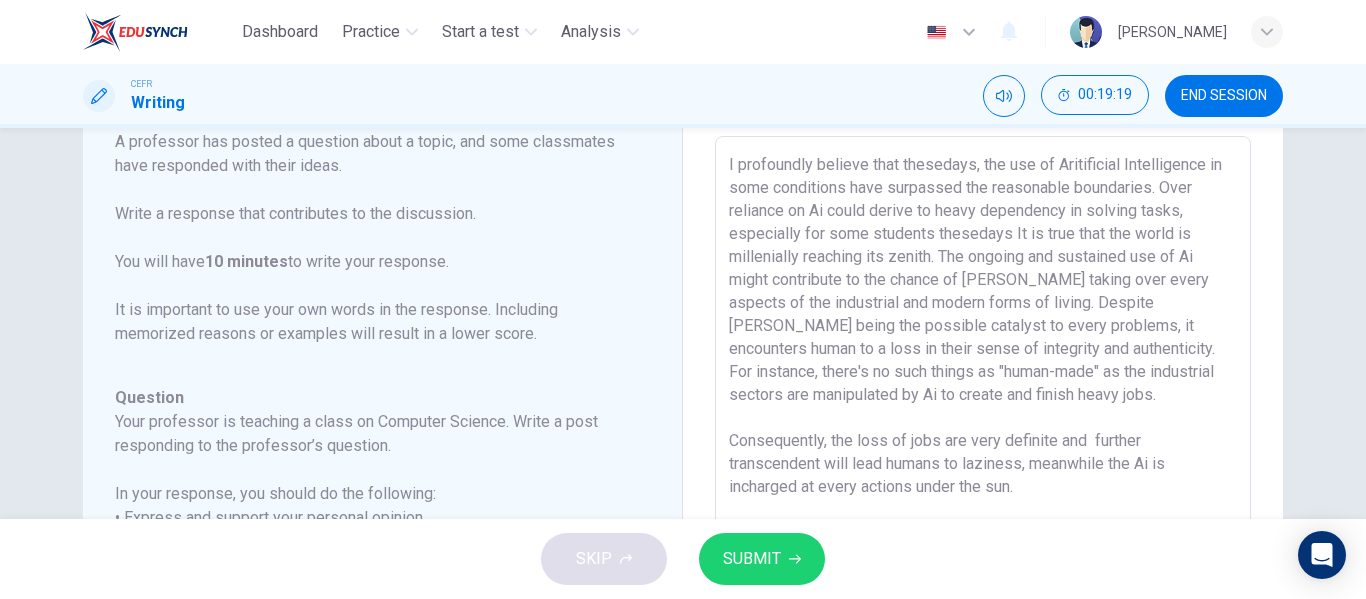 drag, startPoint x: 1020, startPoint y: 484, endPoint x: 721, endPoint y: 172, distance: 432.14 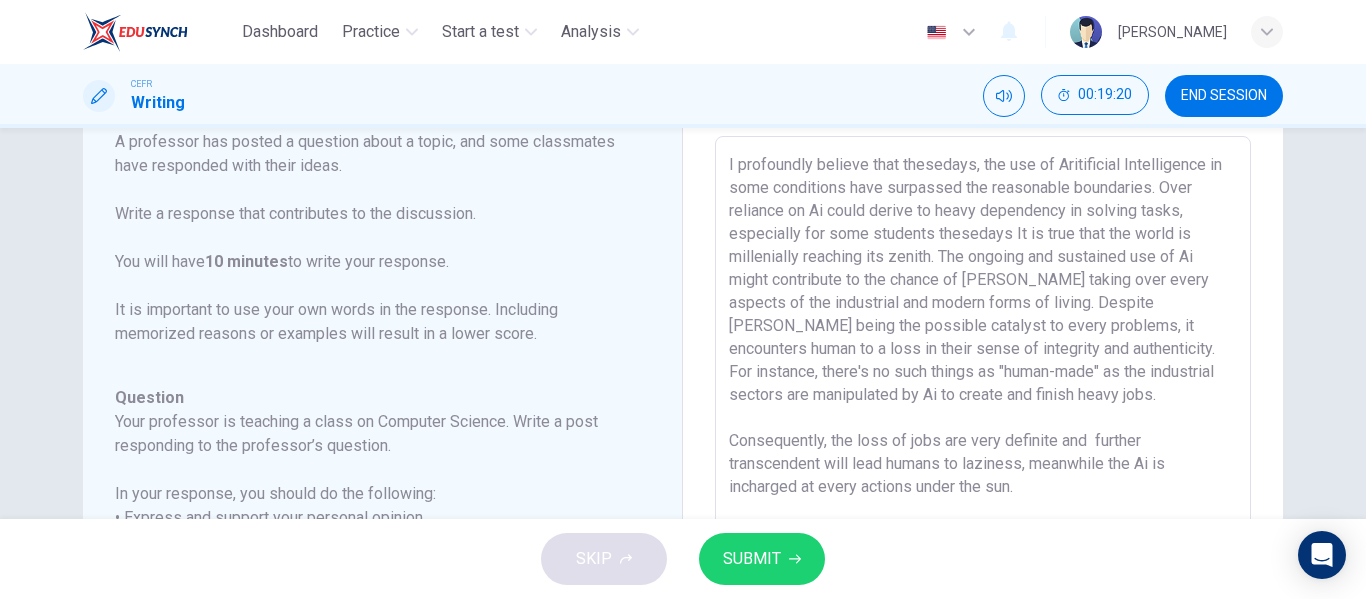 click on "I profoundly believe that thesedays, the use of Aritificial Intelligence in some conditions have surpassed the reasonable boundaries. Over reliance on Ai could derive to heavy dependency in solving tasks, especially for some students thesedays It is true that the world is millenially reaching its zenith. The ongoing and sustained use of Ai might contribute to the chance of Ai taking over every aspects of the industrial and modern forms of living. Despite Ai being the possible catalyst to every problems, it encounters human to a loss in their sense of integrity and authenticity. For instance, there's no such things as "human-made" as the industrial sectors are manipulated by Ai to create and finish heavy jobs.
Consequently, the loss of jobs are very definite and  further transcendent will lead humans to laziness, meanwhile the Ai is incharged at every actions under the sun." at bounding box center [983, 470] 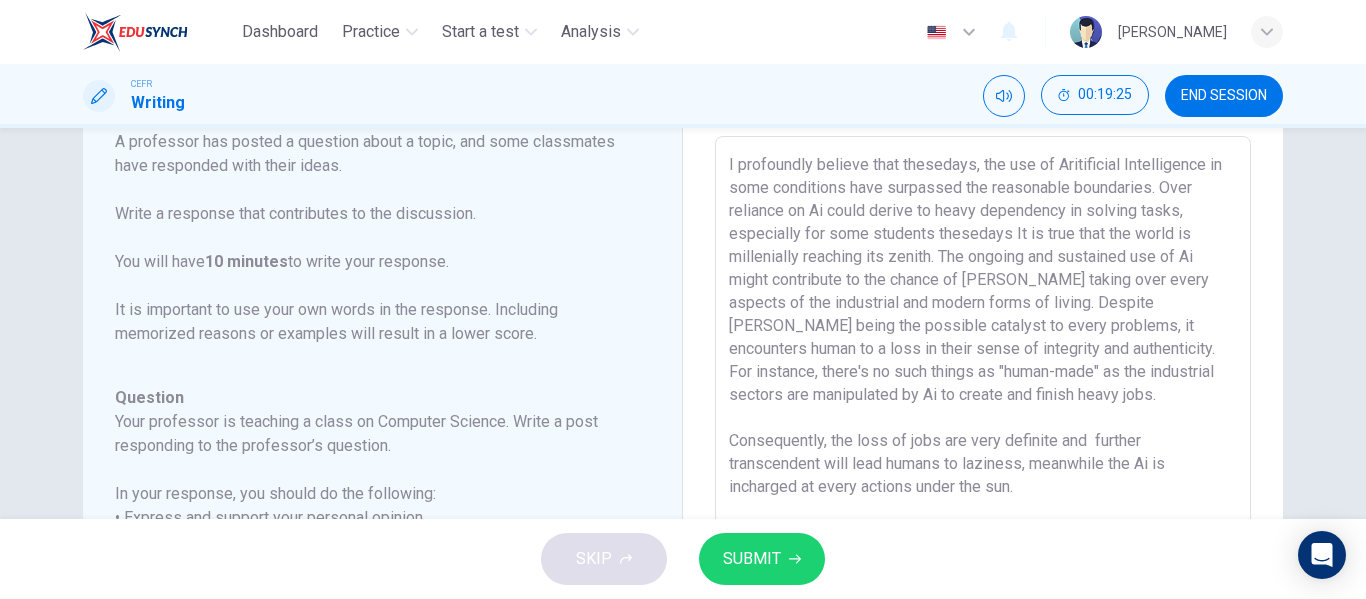 drag, startPoint x: 1028, startPoint y: 492, endPoint x: 725, endPoint y: 172, distance: 440.6915 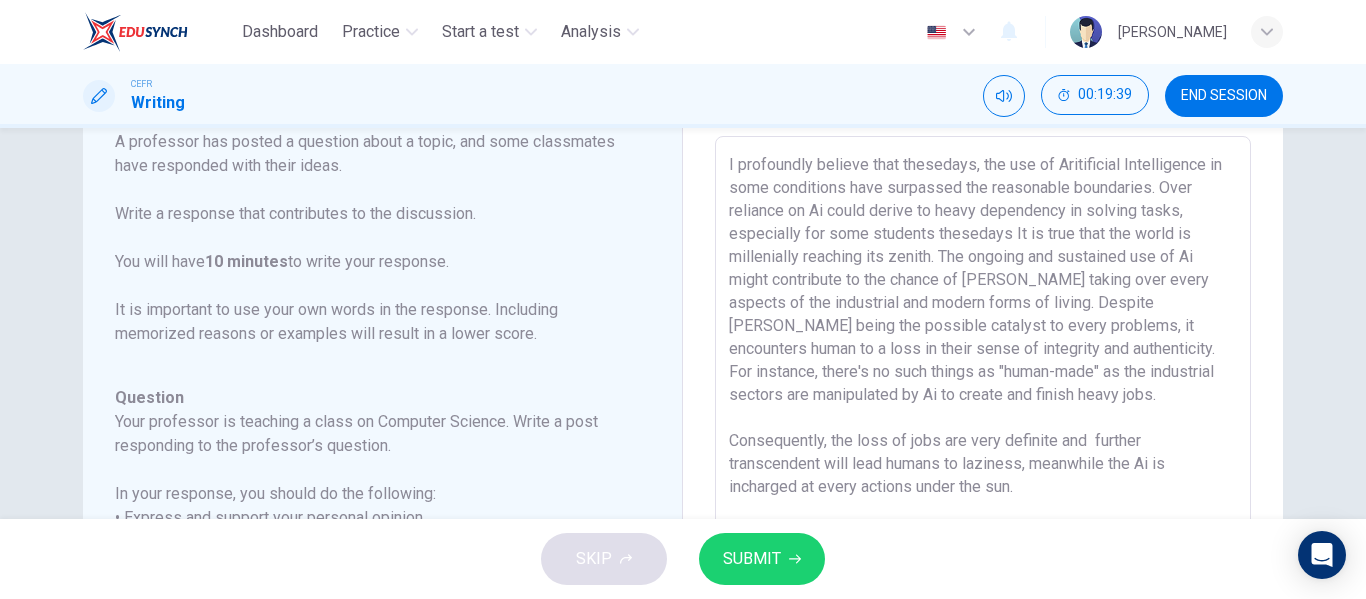 click on "I profoundly believe that thesedays, the use of Aritificial Intelligence in some conditions have surpassed the reasonable boundaries. Over reliance on Ai could derive to heavy dependency in solving tasks, especially for some students thesedays It is true that the world is millenially reaching its zenith. The ongoing and sustained use of Ai might contribute to the chance of Ai taking over every aspects of the industrial and modern forms of living. Despite Ai being the possible catalyst to every problems, it encounters human to a loss in their sense of integrity and authenticity. For instance, there's no such things as "human-made" as the industrial sectors are manipulated by Ai to create and finish heavy jobs.
Consequently, the loss of jobs are very definite and  further transcendent will lead humans to laziness, meanwhile the Ai is incharged at every actions under the sun." at bounding box center [983, 470] 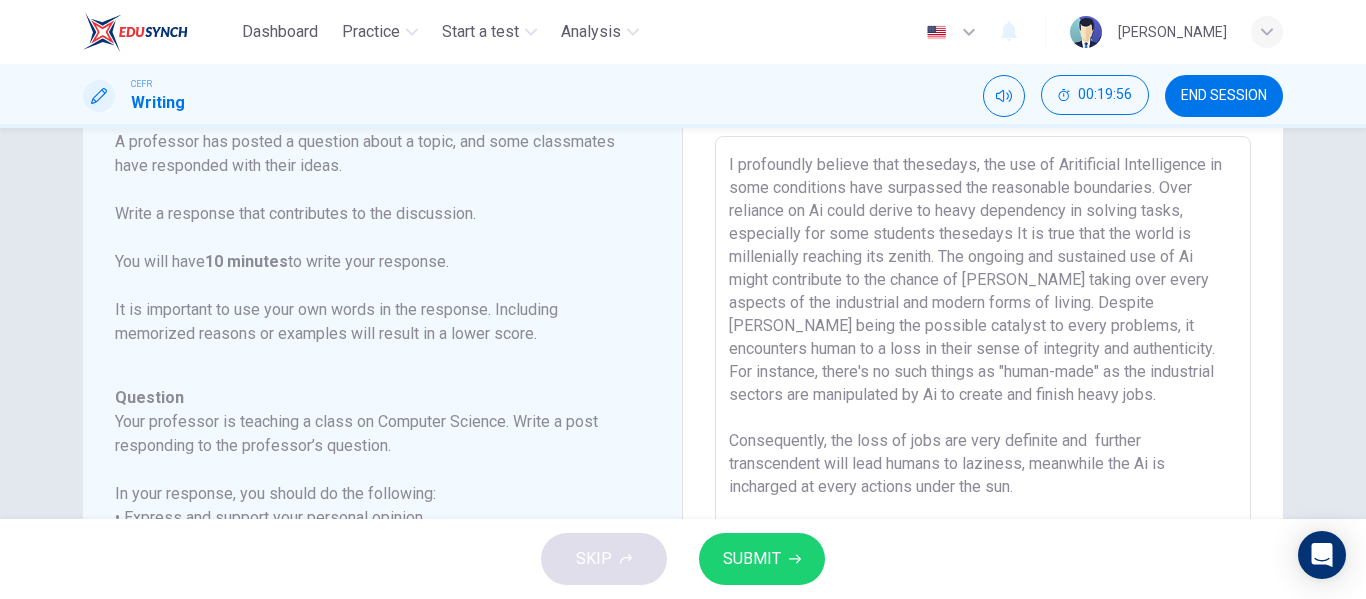click on "Directions For this task, you will read an online discussion. A professor has posted a question about a topic, and some classmates have responded with their ideas. Write a response that contributes to the discussion. You will have  10 minutes  to write your response.  It is important to use your own words in the response. Including memorized reasons or examples will result in a lower score." at bounding box center (370, 214) 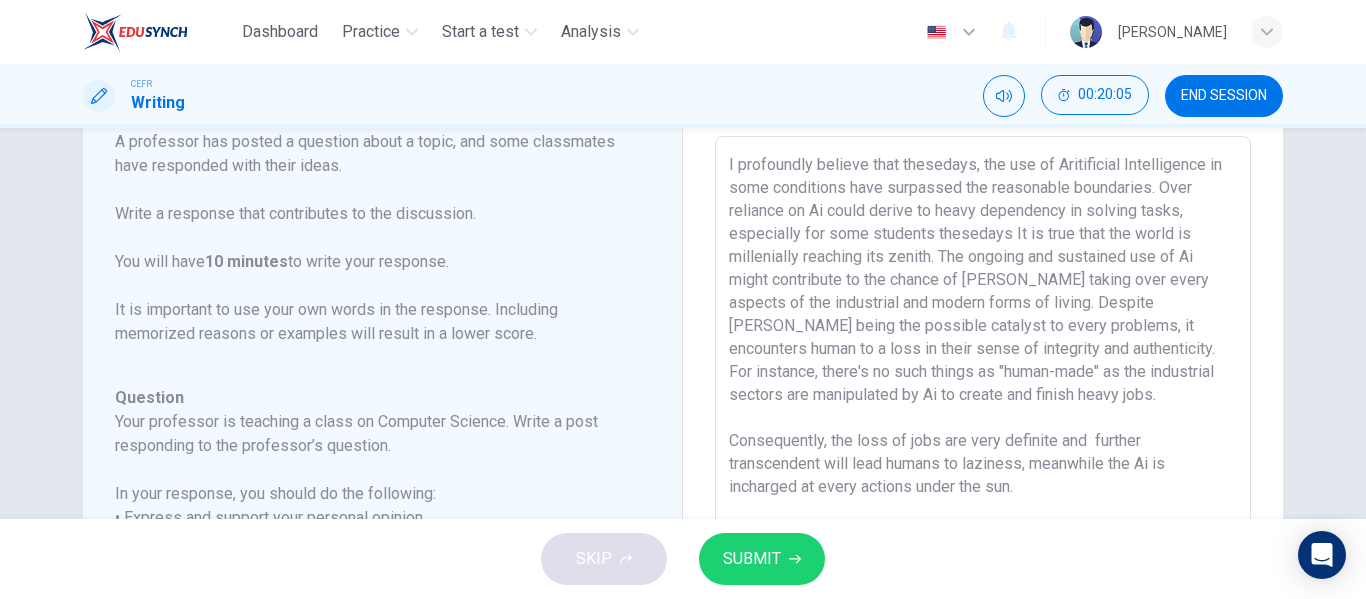 click on "Write your essay here I profoundly believe that thesedays, the use of Aritificial Intelligence in some conditions have surpassed the reasonable boundaries. Over reliance on Ai could derive to heavy dependency in solving tasks, especially for some students thesedays It is true that the world is millenially reaching its zenith. The ongoing and sustained use of Ai might contribute to the chance of Ai taking over every aspects of the industrial and modern forms of living. Despite Ai being the possible catalyst to every problems, it encounters human to a loss in their sense of integrity and authenticity. For instance, there's no such things as "human-made" as the industrial sectors are manipulated by Ai to create and finish heavy jobs.
Consequently, the loss of jobs are very definite and  further transcendent will lead humans to laziness, meanwhile the Ai is incharged at every actions under the sun.  x ​ Word count :  143" at bounding box center (983, 471) 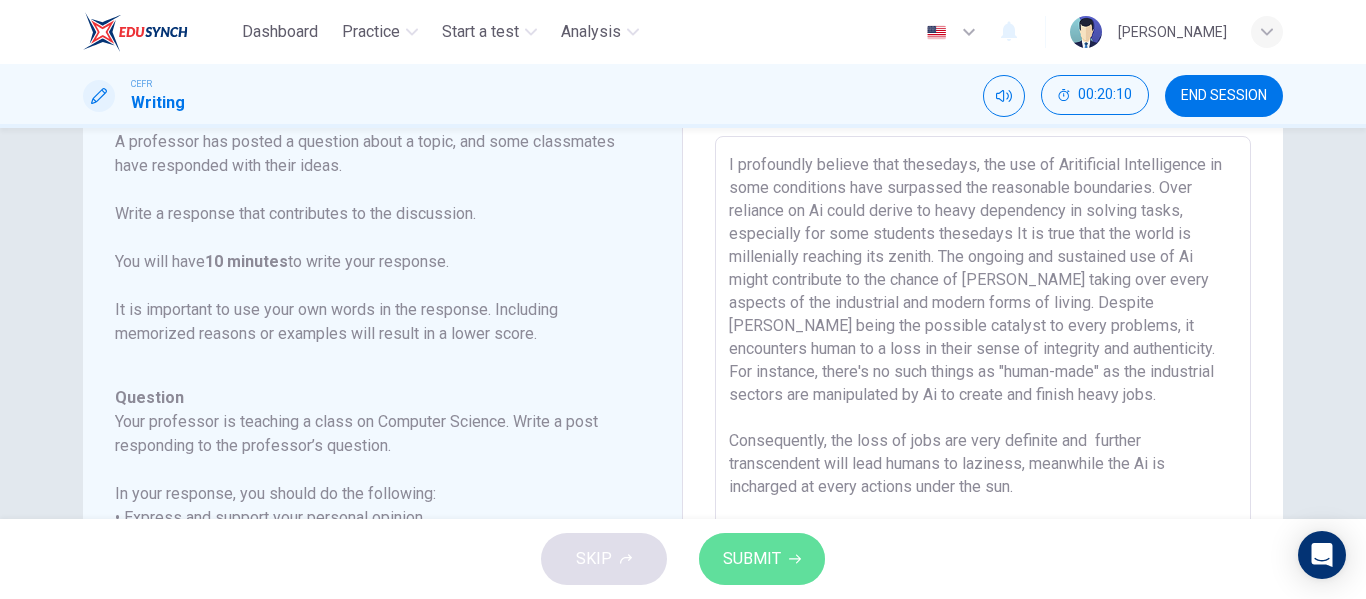 click on "SUBMIT" at bounding box center [752, 559] 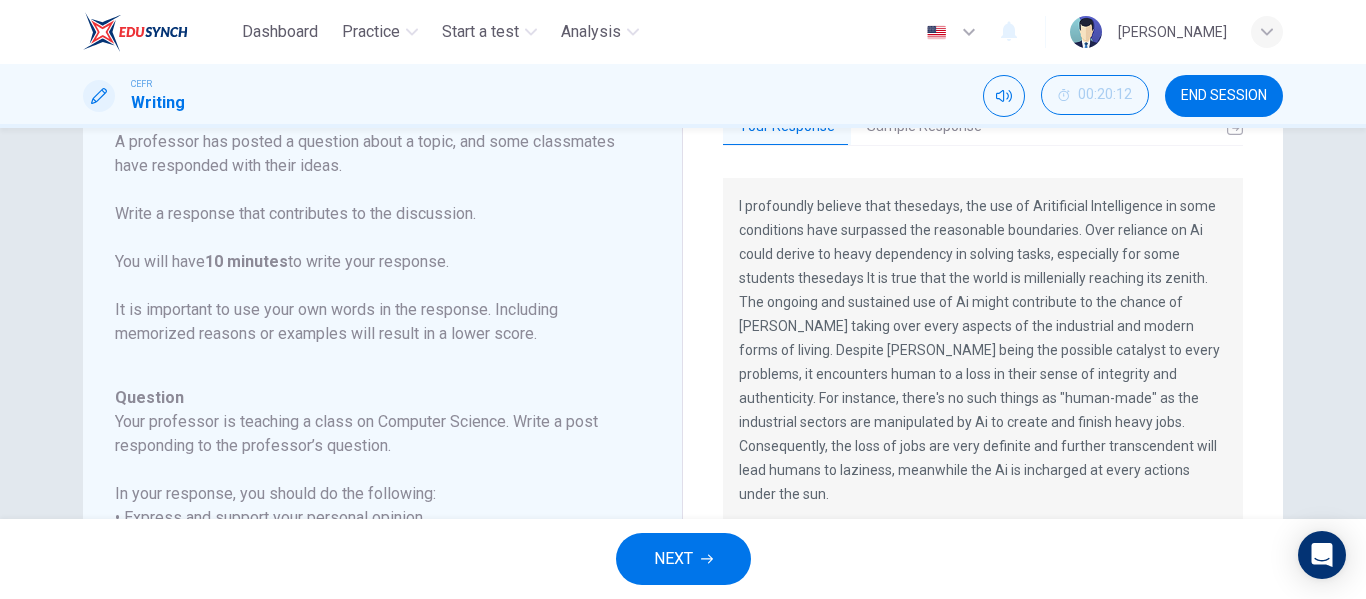 scroll, scrollTop: 246, scrollLeft: 0, axis: vertical 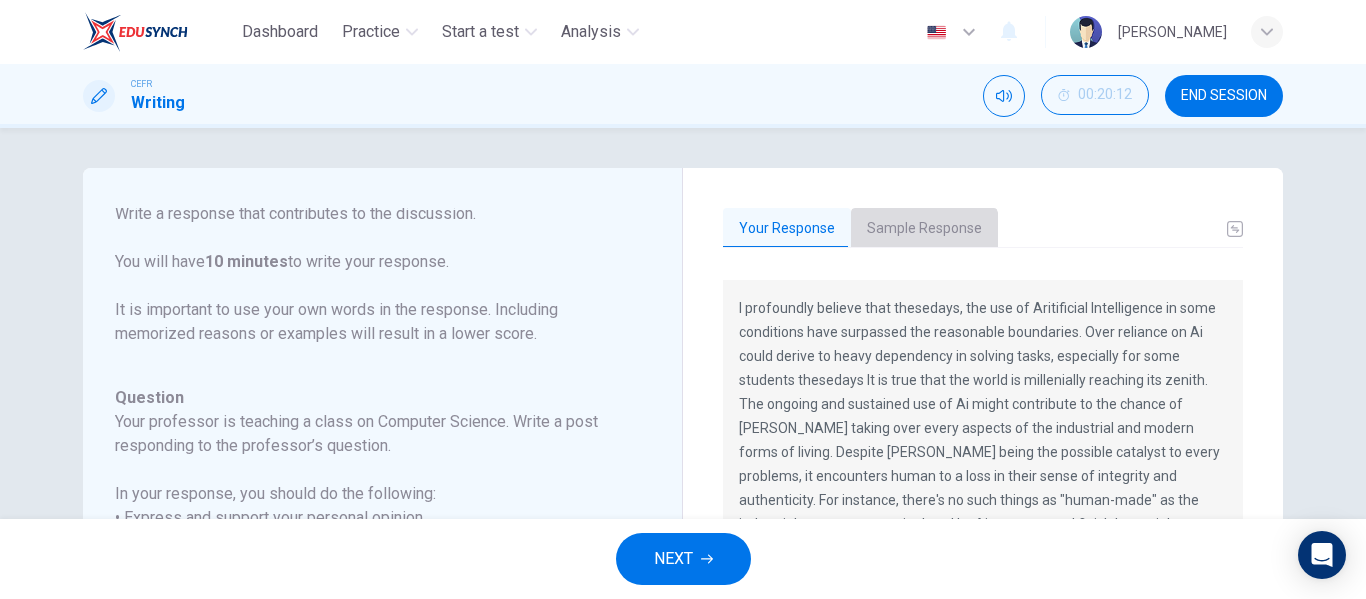 click on "Sample Response" at bounding box center (924, 229) 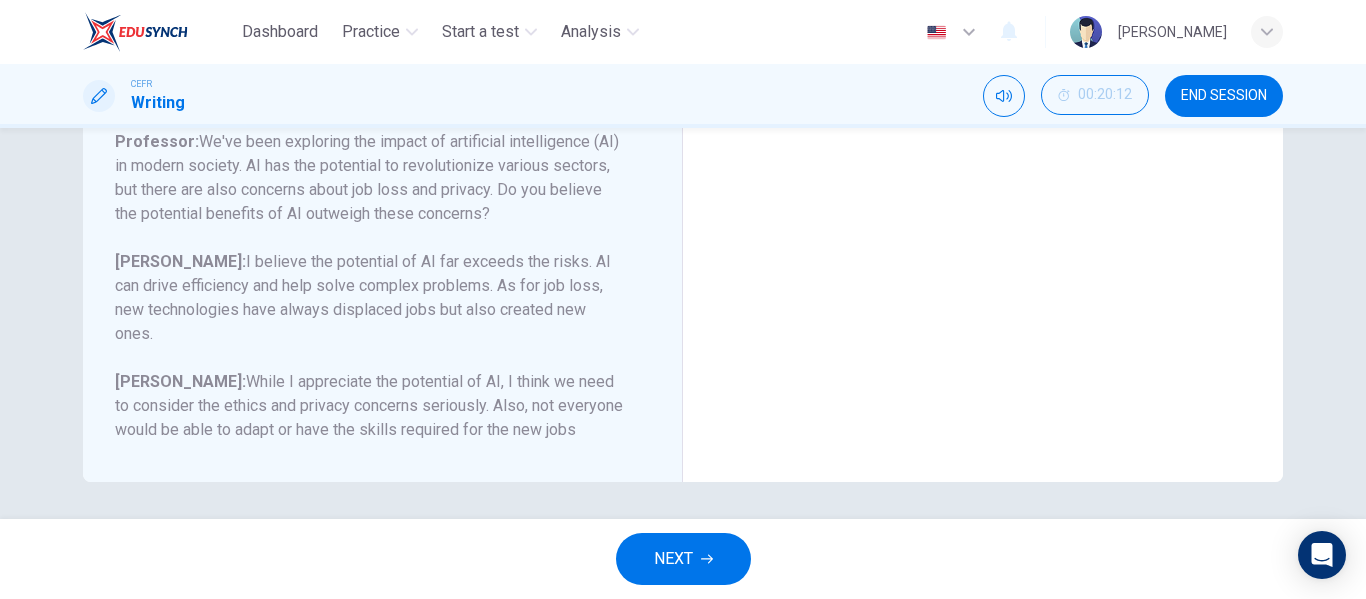 scroll, scrollTop: 499, scrollLeft: 0, axis: vertical 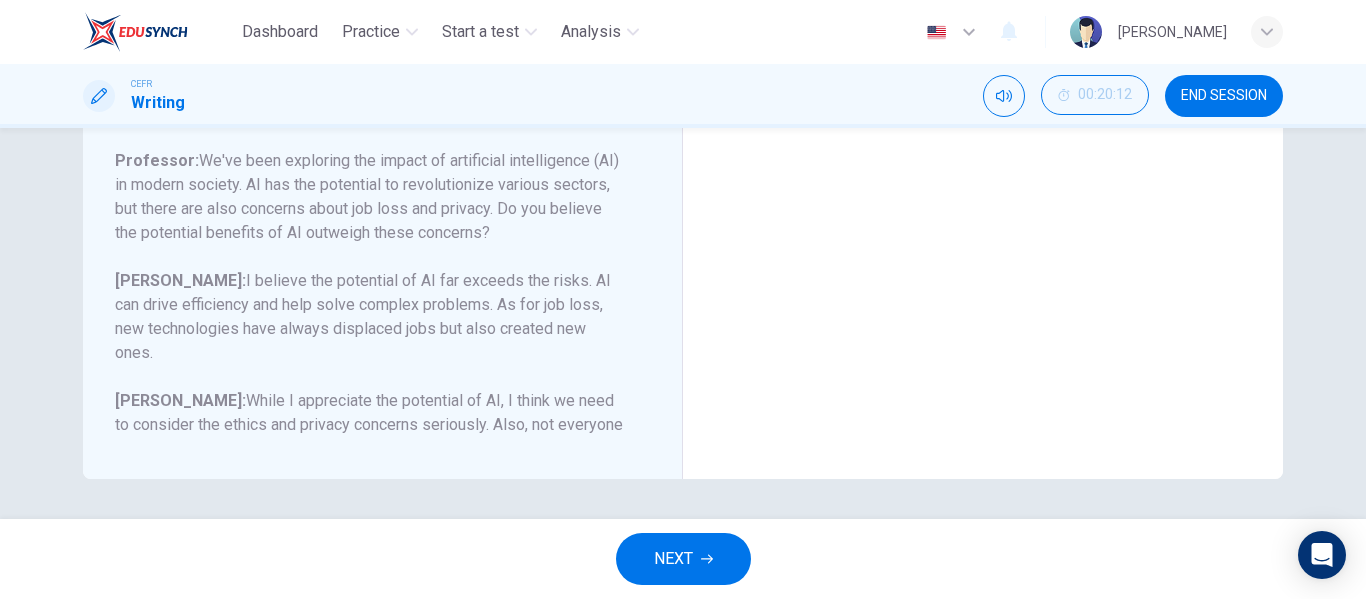 click on "END SESSION" at bounding box center [1224, 96] 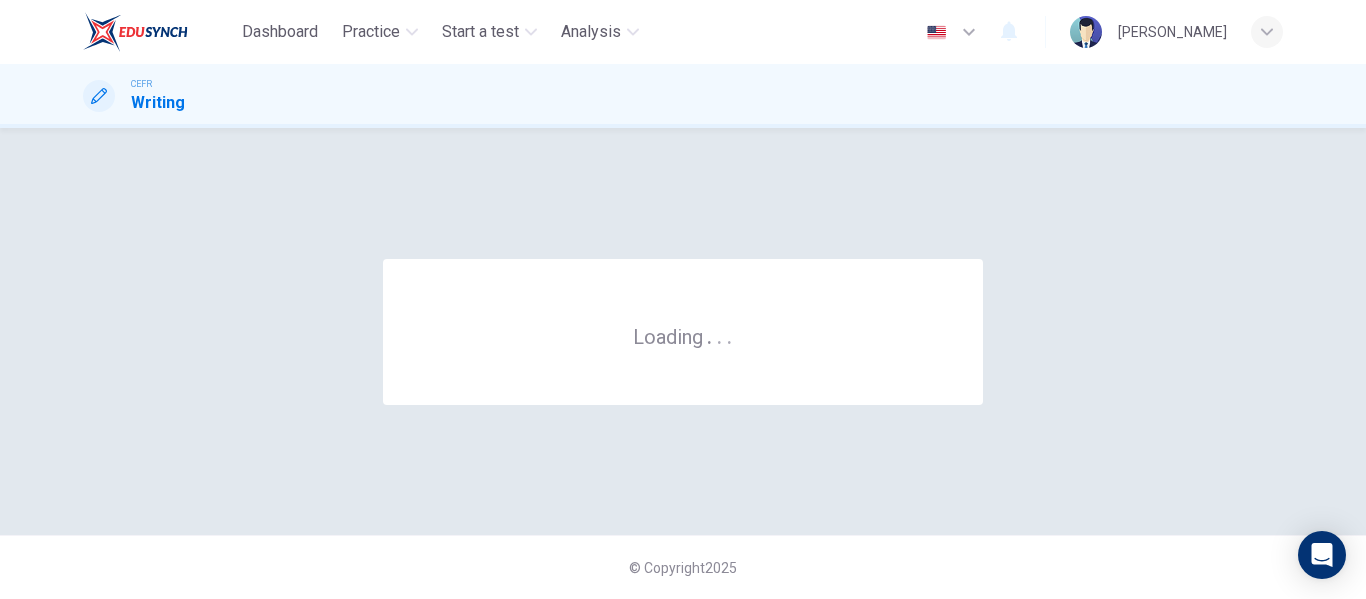 scroll, scrollTop: 0, scrollLeft: 0, axis: both 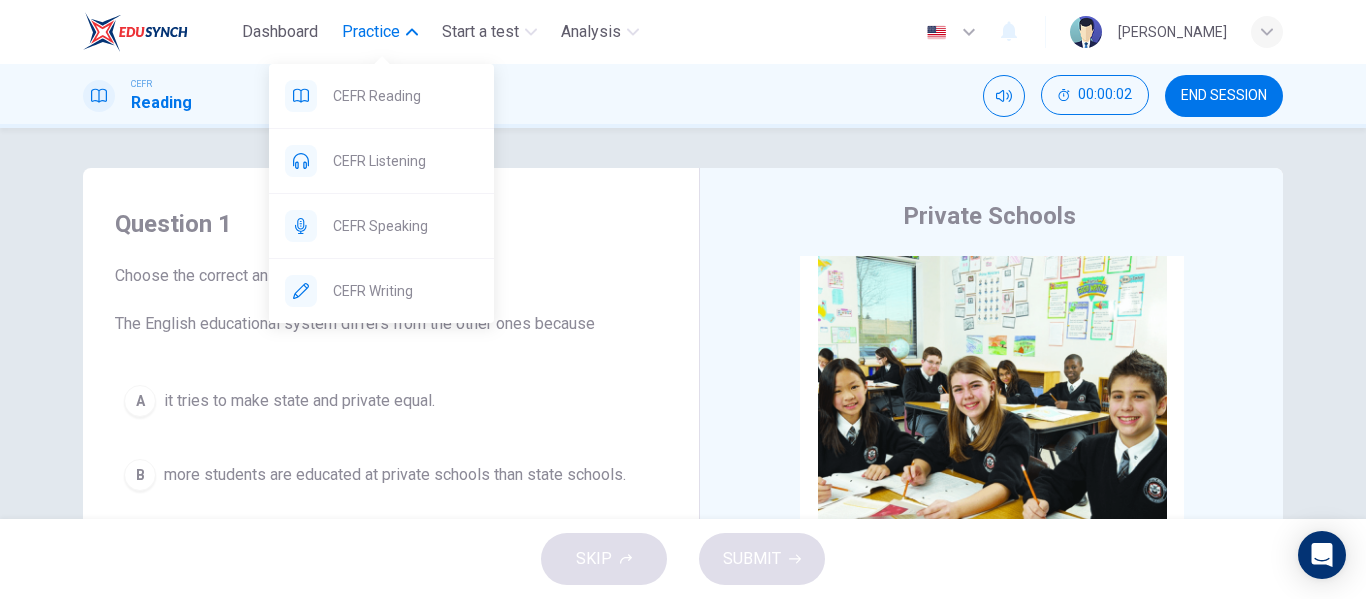 click on "Practice" at bounding box center [371, 32] 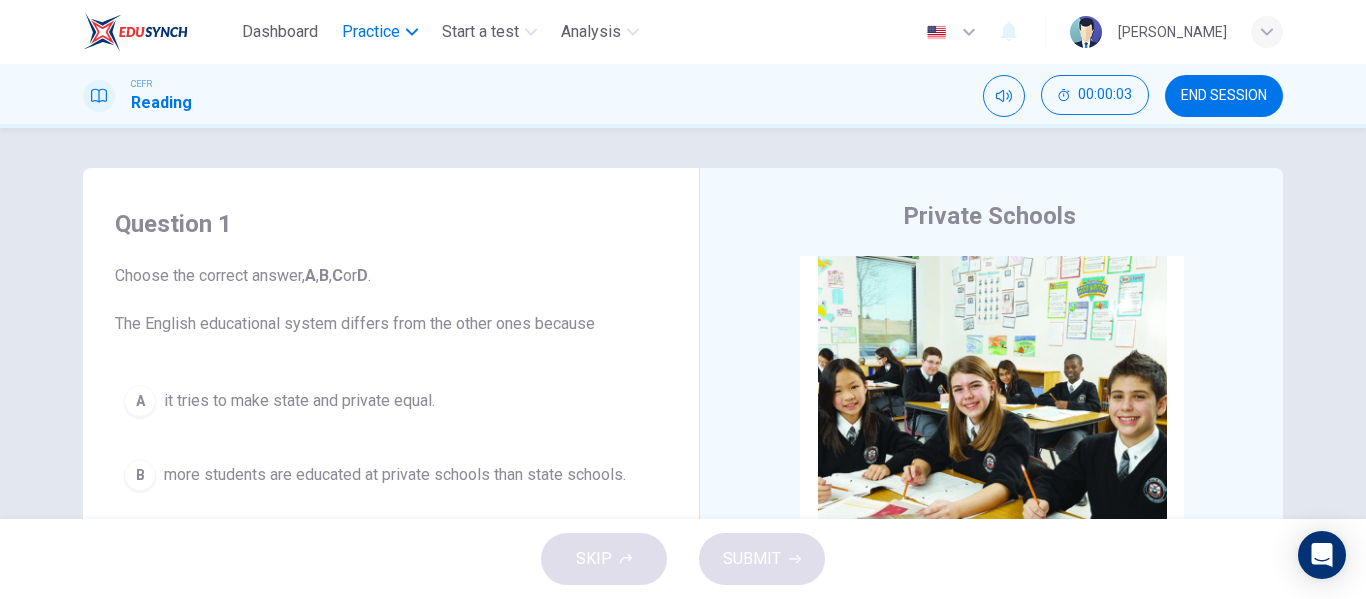 click on "Practice" at bounding box center [371, 32] 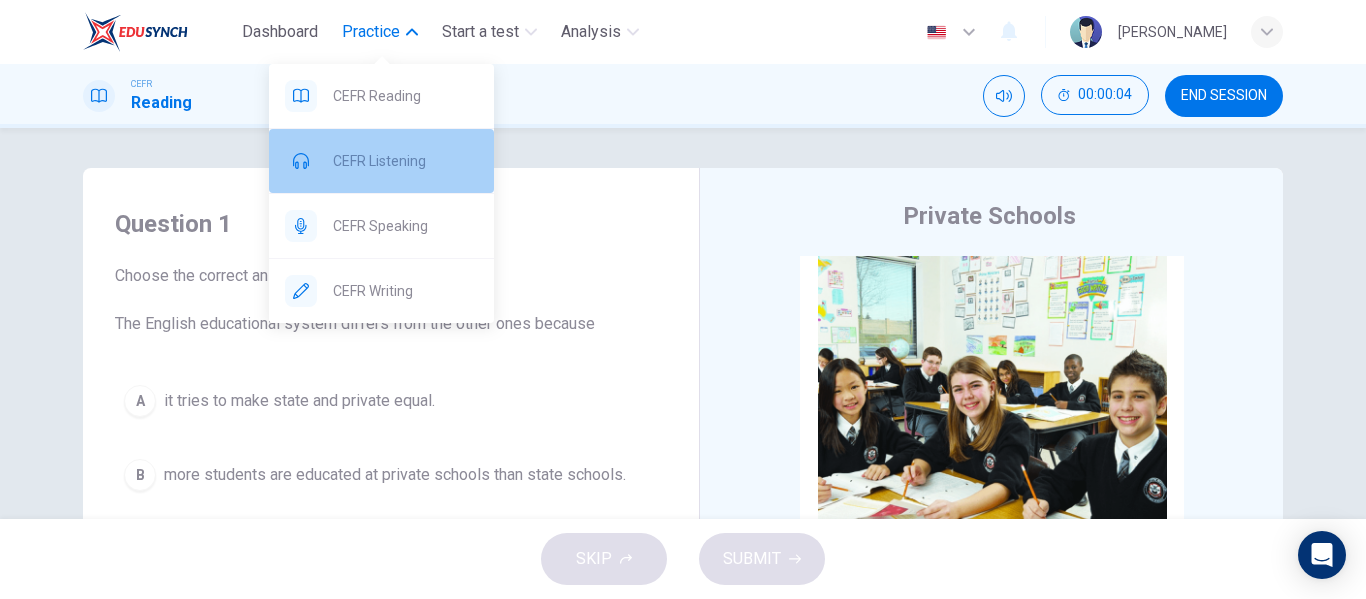 click on "CEFR Listening" at bounding box center (381, 161) 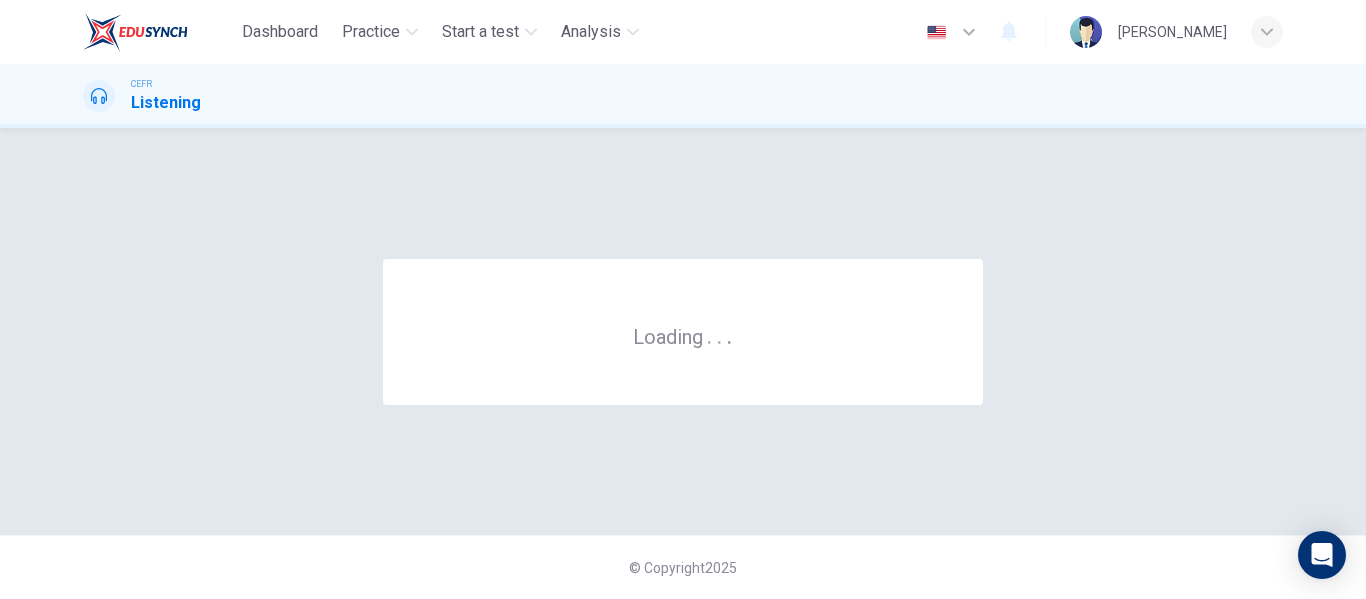 scroll, scrollTop: 0, scrollLeft: 0, axis: both 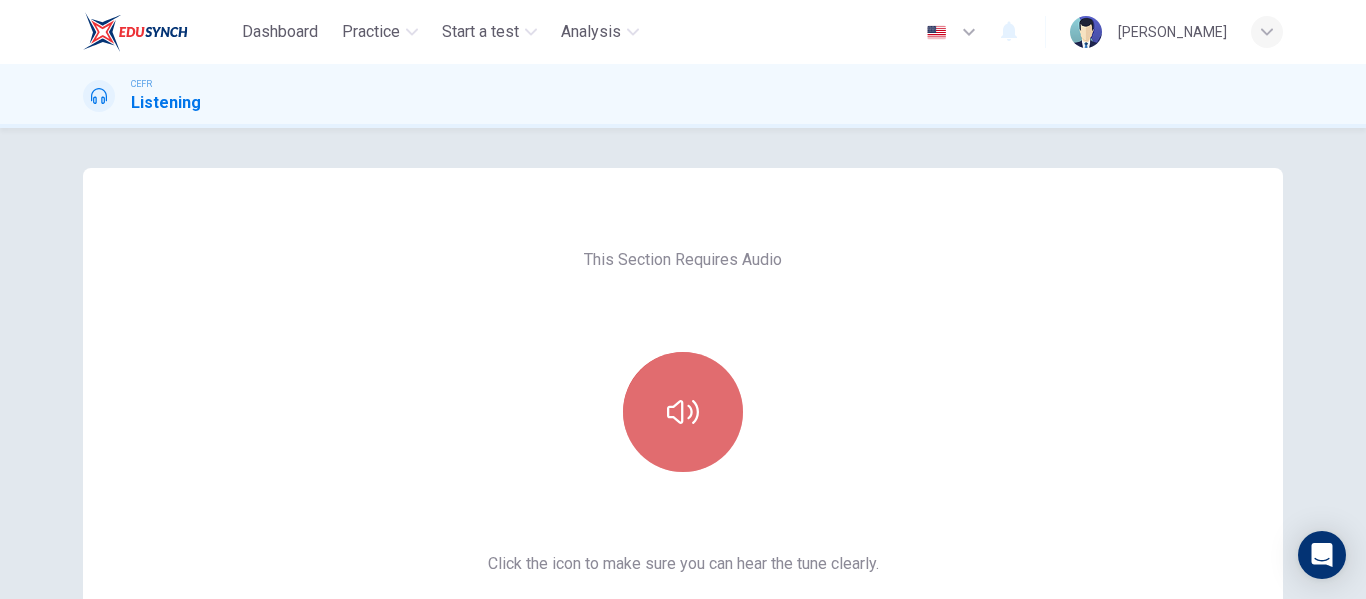 click at bounding box center [683, 412] 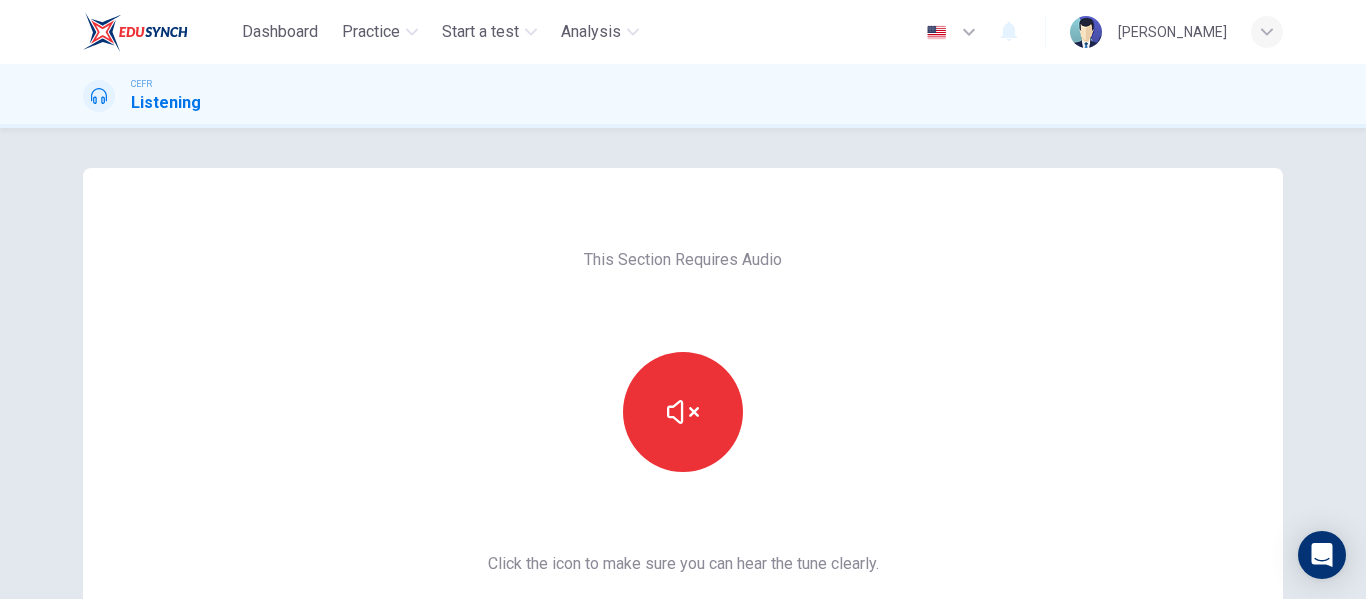 scroll, scrollTop: 206, scrollLeft: 0, axis: vertical 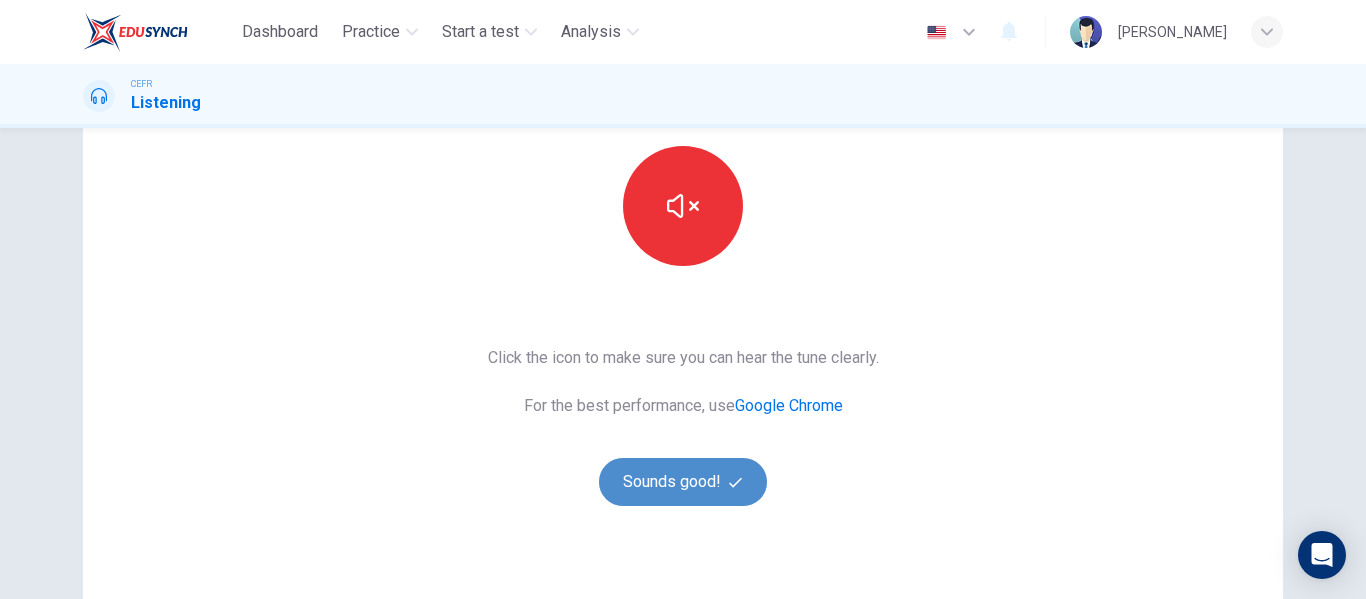 click on "Sounds good!" at bounding box center [683, 482] 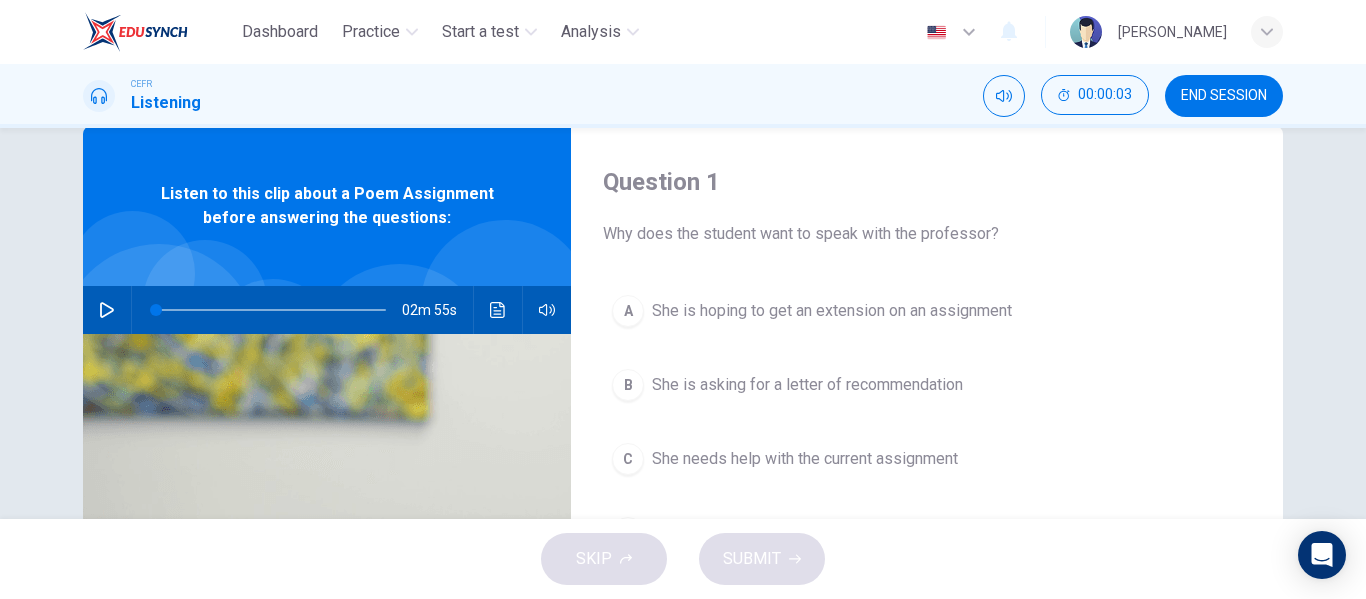 scroll, scrollTop: 41, scrollLeft: 0, axis: vertical 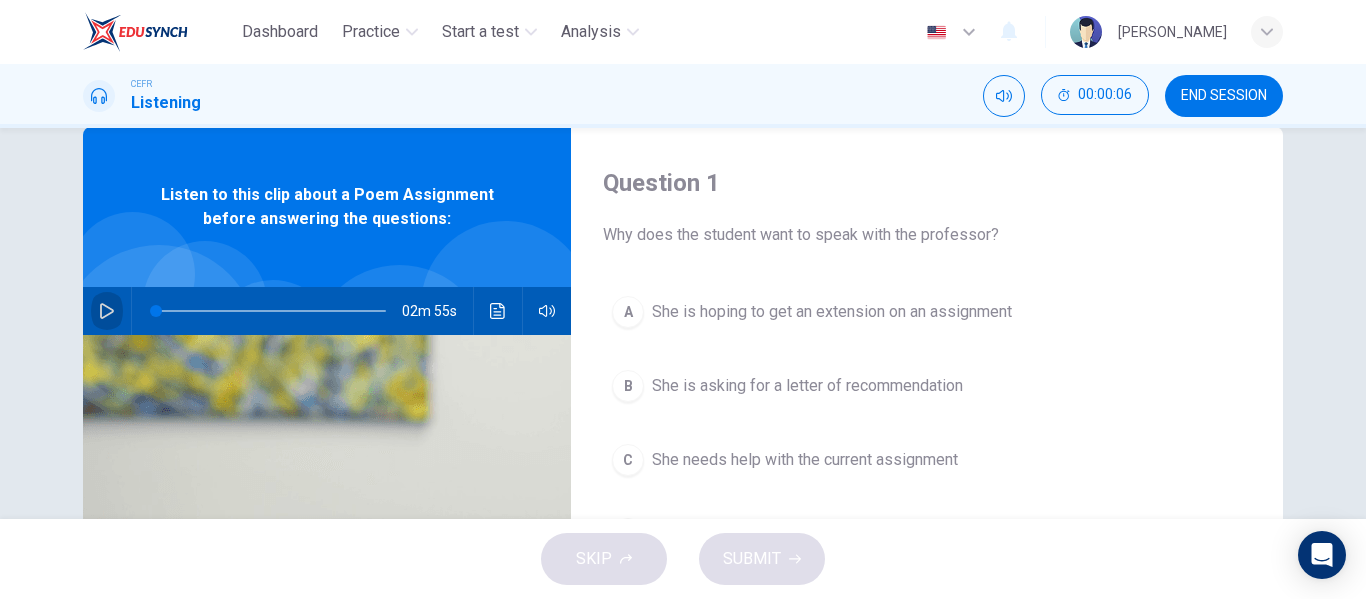 click 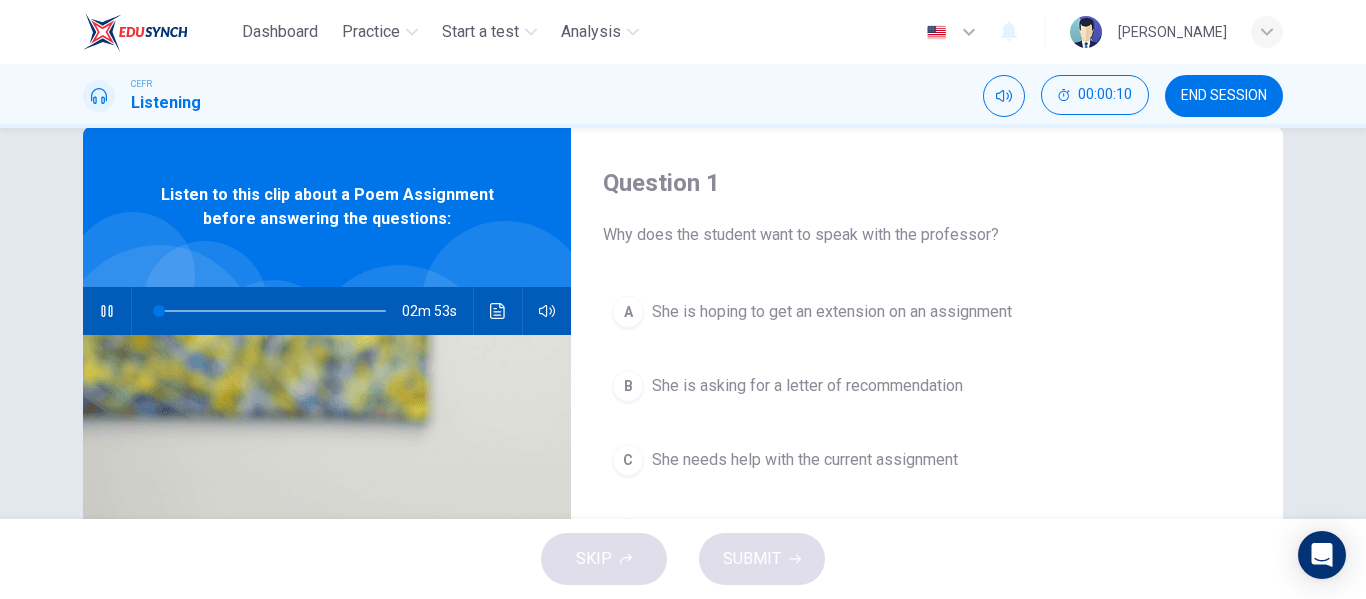 type on "2" 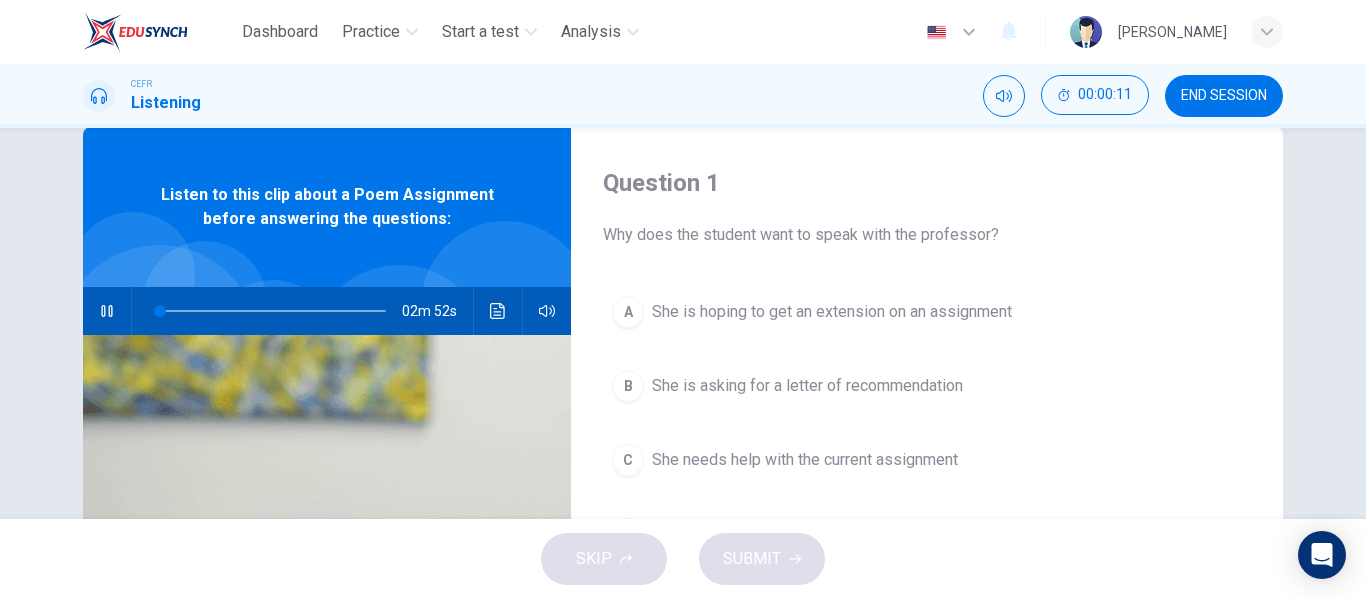type 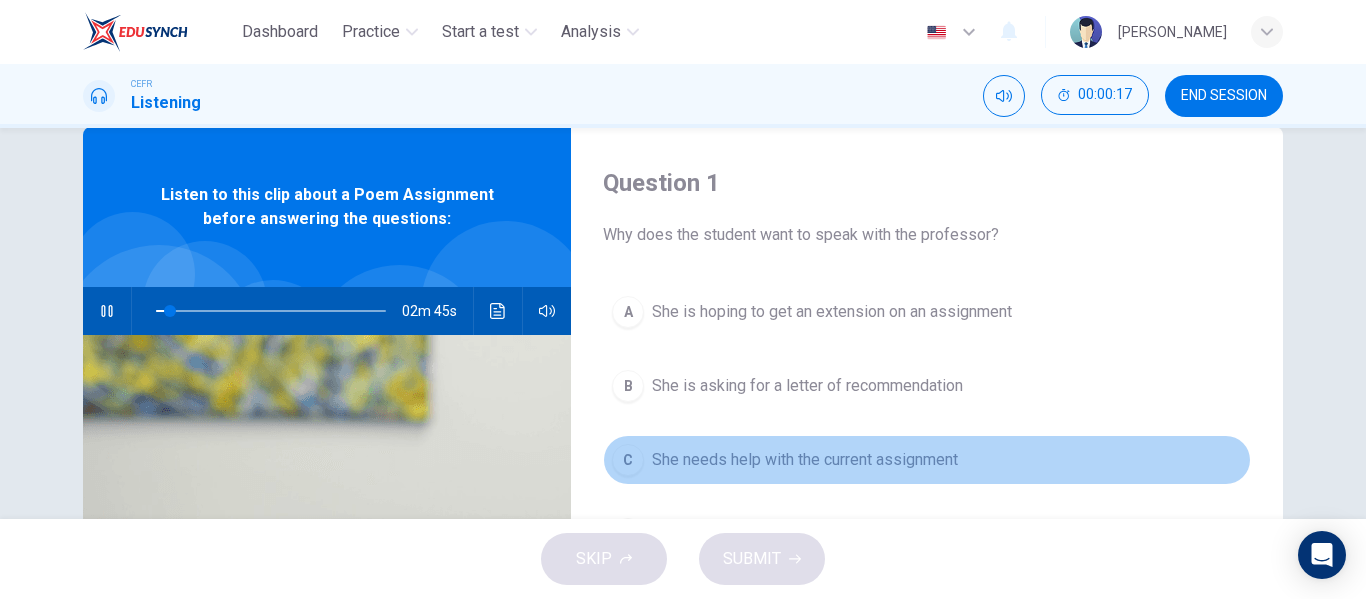 click on "C" at bounding box center [628, 460] 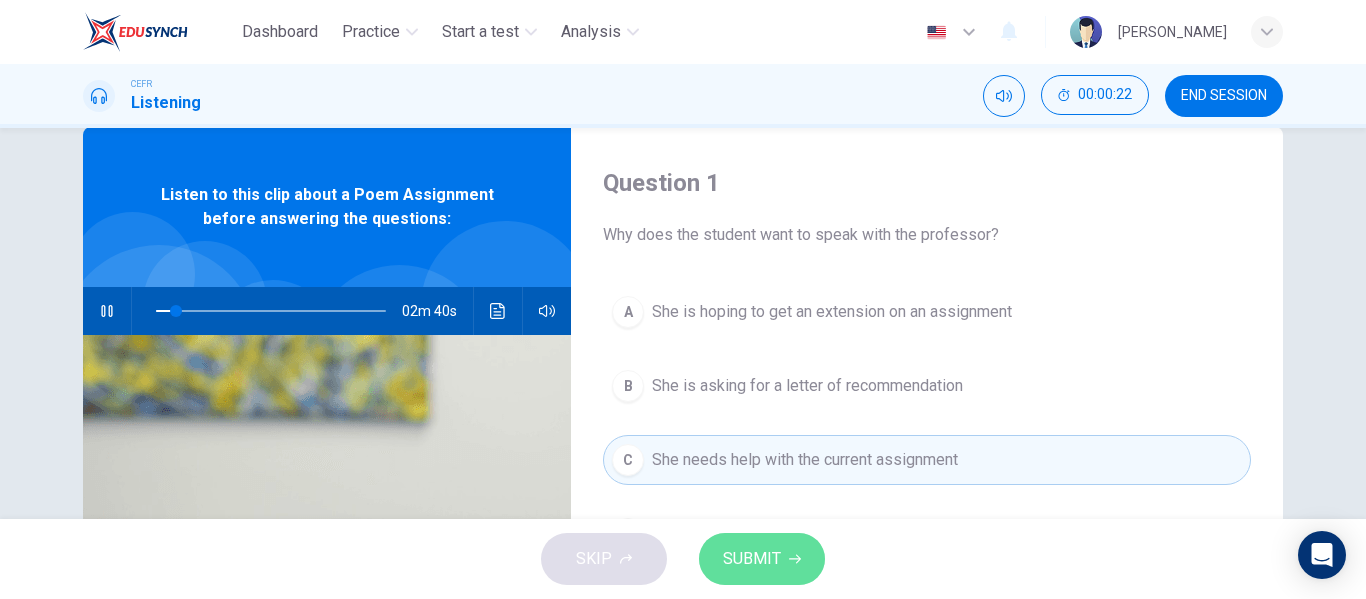click on "SUBMIT" at bounding box center [762, 559] 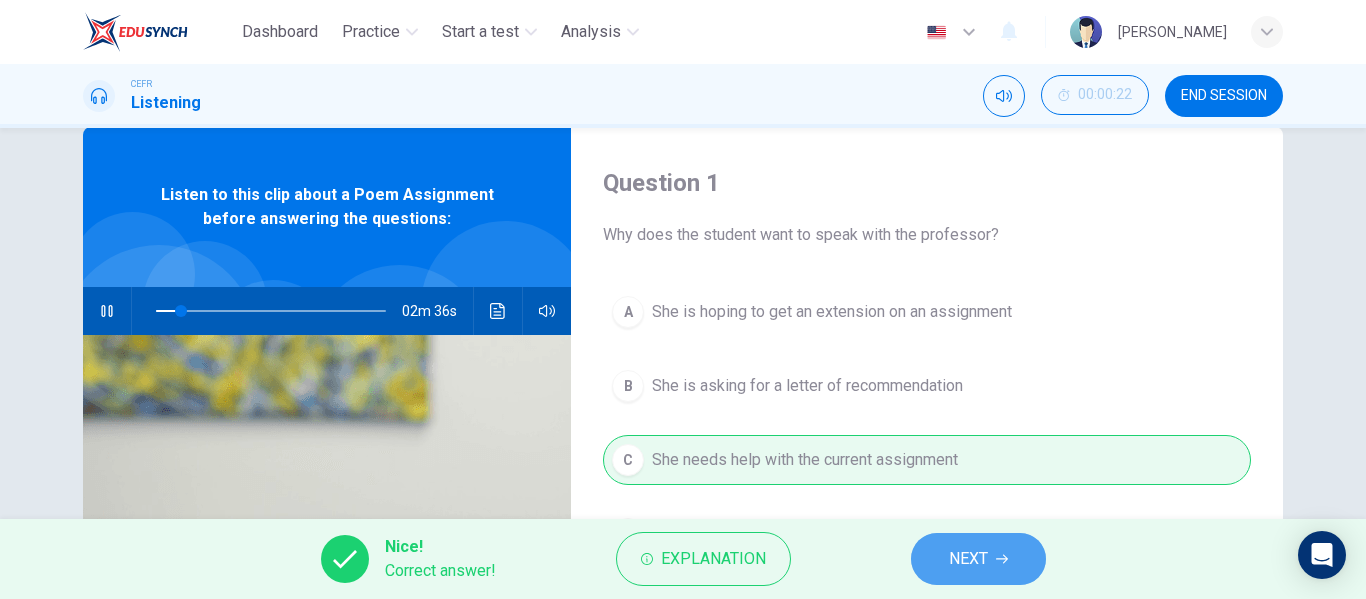 click on "NEXT" at bounding box center (978, 559) 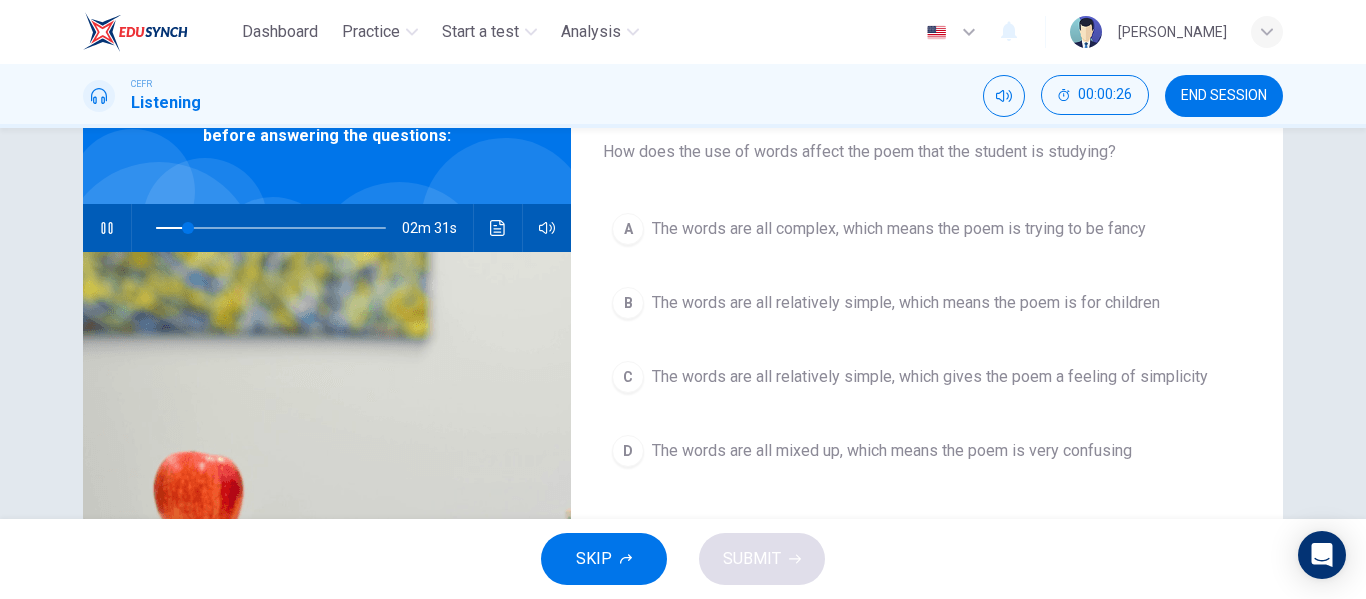 scroll, scrollTop: 115, scrollLeft: 0, axis: vertical 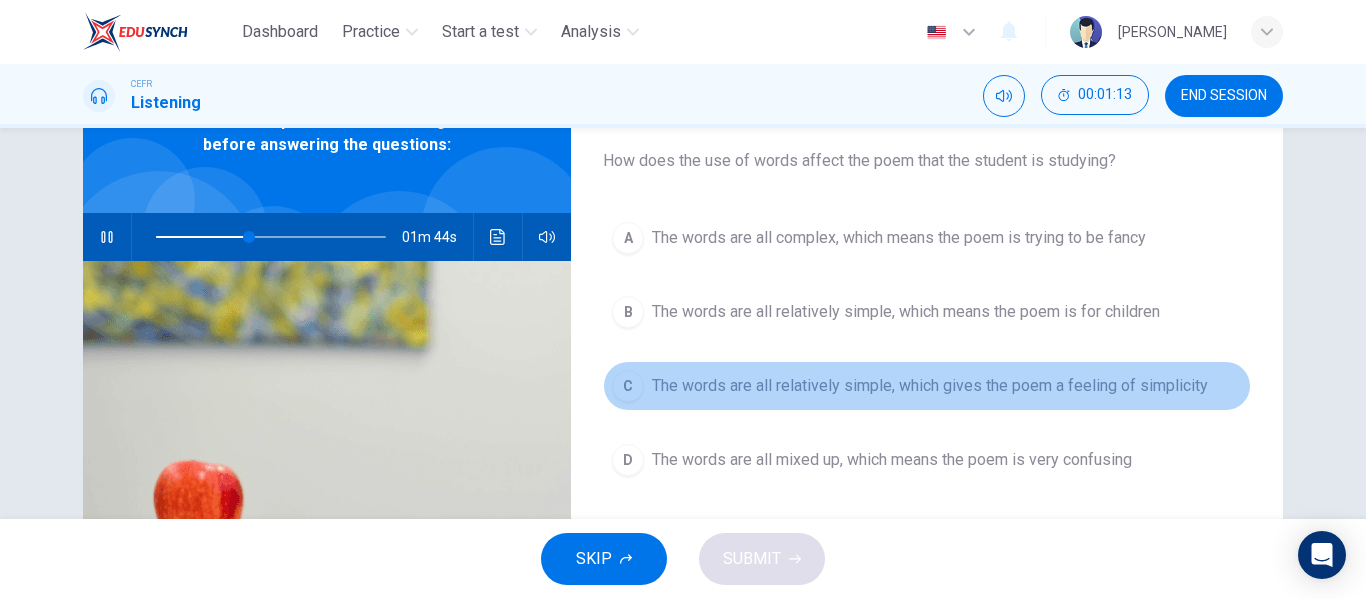 click on "C" at bounding box center [628, 386] 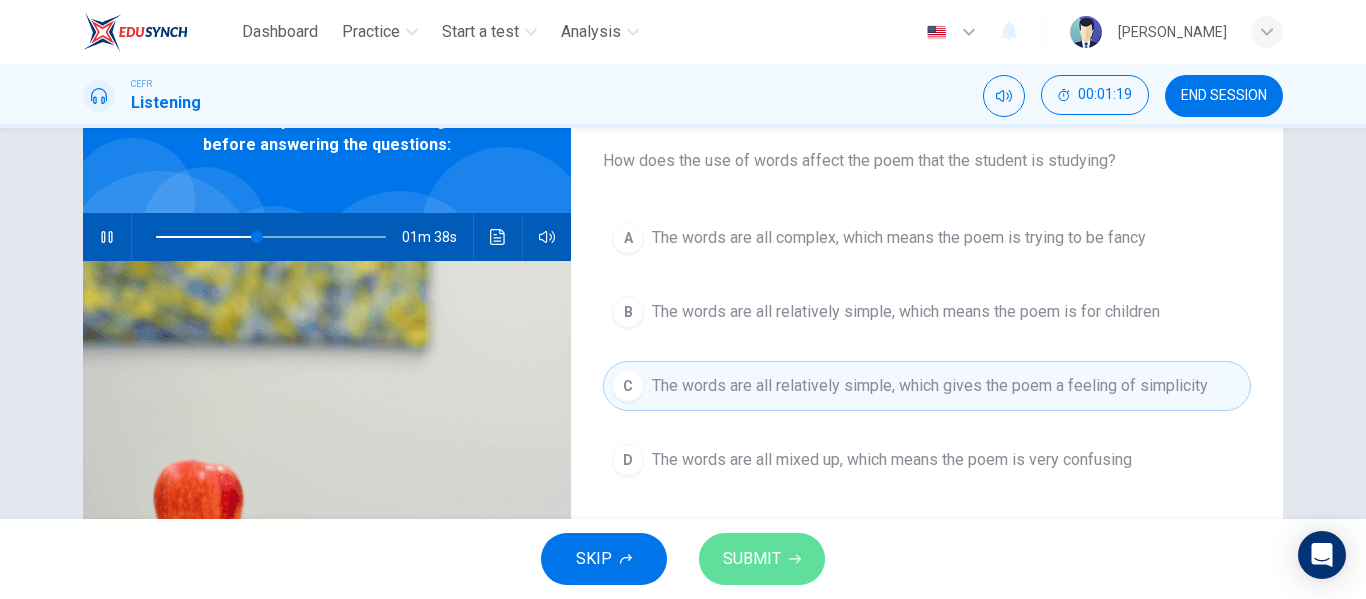 click on "SUBMIT" at bounding box center (762, 559) 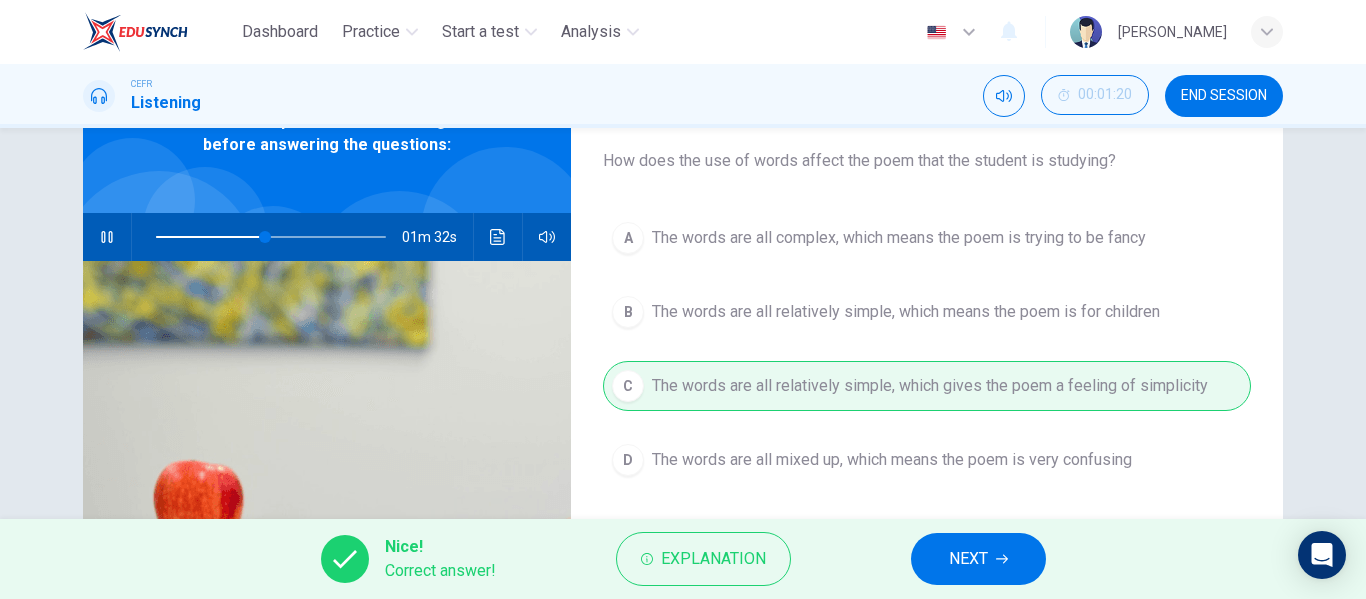 click 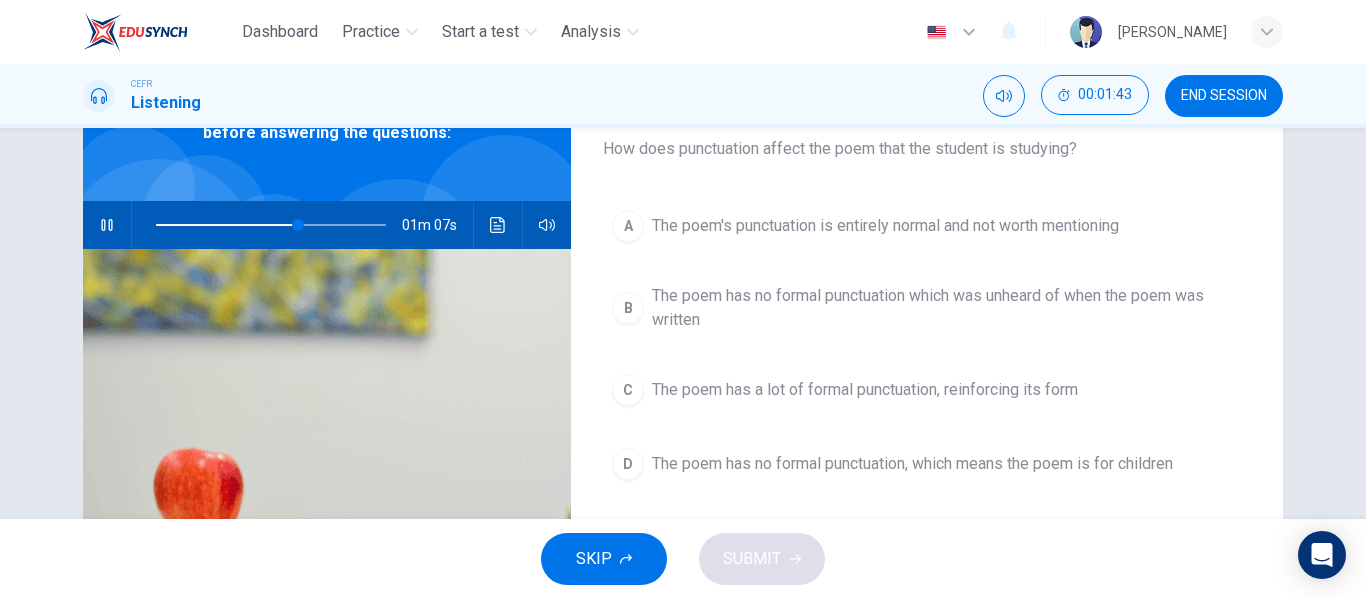 scroll, scrollTop: 126, scrollLeft: 0, axis: vertical 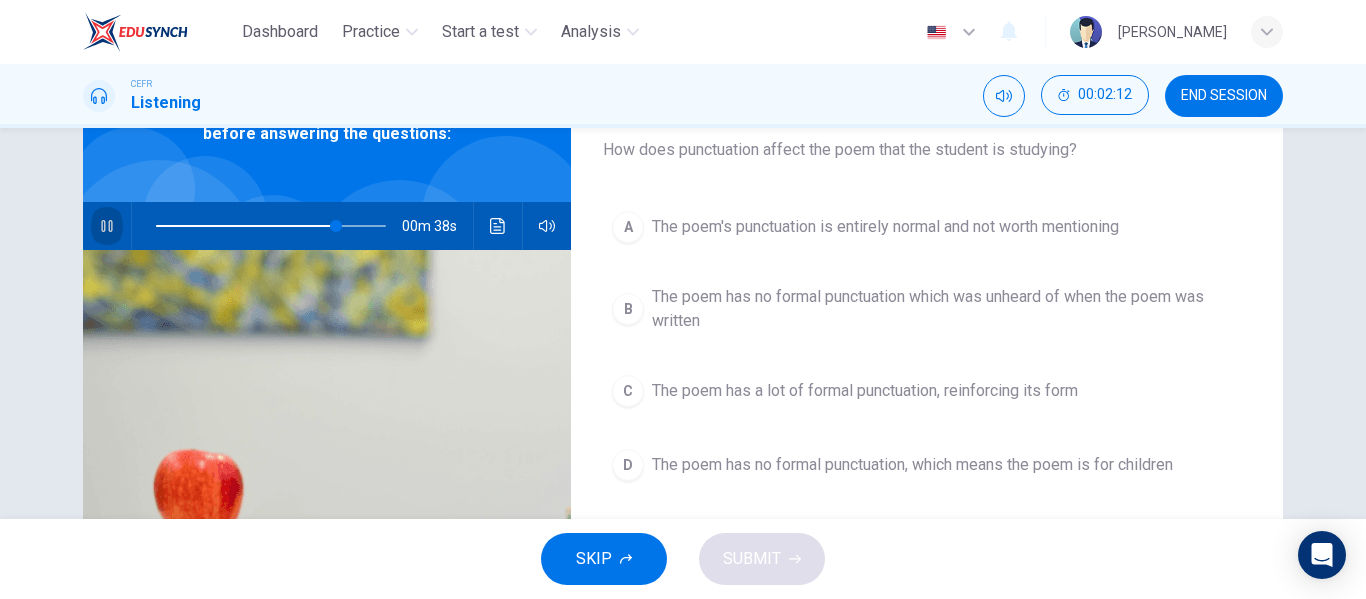 click 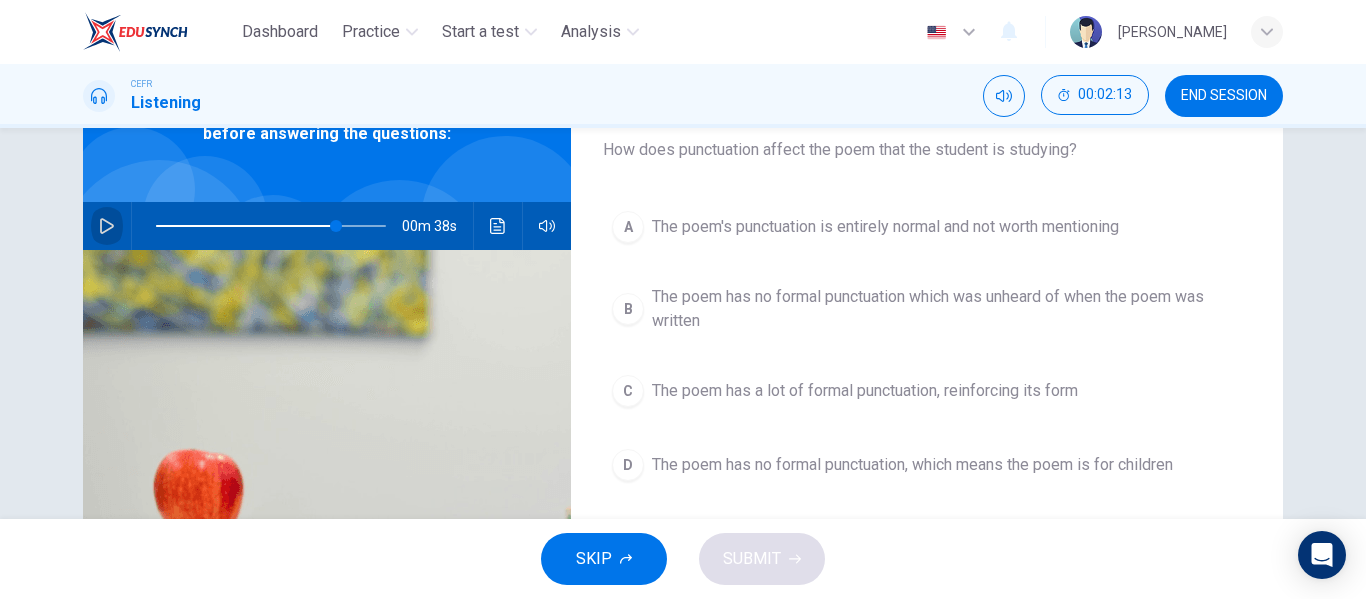 click 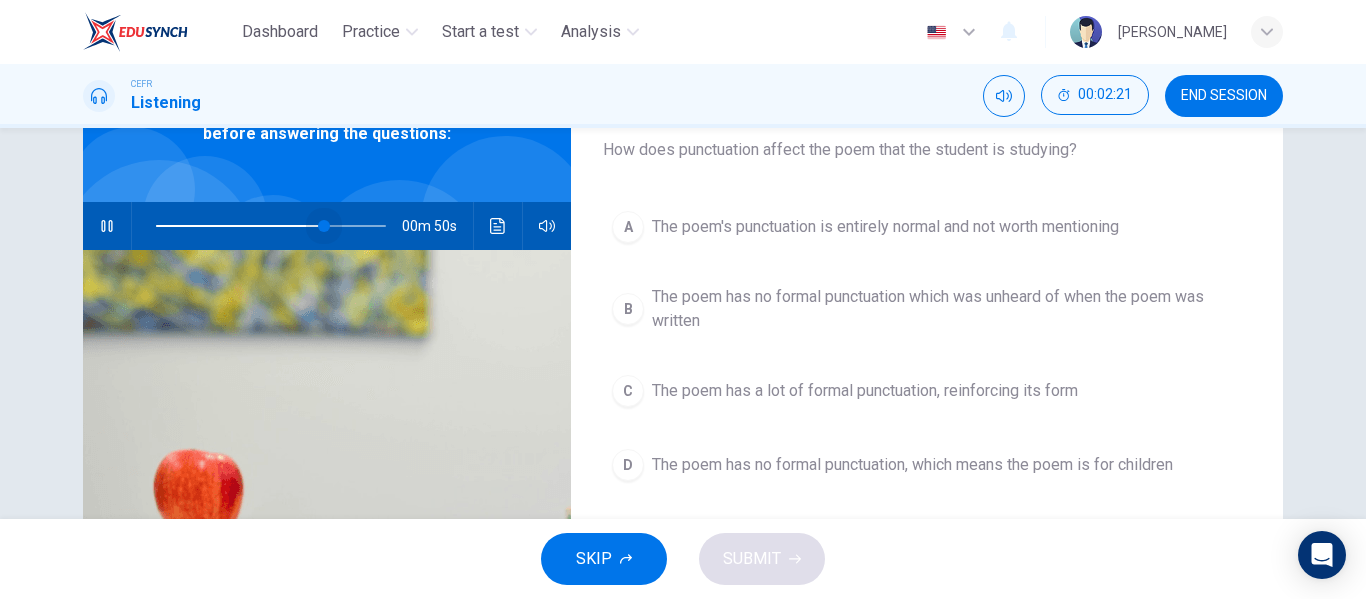drag, startPoint x: 340, startPoint y: 223, endPoint x: 312, endPoint y: 223, distance: 28 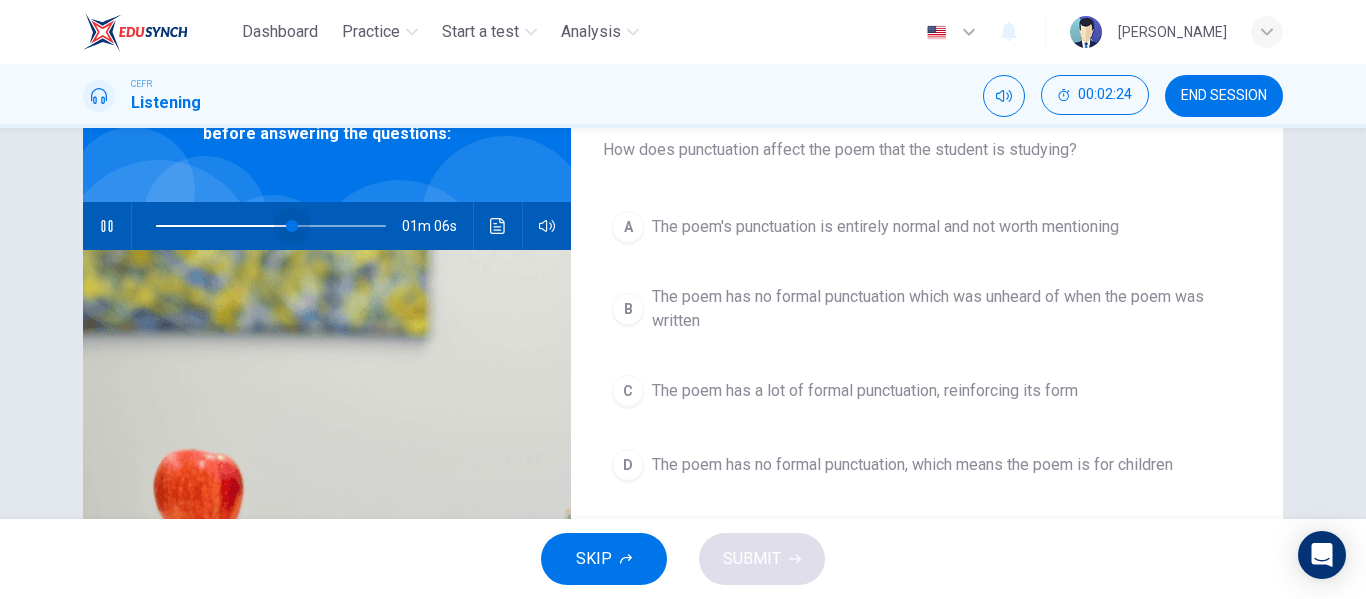 drag, startPoint x: 312, startPoint y: 223, endPoint x: 287, endPoint y: 224, distance: 25.019993 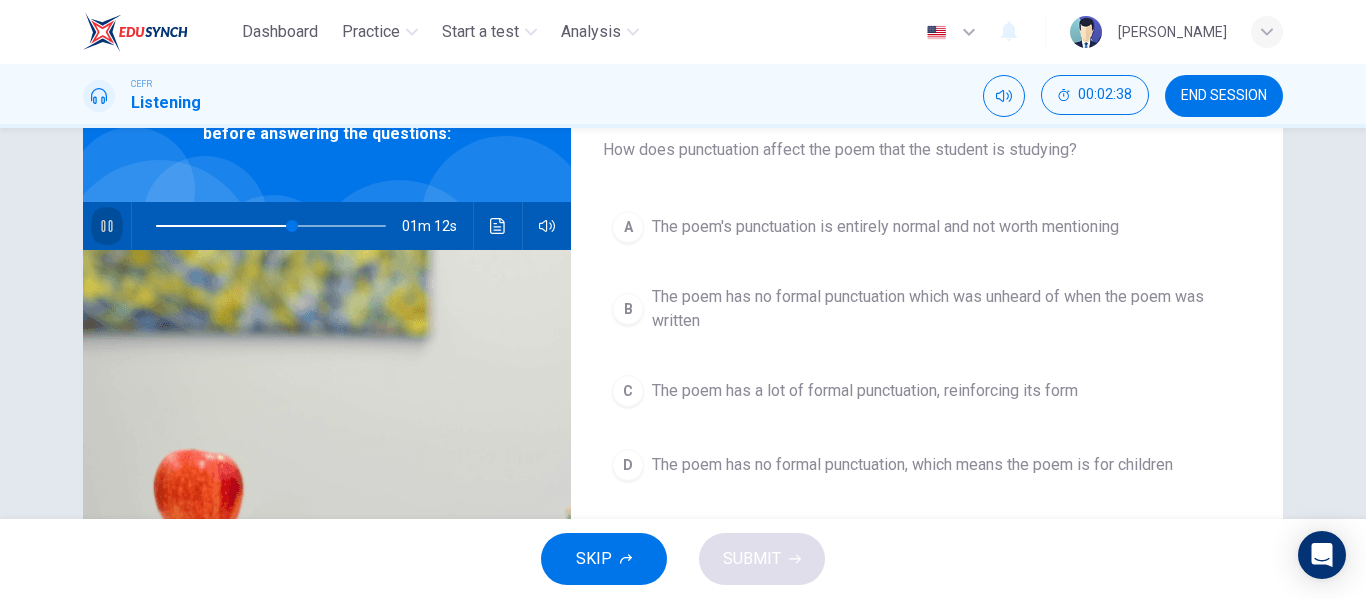 click 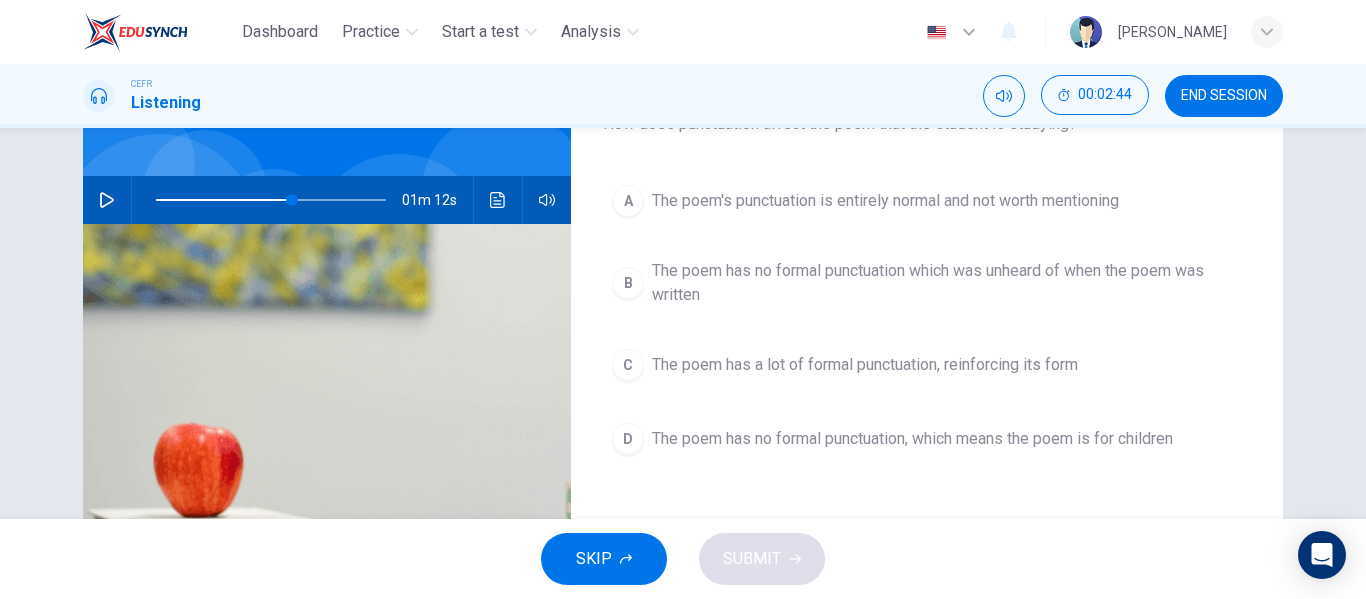 scroll, scrollTop: 159, scrollLeft: 0, axis: vertical 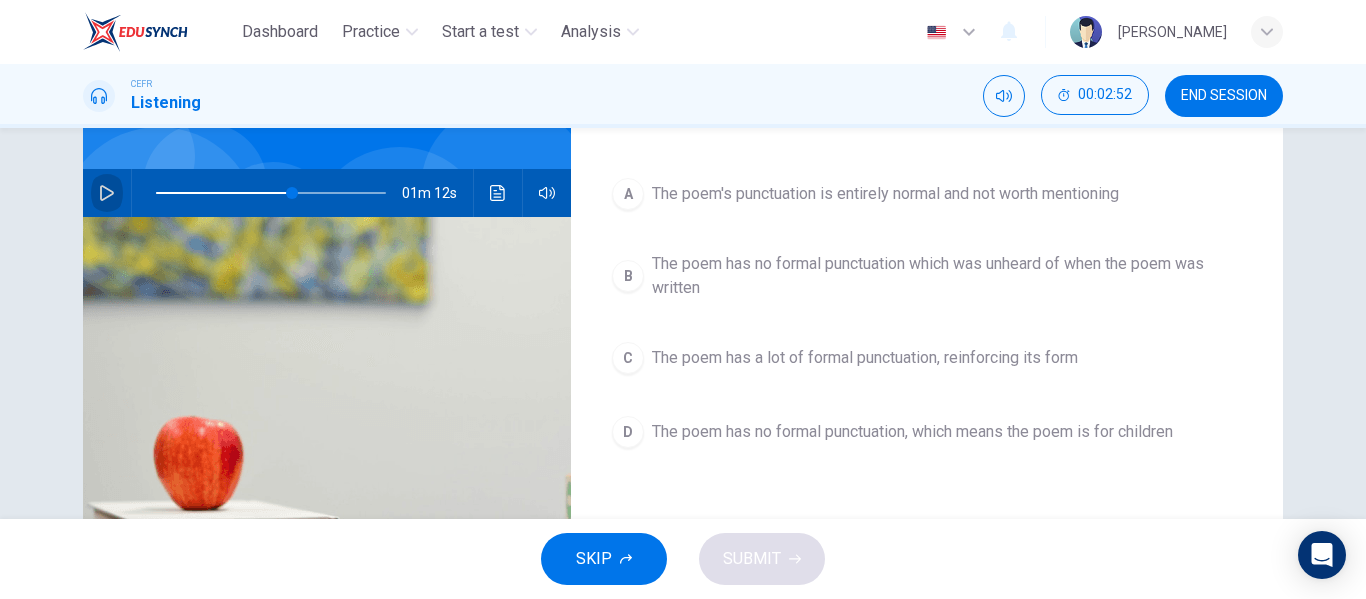 click 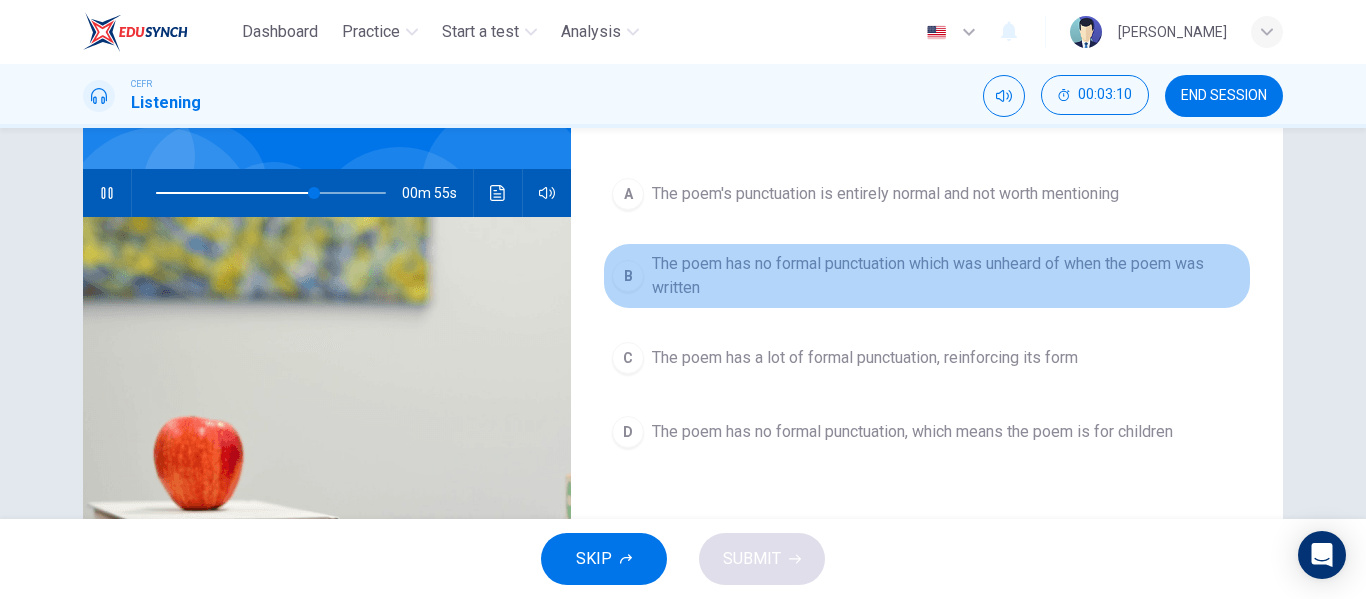 click on "B" at bounding box center [628, 276] 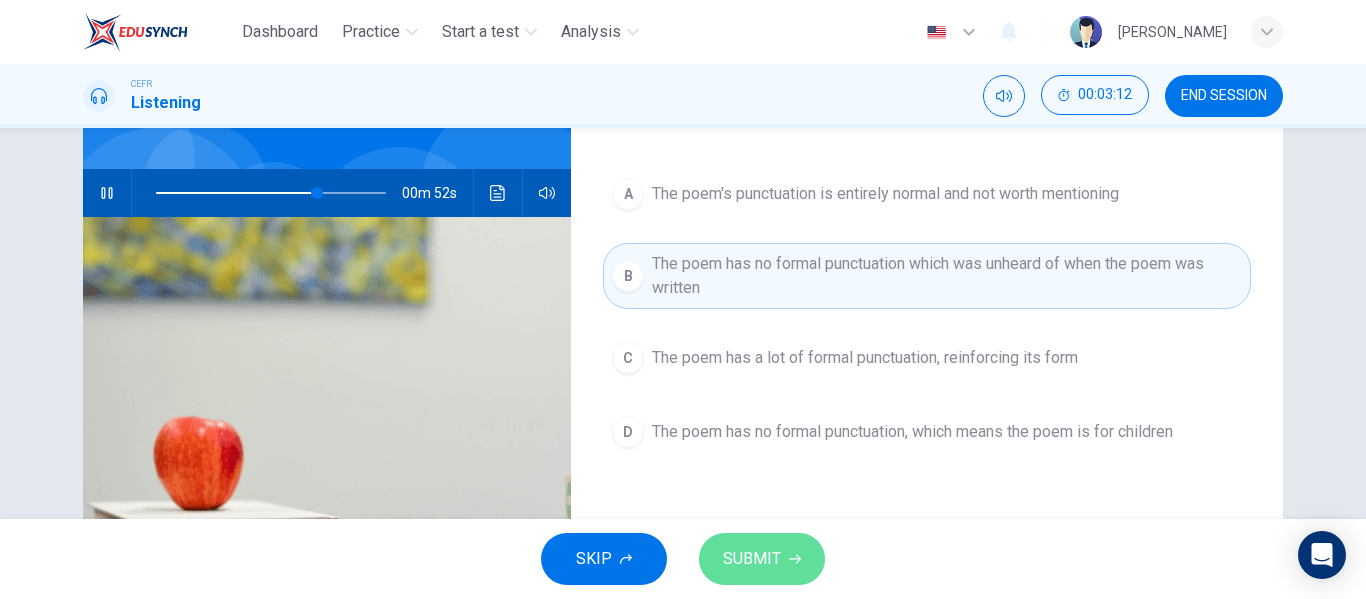 click on "SUBMIT" at bounding box center [762, 559] 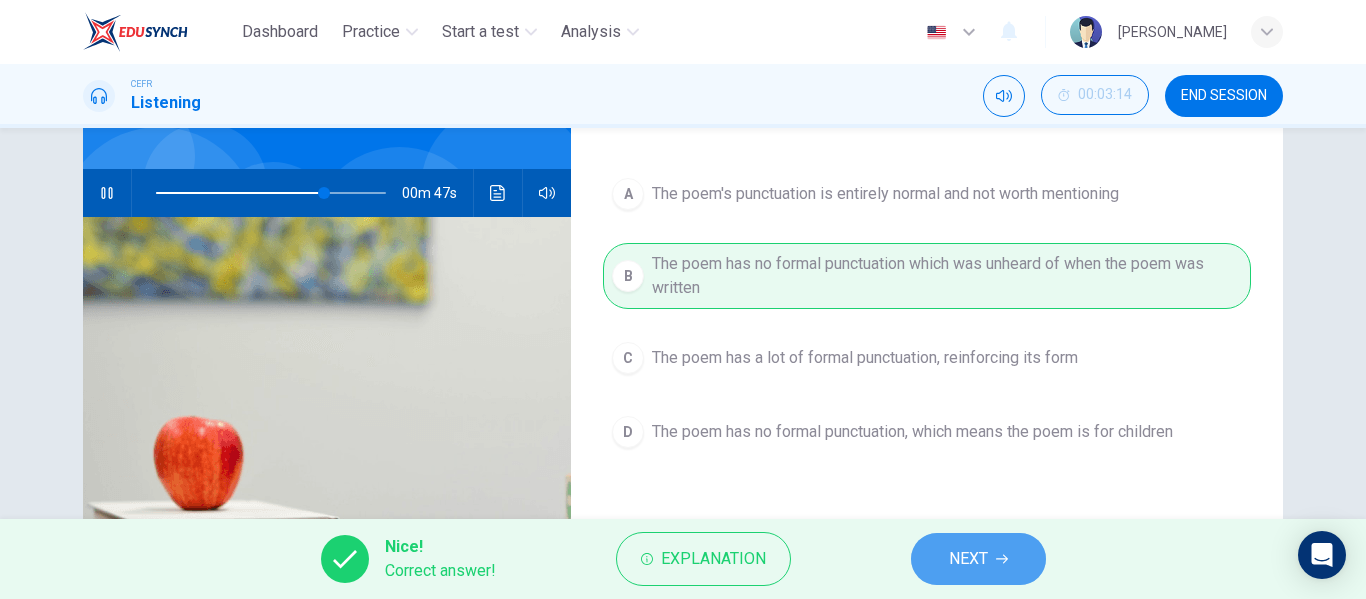 click on "NEXT" at bounding box center (968, 559) 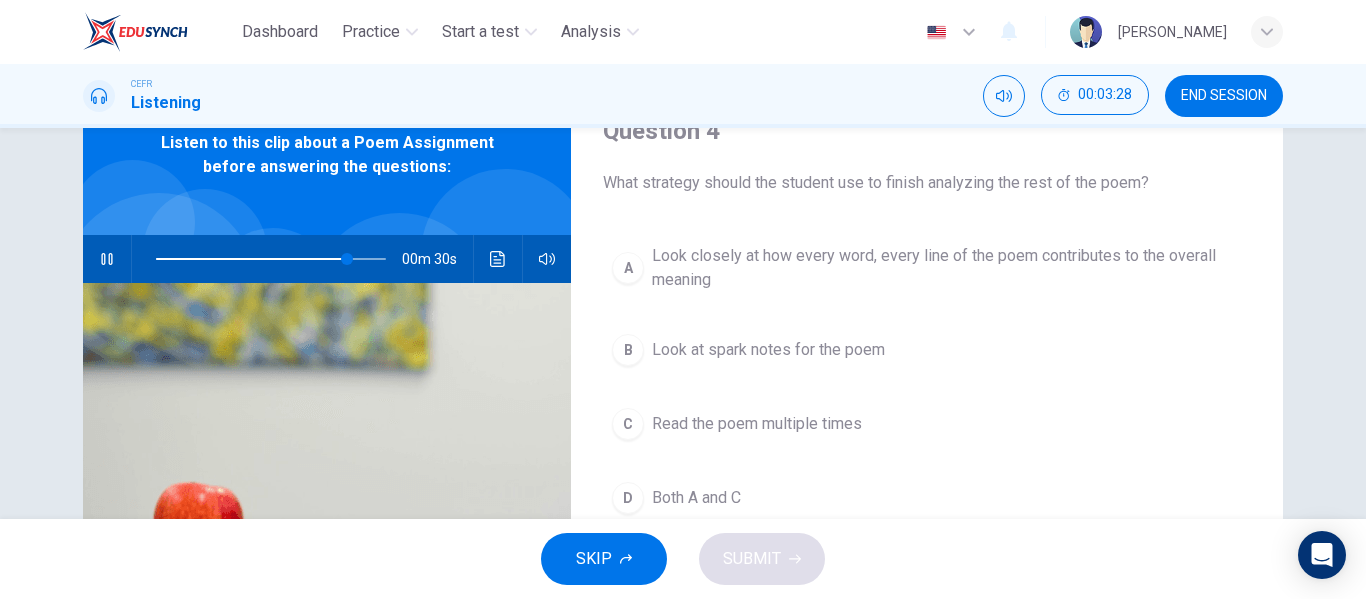 scroll, scrollTop: 94, scrollLeft: 0, axis: vertical 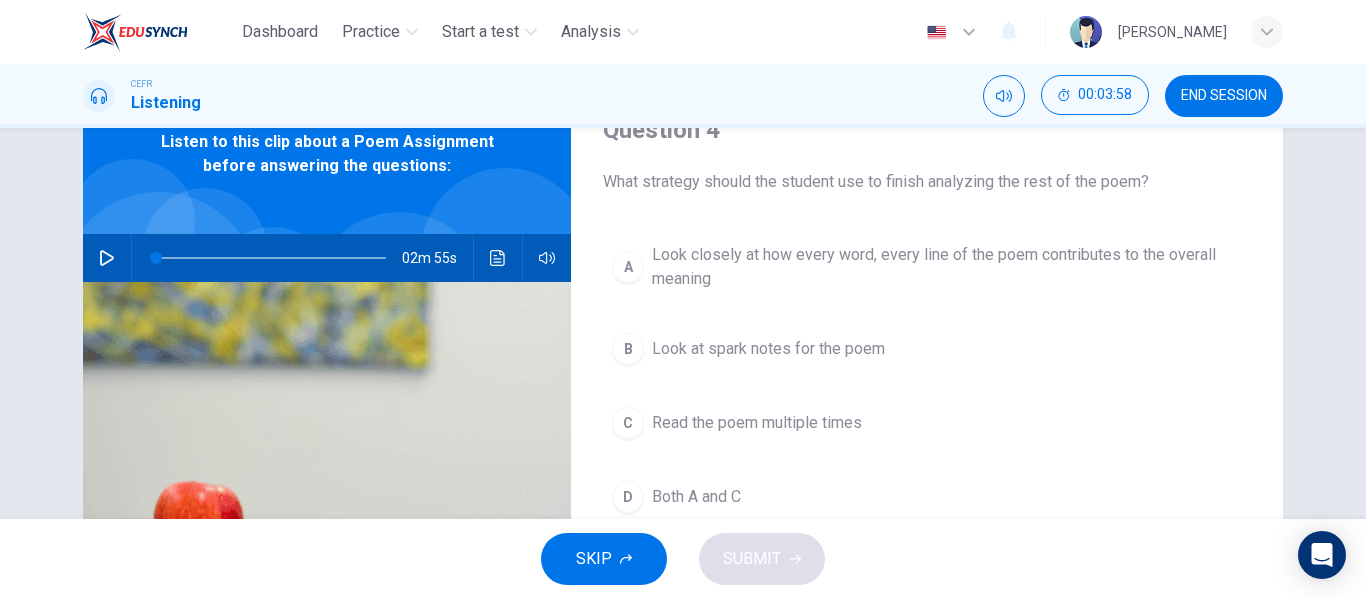 click on "A" at bounding box center [628, 267] 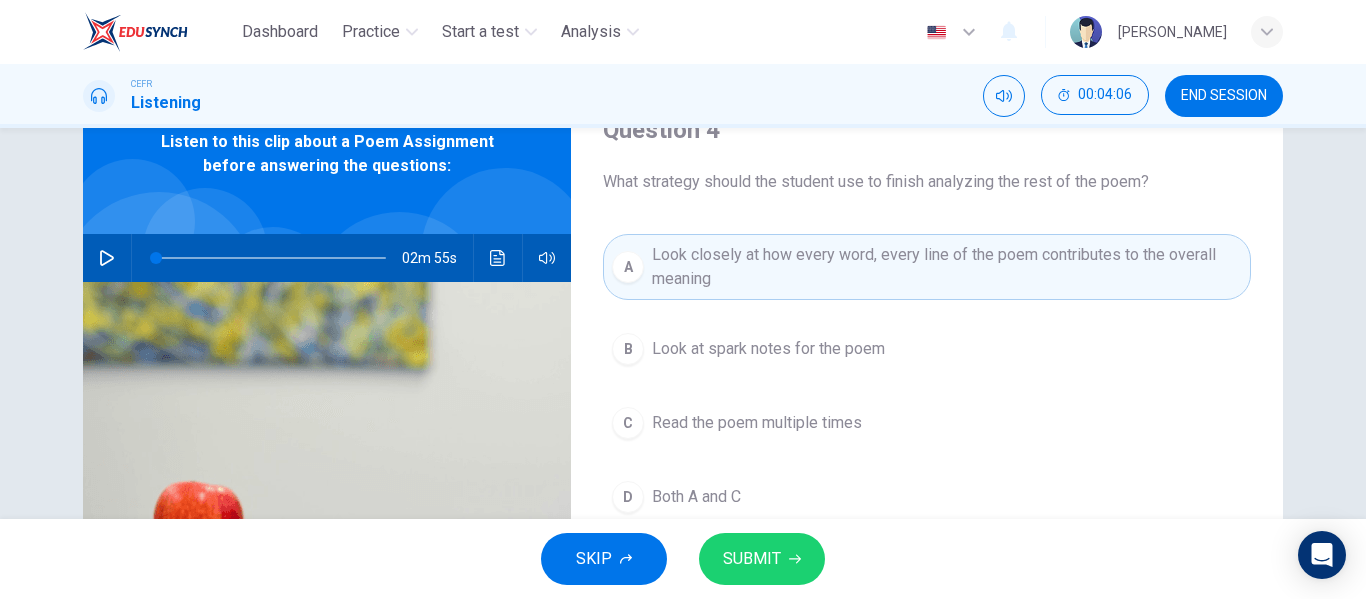 click 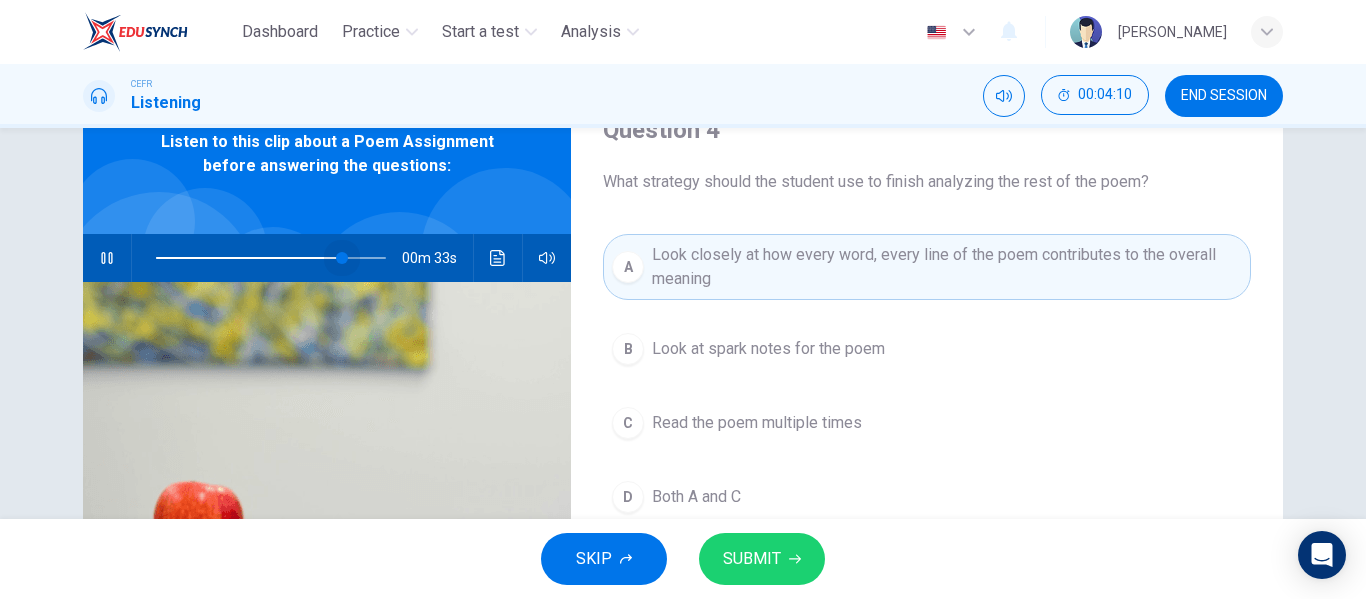 drag, startPoint x: 150, startPoint y: 254, endPoint x: 343, endPoint y: 261, distance: 193.1269 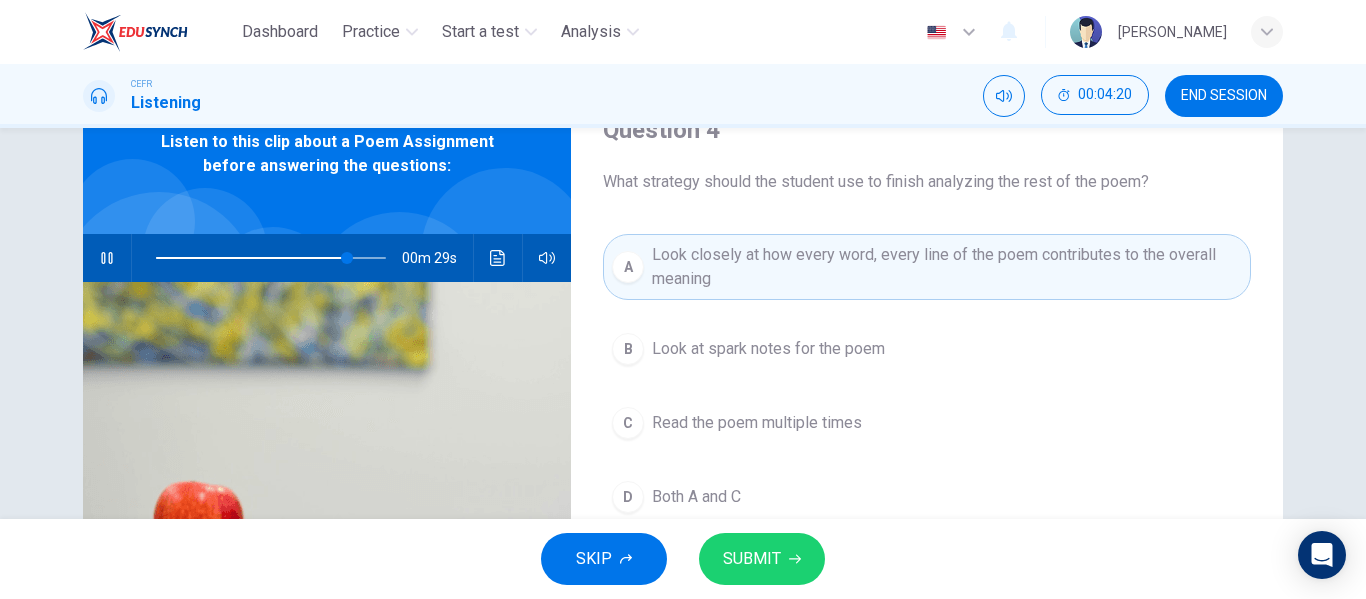 click 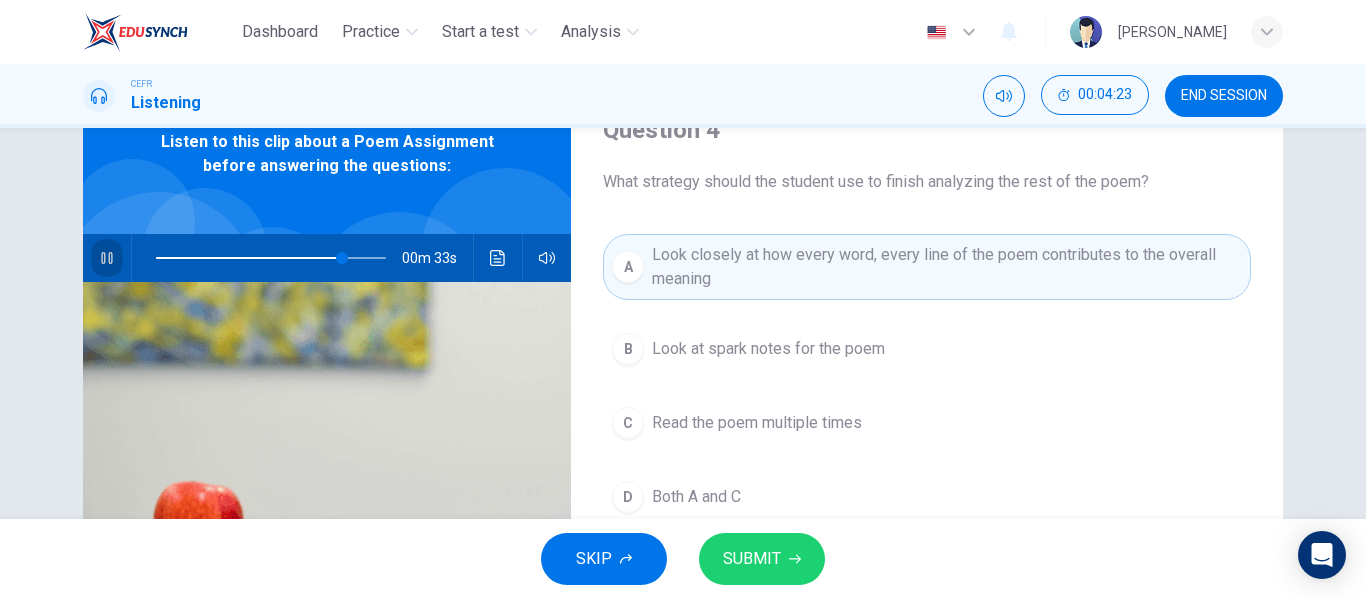 click 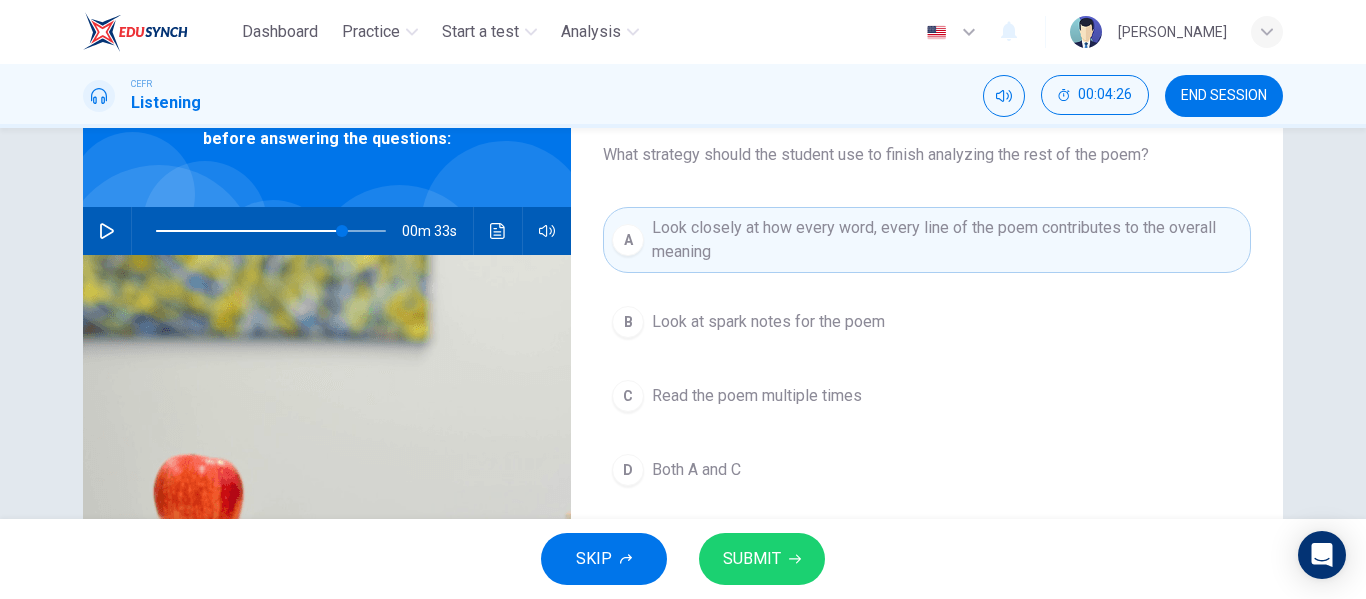 scroll, scrollTop: 120, scrollLeft: 0, axis: vertical 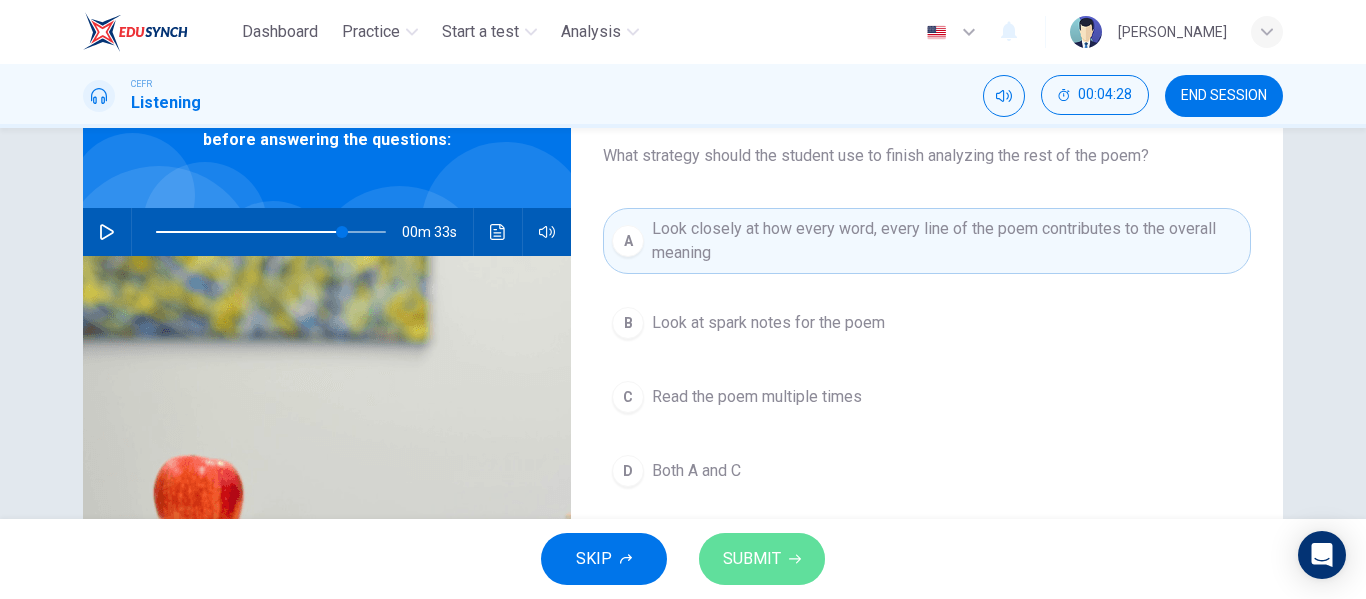 click on "SUBMIT" at bounding box center [762, 559] 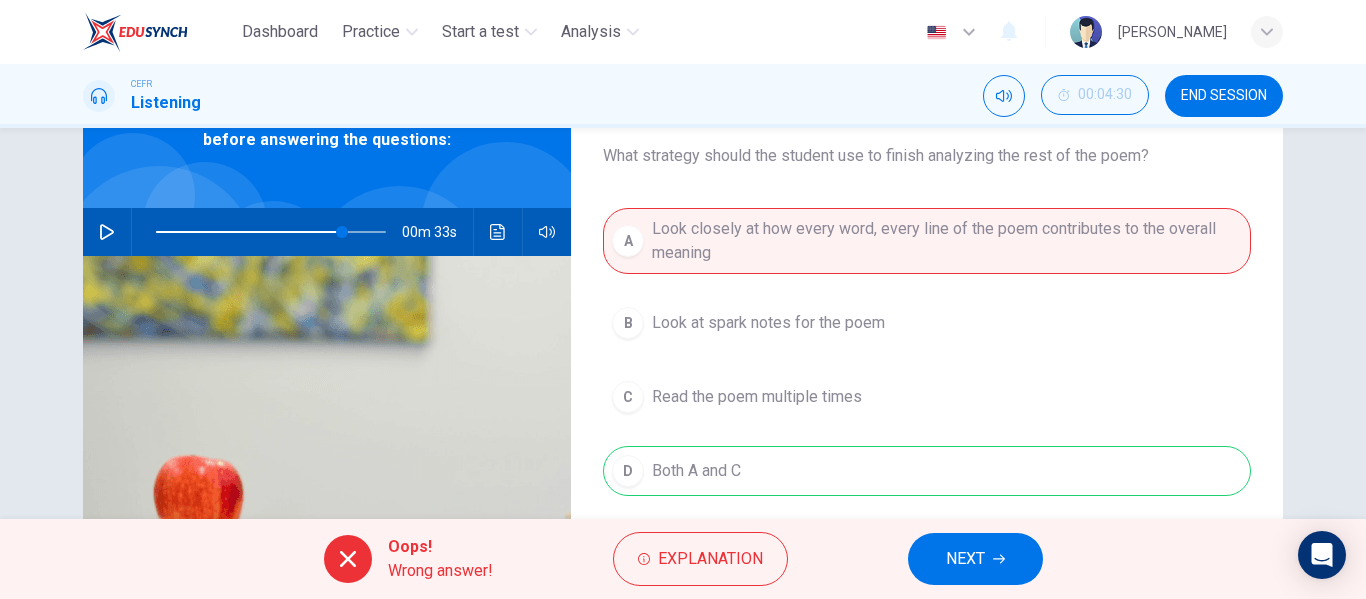scroll, scrollTop: 189, scrollLeft: 0, axis: vertical 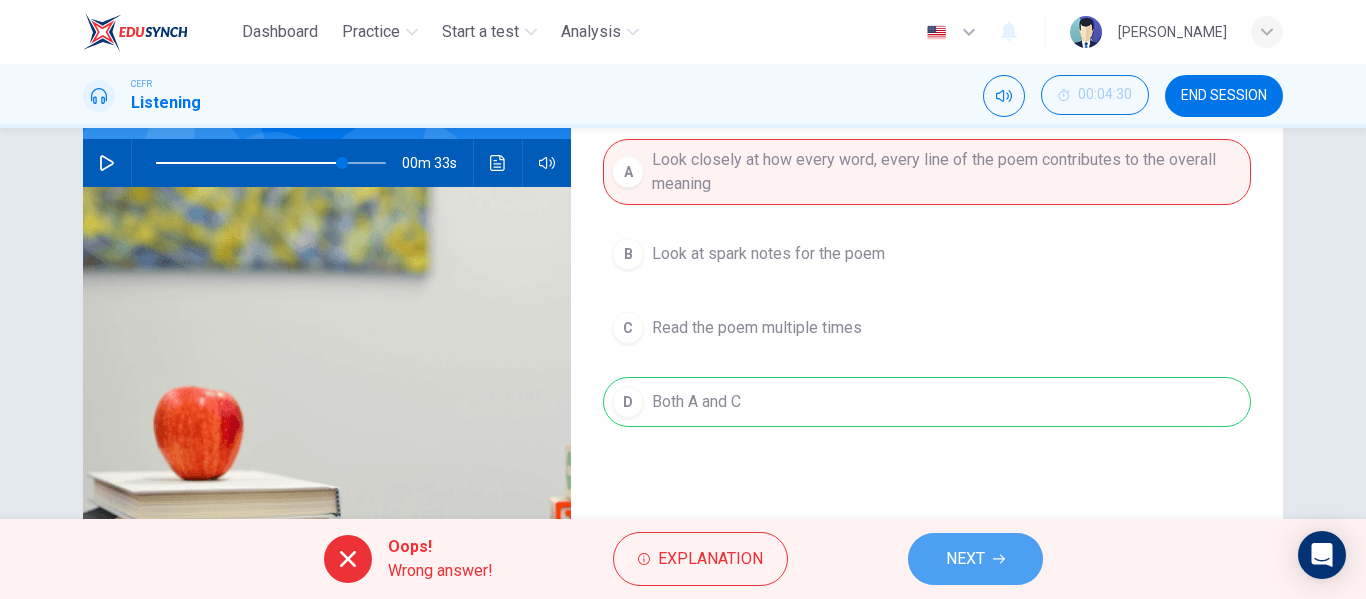 click on "NEXT" at bounding box center (965, 559) 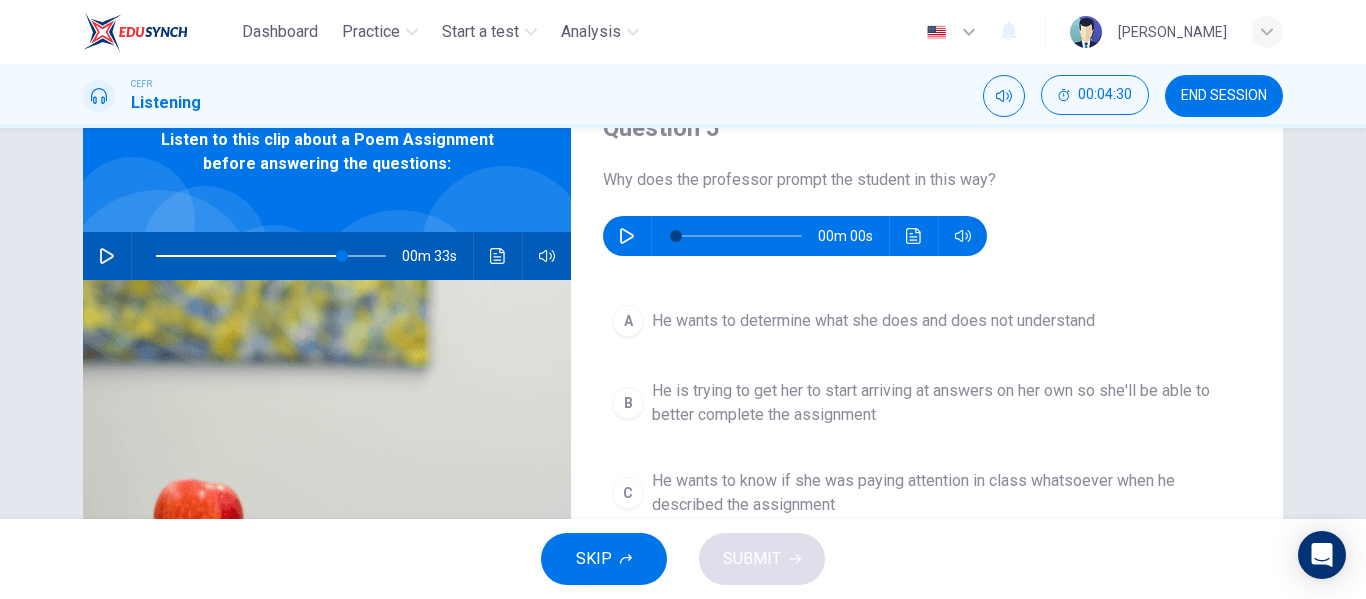scroll, scrollTop: 95, scrollLeft: 0, axis: vertical 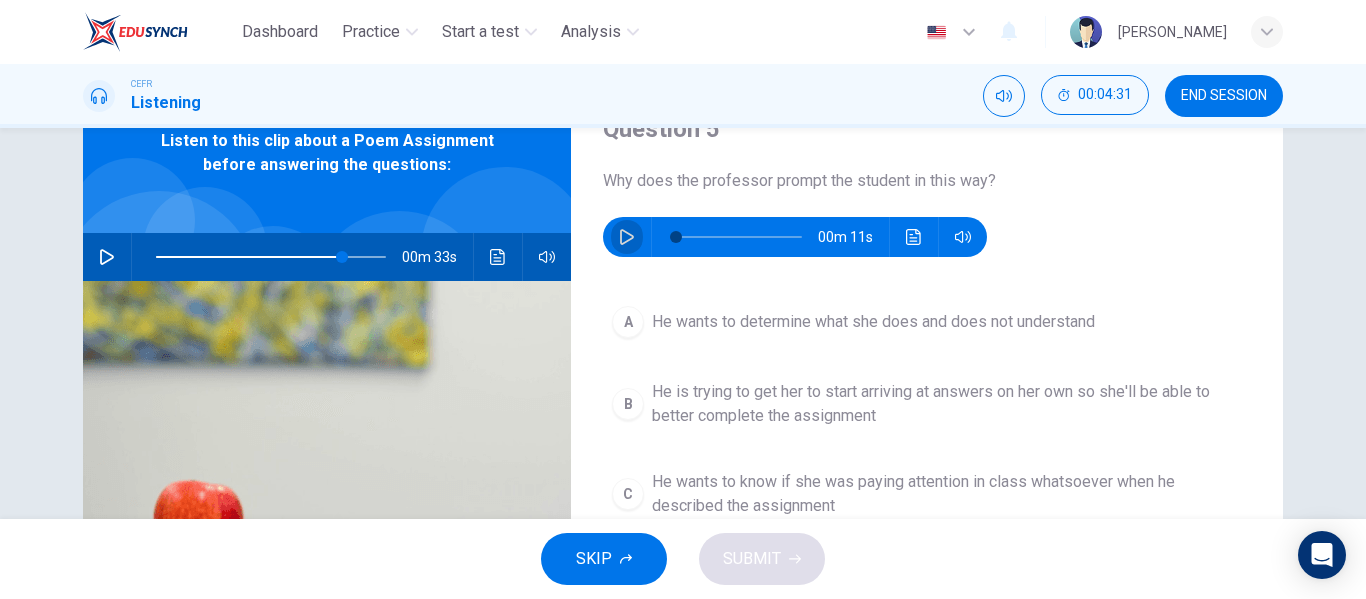 click at bounding box center (627, 237) 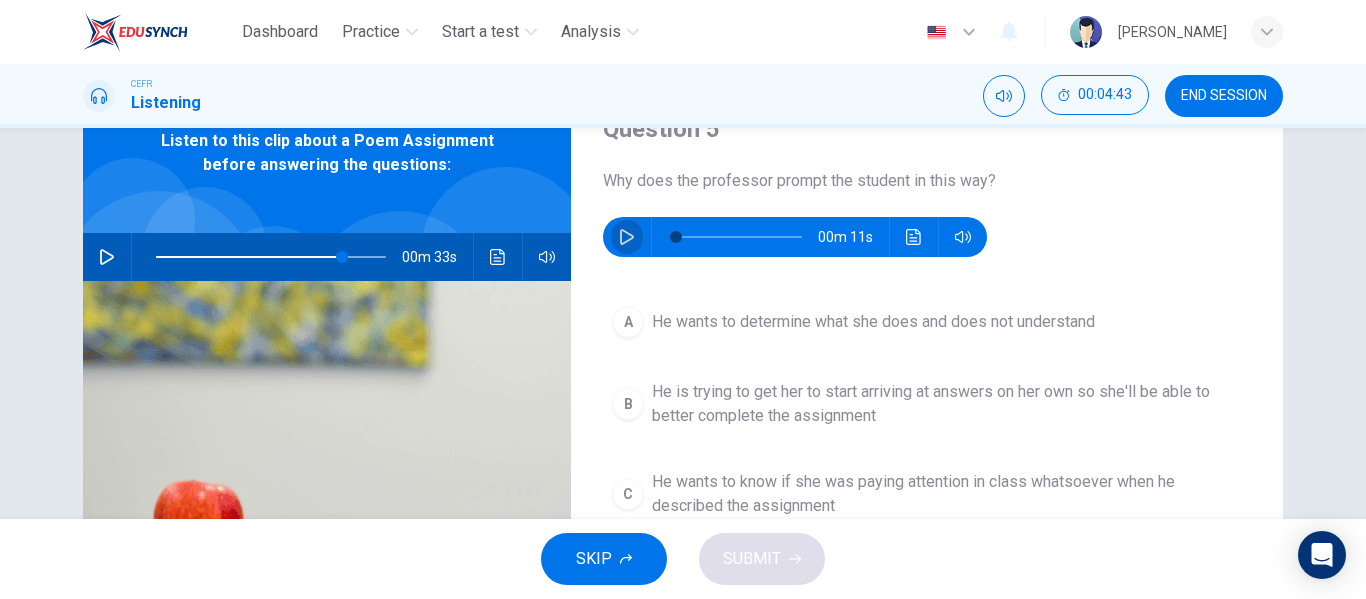 click 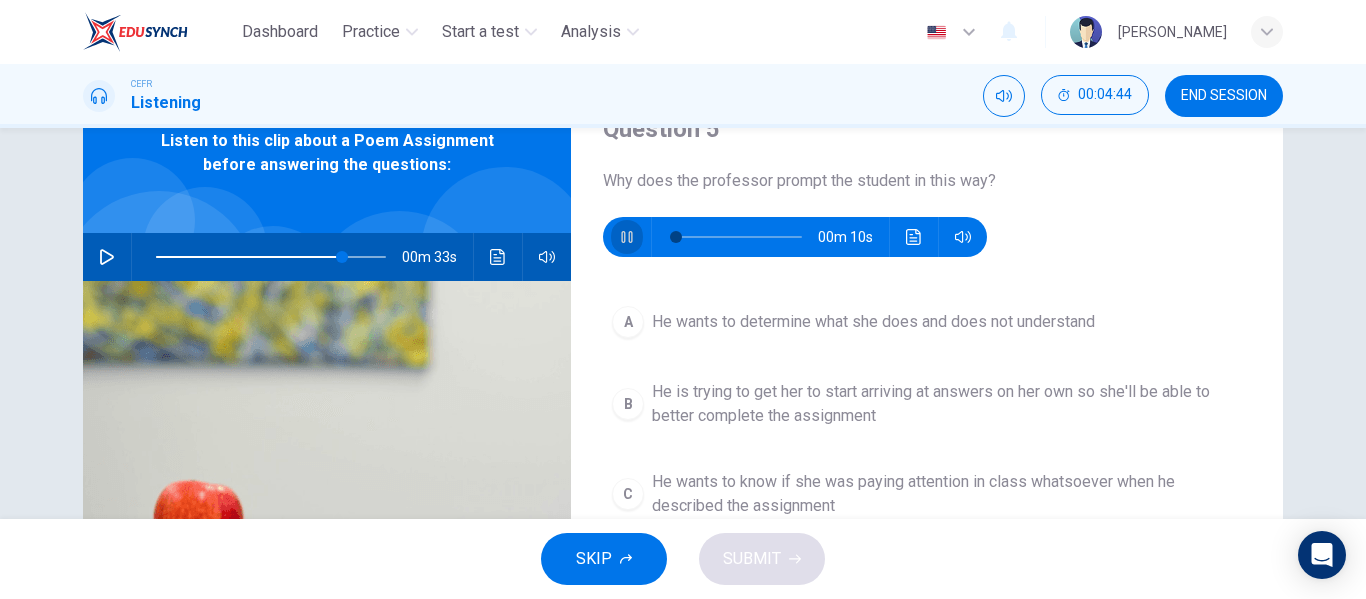 click 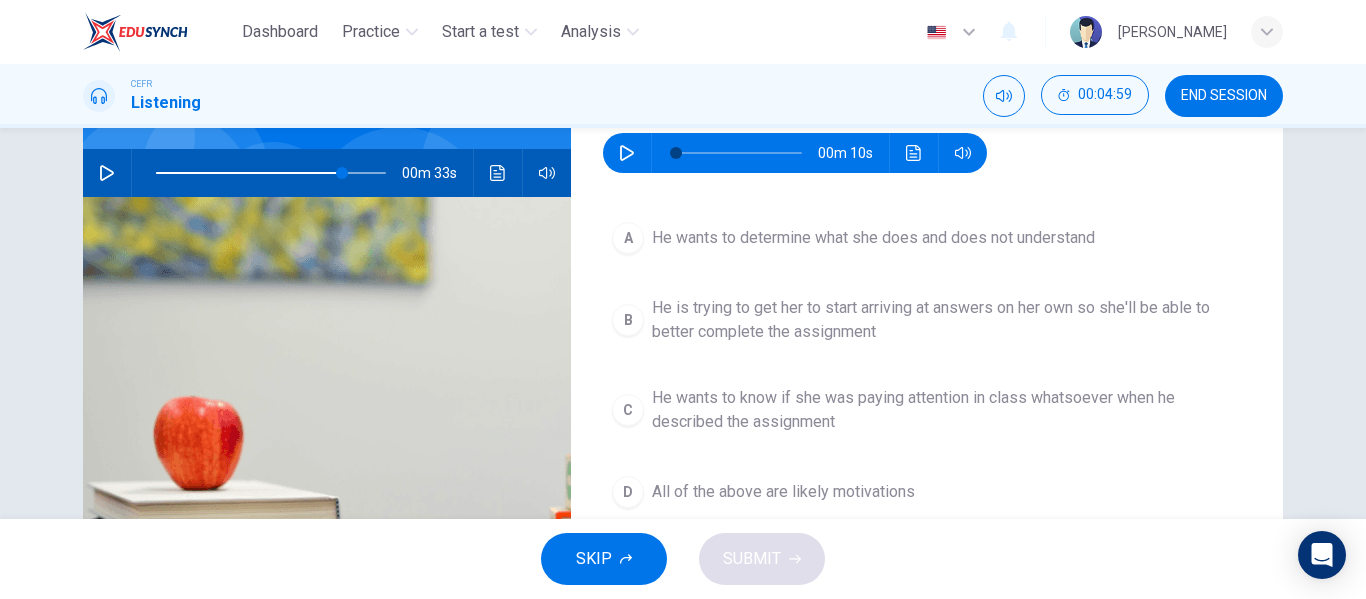 scroll, scrollTop: 178, scrollLeft: 0, axis: vertical 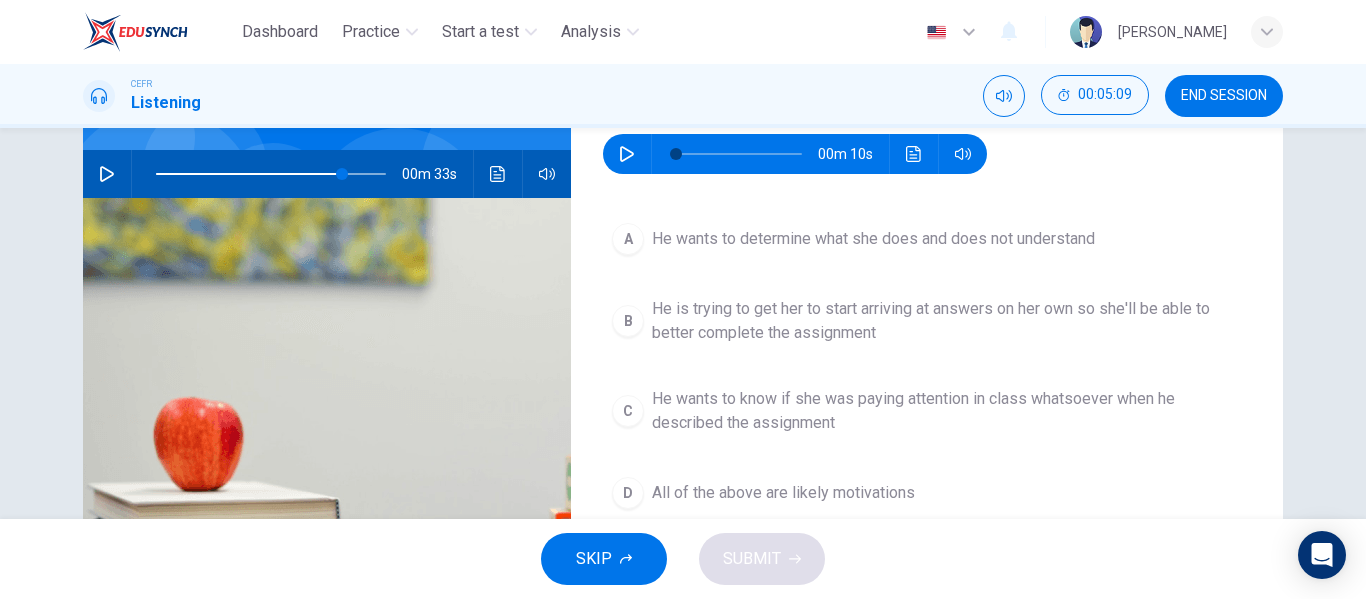 click on "A" at bounding box center [628, 239] 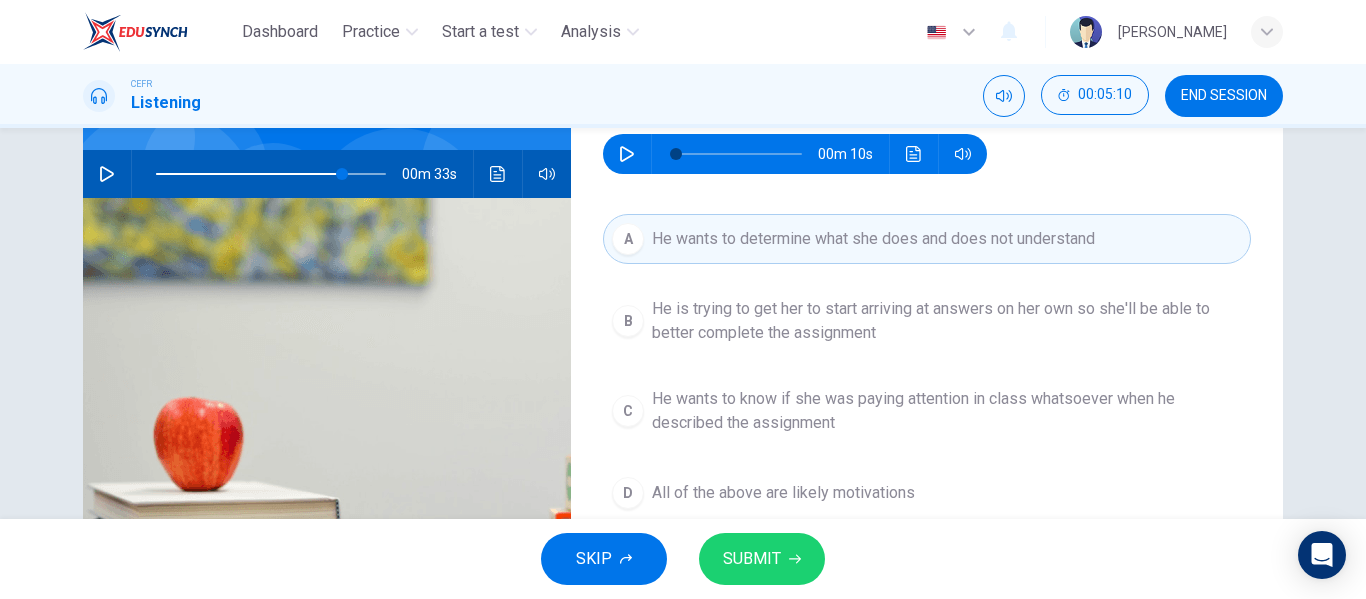 click on "SUBMIT" at bounding box center (752, 559) 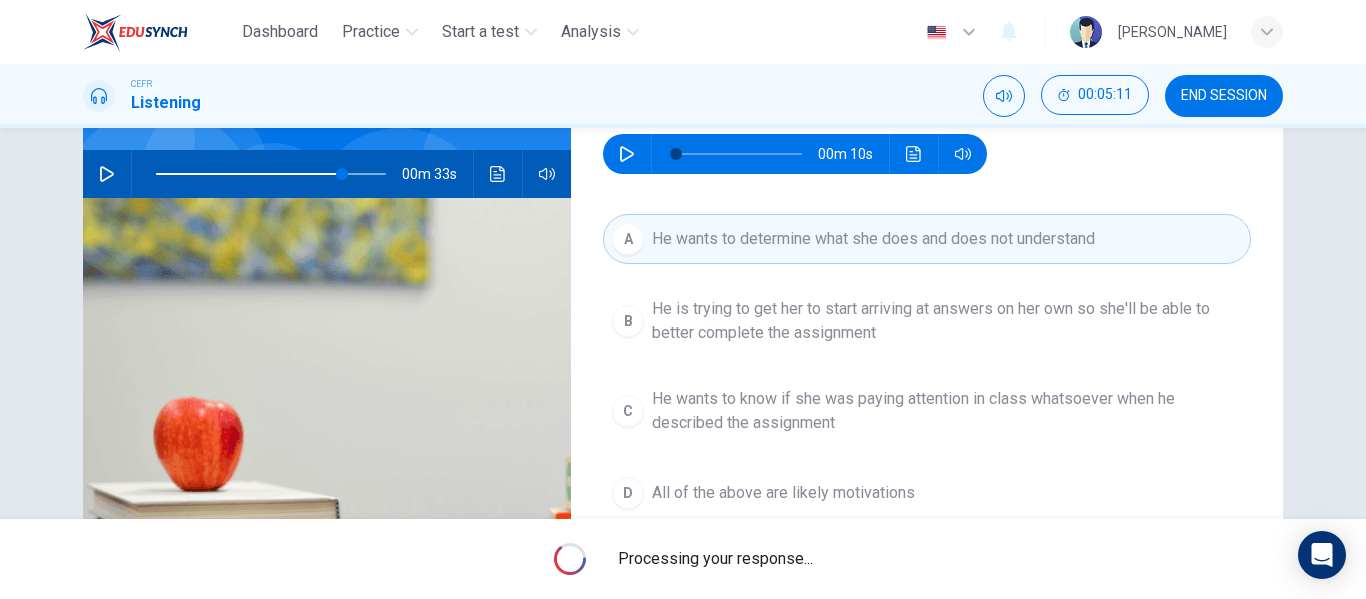 type on "81" 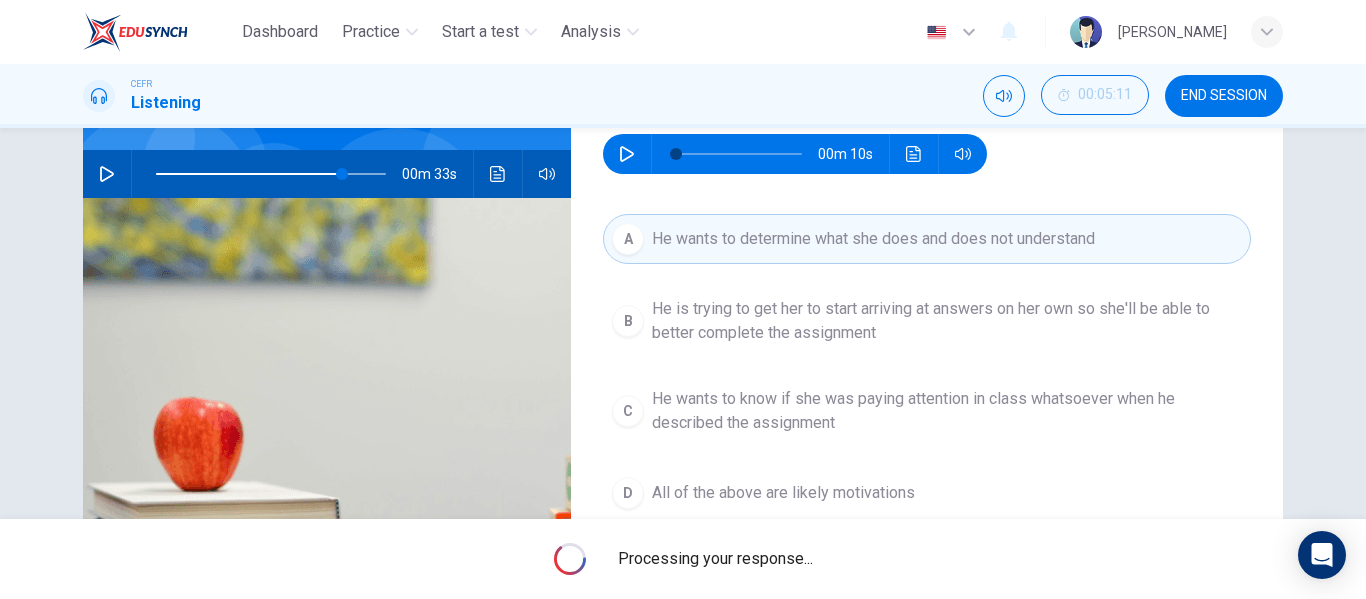 type on "81" 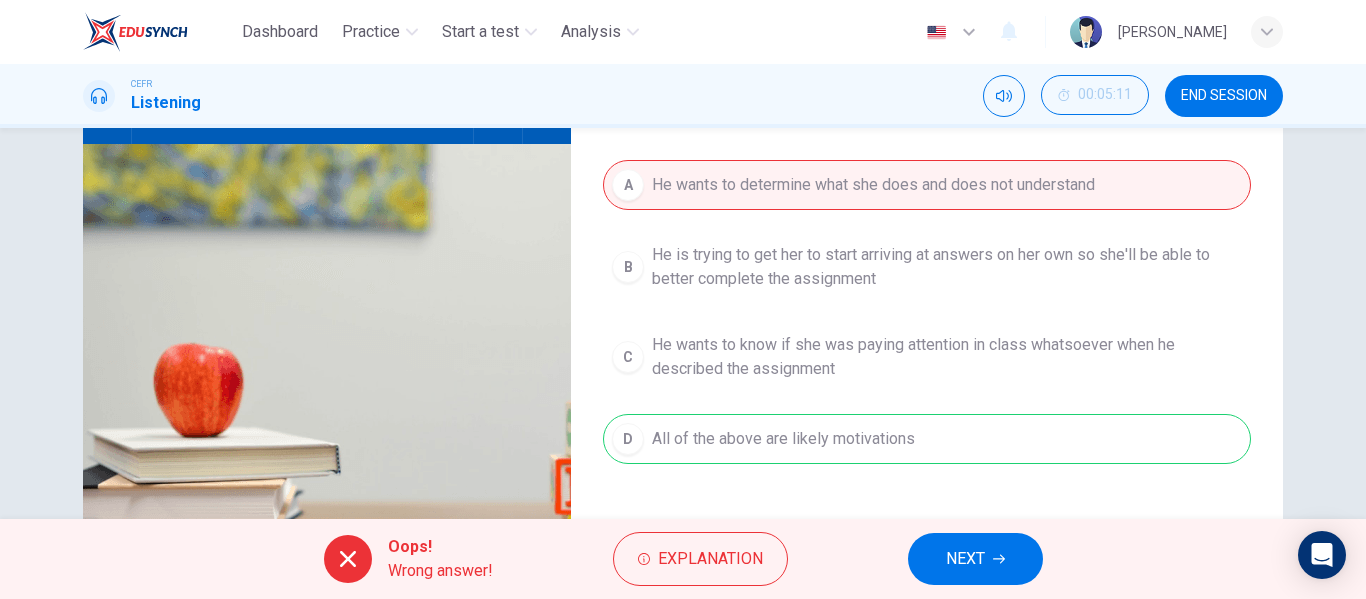 scroll, scrollTop: 297, scrollLeft: 0, axis: vertical 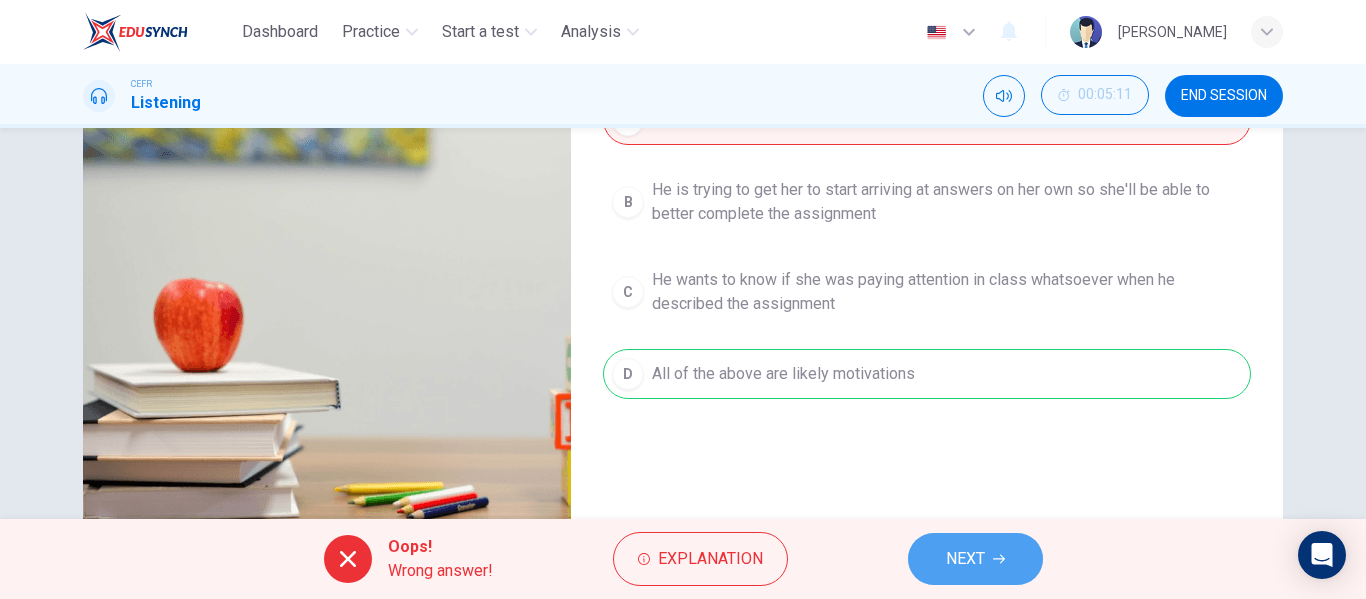 click on "NEXT" at bounding box center (975, 559) 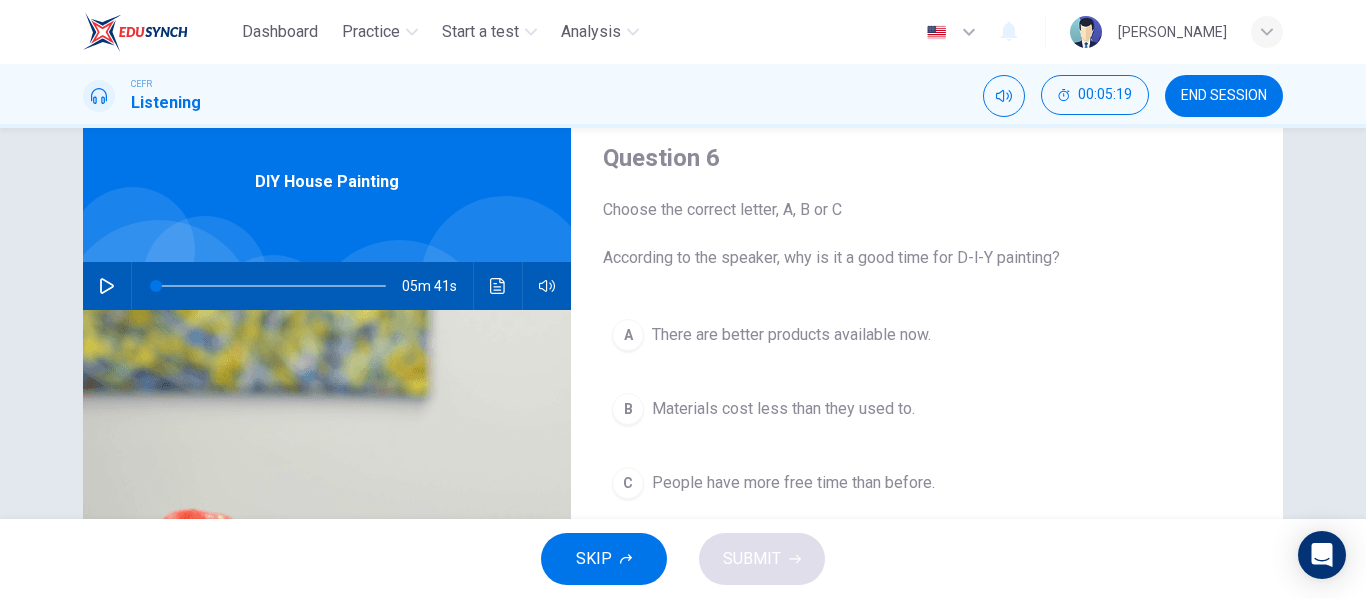 scroll, scrollTop: 65, scrollLeft: 0, axis: vertical 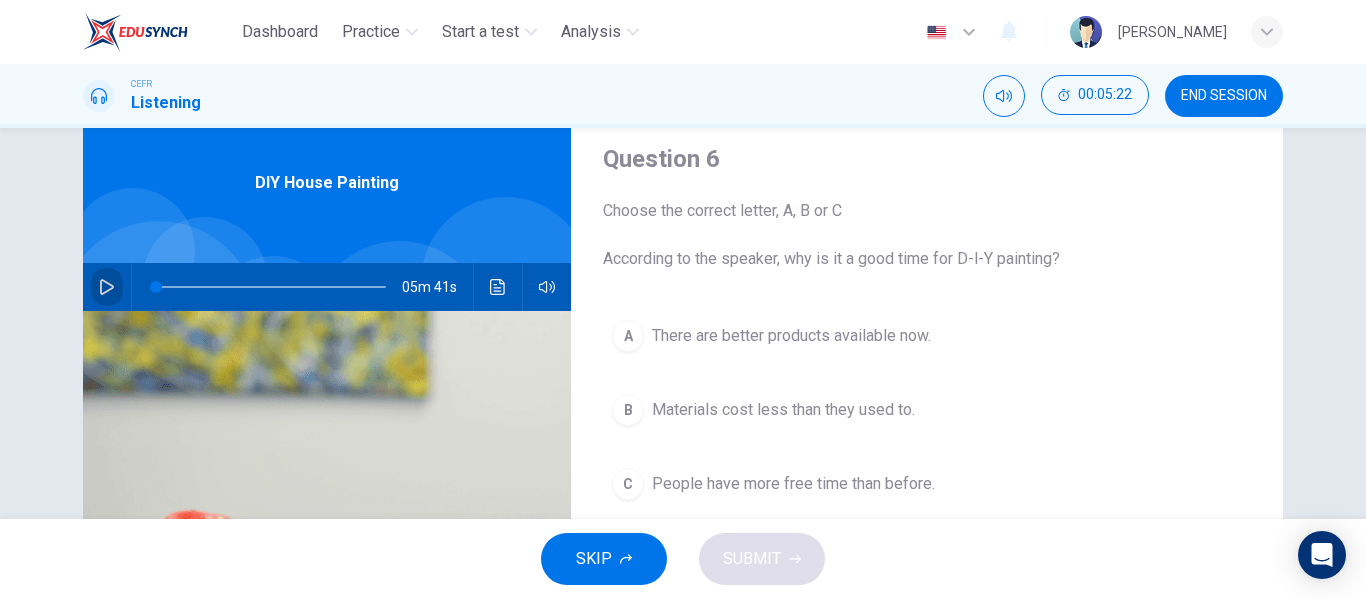 click 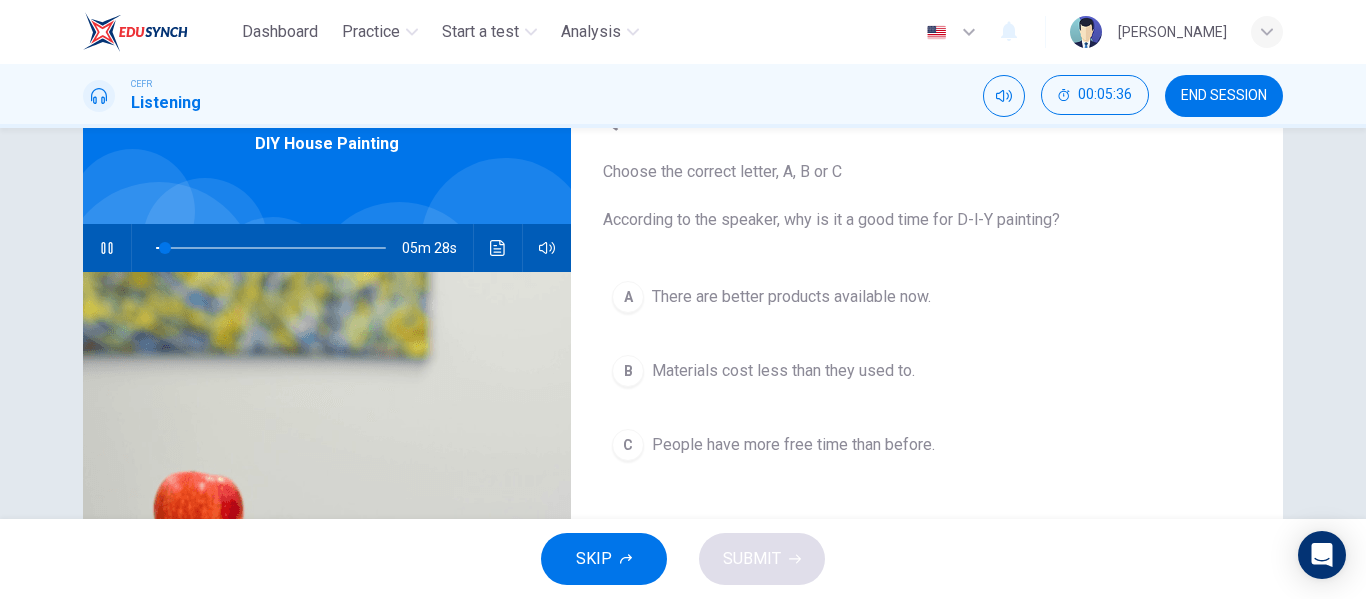 scroll, scrollTop: 8, scrollLeft: 0, axis: vertical 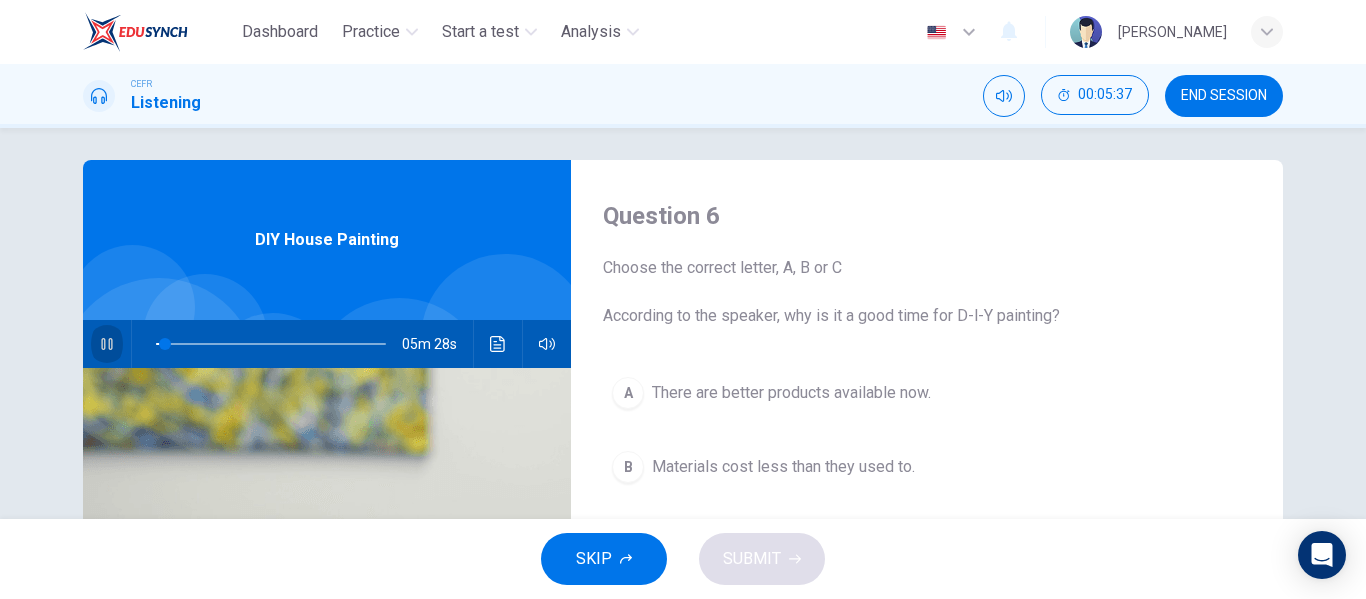 click 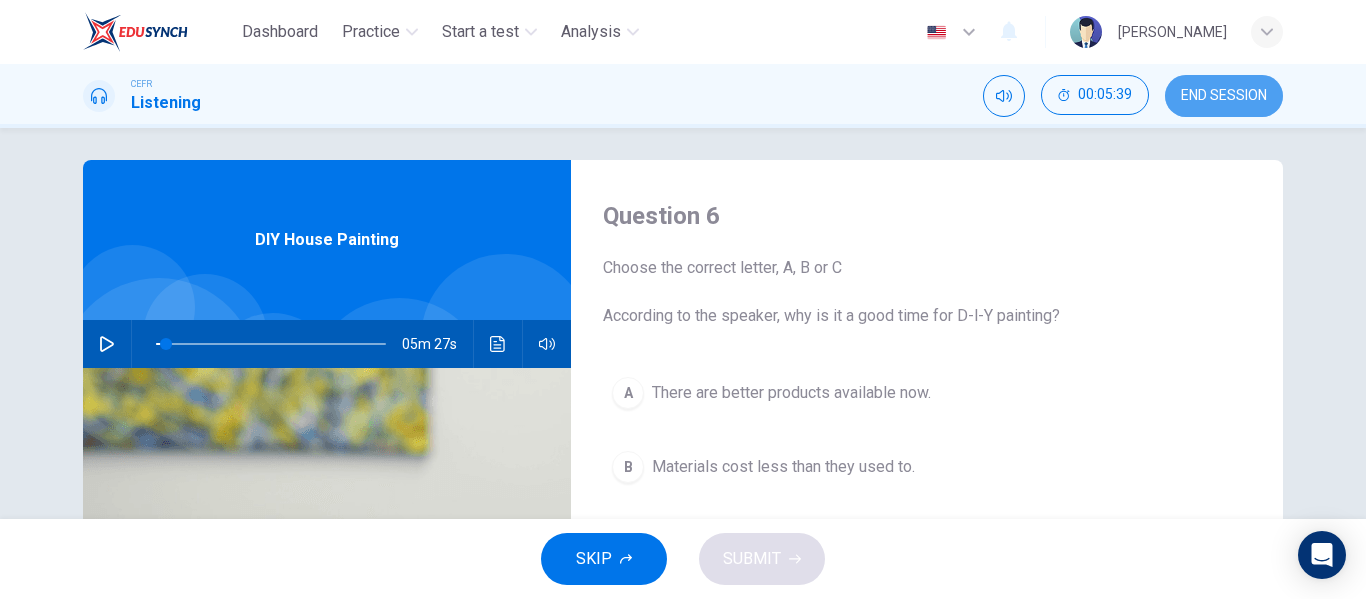 click on "END SESSION" at bounding box center (1224, 96) 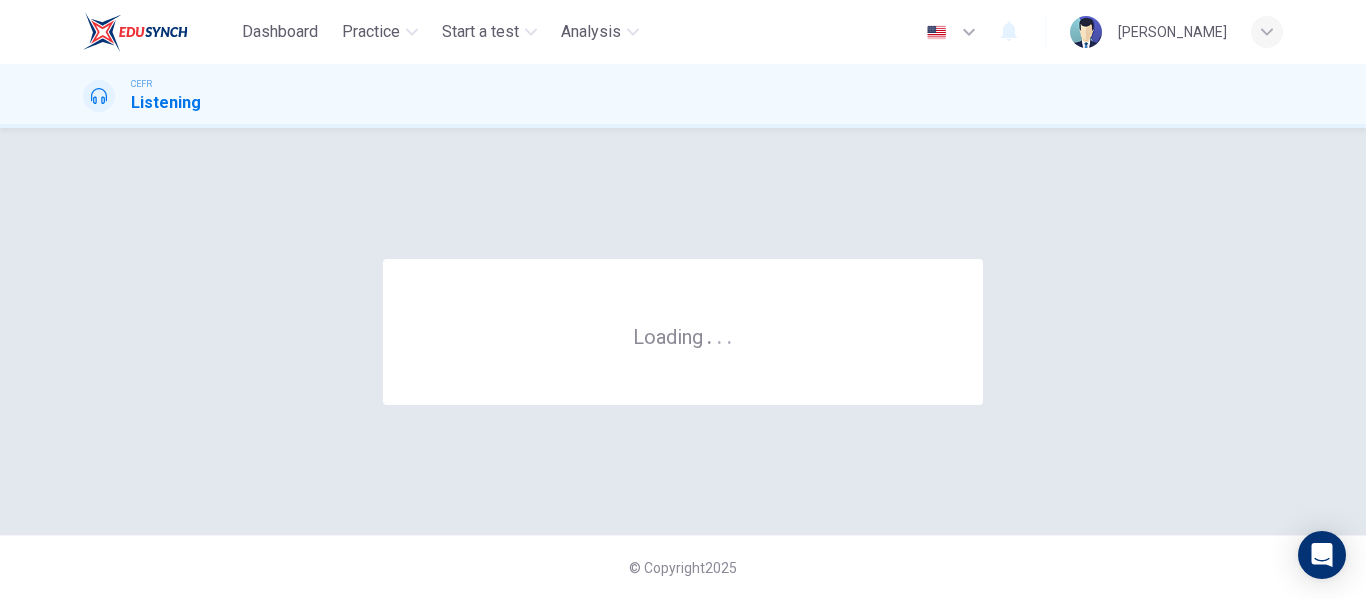 scroll, scrollTop: 0, scrollLeft: 0, axis: both 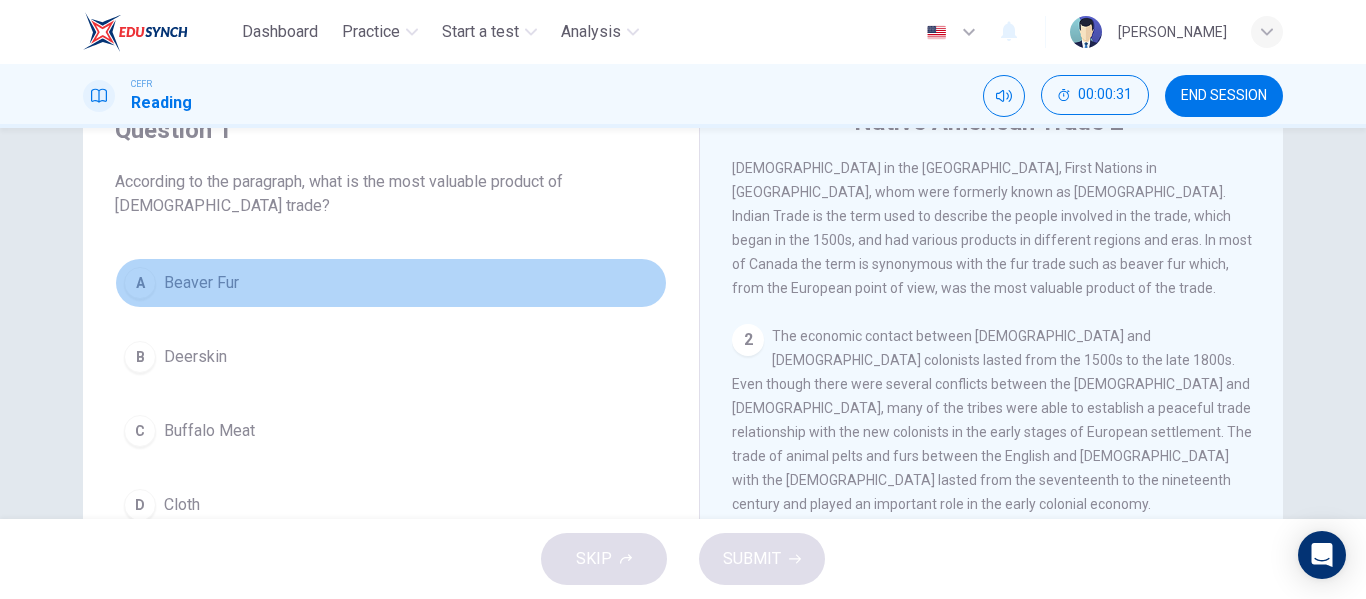 click on "A" at bounding box center [140, 283] 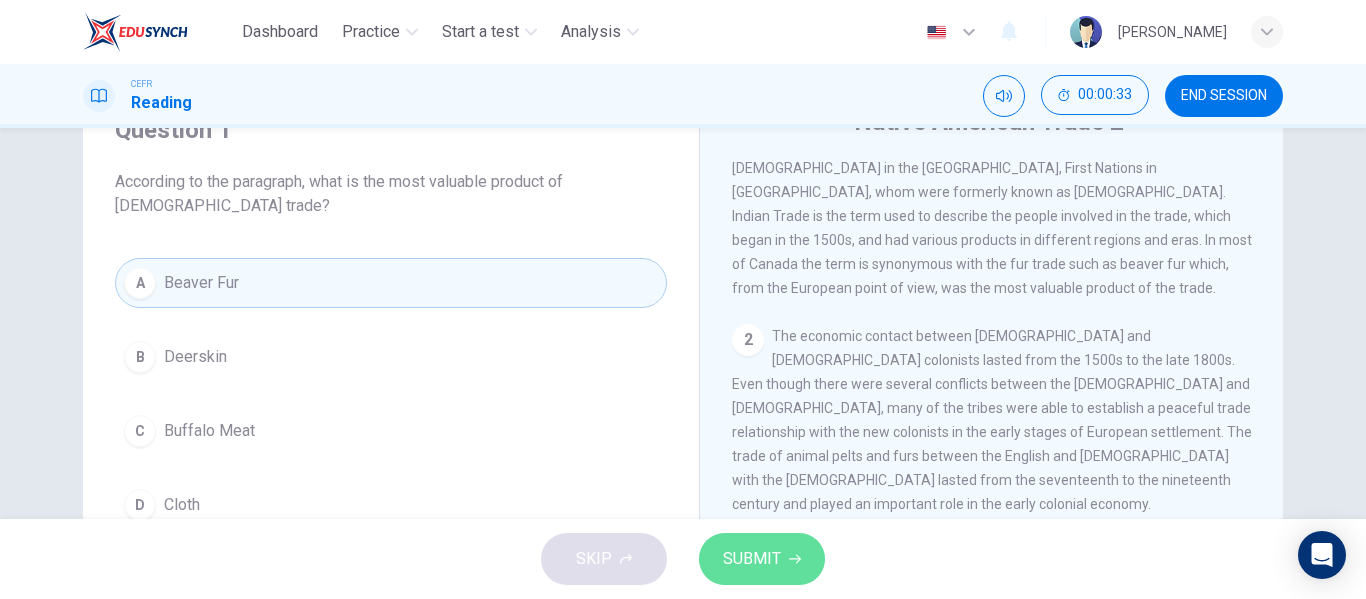 click on "SUBMIT" at bounding box center [752, 559] 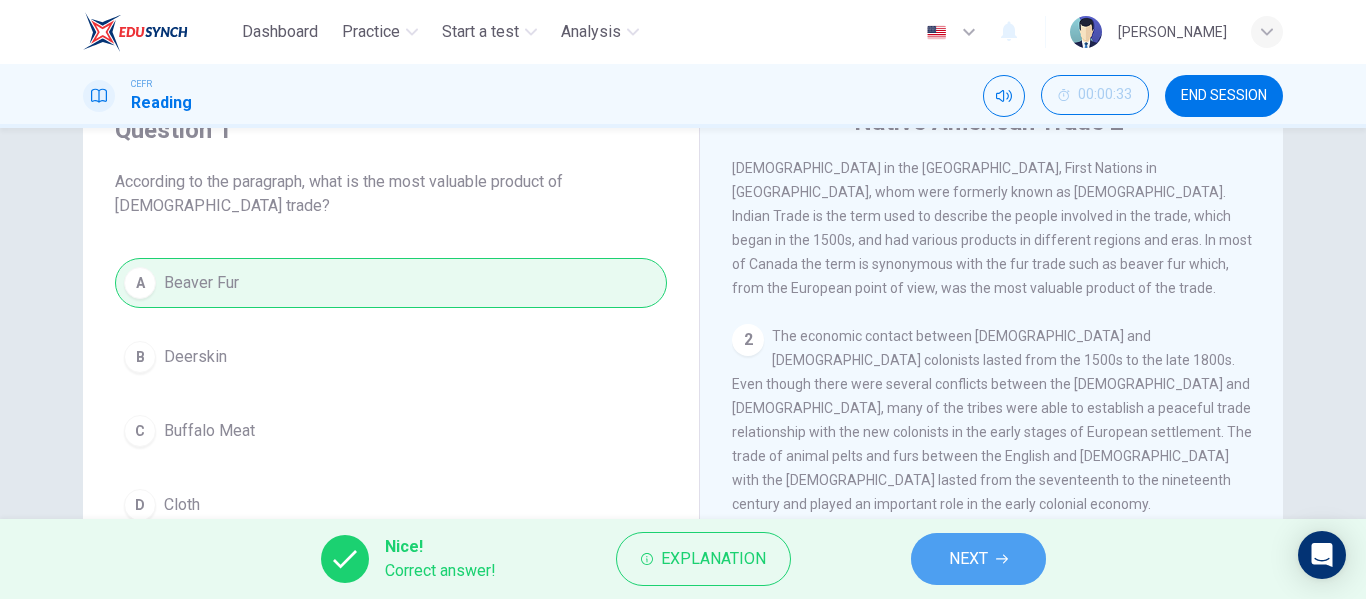 click on "NEXT" at bounding box center (968, 559) 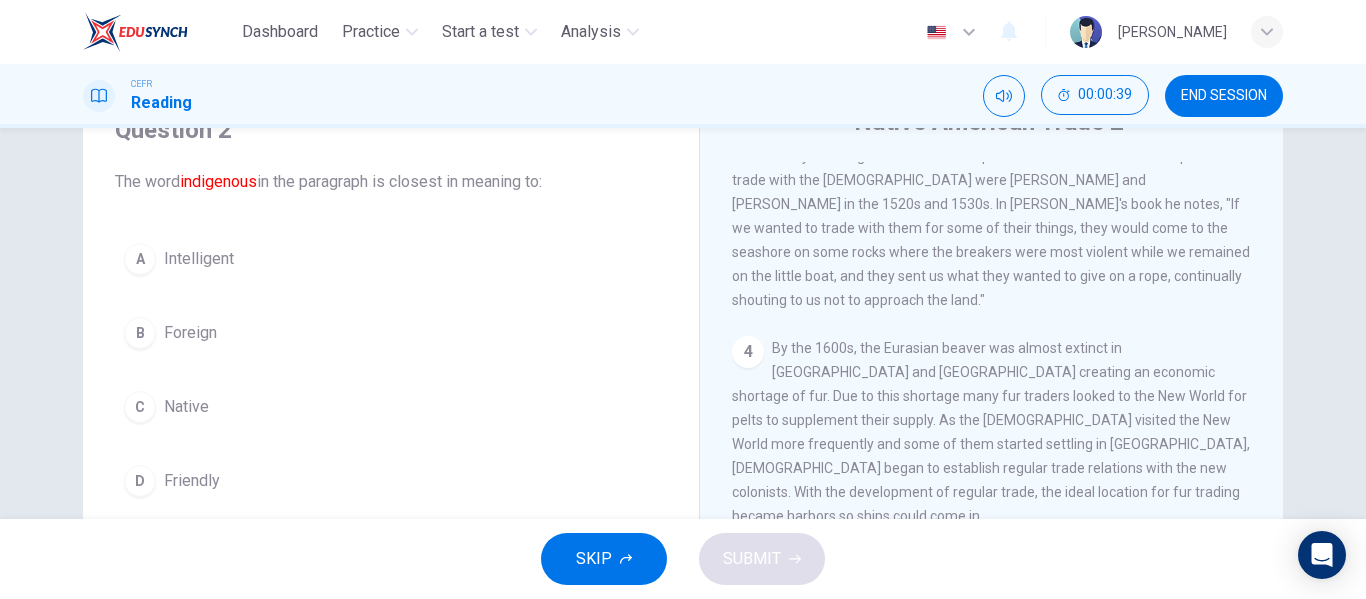 scroll, scrollTop: 737, scrollLeft: 0, axis: vertical 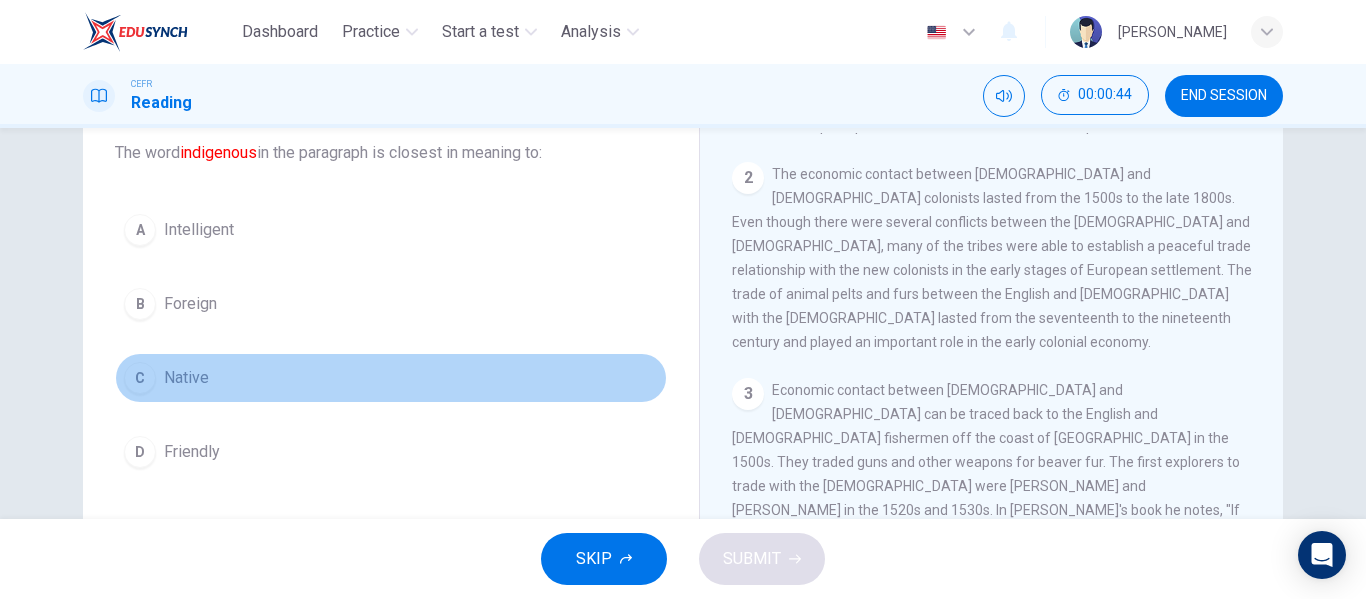 click on "C" at bounding box center [140, 378] 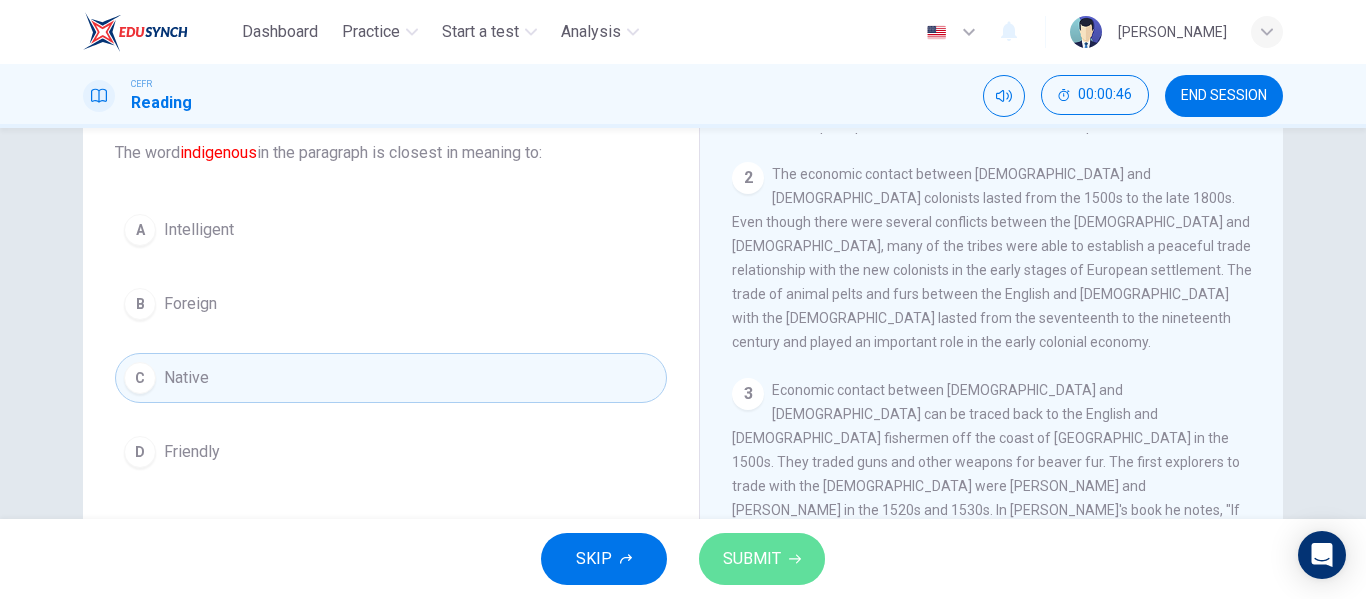 click on "SUBMIT" at bounding box center [762, 559] 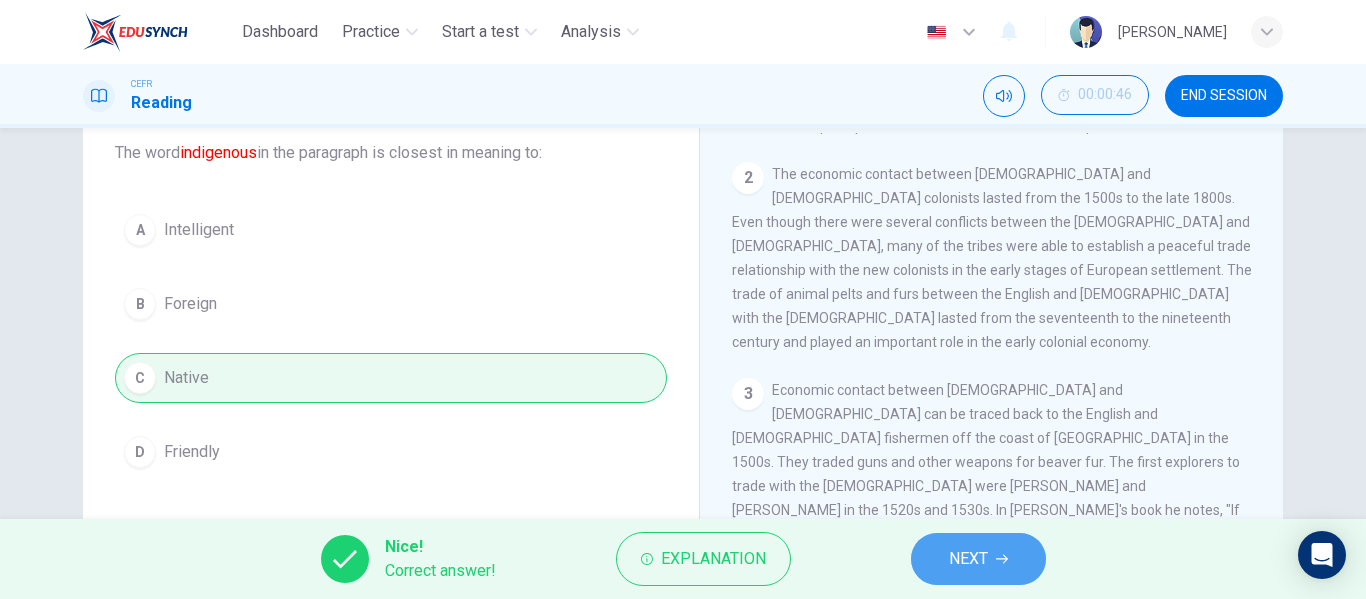click on "NEXT" at bounding box center (968, 559) 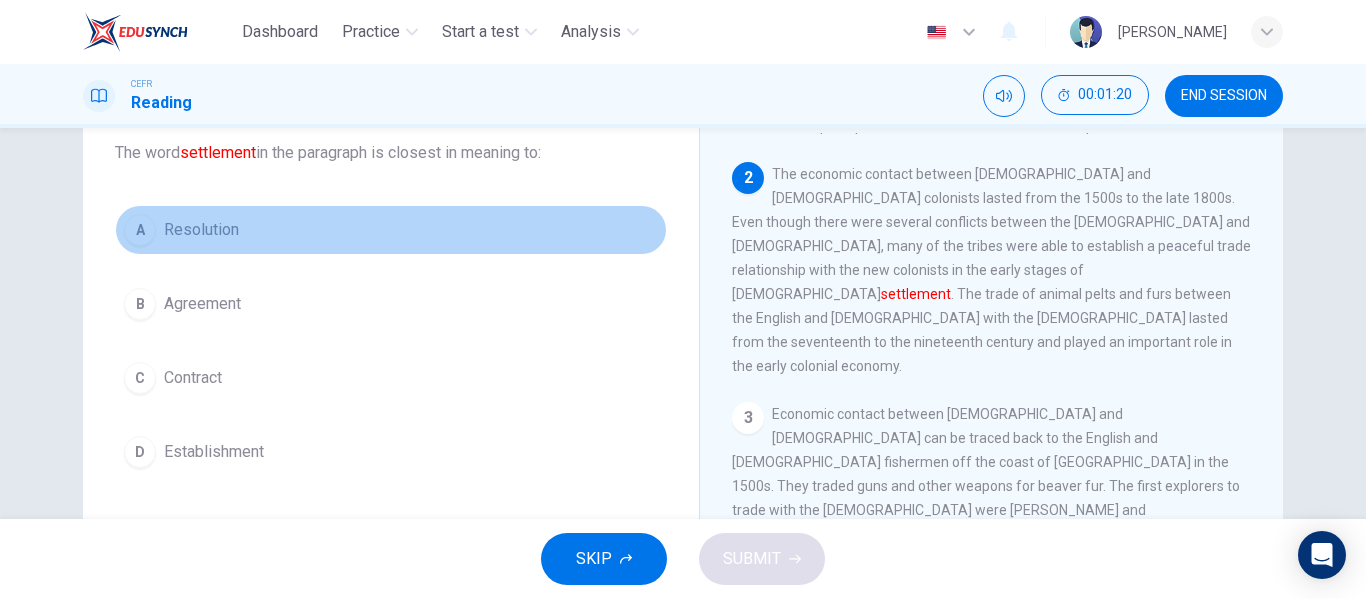 click on "A" at bounding box center (140, 230) 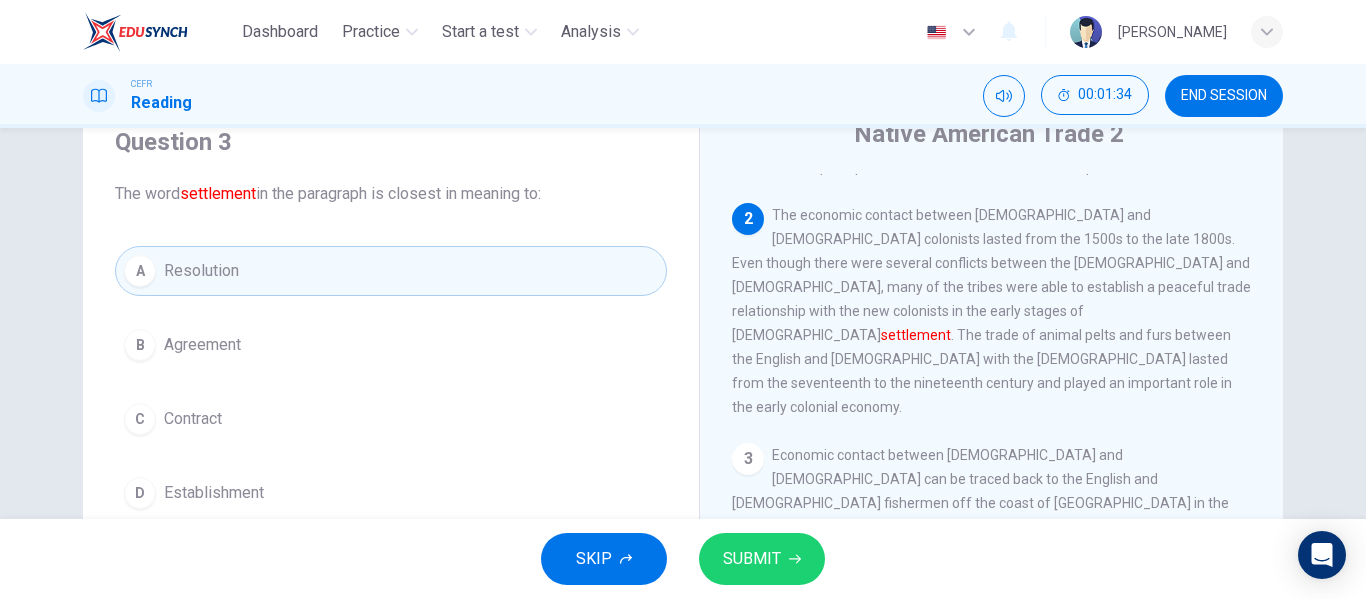 scroll, scrollTop: 178, scrollLeft: 0, axis: vertical 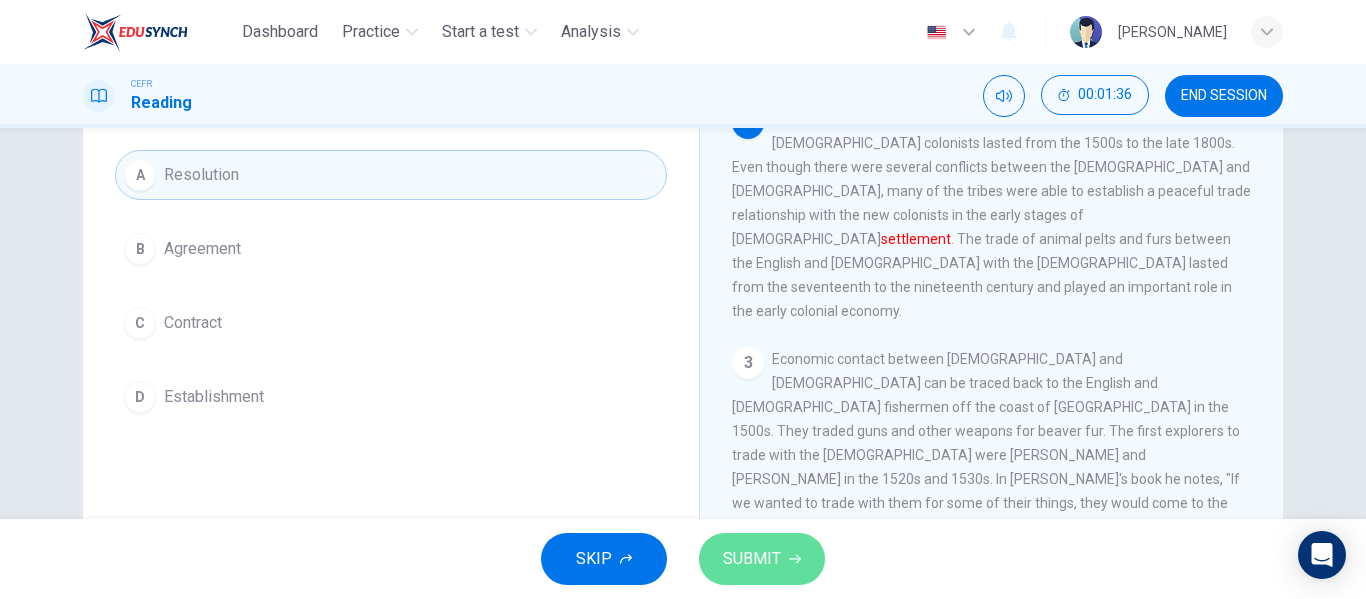 click on "SUBMIT" at bounding box center [752, 559] 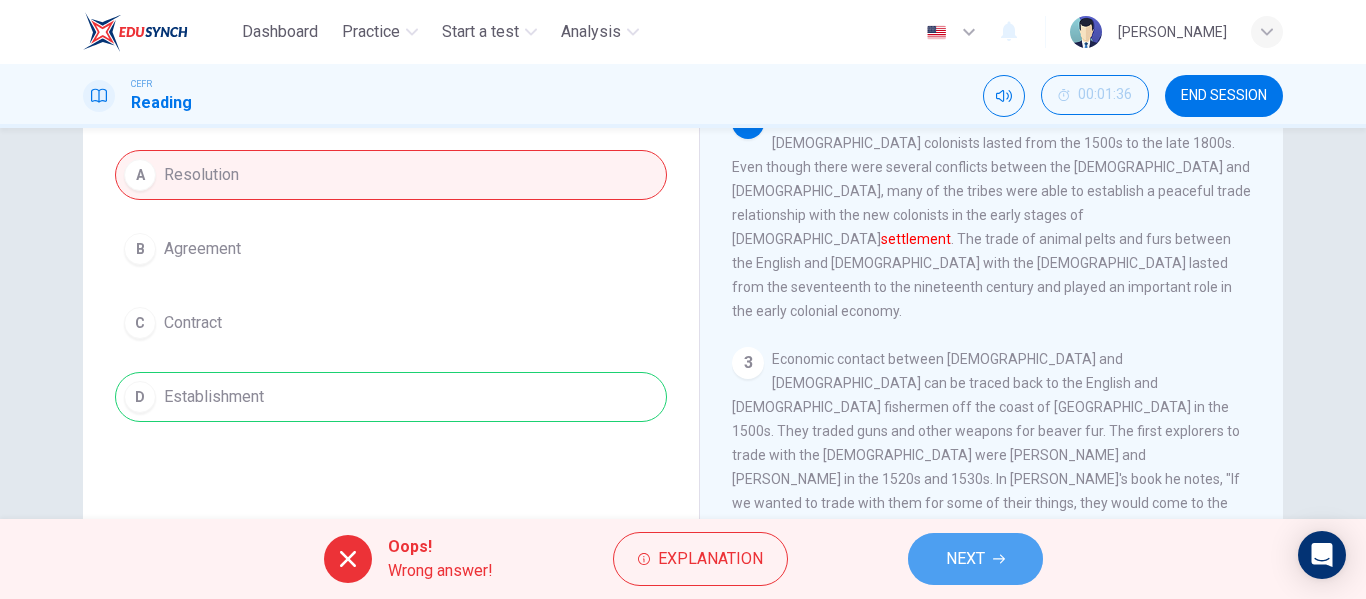 click on "NEXT" at bounding box center (975, 559) 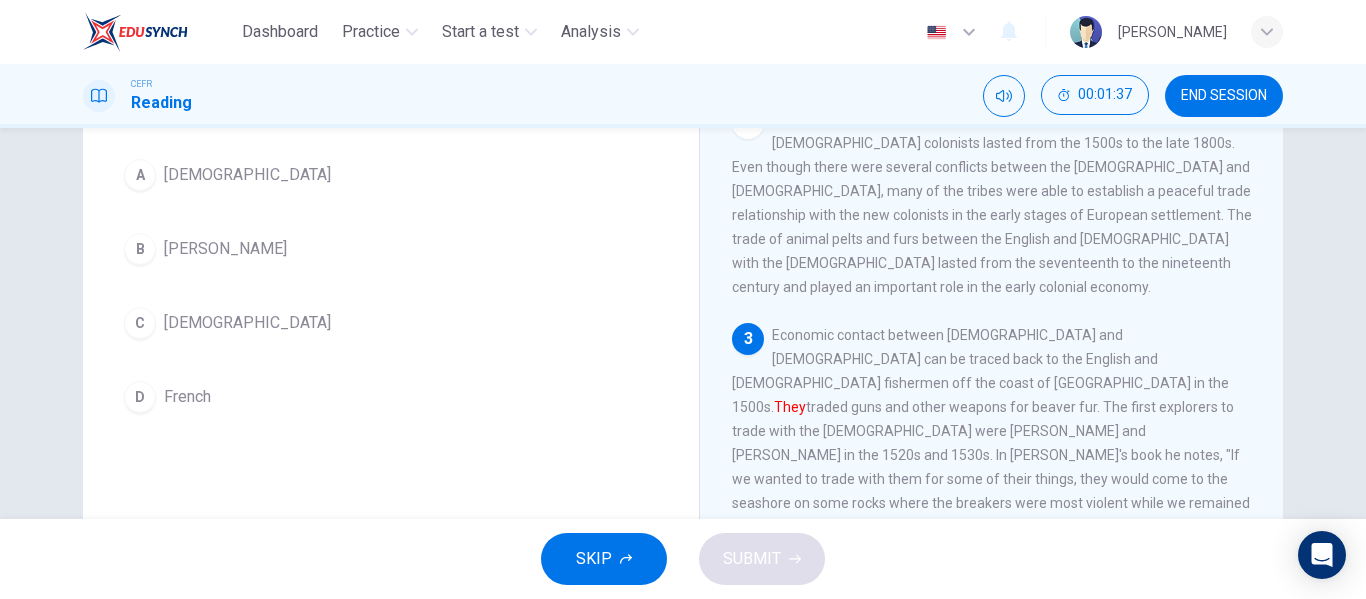 scroll, scrollTop: 124, scrollLeft: 0, axis: vertical 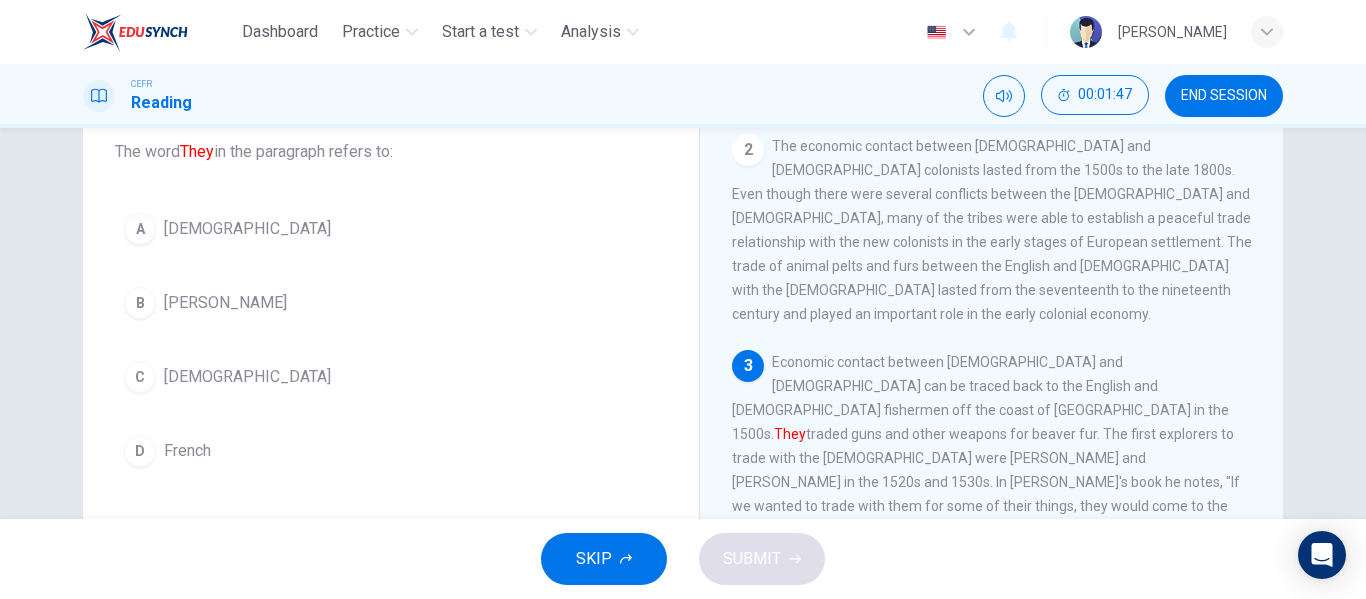 drag, startPoint x: 944, startPoint y: 330, endPoint x: 692, endPoint y: 350, distance: 252.7924 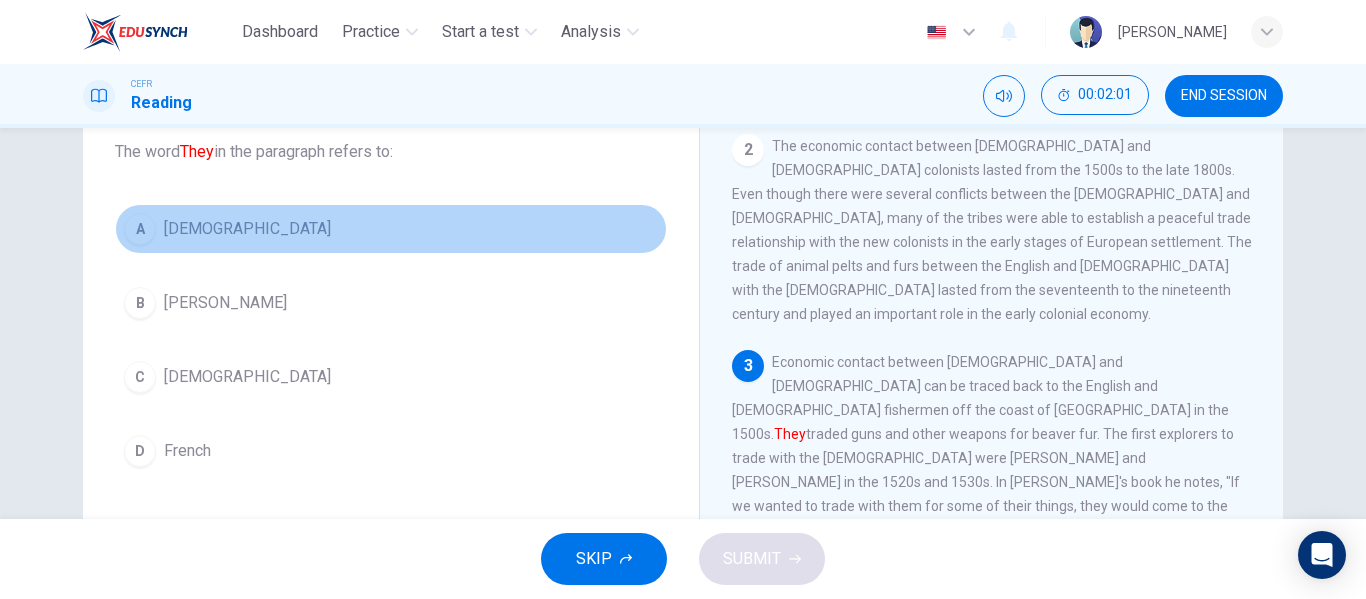 click on "A" at bounding box center (140, 229) 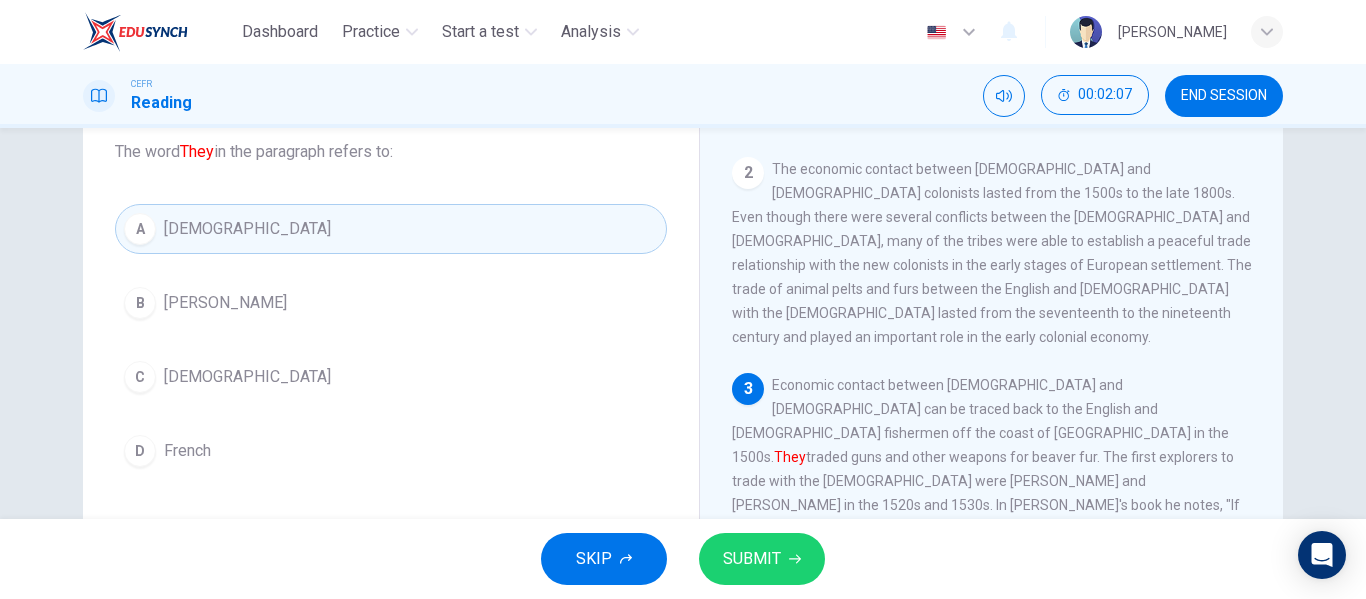 scroll, scrollTop: 0, scrollLeft: 0, axis: both 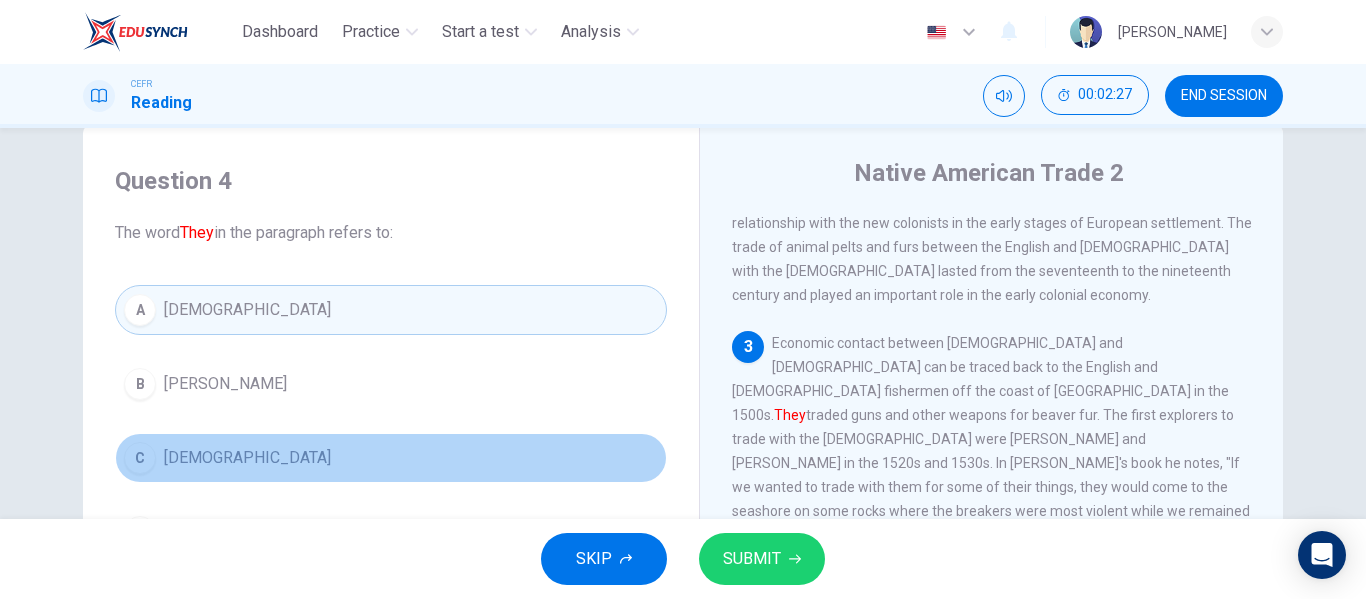 click on "C [DEMOGRAPHIC_DATA]" at bounding box center [391, 458] 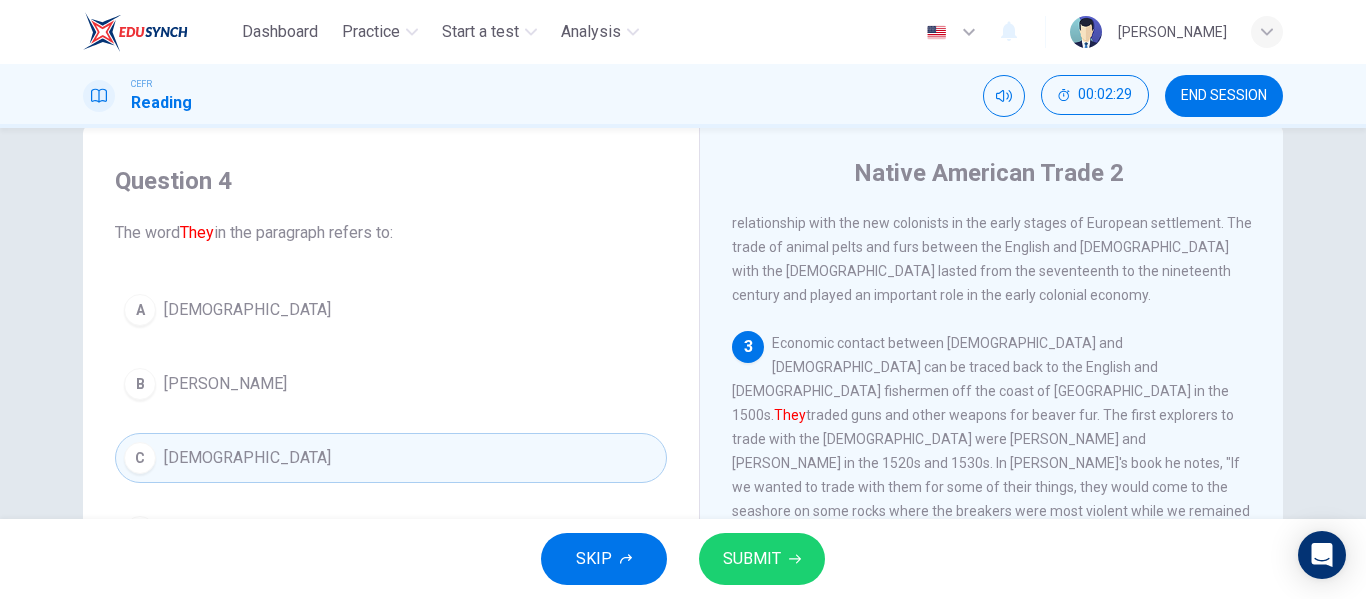 click on "SUBMIT" at bounding box center (762, 559) 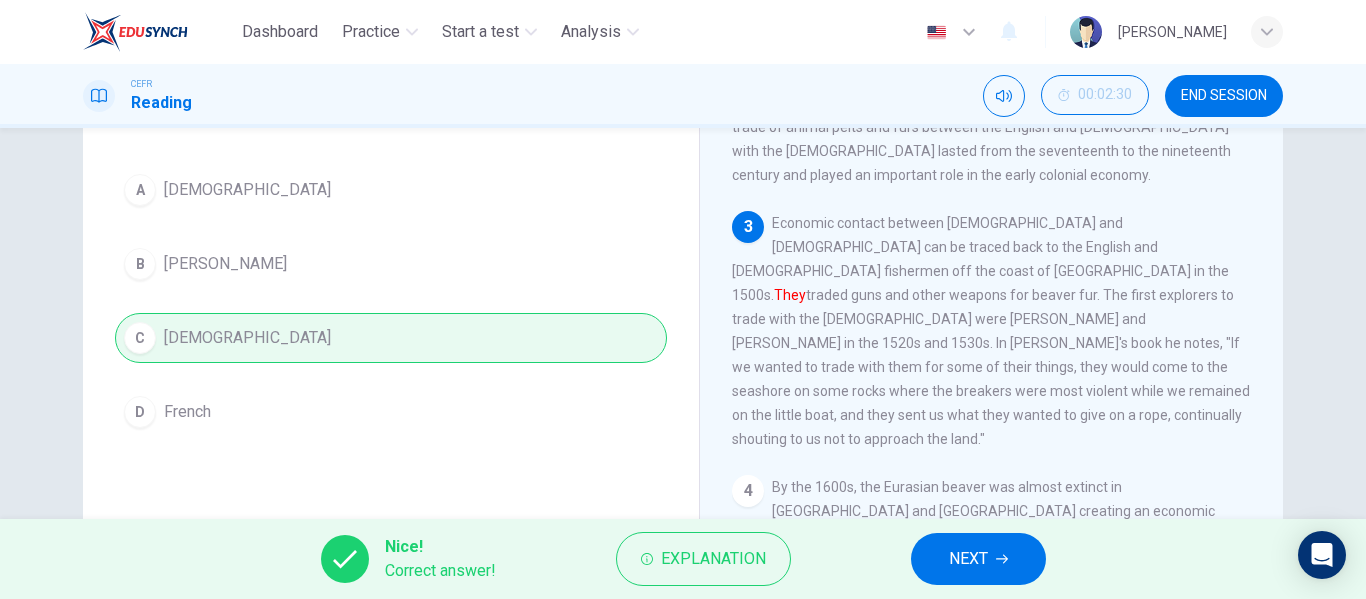 scroll, scrollTop: 164, scrollLeft: 0, axis: vertical 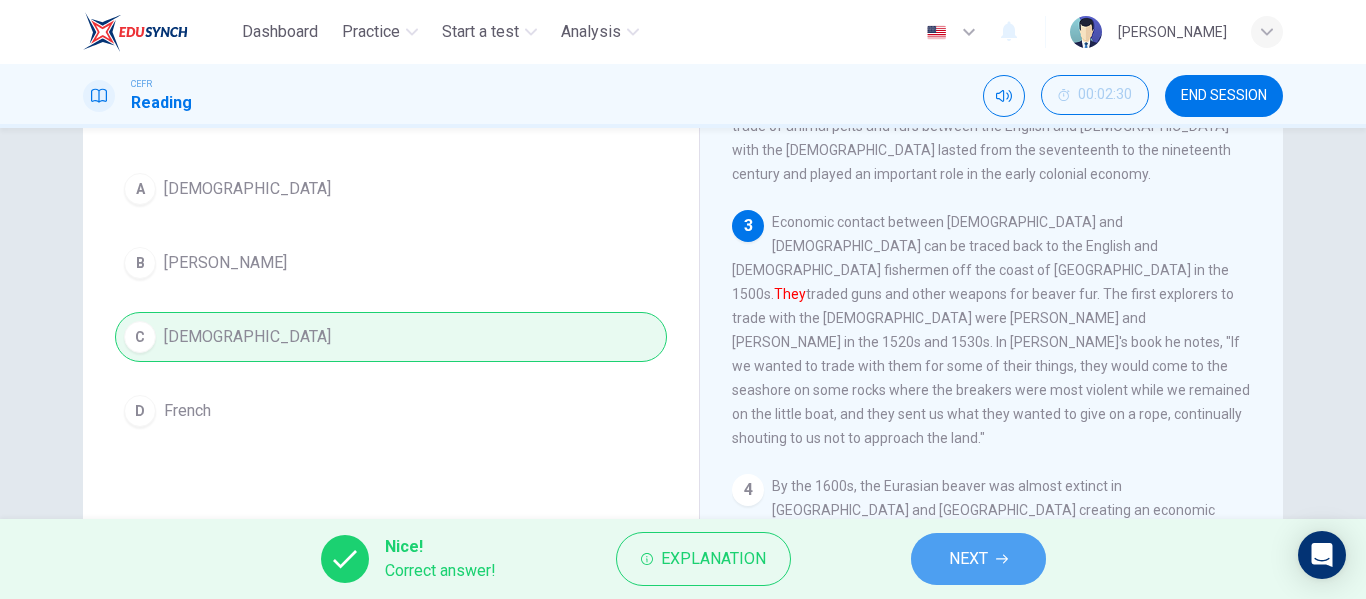 click on "NEXT" at bounding box center [968, 559] 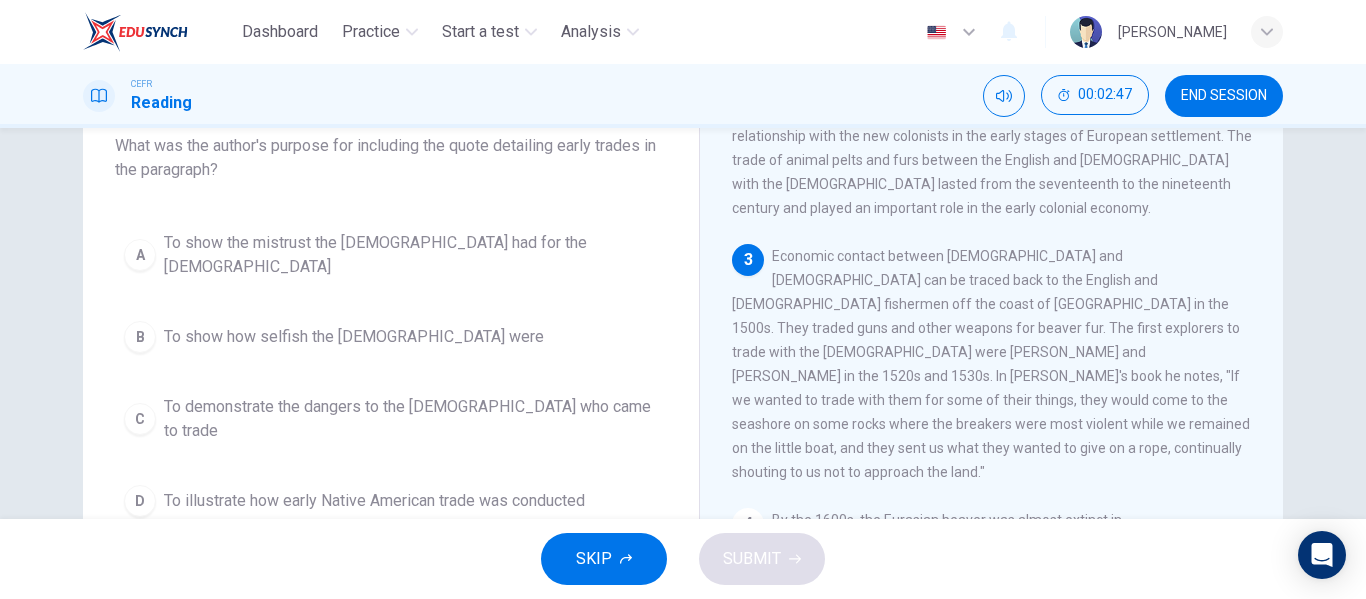 scroll, scrollTop: 131, scrollLeft: 0, axis: vertical 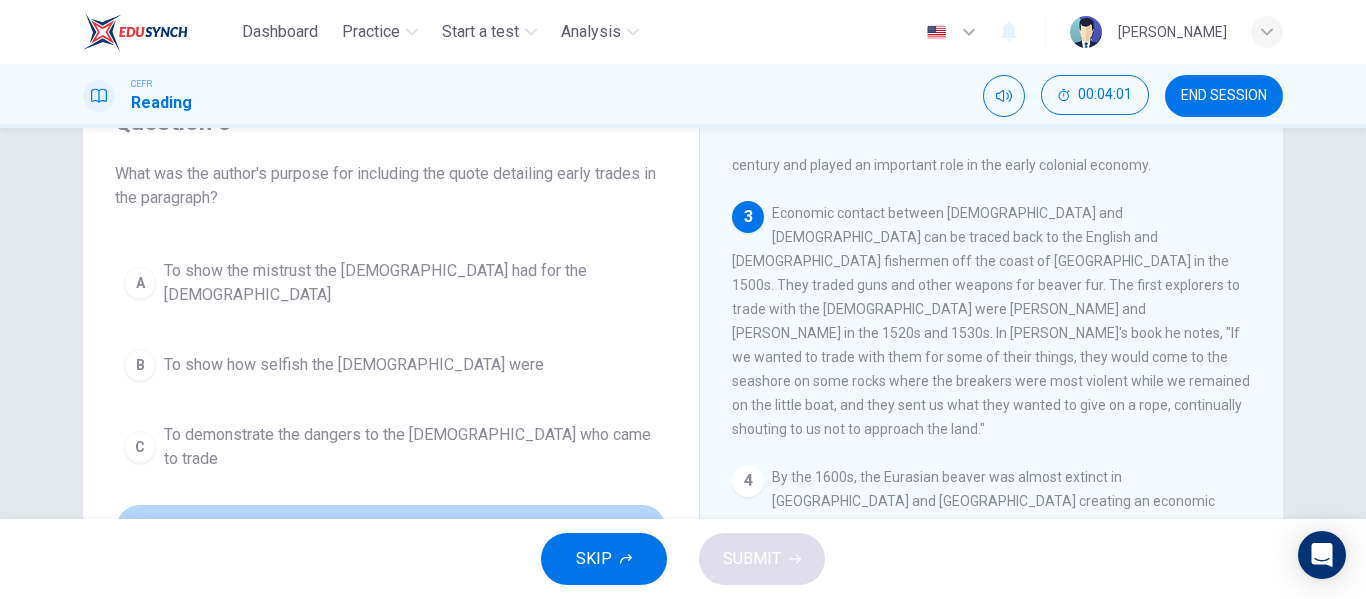 click on "D To illustrate how early Native American trade was conducted" at bounding box center (391, 529) 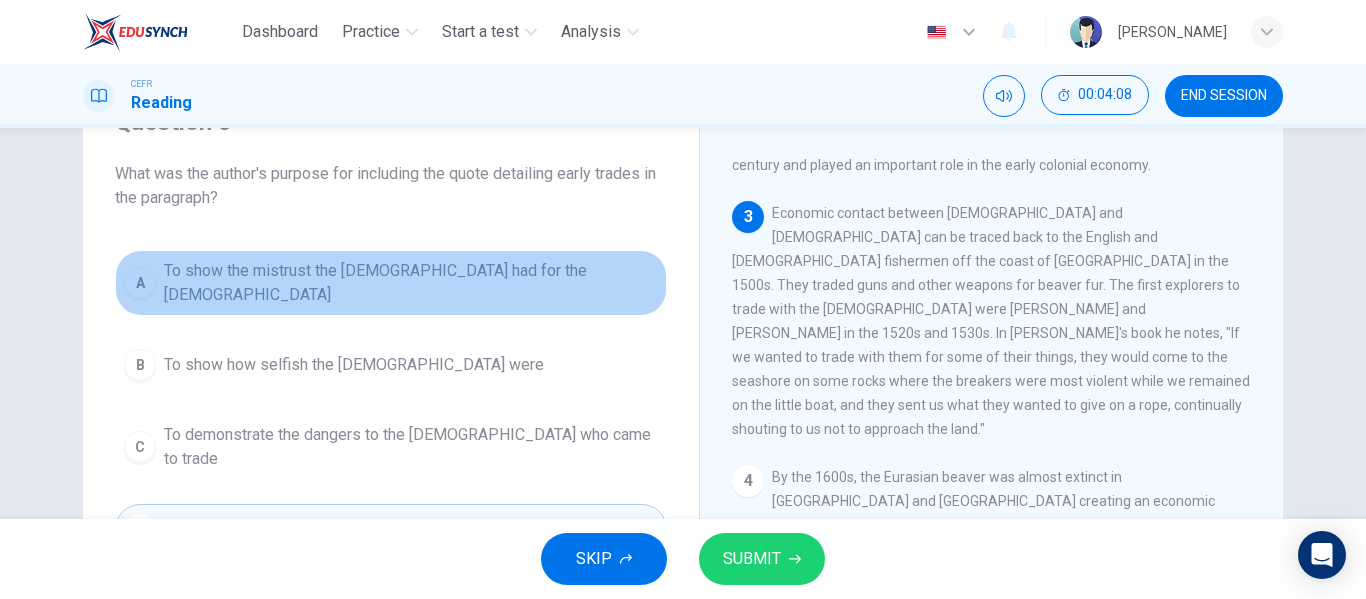 click on "To show the mistrust the Native Americans had for the Europeans" at bounding box center [411, 283] 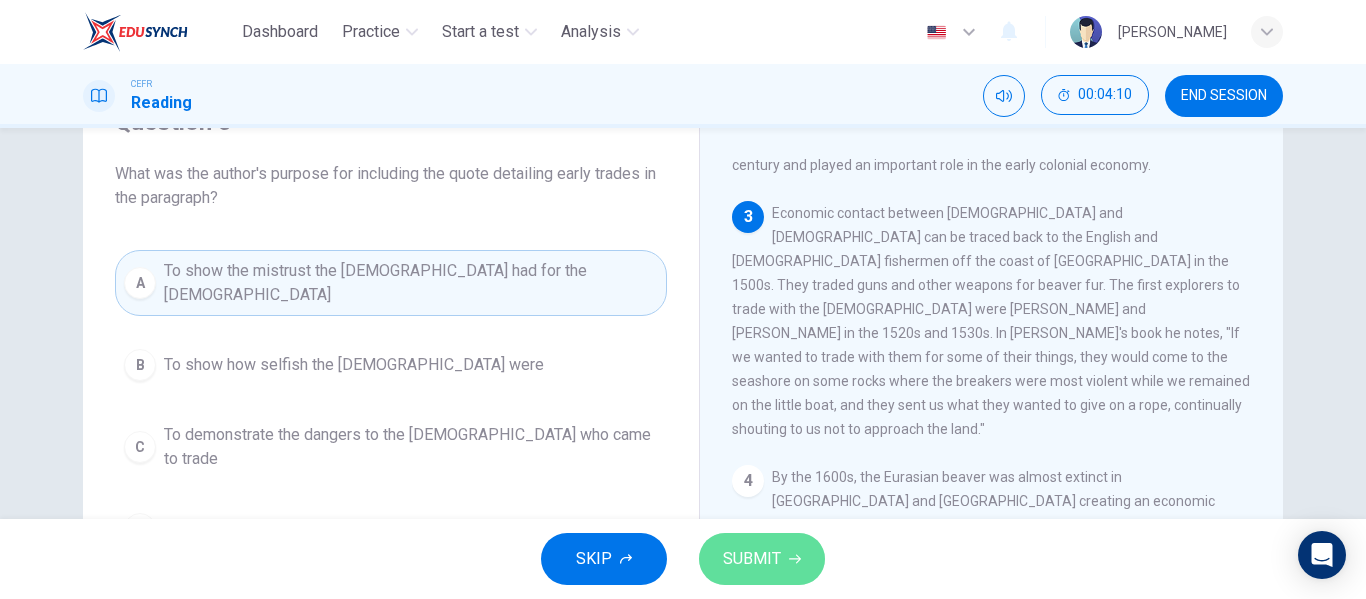 click on "SUBMIT" at bounding box center (762, 559) 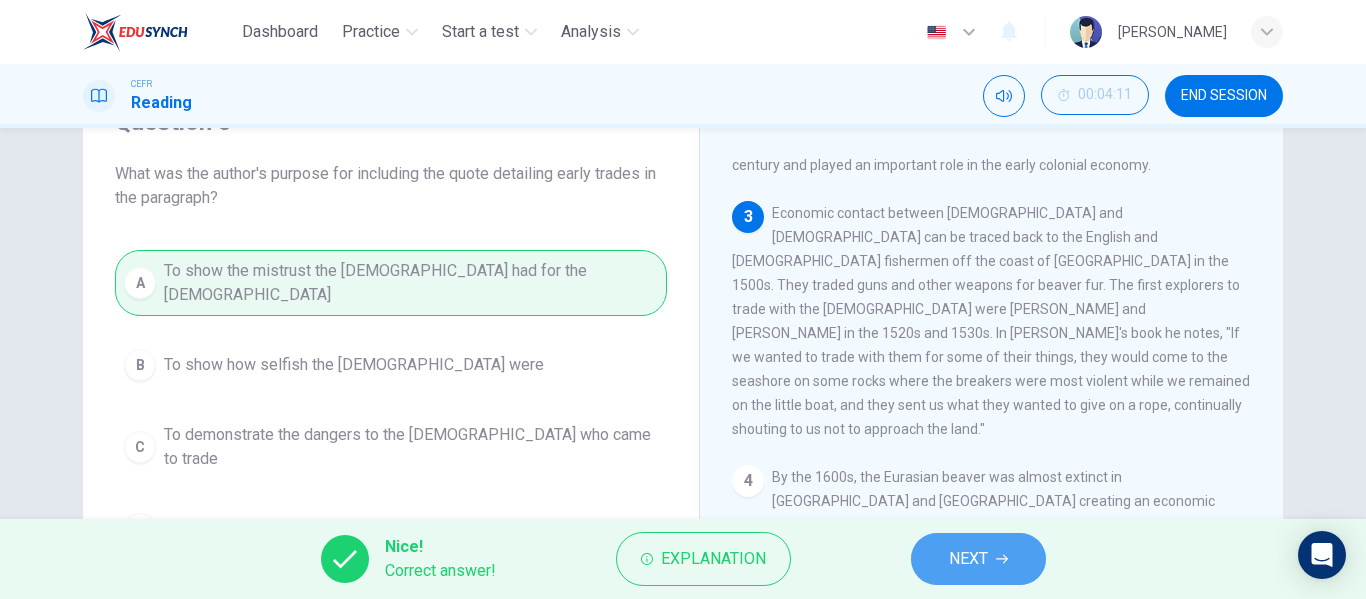 click on "NEXT" at bounding box center (978, 559) 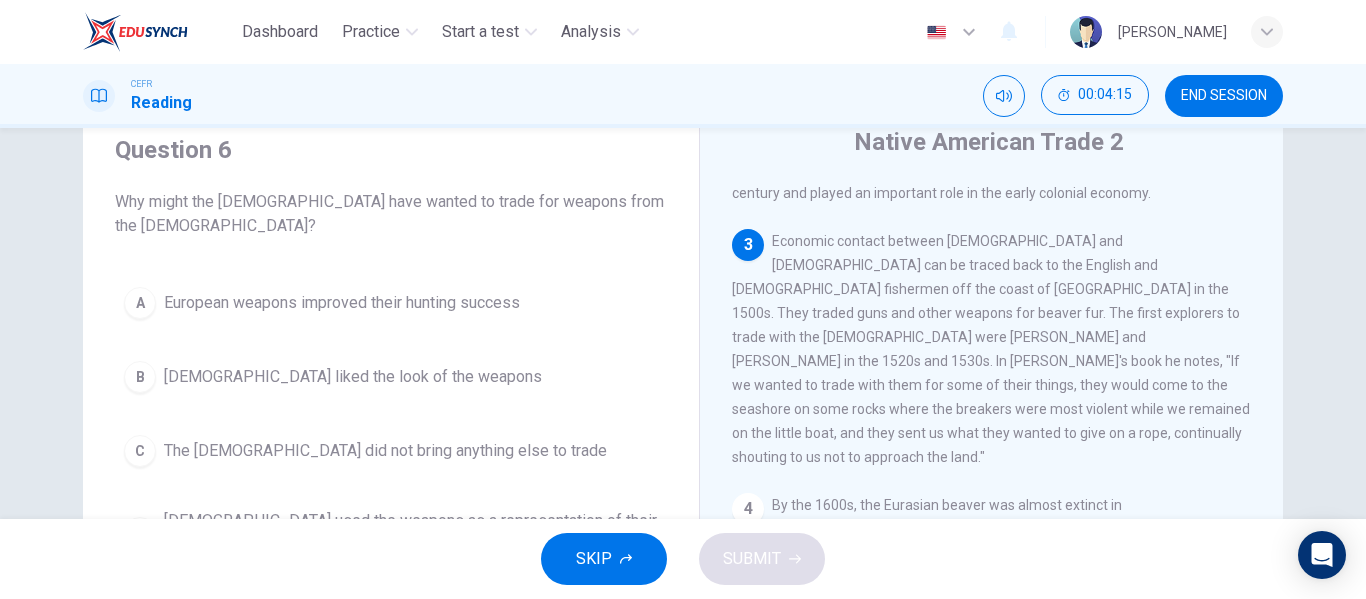 scroll, scrollTop: 73, scrollLeft: 0, axis: vertical 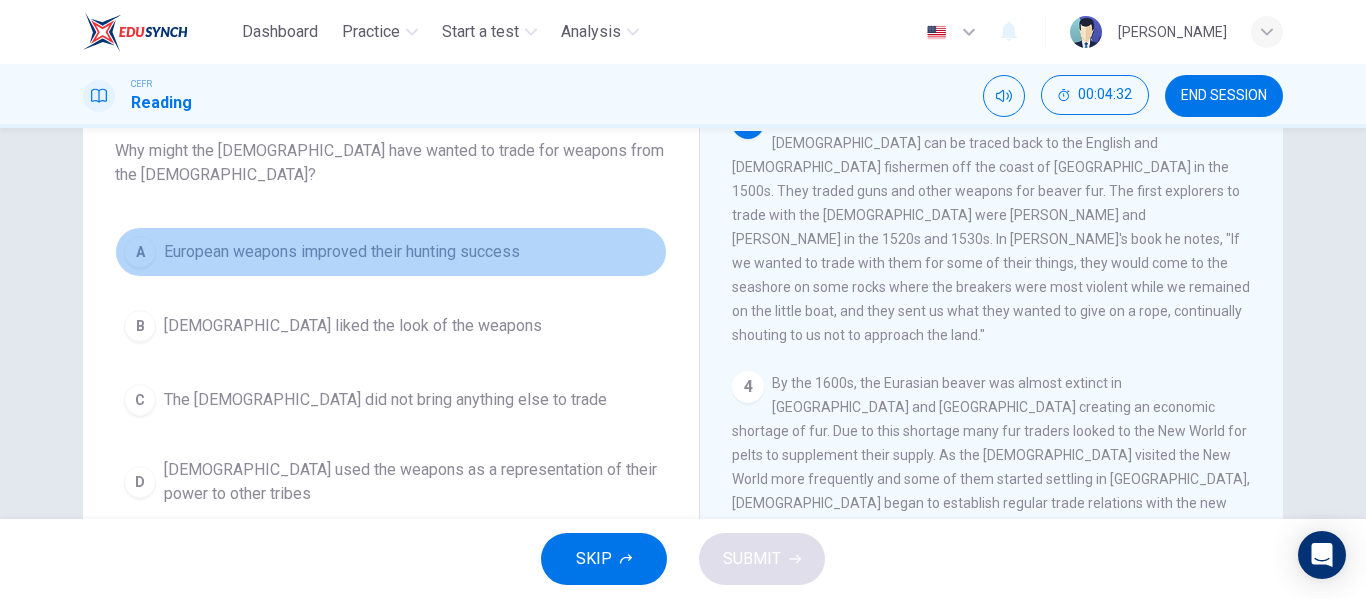 click on "A" at bounding box center [140, 252] 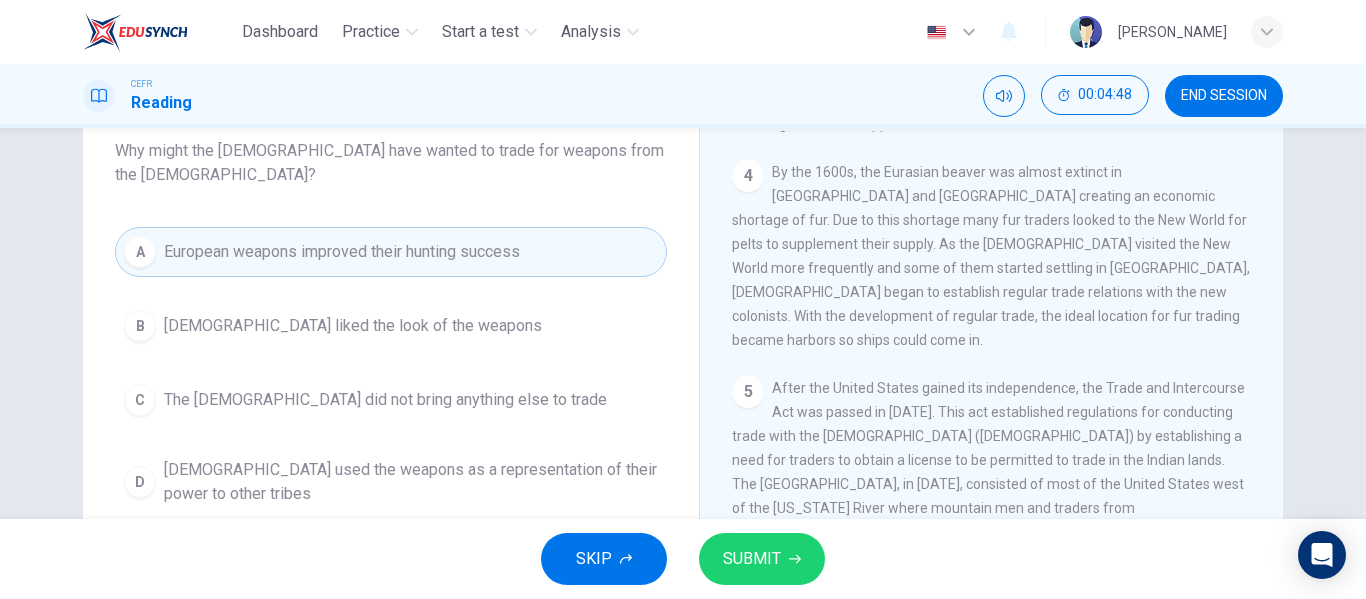 scroll, scrollTop: 737, scrollLeft: 0, axis: vertical 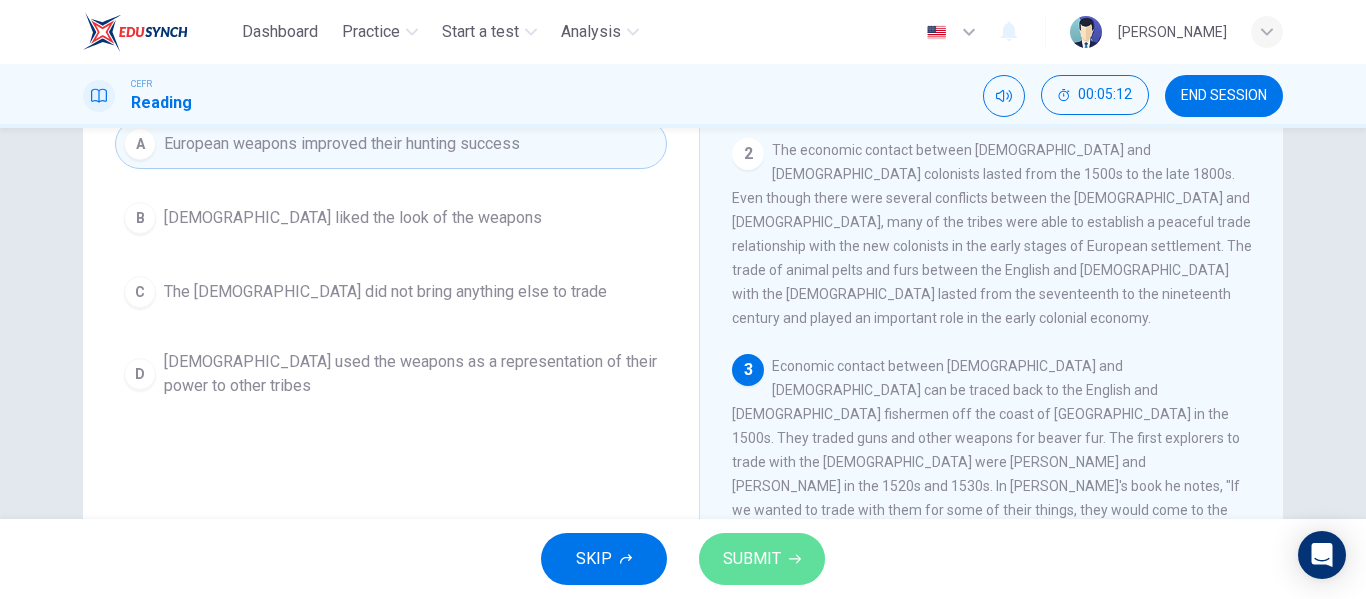 click on "SUBMIT" at bounding box center (752, 559) 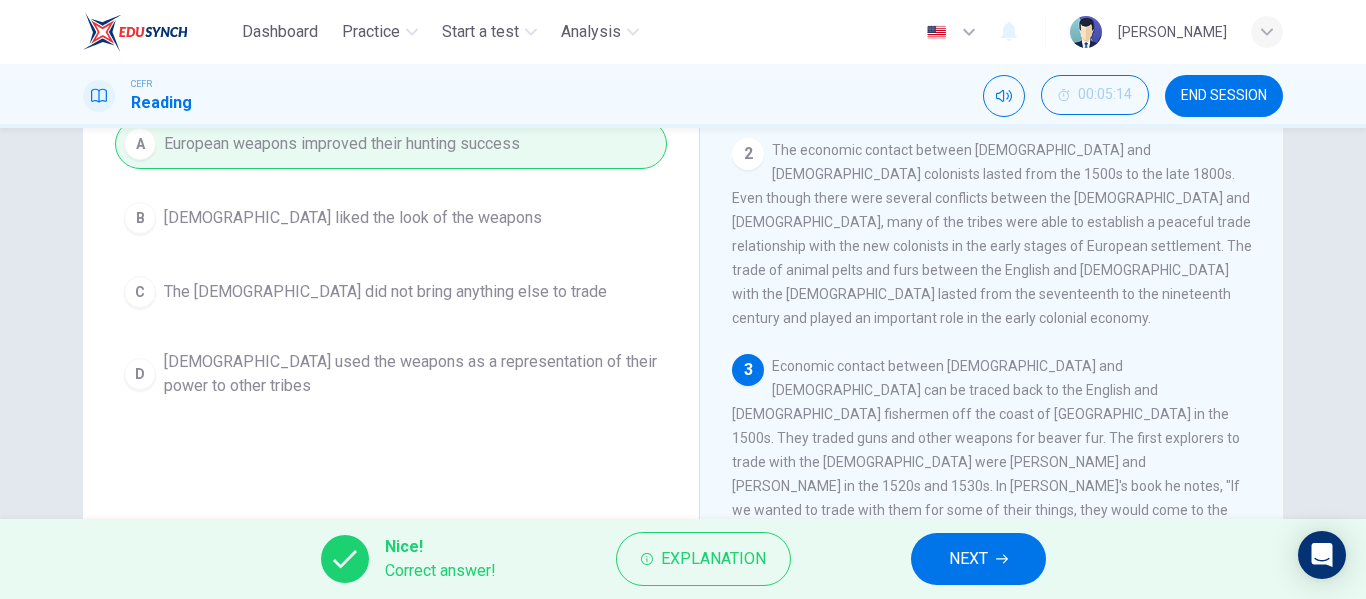 click on "NEXT" at bounding box center [978, 559] 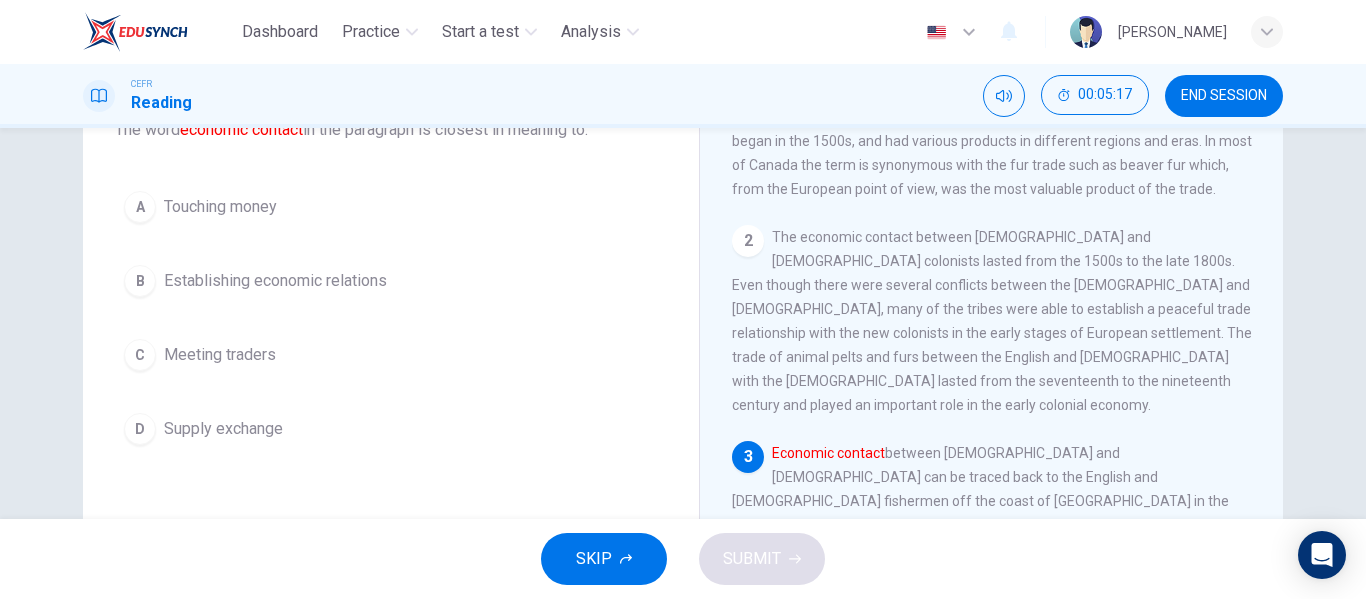 scroll, scrollTop: 145, scrollLeft: 0, axis: vertical 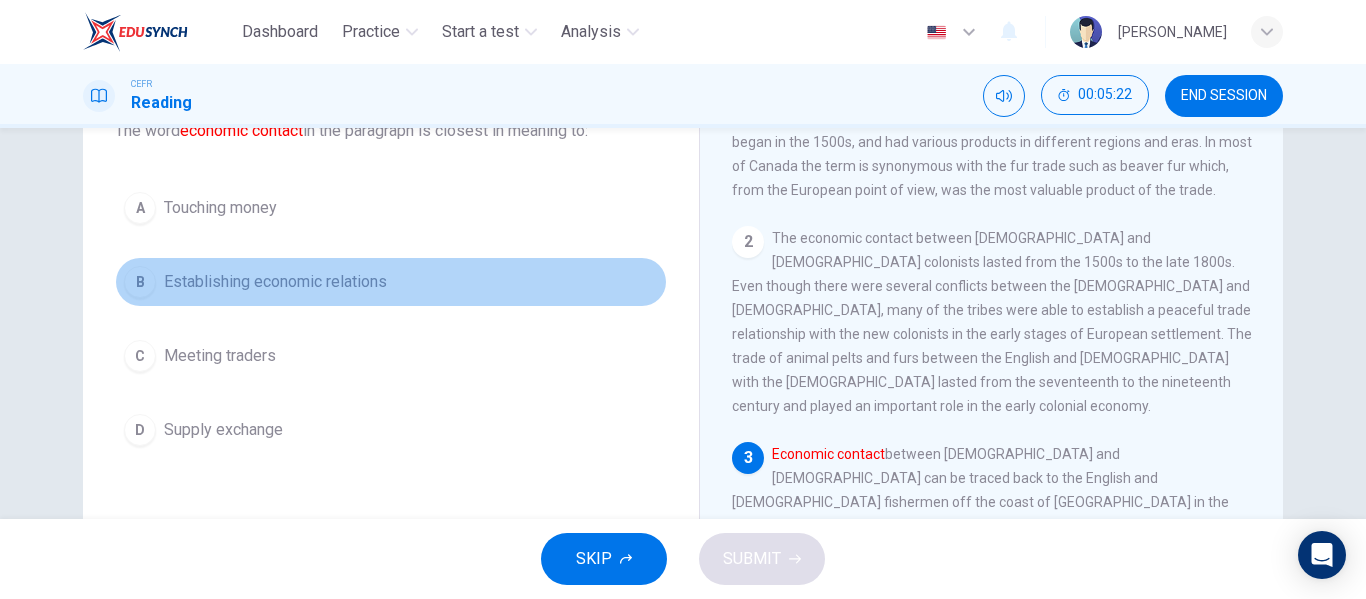 click on "B" at bounding box center (140, 282) 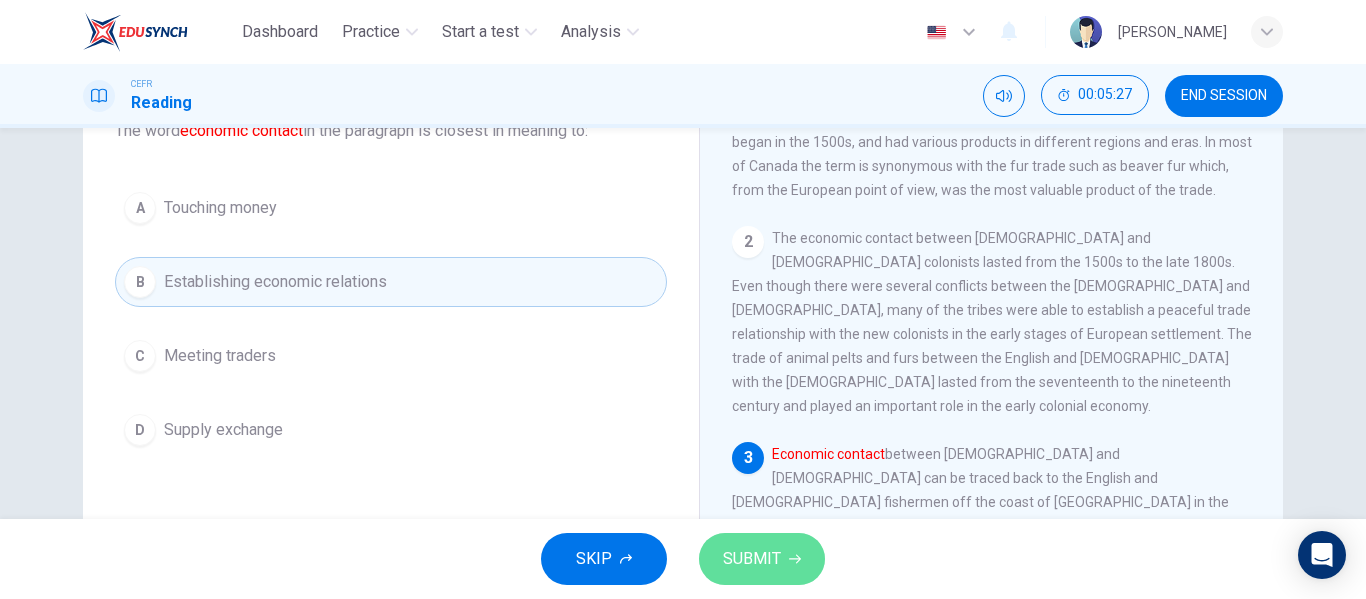 click on "SUBMIT" at bounding box center (762, 559) 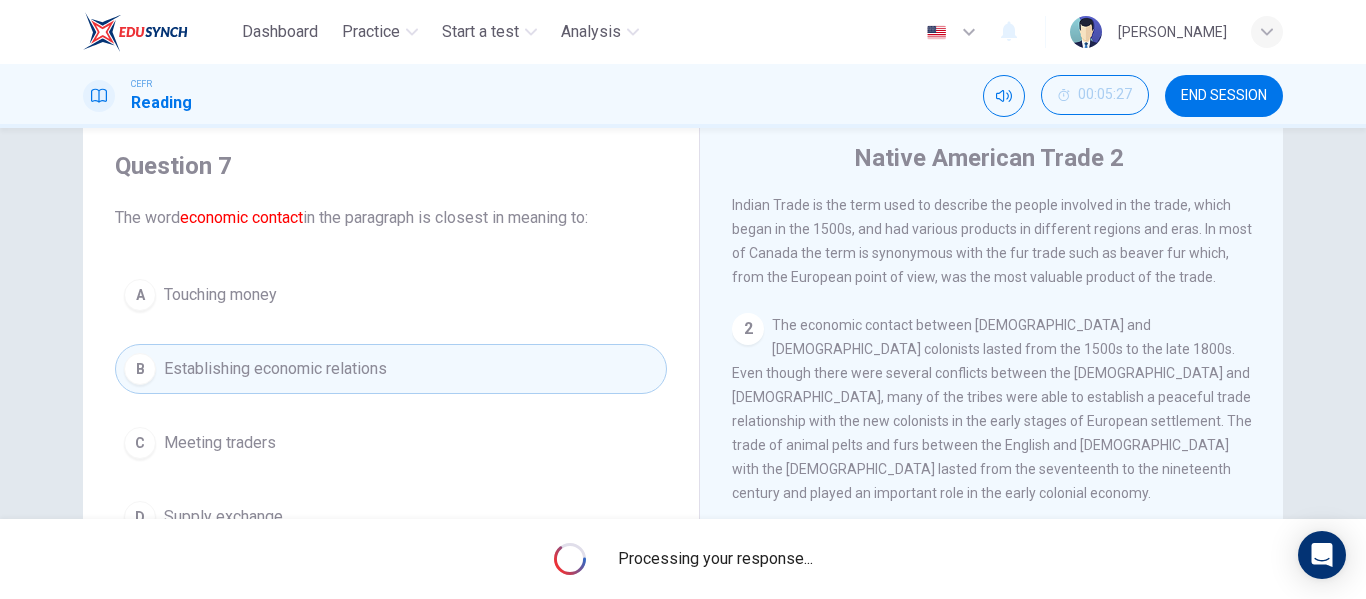 scroll, scrollTop: 47, scrollLeft: 0, axis: vertical 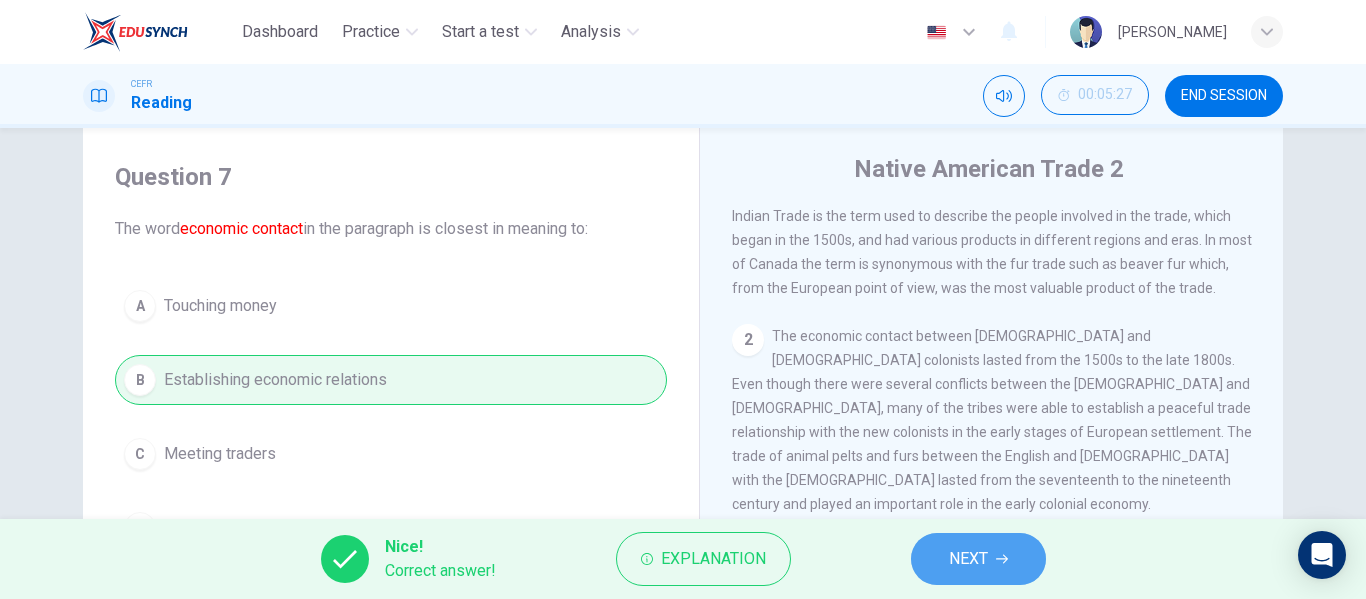 click on "NEXT" at bounding box center (968, 559) 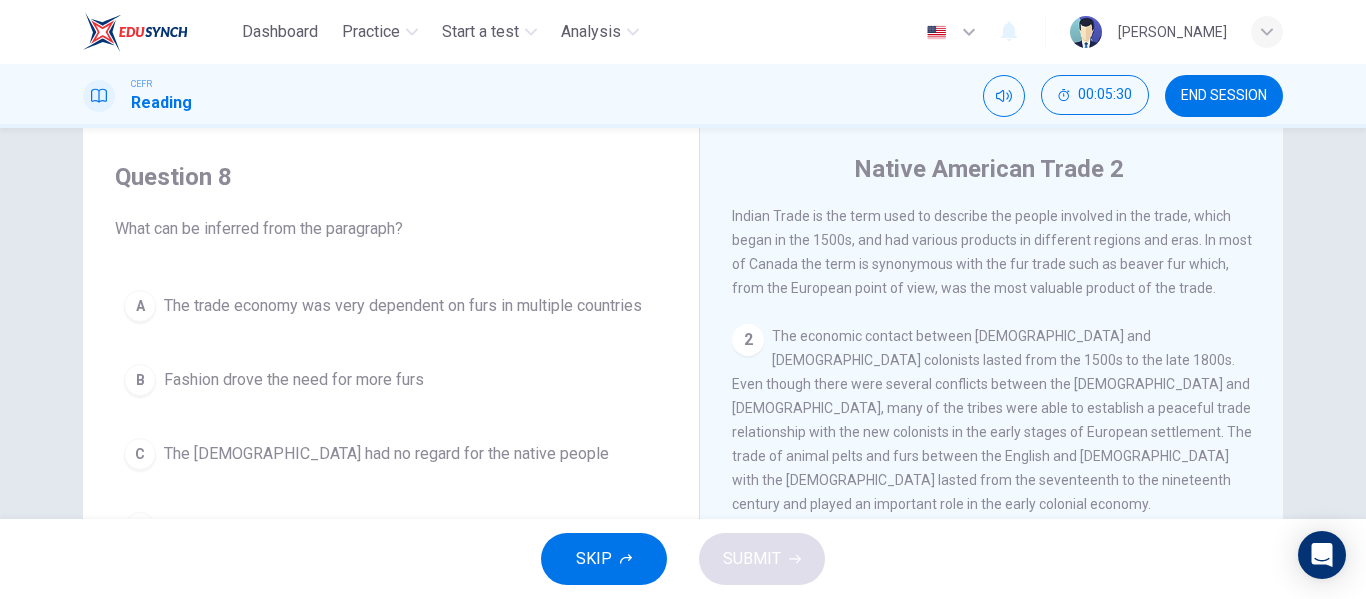 scroll, scrollTop: 48, scrollLeft: 0, axis: vertical 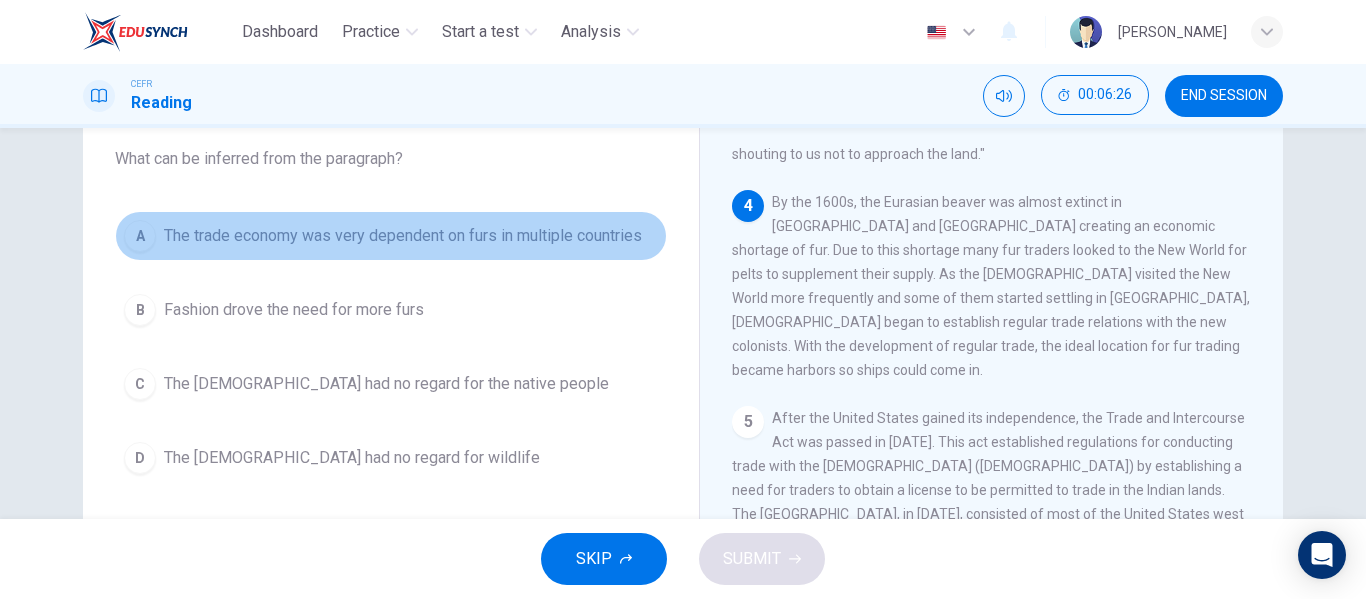 click on "The trade economy was very dependent on furs in multiple countries" at bounding box center (403, 236) 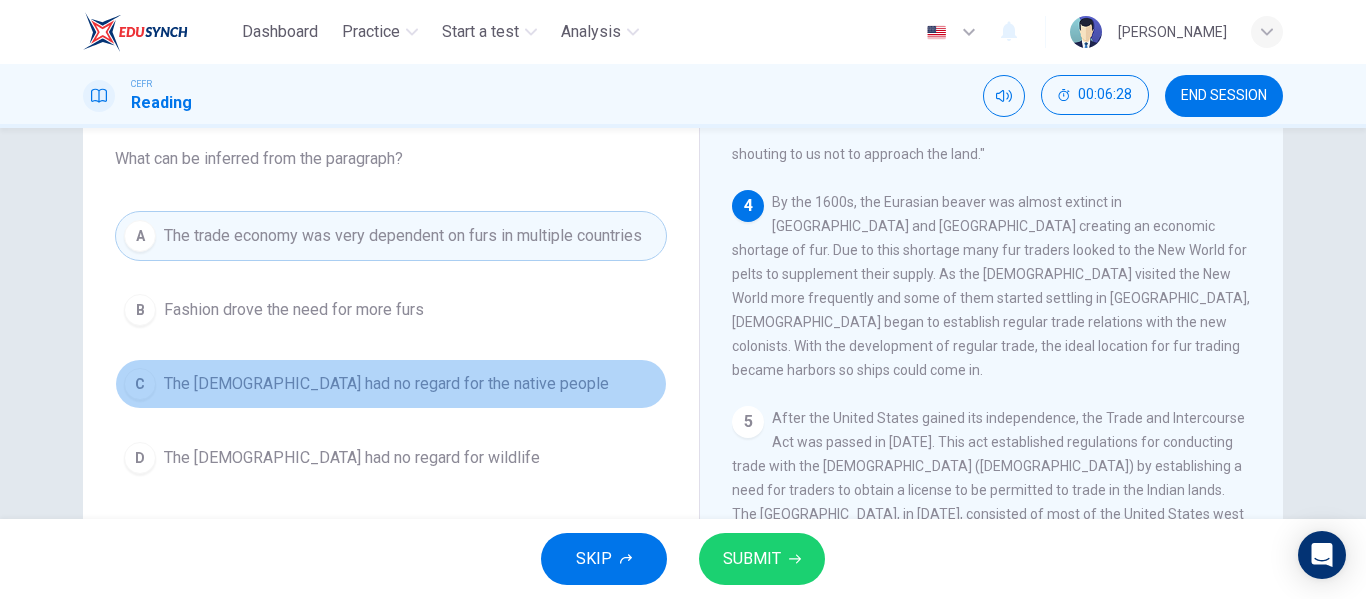 click on "The Europeans had no regard for the native people" at bounding box center (386, 384) 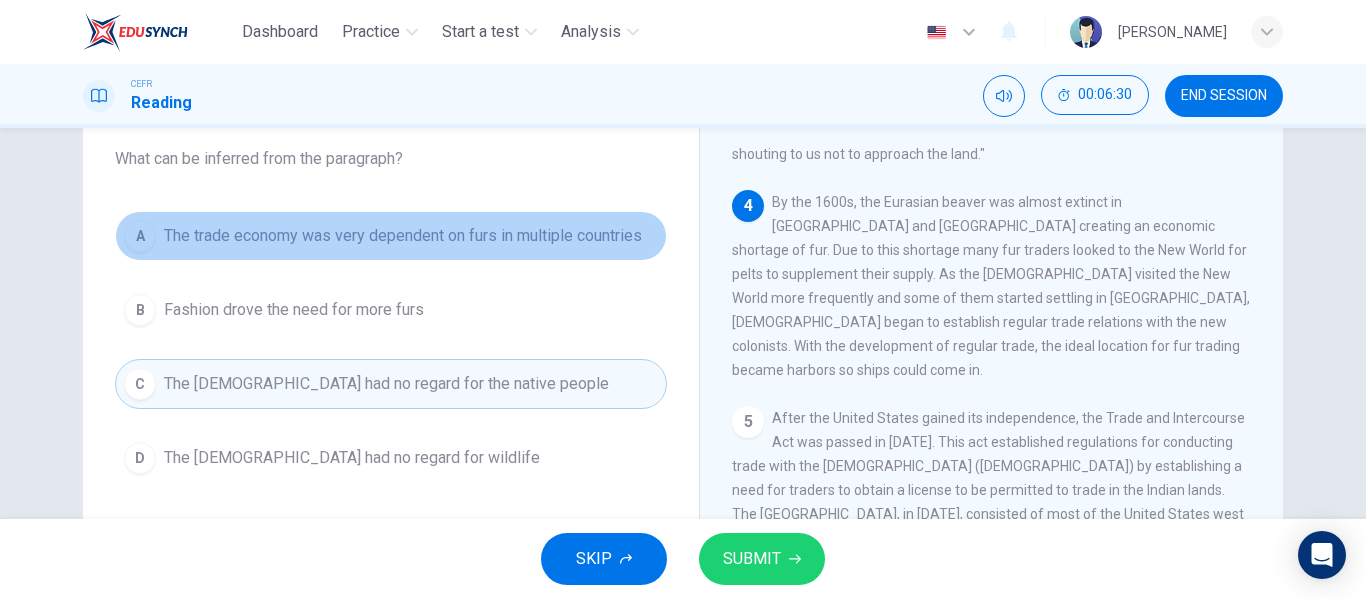 click on "The trade economy was very dependent on furs in multiple countries" at bounding box center (403, 236) 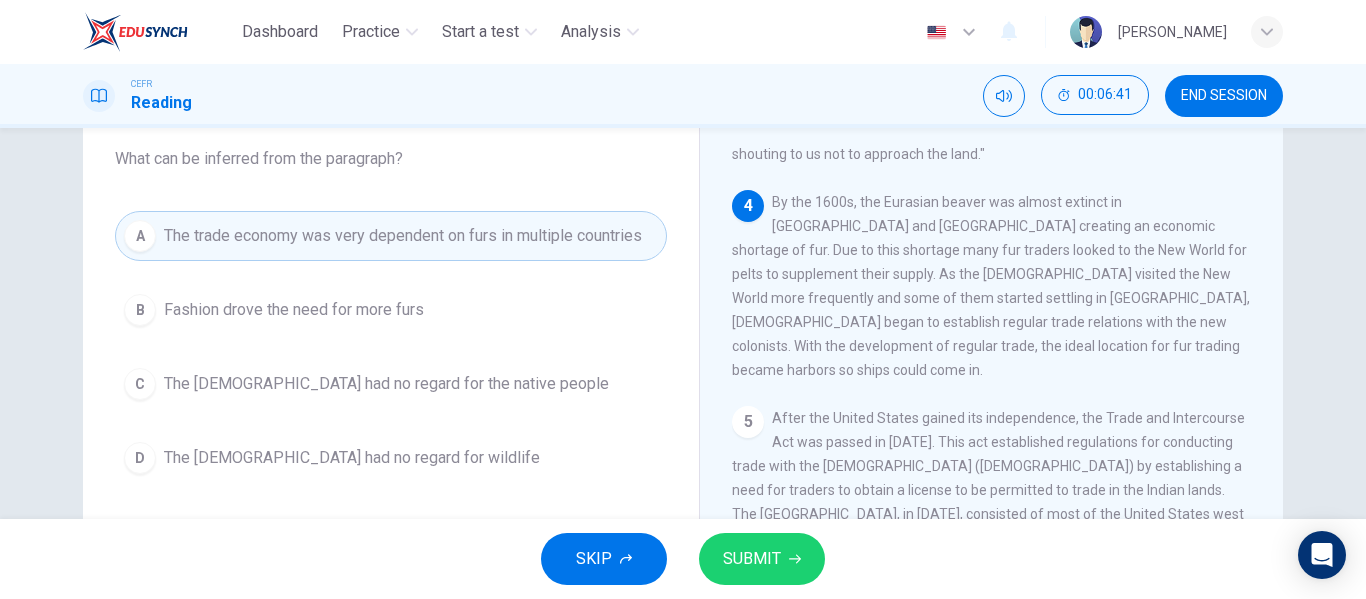 click on "SUBMIT" at bounding box center (752, 559) 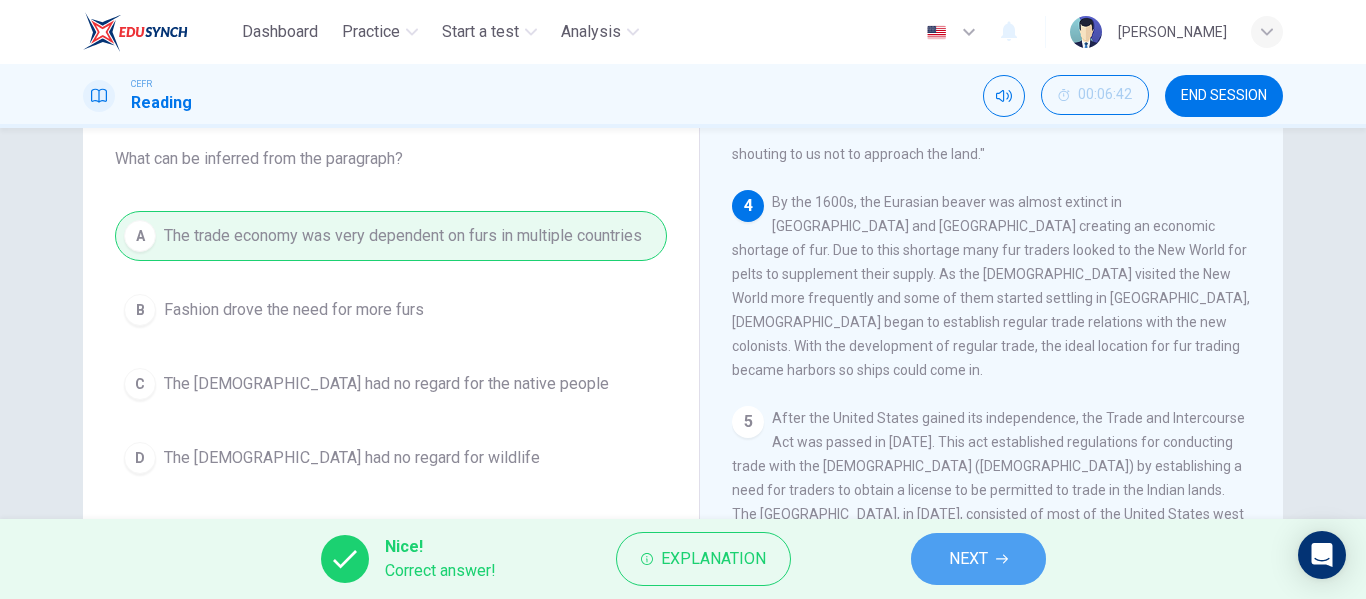 click on "NEXT" at bounding box center (978, 559) 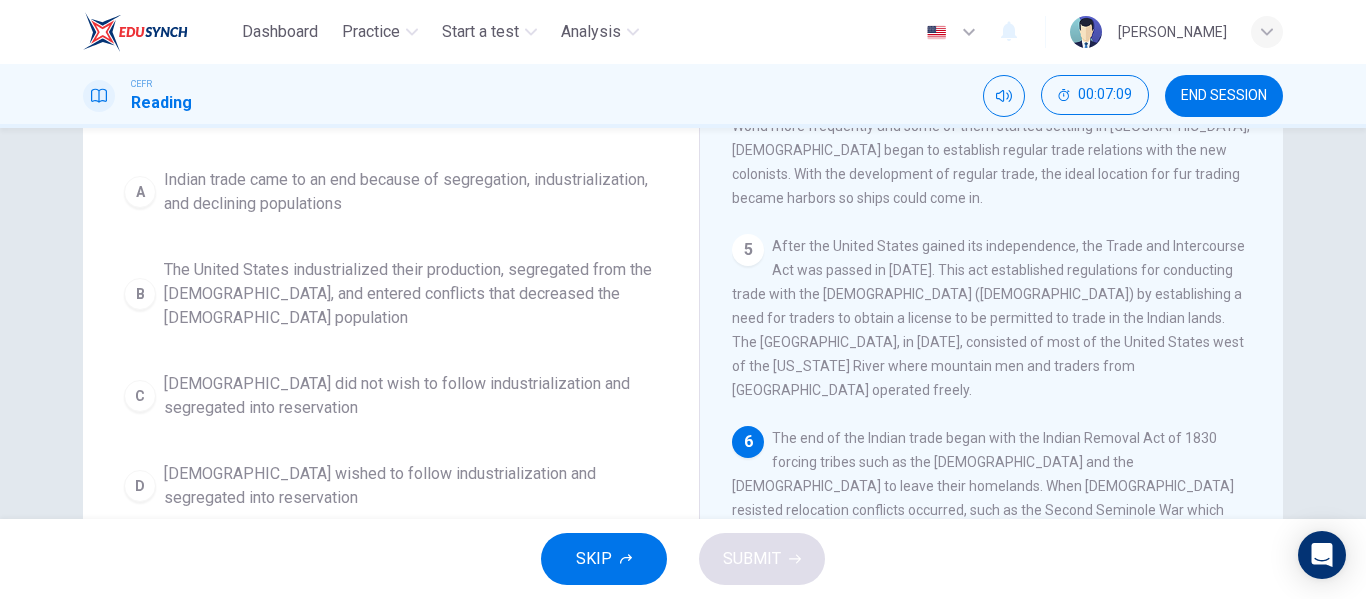 scroll, scrollTop: 290, scrollLeft: 0, axis: vertical 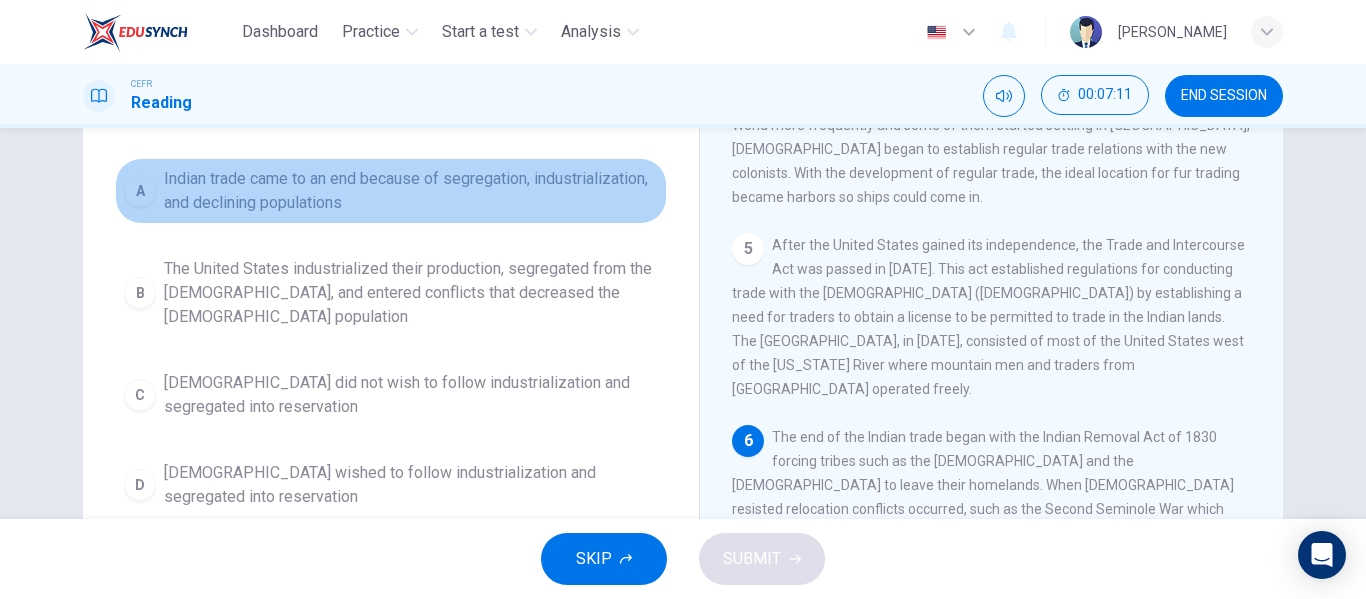 click on "Indian trade came to an end because of segregation, industrialization, and declining populations" at bounding box center [411, 191] 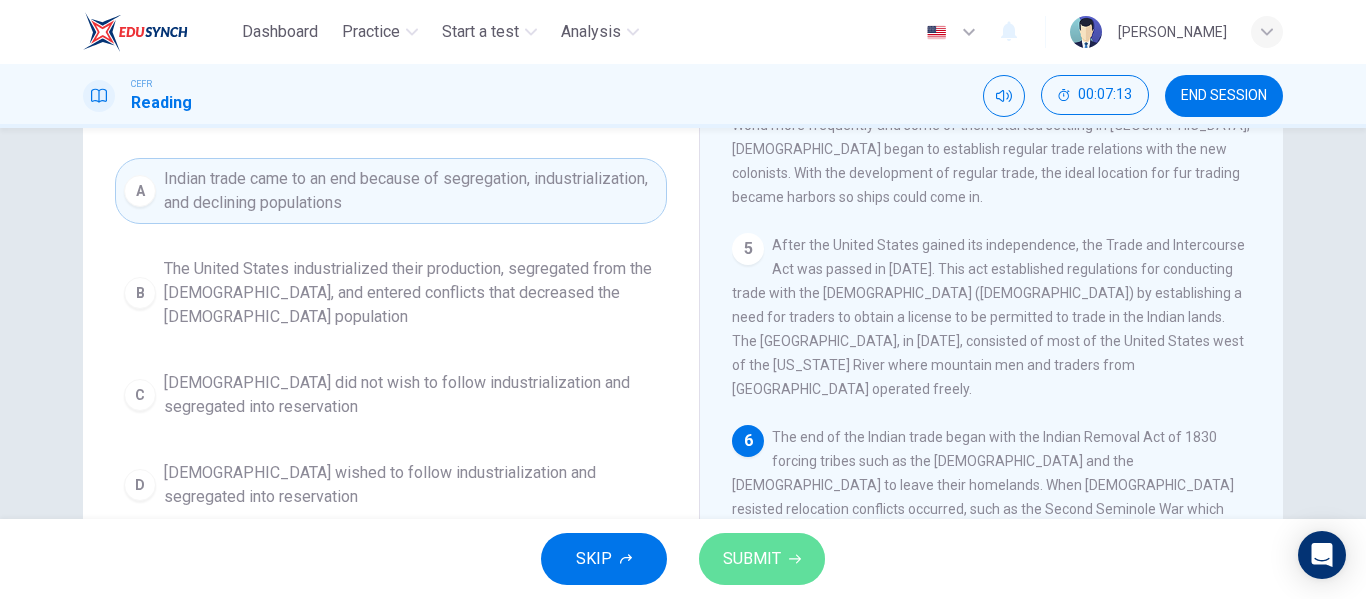 click on "SUBMIT" at bounding box center (752, 559) 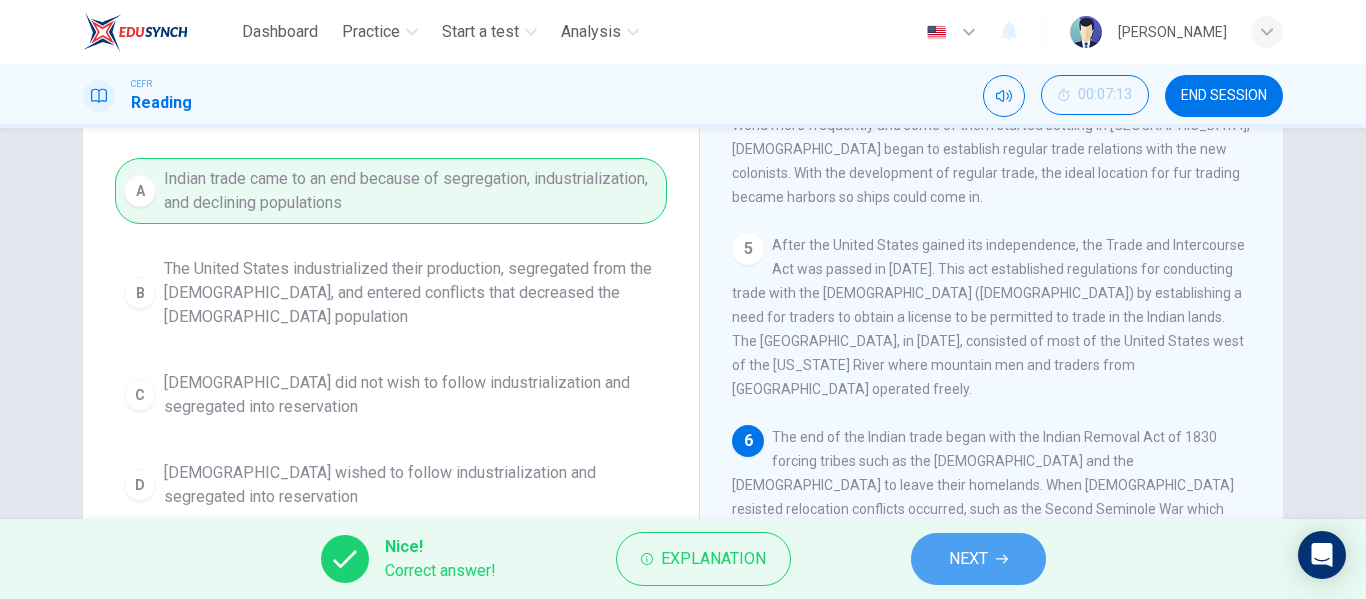 click on "NEXT" at bounding box center (968, 559) 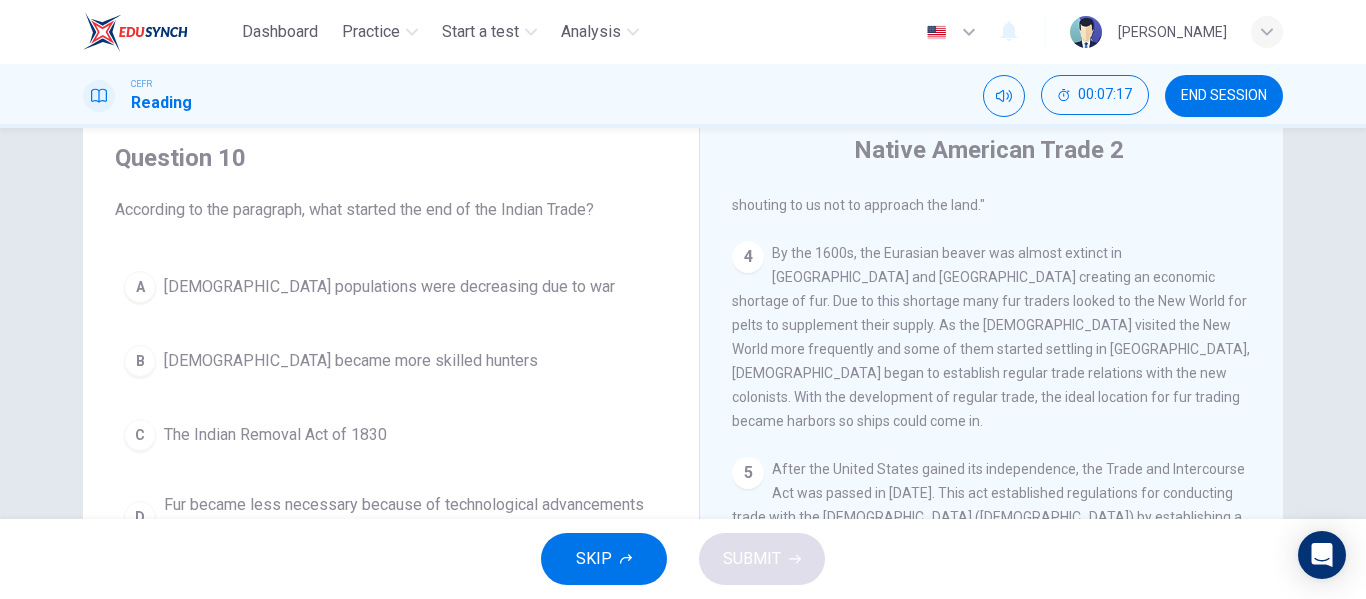 scroll, scrollTop: 0, scrollLeft: 0, axis: both 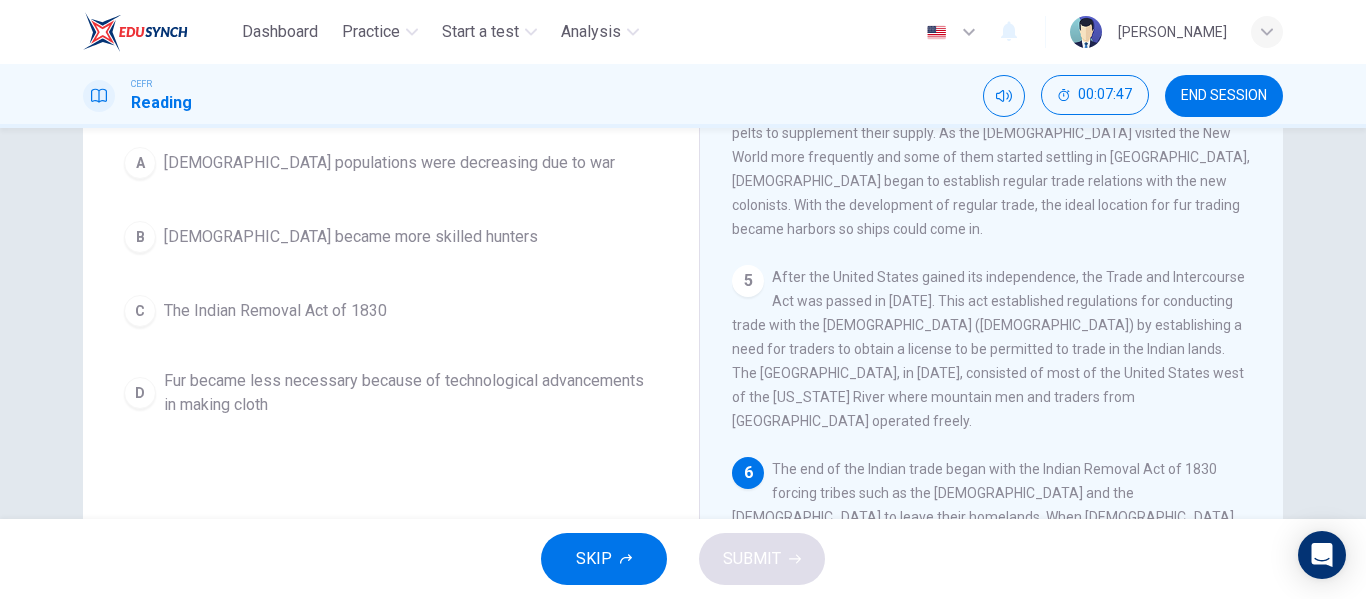 click on "C The Indian Removal Act of 1830" at bounding box center (391, 311) 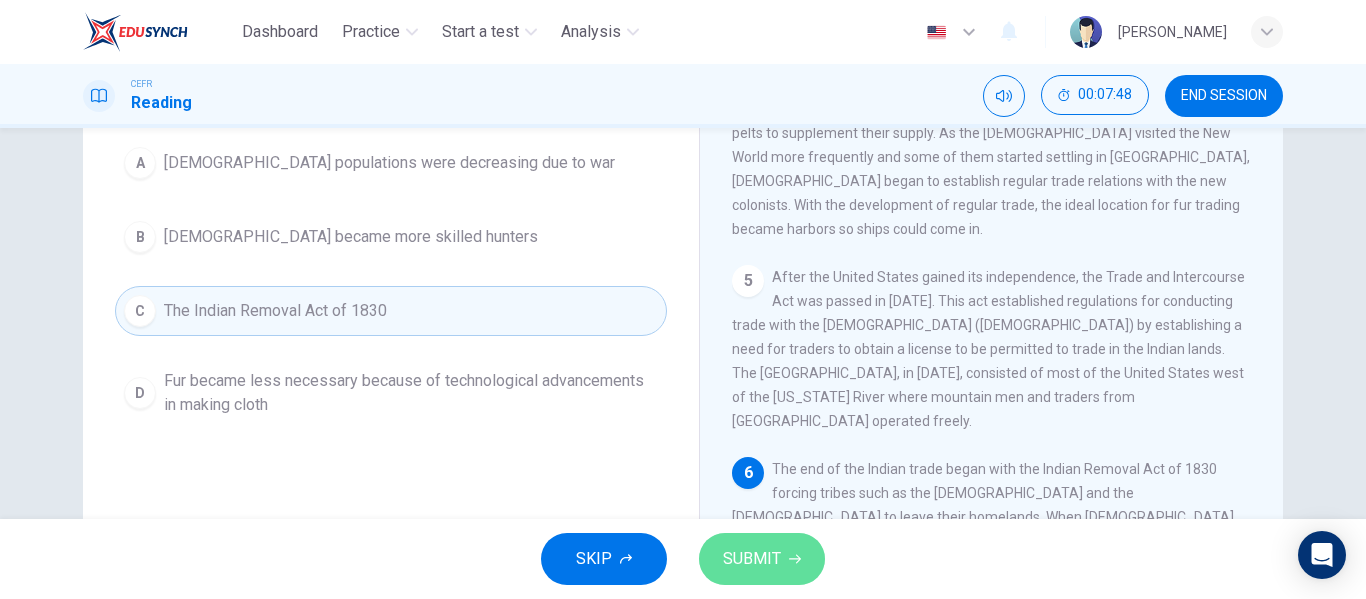 click 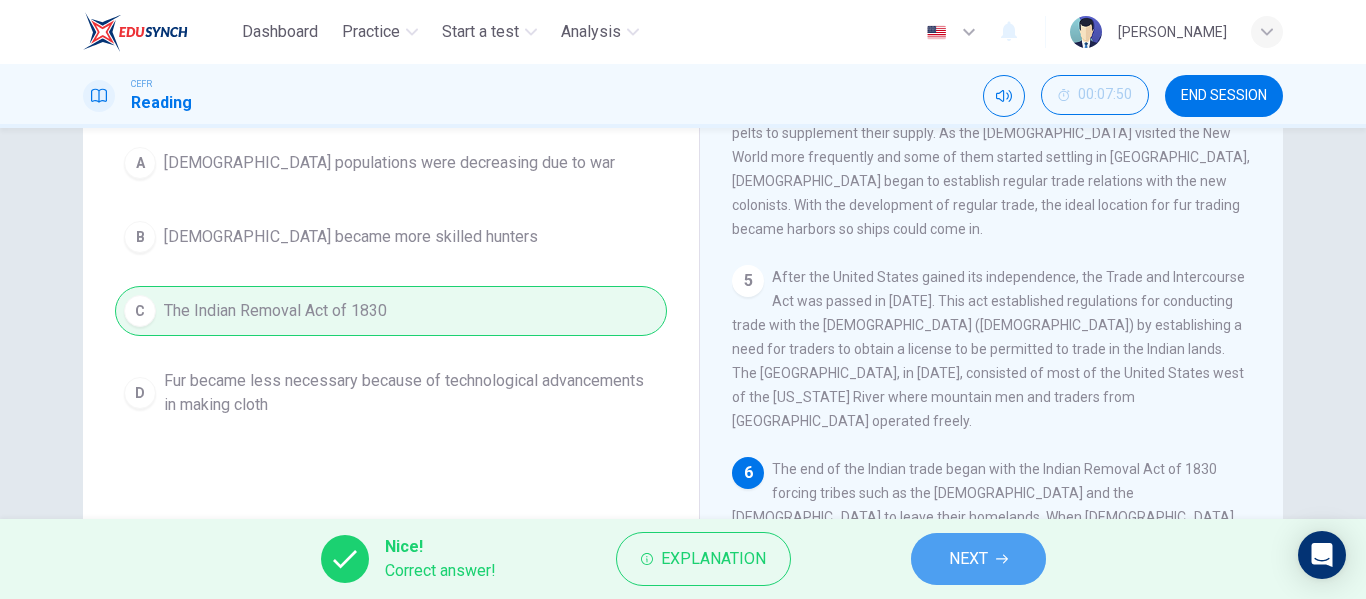 click on "NEXT" at bounding box center (978, 559) 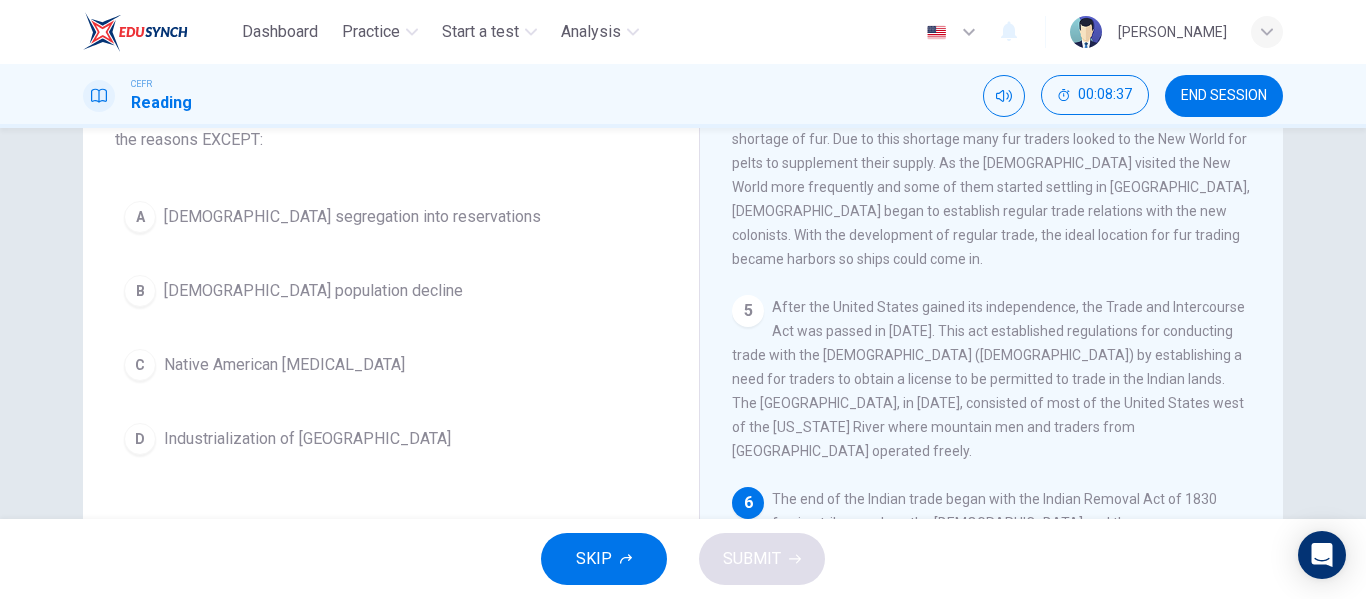 scroll, scrollTop: 159, scrollLeft: 0, axis: vertical 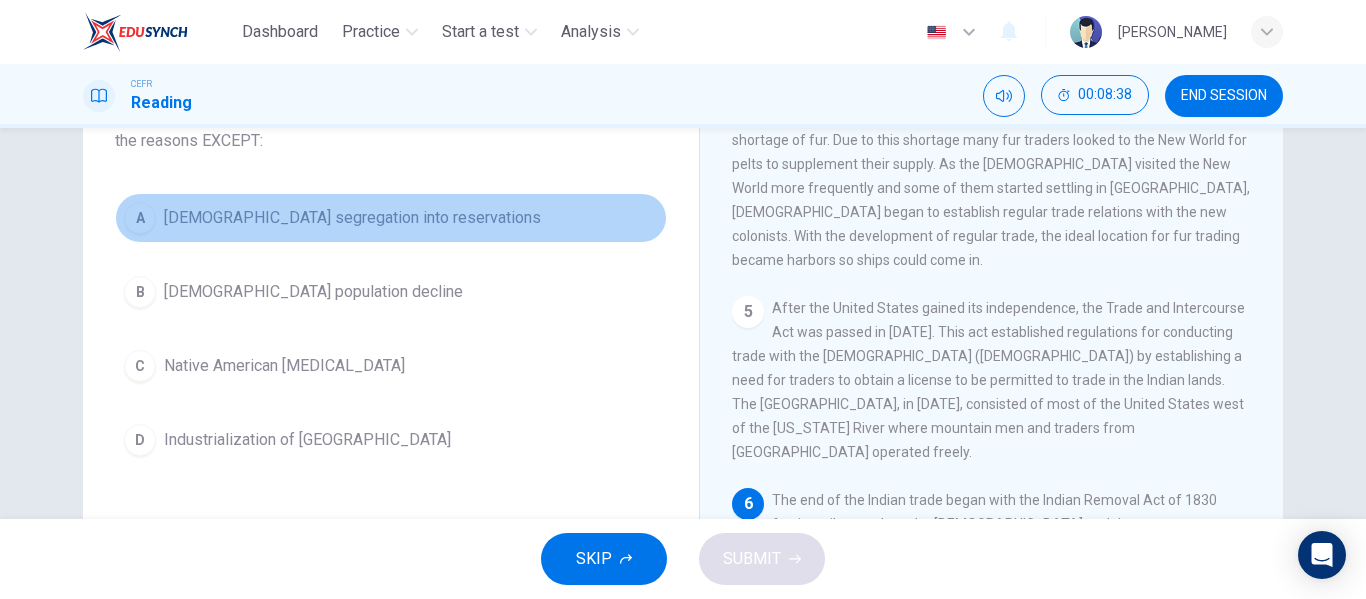 click on "Native American segregation into reservations" at bounding box center [352, 218] 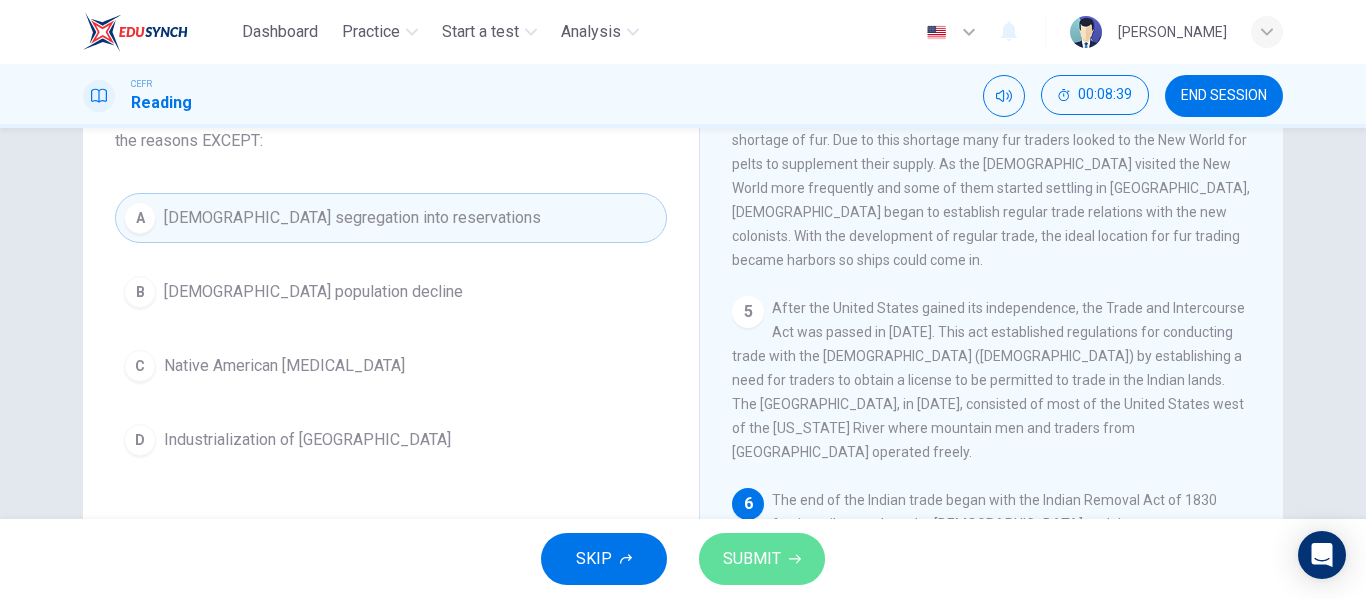 click on "SUBMIT" at bounding box center [752, 559] 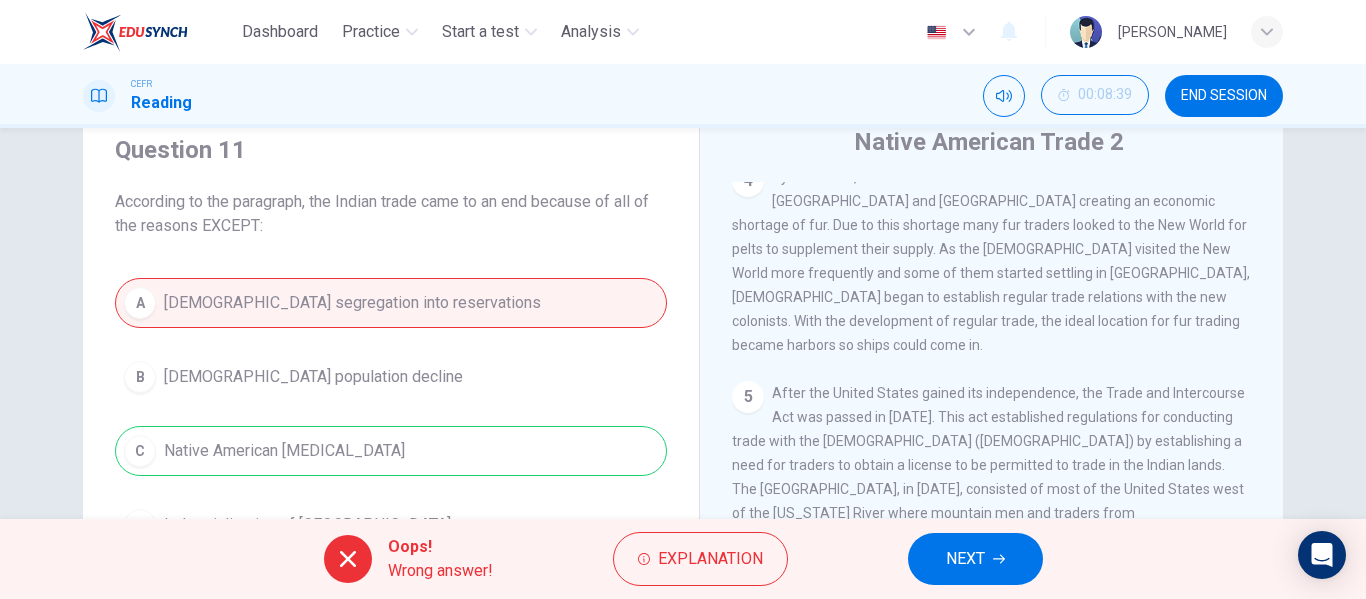 scroll, scrollTop: 158, scrollLeft: 0, axis: vertical 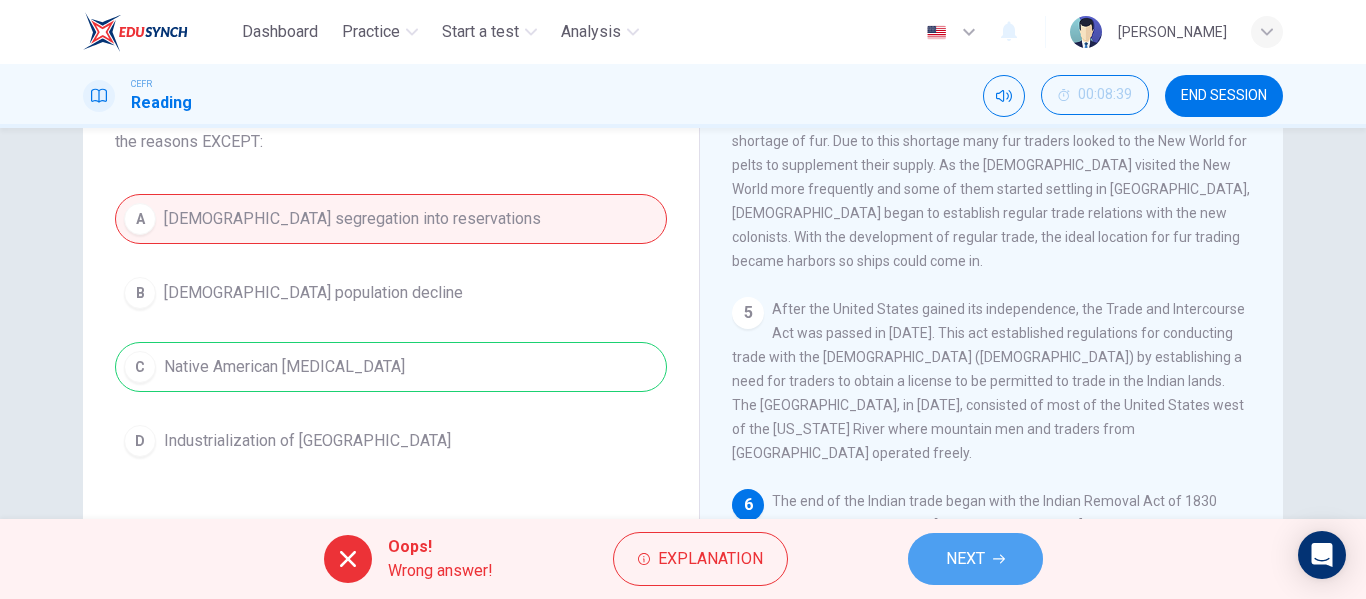 click on "NEXT" at bounding box center [975, 559] 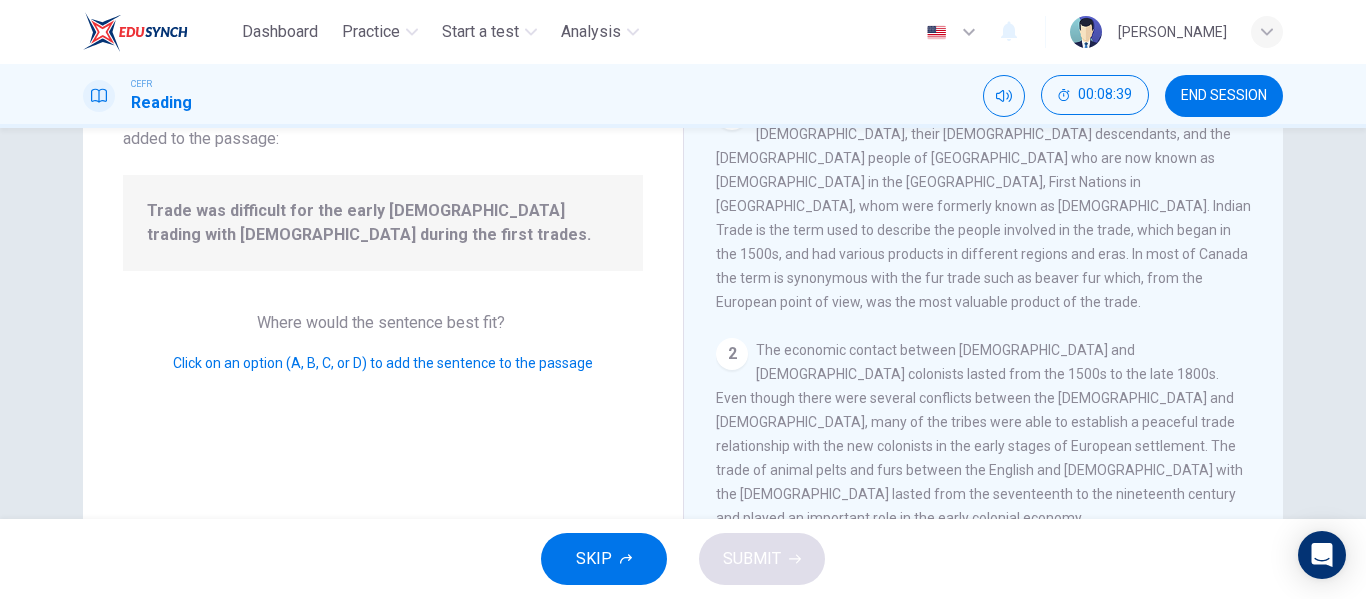 scroll, scrollTop: 296, scrollLeft: 0, axis: vertical 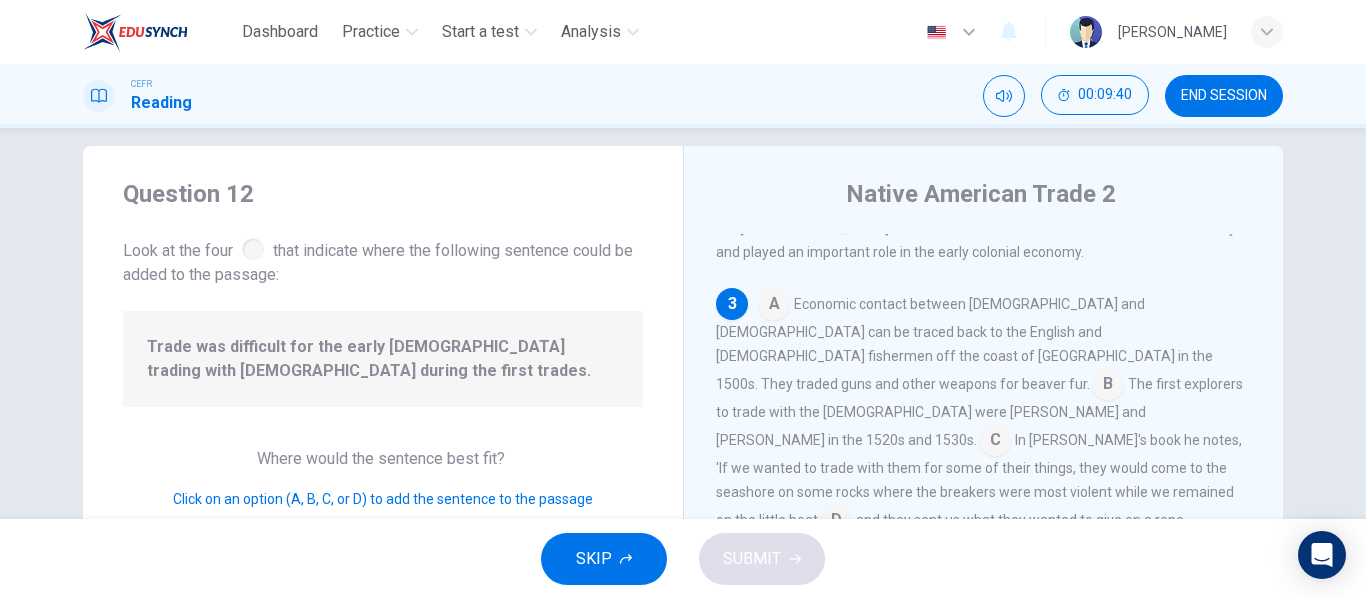 click at bounding box center (1108, 386) 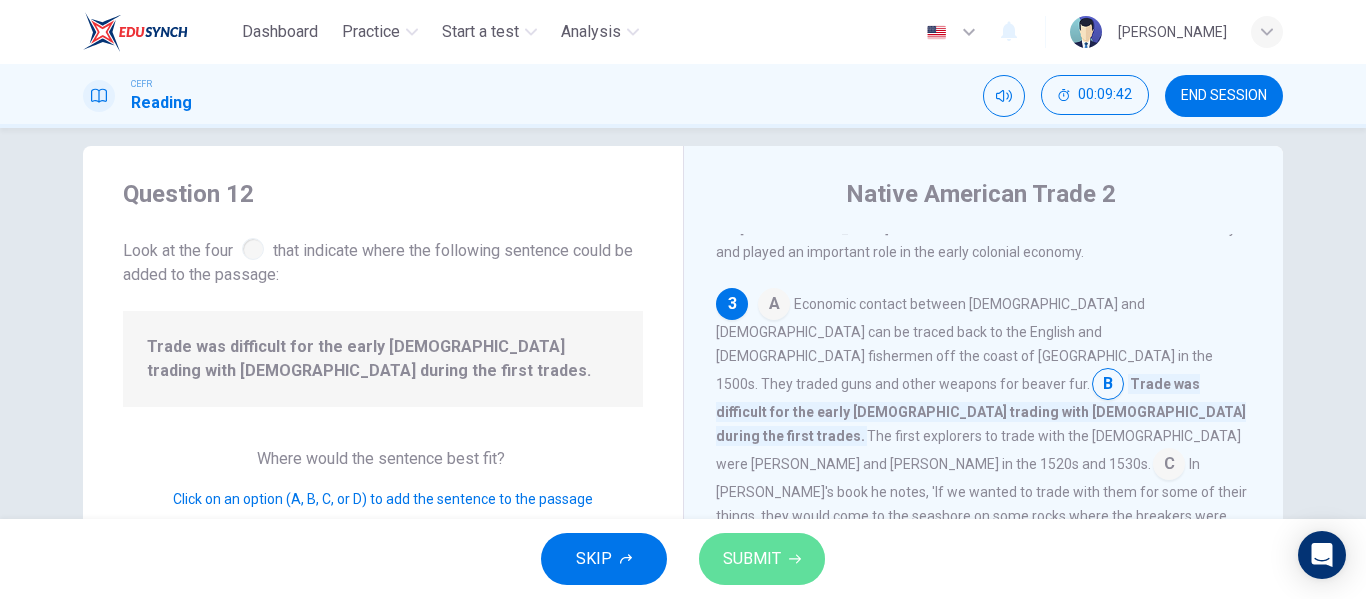 click on "SUBMIT" at bounding box center (762, 559) 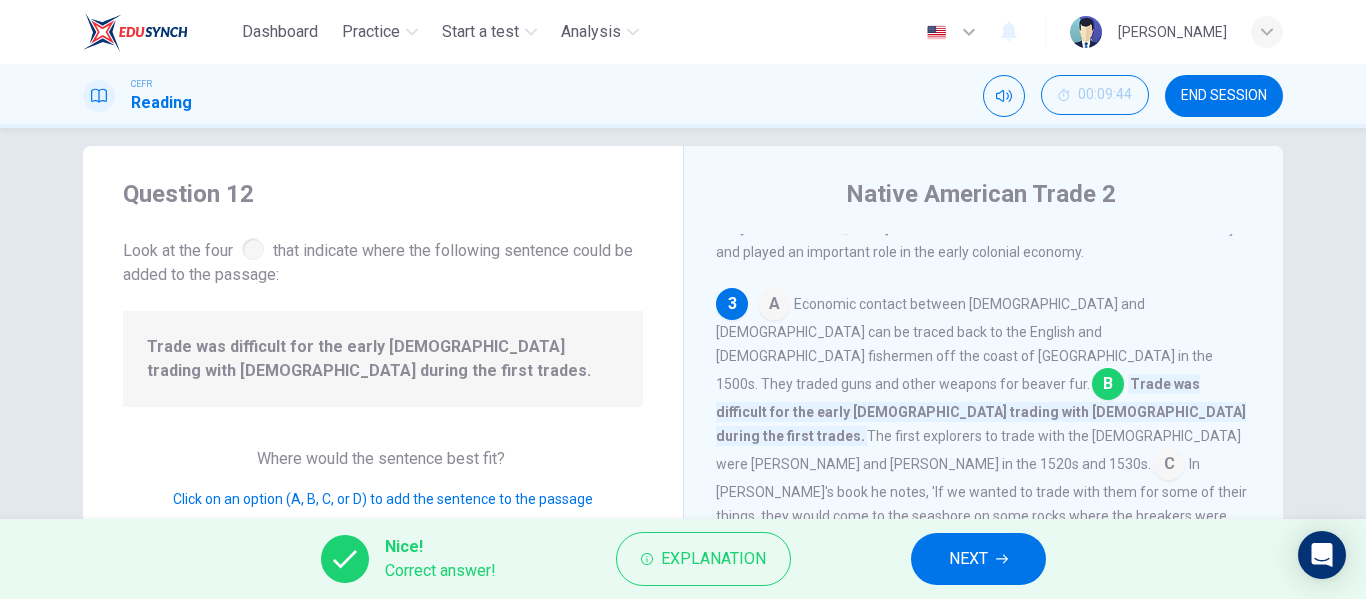 click on "NEXT" at bounding box center (968, 559) 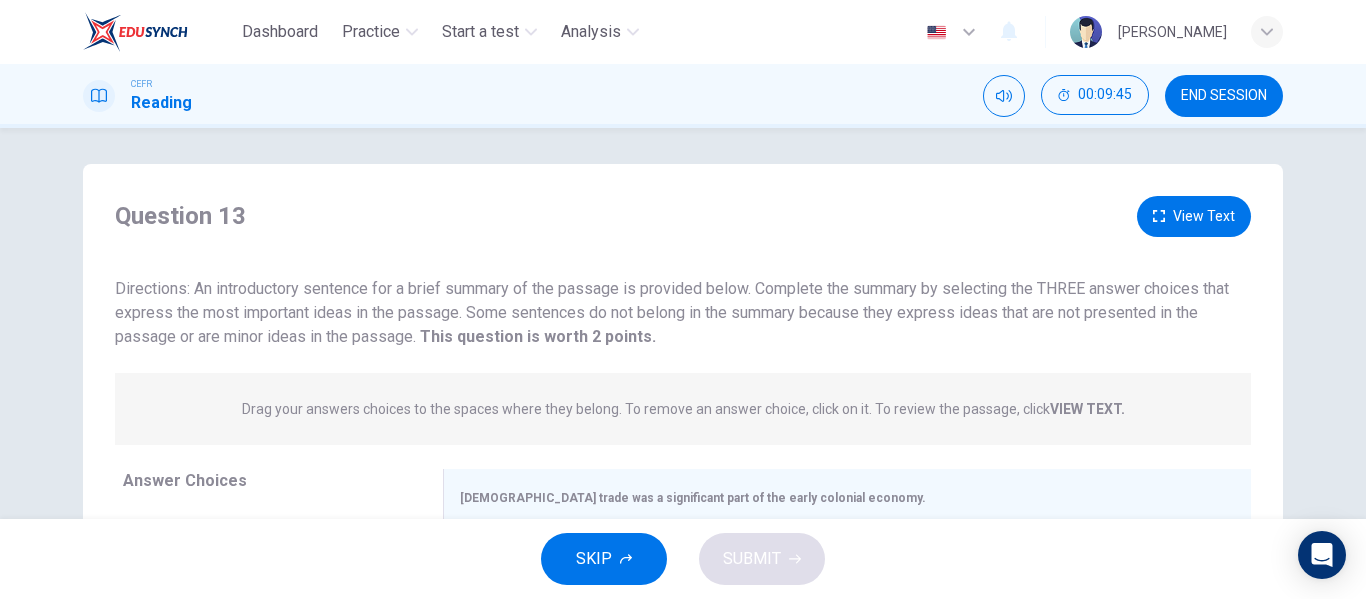 scroll, scrollTop: 0, scrollLeft: 0, axis: both 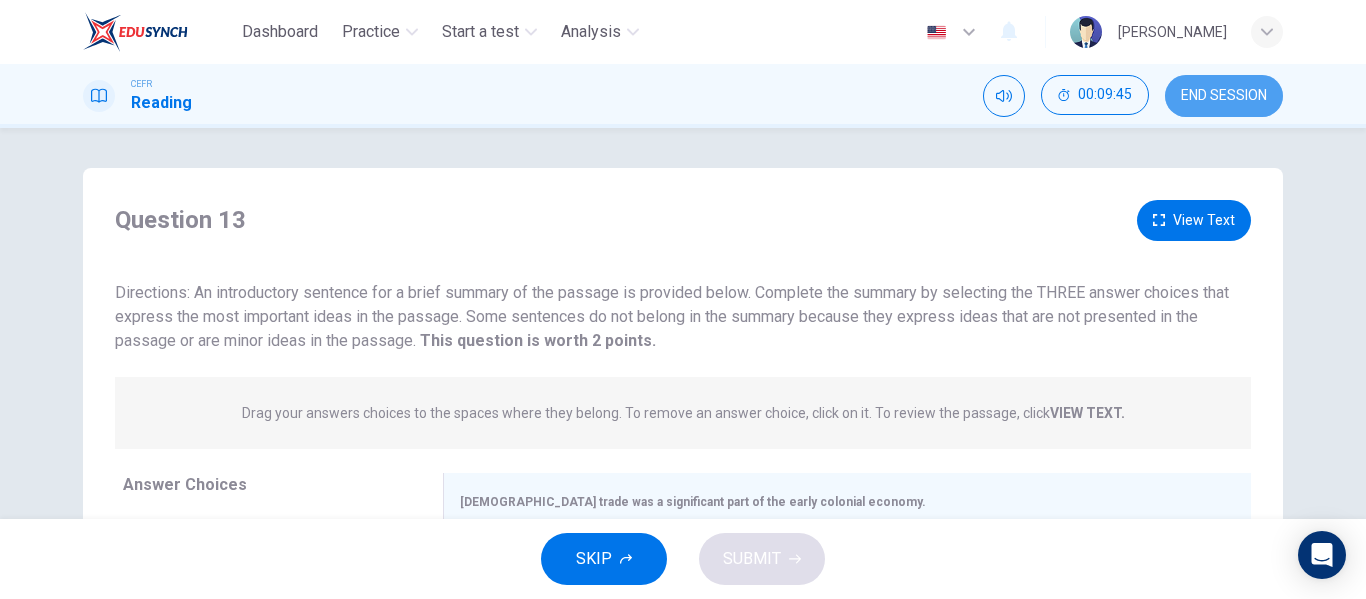 click on "END SESSION" at bounding box center (1224, 96) 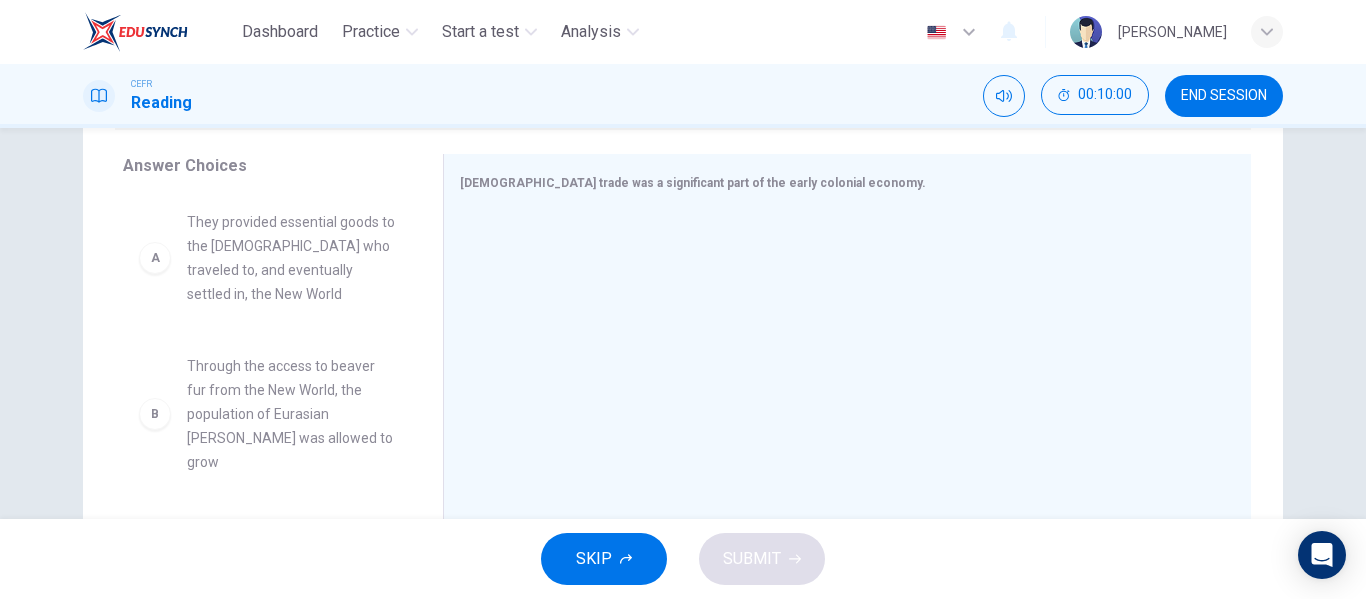 scroll, scrollTop: 321, scrollLeft: 0, axis: vertical 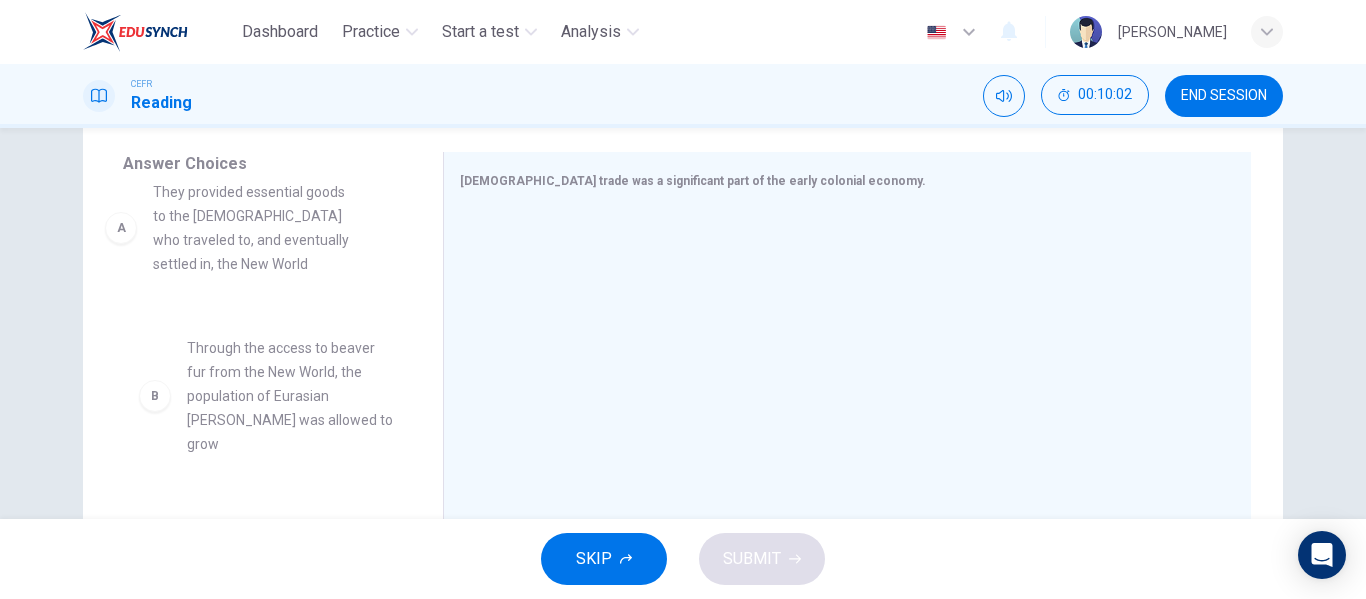 drag, startPoint x: 378, startPoint y: 248, endPoint x: 355, endPoint y: 220, distance: 36.23534 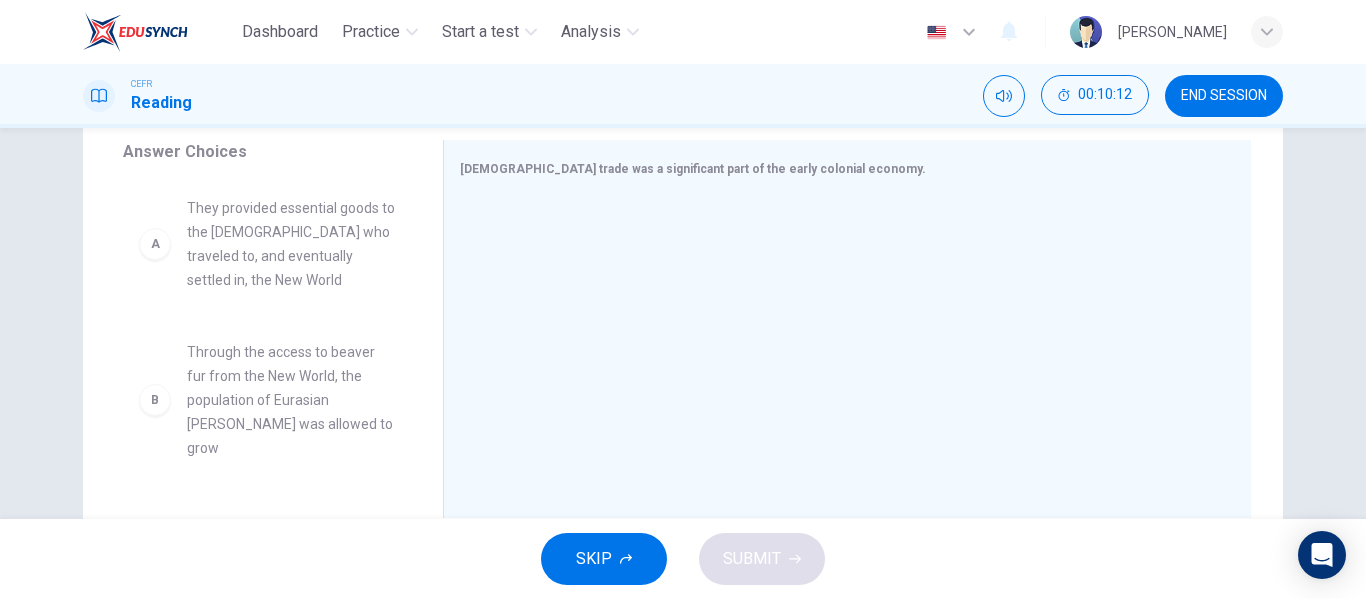 scroll, scrollTop: 334, scrollLeft: 0, axis: vertical 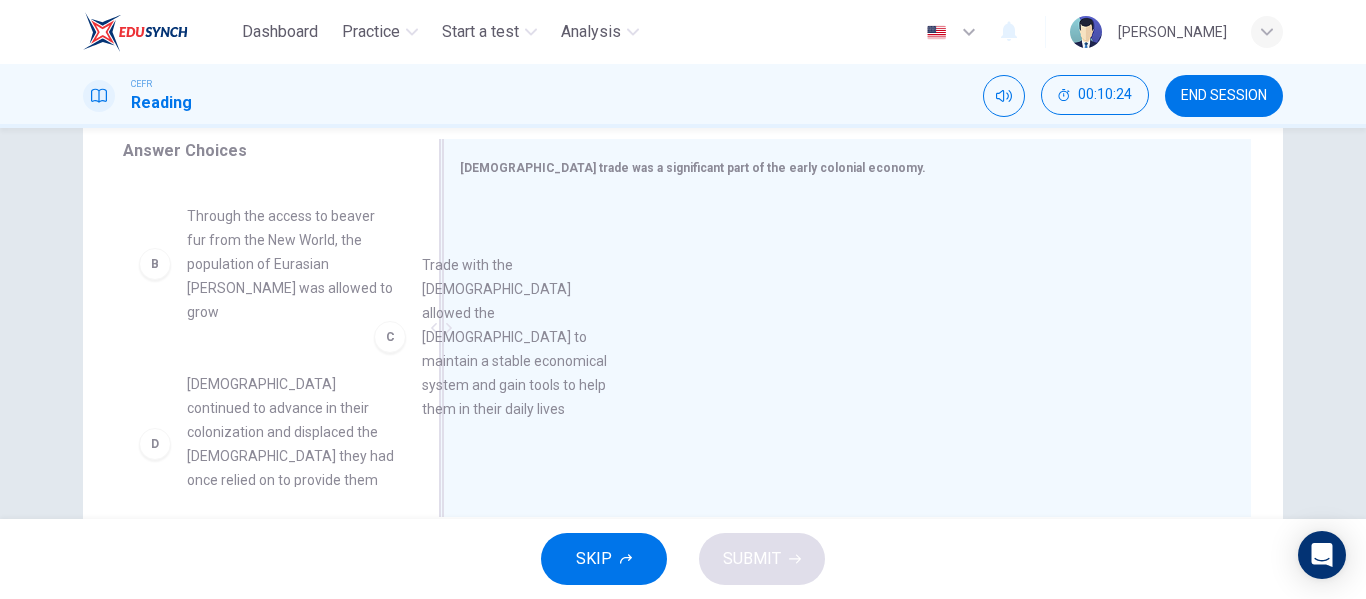 drag, startPoint x: 298, startPoint y: 386, endPoint x: 552, endPoint y: 235, distance: 295.4945 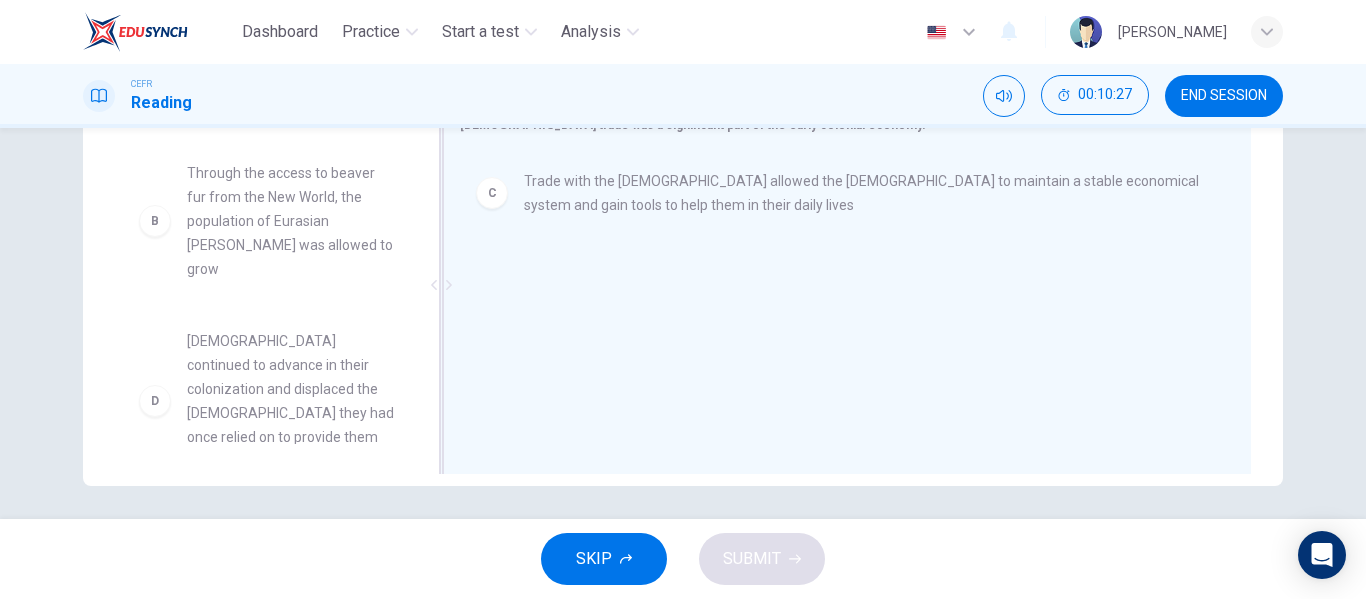 scroll, scrollTop: 384, scrollLeft: 0, axis: vertical 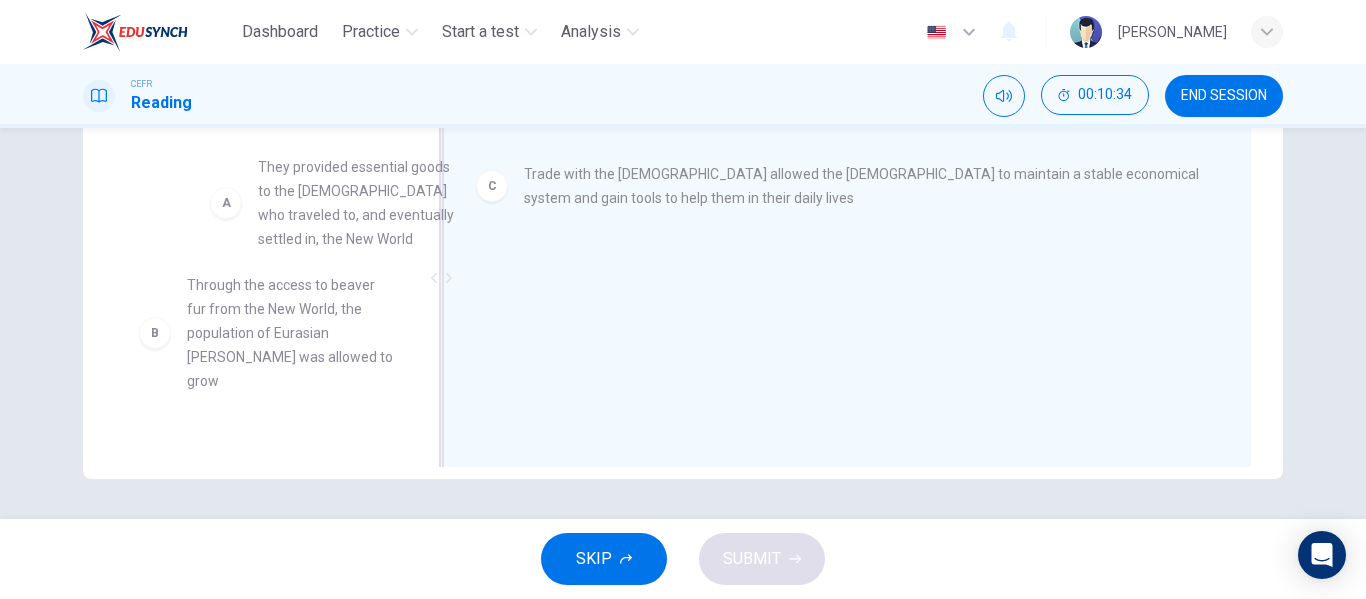 drag, startPoint x: 305, startPoint y: 232, endPoint x: 643, endPoint y: 336, distance: 353.63824 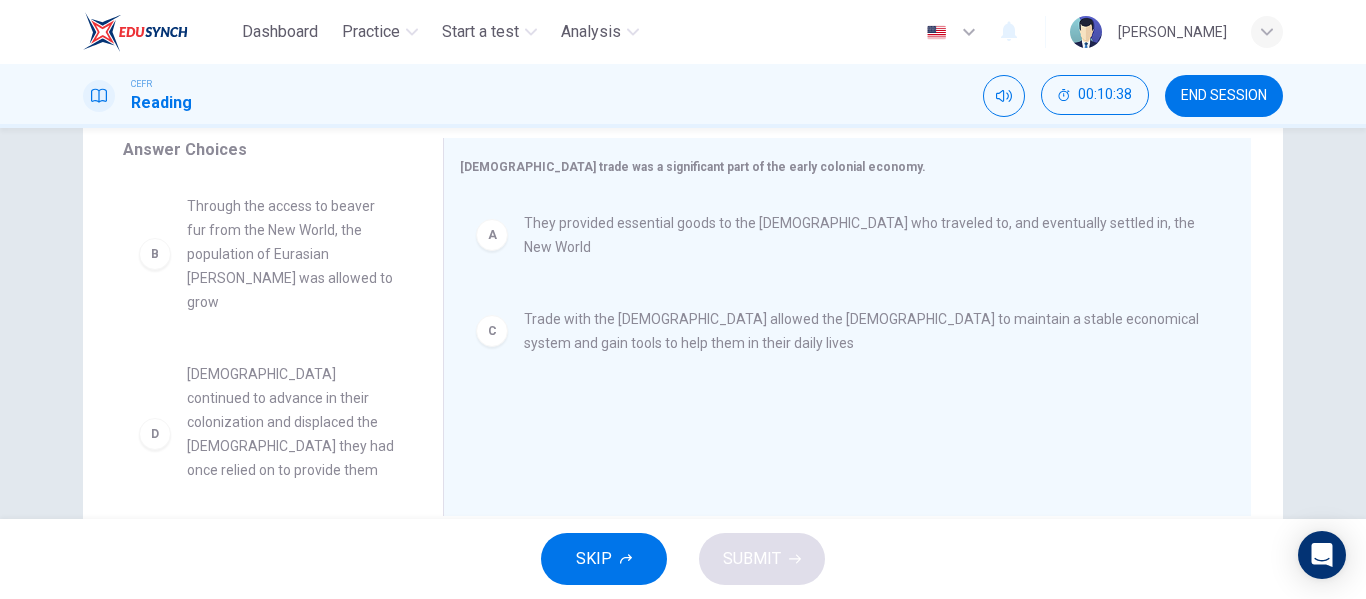 scroll, scrollTop: 318, scrollLeft: 0, axis: vertical 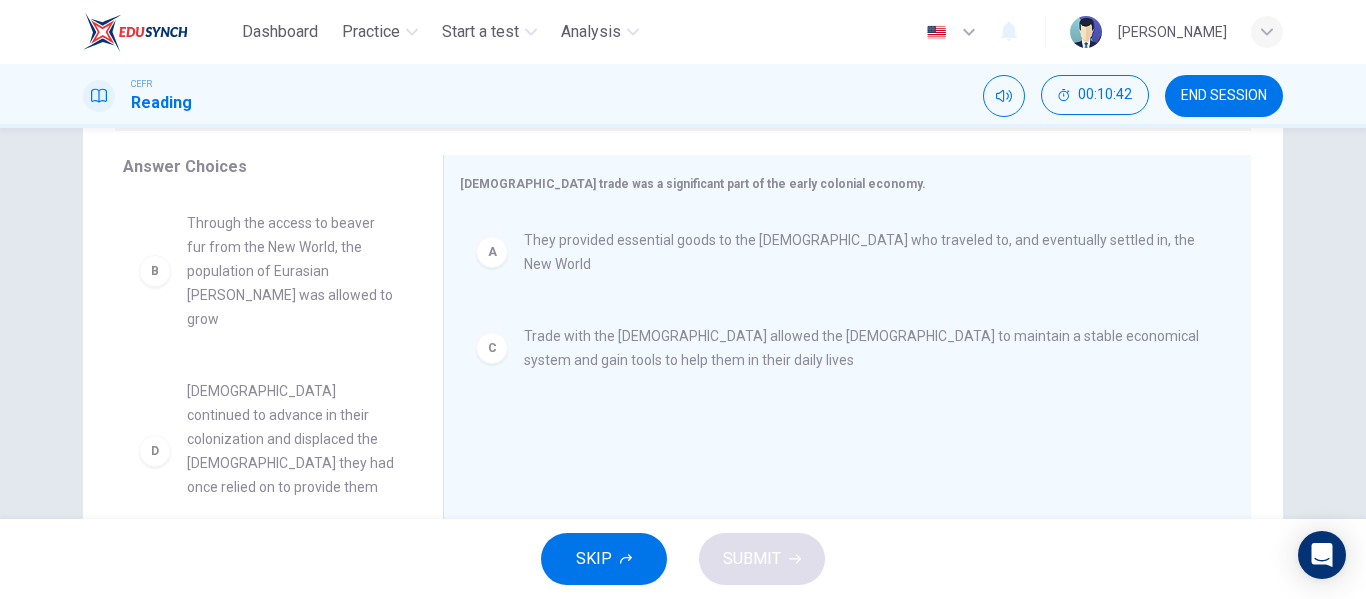 drag, startPoint x: 312, startPoint y: 330, endPoint x: 209, endPoint y: 257, distance: 126.24579 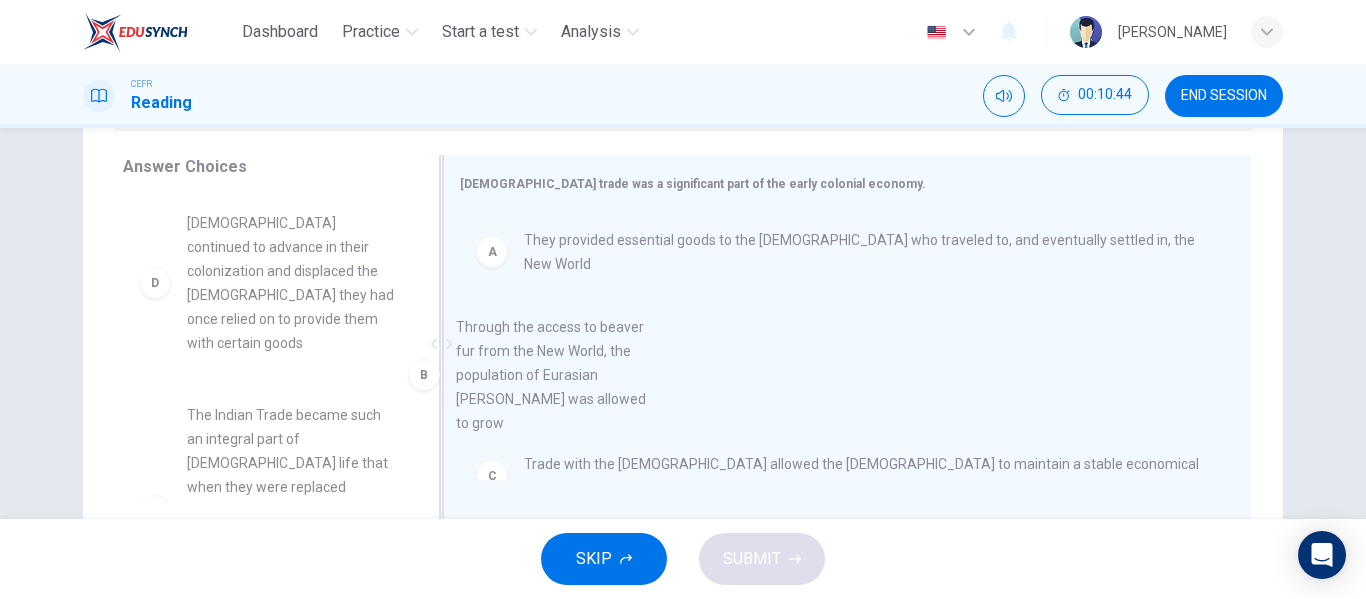 drag, startPoint x: 209, startPoint y: 257, endPoint x: 496, endPoint y: 361, distance: 305.26218 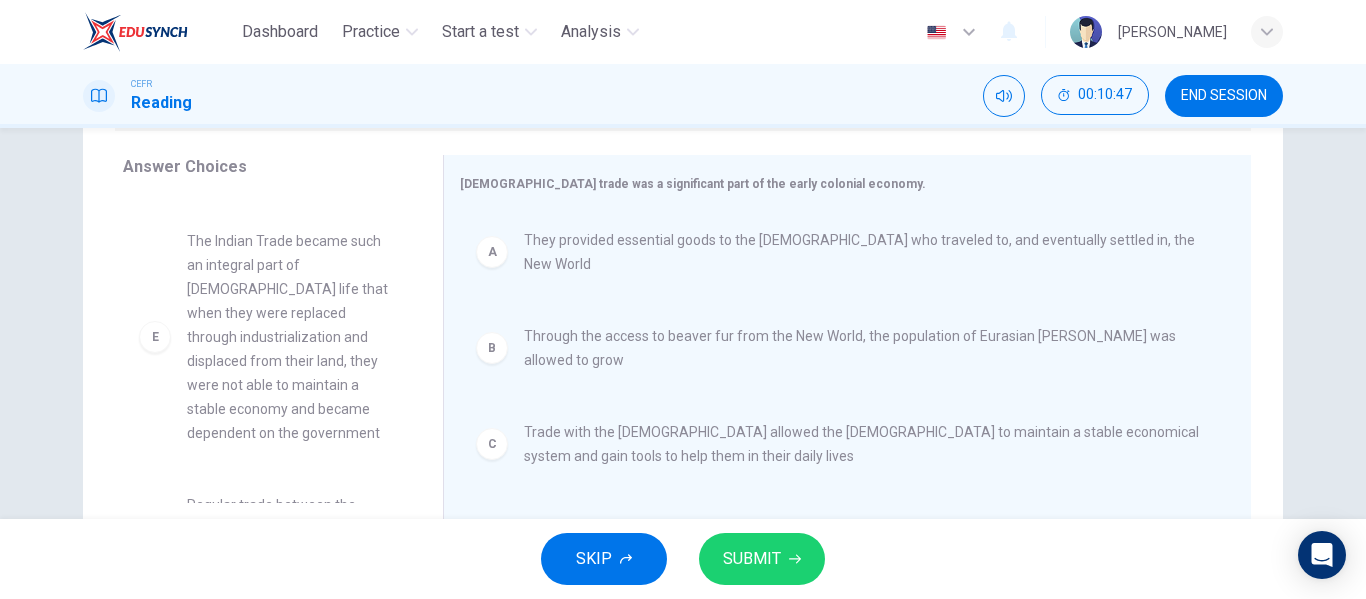 scroll, scrollTop: 276, scrollLeft: 0, axis: vertical 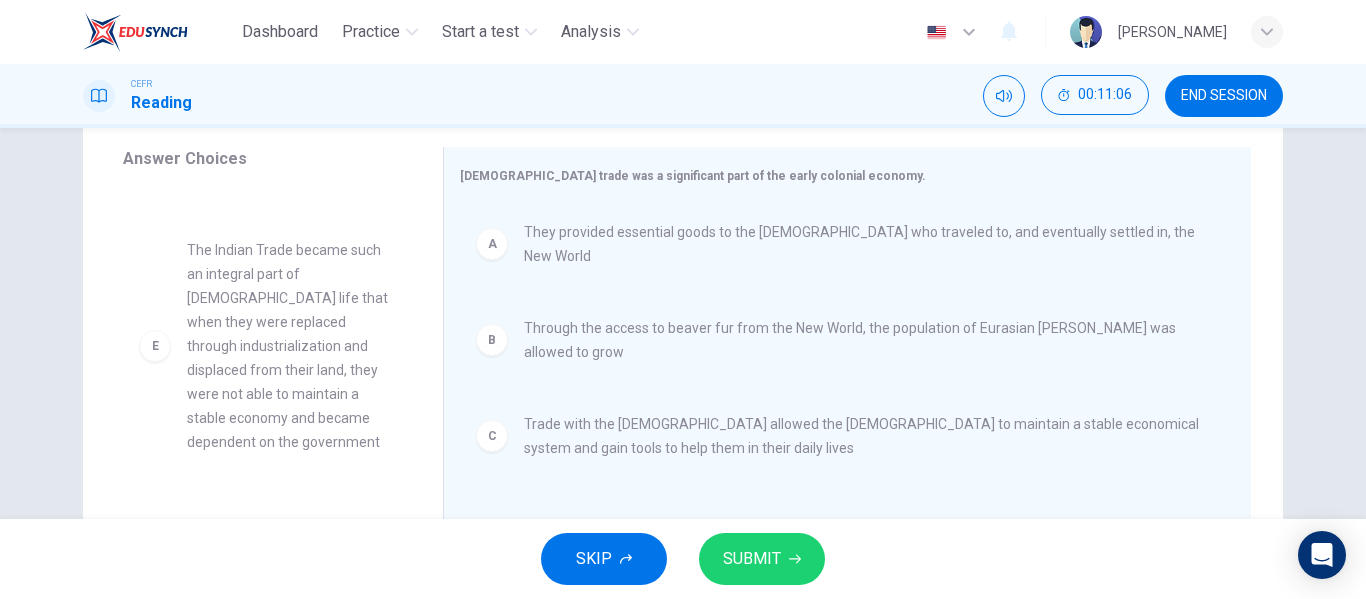 click on "The Indian Trade became such an integral part of Native American life that when they were replaced through industrialization and displaced from their land, they were not able to maintain a stable economy and became dependent on the government" at bounding box center (291, 346) 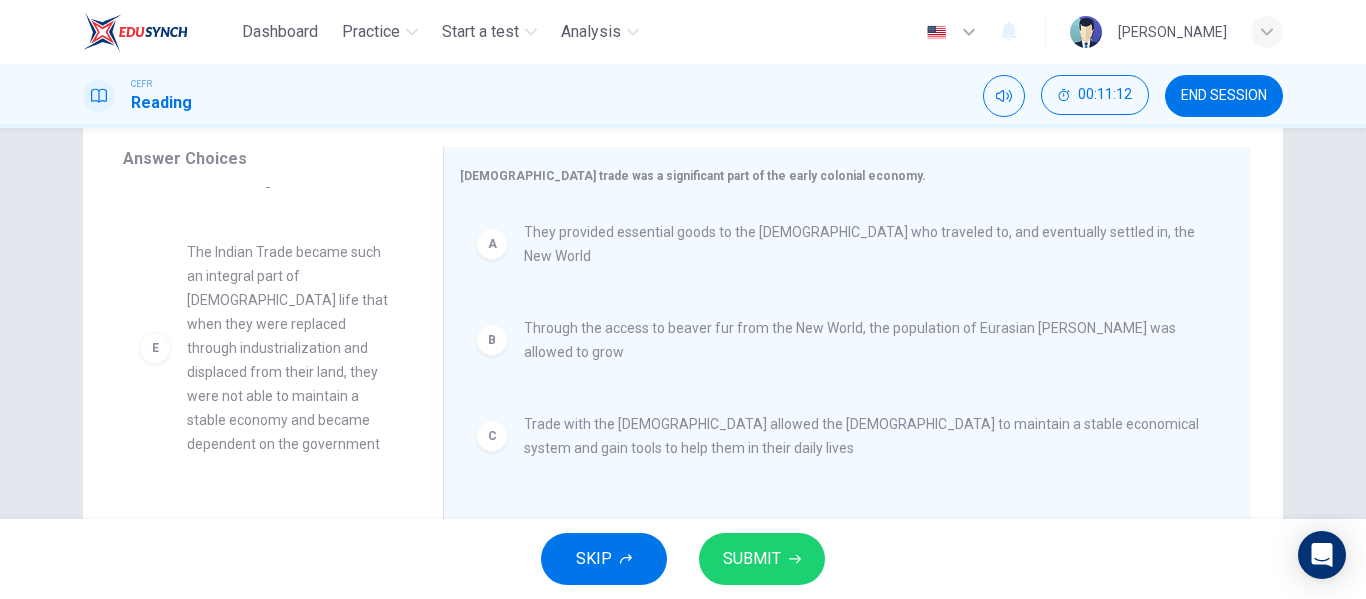 scroll, scrollTop: 0, scrollLeft: 0, axis: both 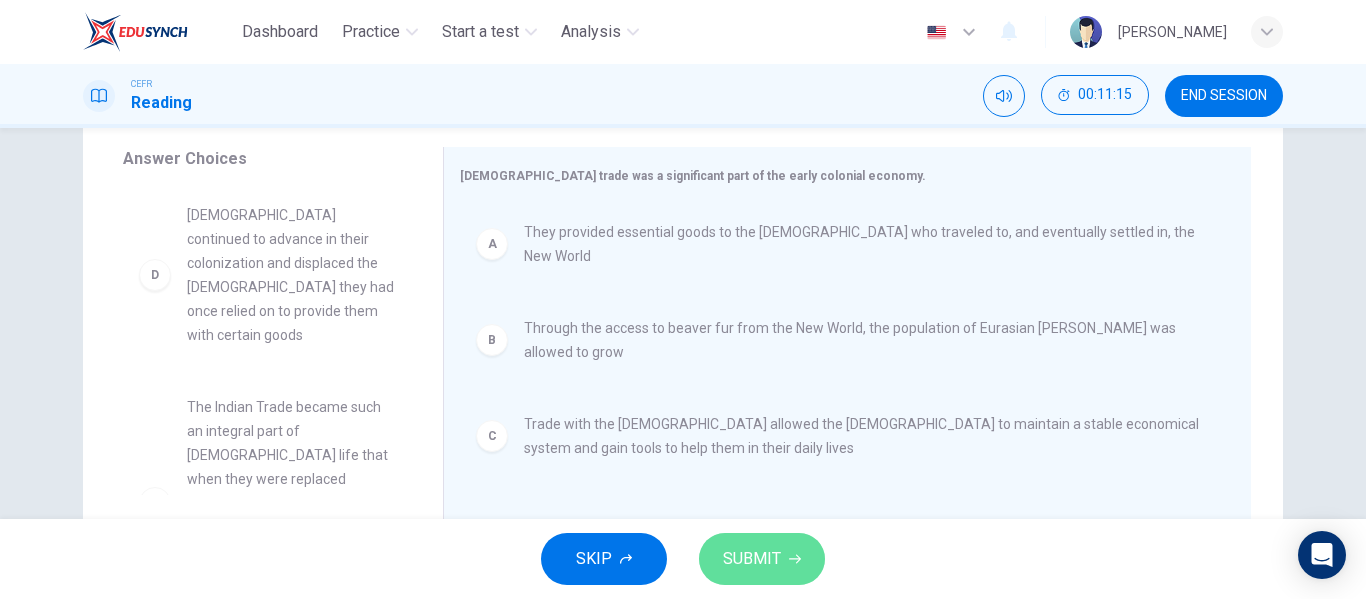 click on "SUBMIT" at bounding box center (762, 559) 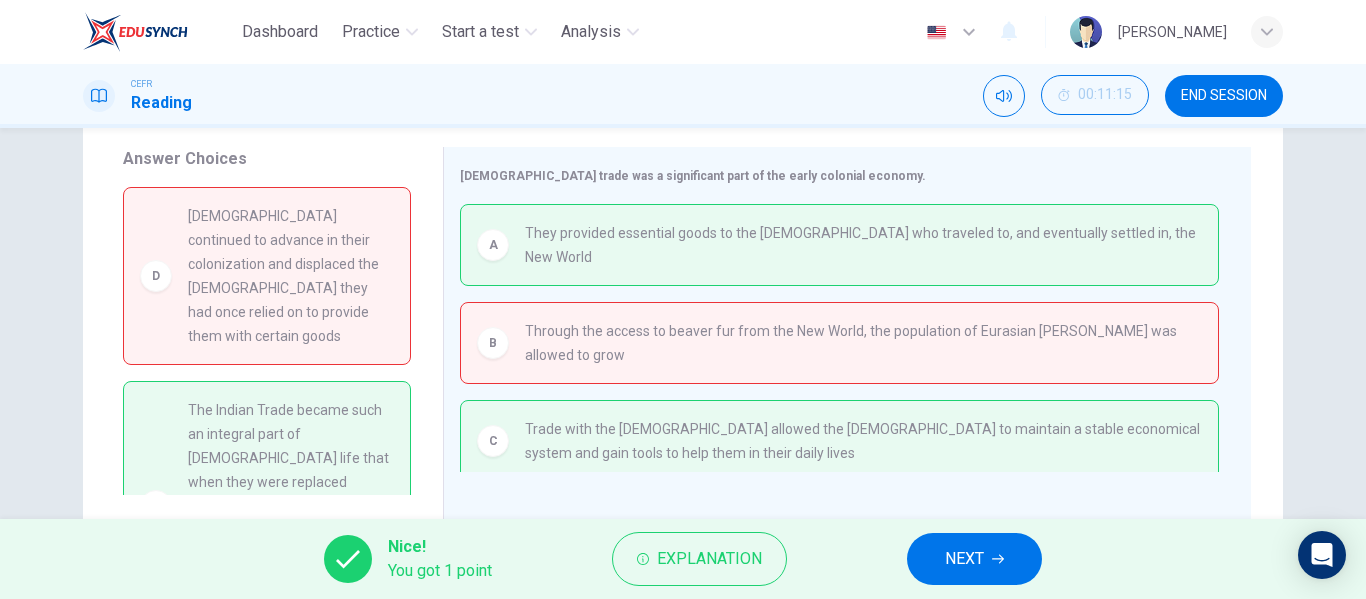 scroll, scrollTop: 154, scrollLeft: 0, axis: vertical 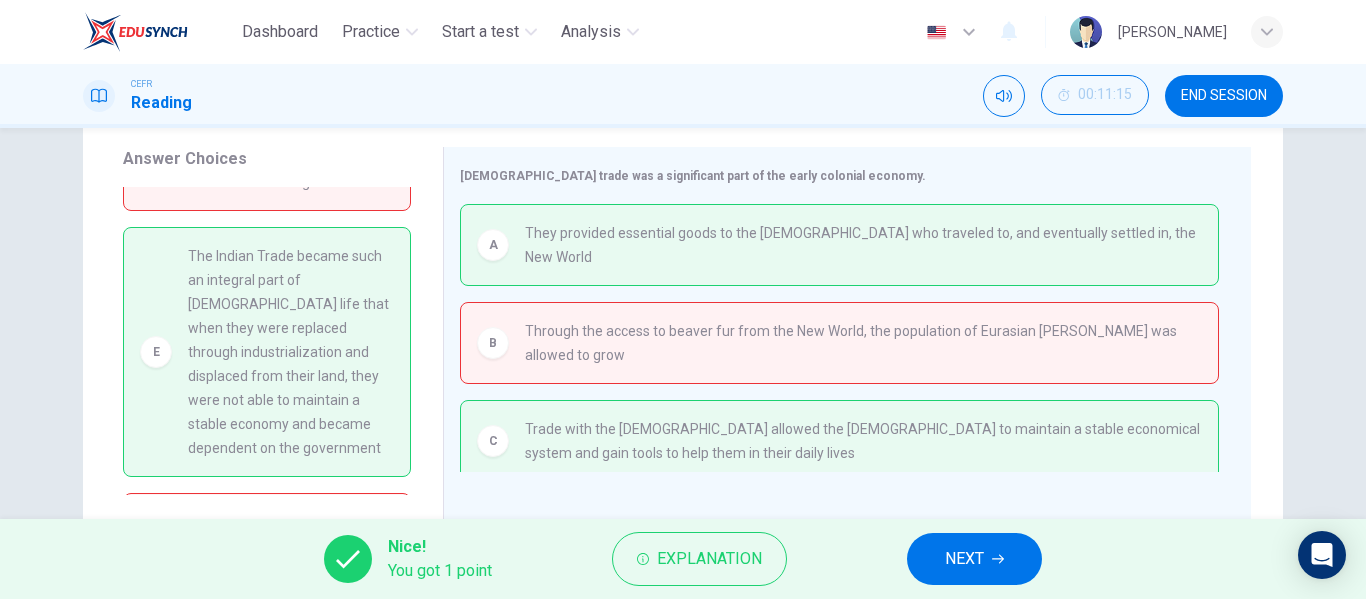 click on "NEXT" at bounding box center [974, 559] 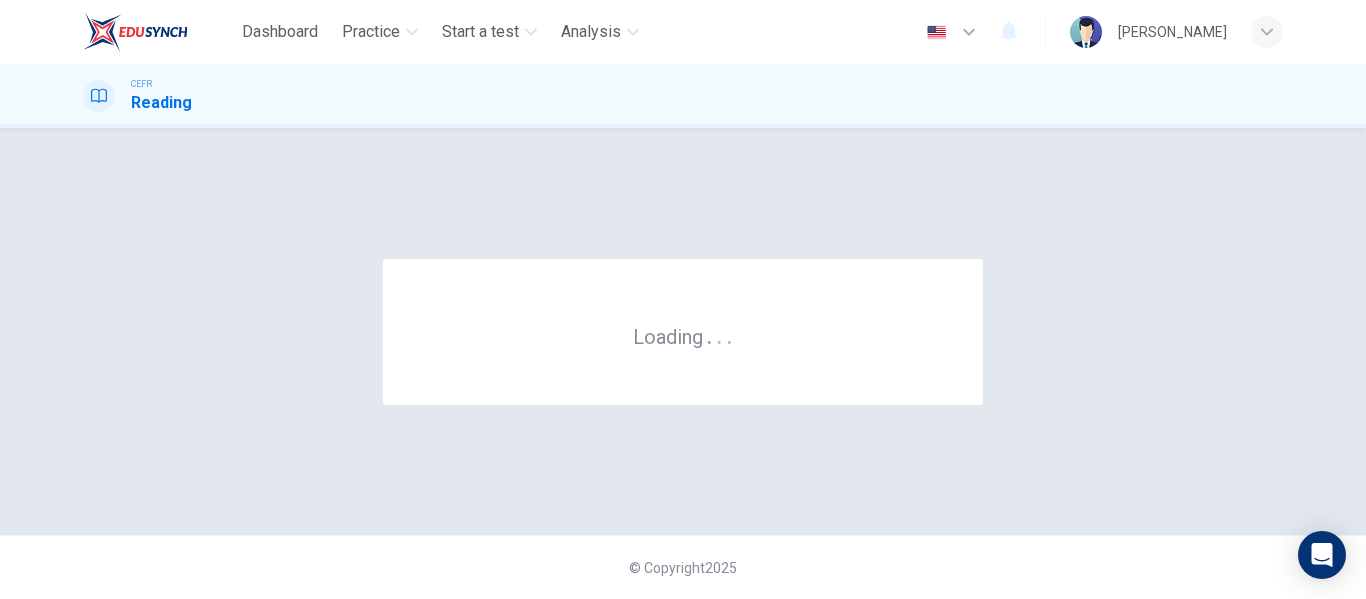 scroll, scrollTop: 0, scrollLeft: 0, axis: both 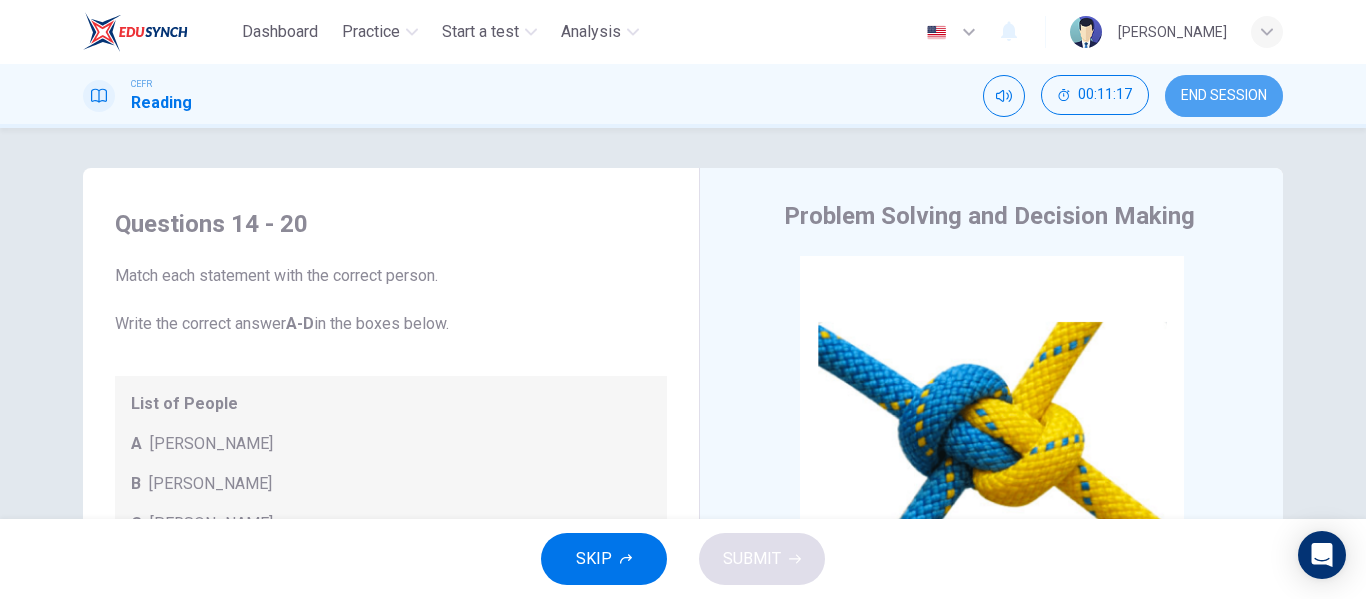 click on "END SESSION" at bounding box center [1224, 96] 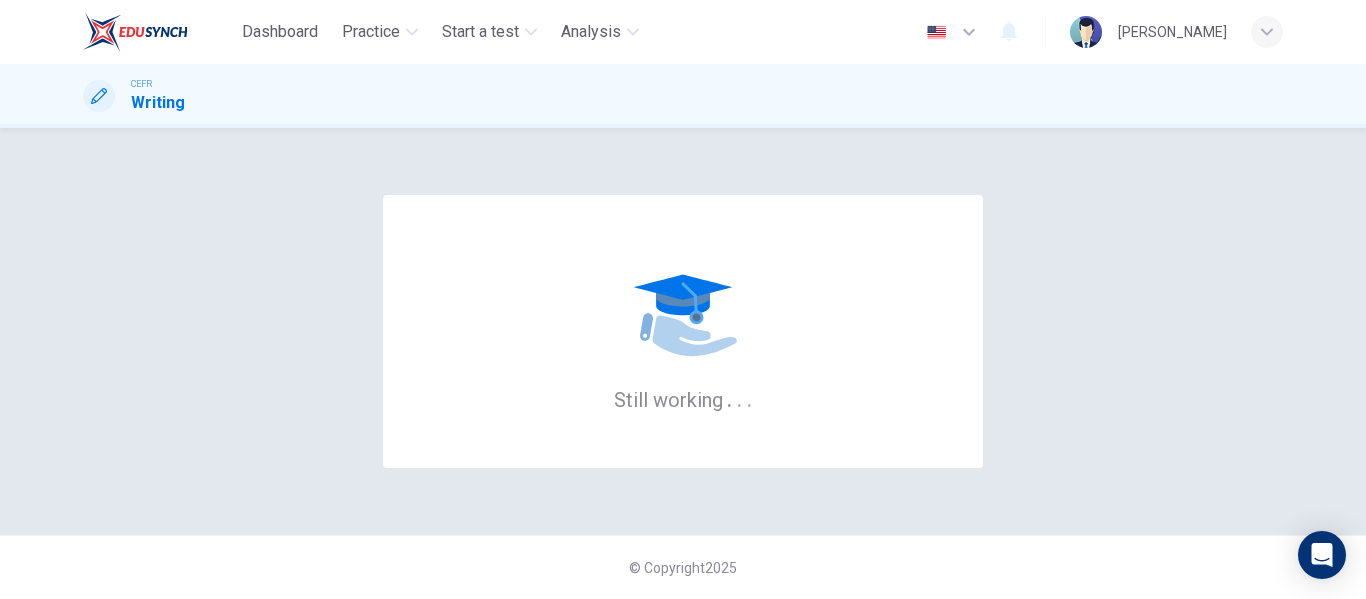 scroll, scrollTop: 0, scrollLeft: 0, axis: both 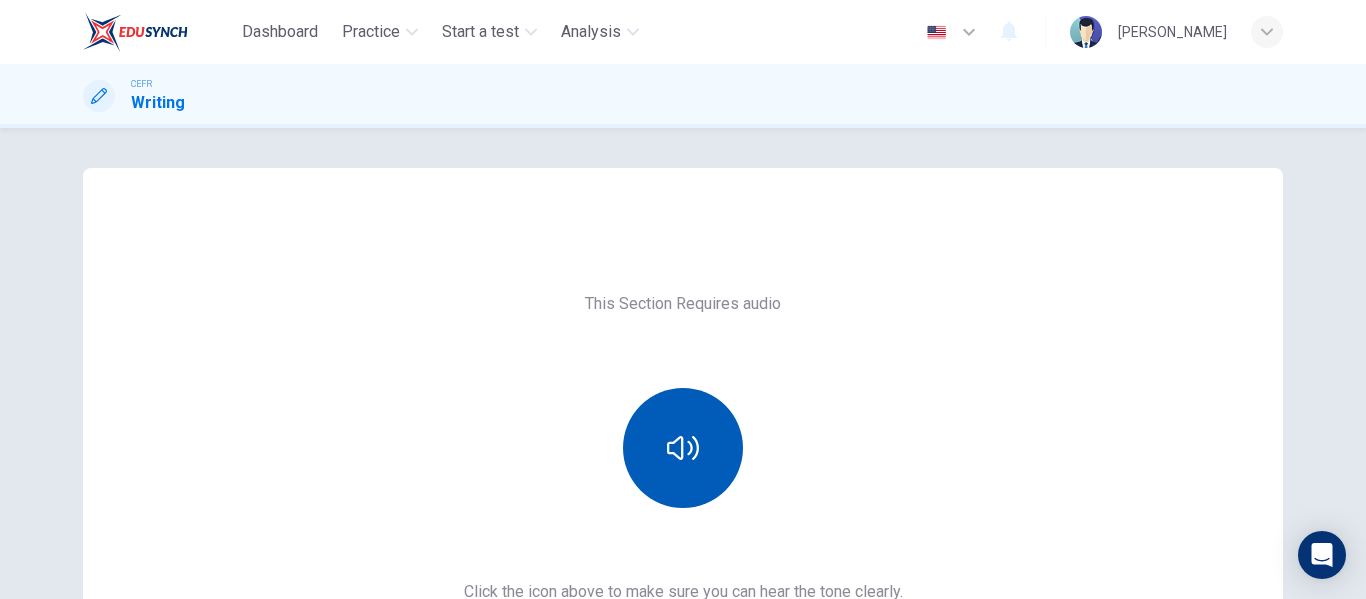 click 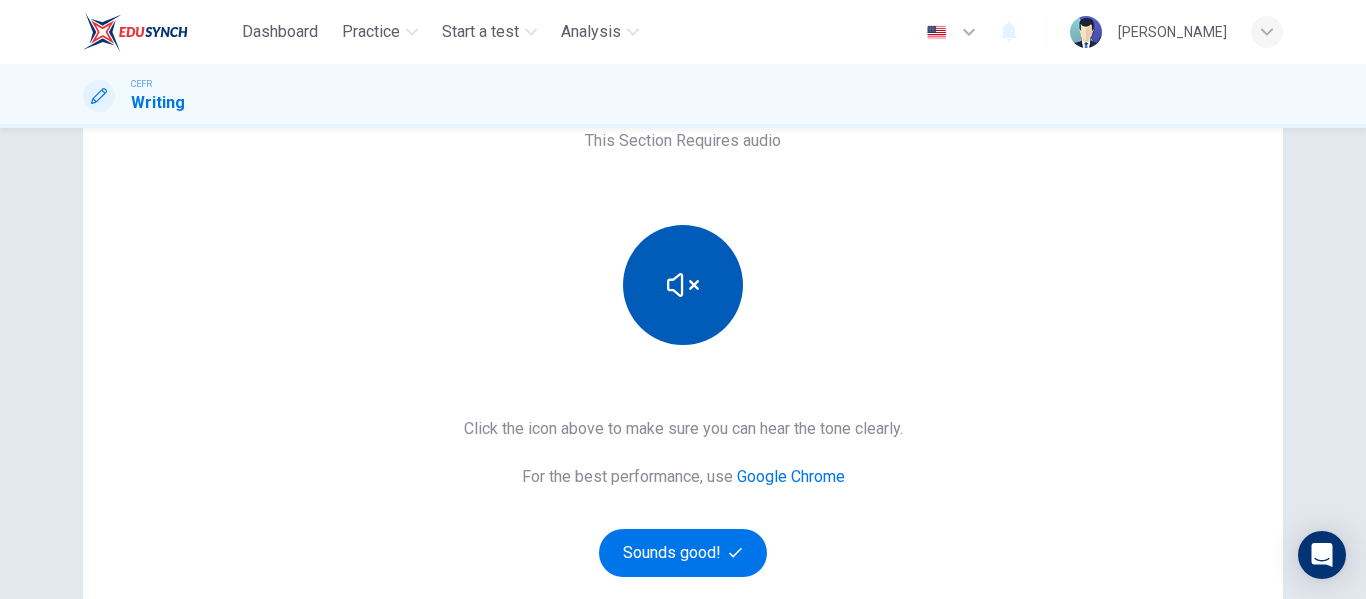 scroll, scrollTop: 164, scrollLeft: 0, axis: vertical 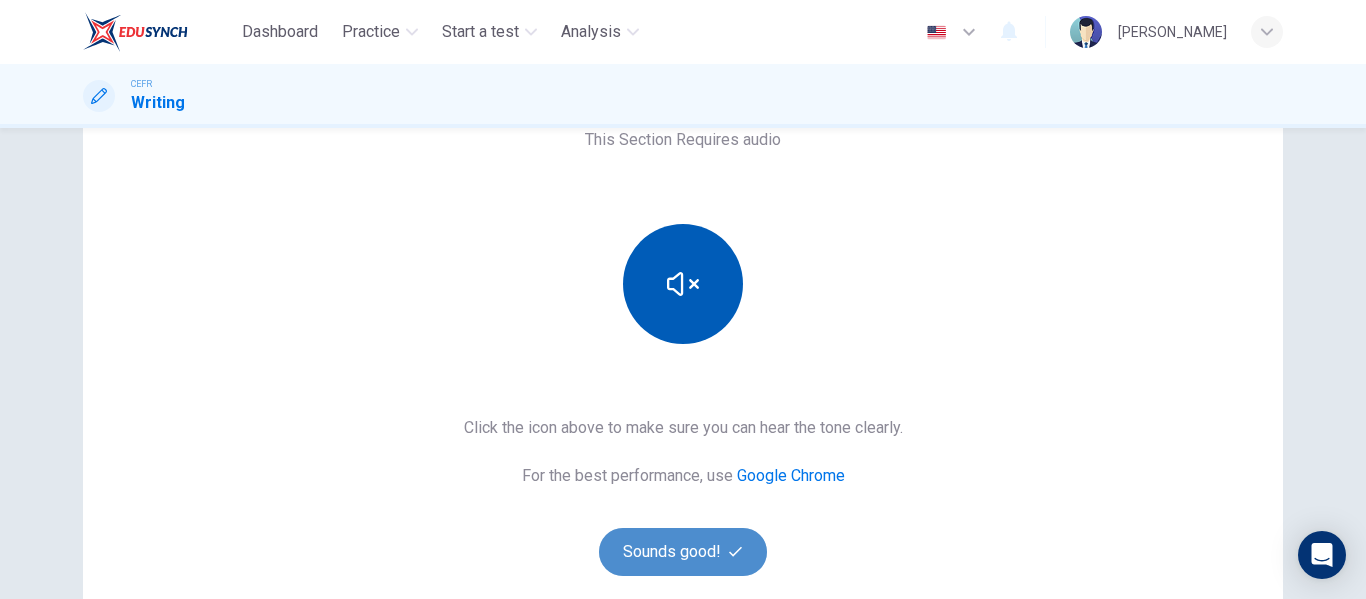 click on "Sounds good!" at bounding box center (683, 552) 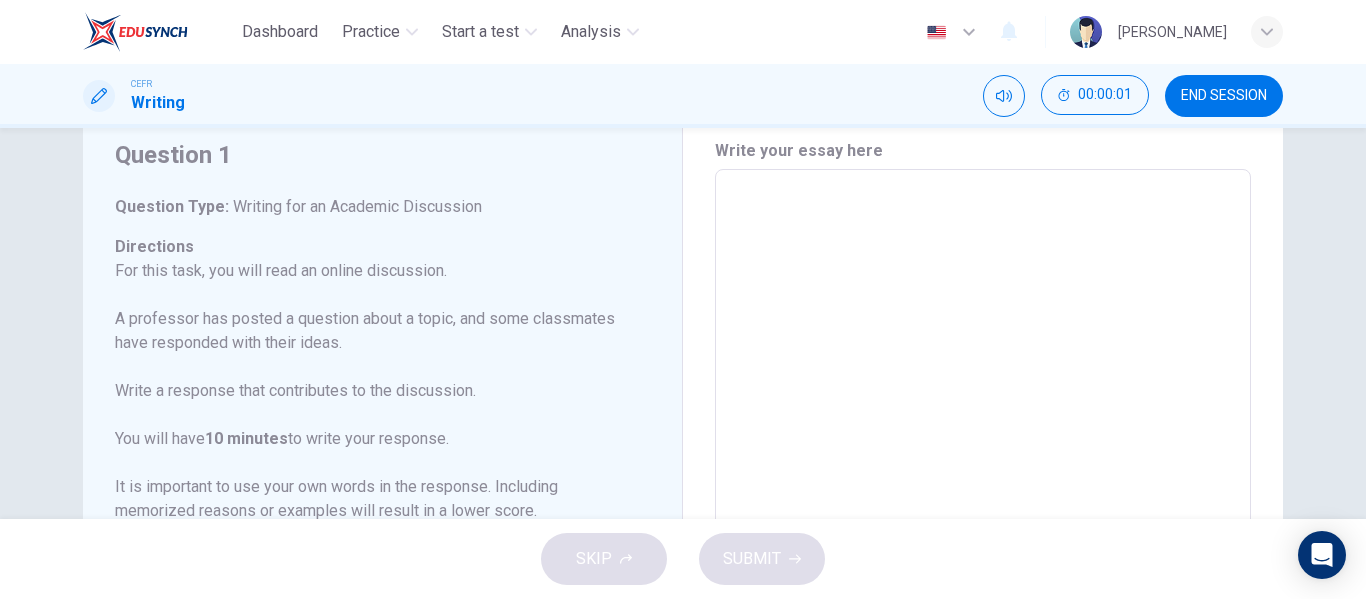 scroll, scrollTop: 68, scrollLeft: 0, axis: vertical 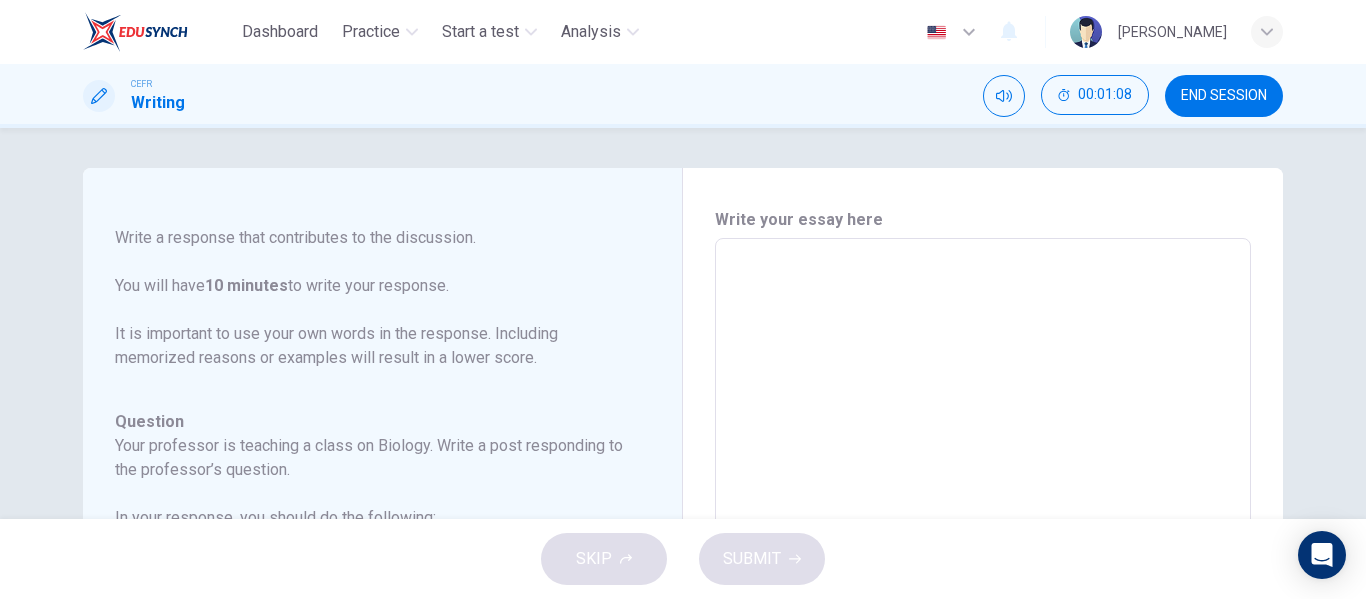click at bounding box center [983, 572] 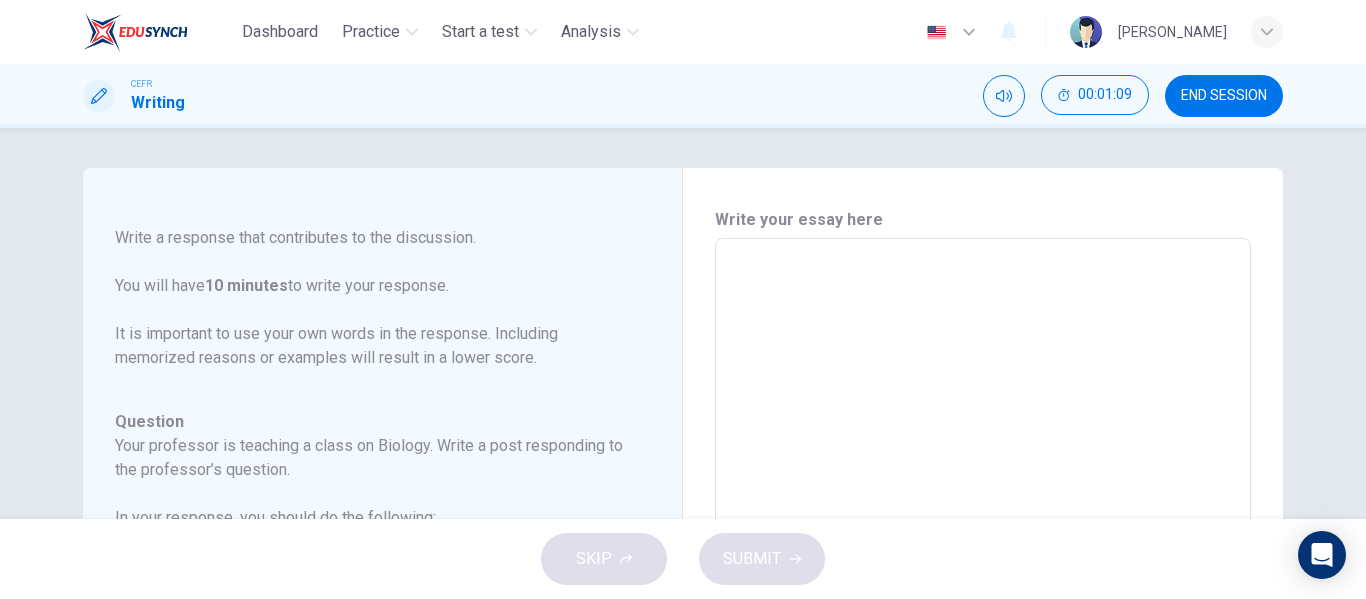 click at bounding box center (983, 572) 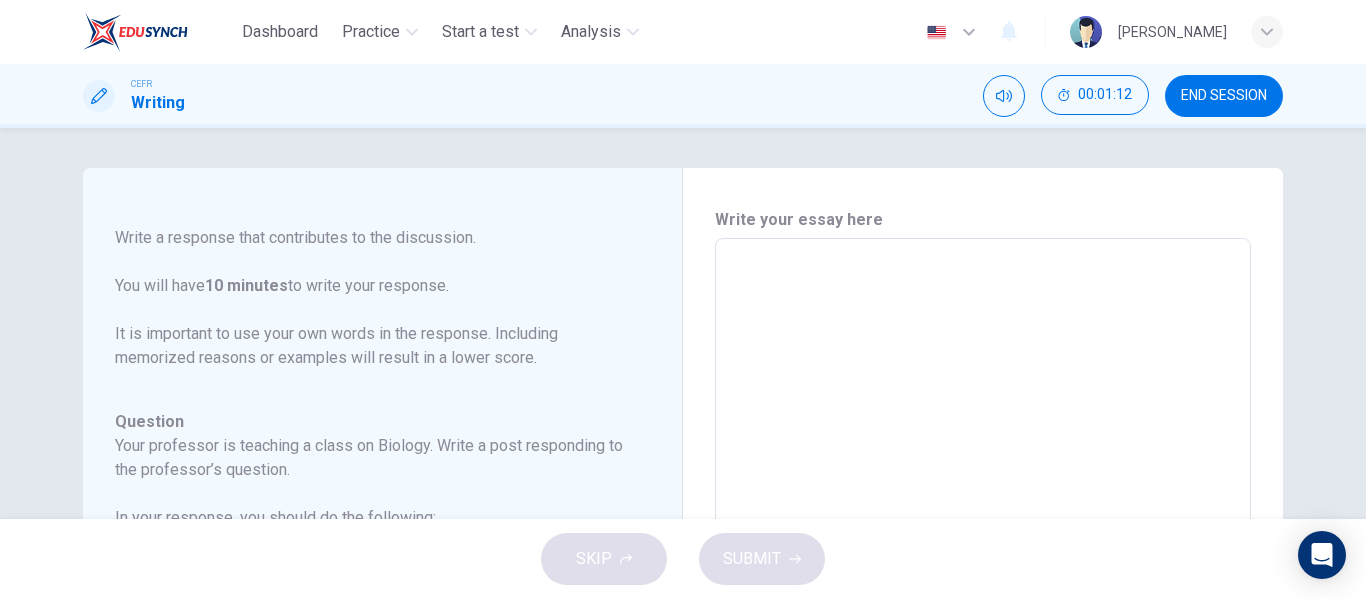 type on "9" 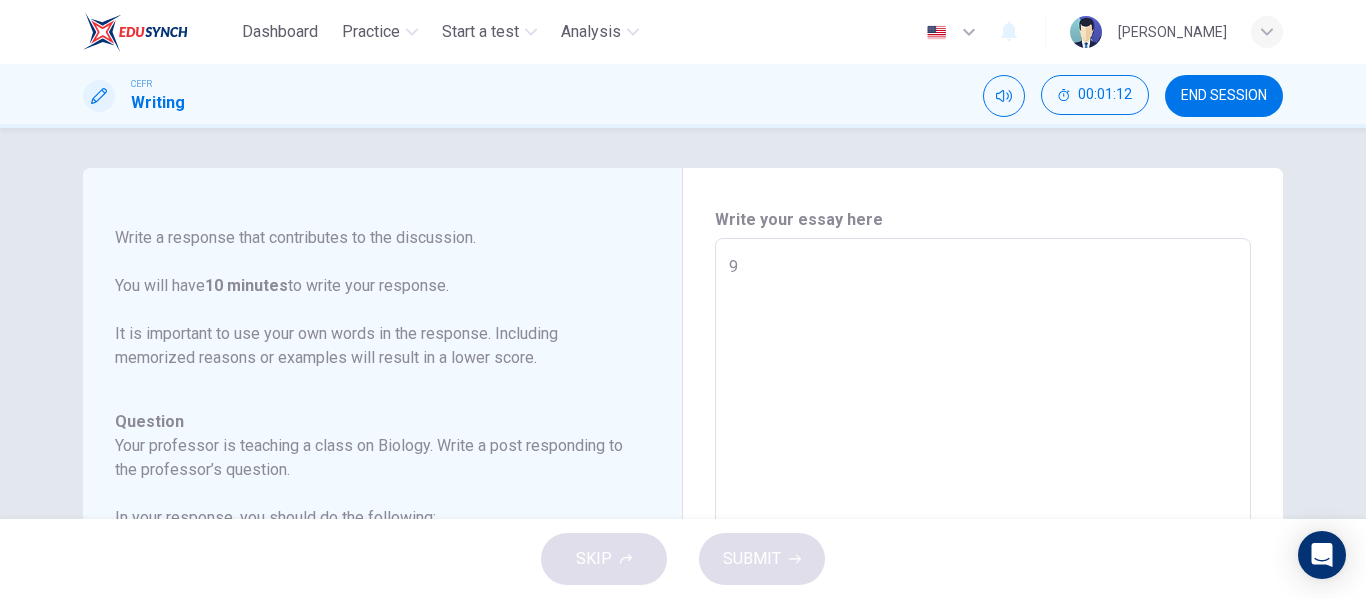 type on "x" 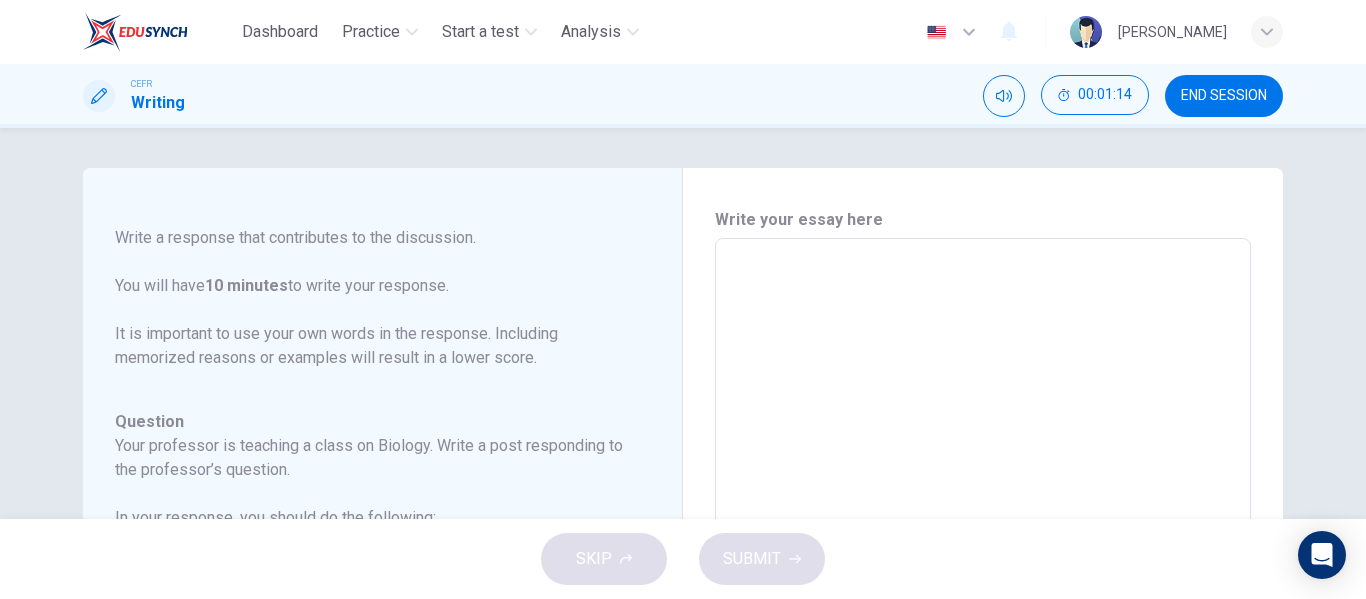 type on "I" 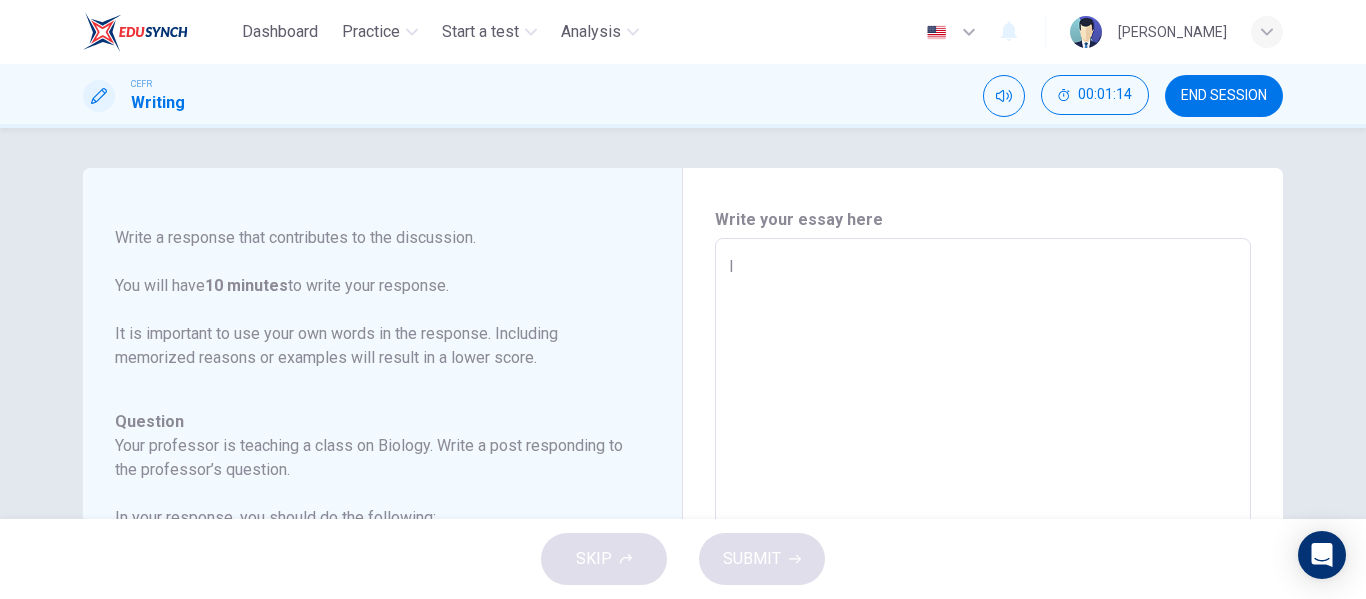type on "x" 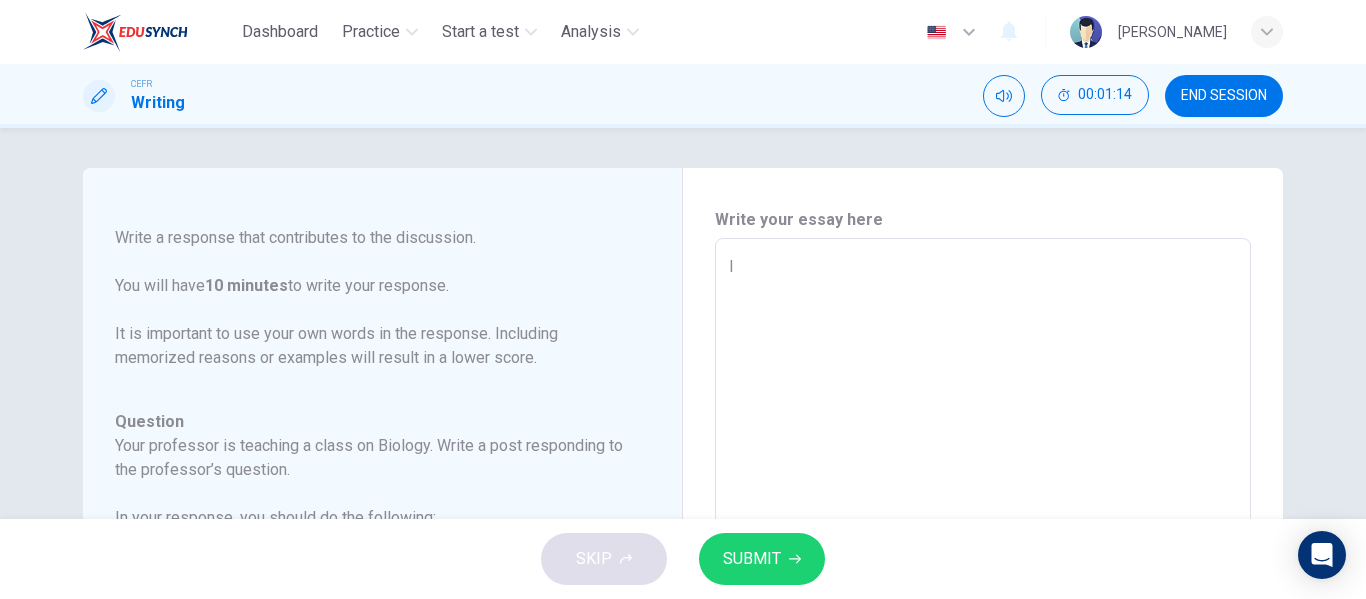 type on "I" 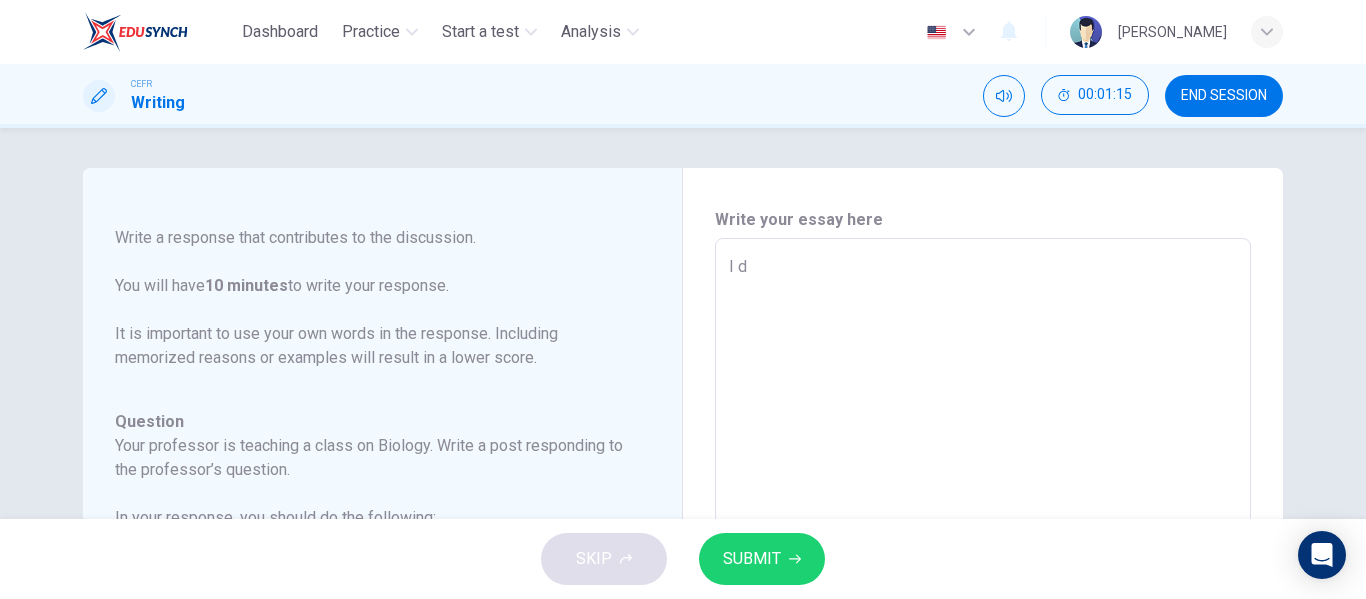 type on "I do" 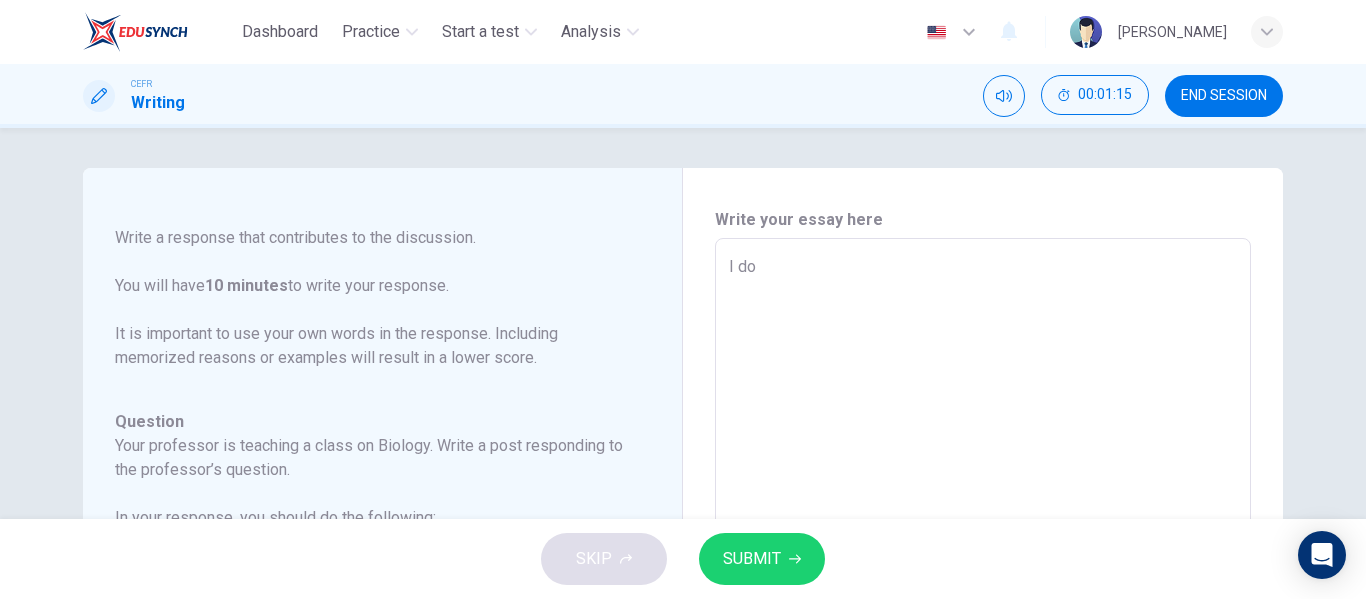 type on "x" 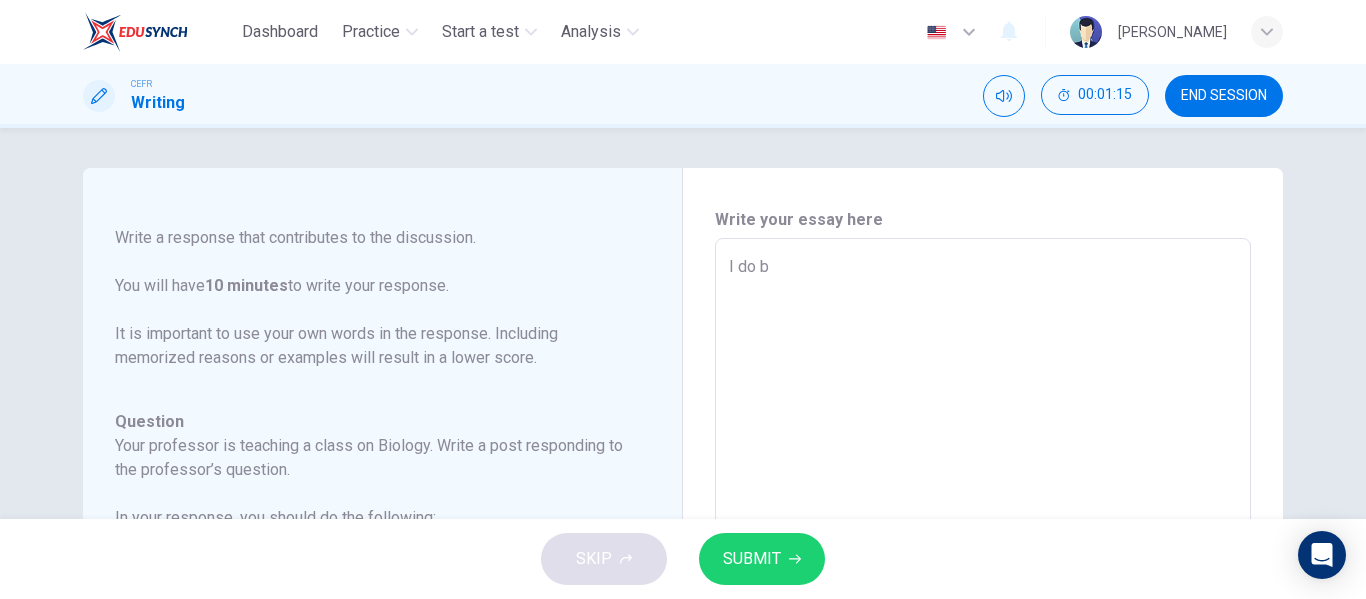 type on "x" 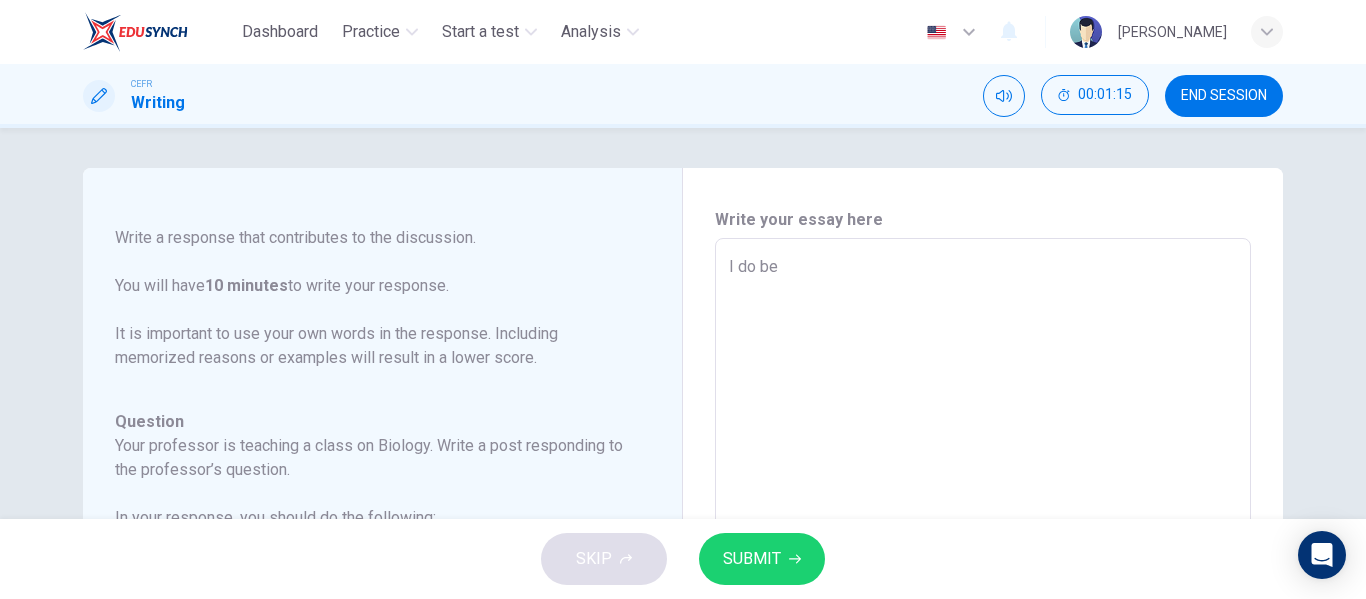 type on "x" 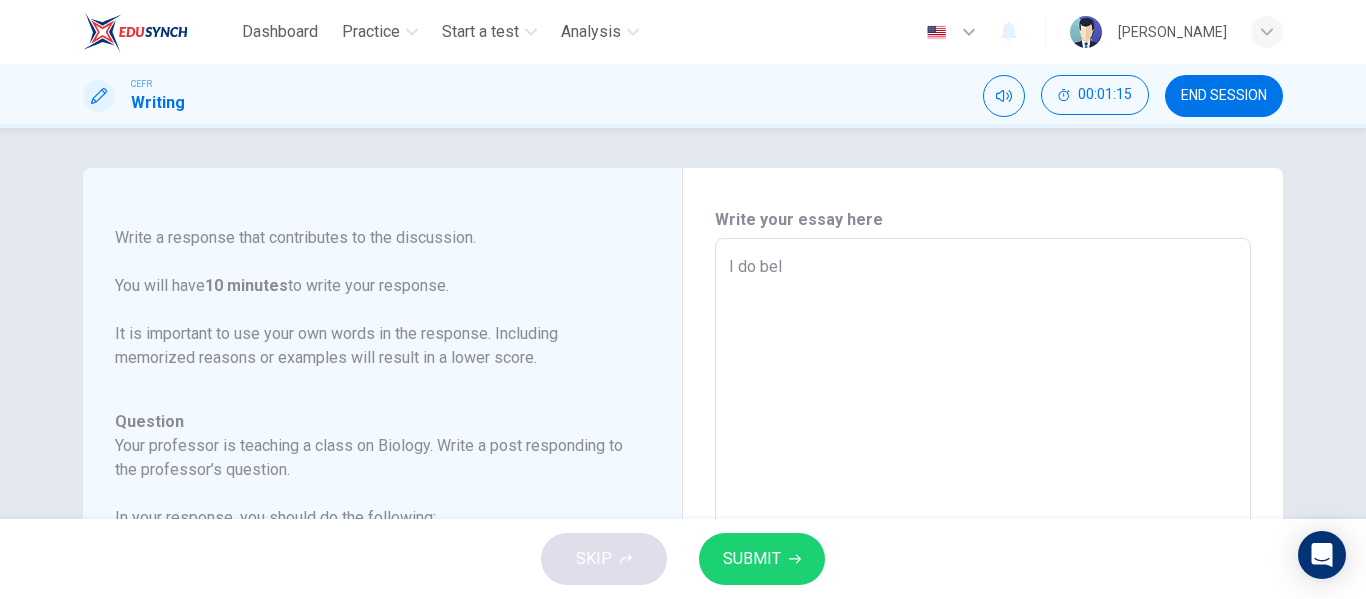 type on "x" 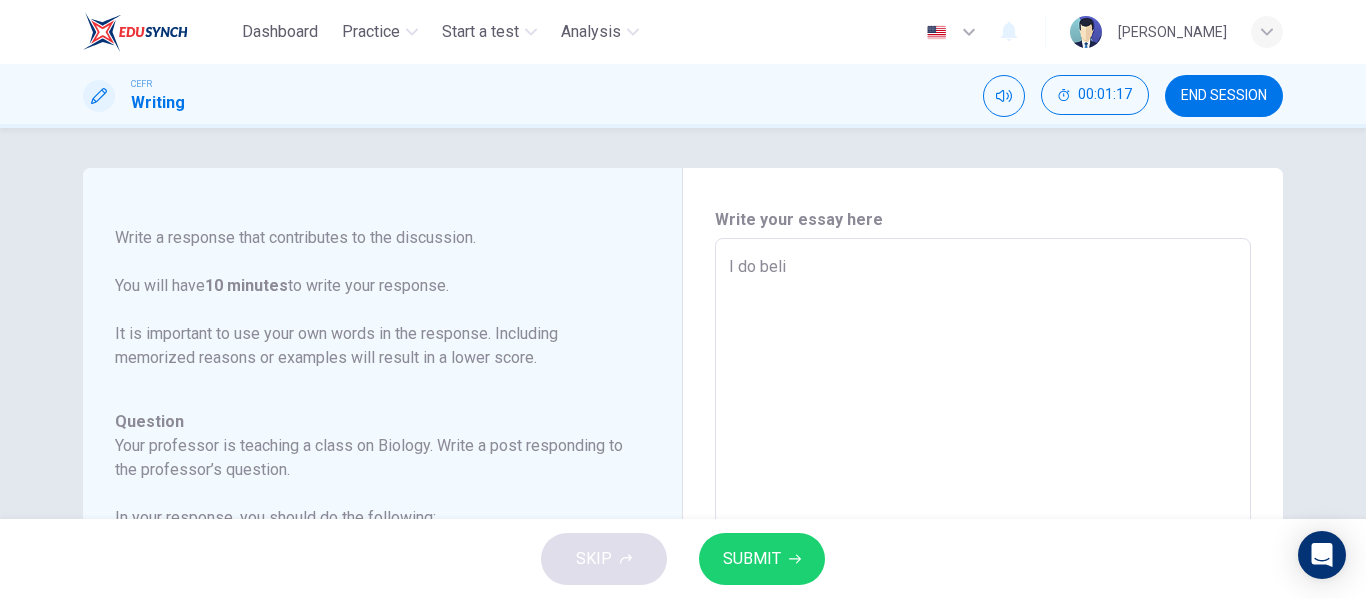 type on "x" 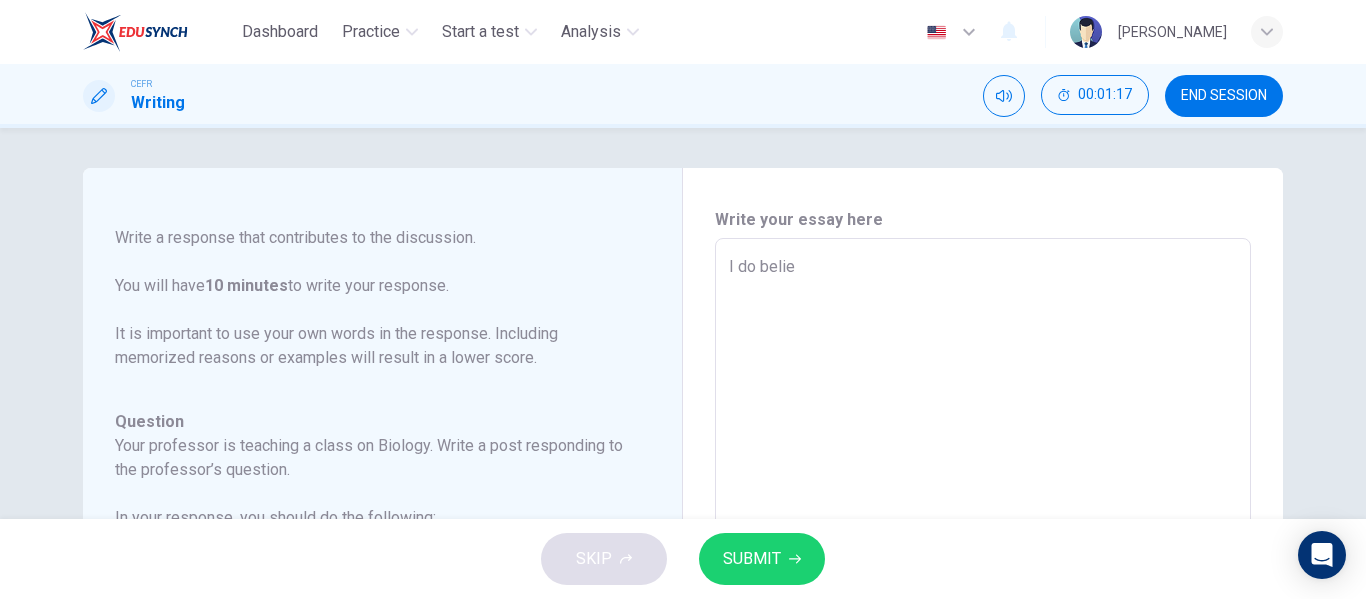 type on "x" 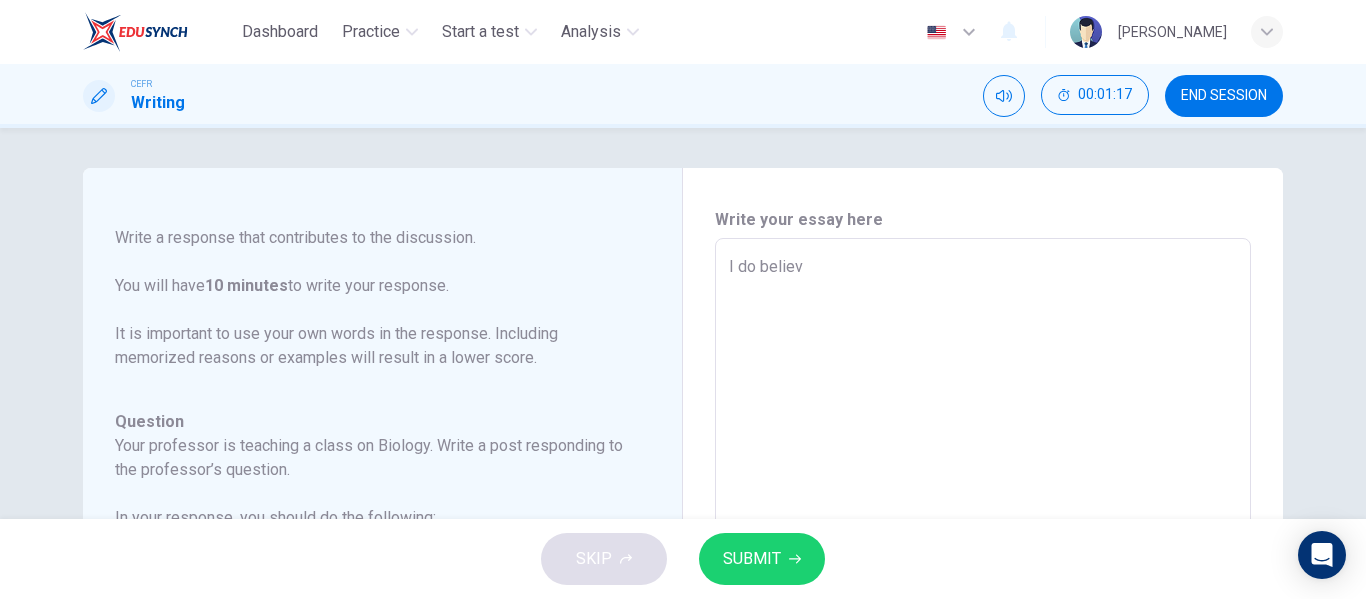 type on "x" 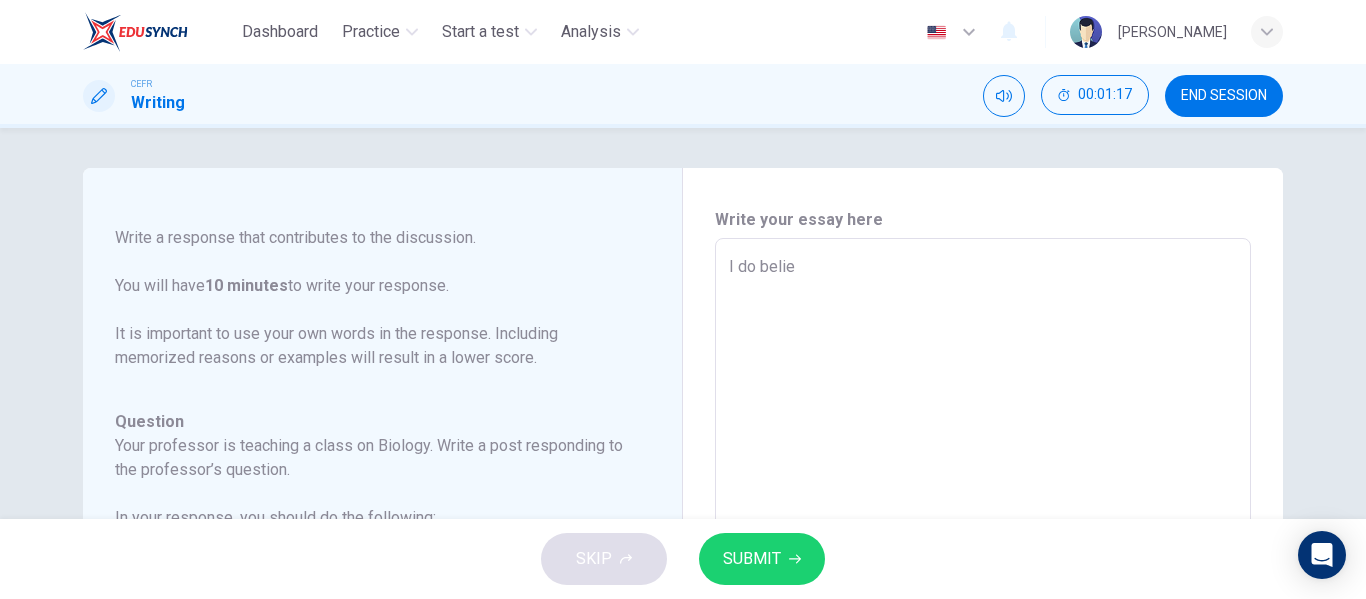 type on "x" 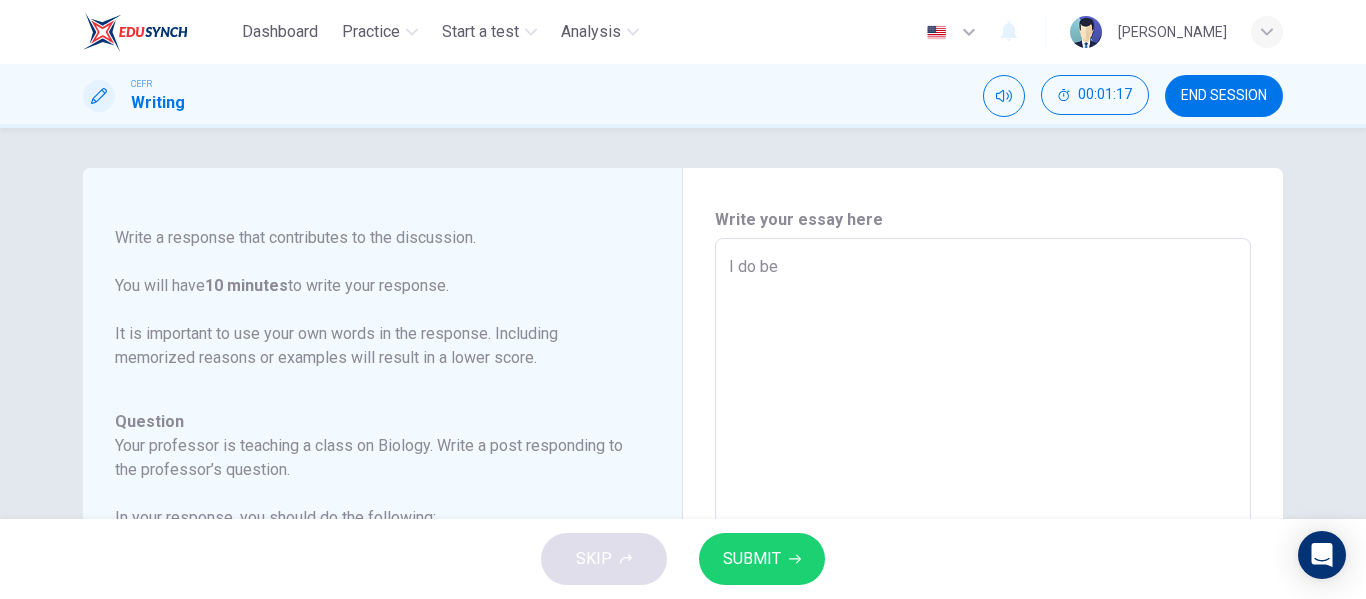 type on "I do b" 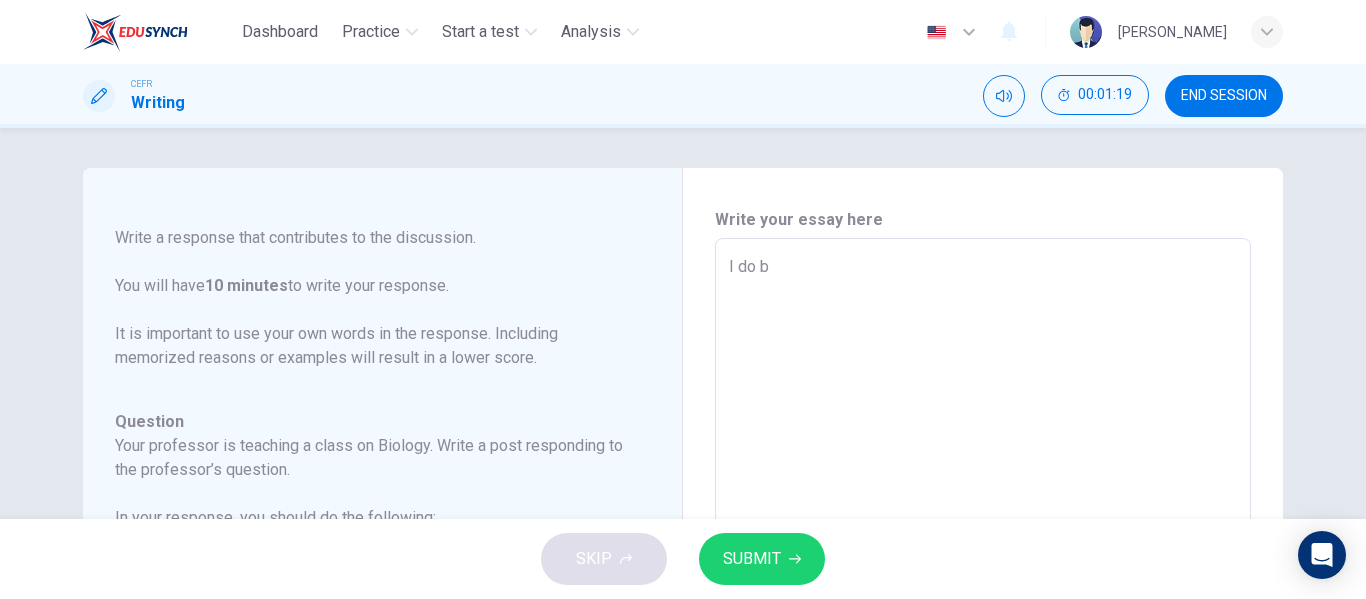type on "x" 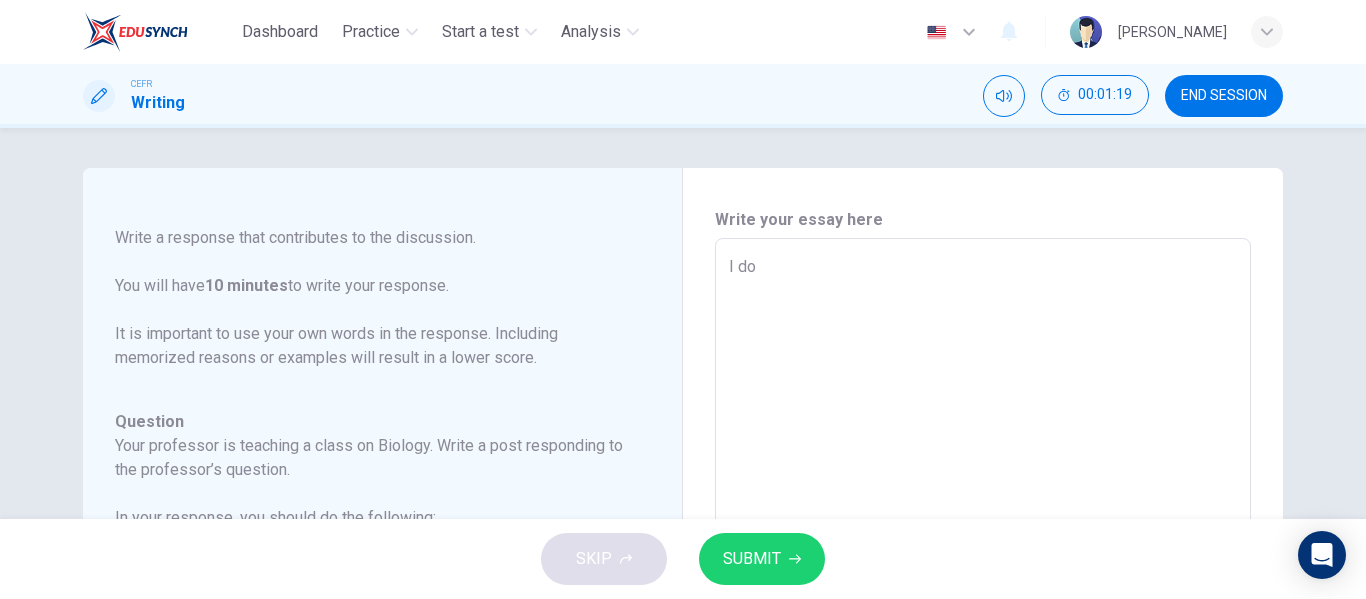 type on "x" 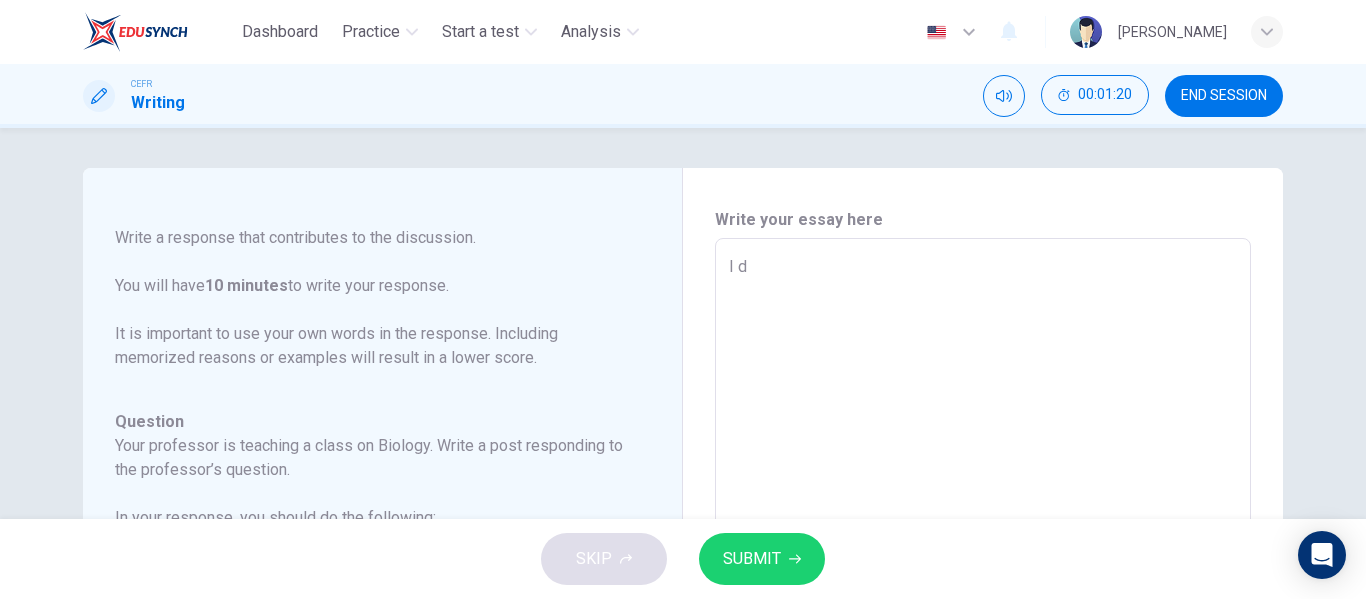 type on "x" 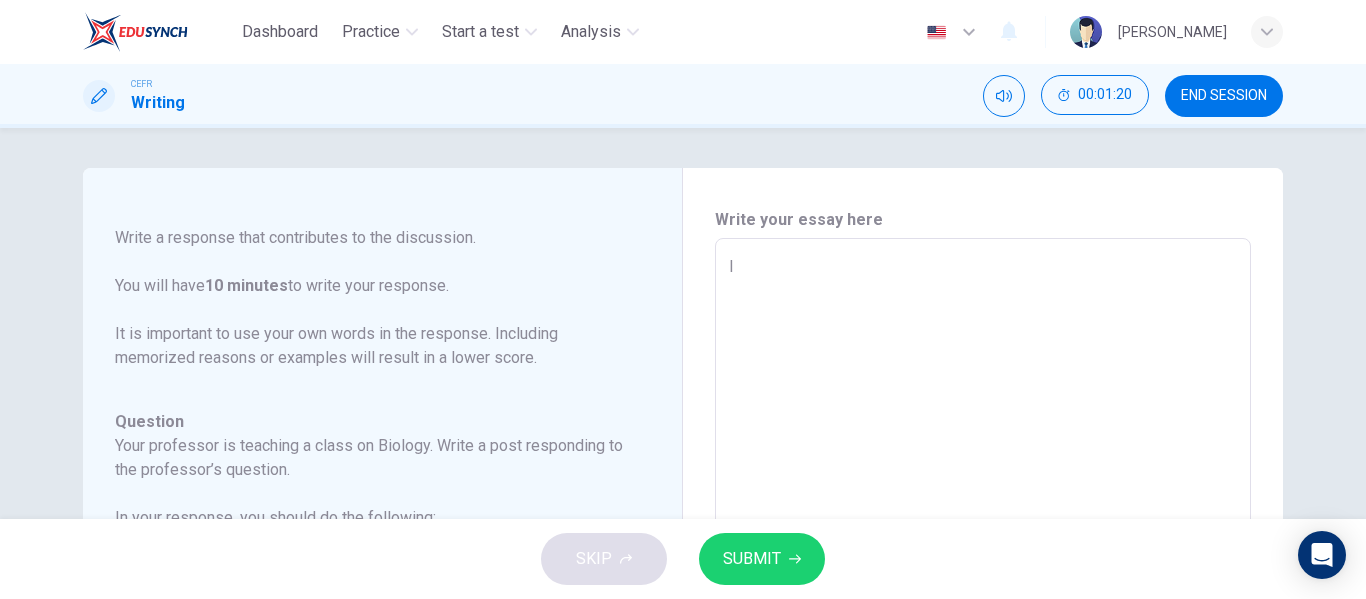 type on "x" 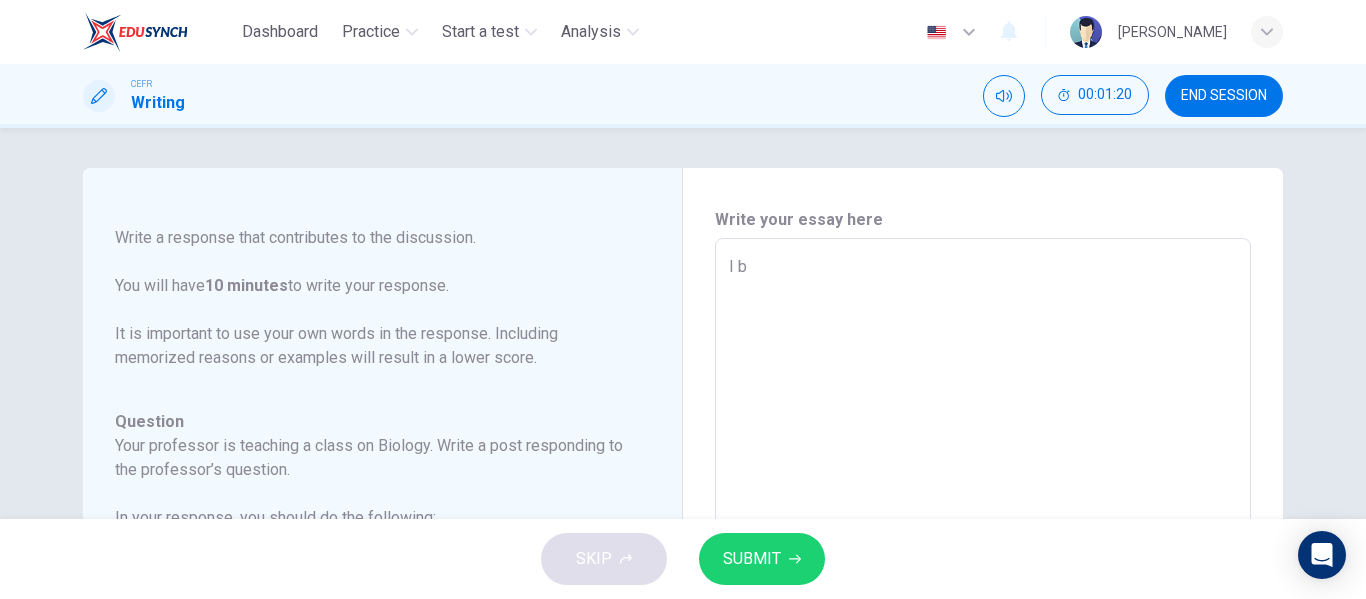 type on "I be" 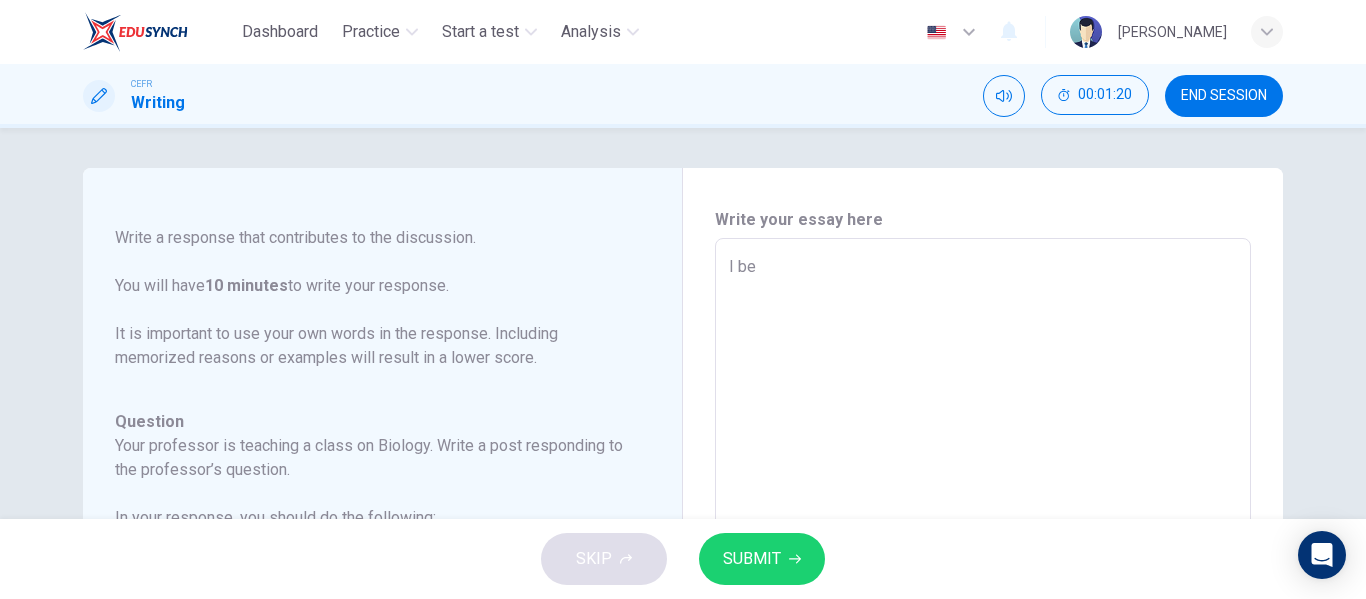 type on "I bel" 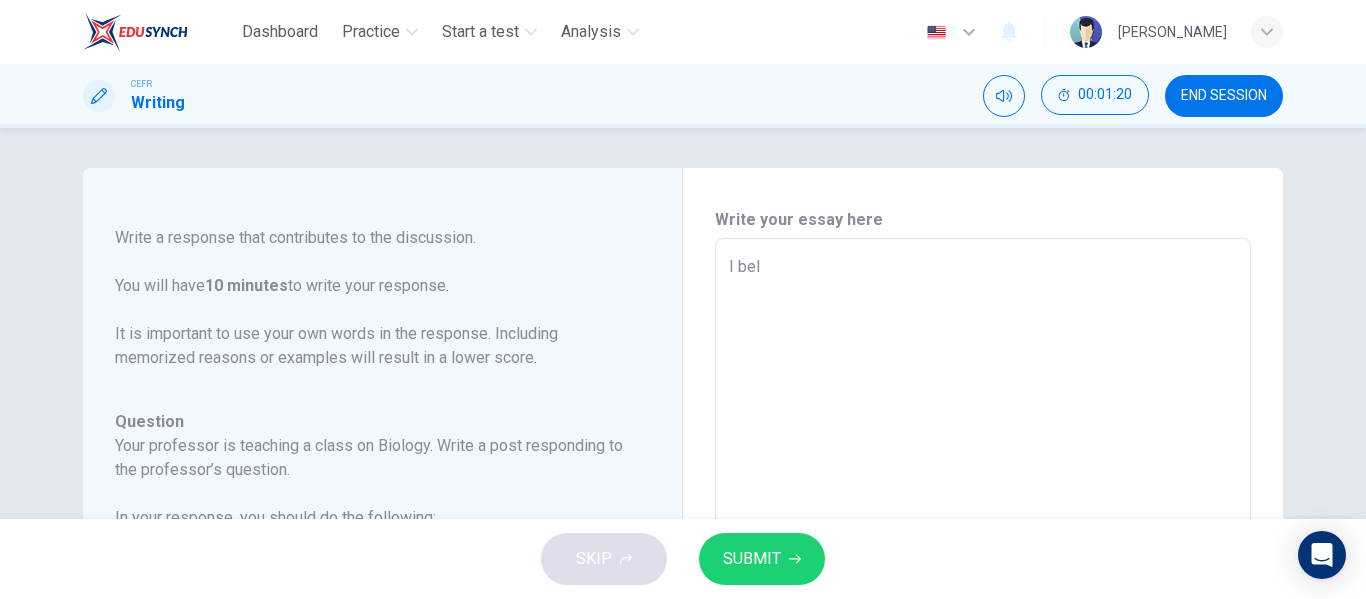 type on "x" 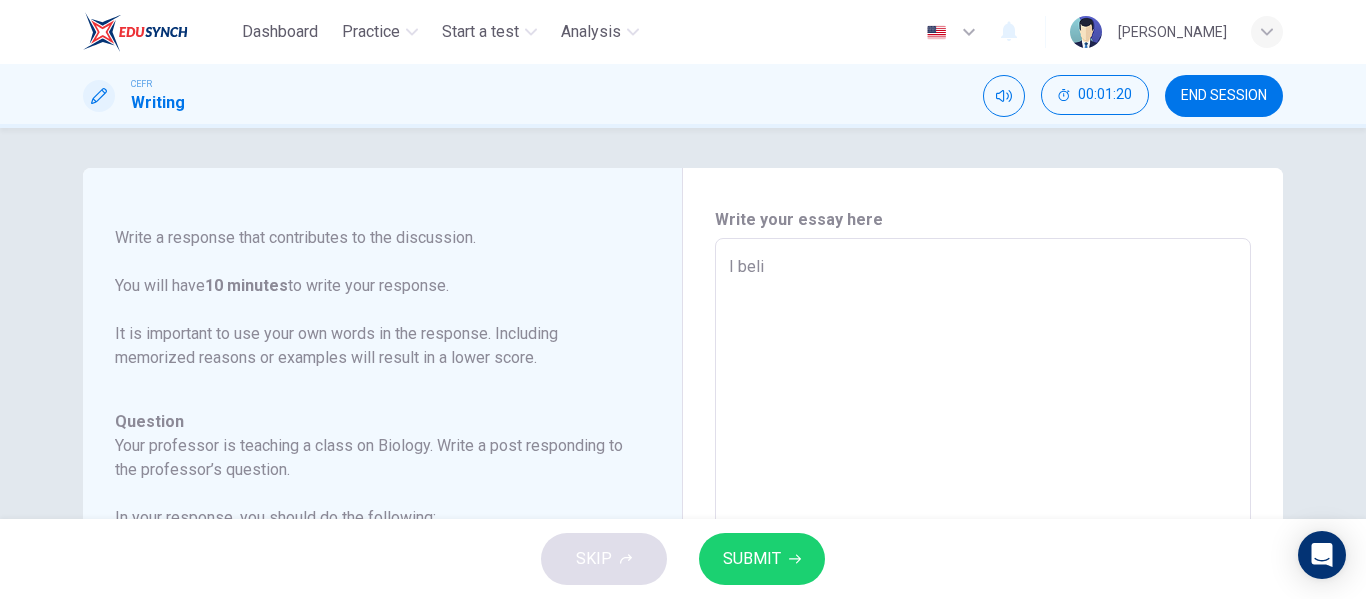 type on "I belie" 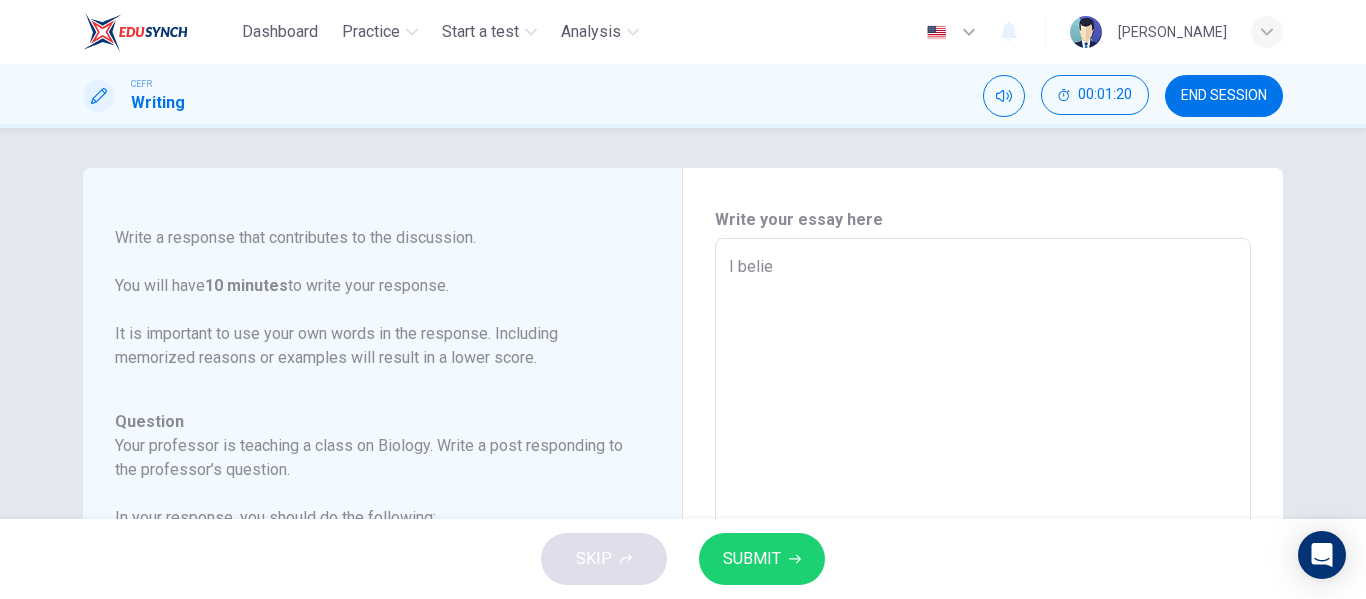 type on "x" 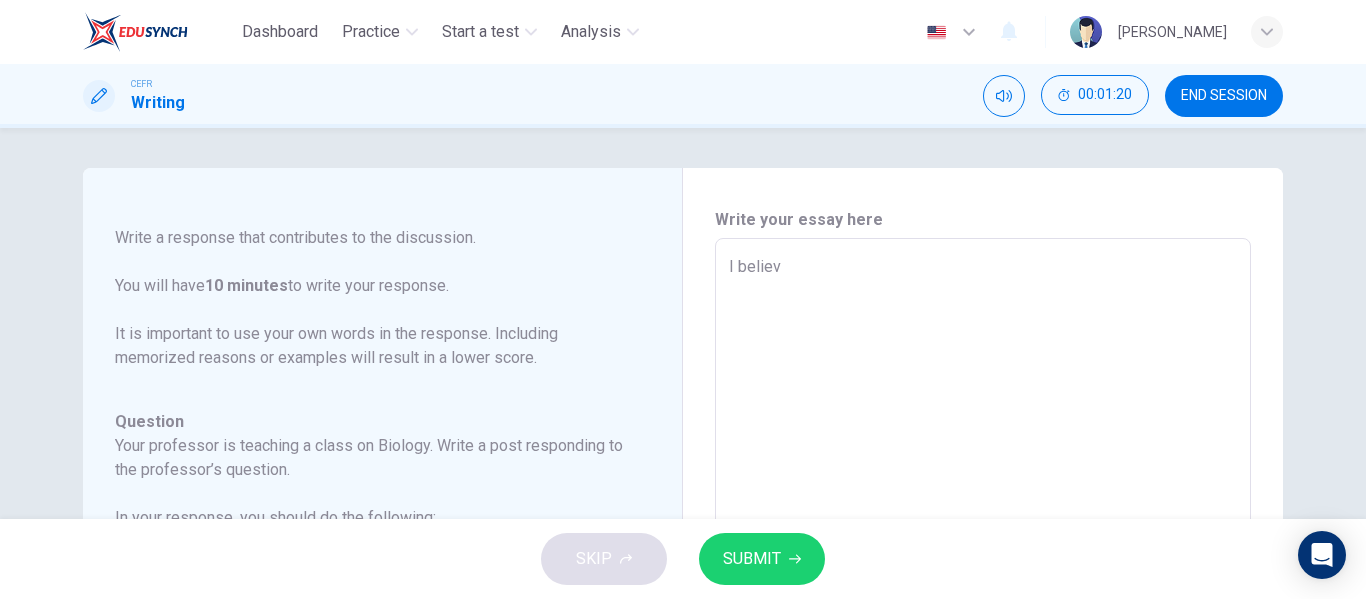 type on "x" 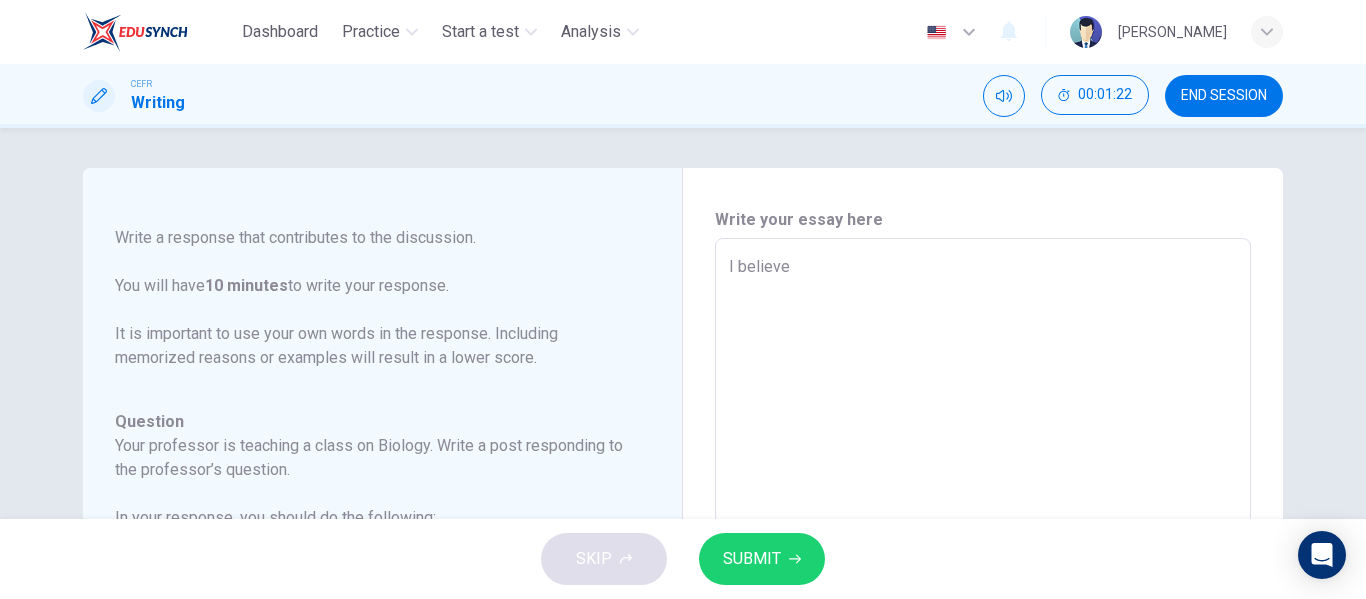 type on "I believe" 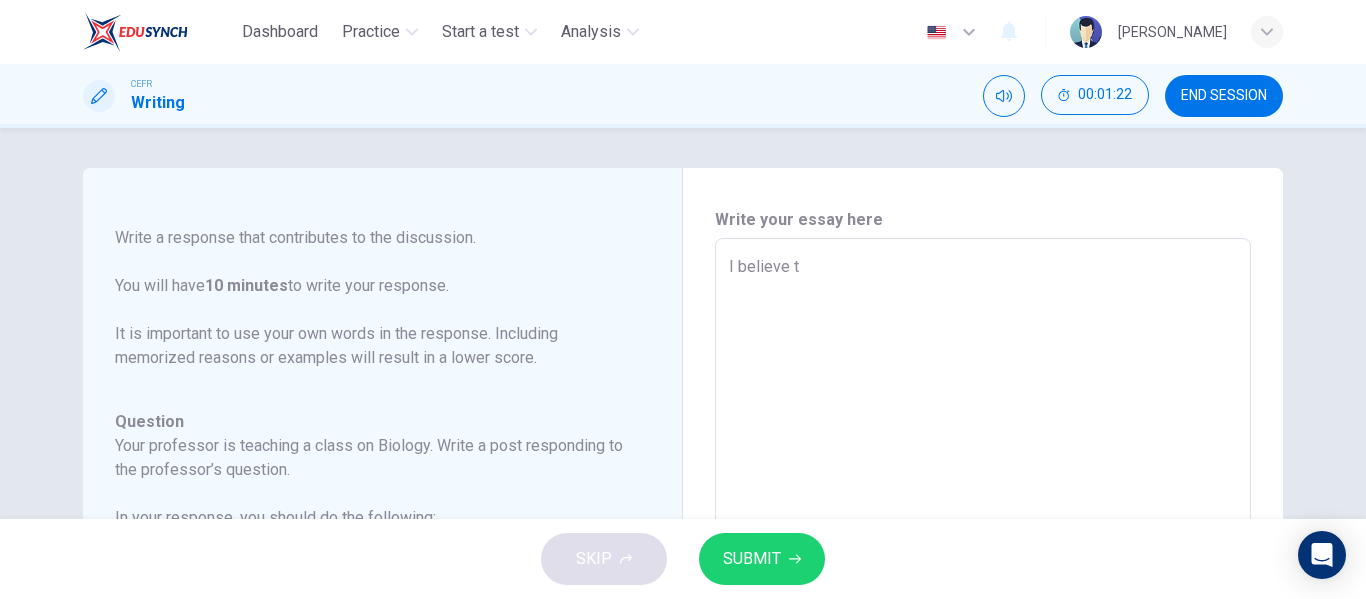 type on "I believe th" 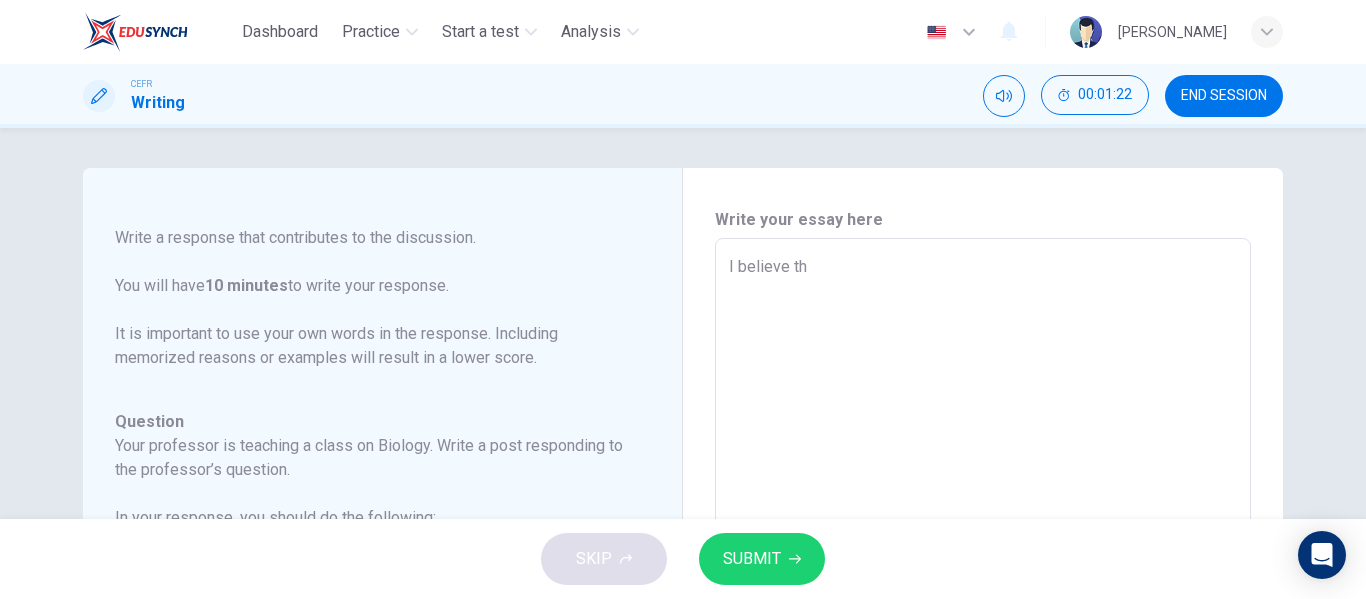 type on "I believe tha" 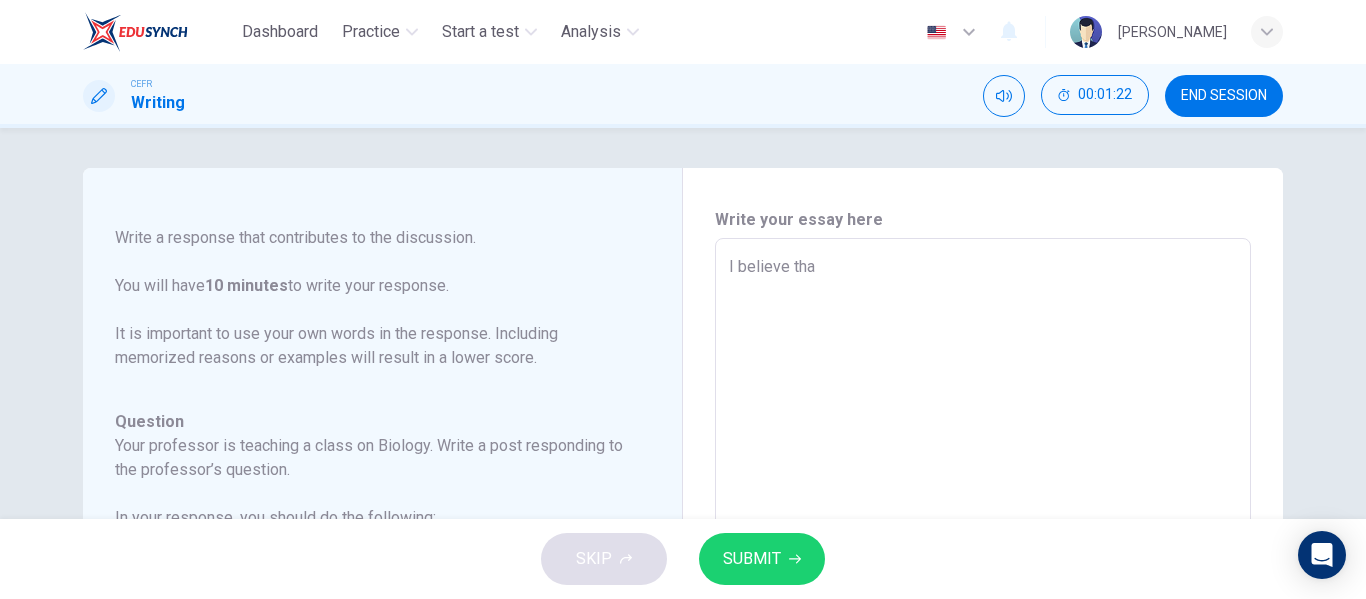 type on "x" 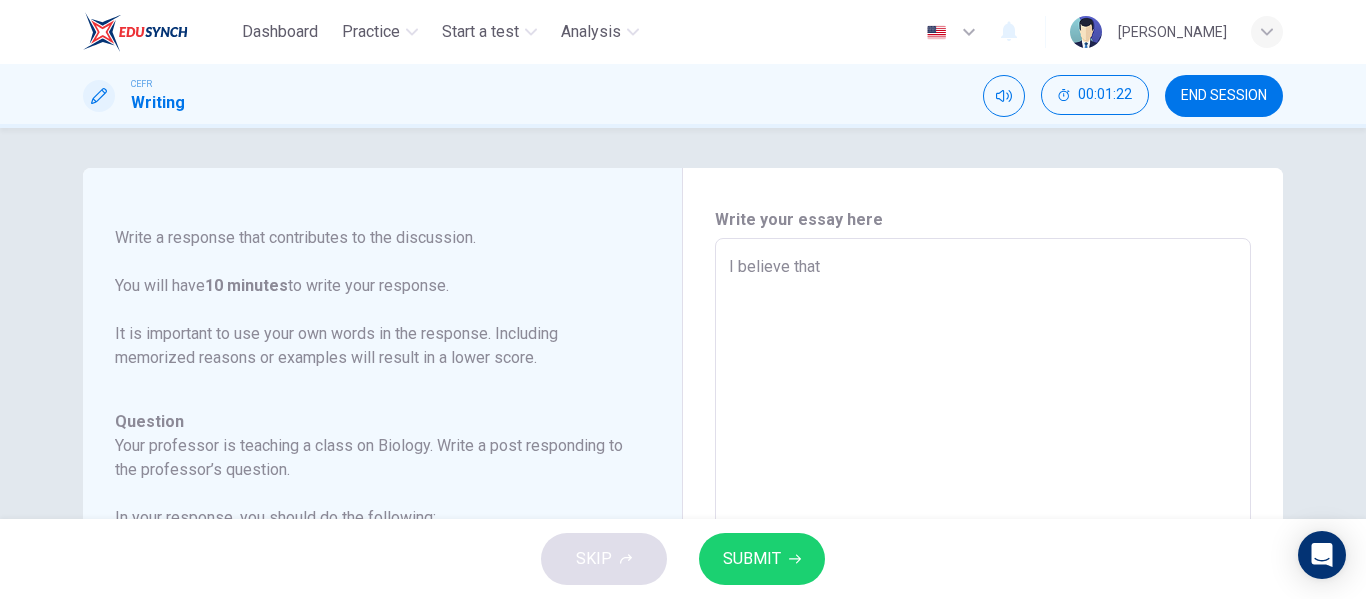 type on "x" 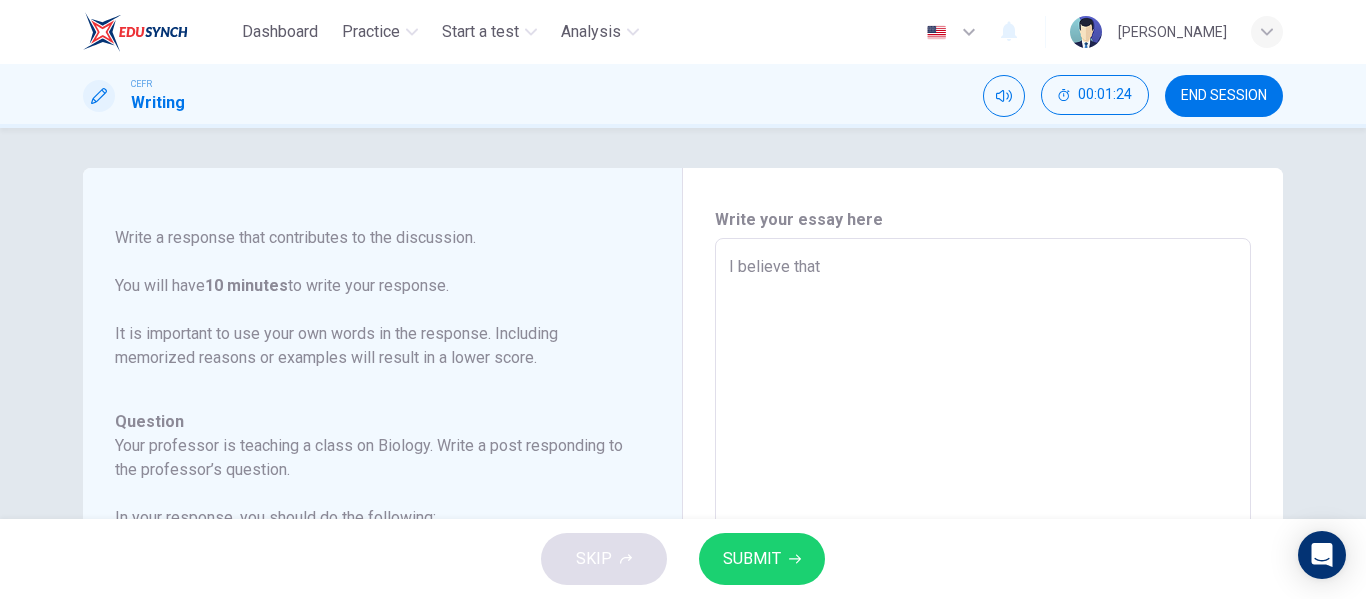 type on "I believe that G" 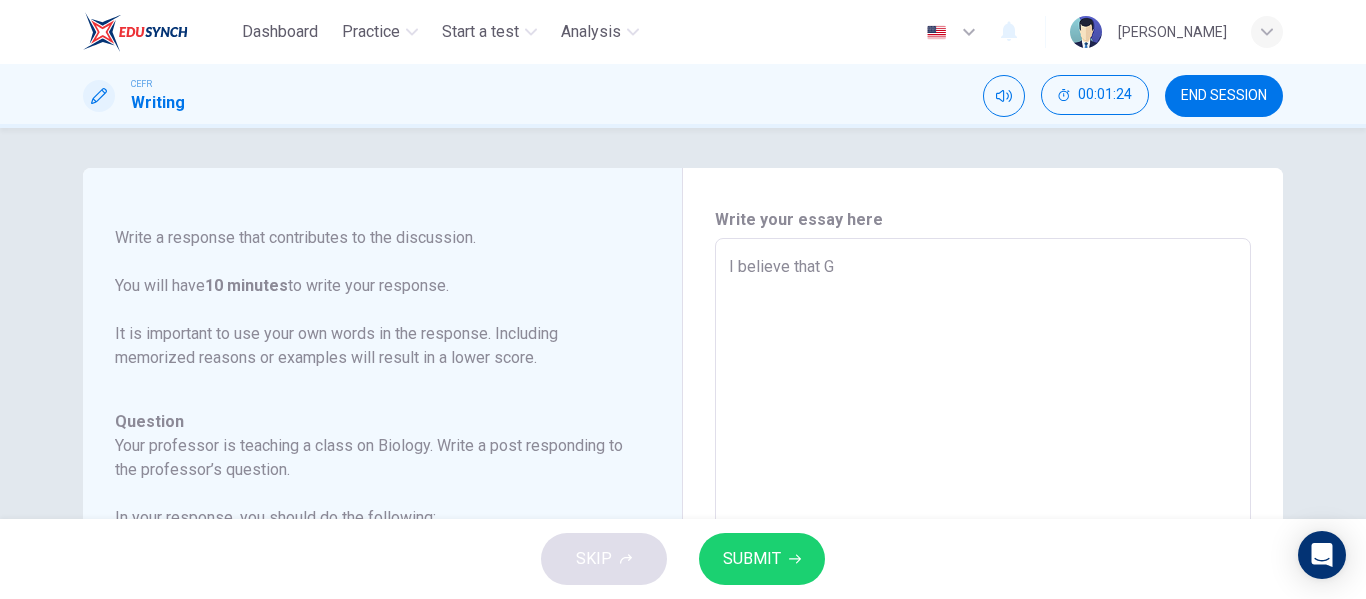 type on "x" 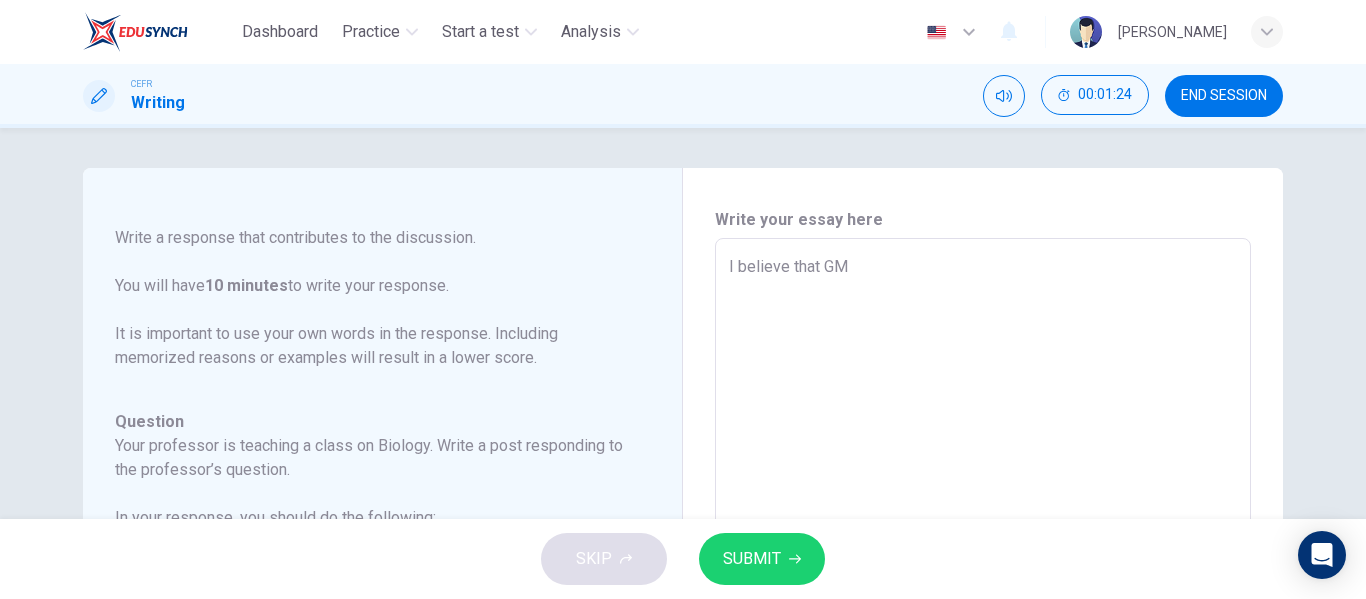 type on "x" 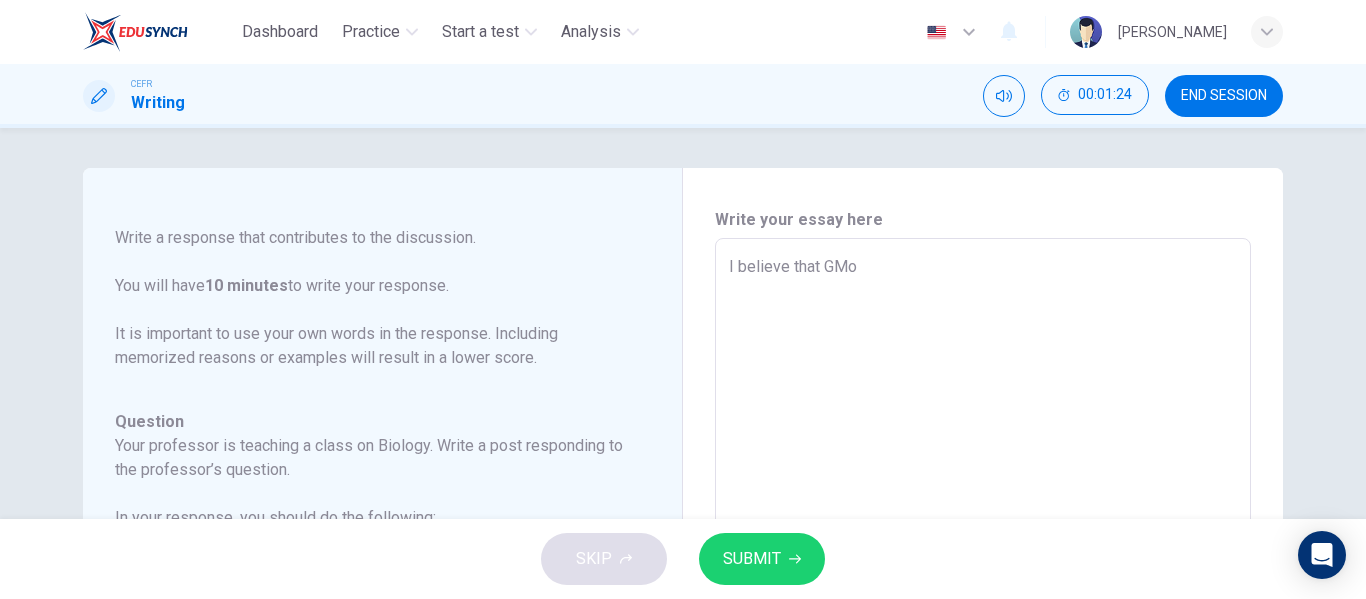 type on "x" 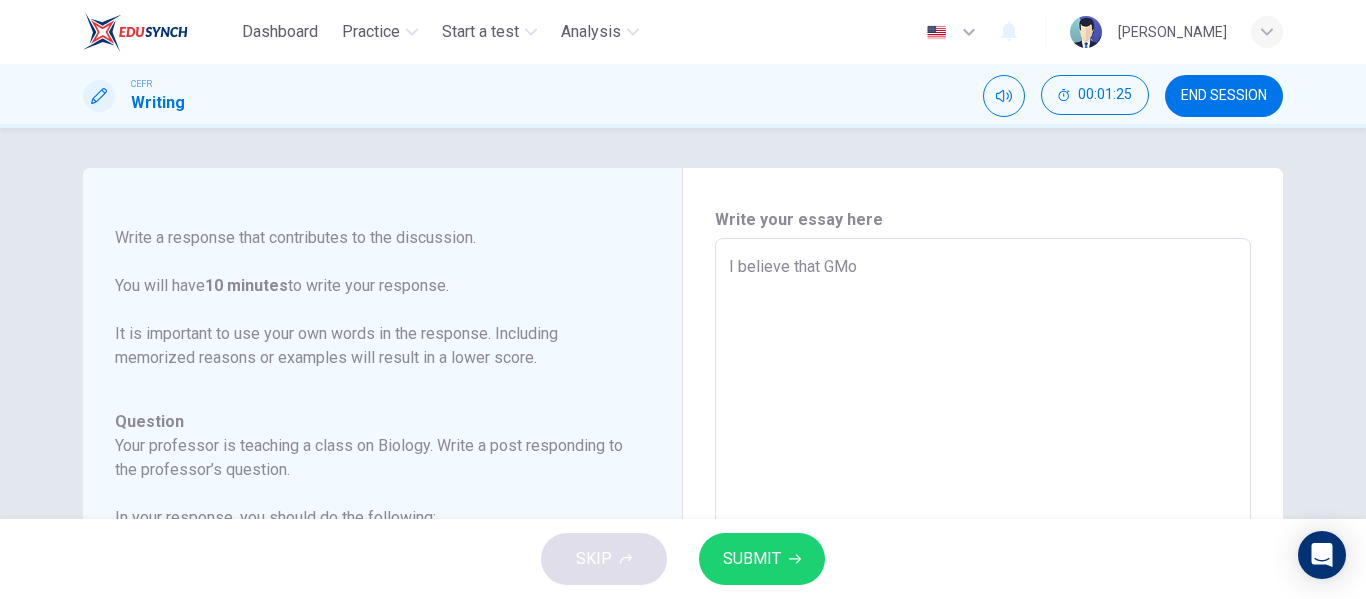 type on "I believe that GMo" 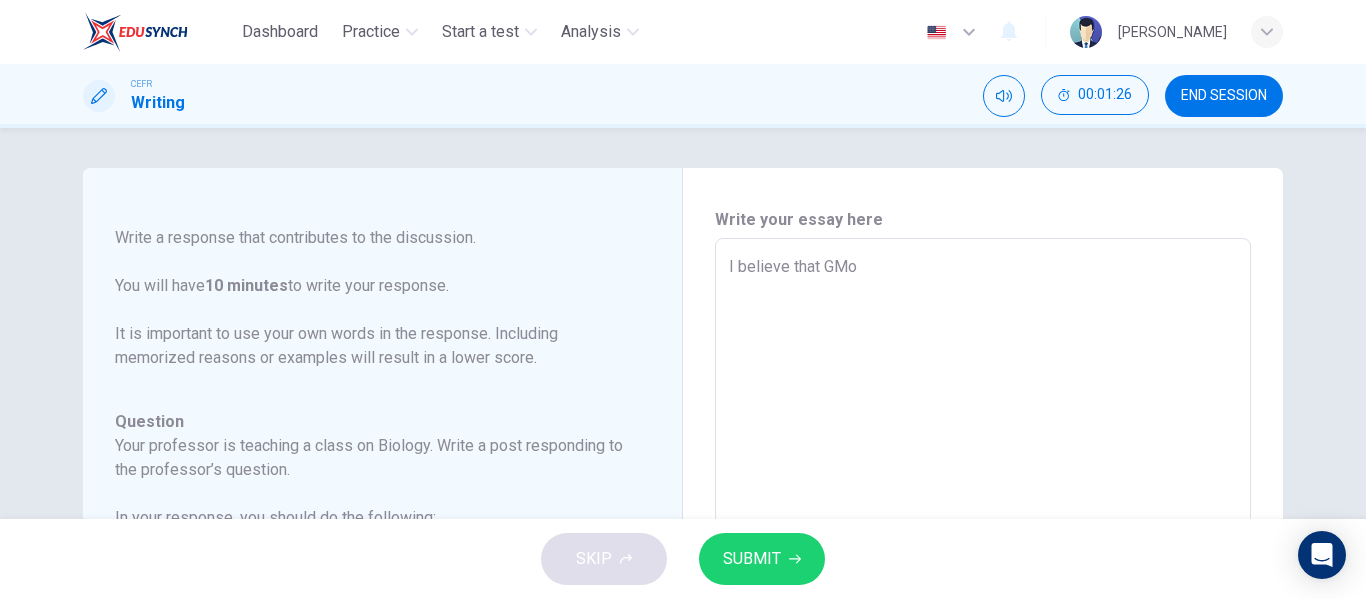scroll, scrollTop: 302, scrollLeft: 0, axis: vertical 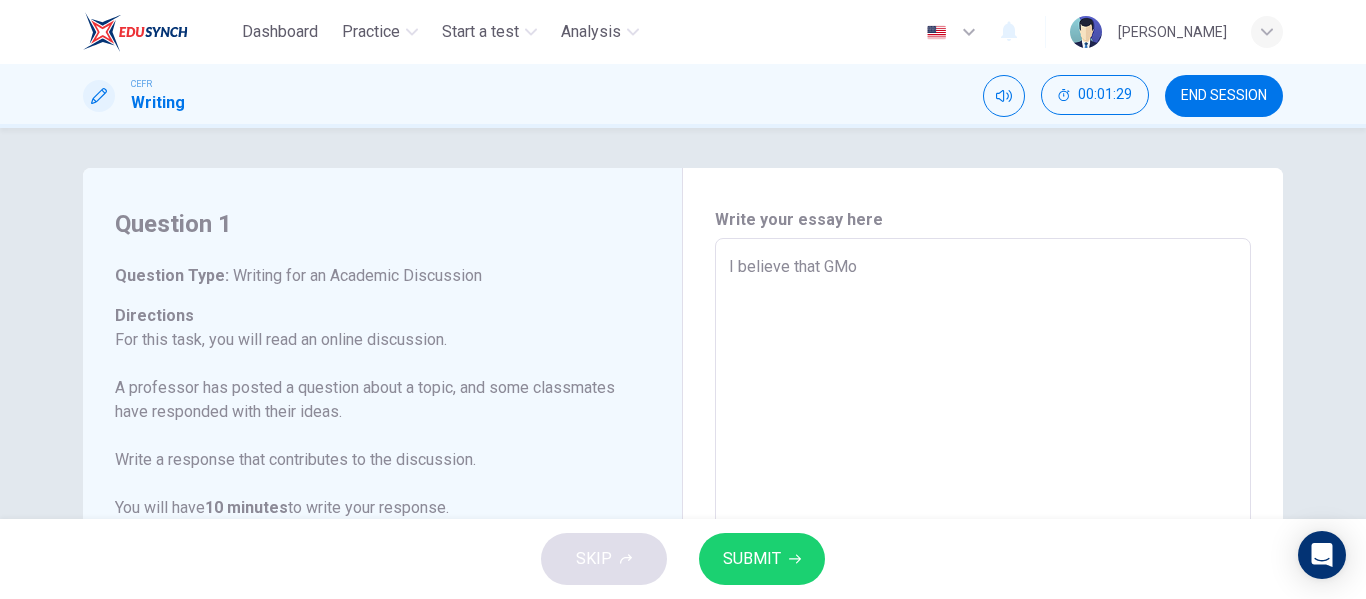 type on "I believe that GMo" 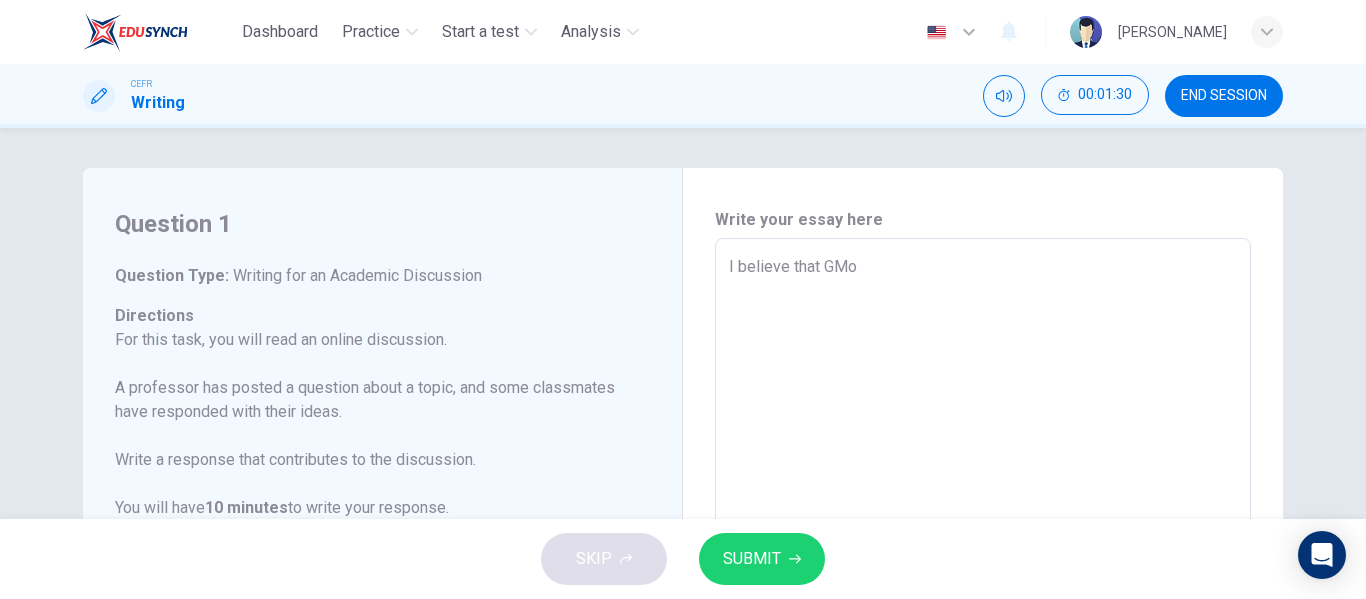 type on "I believe that GMoO" 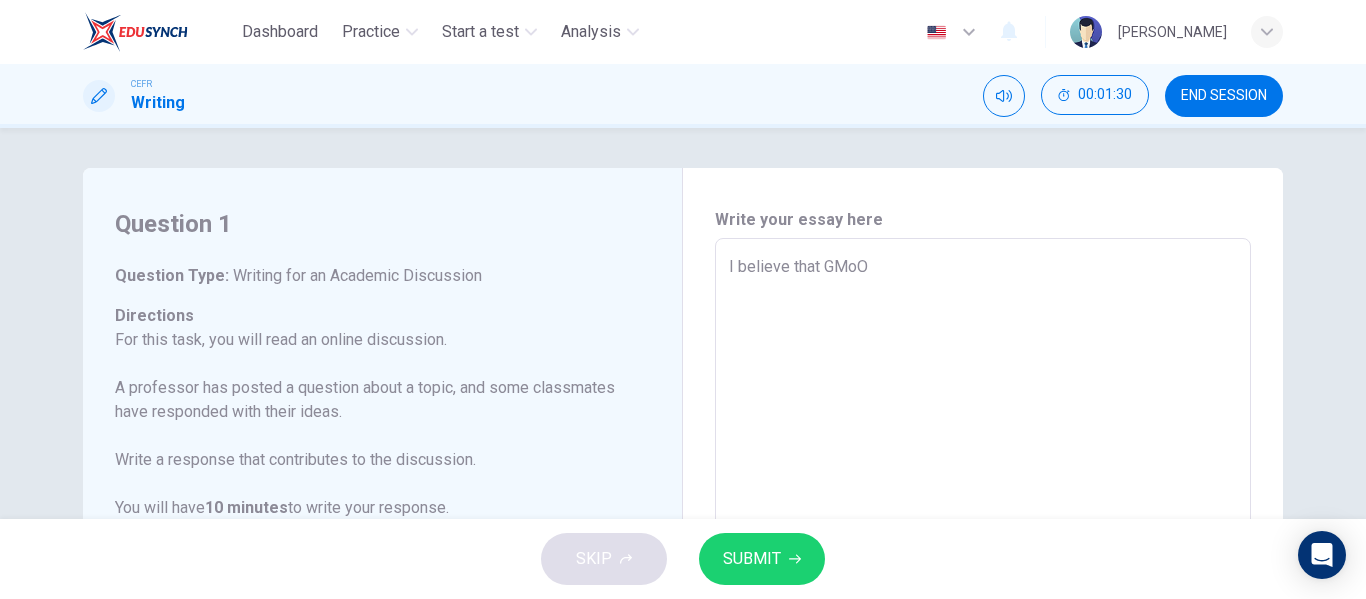 type on "x" 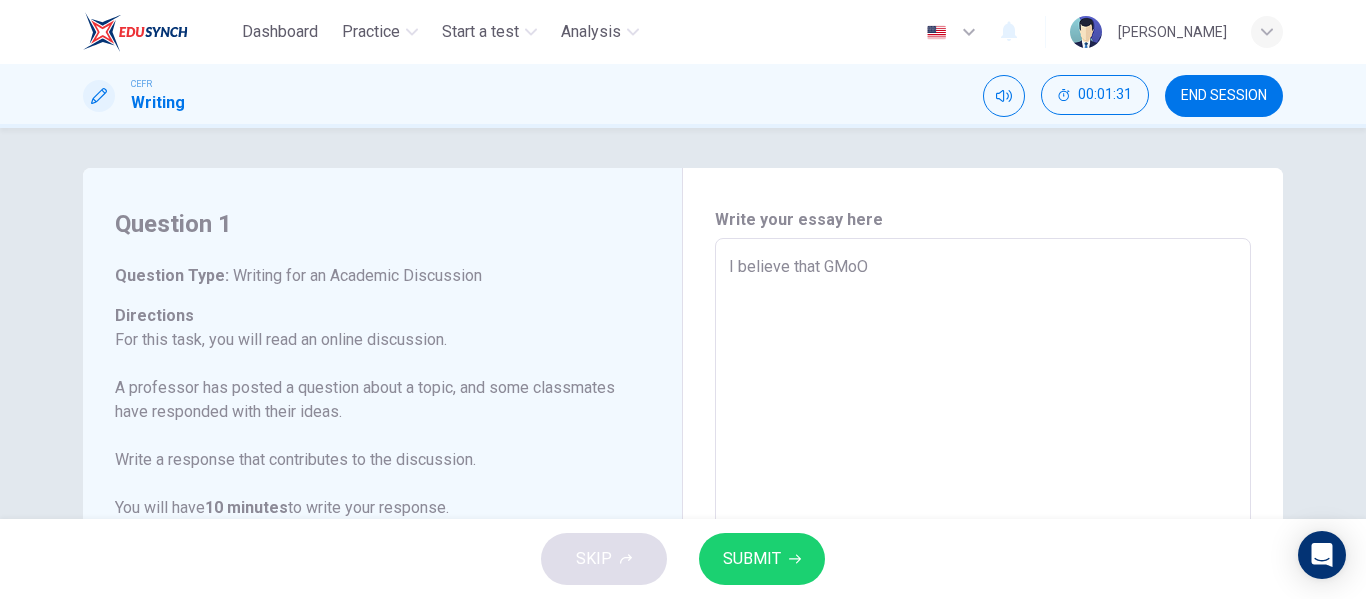 type on "I believe that GMo" 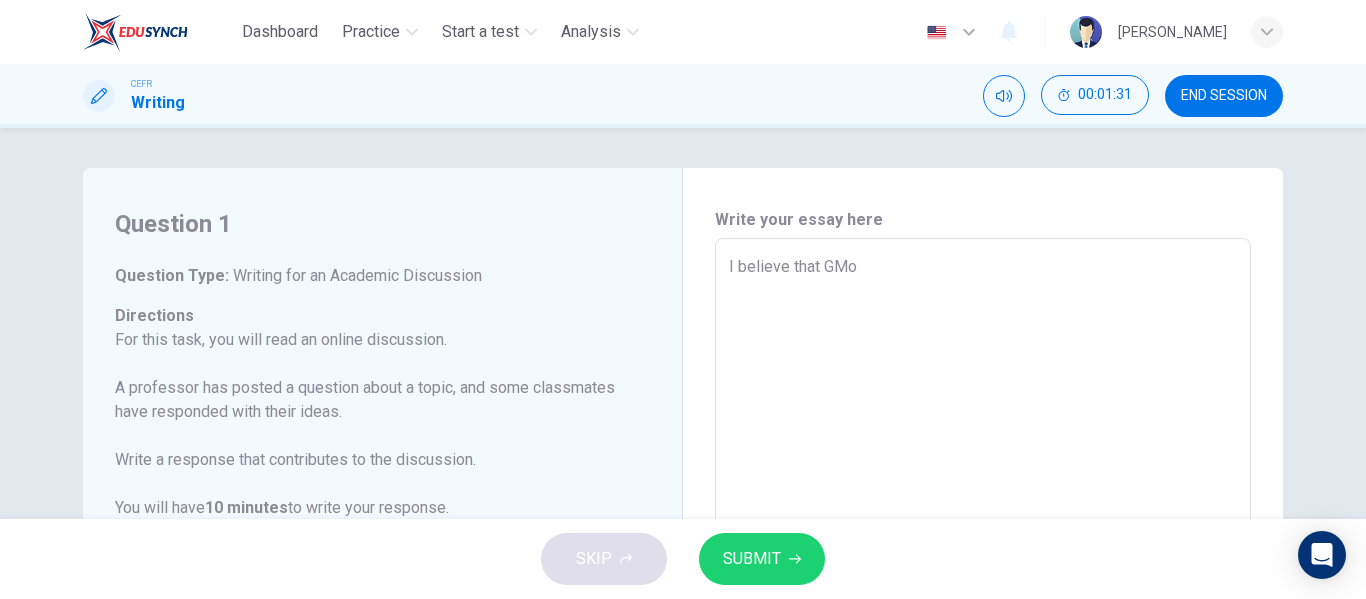 type on "x" 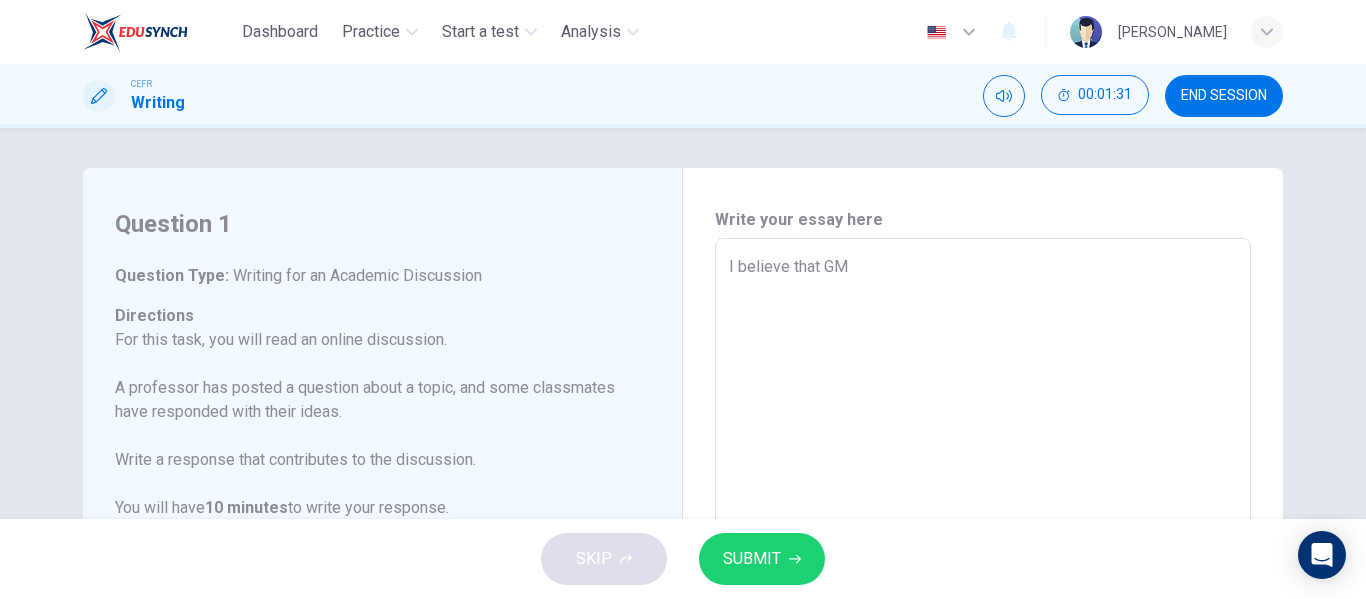 type on "x" 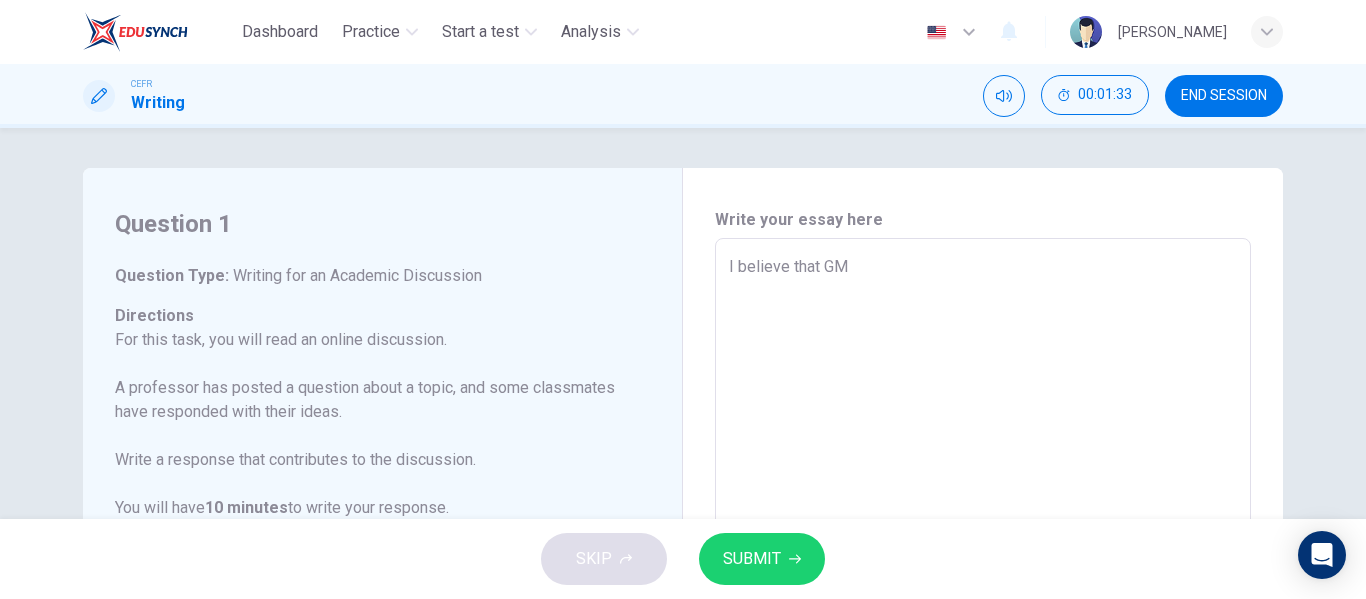 type on "I believe that GMo" 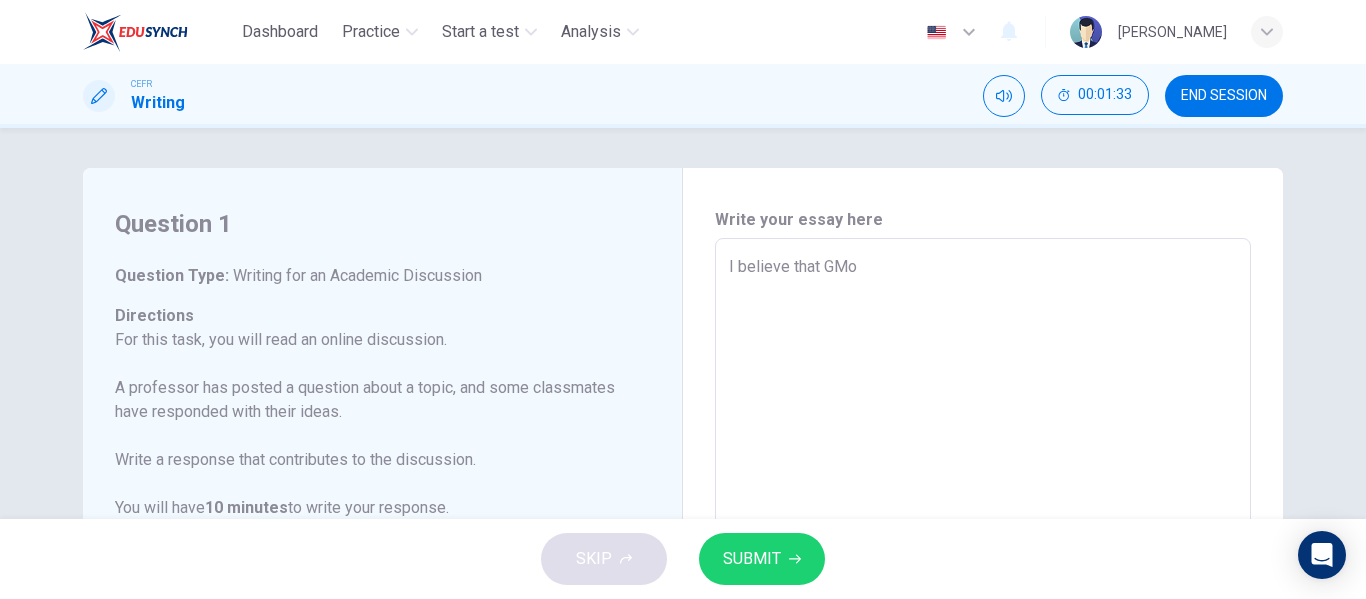 type on "x" 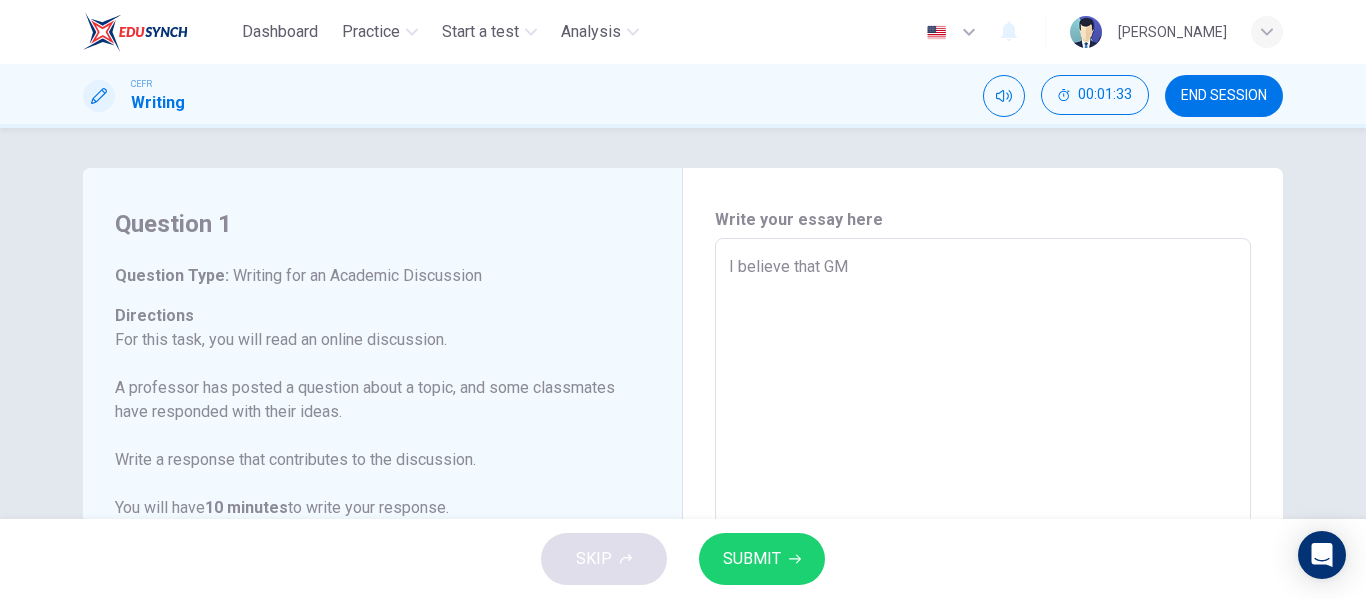 type on "x" 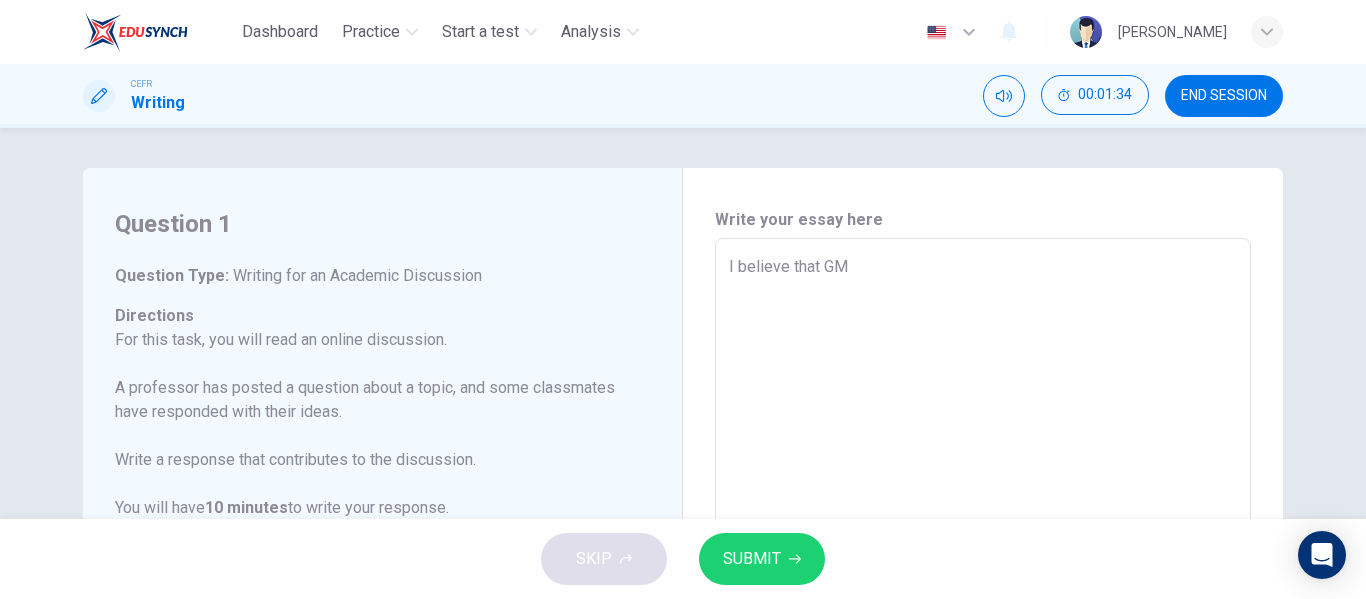 type on "I believe that GMO" 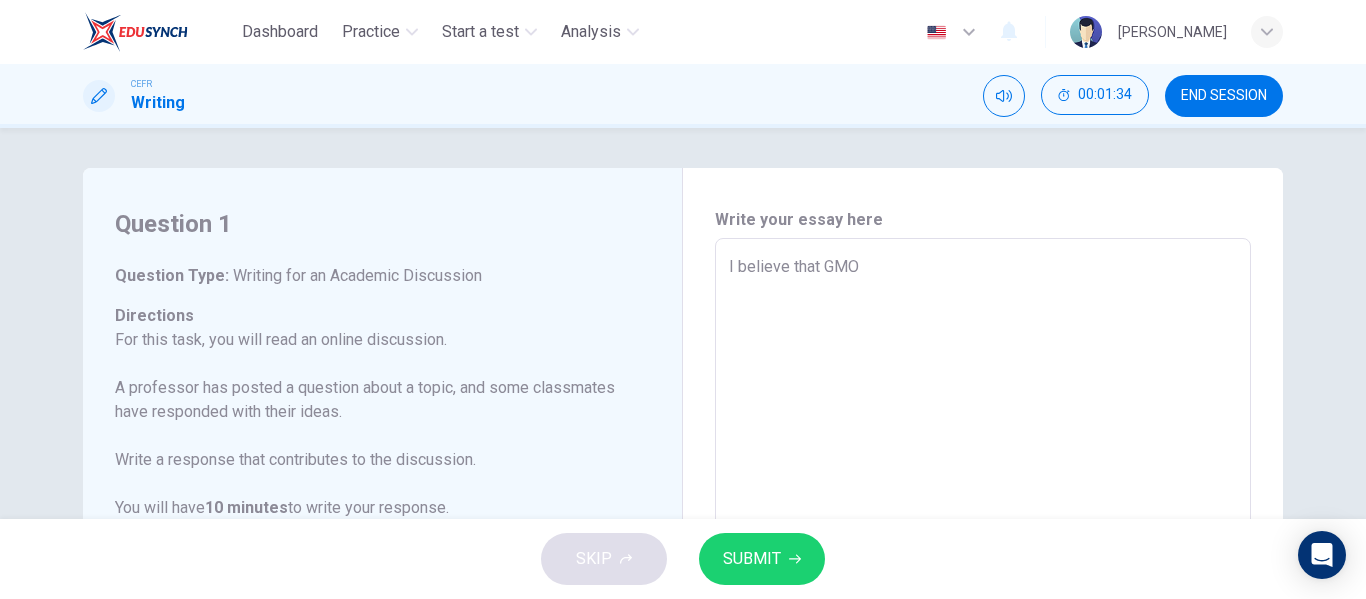 type on "x" 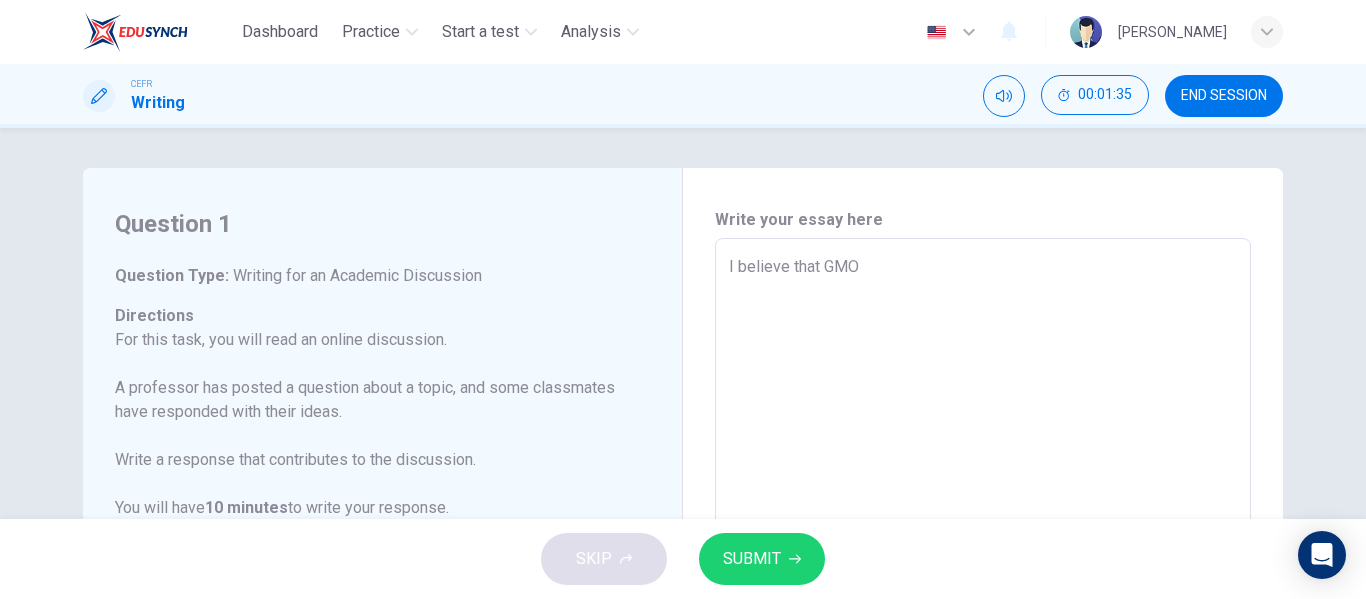 type on "I believe that GMOs" 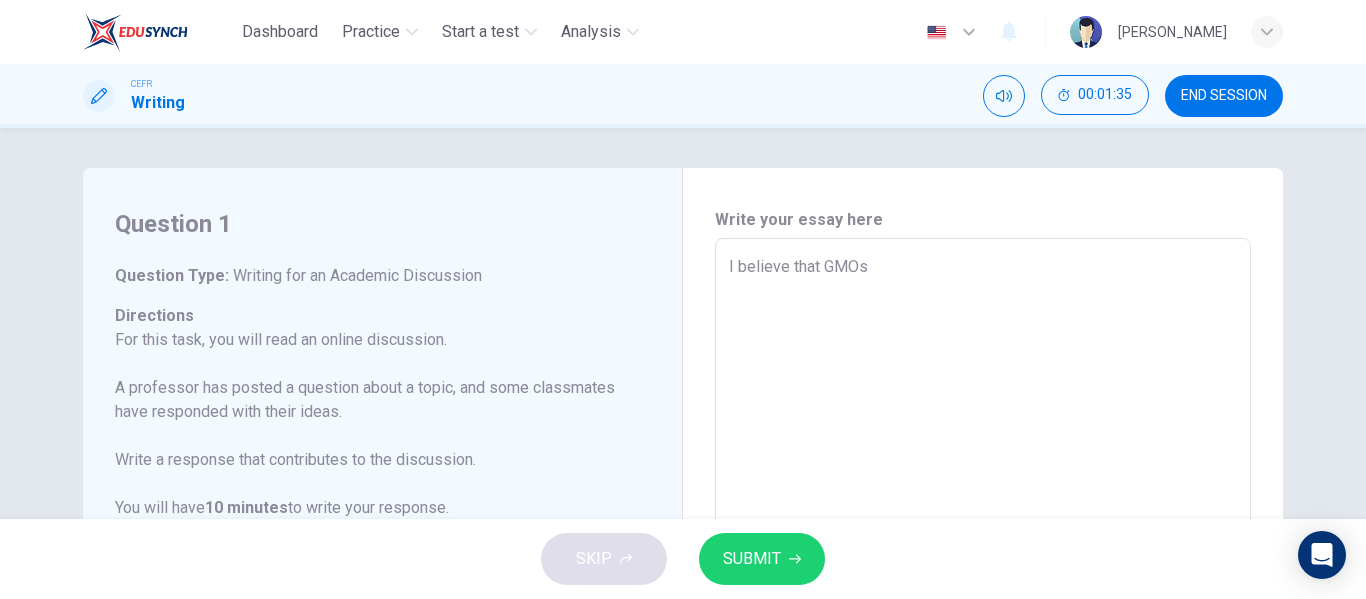 type on "I believe that GMOs" 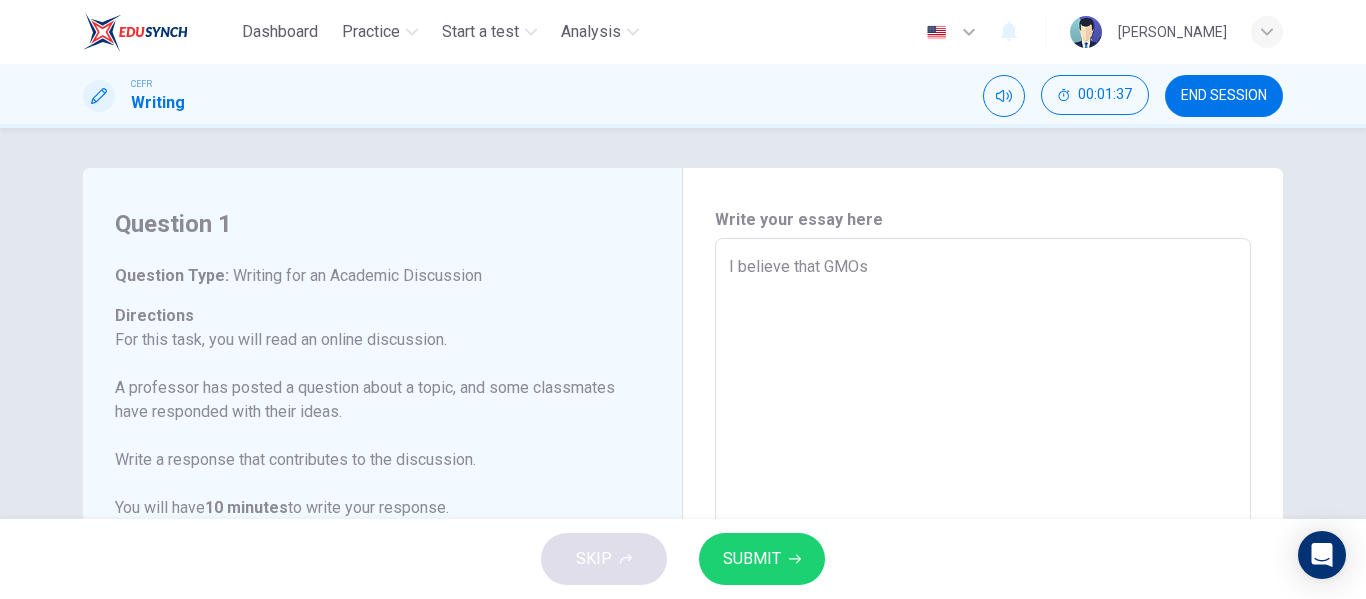 type on "I believe that GMOs p" 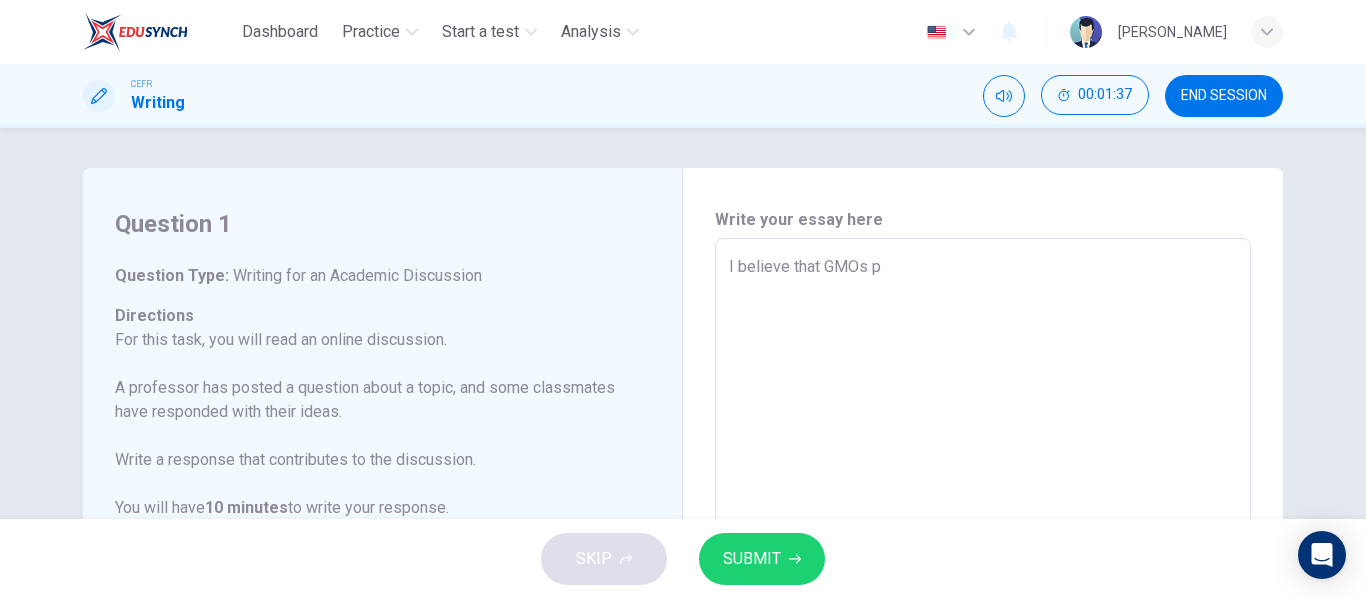 type on "x" 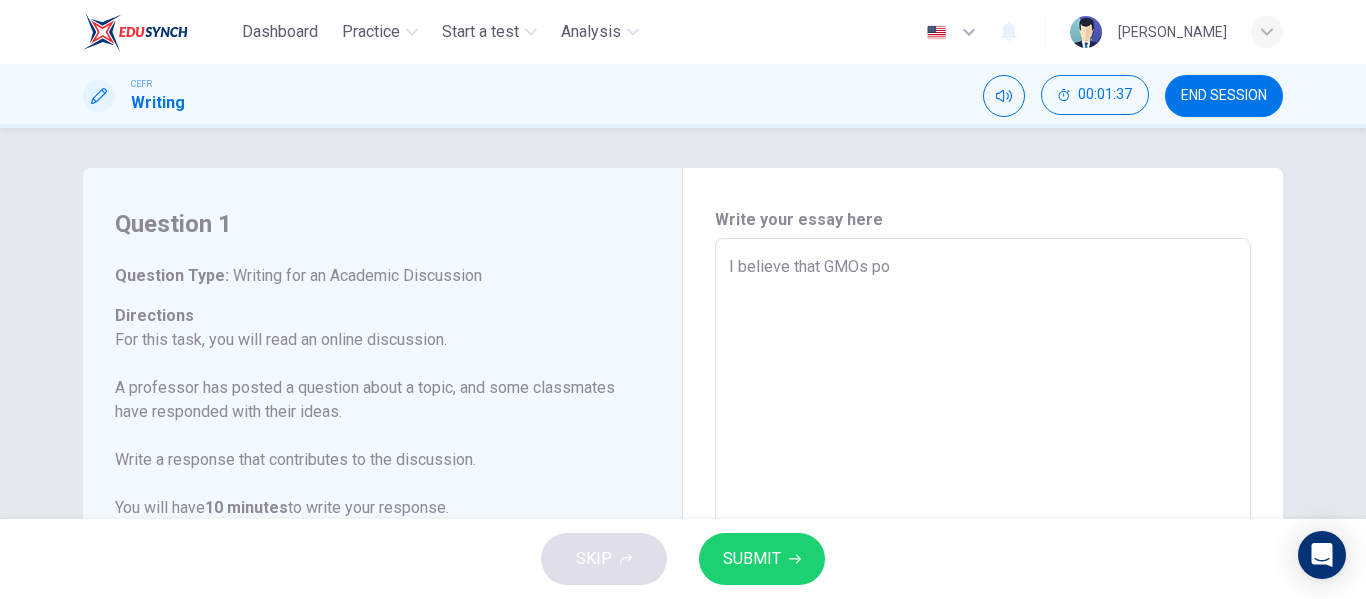 type on "x" 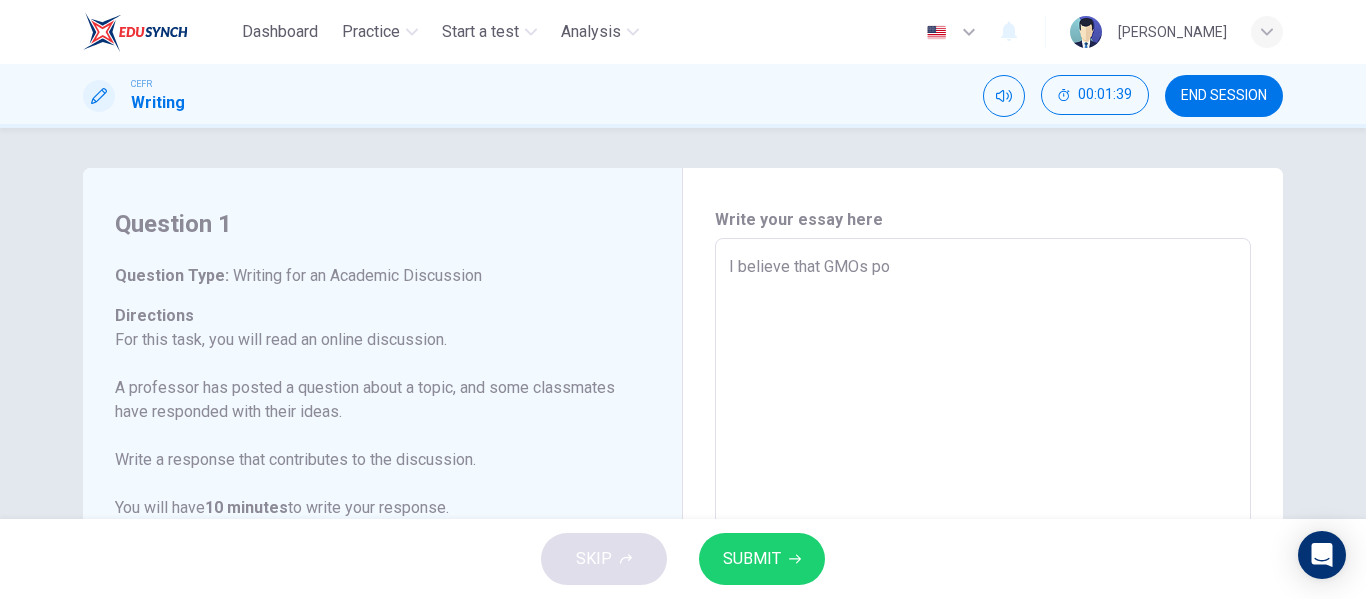 type on "I believe that GMOs p" 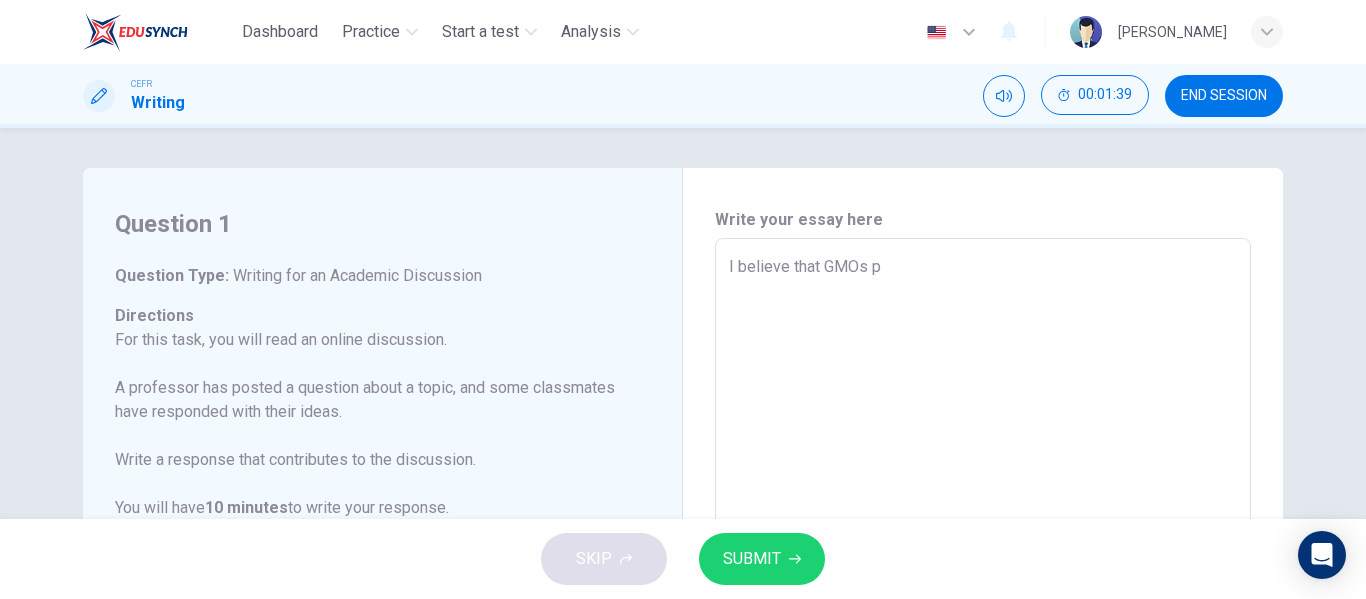 type on "x" 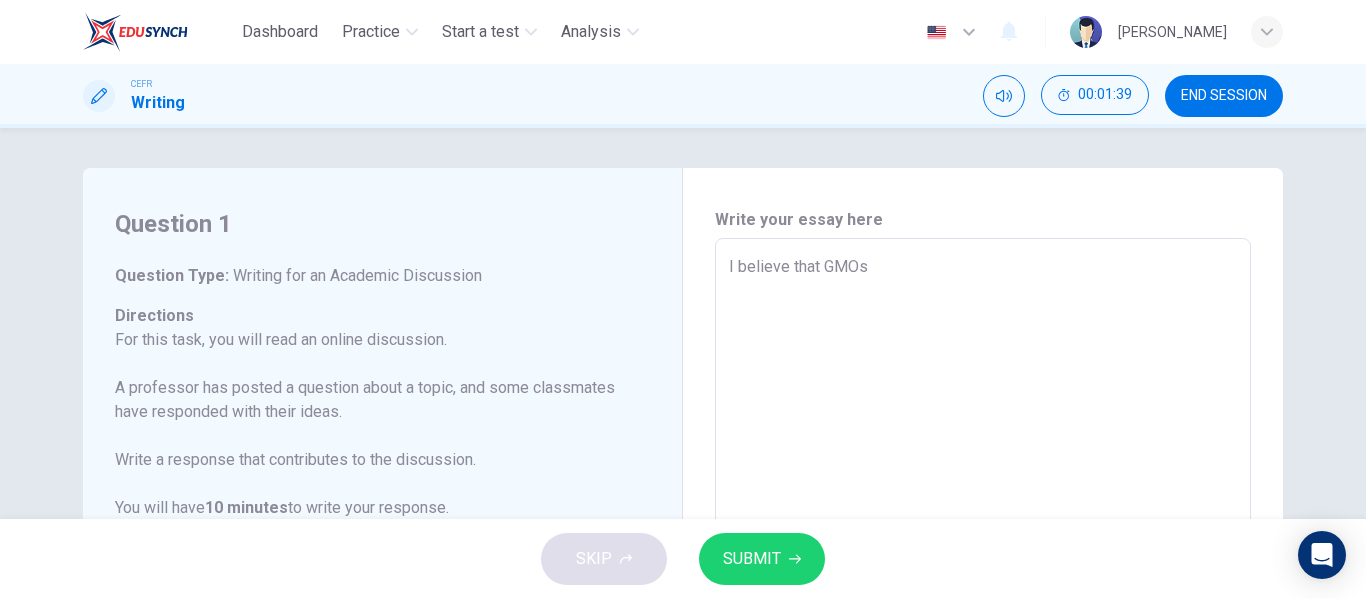 type on "x" 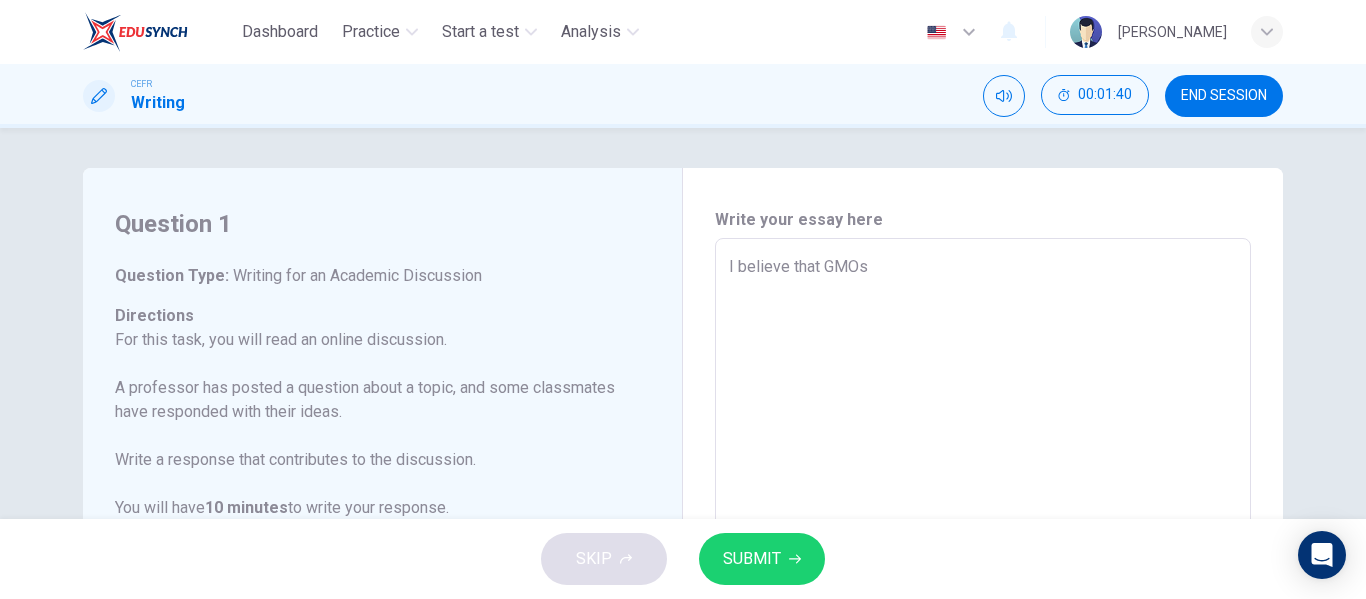 type on "I believe that GMOs a" 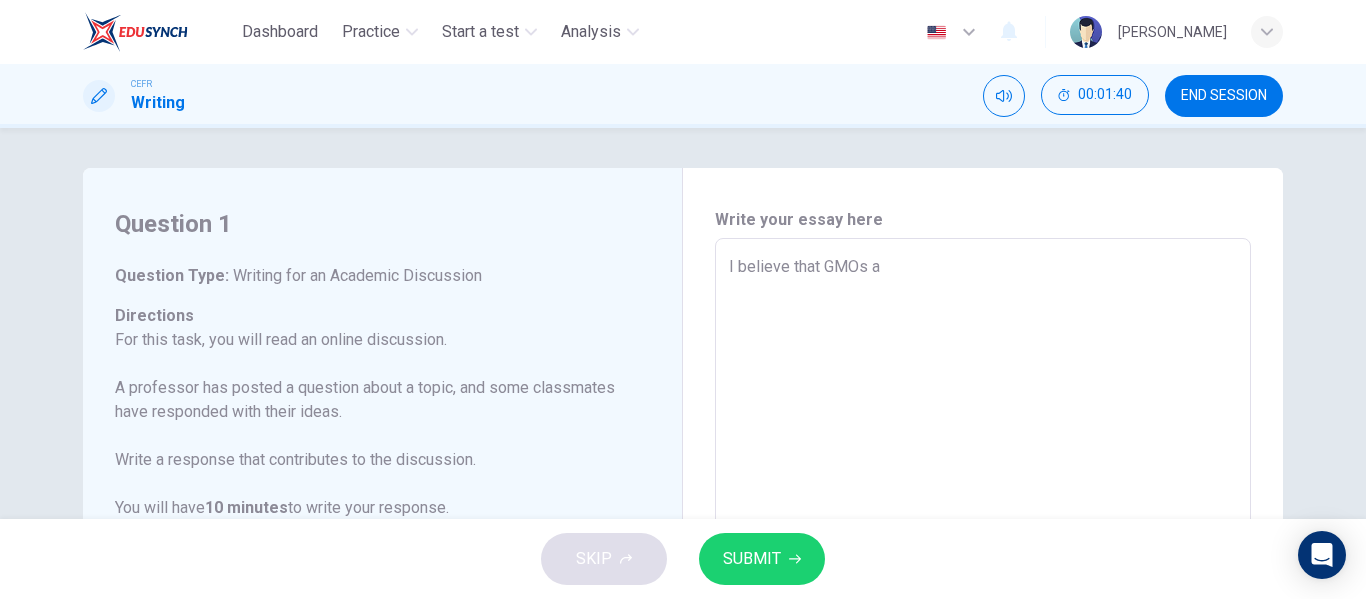 type on "x" 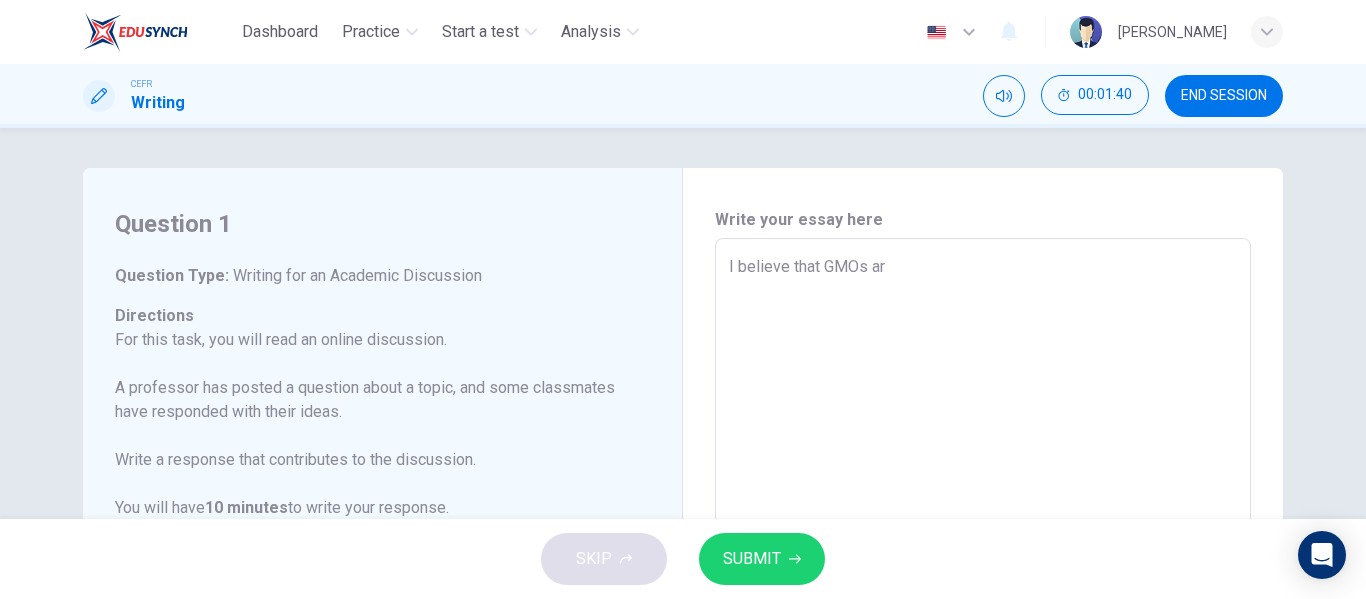 type on "x" 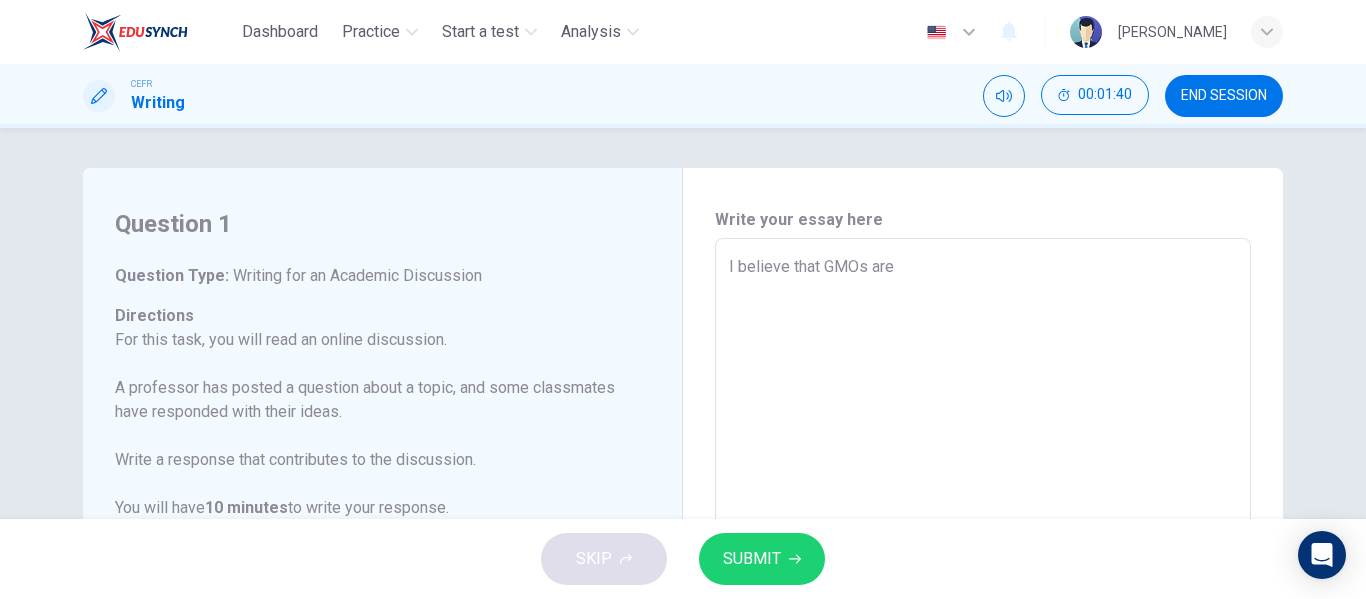 type on "x" 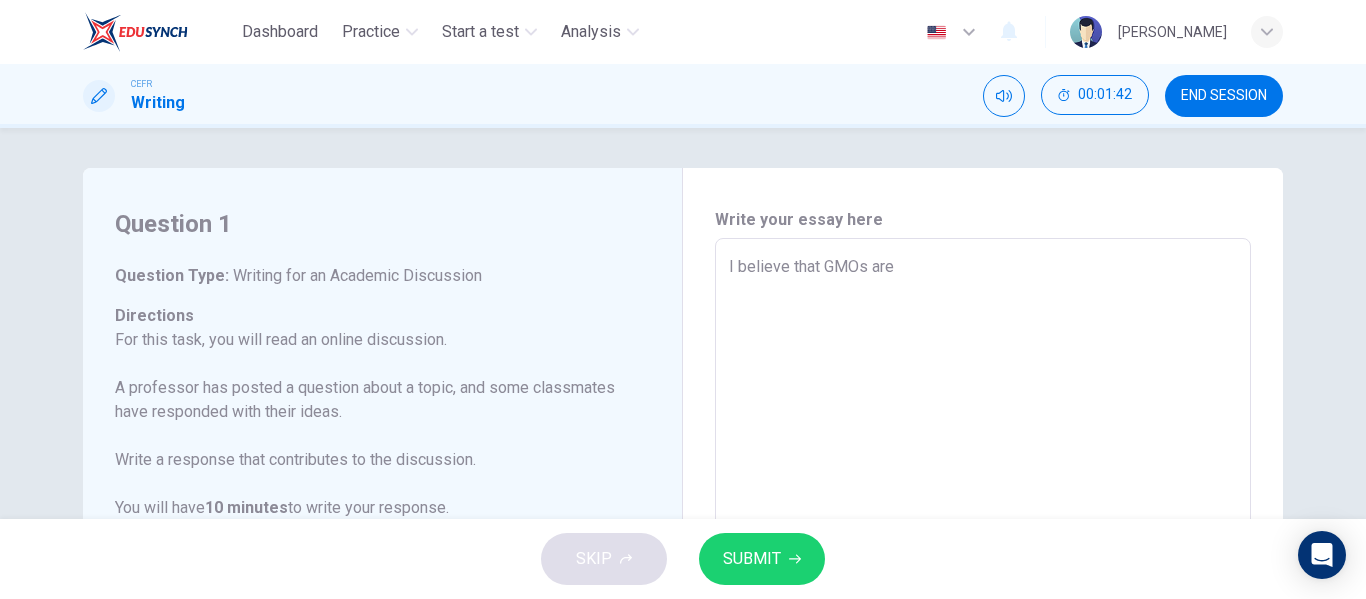 type on "I believe that GMOs are p" 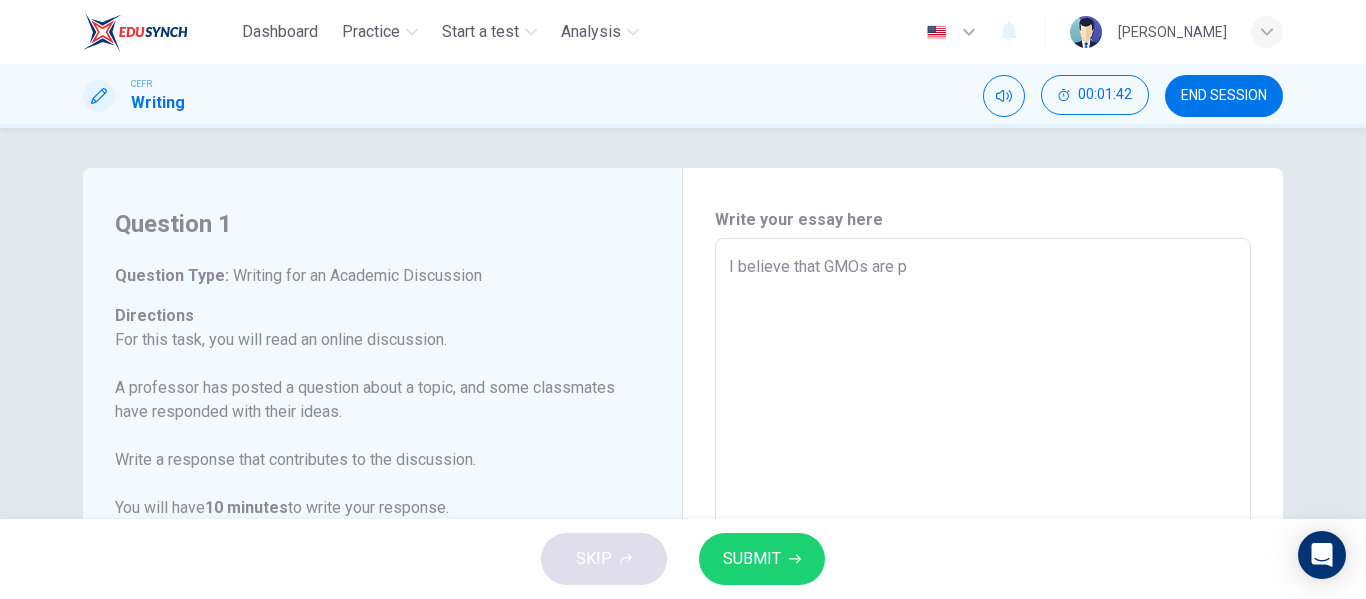 type on "x" 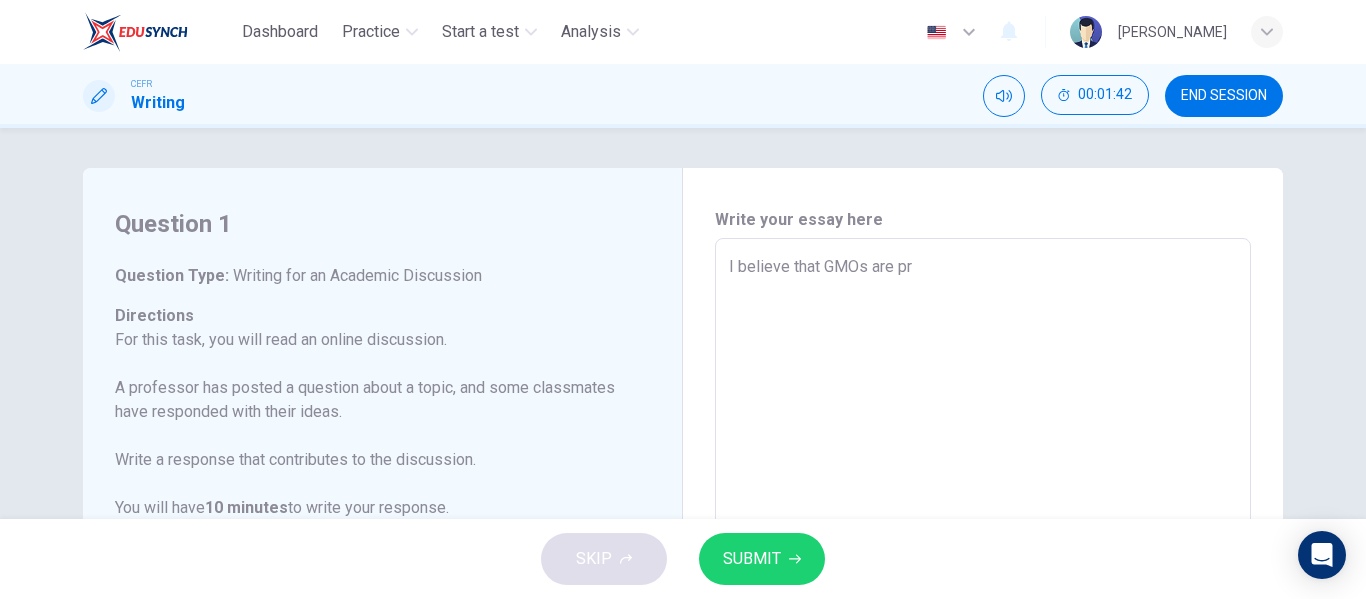 type on "x" 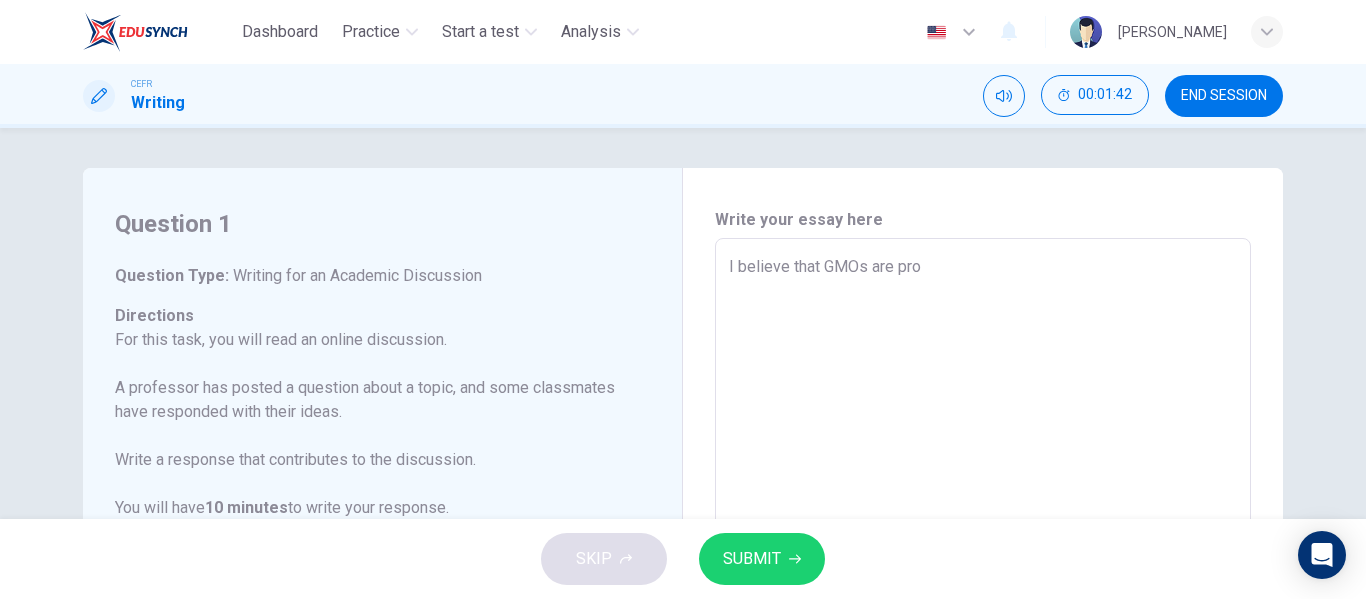 type on "x" 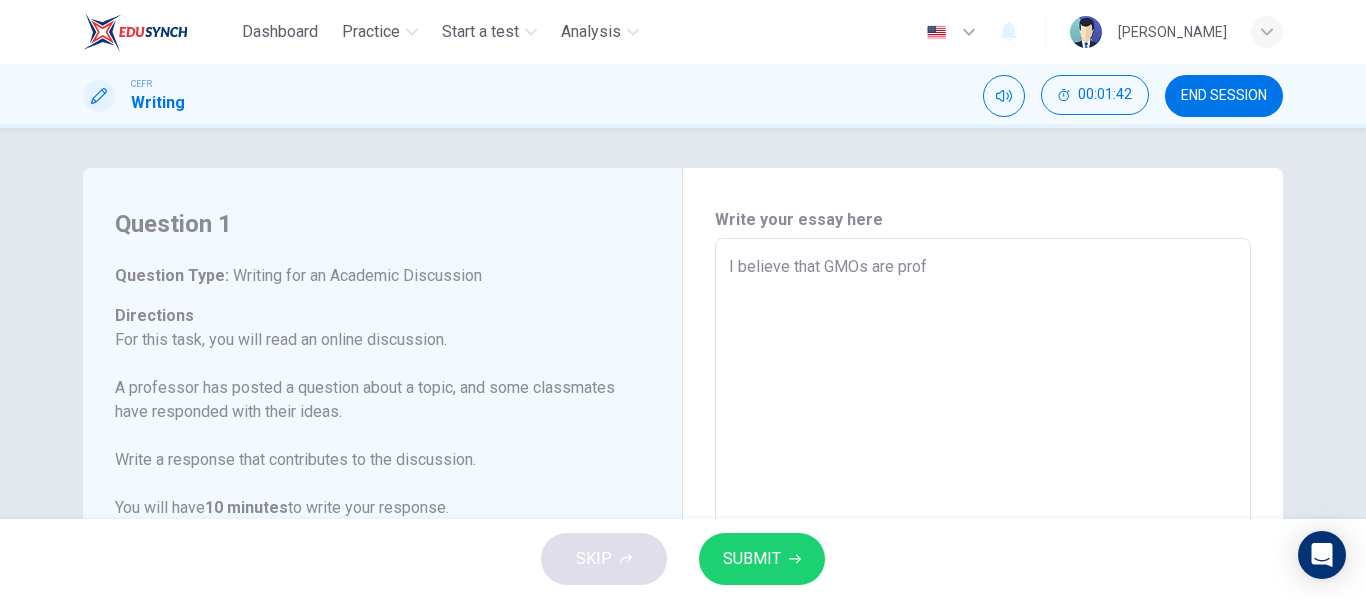 type on "x" 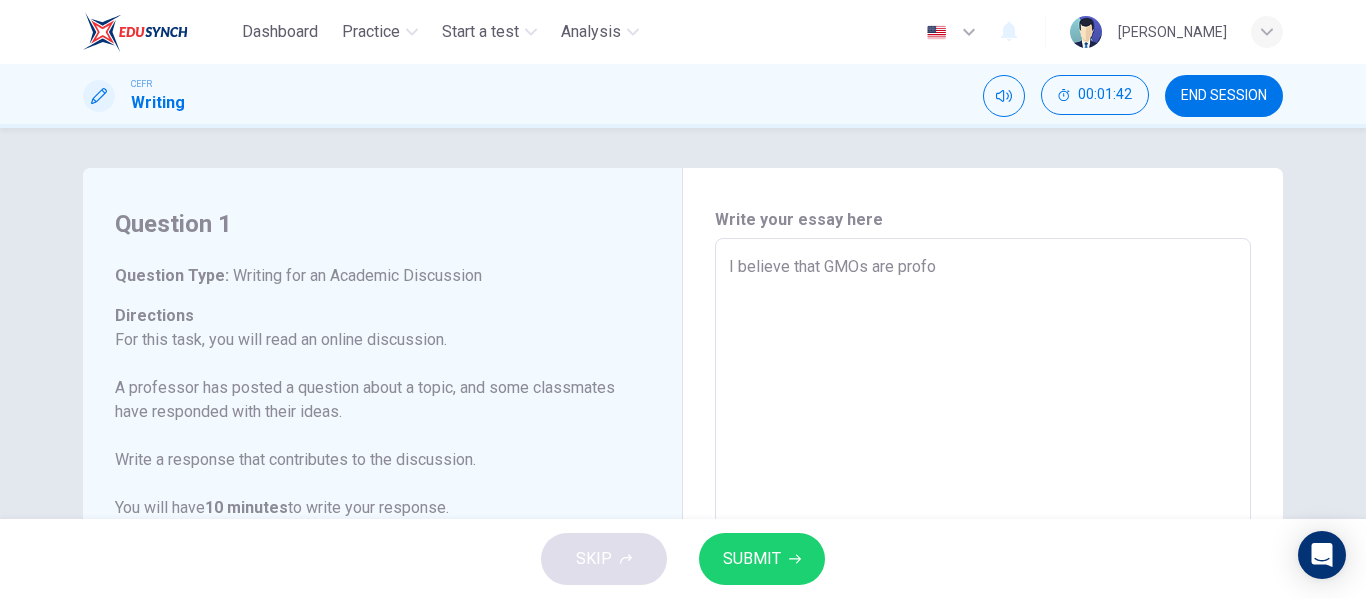type on "x" 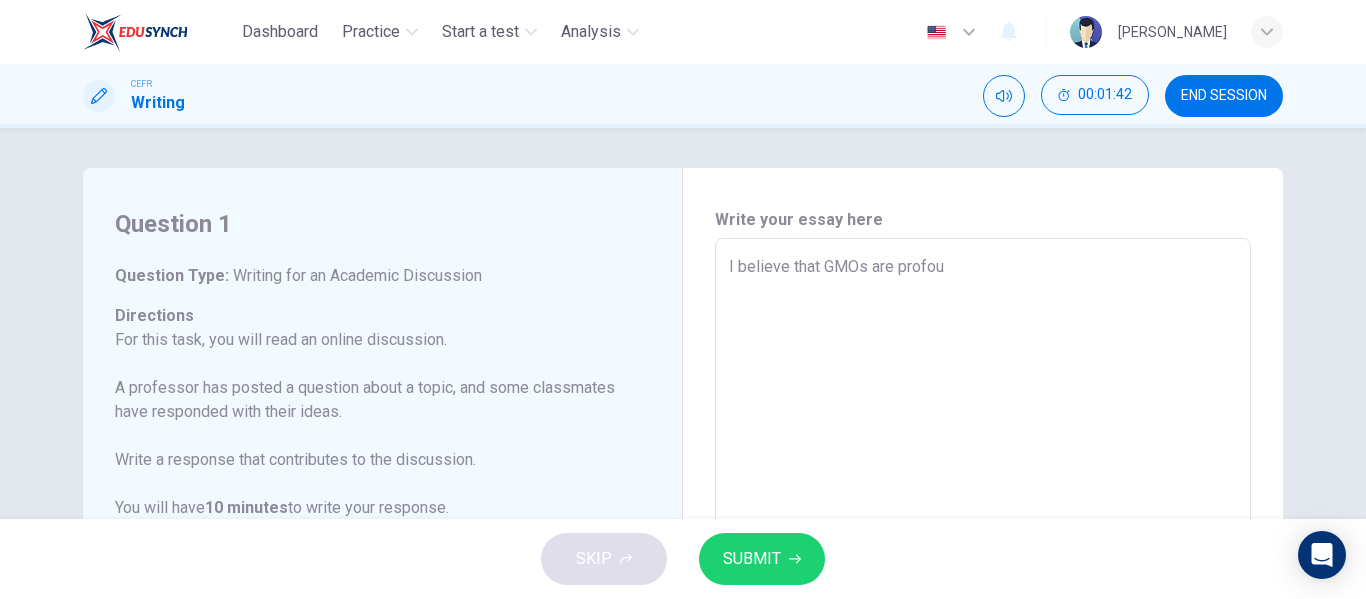 type on "x" 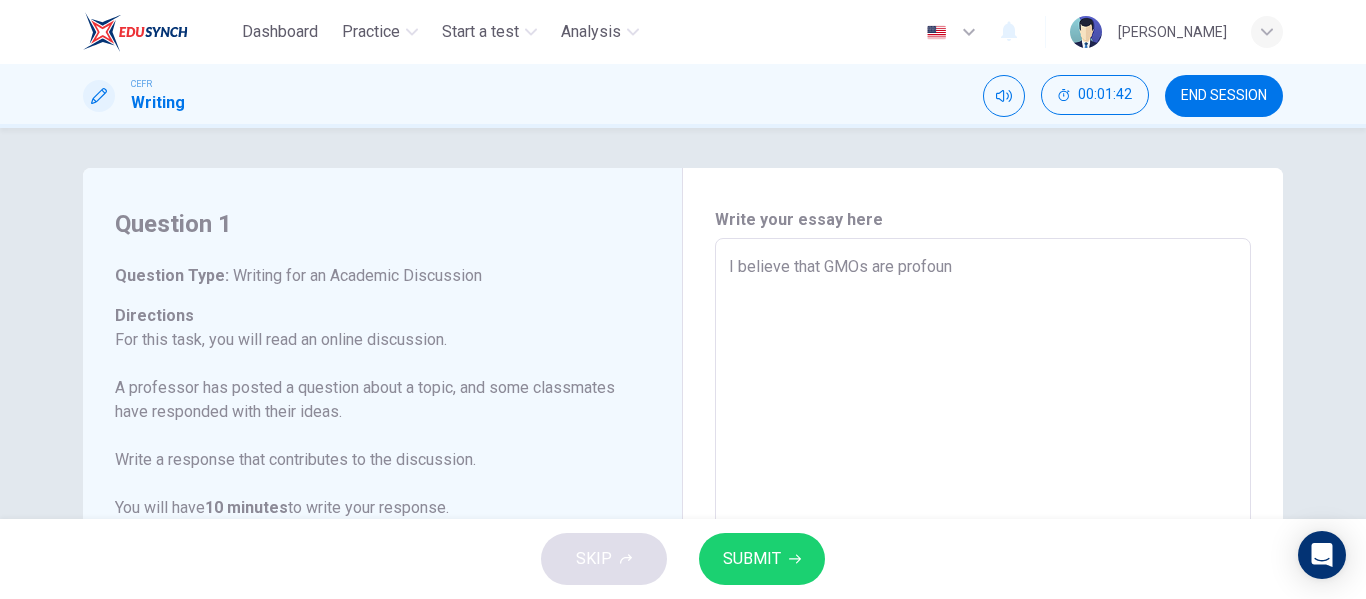 type on "x" 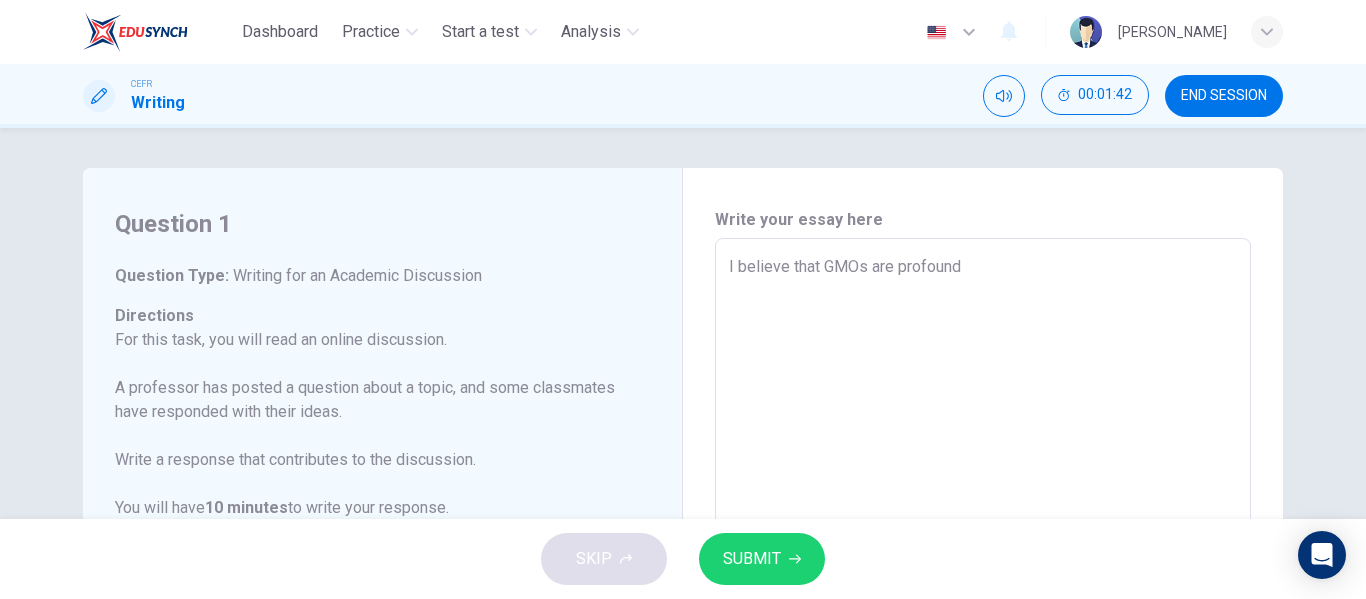 type on "x" 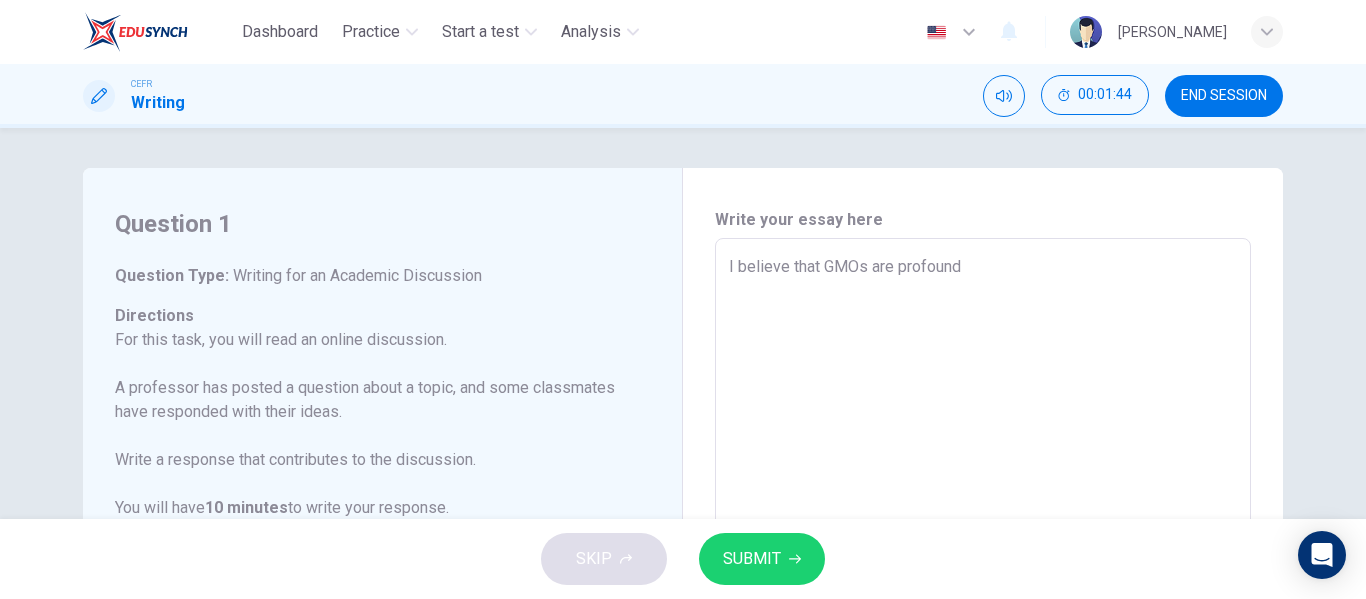 type on "I believe that GMOs are profoundl" 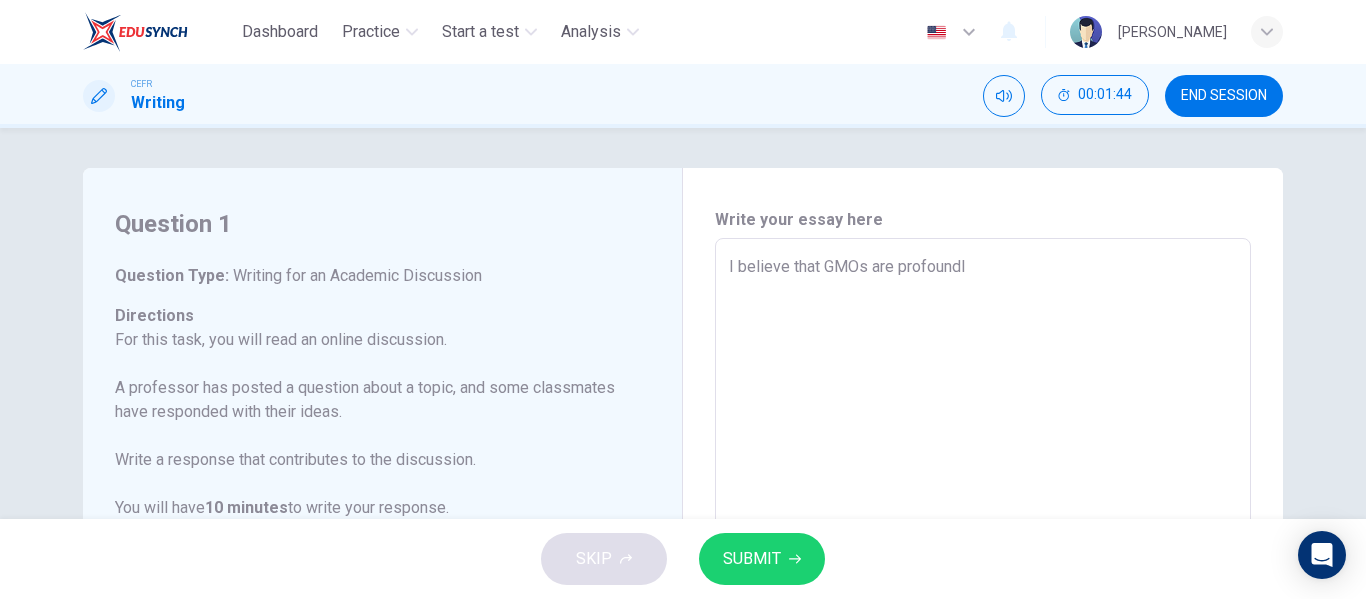 type on "x" 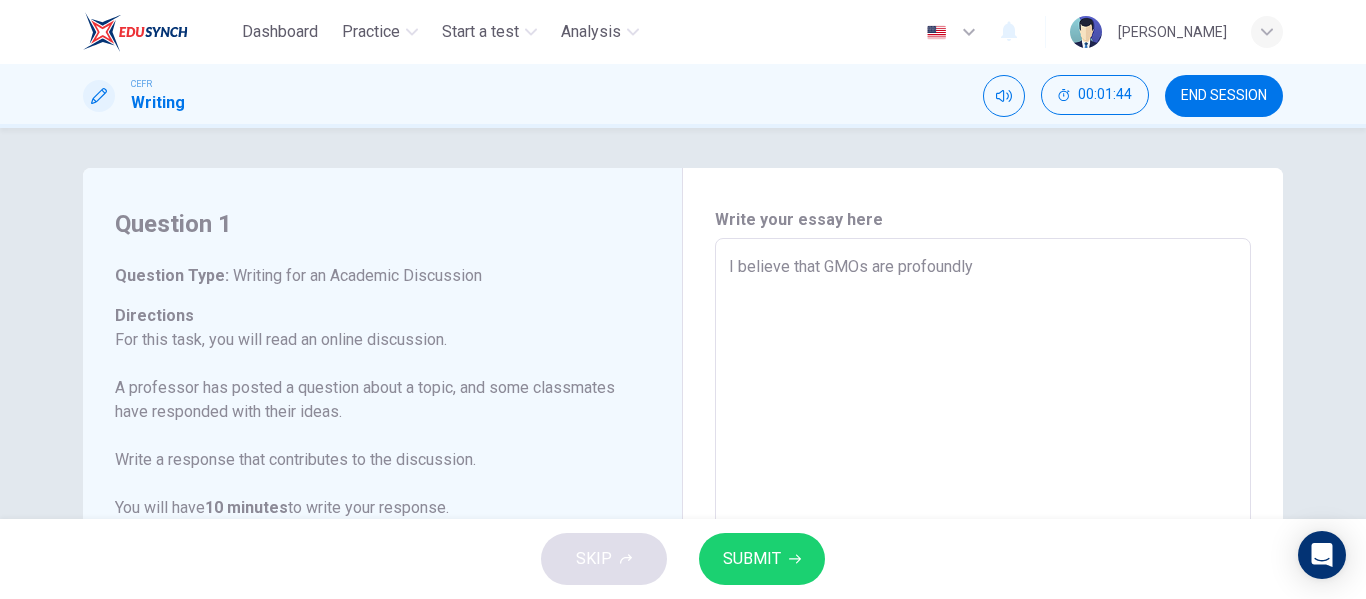 type on "x" 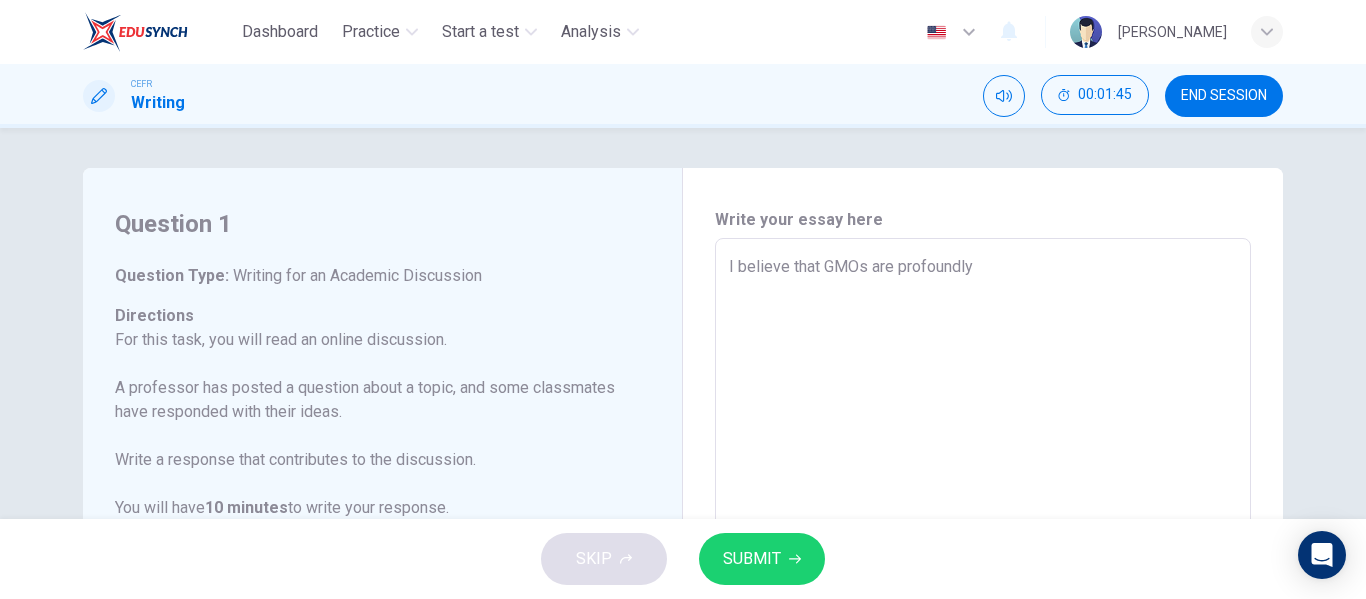 click on "I believe that GMOs are profoundly" at bounding box center (983, 572) 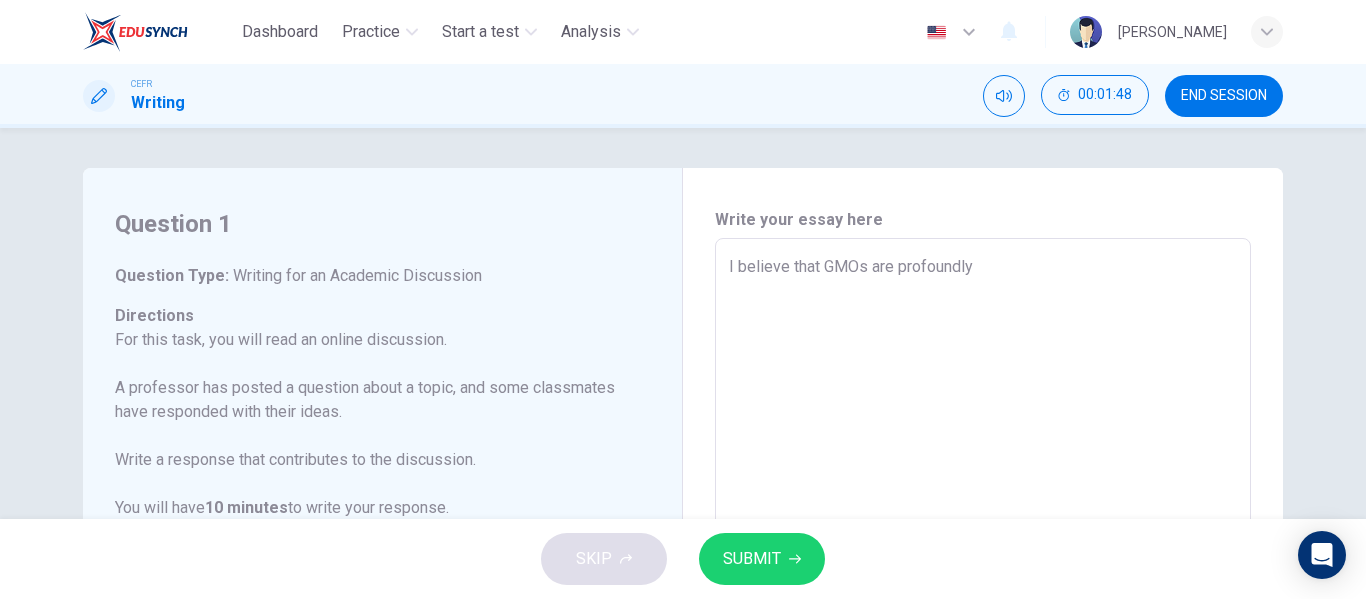 click on "I believe that GMOs are profoundly" at bounding box center [983, 572] 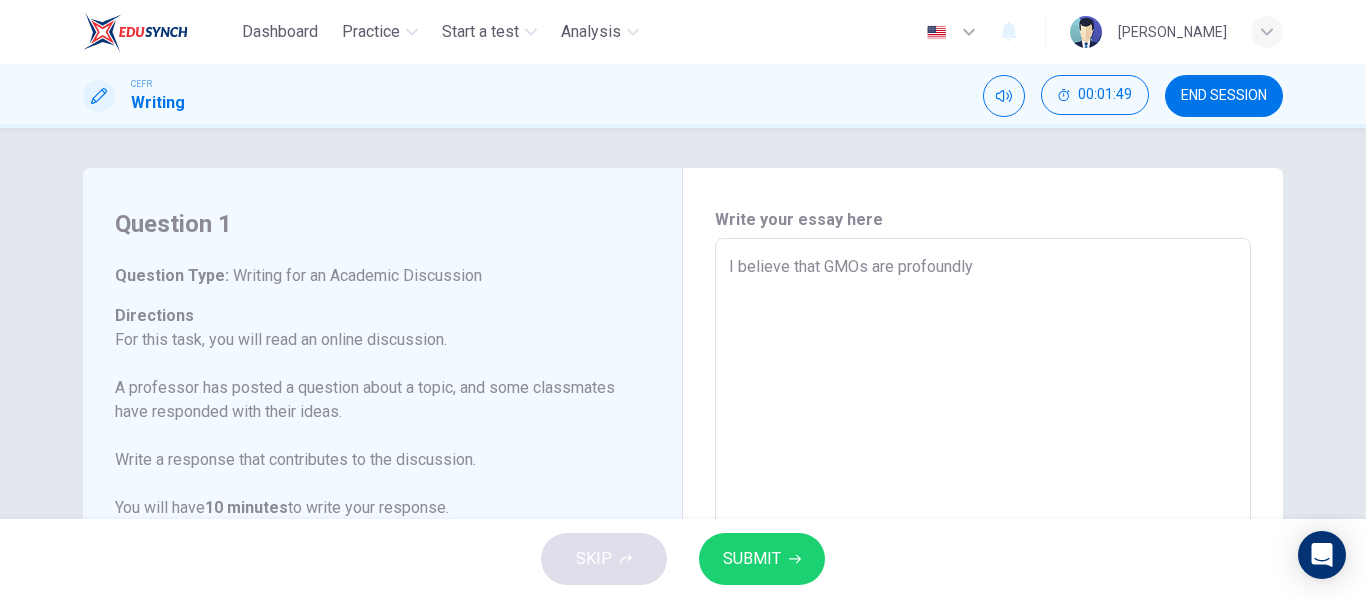 click on "I believe that GMOs are profoundly" at bounding box center (983, 572) 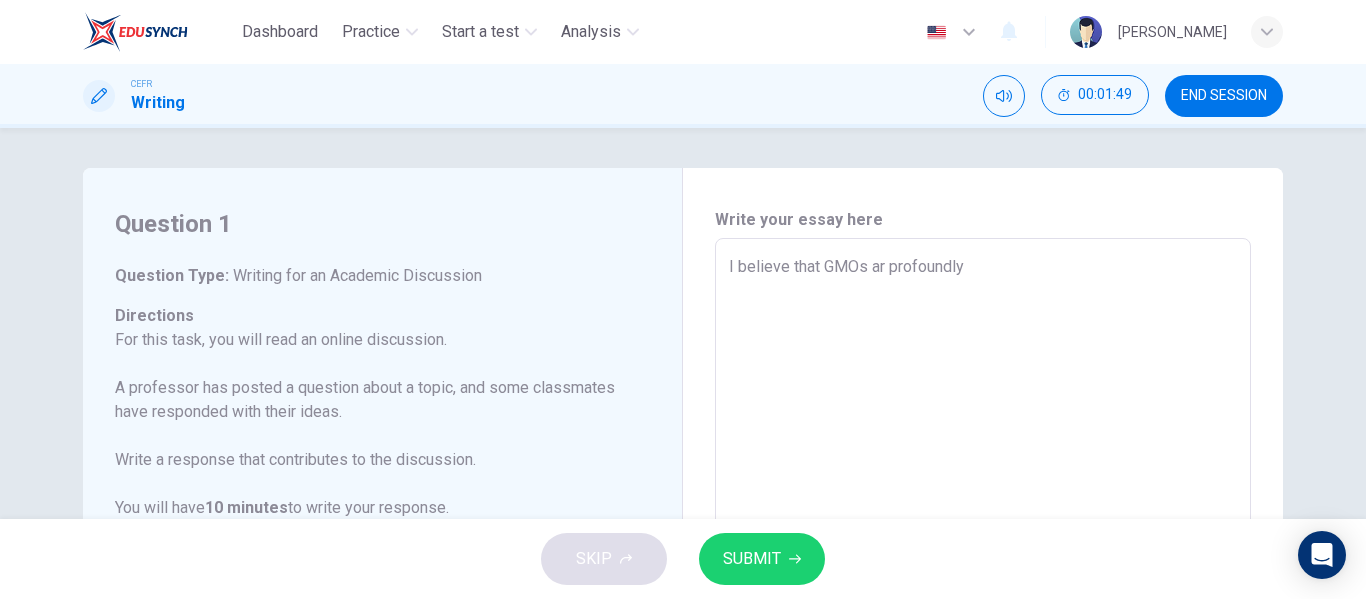 type on "x" 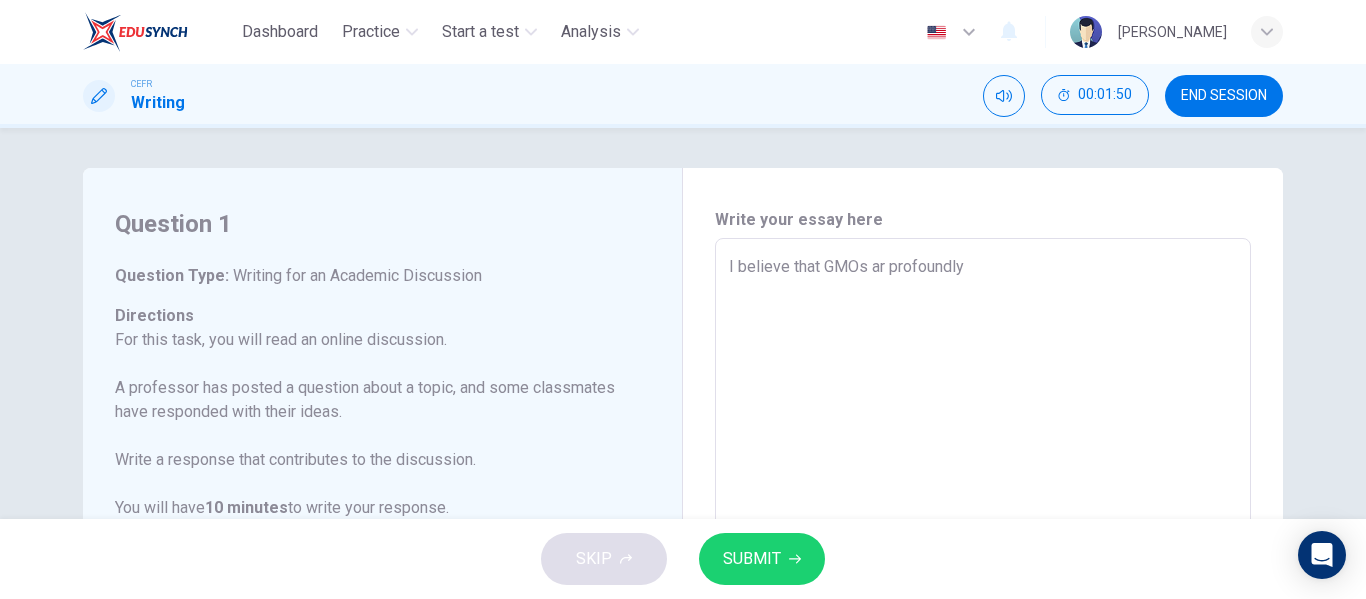 type on "I believe that GMOs a profoundly" 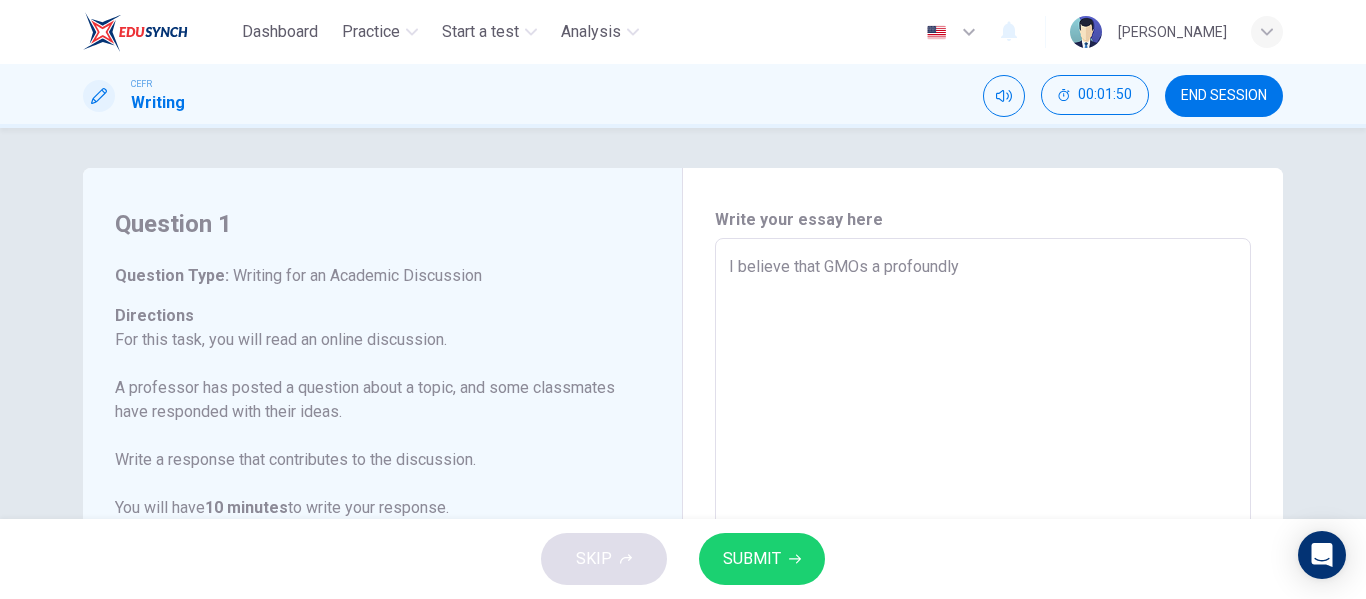 type on "x" 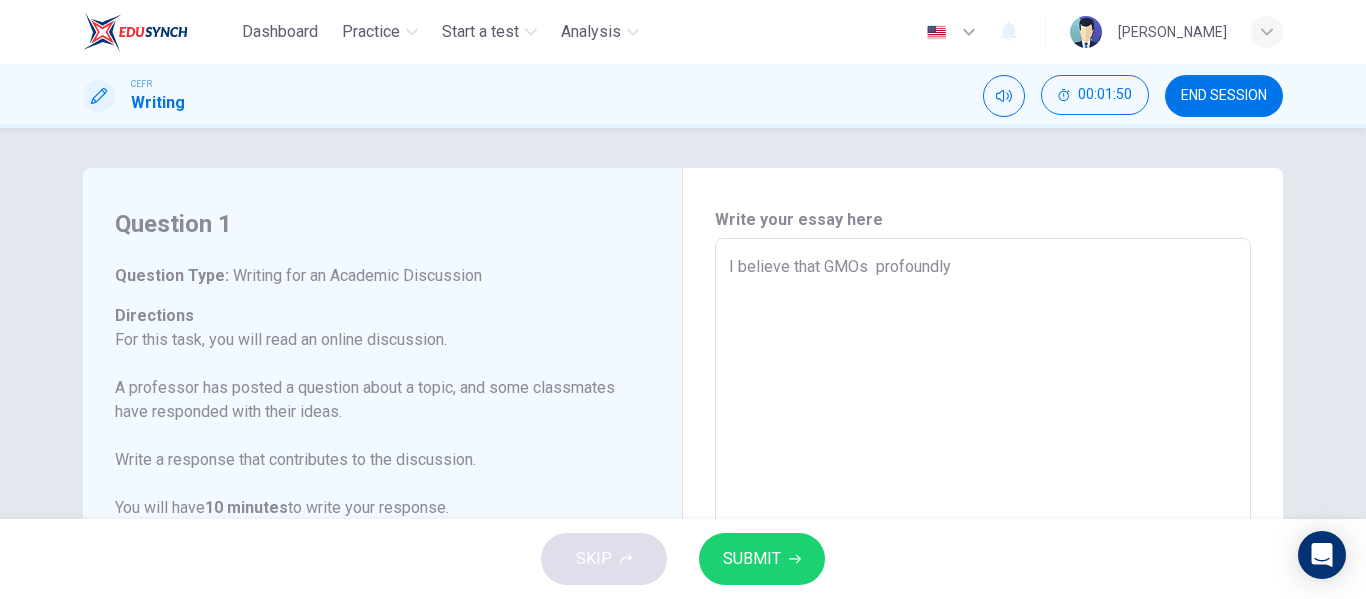 type on "x" 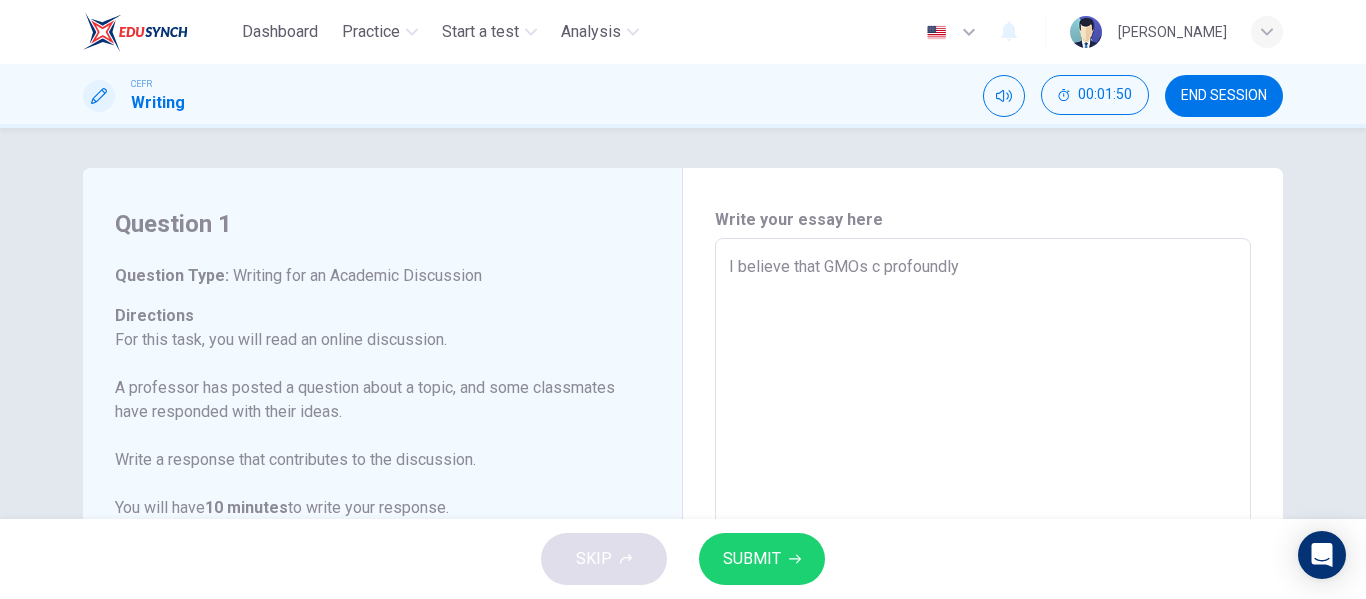 type on "x" 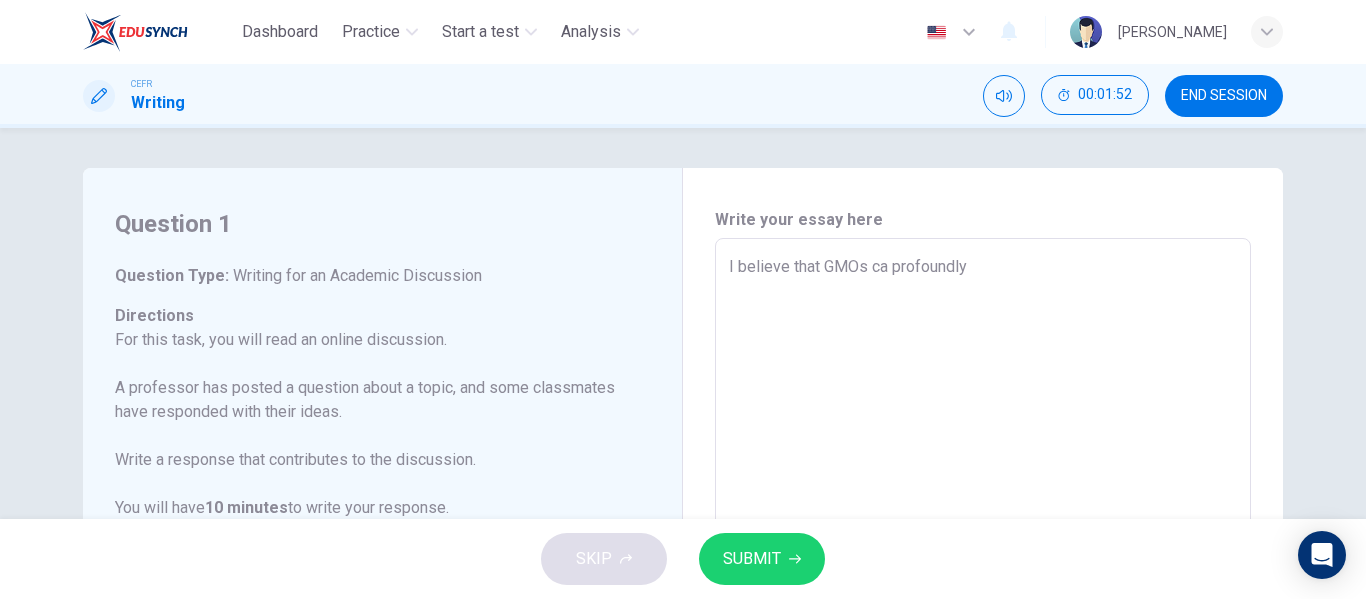 type on "I believe that GMOs can profoundly" 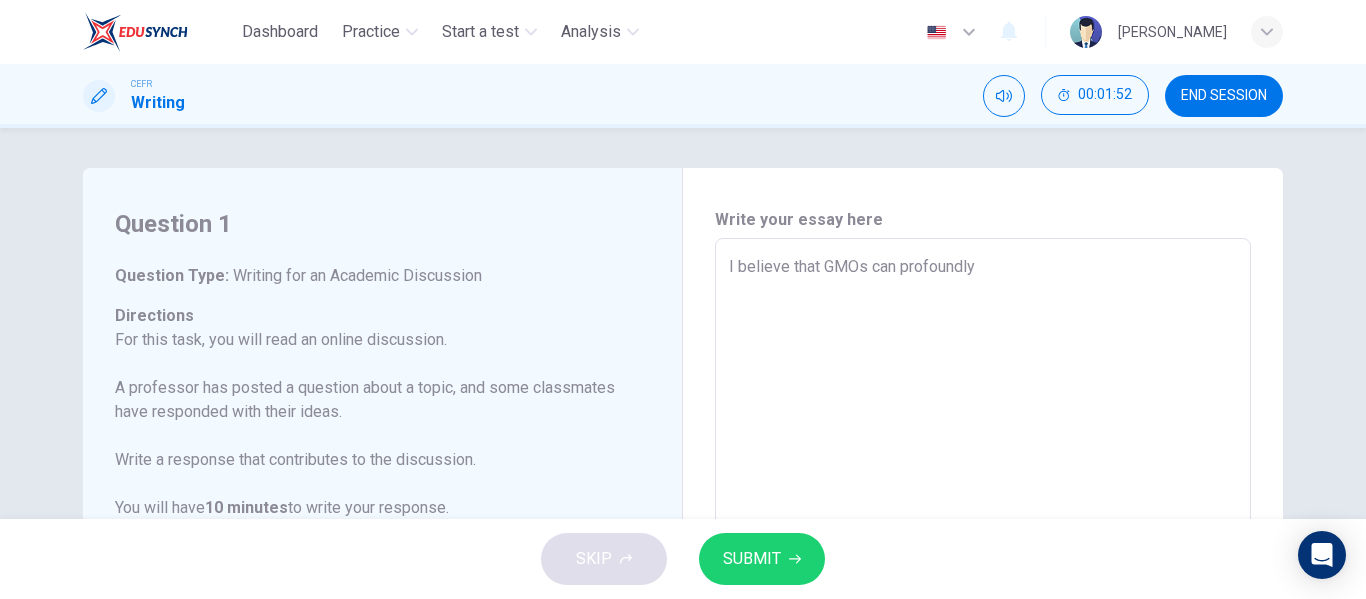type on "x" 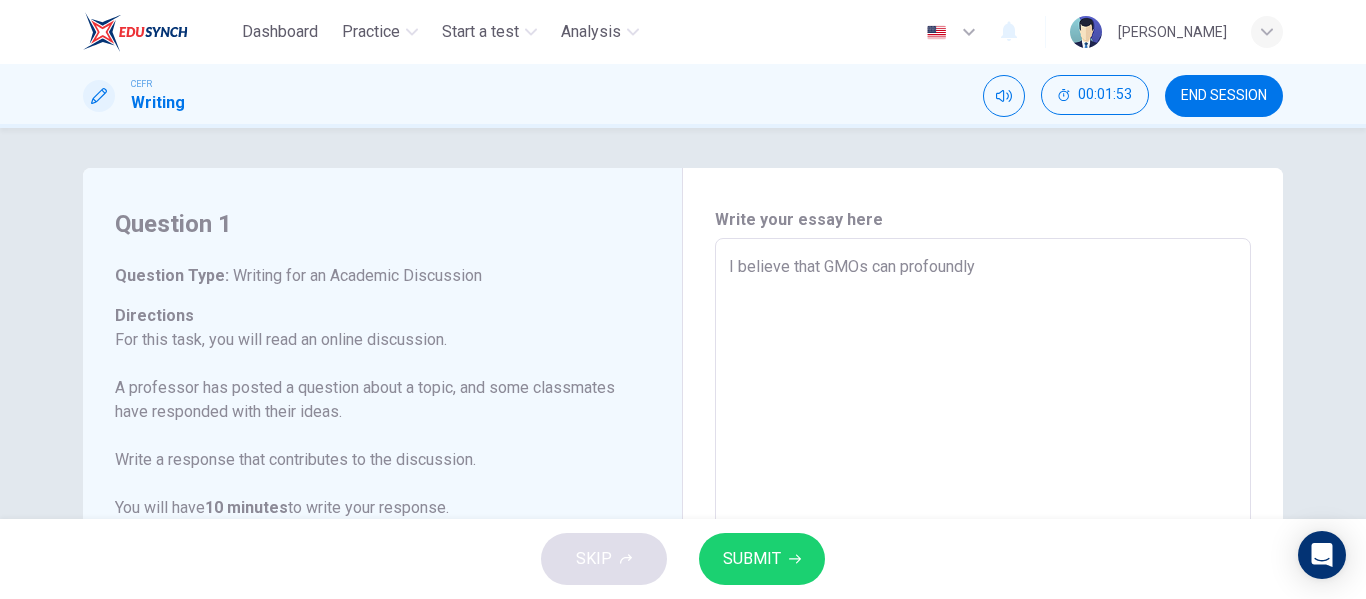 type on "I believe that GMOs can profoundly" 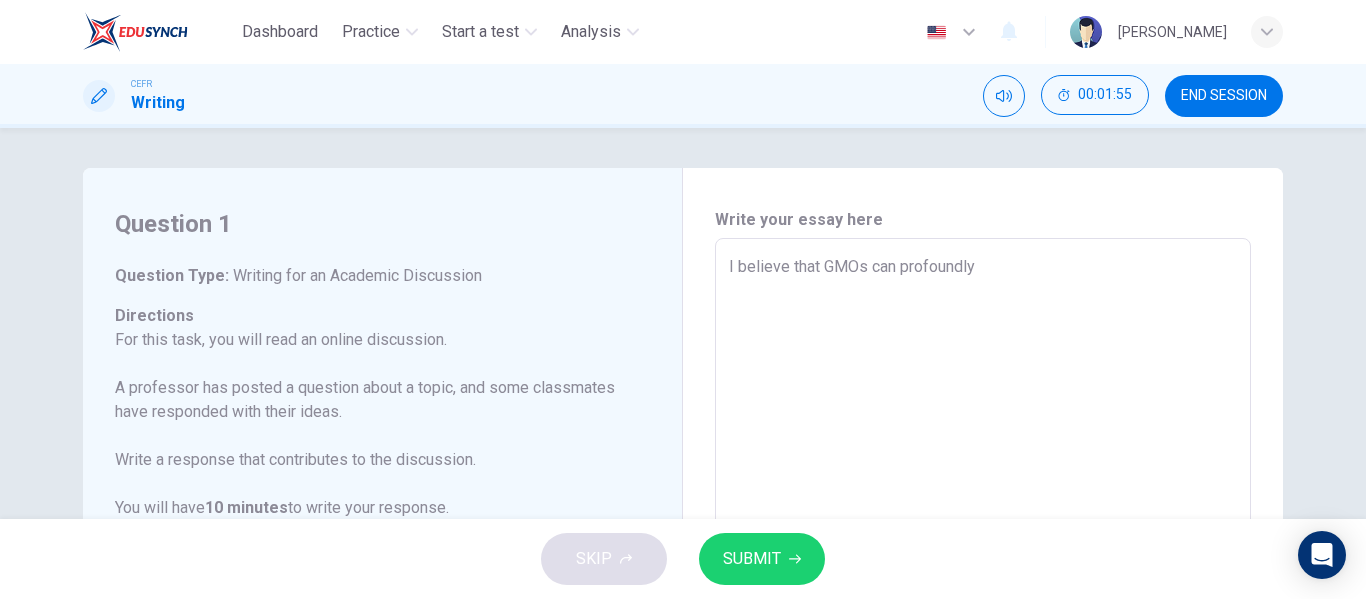 click on "I believe that GMOs can profoundly" at bounding box center [983, 572] 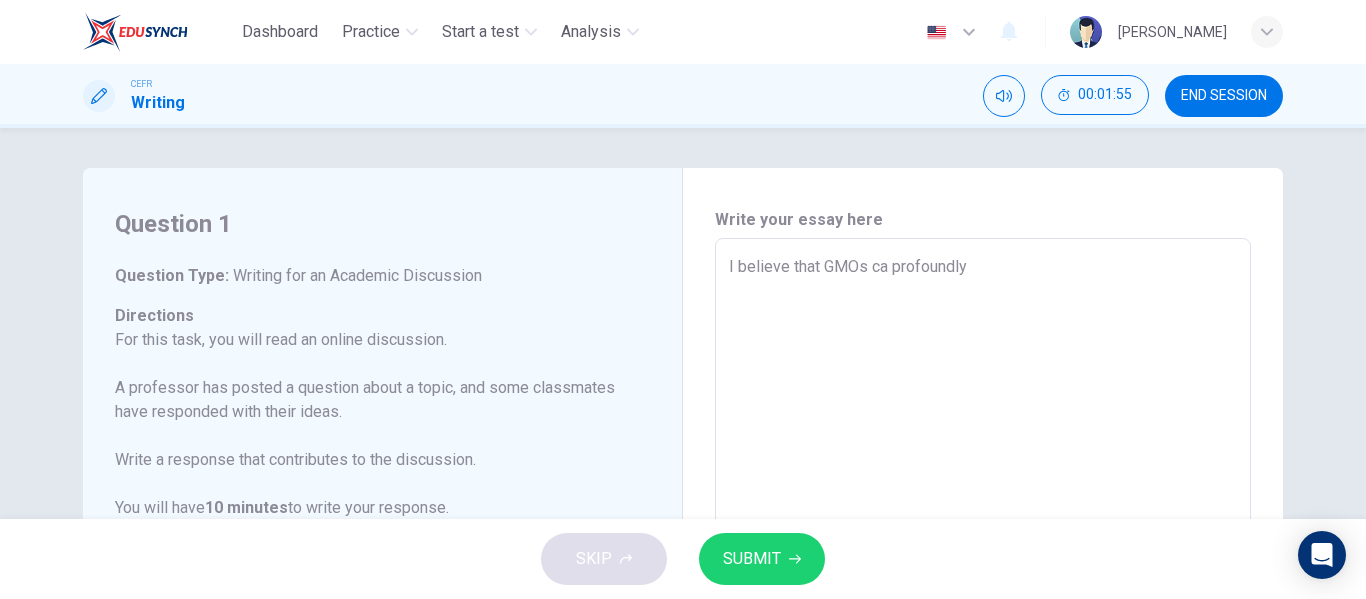 type on "x" 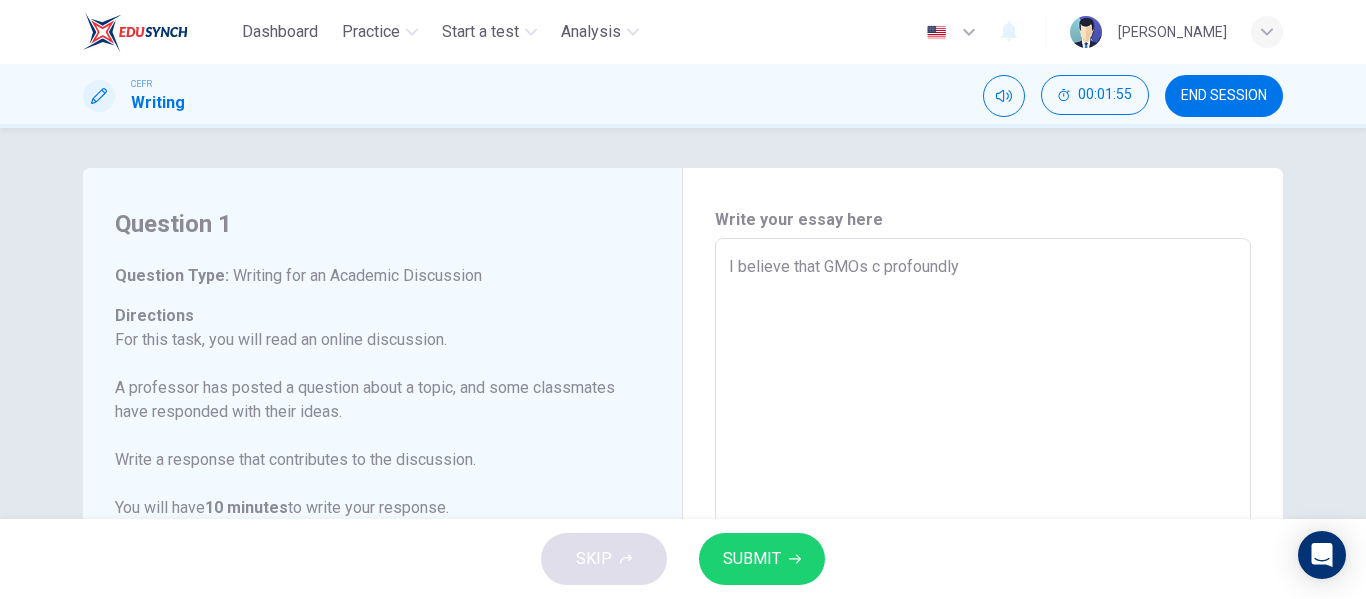 type on "x" 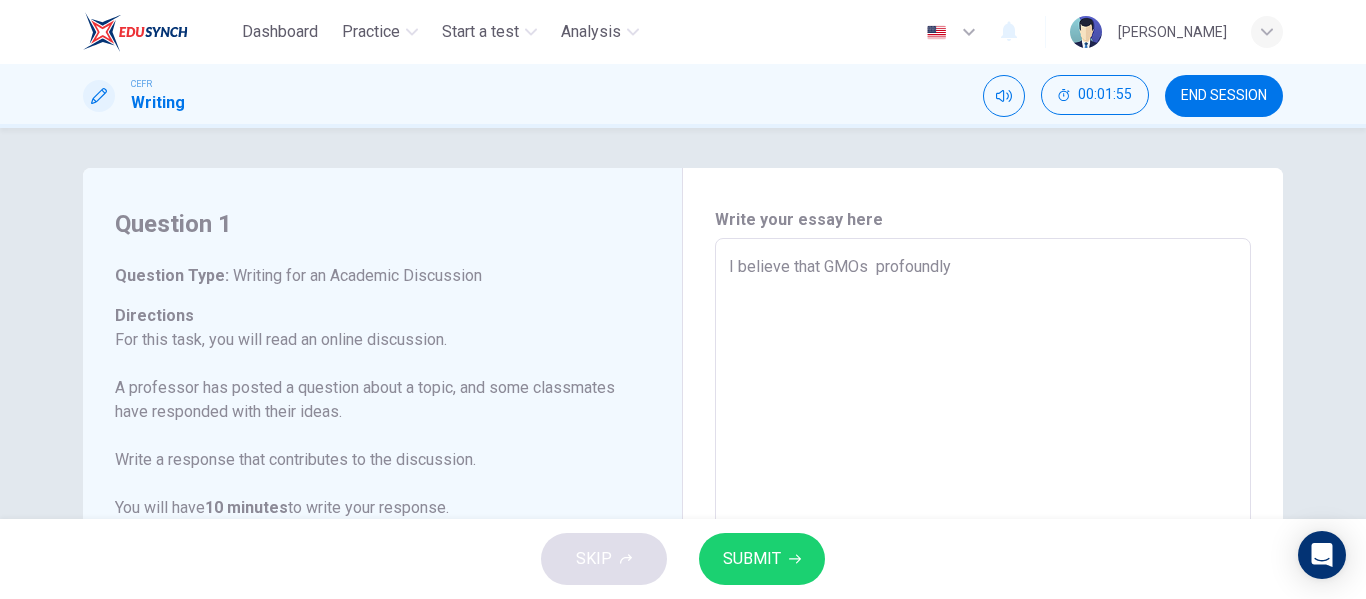 type on "x" 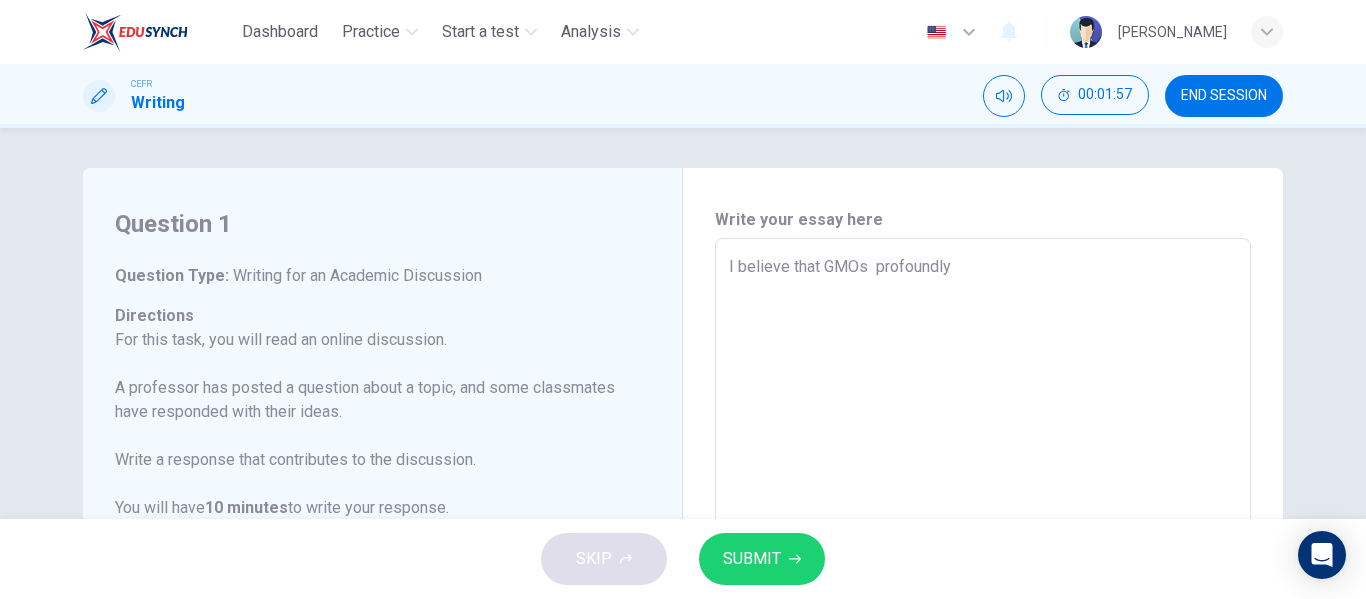 type on "I believe that GMOs i profoundly" 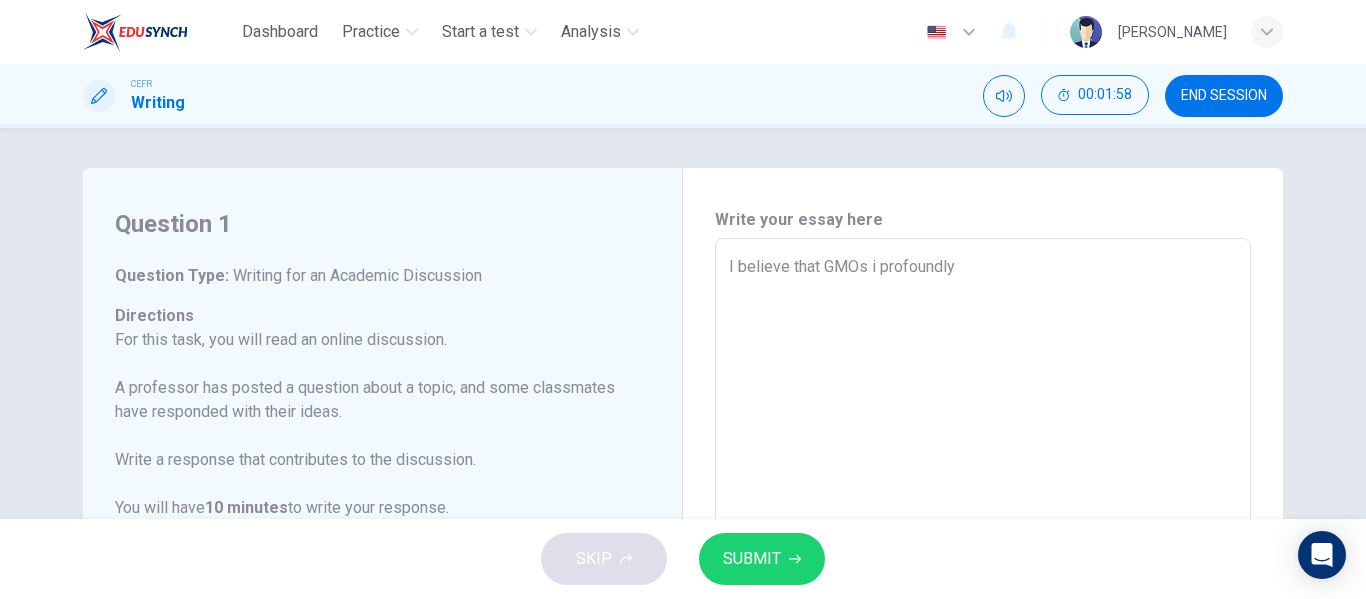 type on "I believe that GMOs is profoundly" 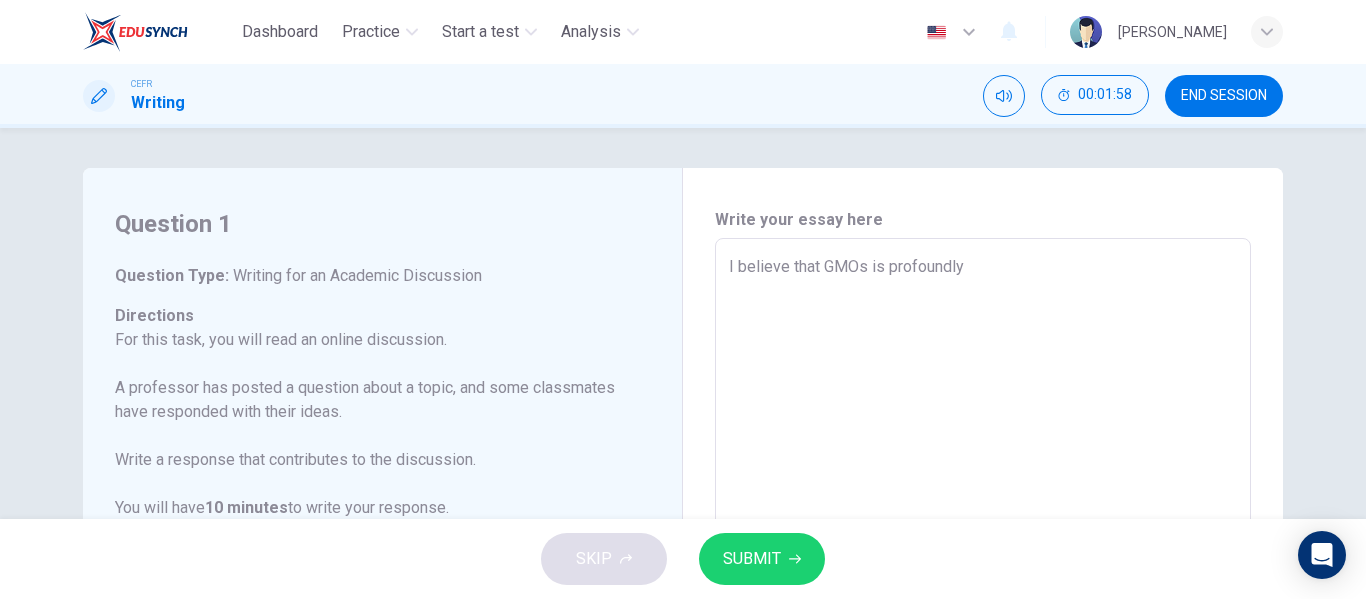 type on "x" 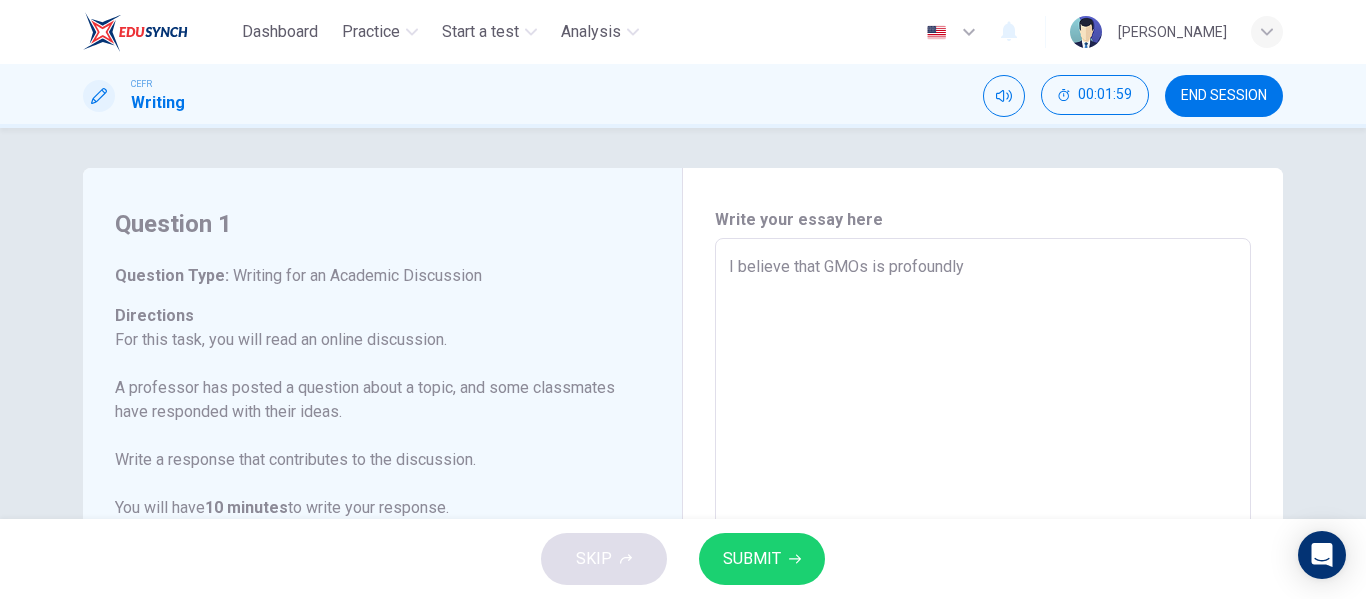 click on "I believe that GMOs is profoundly" at bounding box center (983, 572) 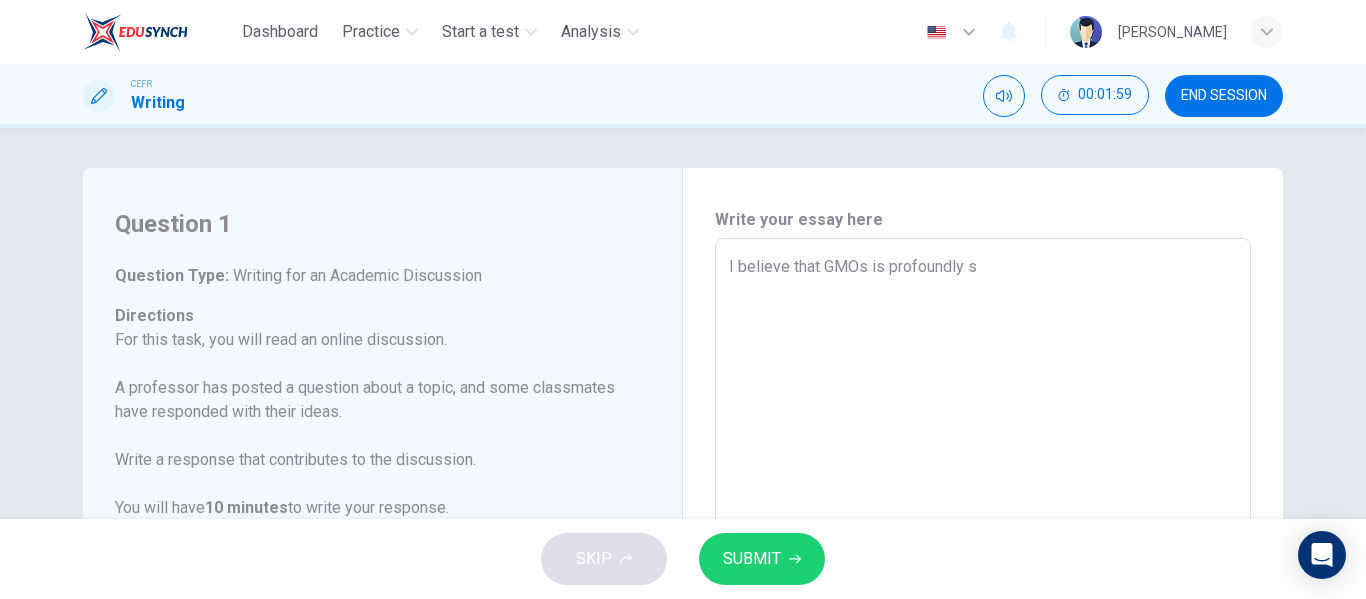 type on "I believe that GMOs is profoundly st" 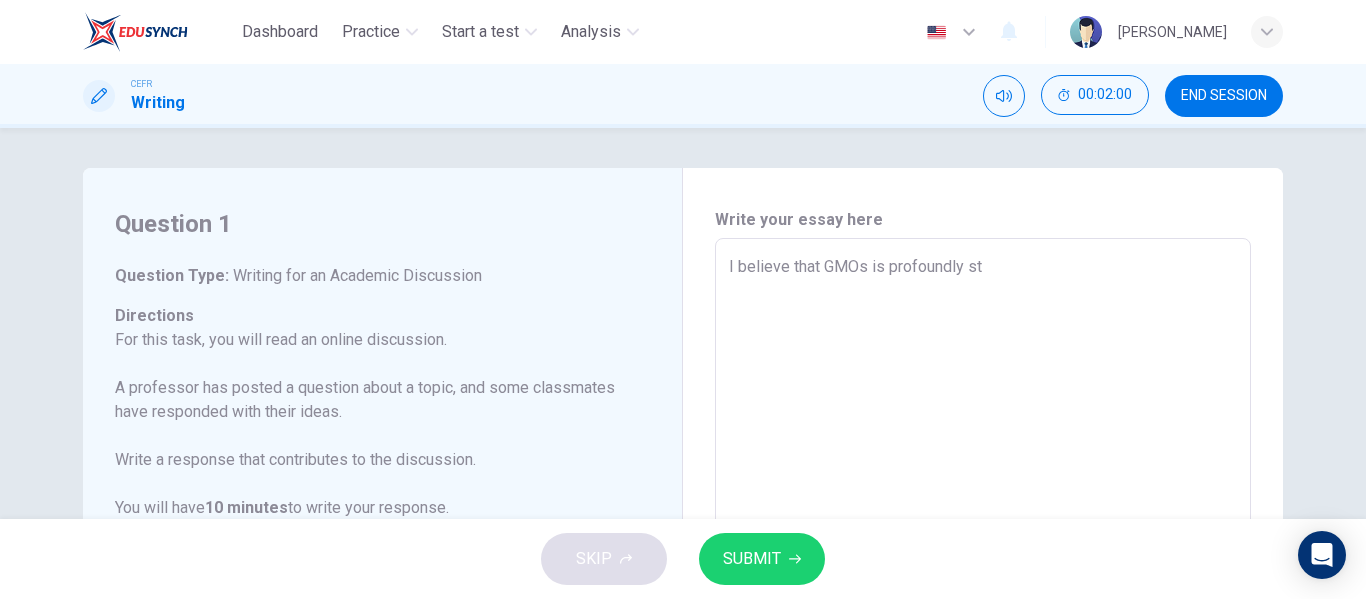 type on "x" 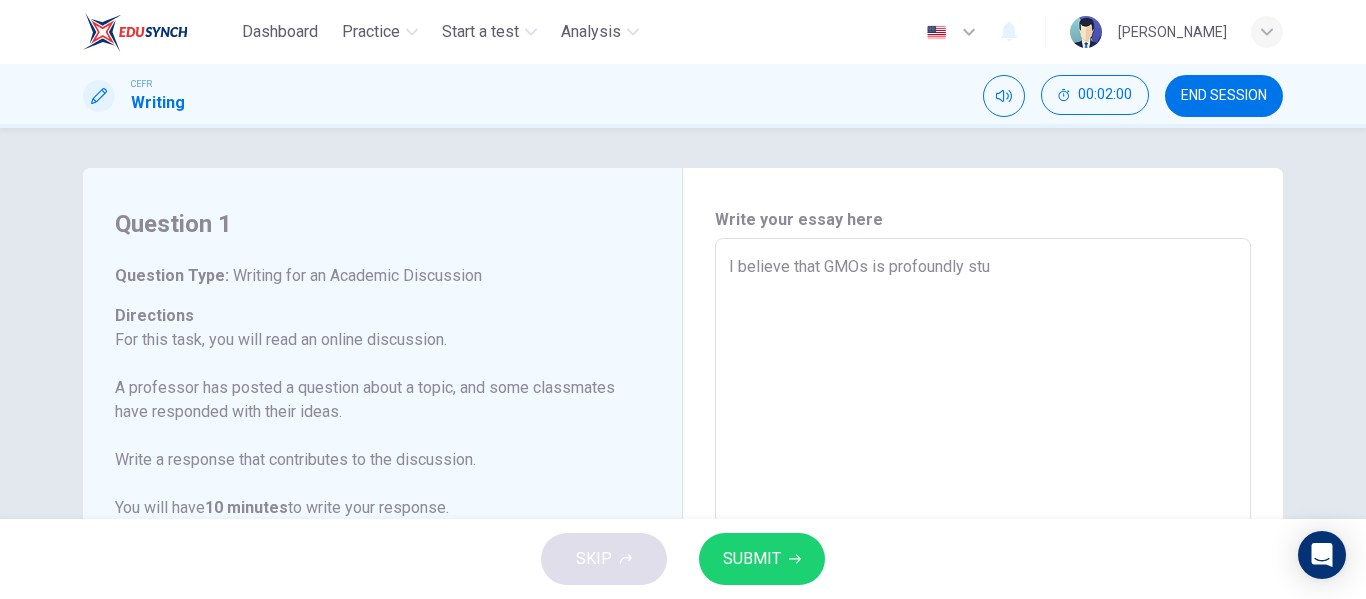 type on "x" 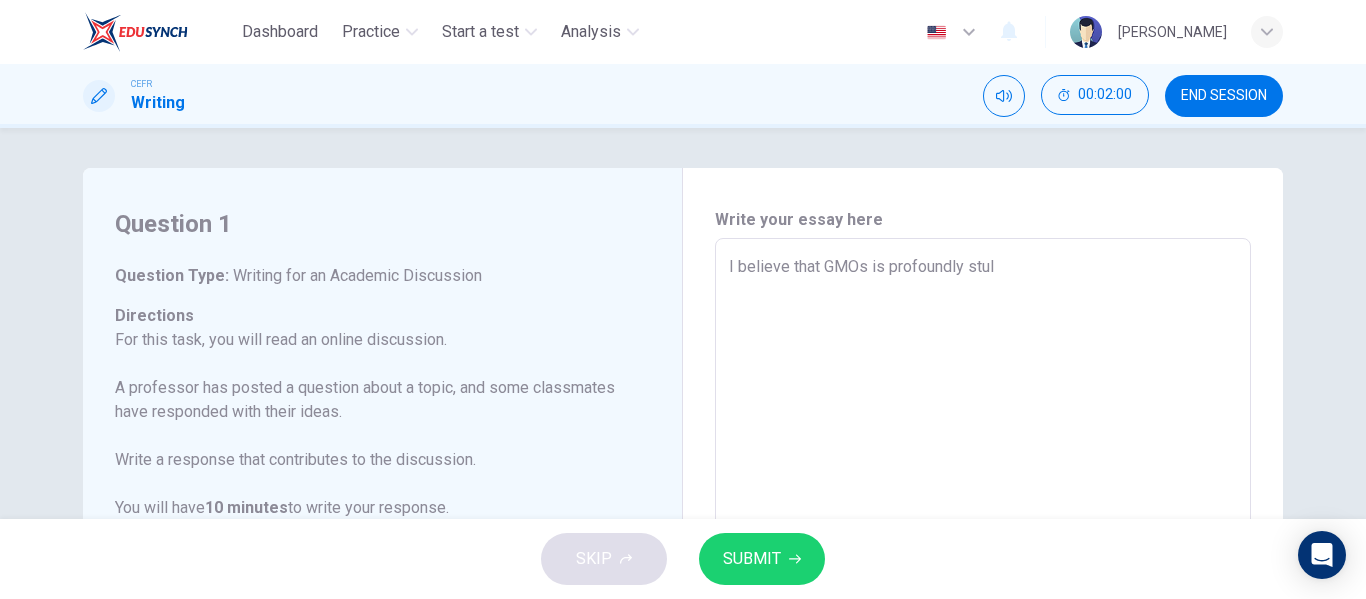 type on "x" 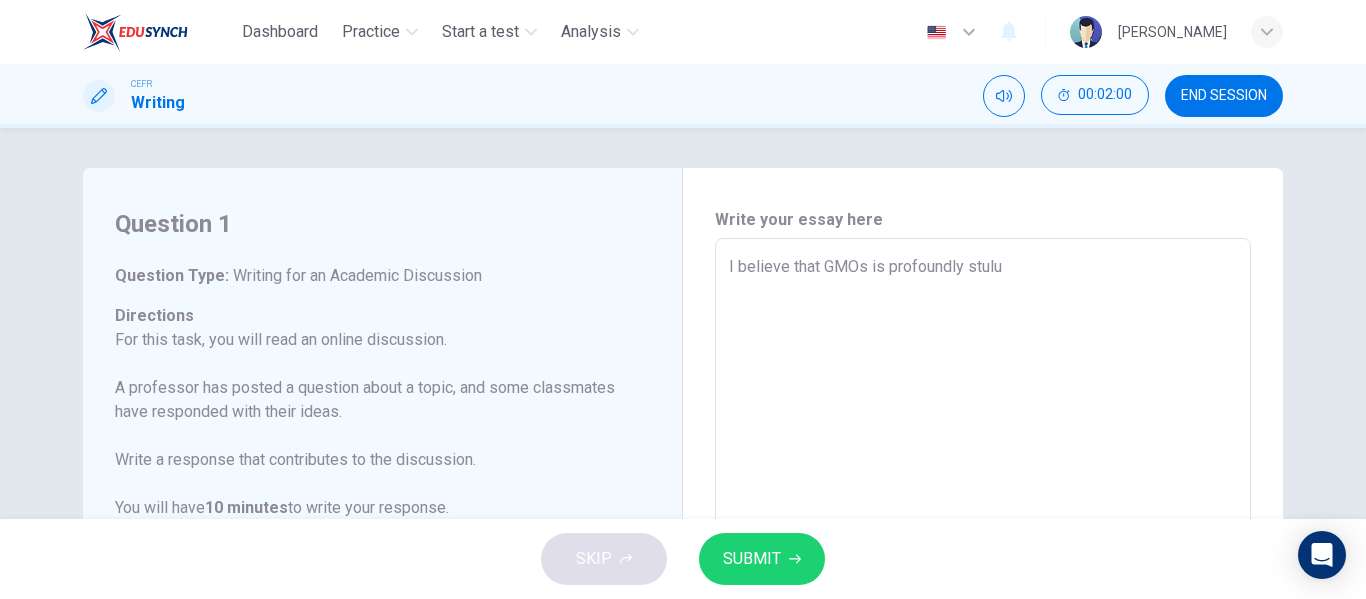 type on "x" 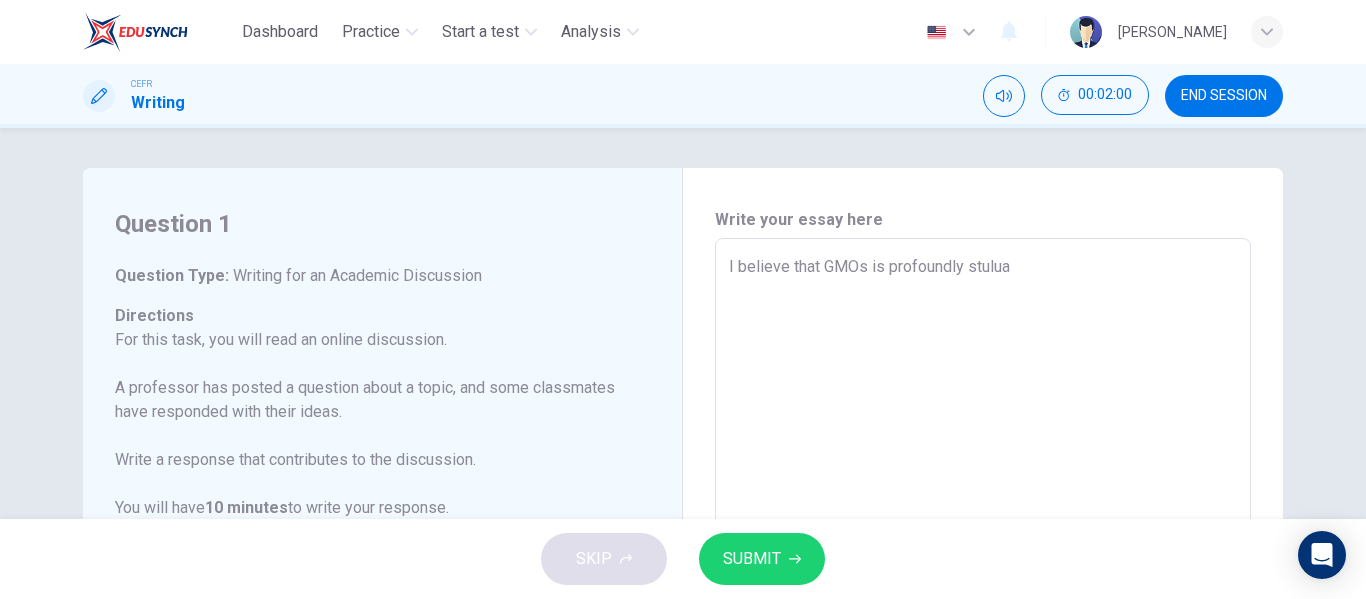 type on "x" 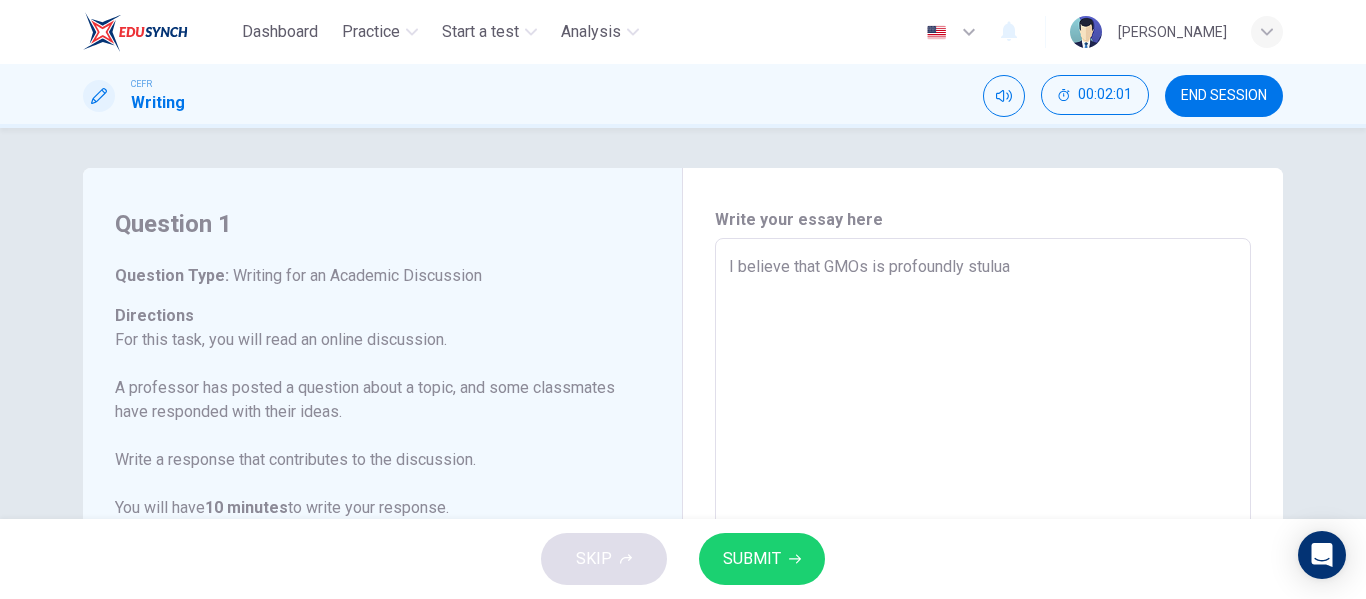 type on "I believe that GMOs is profoundly stulu" 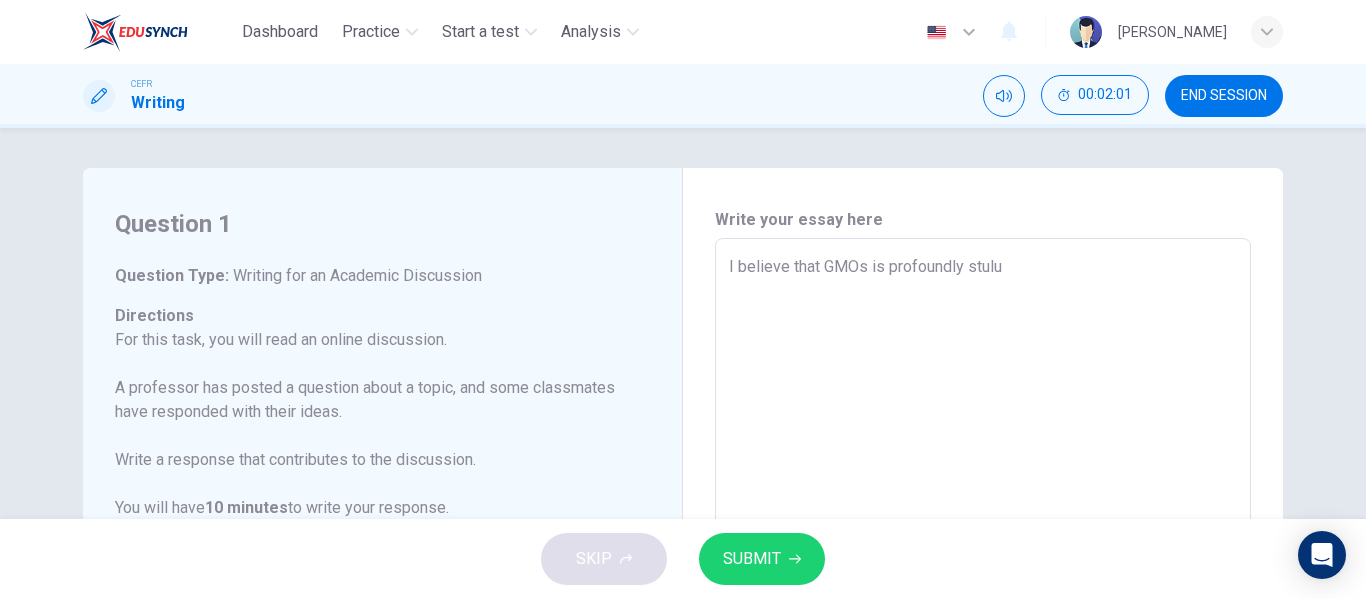 type on "x" 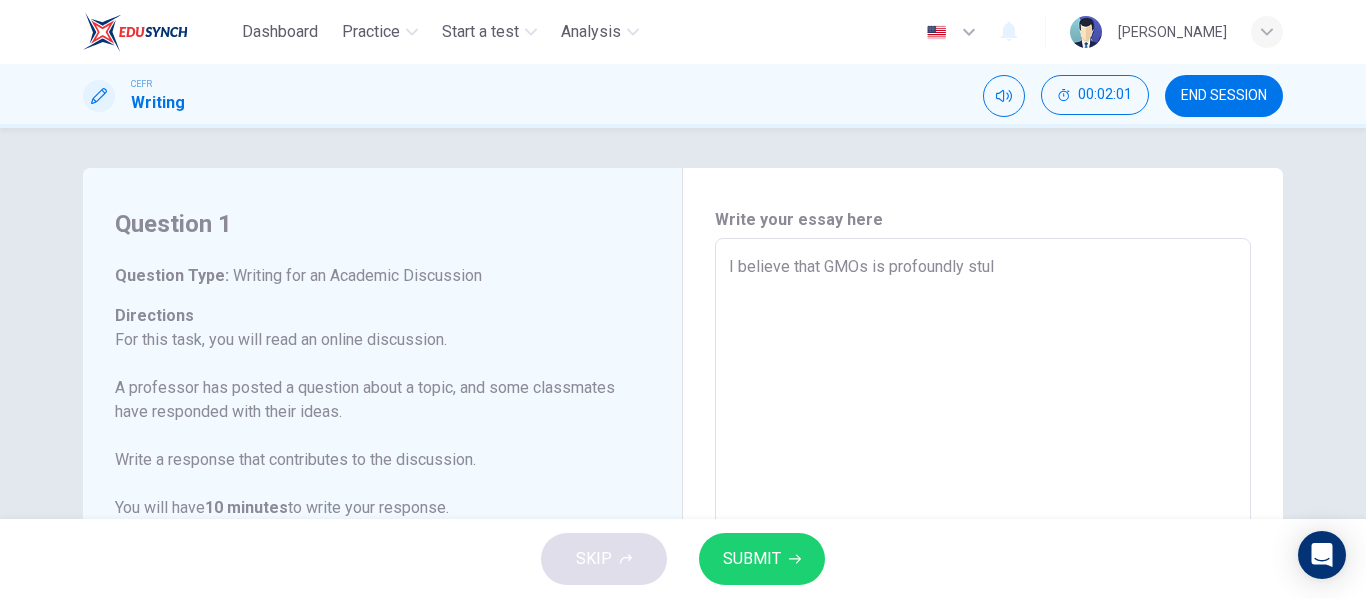 type on "x" 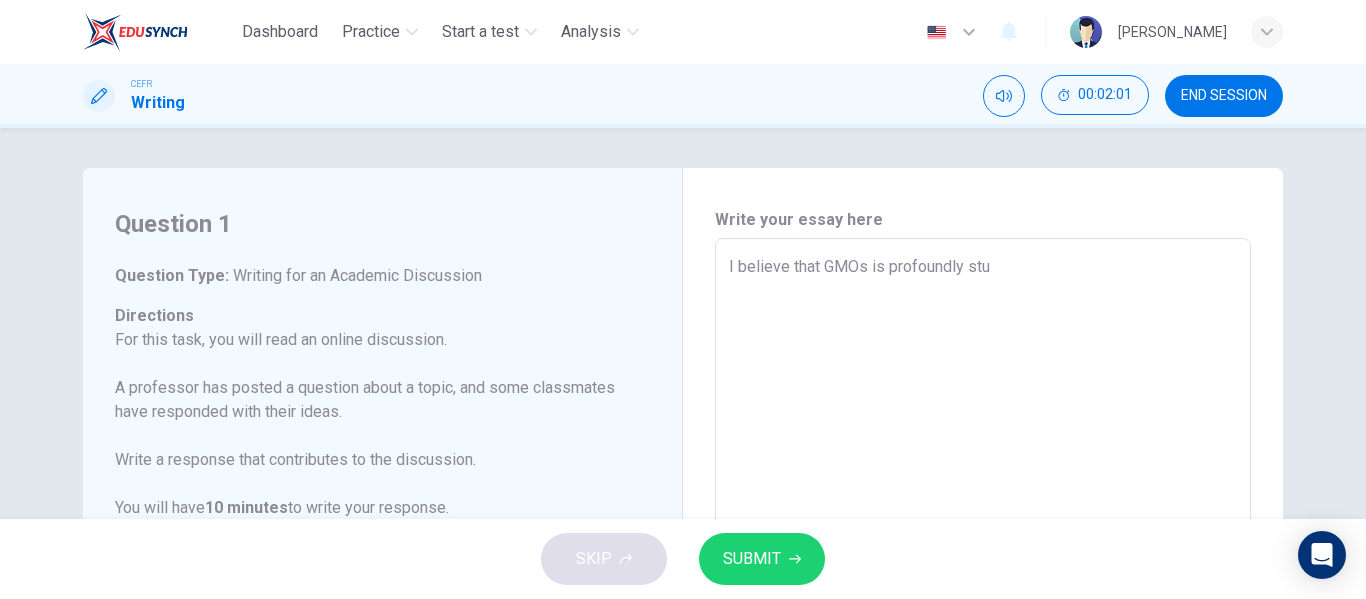 type on "x" 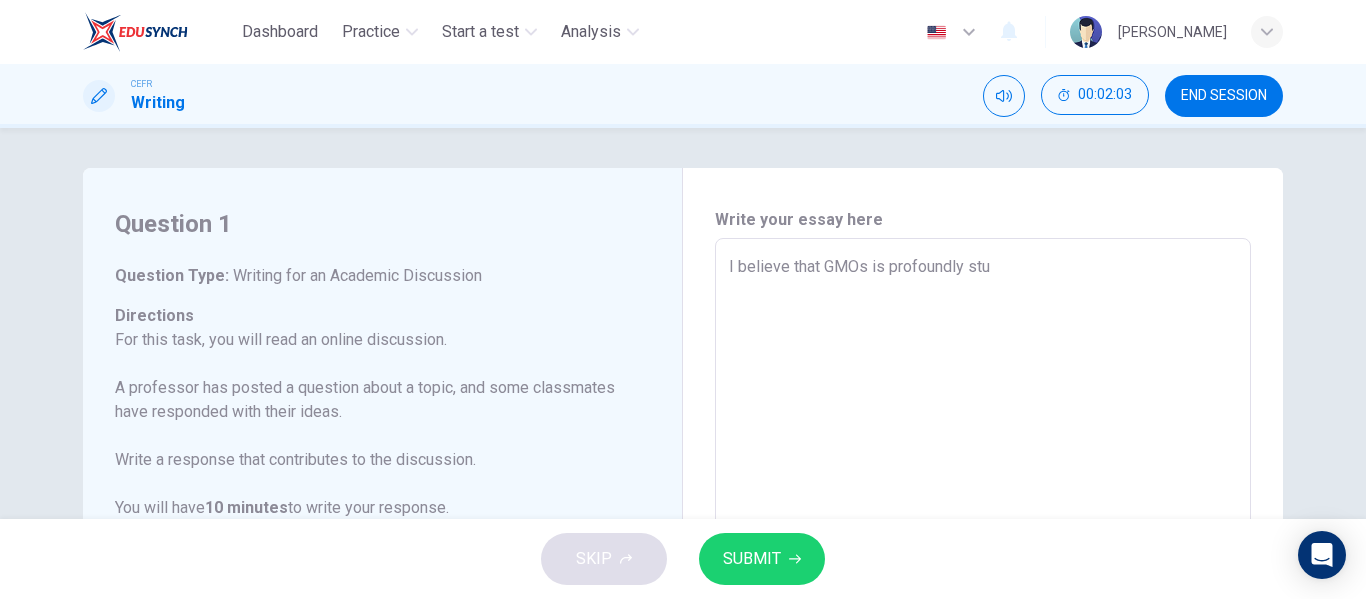 type on "I believe that GMOs is profoundly st" 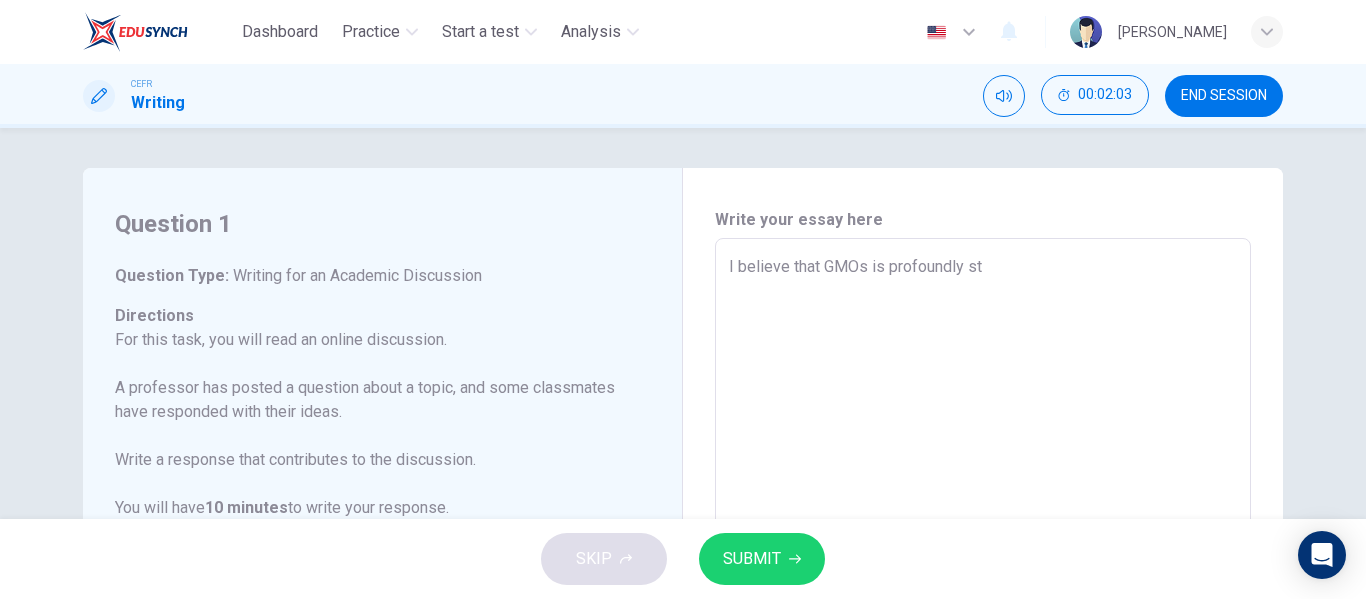 type on "x" 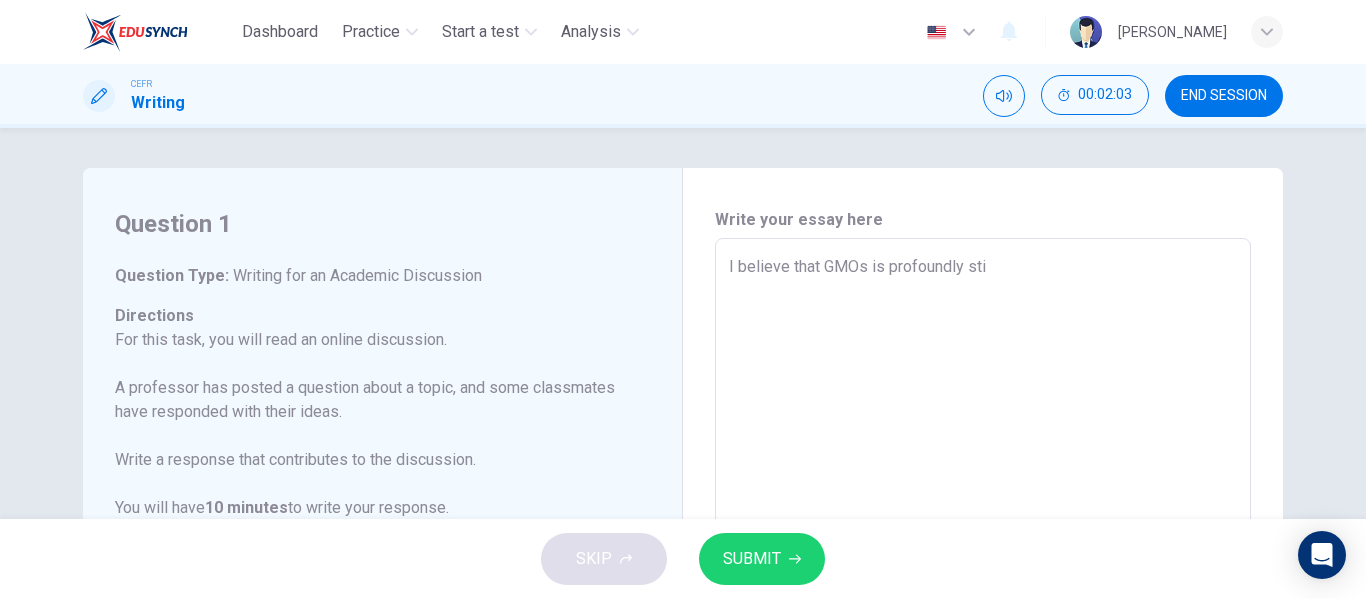 type on "x" 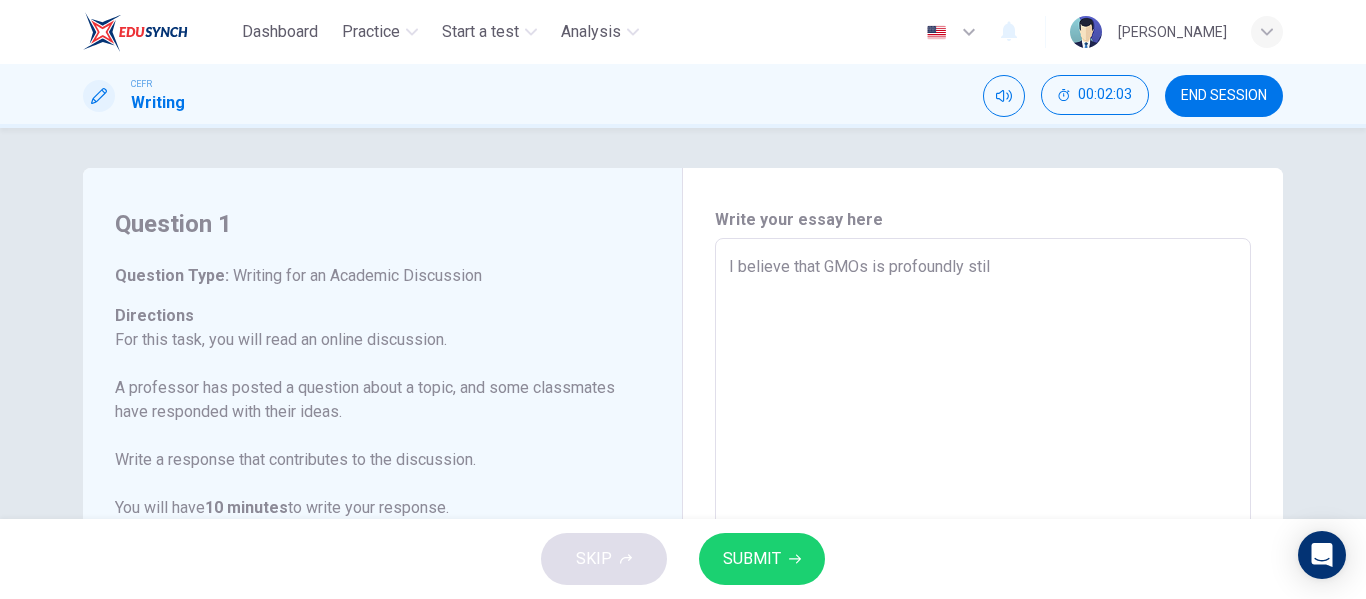 type on "x" 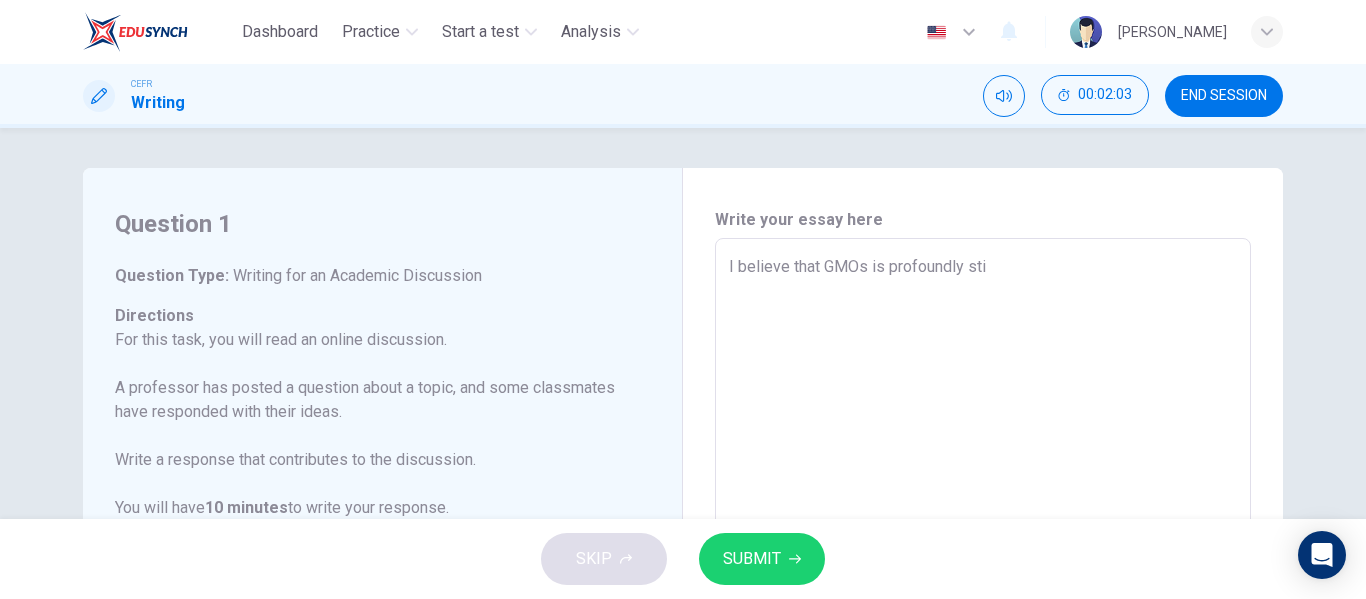 type on "x" 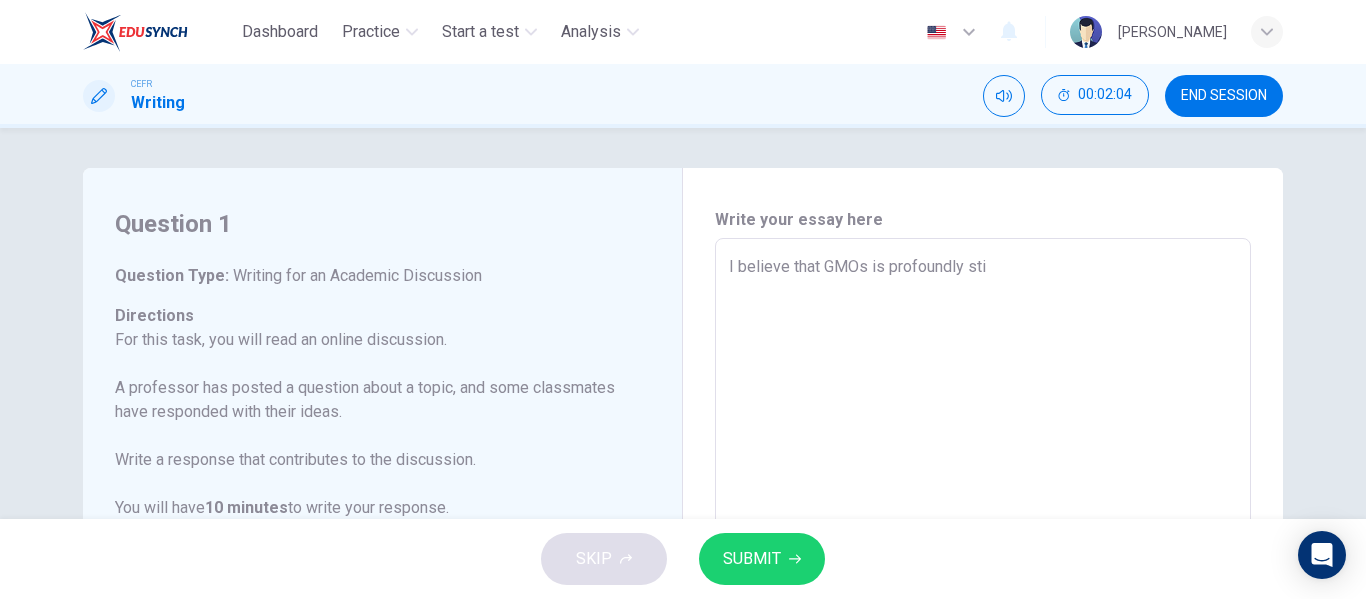 type on "I believe that GMOs is profoundly stim" 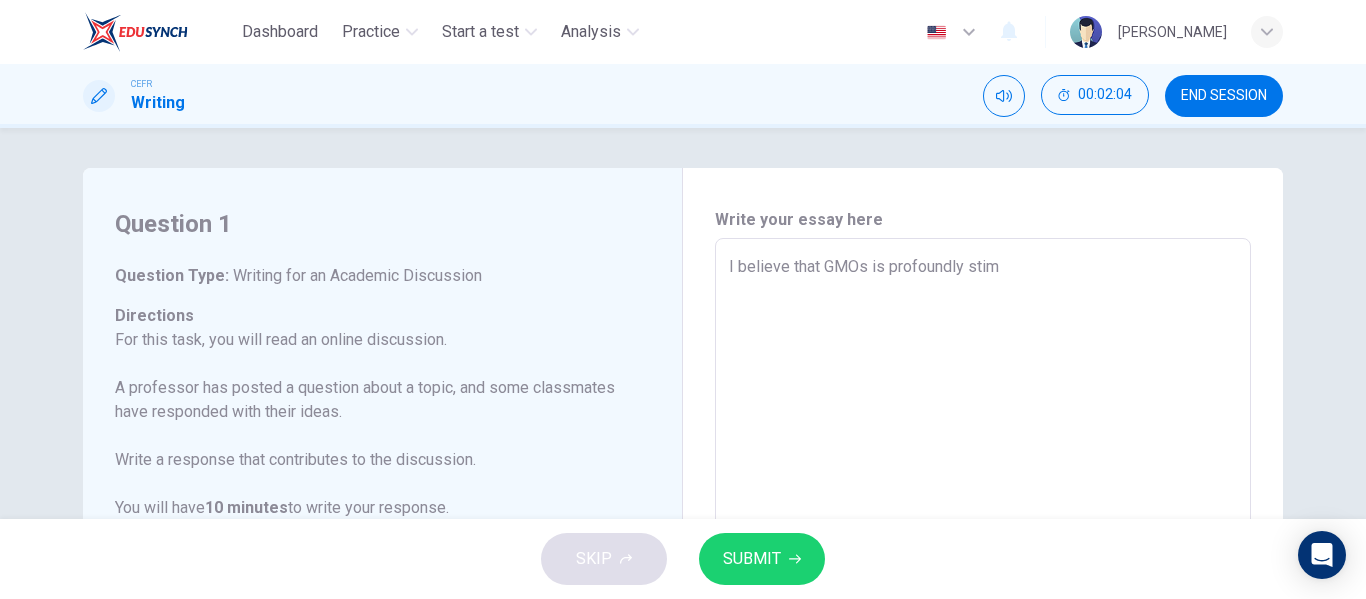 type on "x" 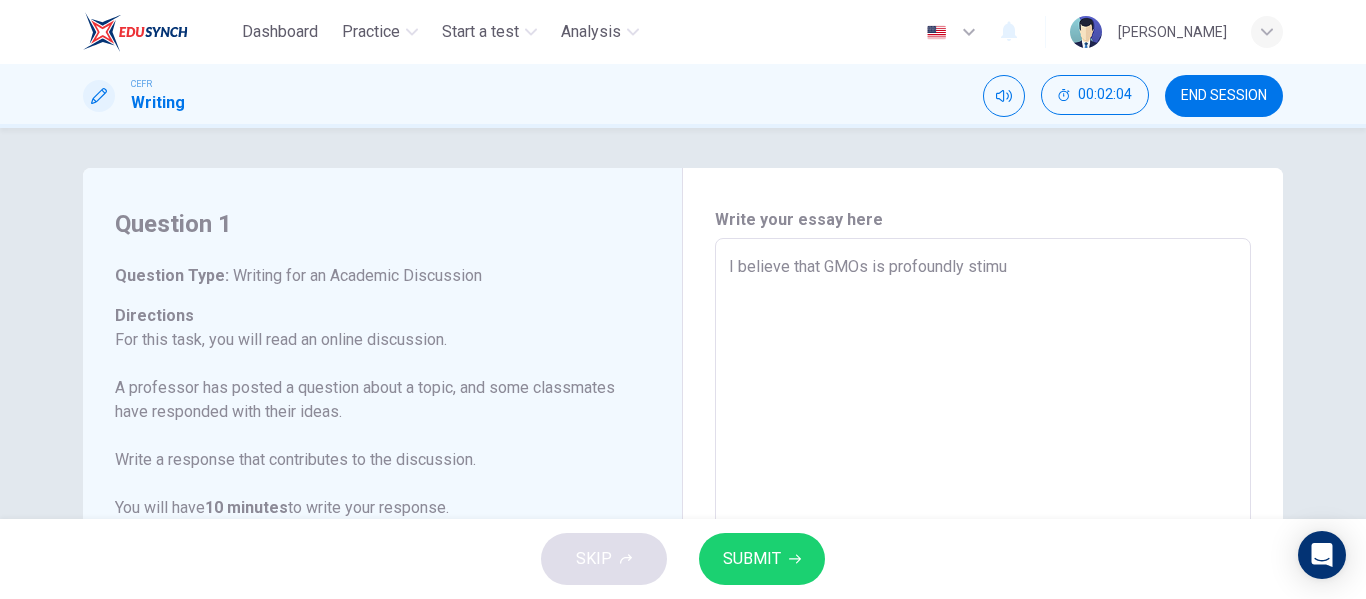 type on "x" 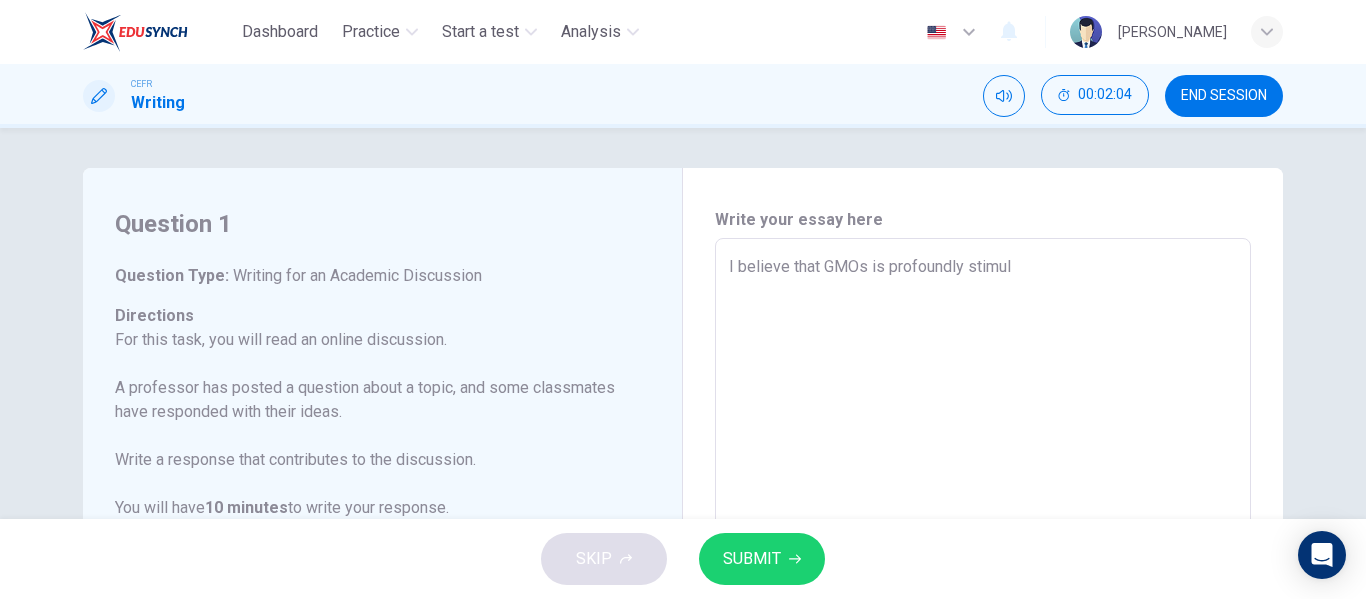 type on "x" 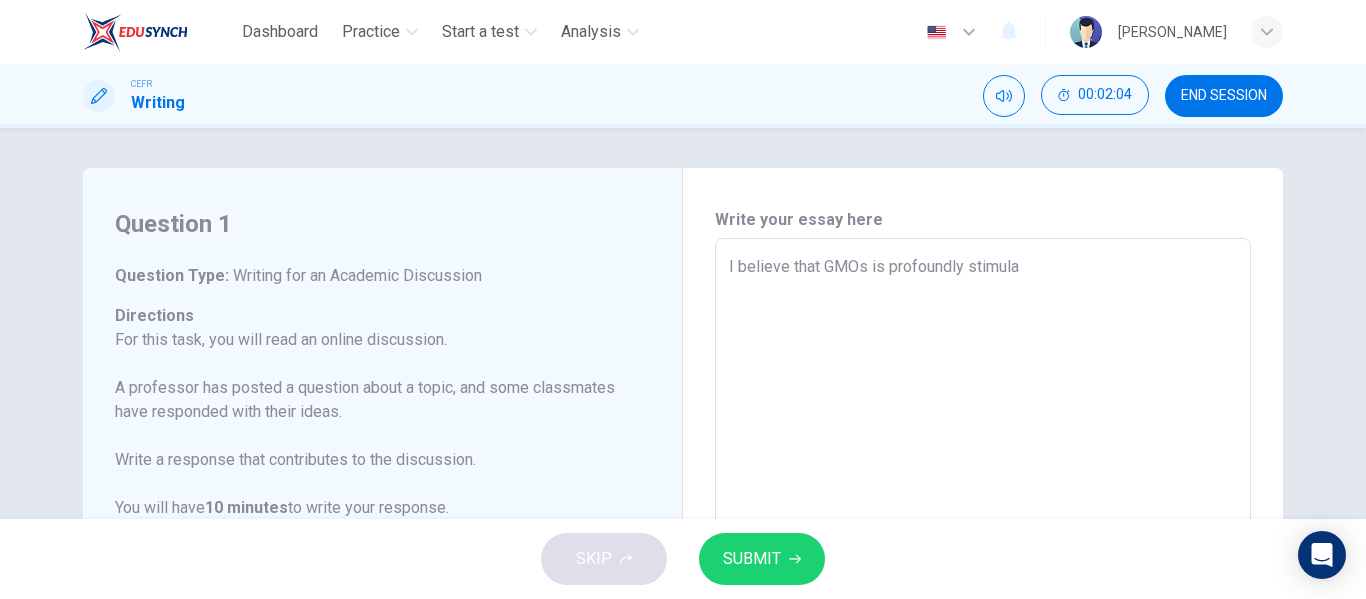 type on "I believe that GMOs is profoundly stimulat" 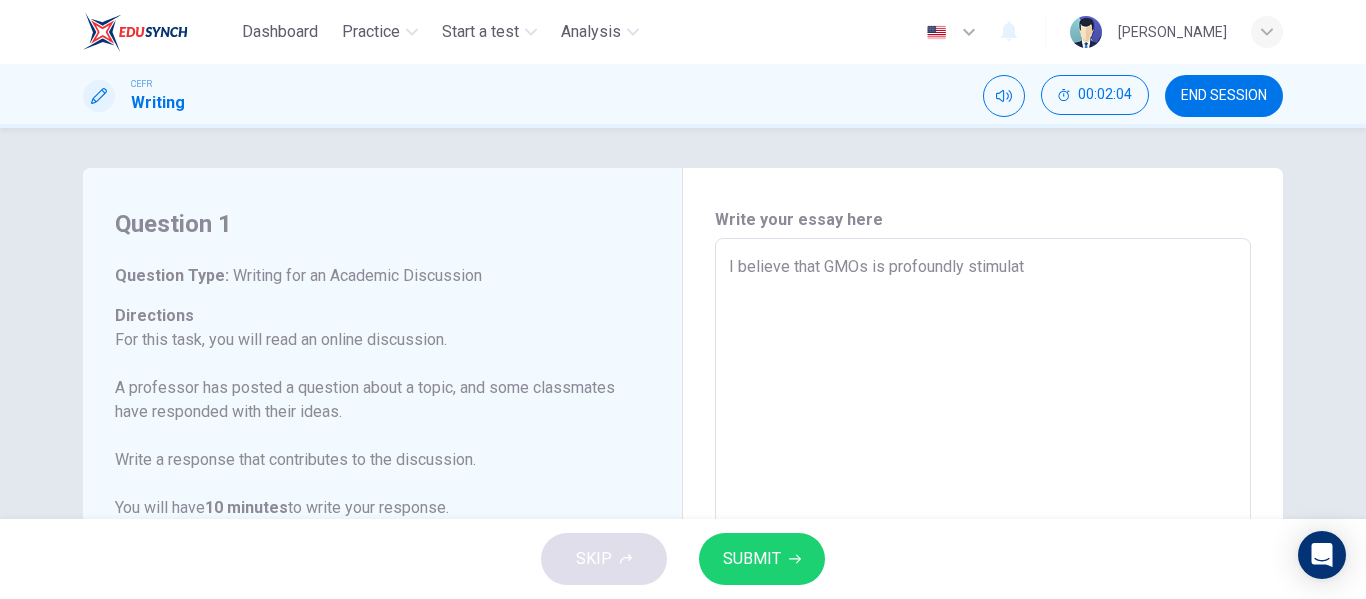 type on "x" 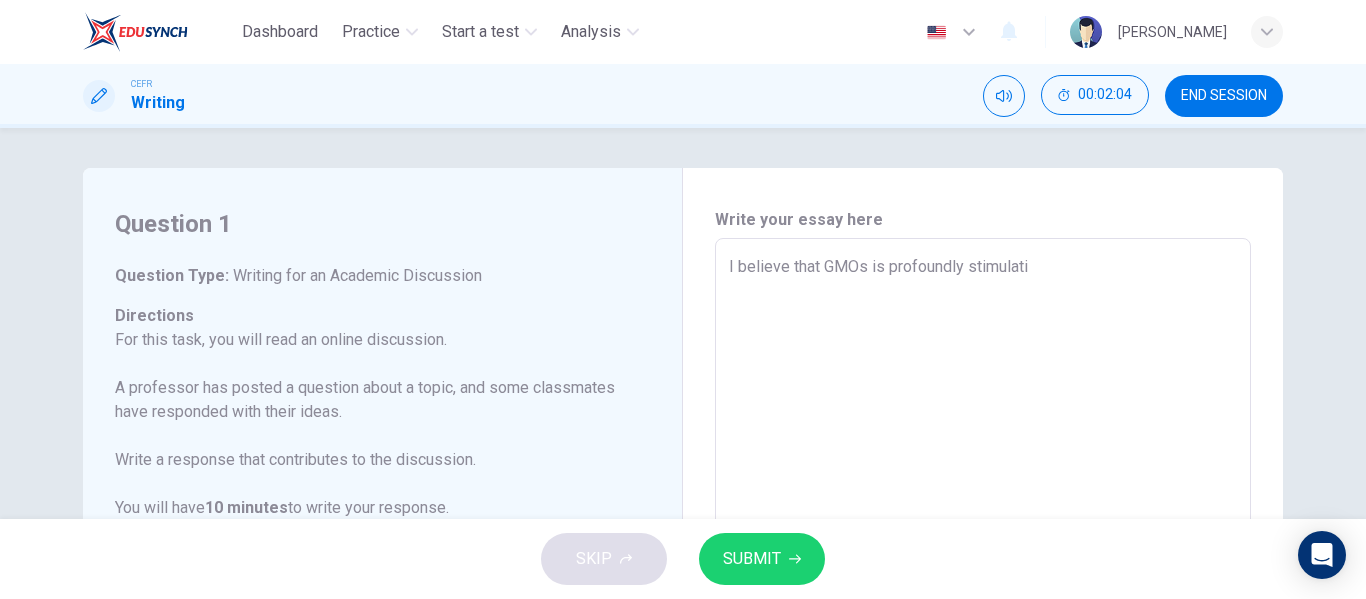 type on "x" 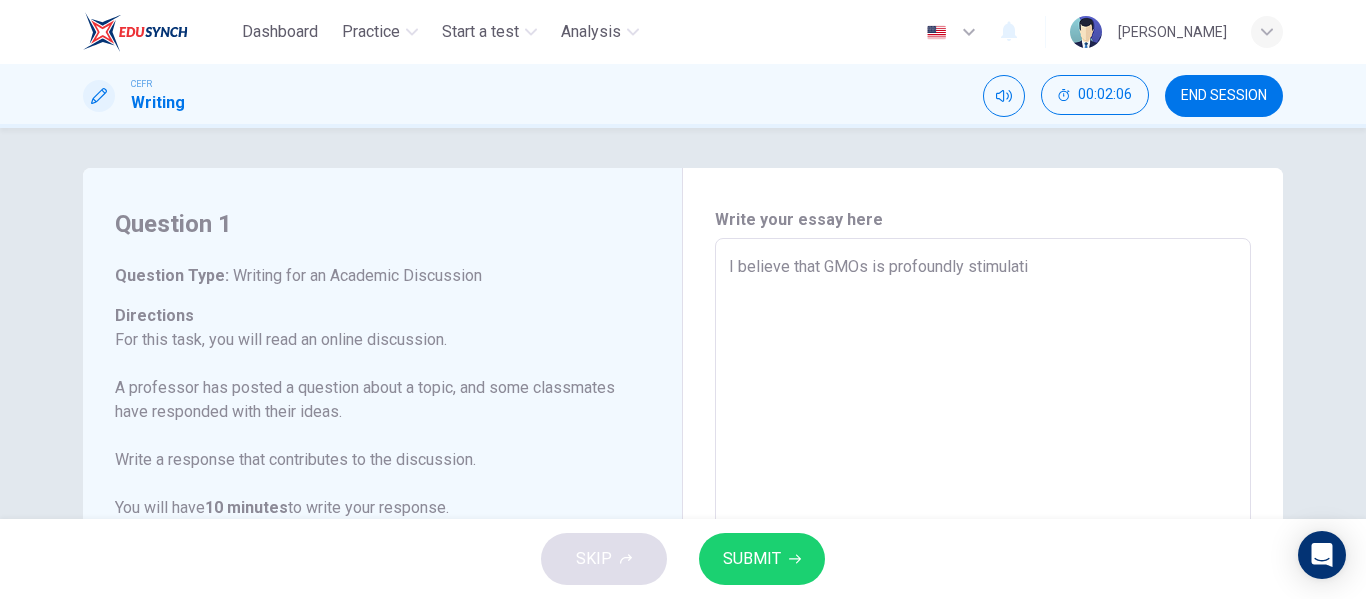 type on "I believe that GMOs is profoundly stimulatin" 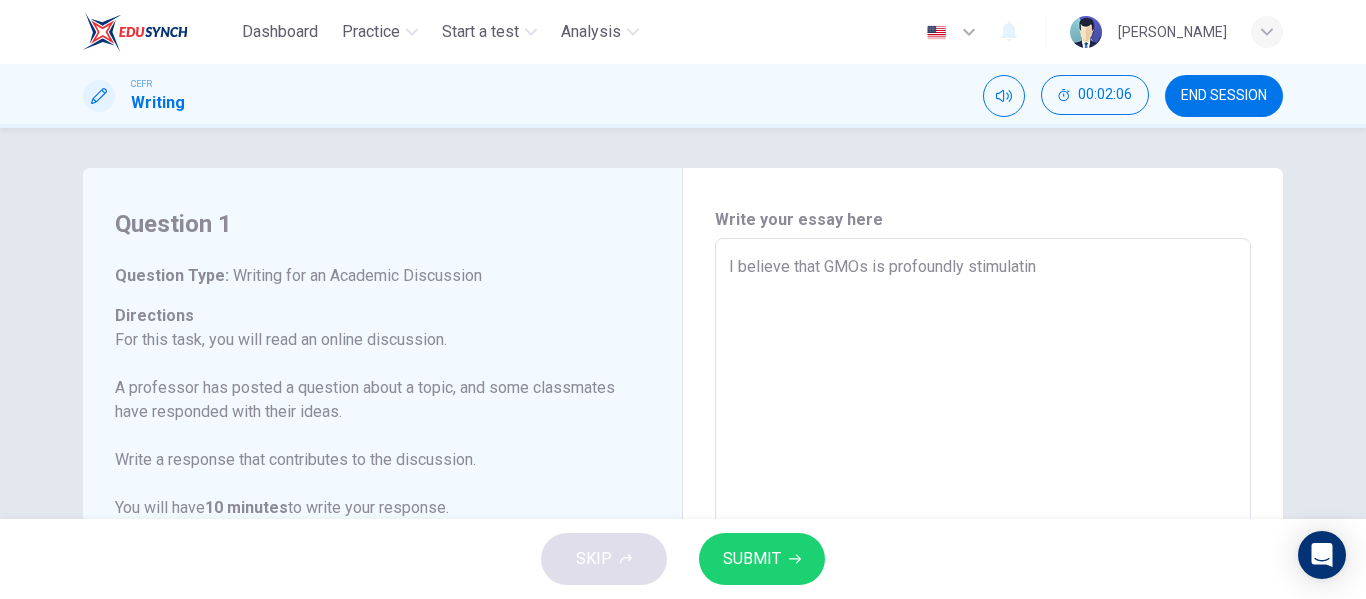 type on "x" 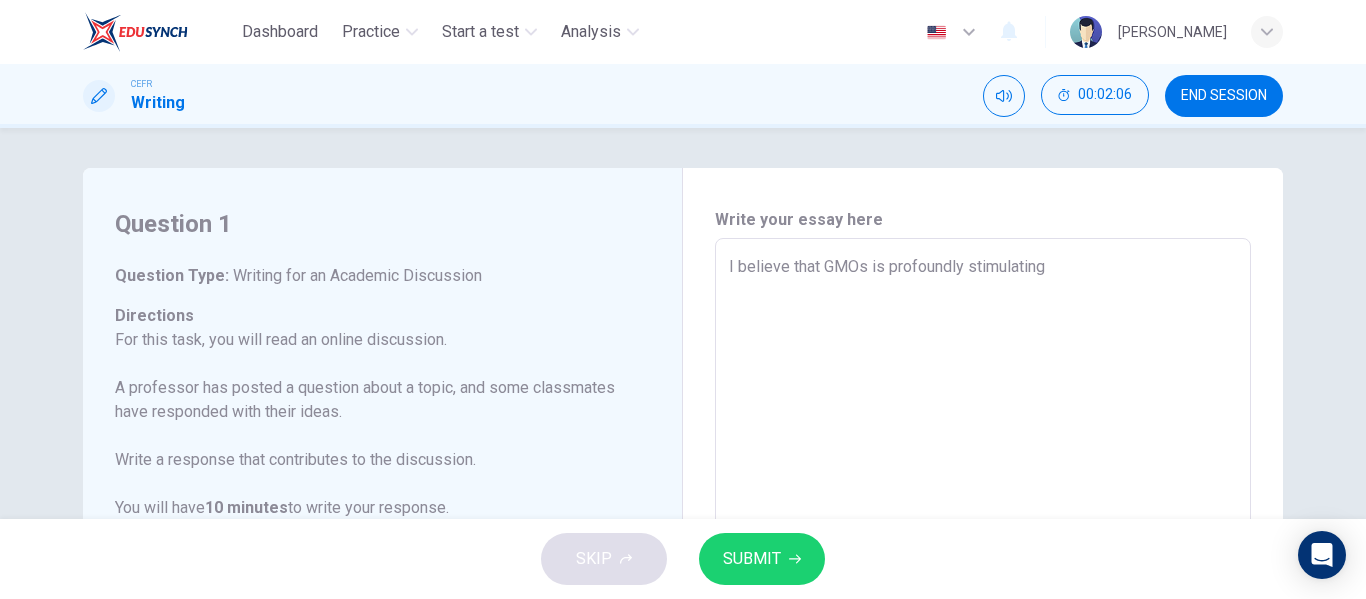 type on "x" 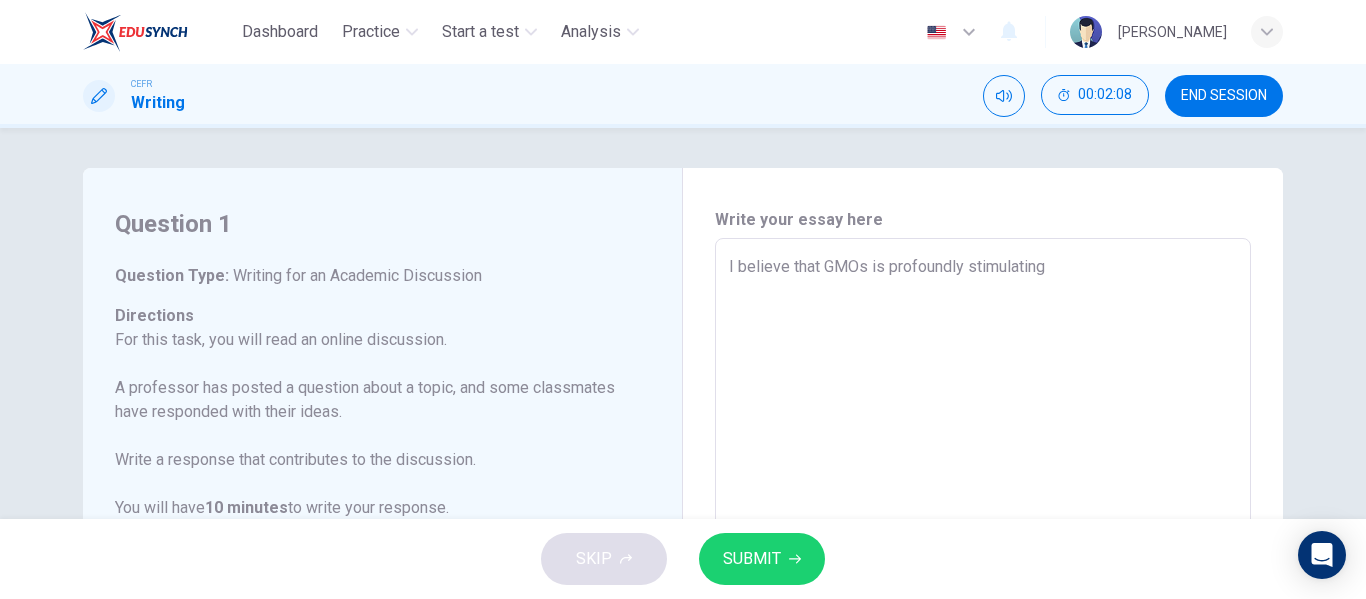 scroll, scrollTop: 222, scrollLeft: 0, axis: vertical 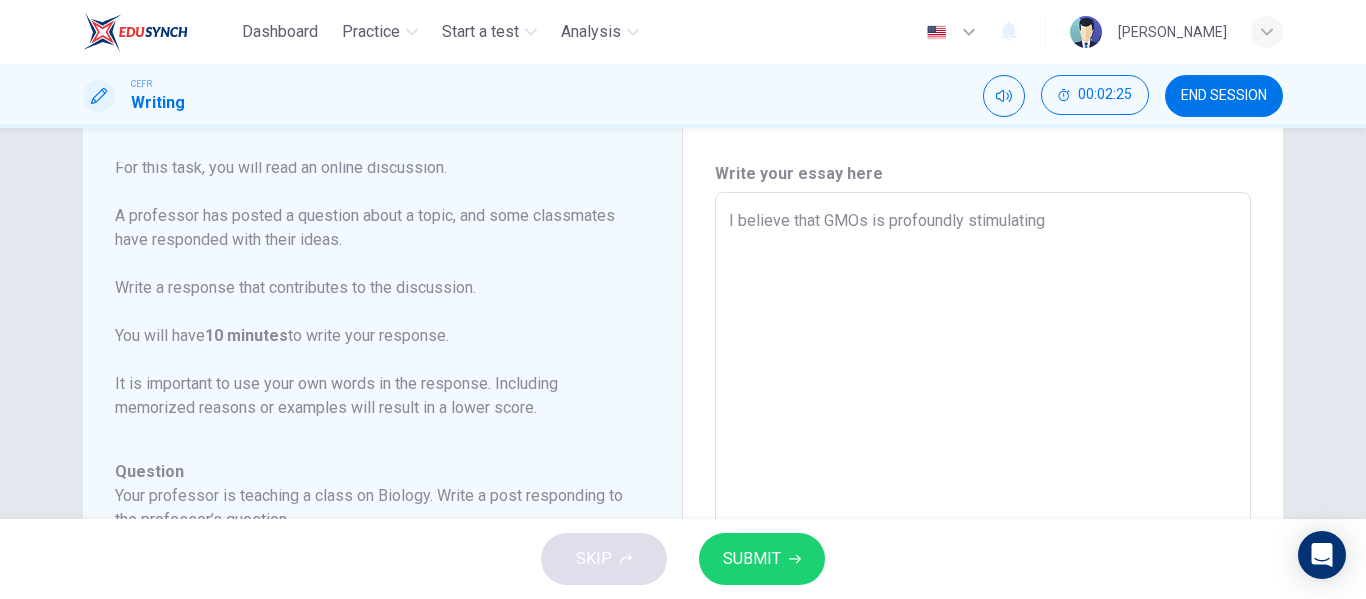 click on "I believe that GMOs is profoundly stimulating" at bounding box center [983, 526] 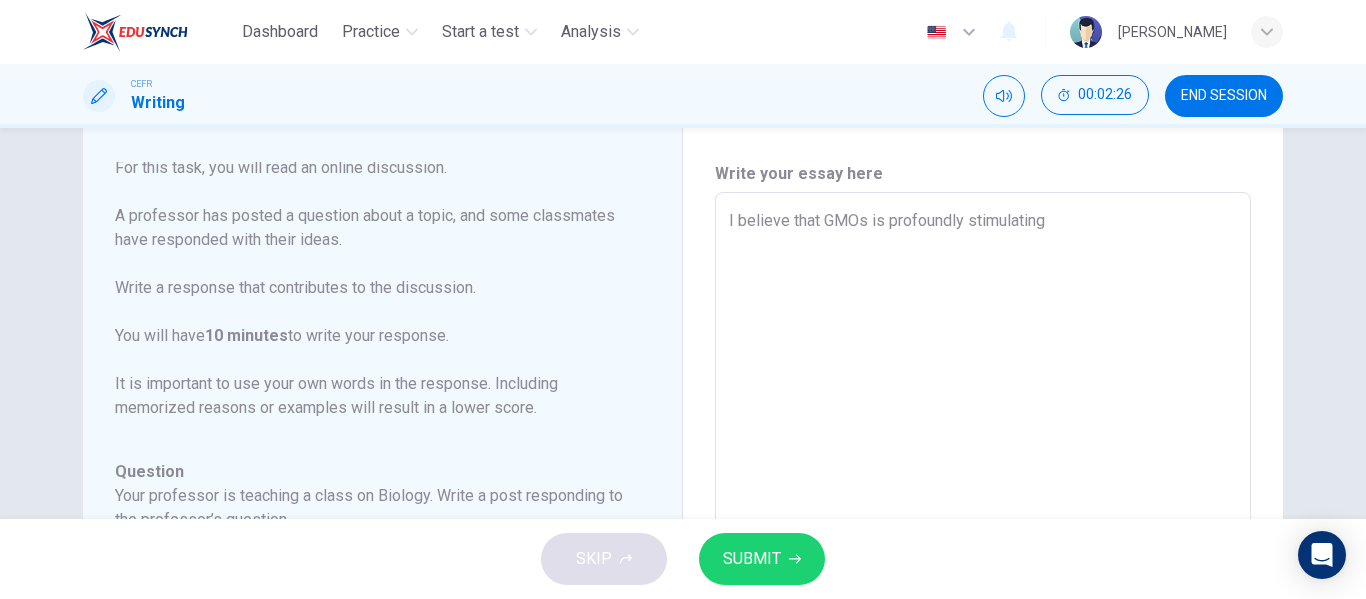 type on "I believe that GMOs is profoundly stimulating t" 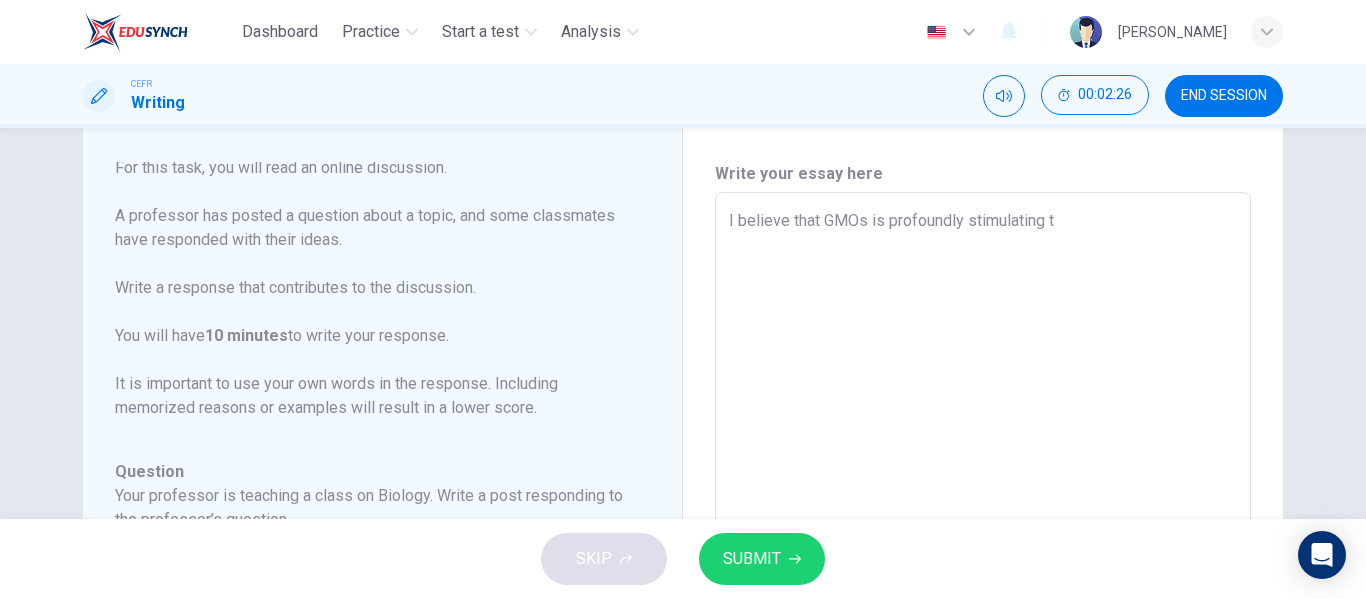 type on "I believe that GMOs is profoundly stimulating to" 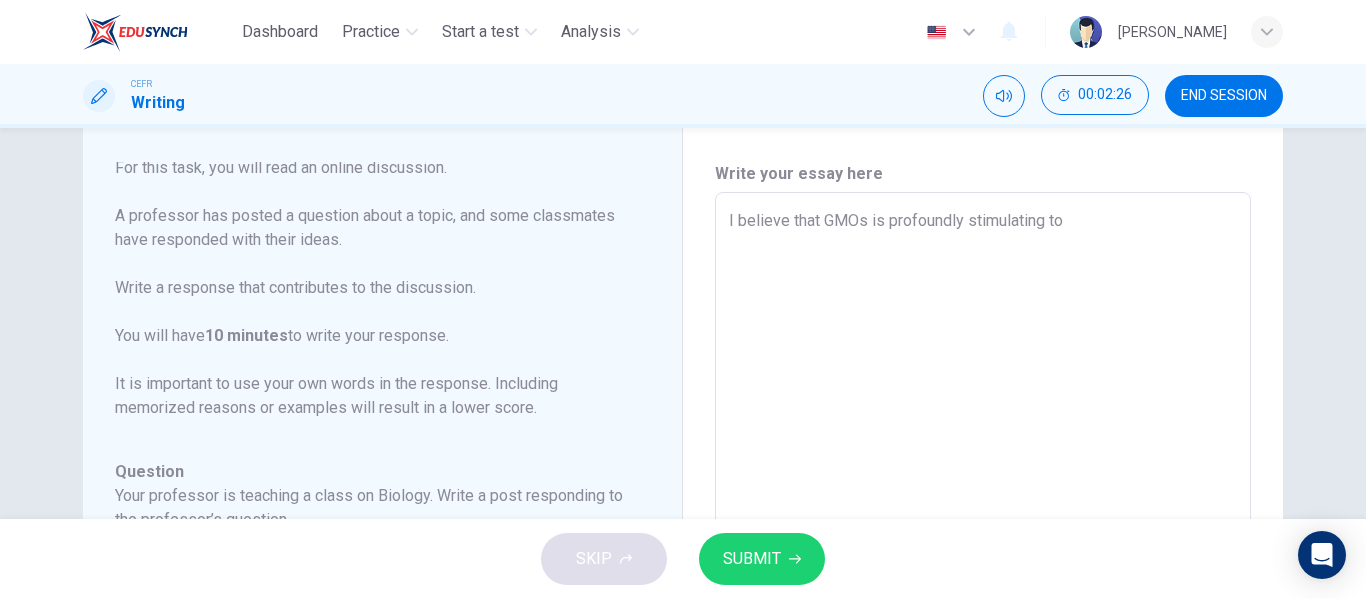 type on "x" 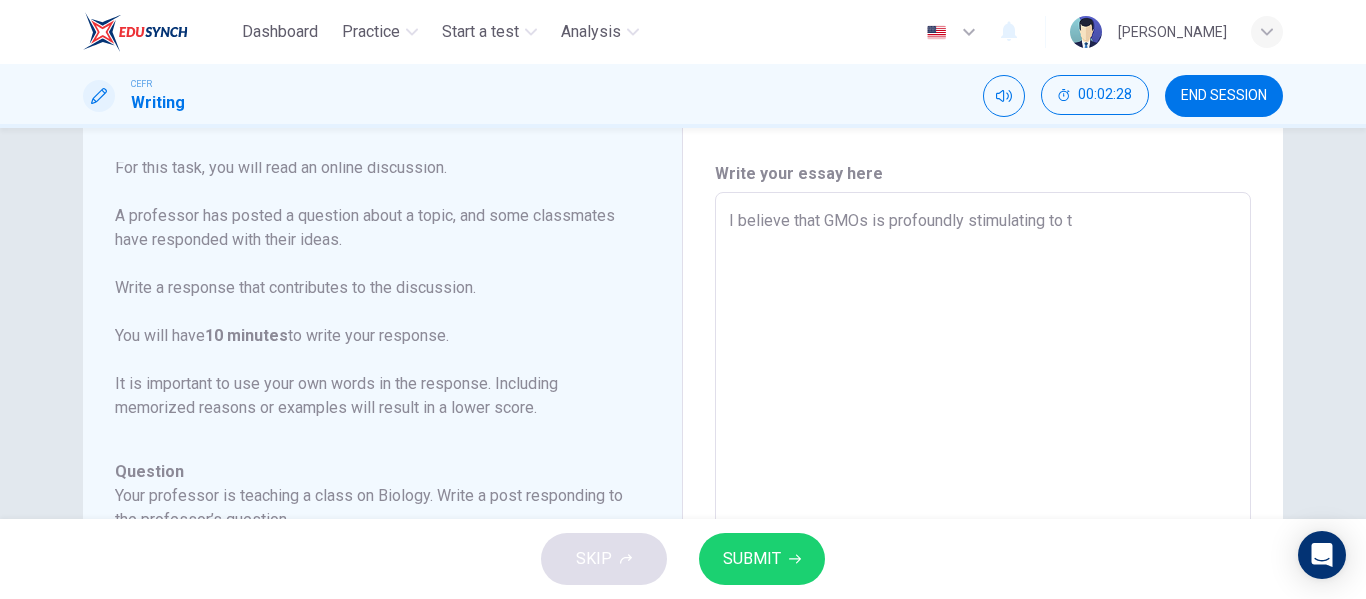 type on "I believe that GMOs is profoundly stimulating to th" 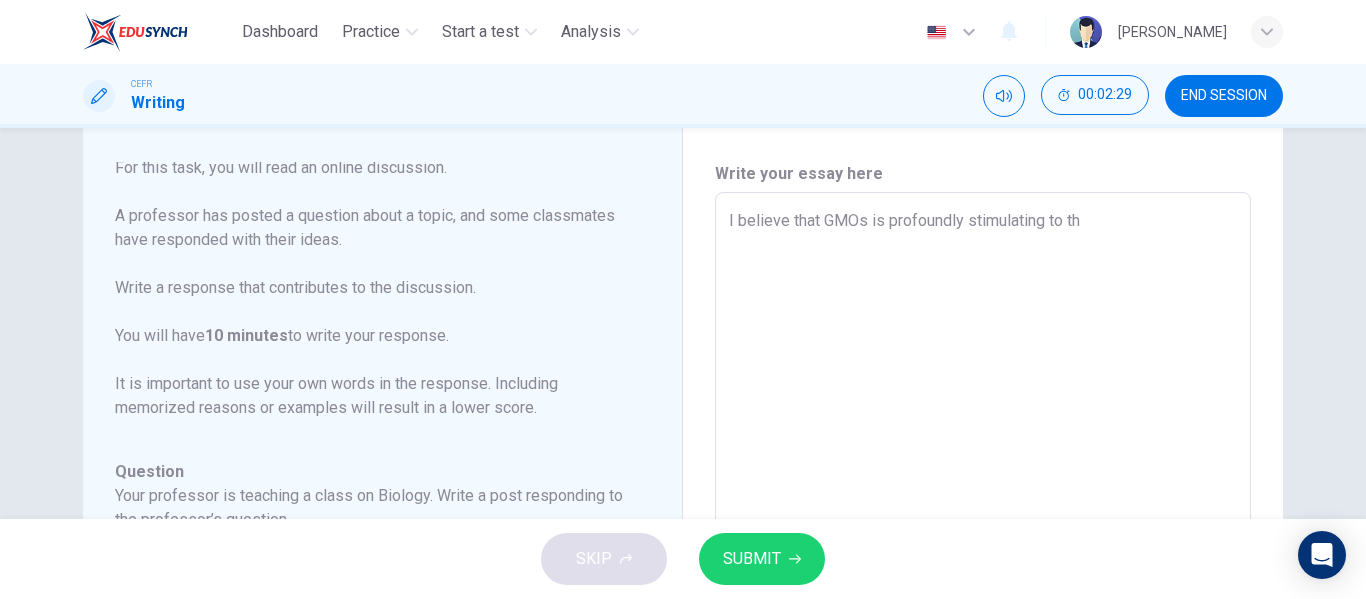 type on "x" 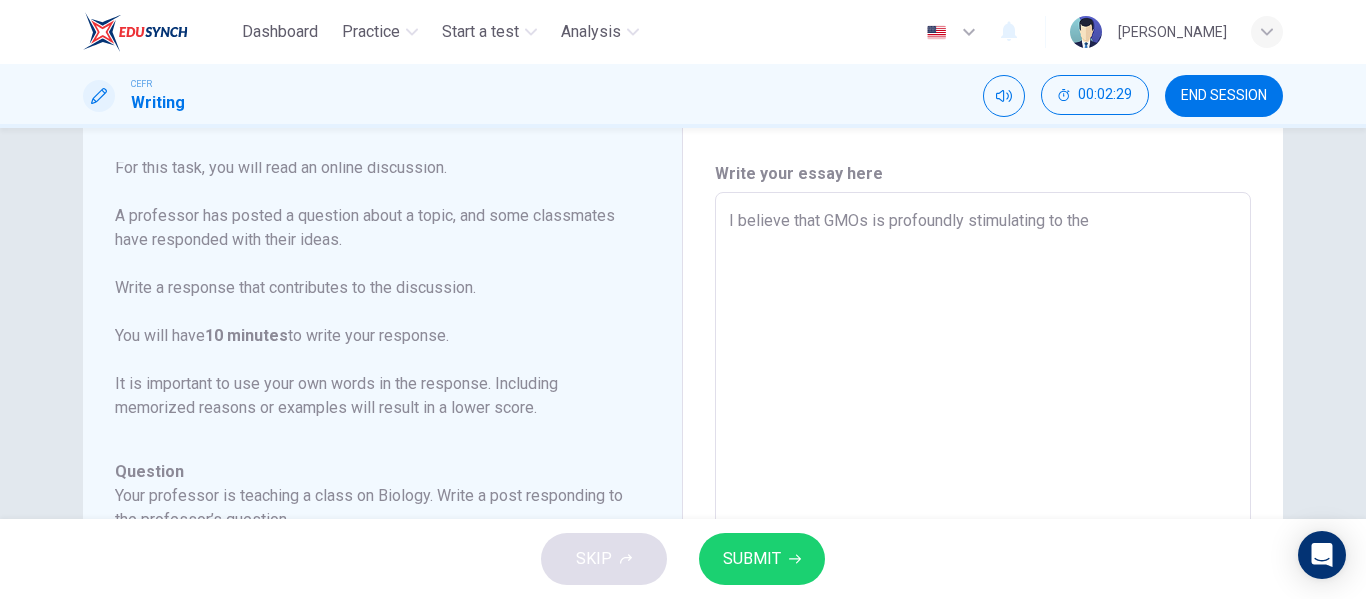 type on "I believe that GMOs is profoundly stimulating to the" 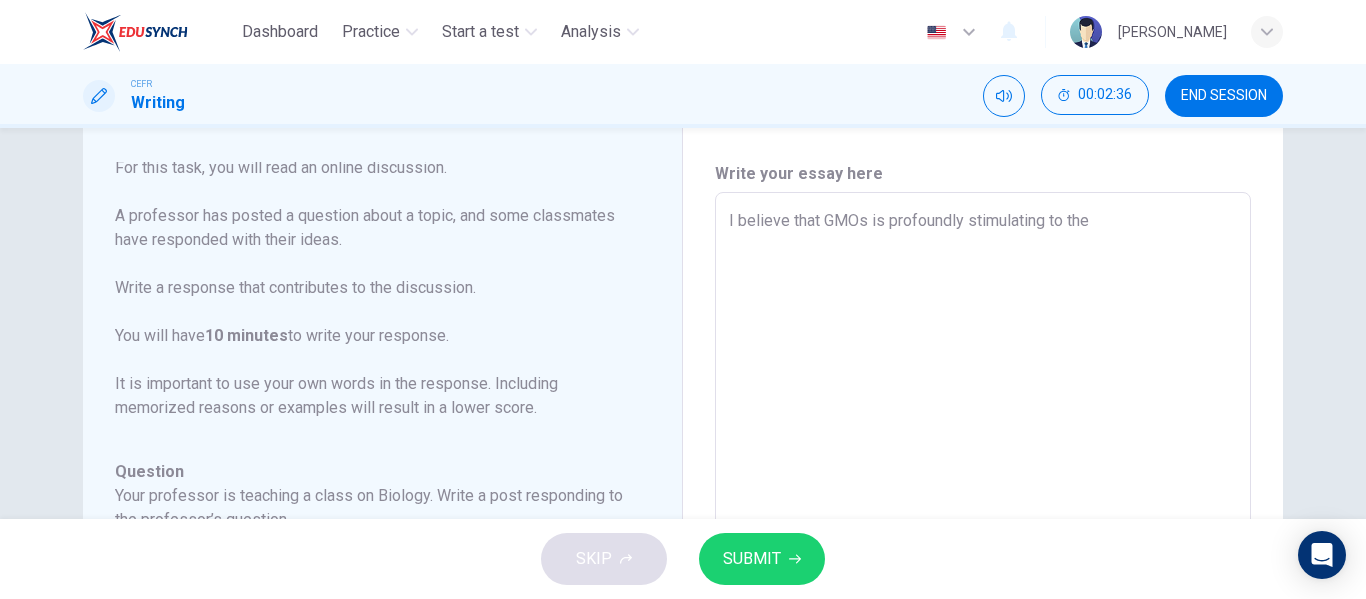 type on "I believe that GMOs is profoundly stimulating to the" 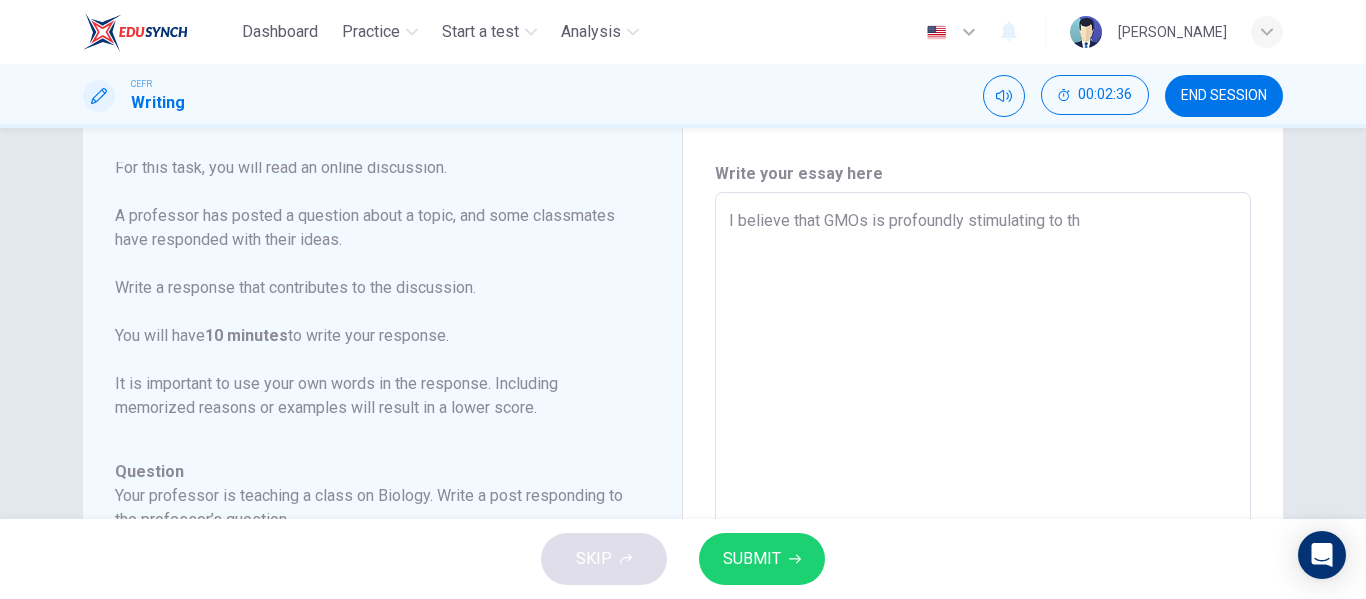type on "x" 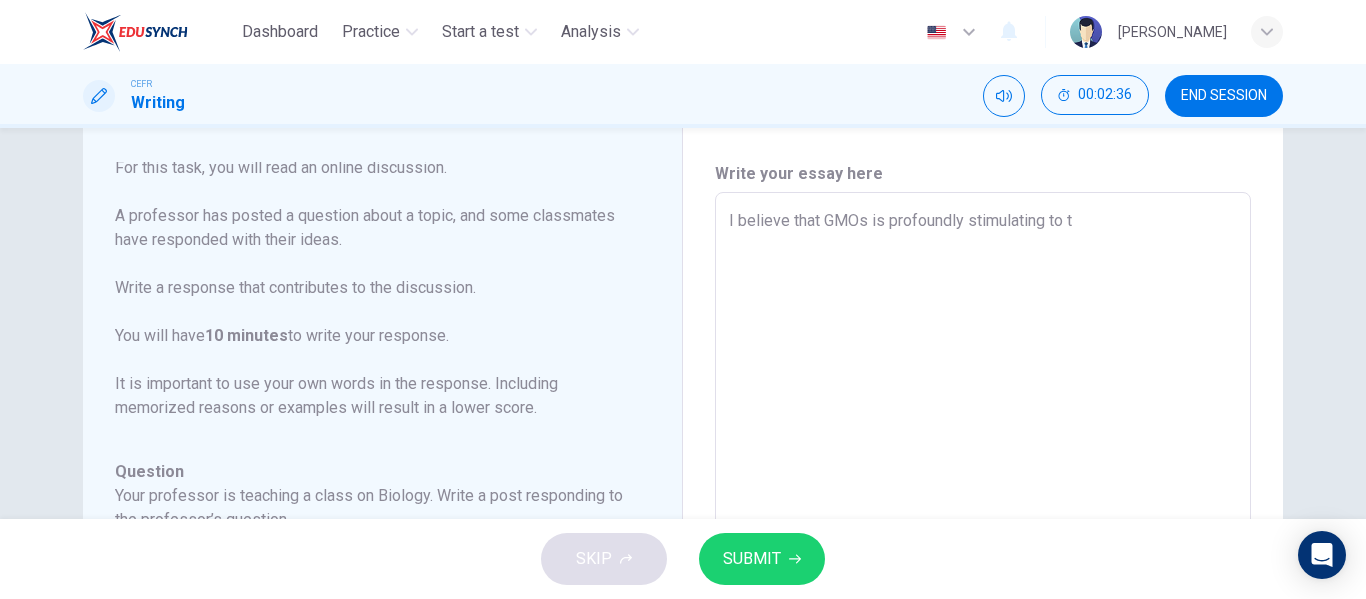 type on "x" 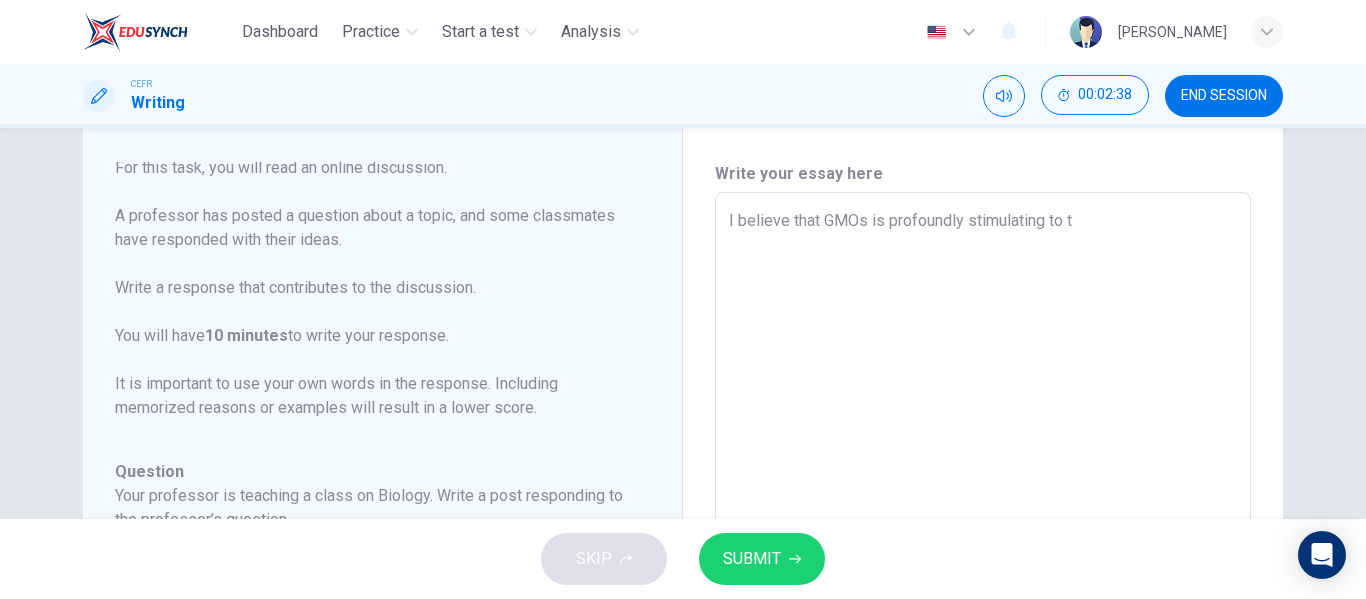 type on "I believe that GMOs is profoundly stimulating to" 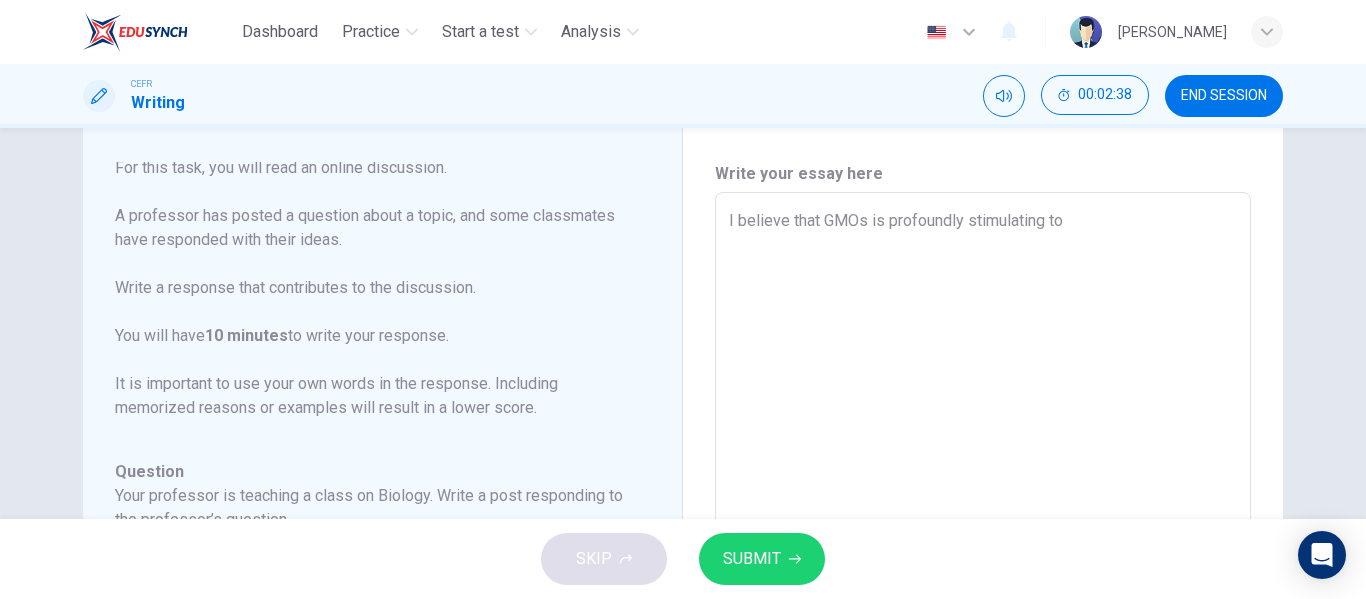 type on "x" 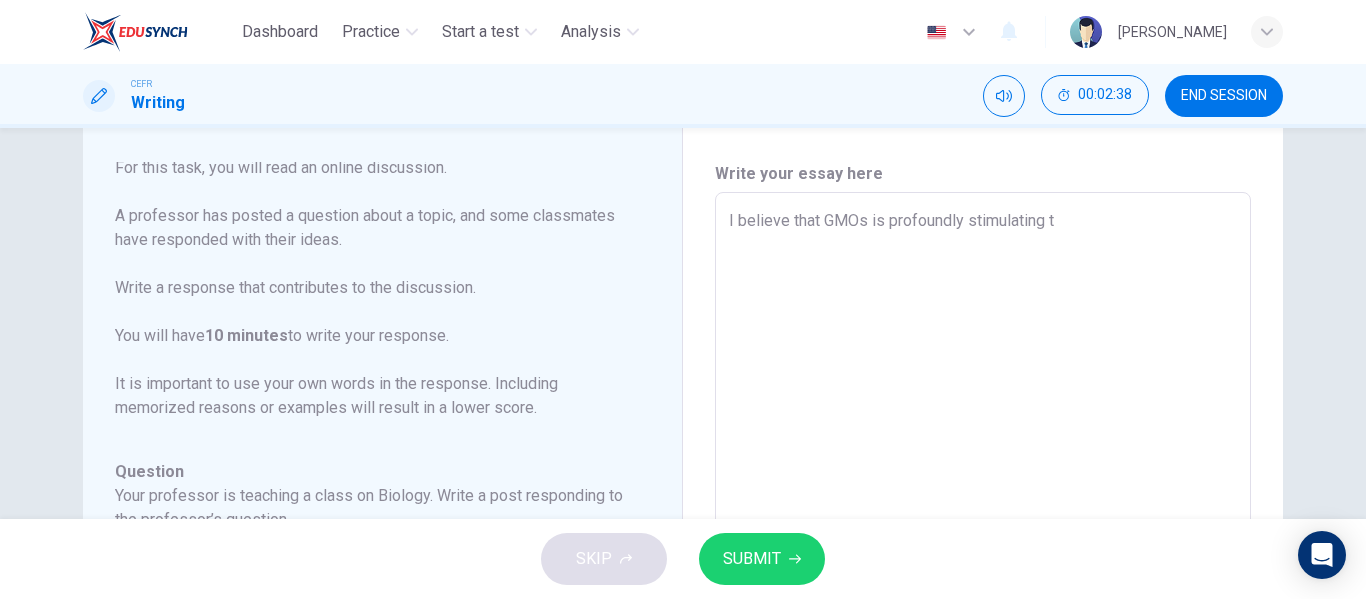 type on "x" 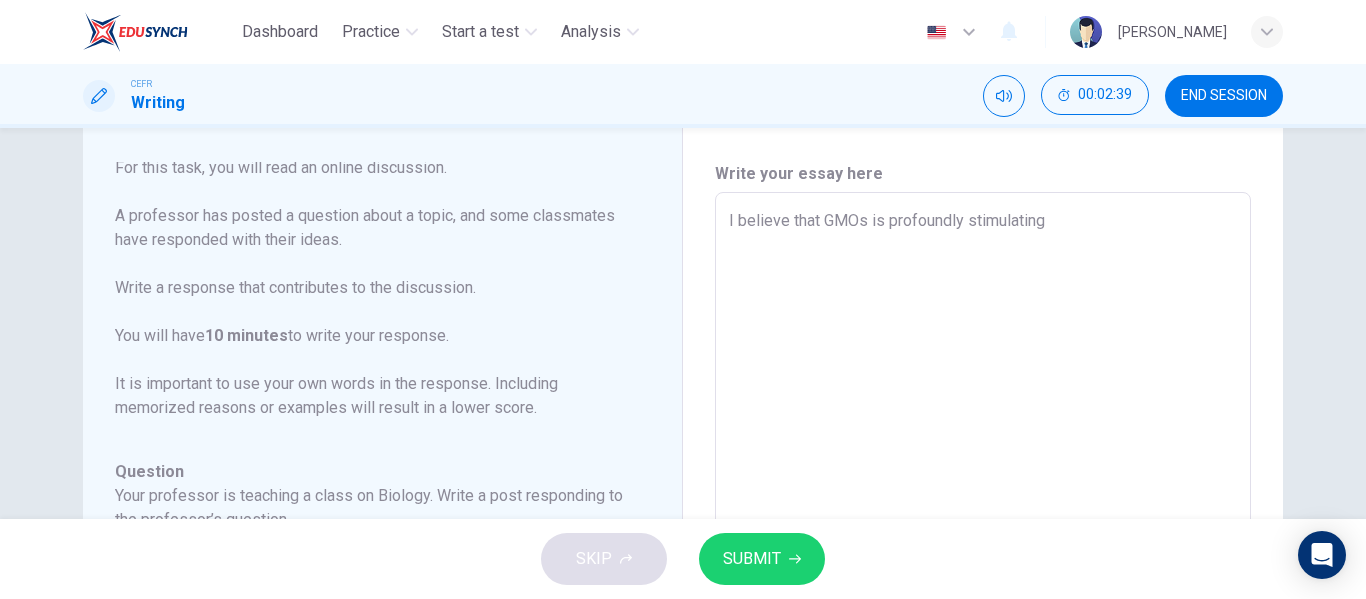 type on "x" 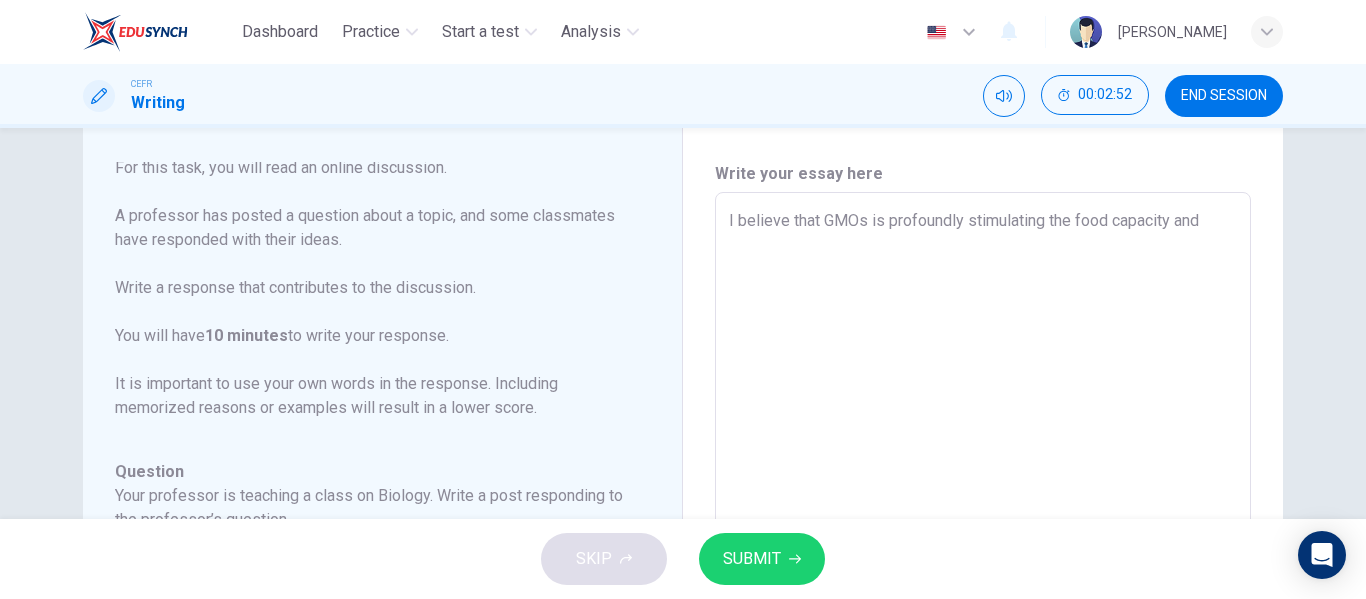 scroll, scrollTop: 222, scrollLeft: 0, axis: vertical 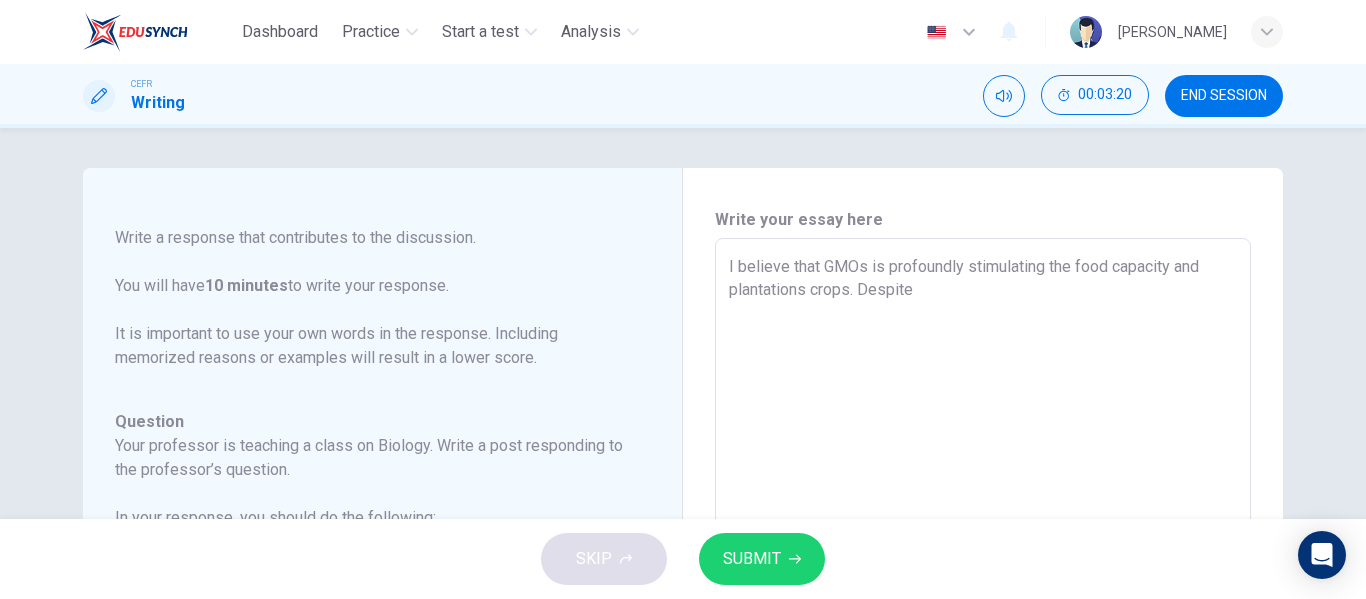 click on "I believe that GMOs is profoundly stimulating the food capacity and plantations crops. Despite" at bounding box center [983, 572] 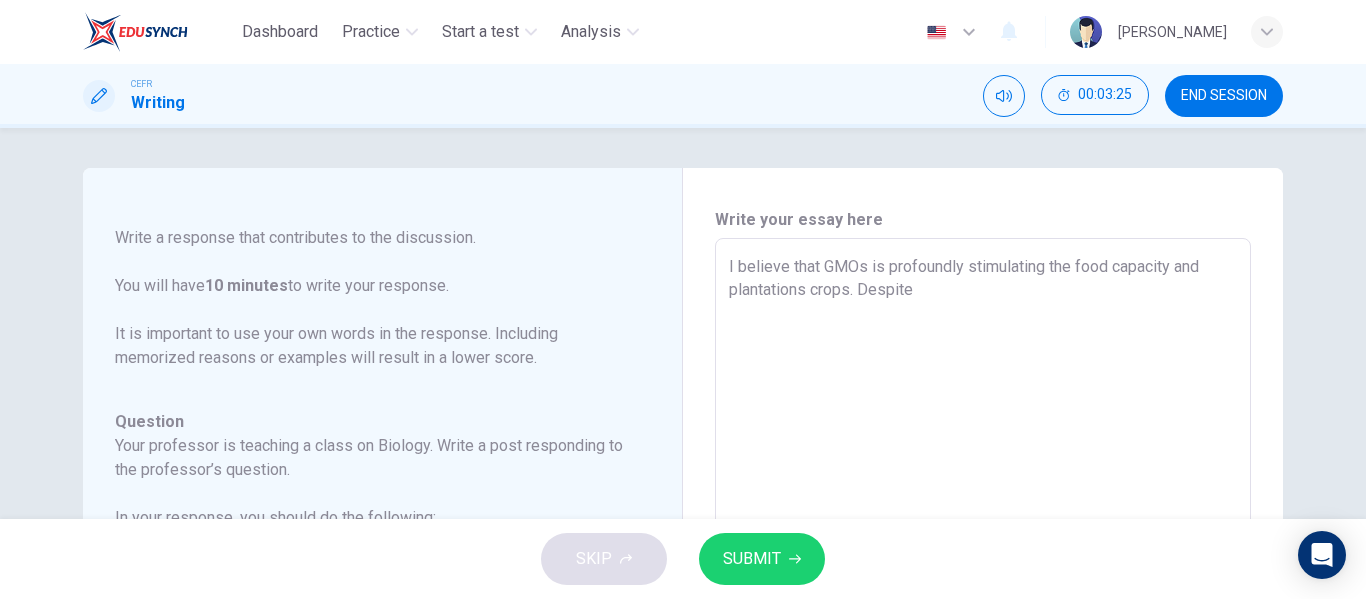 click on "I believe that GMOs is profoundly stimulating the food capacity and plantations crops. Despite" at bounding box center [983, 572] 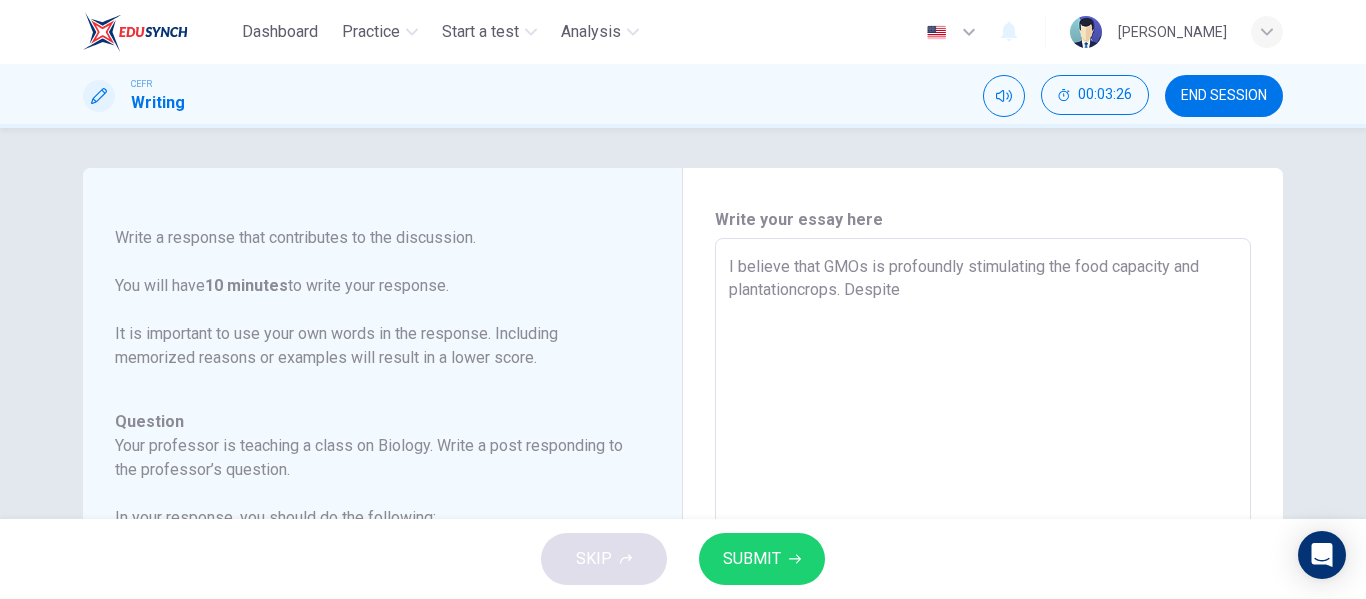 click on "I believe that GMOs is profoundly stimulating the food capacity and plantation crops. Despite" at bounding box center (983, 572) 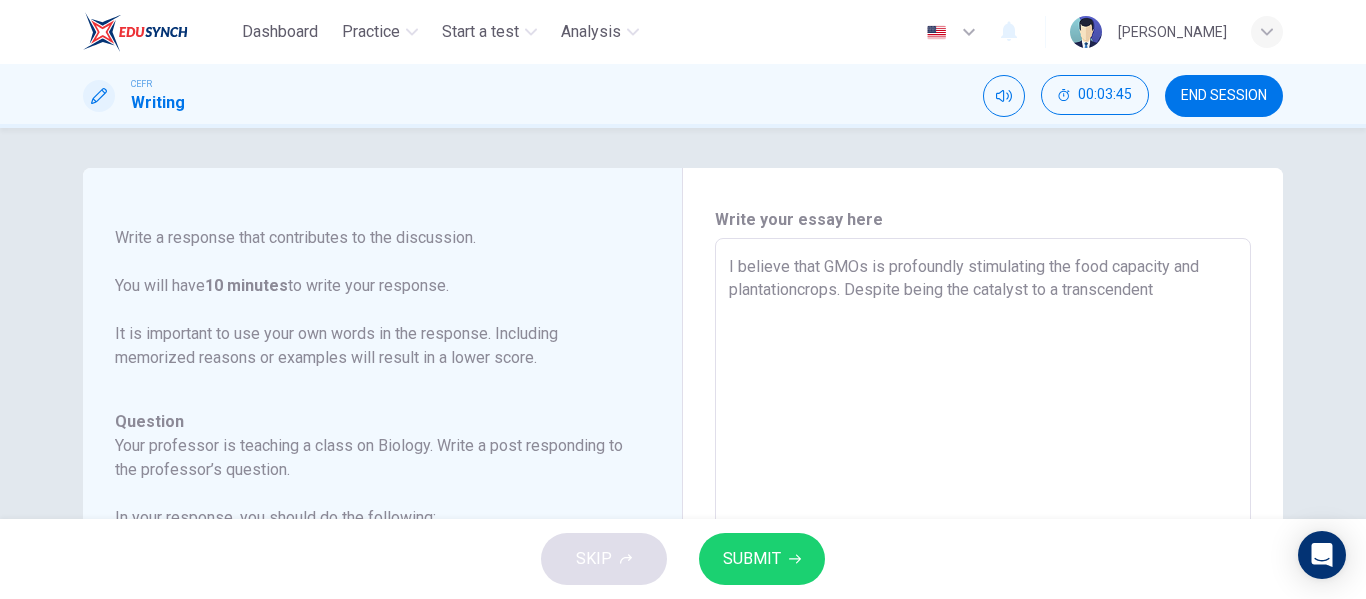 click on "I believe that GMOs is profoundly stimulating the food capacity and plantationcrops. Despite being the catalyst to a transcendent" at bounding box center (983, 572) 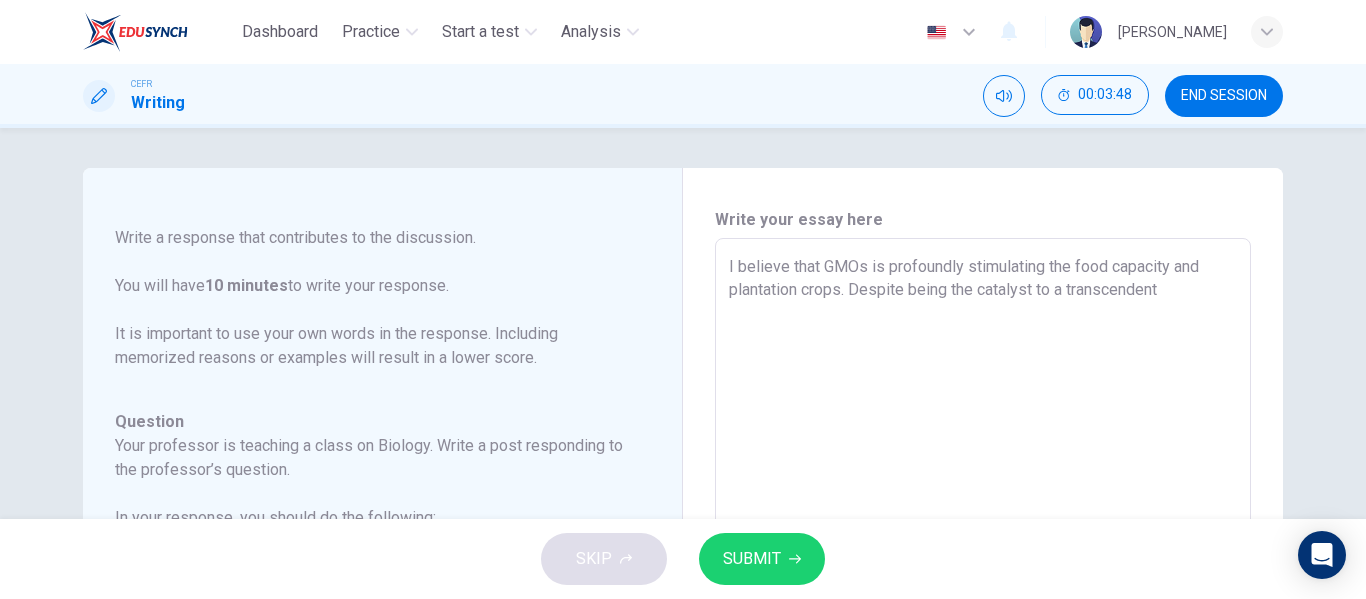 click on "I believe that GMOs is profoundly stimulating the food capacity and plantation crops. Despite being the catalyst to a transcendent" at bounding box center [983, 572] 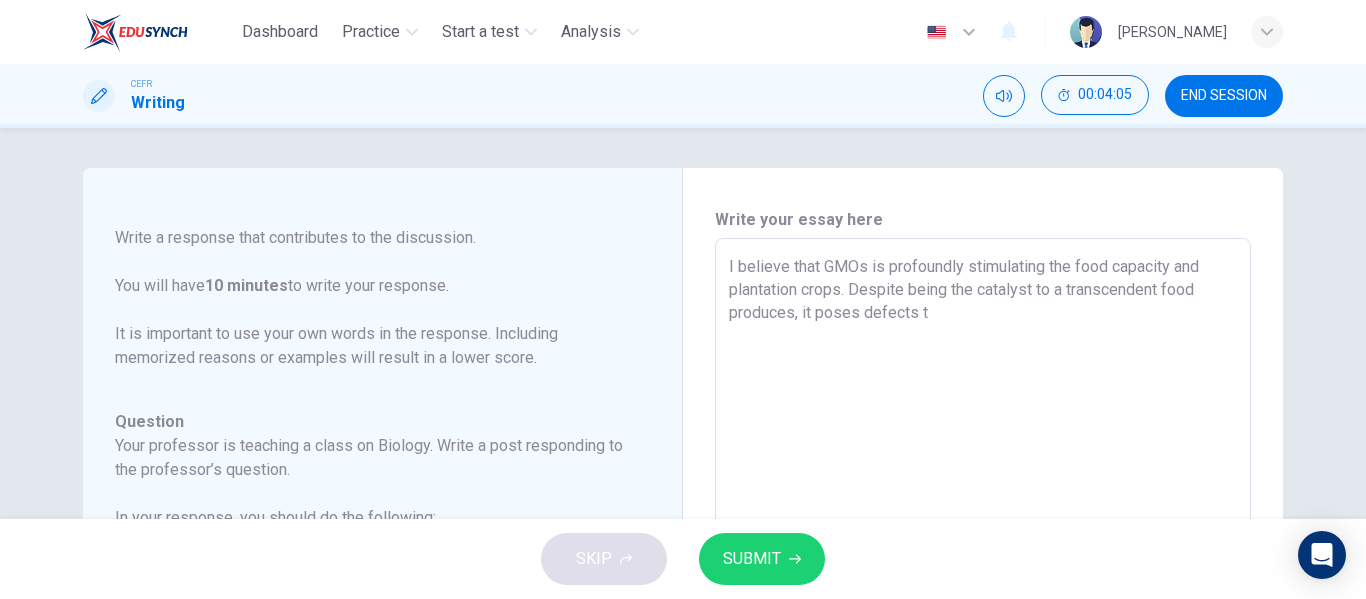 click on "I believe that GMOs is profoundly stimulating the food capacity and plantation crops. Despite being the catalyst to a transcendent food produces, it poses defects t" at bounding box center (983, 572) 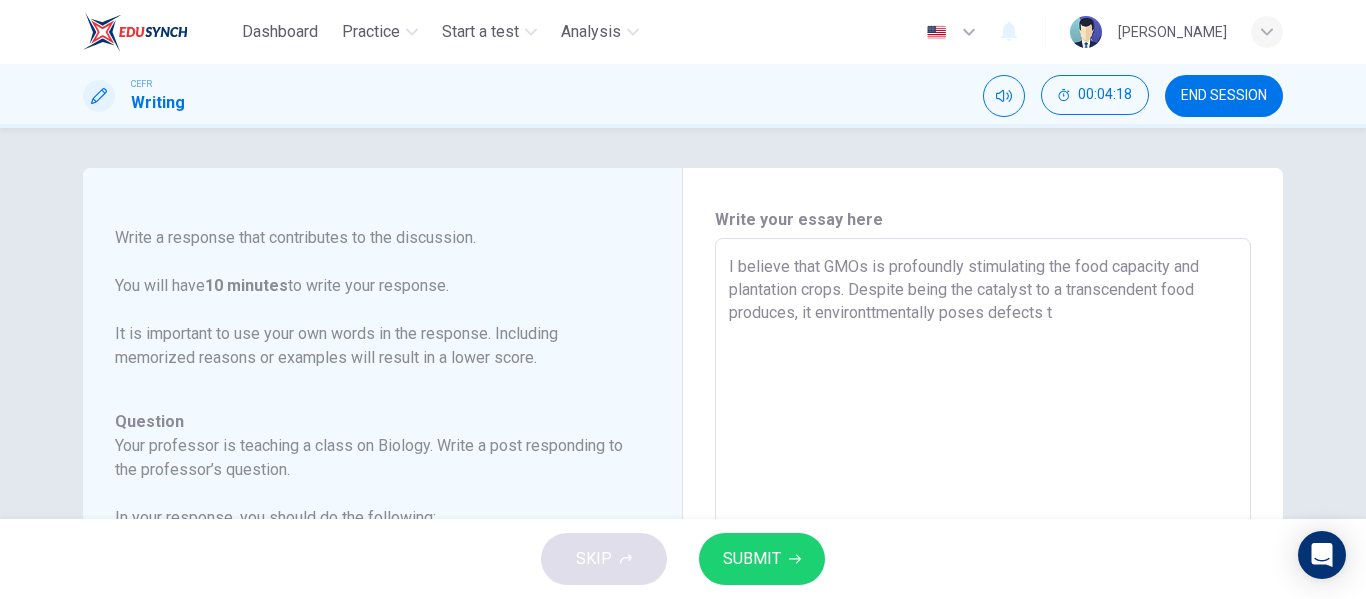 click on "I believe that GMOs is profoundly stimulating the food capacity and plantation crops. Despite being the catalyst to a transcendent food produces, it environttmentally poses defects t" at bounding box center (983, 572) 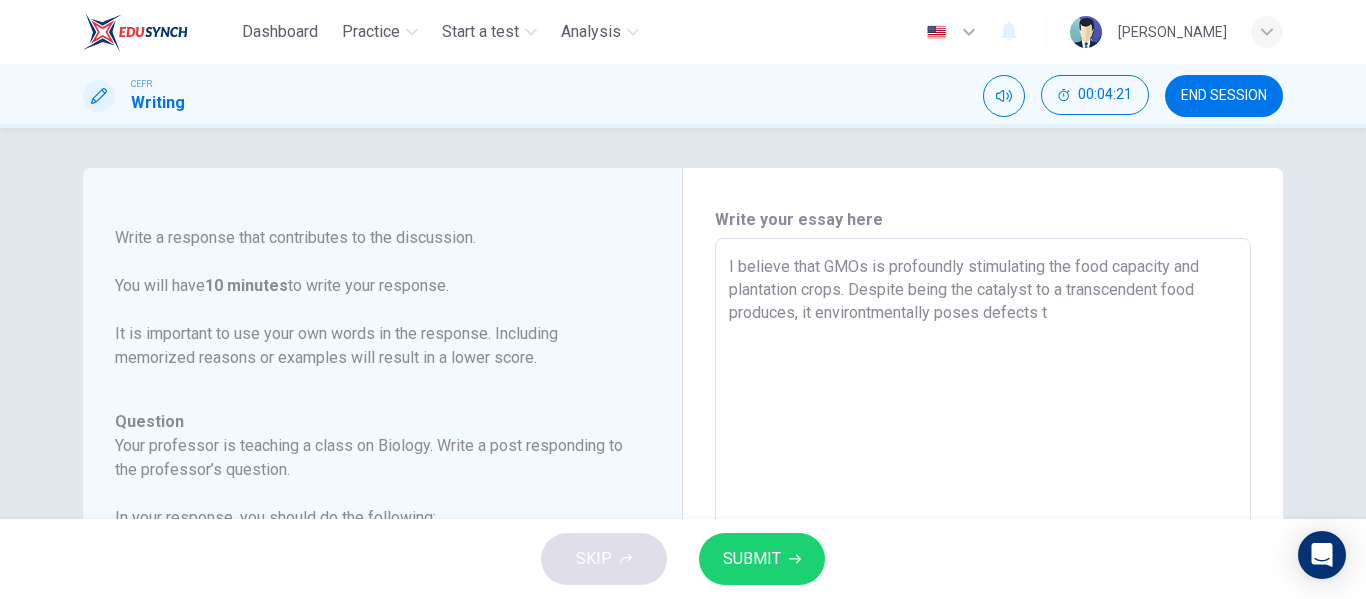click on "I believe that GMOs is profoundly stimulating the food capacity and plantation crops. Despite being the catalyst to a transcendent food produces, it environtmentally poses defects t" at bounding box center [983, 572] 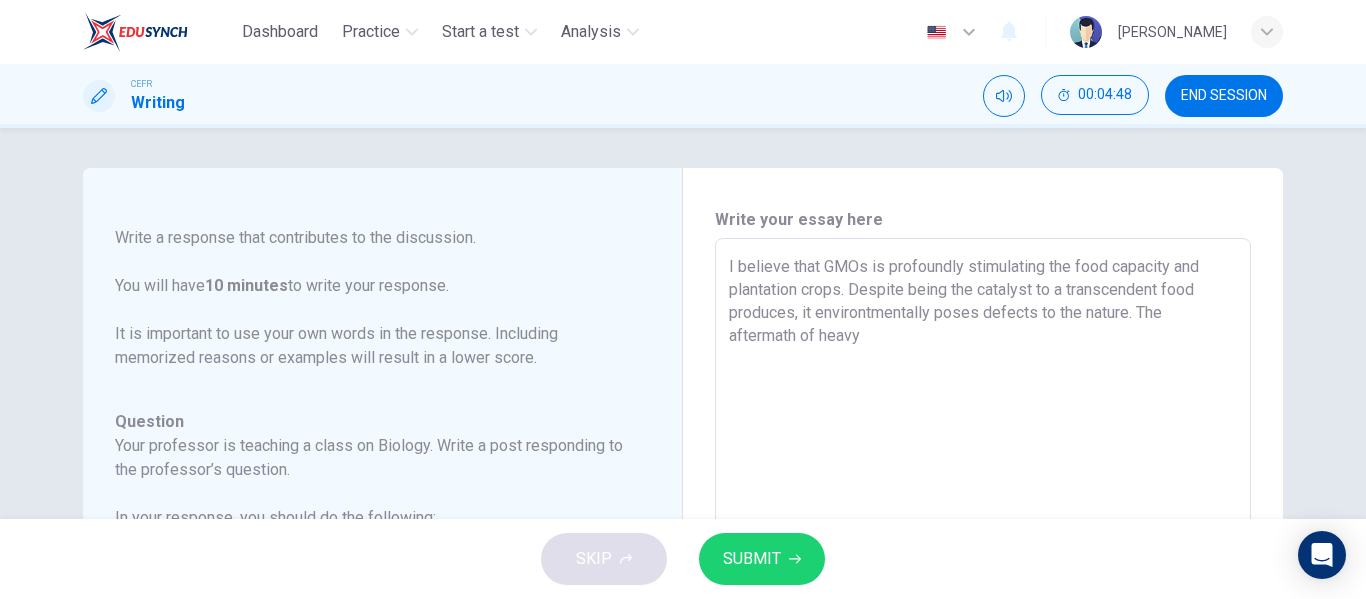 click on "I believe that GMOs is profoundly stimulating the food capacity and plantation crops. Despite being the catalyst to a transcendent food produces, it environtmentally poses defects to the nature. The aftermath of heavy  x ​" at bounding box center (983, 572) 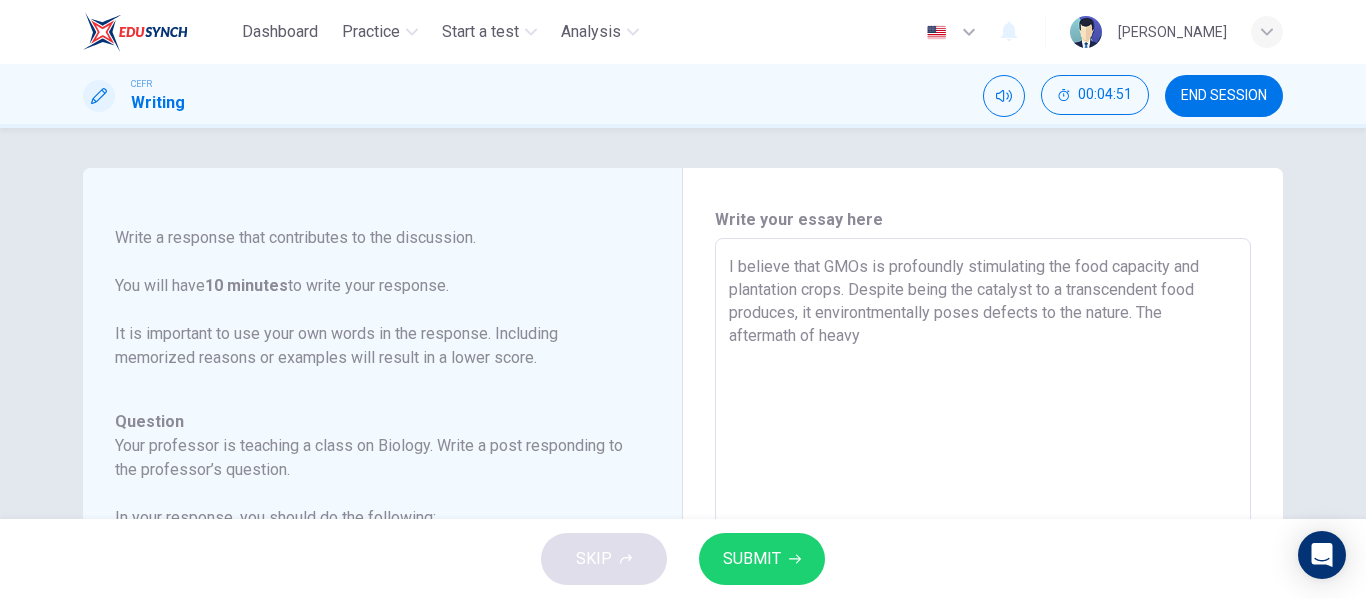 click on "I believe that GMOs is profoundly stimulating the food capacity and plantation crops. Despite being the catalyst to a transcendent food produces, it environtmentally poses defects to the nature. The aftermath of heavy" at bounding box center [983, 572] 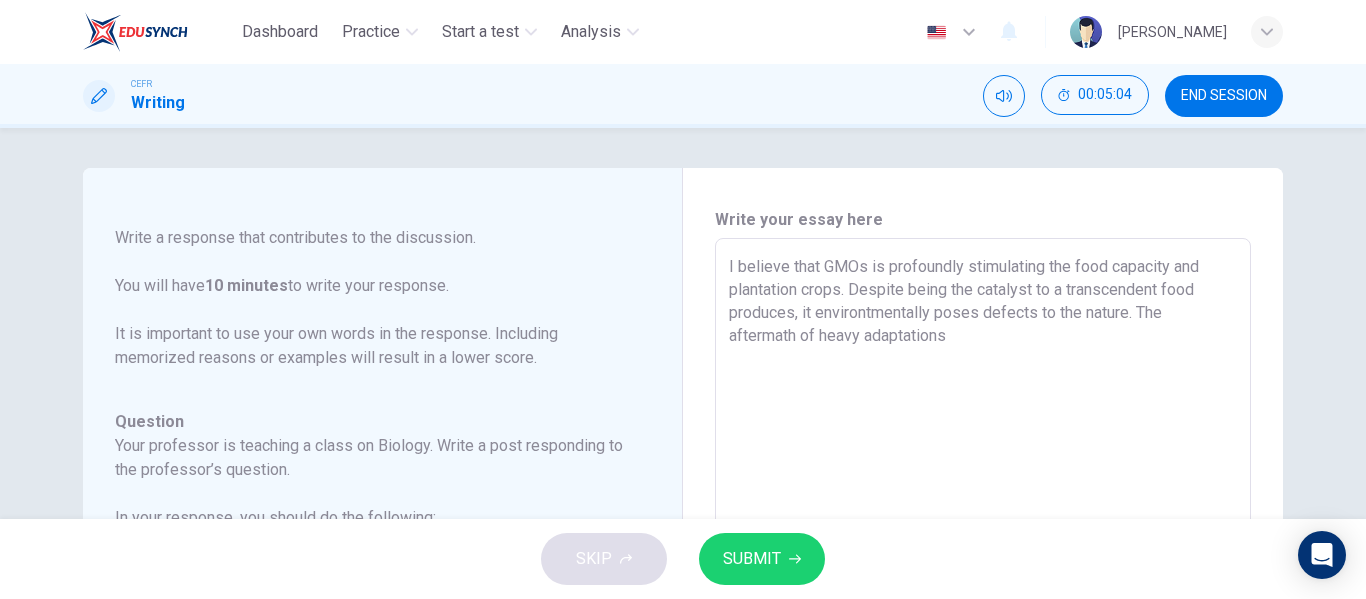 click on "I believe that GMOs is profoundly stimulating the food capacity and plantation crops. Despite being the catalyst to a transcendent food produces, it environtmentally poses defects to the nature. The aftermath of heavy adaptations" at bounding box center (983, 572) 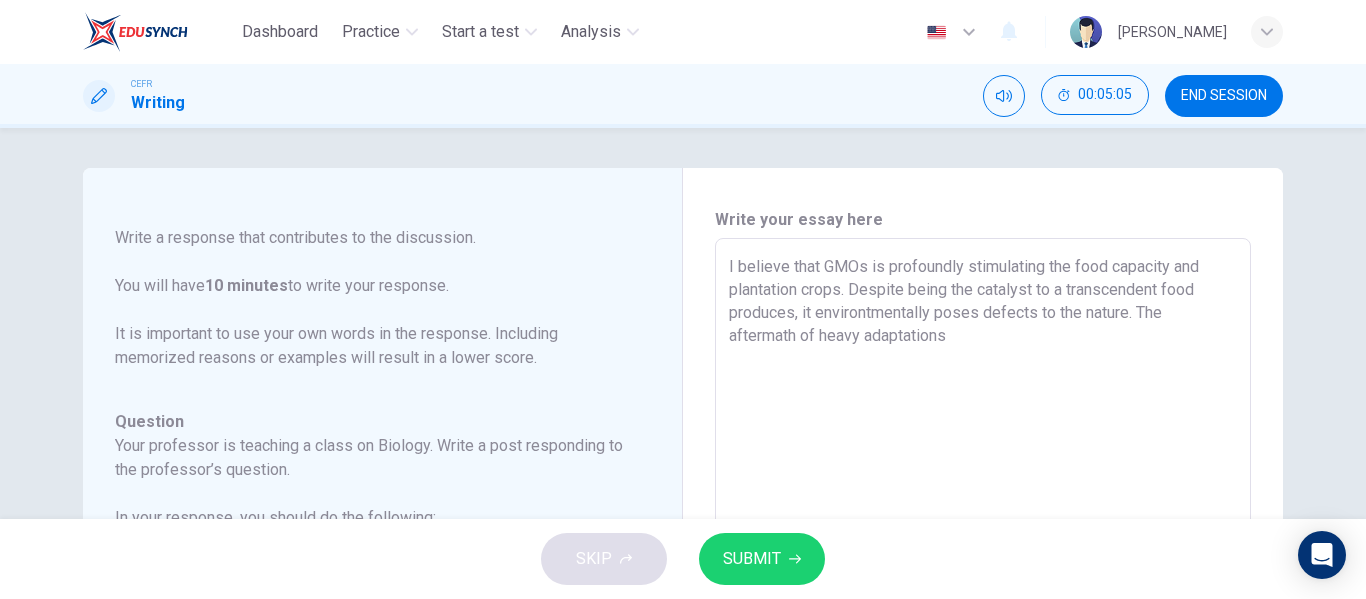 click on "I believe that GMOs is profoundly stimulating the food capacity and plantation crops. Despite being the catalyst to a transcendent food produces, it environtmentally poses defects to the nature. The aftermath of heavy adaptations" at bounding box center [983, 572] 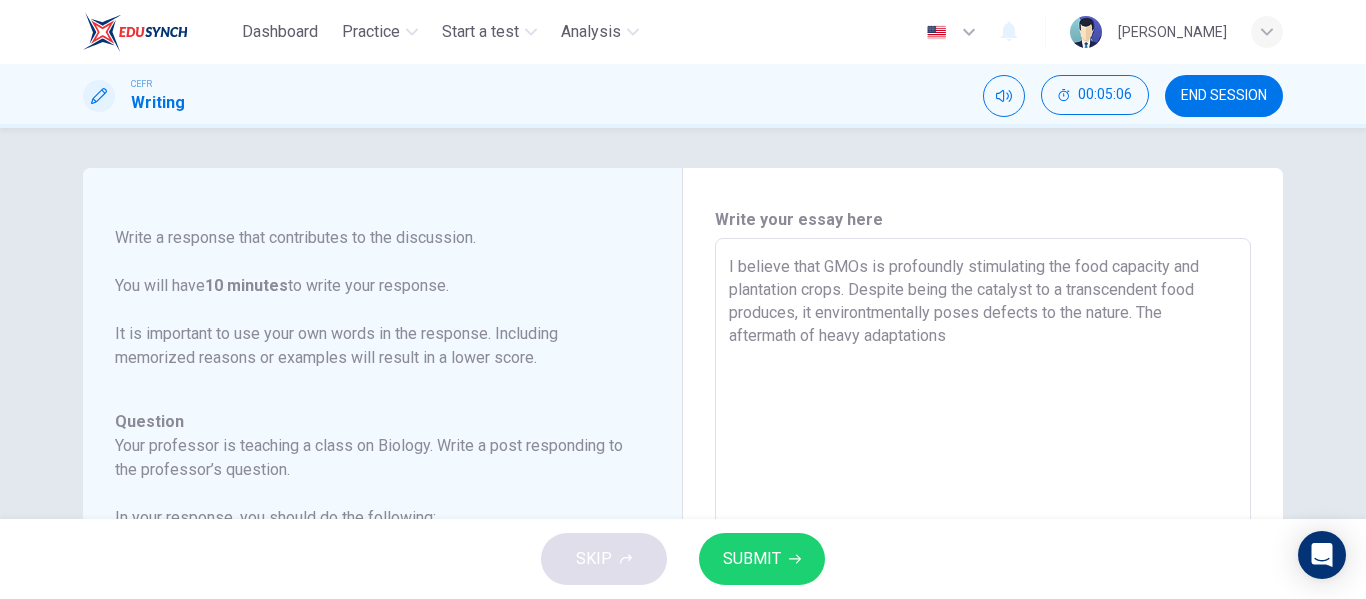 drag, startPoint x: 857, startPoint y: 337, endPoint x: 822, endPoint y: 334, distance: 35.128338 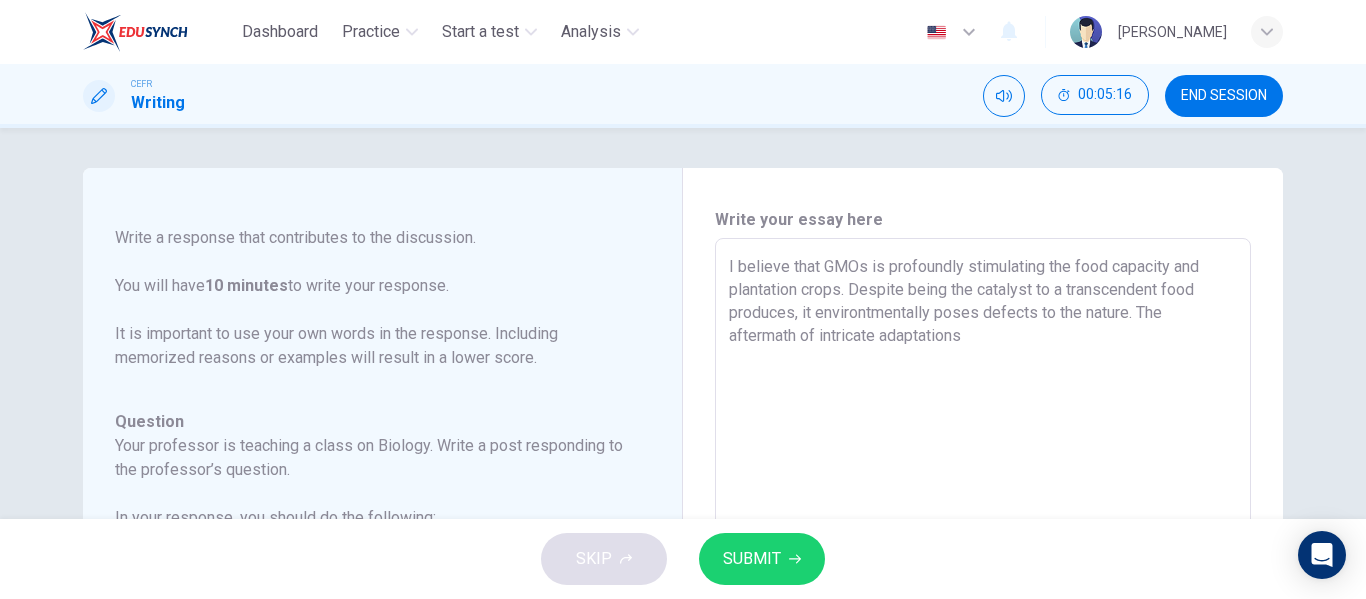 click on "I believe that GMOs is profoundly stimulating the food capacity and plantation crops. Despite being the catalyst to a transcendent food produces, it environtmentally poses defects to the nature. The aftermath of intricate adaptations" at bounding box center [983, 572] 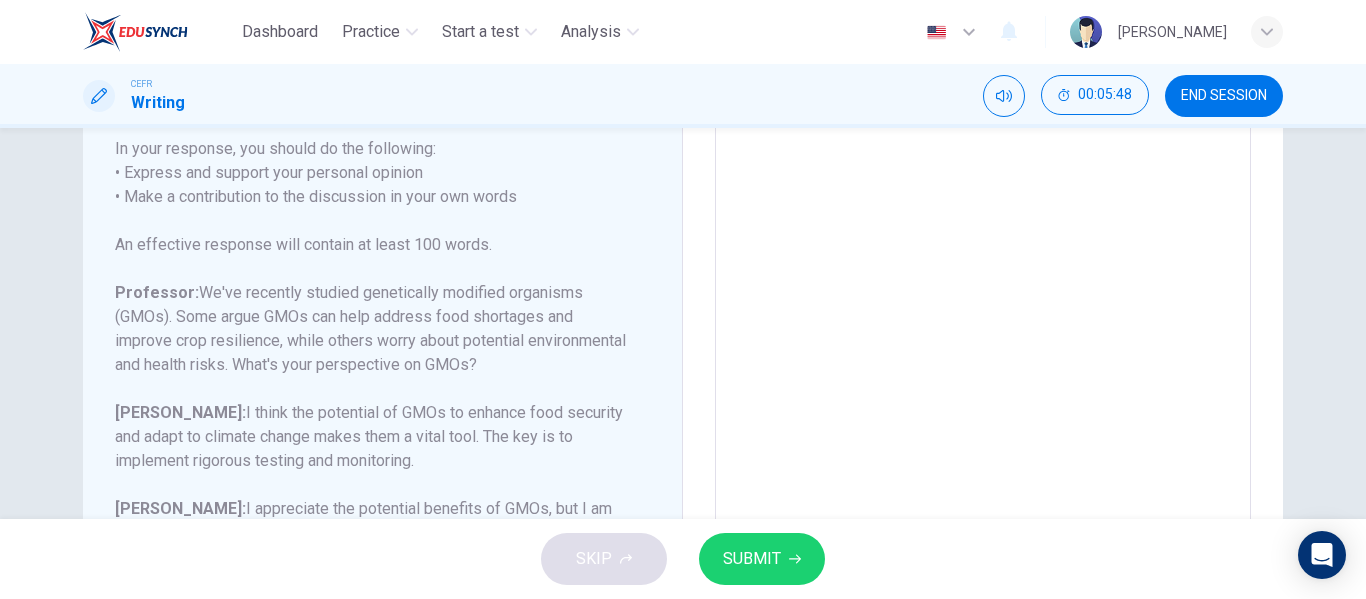 scroll, scrollTop: 485, scrollLeft: 0, axis: vertical 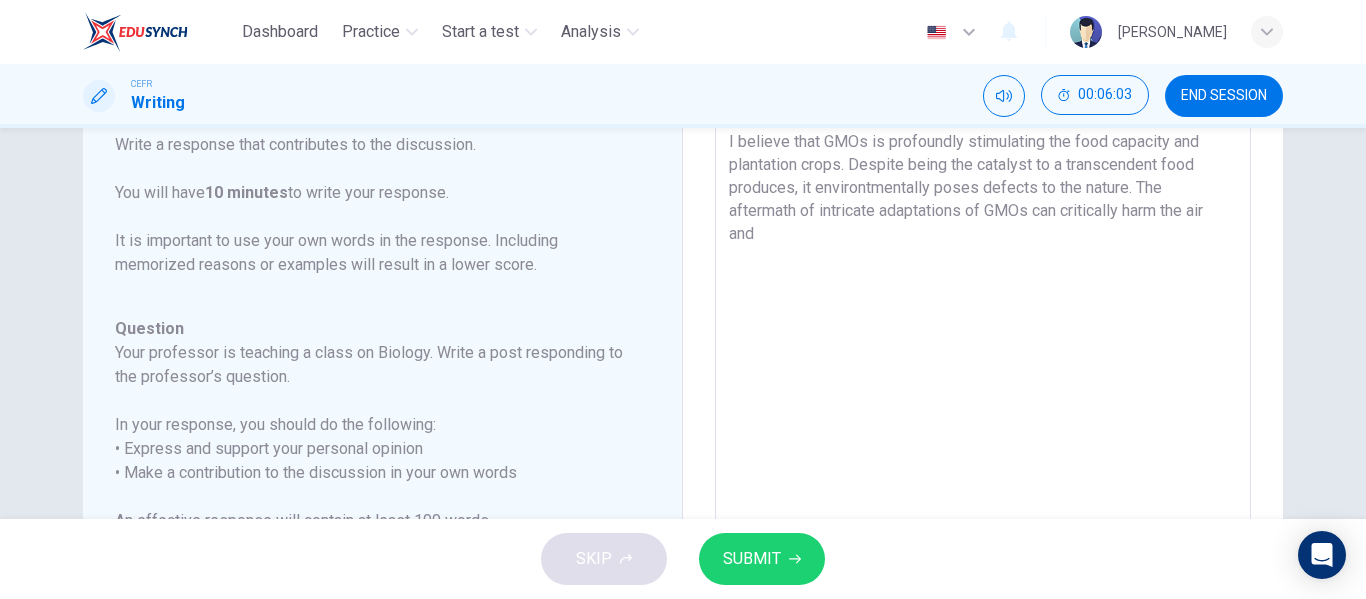click on "I believe that GMOs is profoundly stimulating the food capacity and plantation crops. Despite being the catalyst to a transcendent food produces, it environtmentally poses defects to the nature. The aftermath of intricate adaptations of GMOs can critically harm the air and" at bounding box center (983, 447) 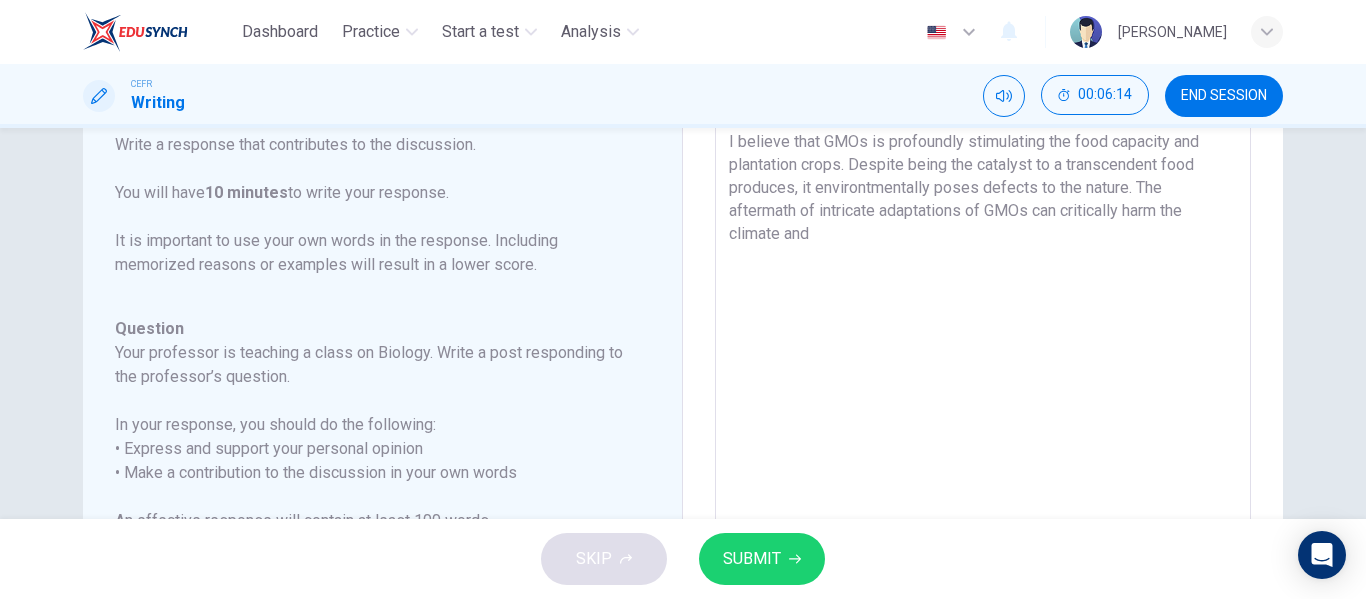 click on "I believe that GMOs is profoundly stimulating the food capacity and plantation crops. Despite being the catalyst to a transcendent food produces, it environtmentally poses defects to the nature. The aftermath of intricate adaptations of GMOs can critically harm the climate and" at bounding box center (983, 447) 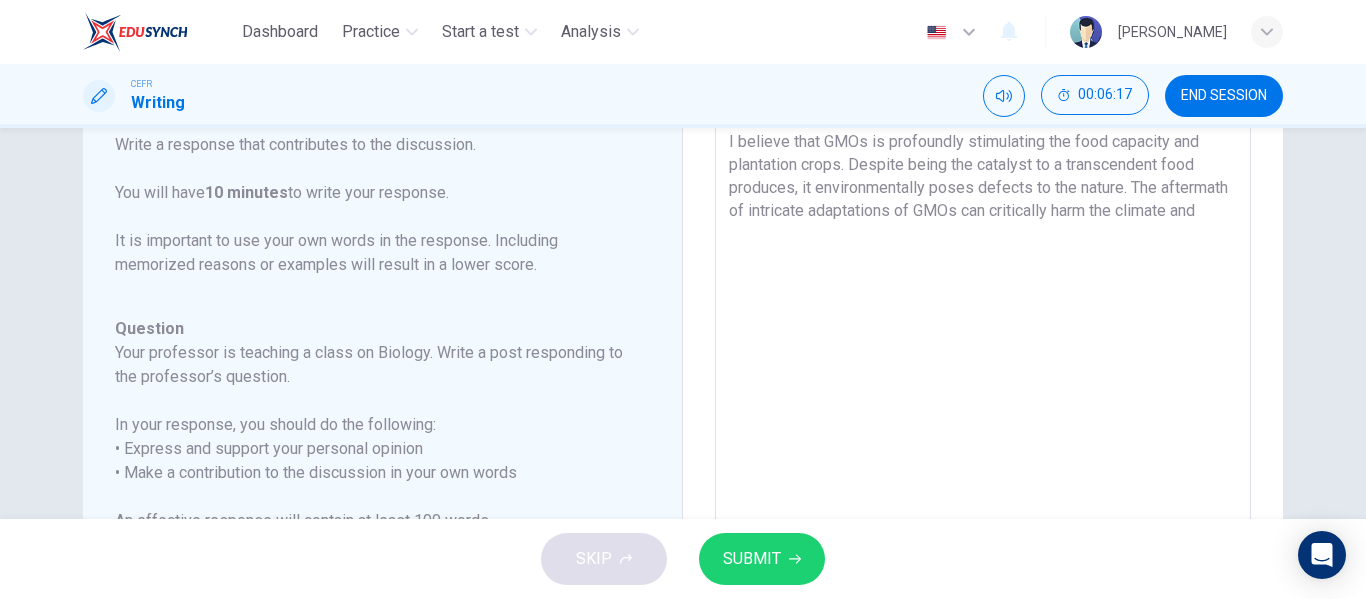 click on "I believe that GMOs is profoundly stimulating the food capacity and plantation crops. Despite being the catalyst to a transcendent food produces, it environmentally poses defects to the nature. The aftermath of intricate adaptations of GMOs can critically harm the climate and" at bounding box center [983, 447] 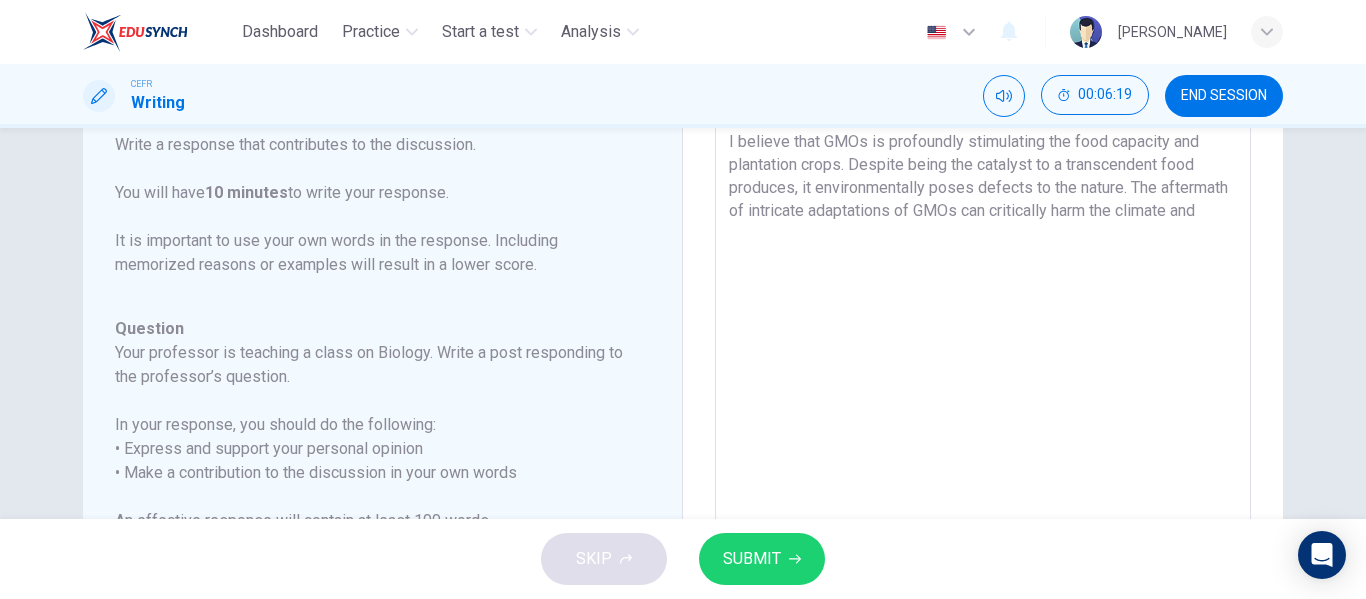 click on "I believe that GMOs is profoundly stimulating the food capacity and plantation crops. Despite being the catalyst to a transcendent food produces, it environmentally poses defects to the nature. The aftermath of intricate adaptations of GMOs can critically harm the climate and" at bounding box center [983, 447] 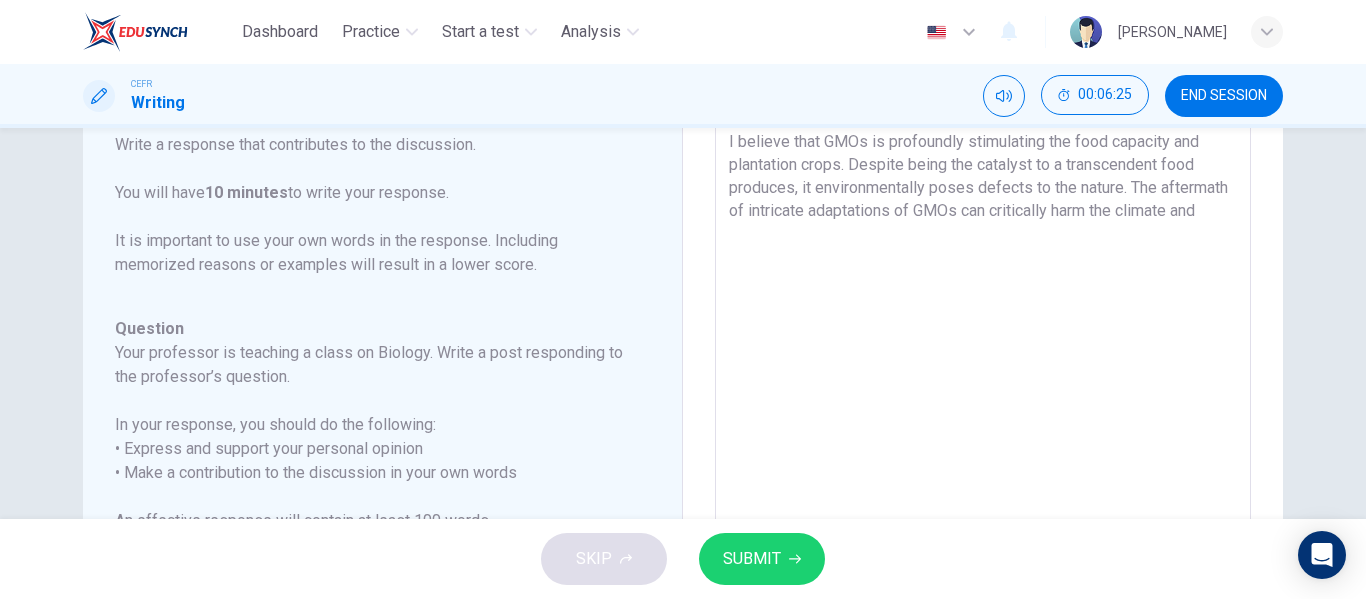 click on "I believe that GMOs is profoundly stimulating the food capacity and plantation crops. Despite being the catalyst to a transcendent food produces, it environmentally poses defects to the nature. The aftermath of intricate adaptations of GMOs can critically harm the climate and" at bounding box center [983, 447] 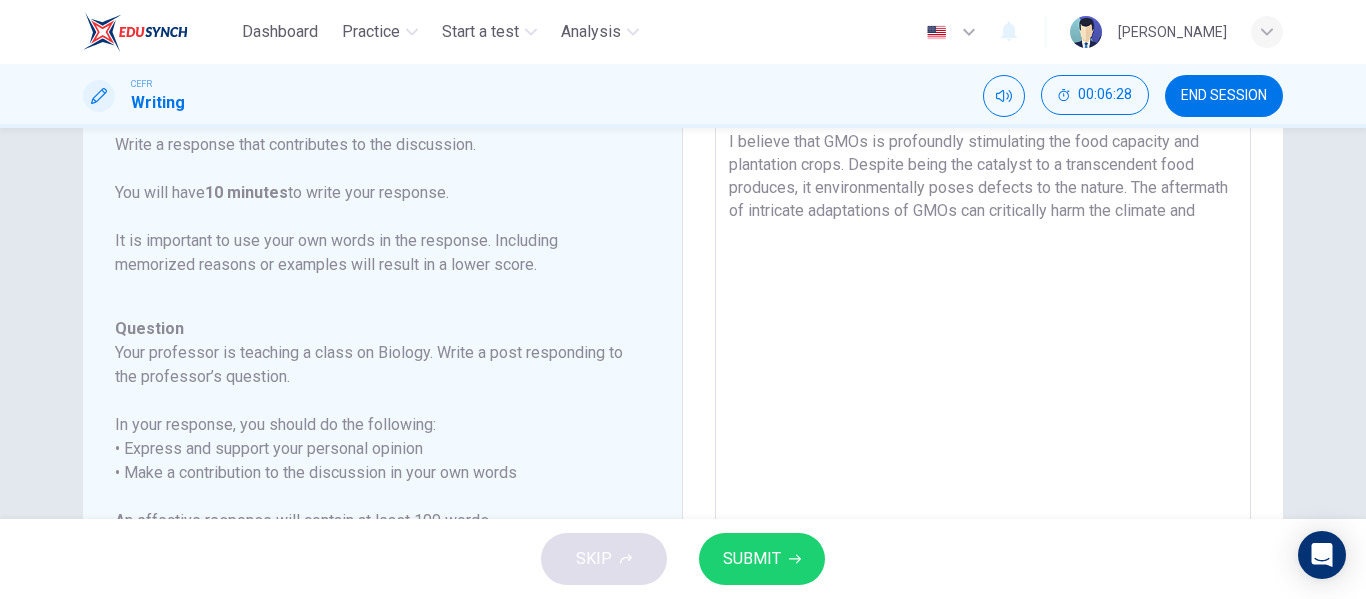 click on "I believe that GMOs is profoundly stimulating the food capacity and plantation crops. Despite being the catalyst to a transcendent food produces, it environmentally poses defects to the nature. The aftermath of intricate adaptations of GMOs can critically harm the climate and" at bounding box center (983, 447) 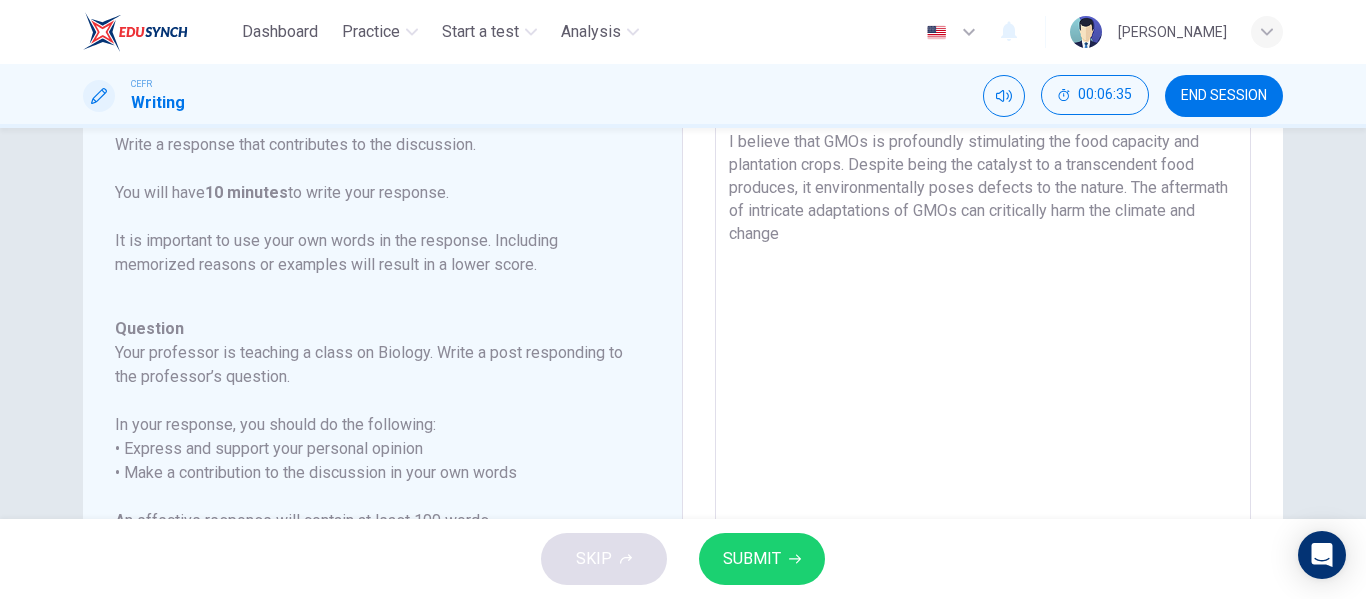 scroll, scrollTop: 222, scrollLeft: 0, axis: vertical 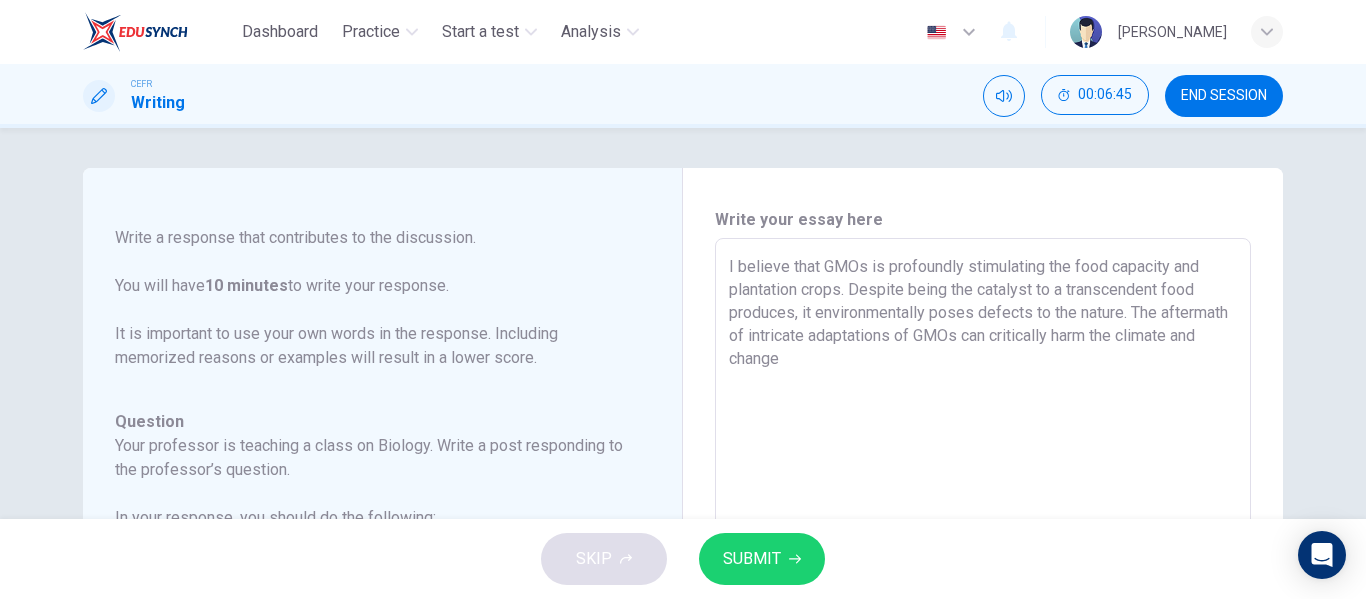 drag, startPoint x: 913, startPoint y: 368, endPoint x: 821, endPoint y: 358, distance: 92.541885 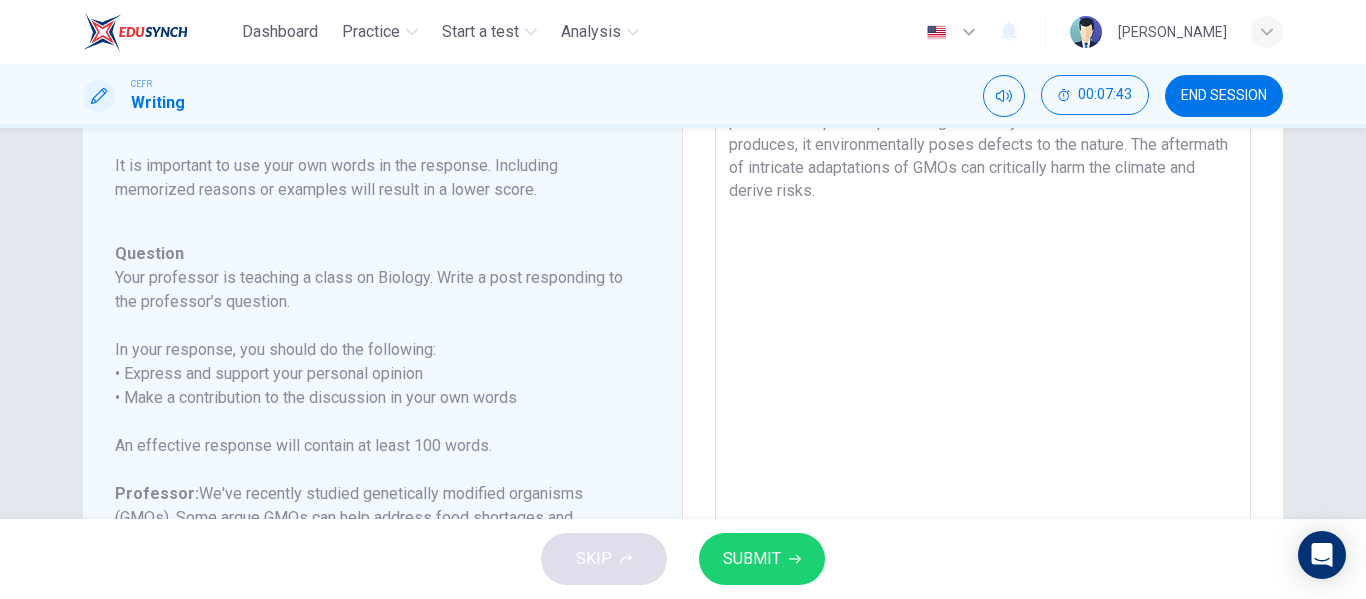 scroll, scrollTop: 138, scrollLeft: 0, axis: vertical 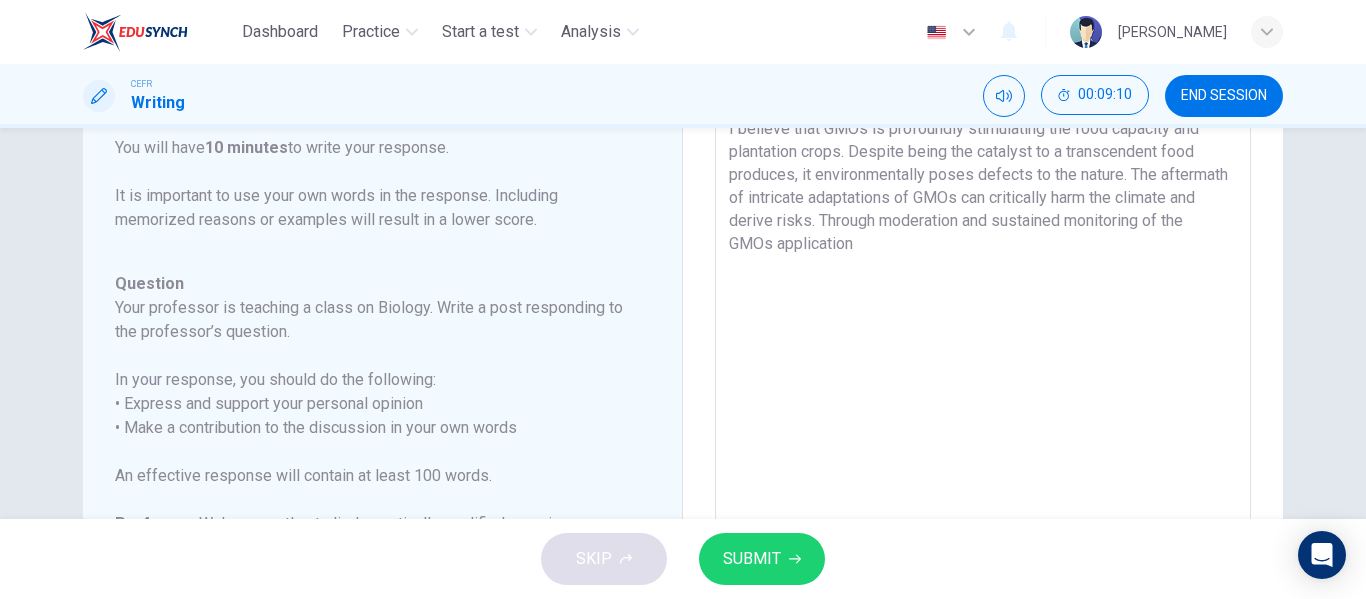 drag, startPoint x: 852, startPoint y: 222, endPoint x: 818, endPoint y: 221, distance: 34.0147 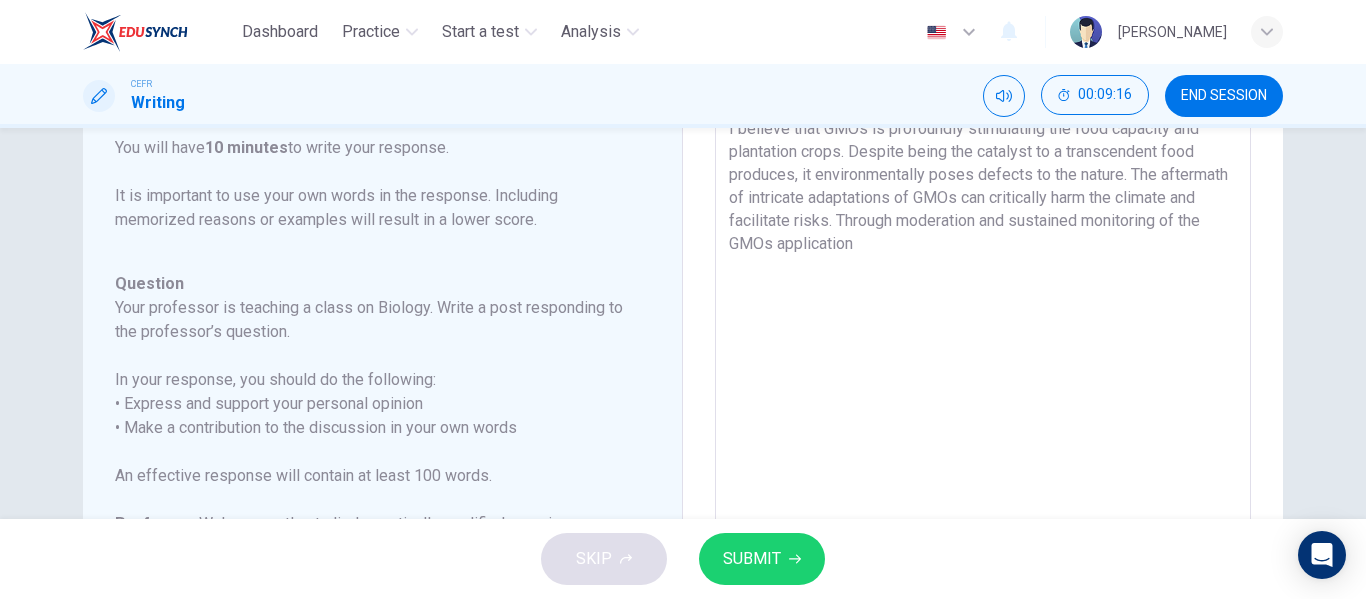 click on "I believe that GMOs is profoundly stimulating the food capacity and plantation crops. Despite being the catalyst to a transcendent food produces, it environmentally poses defects to the nature. The aftermath of intricate adaptations of GMOs can critically harm the climate and facilitate risks. Through moderation and sustained monitoring of the GMOs application" at bounding box center [983, 434] 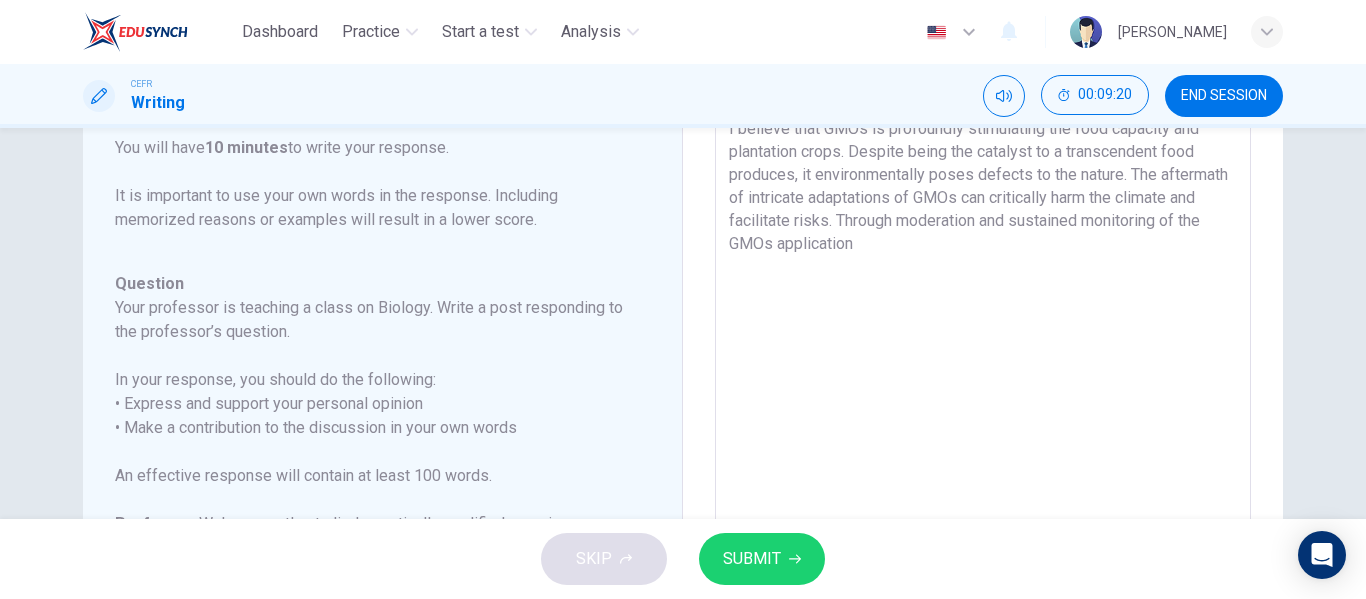 click on "I believe that GMOs is profoundly stimulating the food capacity and plantation crops. Despite being the catalyst to a transcendent food produces, it environmentally poses defects to the nature. The aftermath of intricate adaptations of GMOs can critically harm the climate and facilitate risks. Through moderation and sustained monitoring of the GMOs application" at bounding box center [983, 434] 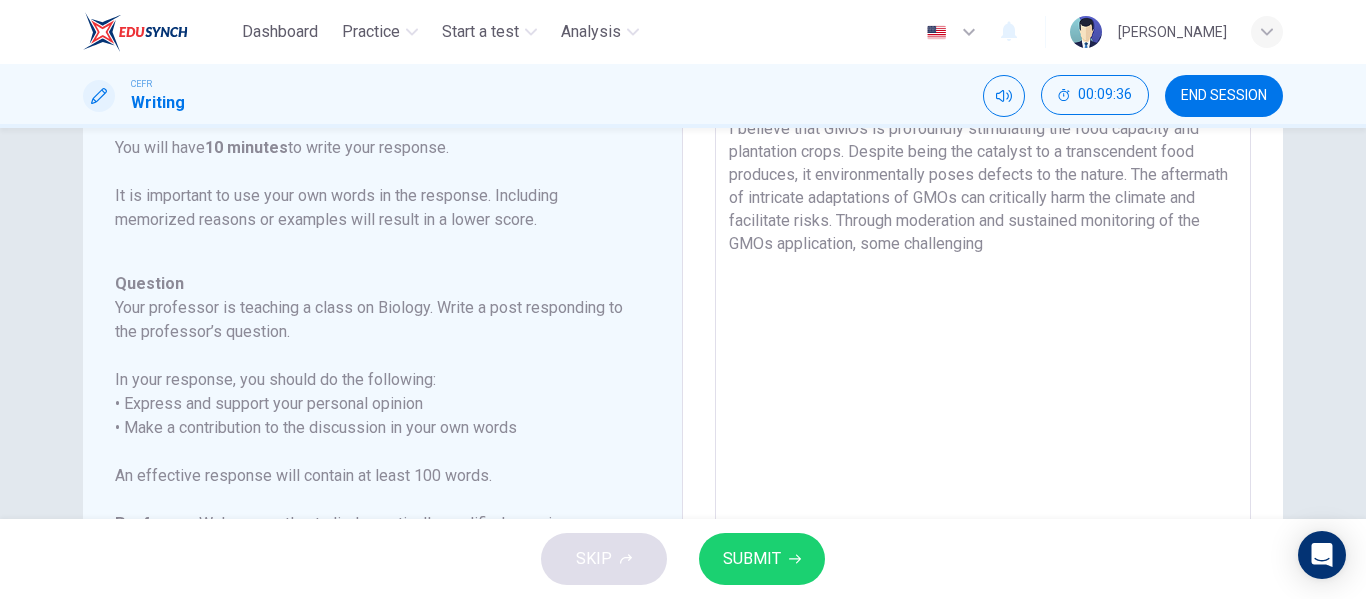 drag, startPoint x: 1025, startPoint y: 245, endPoint x: 1128, endPoint y: 240, distance: 103.121284 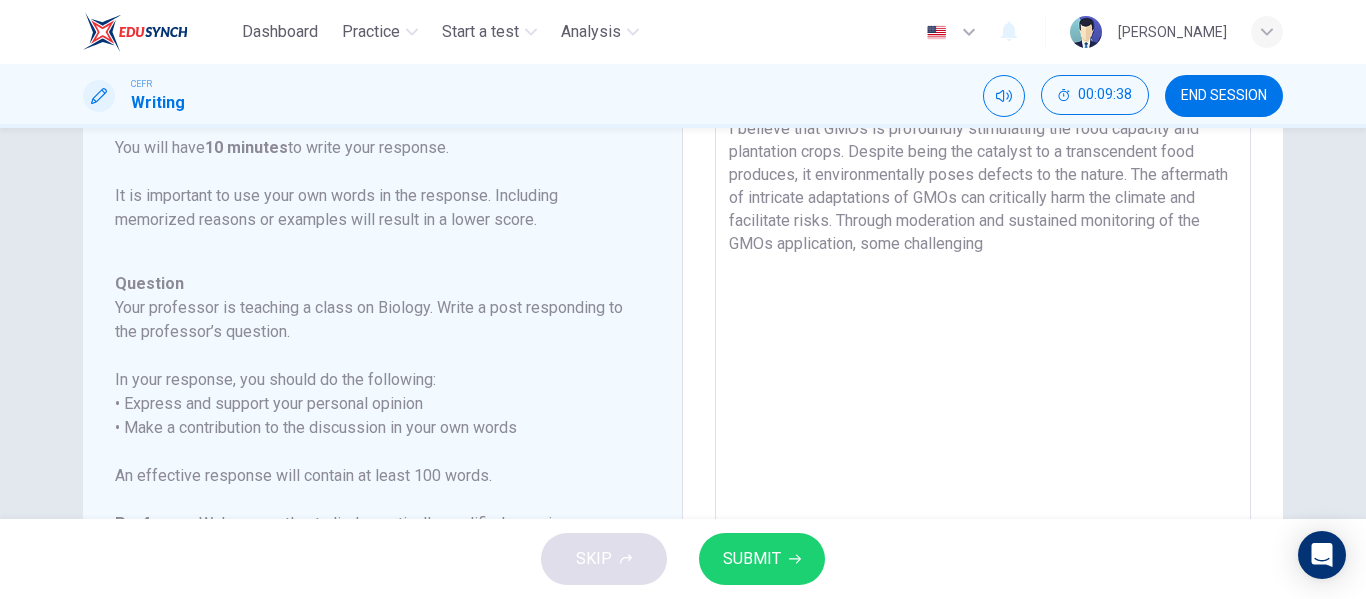 click on "I believe that GMOs is profoundly stimulating the food capacity and plantation crops. Despite being the catalyst to a transcendent food produces, it environmentally poses defects to the nature. The aftermath of intricate adaptations of GMOs can critically harm the climate and facilitate risks. Through moderation and sustained monitoring of the GMOs application, some challenging" at bounding box center [983, 434] 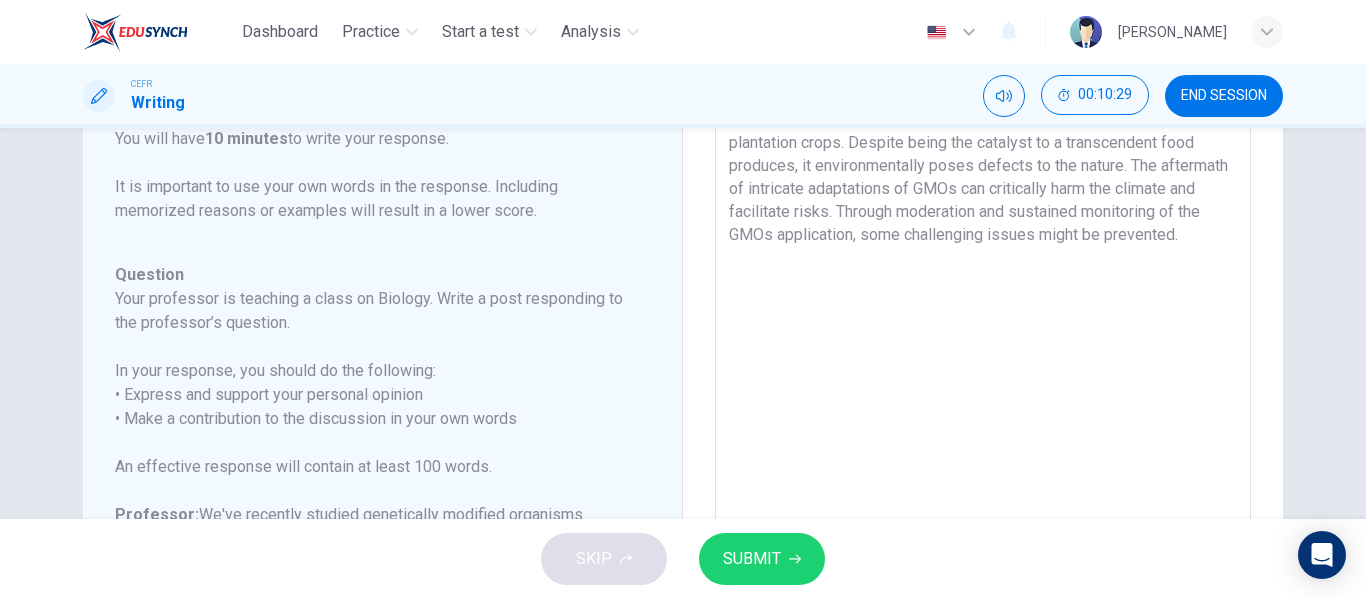 scroll, scrollTop: 131, scrollLeft: 0, axis: vertical 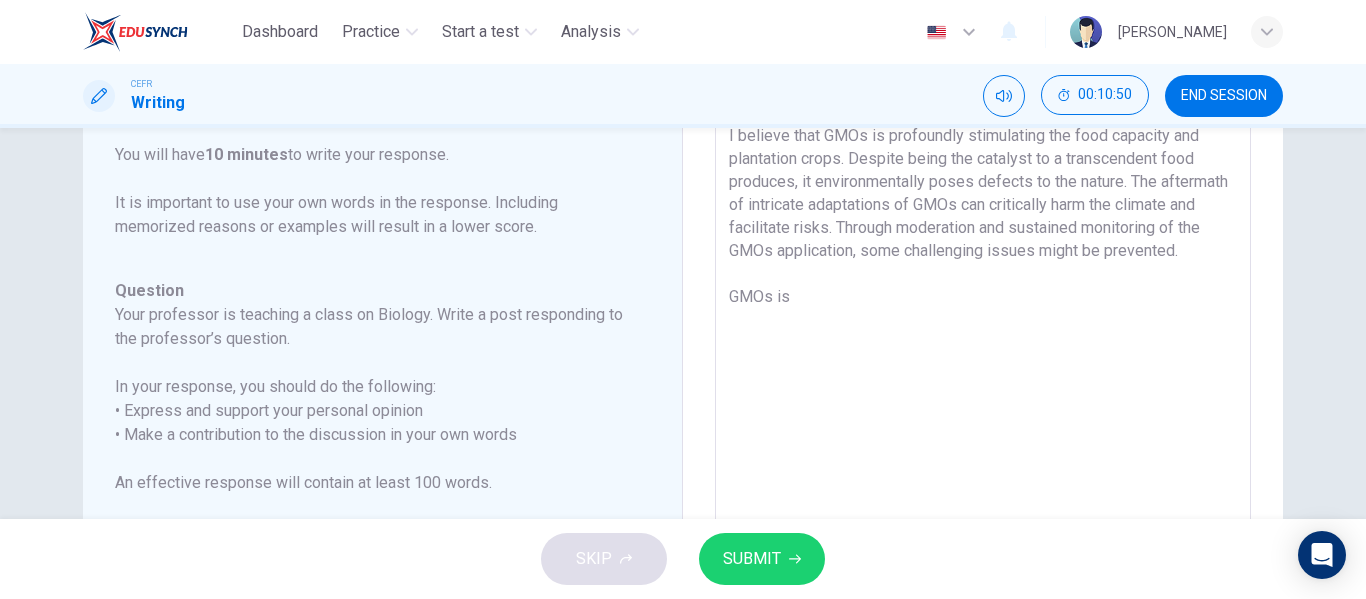 click on "I believe that GMOs is profoundly stimulating the food capacity and plantation crops. Despite being the catalyst to a transcendent food produces, it environmentally poses defects to the nature. The aftermath of intricate adaptations of GMOs can critically harm the climate and facilitate risks. Through moderation and sustained monitoring of the GMOs application, some challenging issues might be prevented.
GMOs is" at bounding box center [983, 441] 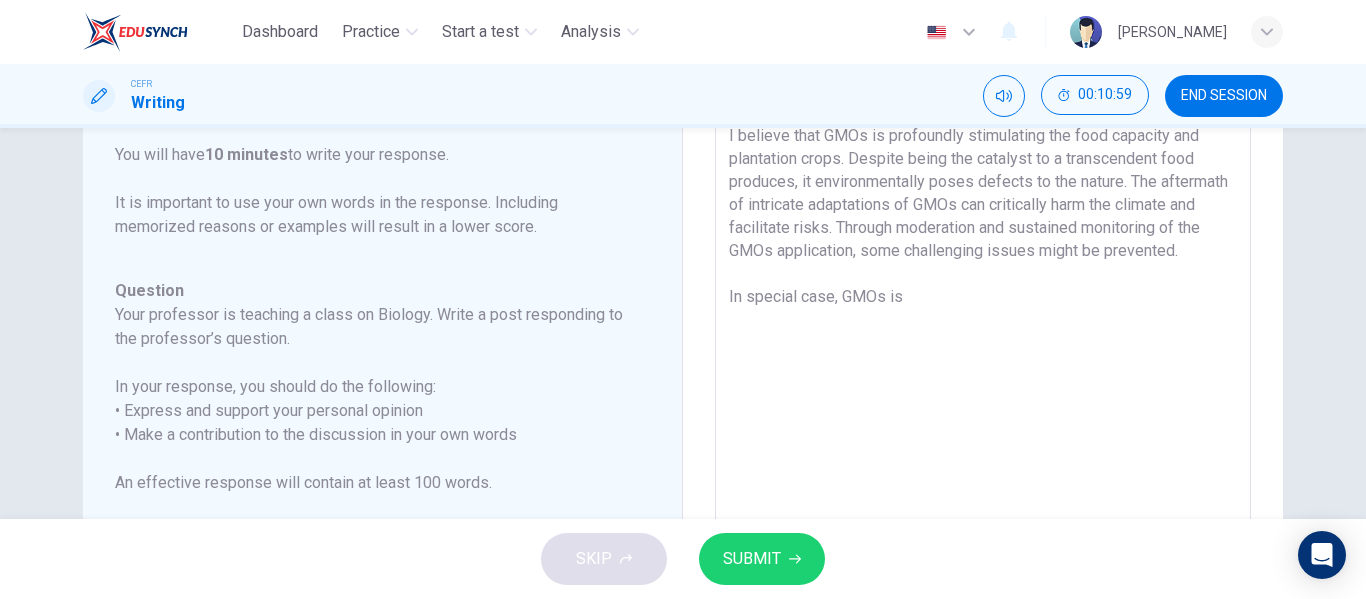 click on "I believe that GMOs is profoundly stimulating the food capacity and plantation crops. Despite being the catalyst to a transcendent food produces, it environmentally poses defects to the nature. The aftermath of intricate adaptations of GMOs can critically harm the climate and facilitate risks. Through moderation and sustained monitoring of the GMOs application, some challenging issues might be prevented.
In special case, GMOs is" at bounding box center (983, 441) 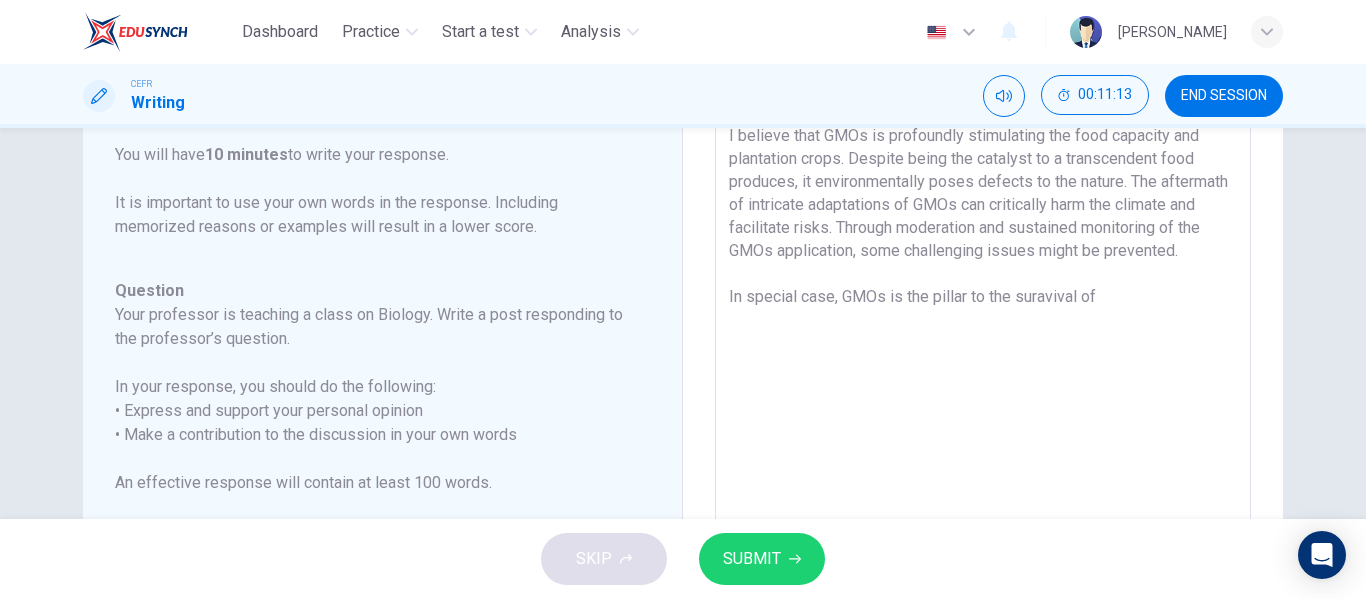 drag, startPoint x: 1078, startPoint y: 327, endPoint x: 1035, endPoint y: 327, distance: 43 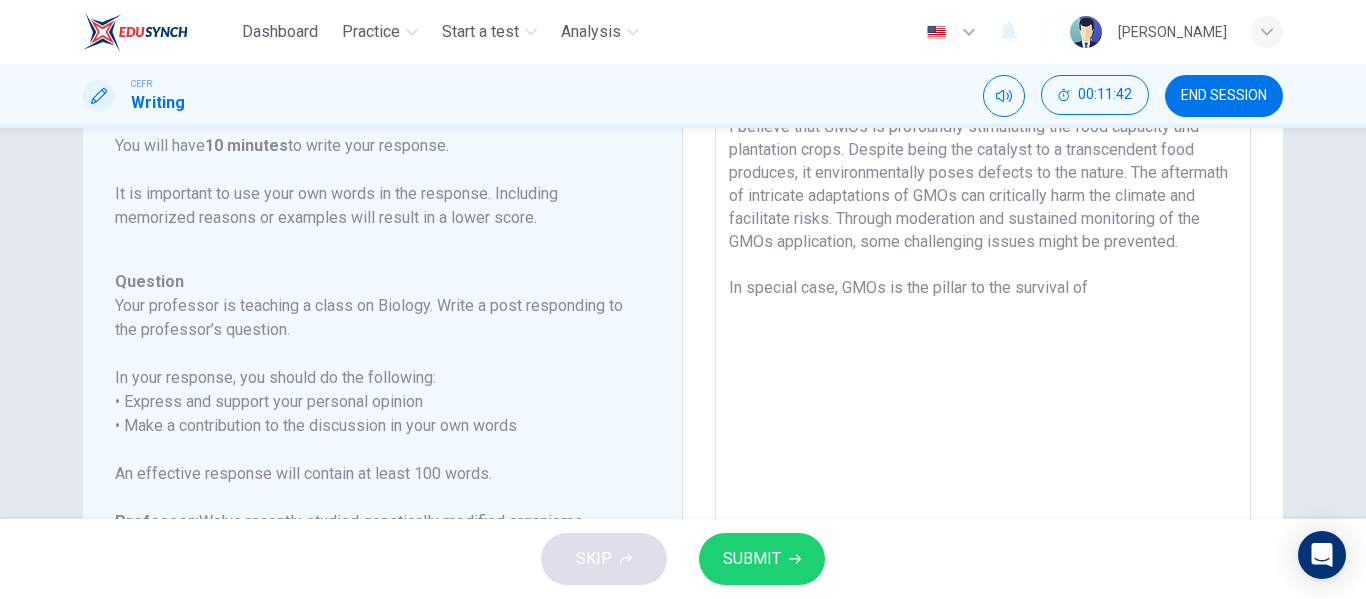 scroll, scrollTop: 139, scrollLeft: 0, axis: vertical 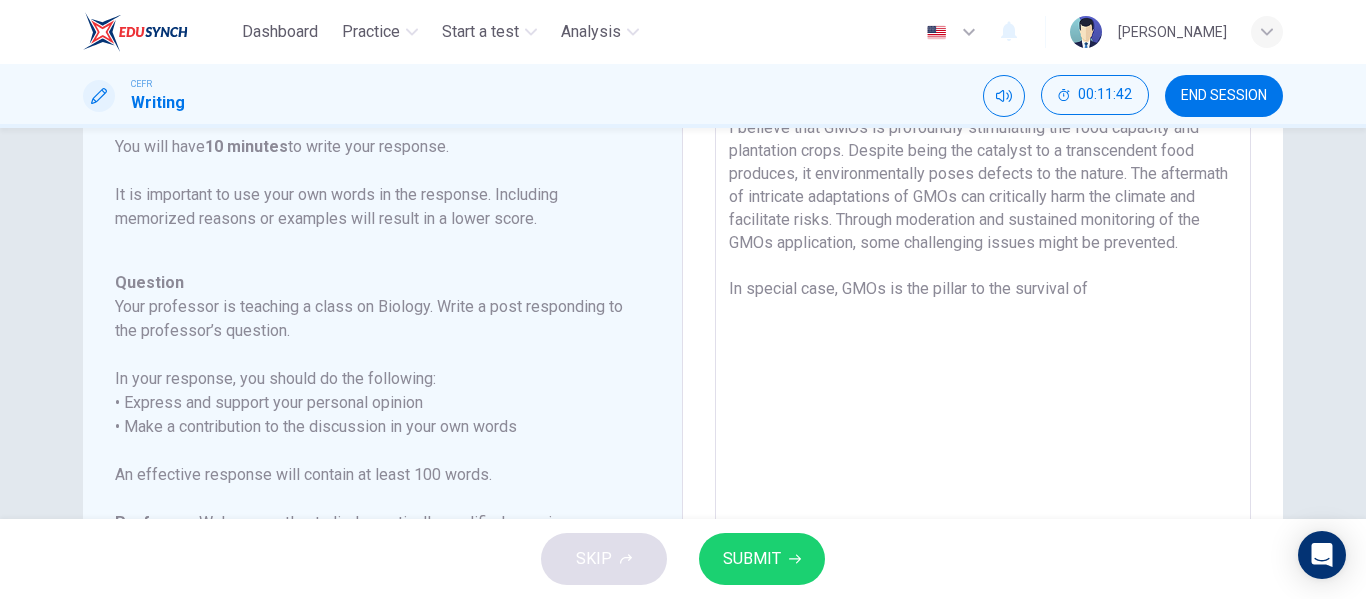 click on "I believe that GMOs is profoundly stimulating the food capacity and plantation crops. Despite being the catalyst to a transcendent food produces, it environmentally poses defects to the nature. The aftermath of intricate adaptations of GMOs can critically harm the climate and facilitate risks. Through moderation and sustained monitoring of the GMOs application, some challenging issues might be prevented.
In special case, GMOs is the pillar to the survival of" at bounding box center [983, 433] 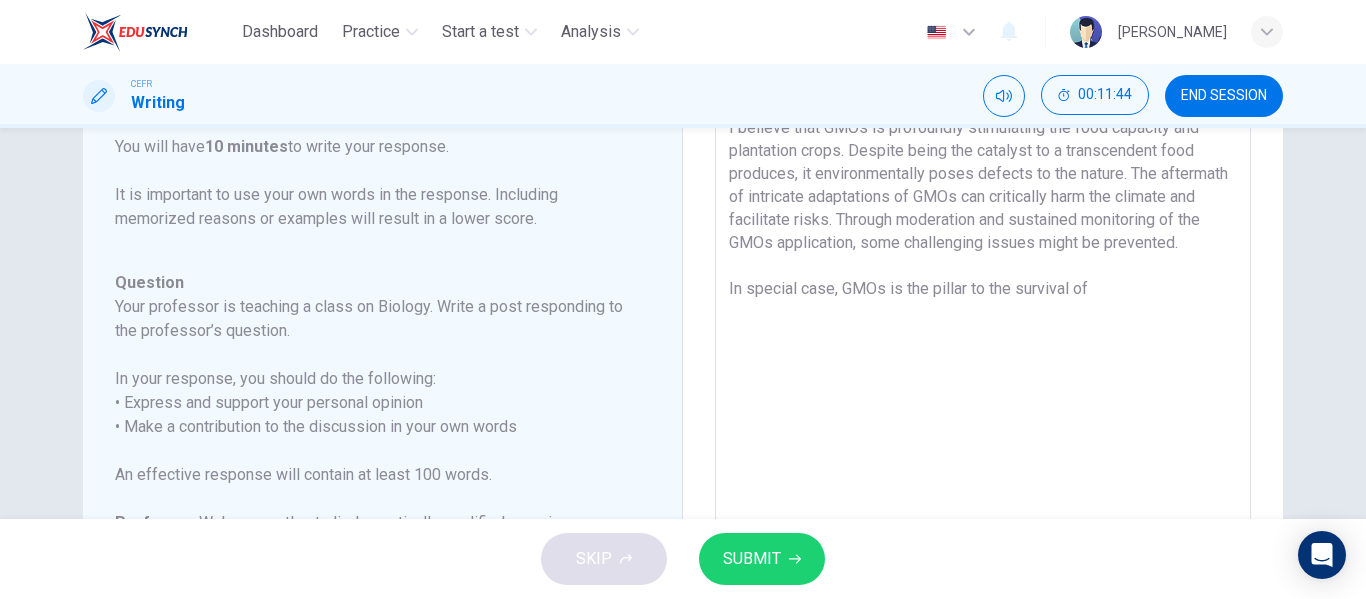 drag, startPoint x: 897, startPoint y: 176, endPoint x: 1131, endPoint y: 309, distance: 269.1561 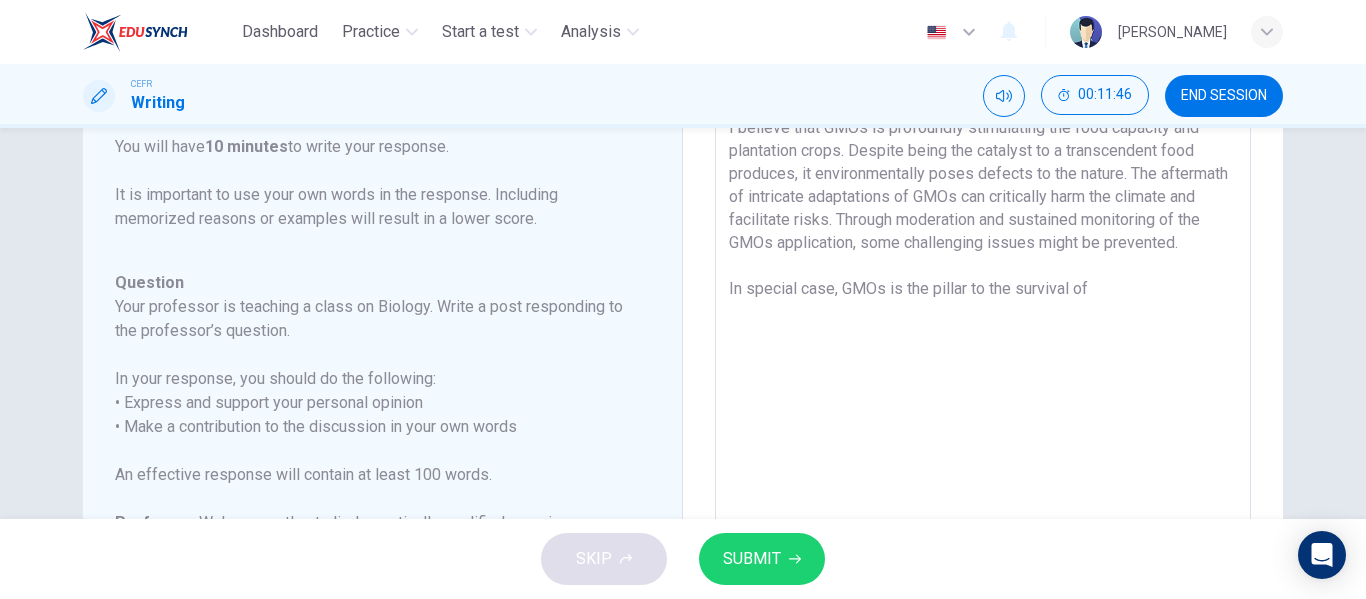 click on "I believe that GMOs is profoundly stimulating the food capacity and plantation crops. Despite being the catalyst to a transcendent food produces, it environmentally poses defects to the nature. The aftermath of intricate adaptations of GMOs can critically harm the climate and facilitate risks. Through moderation and sustained monitoring of the GMOs application, some challenging issues might be prevented.
In special case, GMOs is the pillar to the survival of" at bounding box center [983, 433] 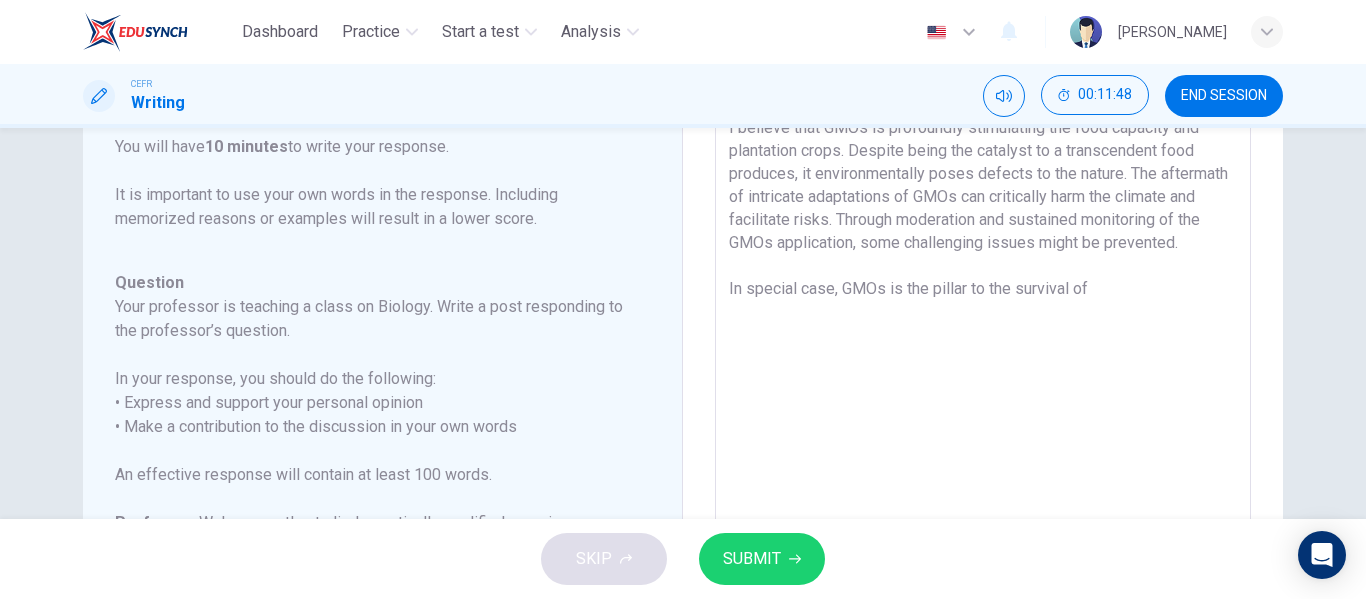 click on "I believe that GMOs is profoundly stimulating the food capacity and plantation crops. Despite being the catalyst to a transcendent food produces, it environmentally poses defects to the nature. The aftermath of intricate adaptations of GMOs can critically harm the climate and facilitate risks. Through moderation and sustained monitoring of the GMOs application, some challenging issues might be prevented.
In special case, GMOs is the pillar to the survival of" at bounding box center [983, 433] 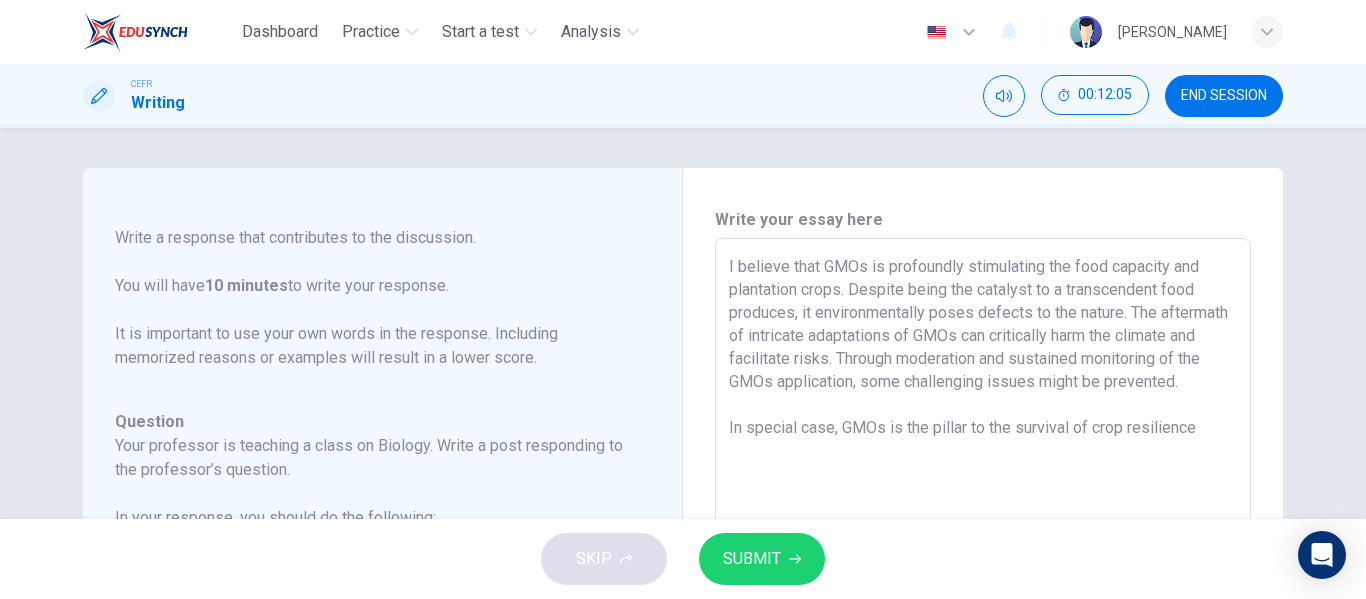 scroll, scrollTop: 244, scrollLeft: 0, axis: vertical 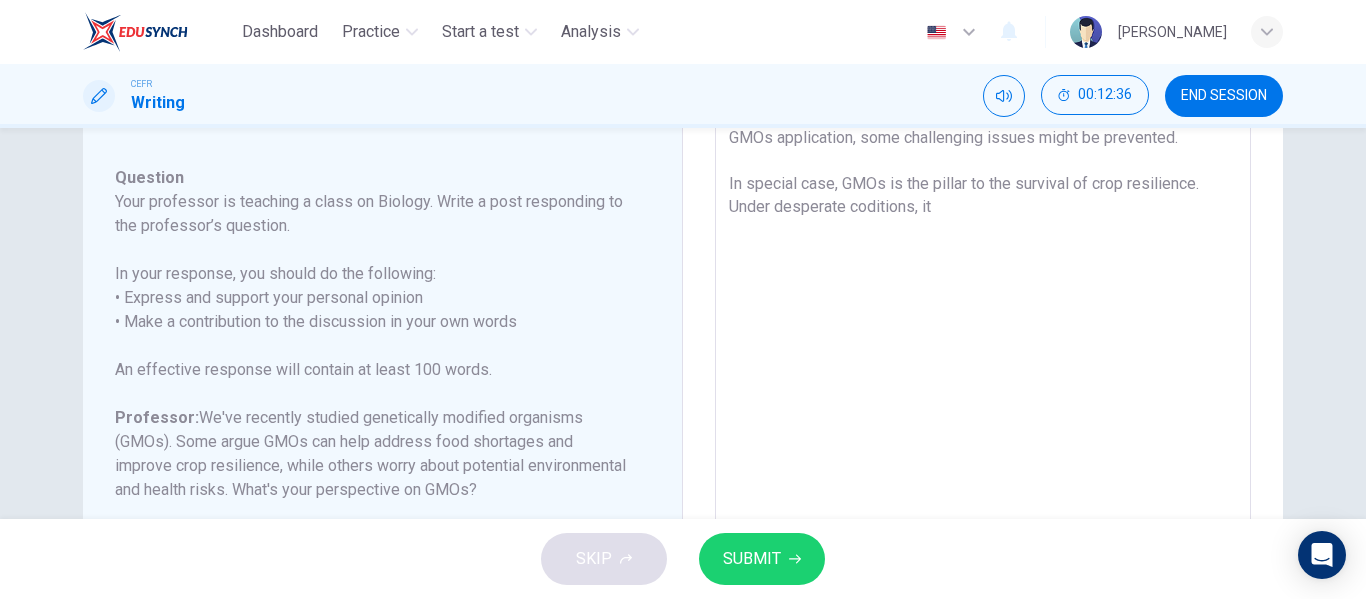 click on "I believe that GMOs is profoundly stimulating the food capacity and plantation crops. Despite being the catalyst to a transcendent food produces, it environmentally poses defects to the nature. The aftermath of intricate adaptations of GMOs can critically harm the climate and facilitate risks. Through moderation and sustained monitoring of the GMOs application, some challenging issues might be prevented.
In special case, GMOs is the pillar to the survival of crop resilience. Under desperate coditions, it" at bounding box center [983, 328] 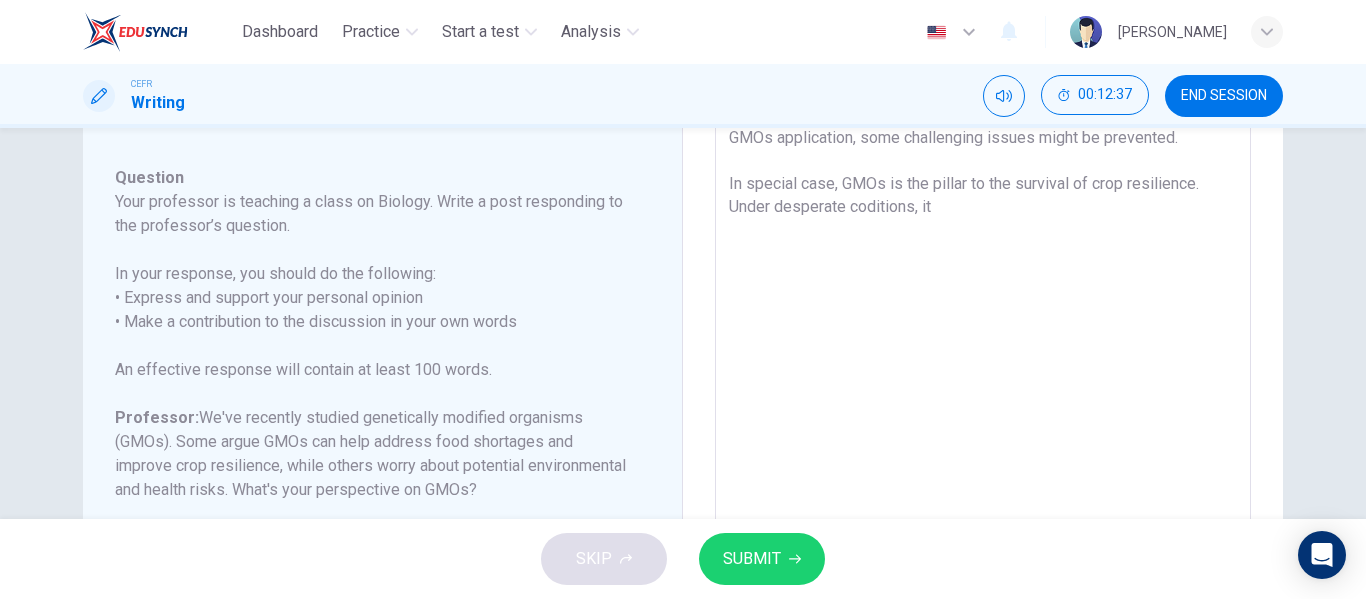 click on "I believe that GMOs is profoundly stimulating the food capacity and plantation crops. Despite being the catalyst to a transcendent food produces, it environmentally poses defects to the nature. The aftermath of intricate adaptations of GMOs can critically harm the climate and facilitate risks. Through moderation and sustained monitoring of the GMOs application, some challenging issues might be prevented.
In special case, GMOs is the pillar to the survival of crop resilience. Under desperate coditions, it" at bounding box center [983, 328] 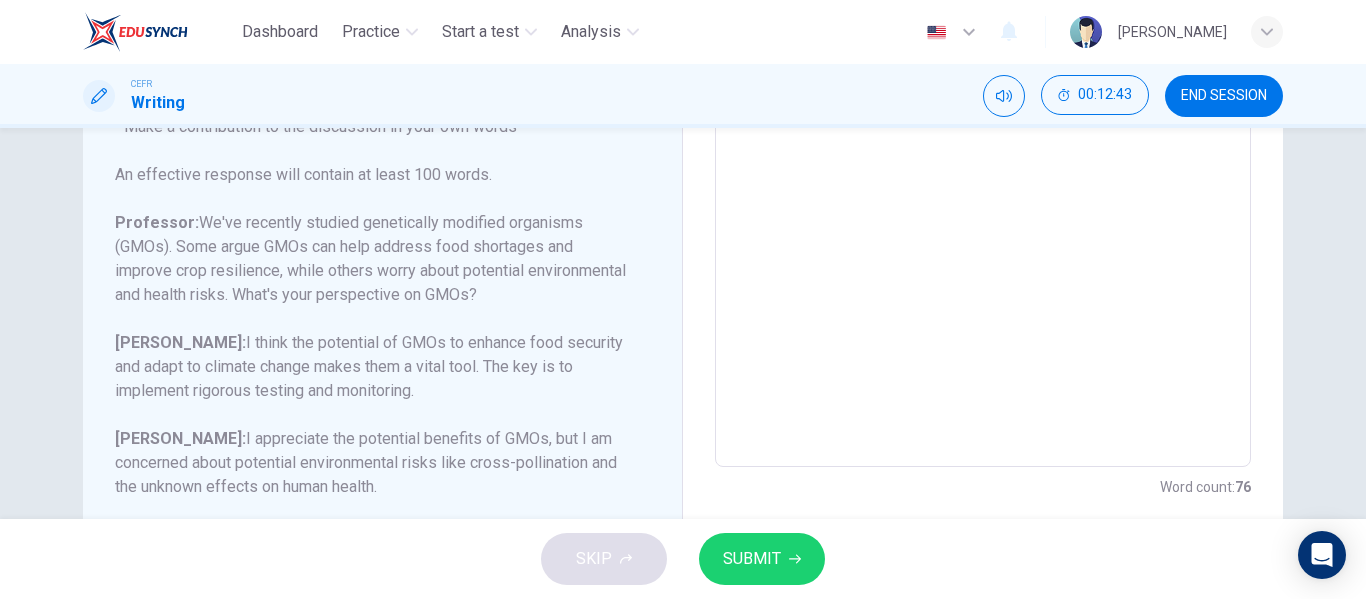 scroll, scrollTop: 305, scrollLeft: 0, axis: vertical 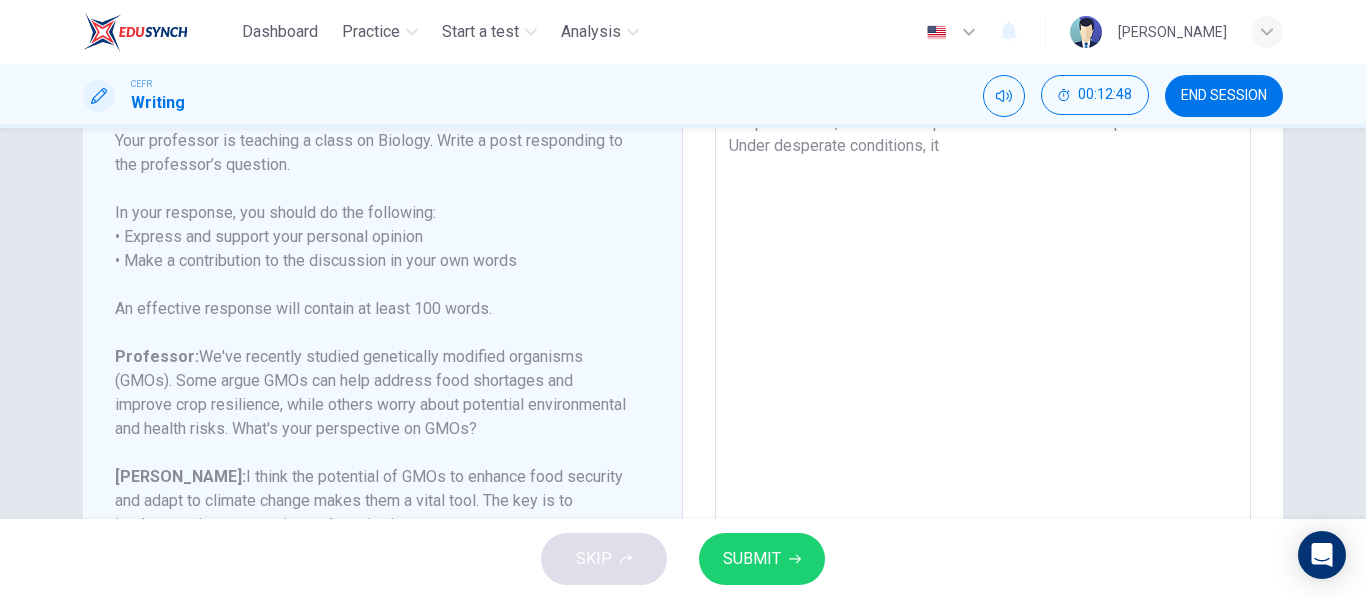 click on "I believe that GMOs is profoundly stimulating the food capacity and plantation crops. Despite being the catalyst to a transcendent food produces, it environmentally poses defects to the nature. The aftermath of intricate adaptations of GMOs can critically harm the climate and facilitate risks. Through moderation and sustained monitoring of the GMOs application, some challenging issues might be prevented.
In special case, GMOs is the pillar to the survival of crop resilience. Under desperate conditions, it" at bounding box center (983, 267) 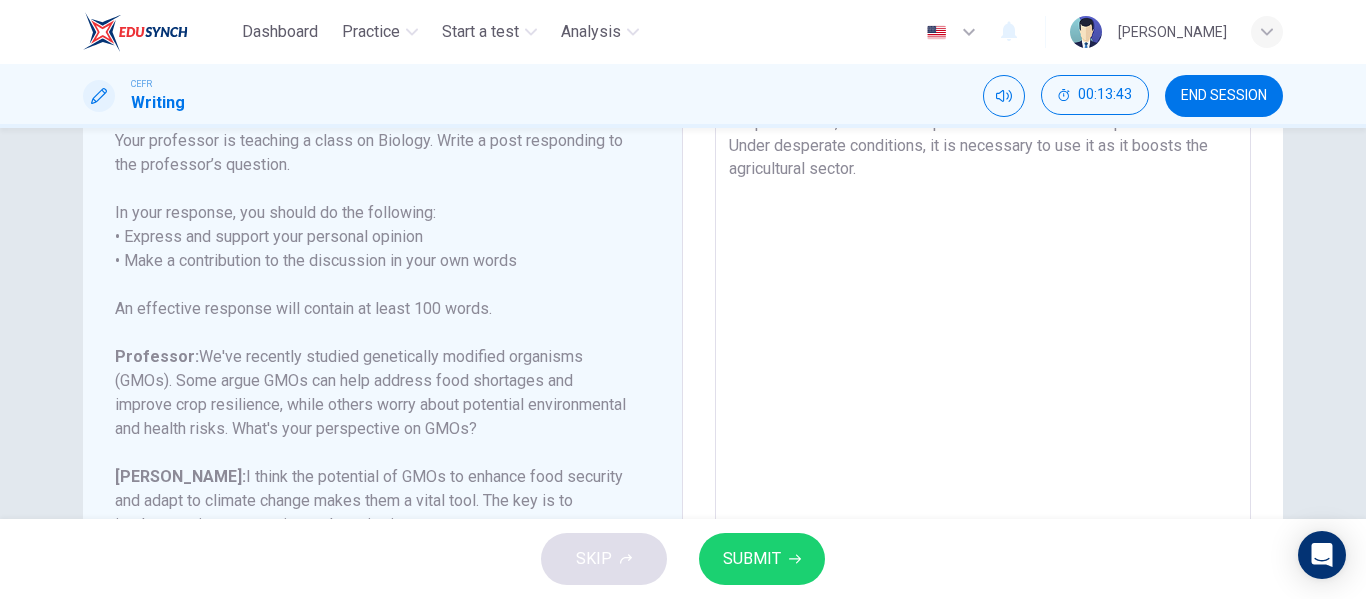 click on "I believe that GMOs is profoundly stimulating the food capacity and plantation crops. Despite being the catalyst to a transcendent food produces, it environmentally poses defects to the nature. The aftermath of intricate adaptations of GMOs can critically harm the climate and facilitate risks. Through moderation and sustained monitoring of the GMOs application, some challenging issues might be prevented.
In special case, GMOs is the pillar to the survival of crop resilience. Under desperate conditions, it is necessary to use it as it boosts the agricultural sector." at bounding box center (983, 267) 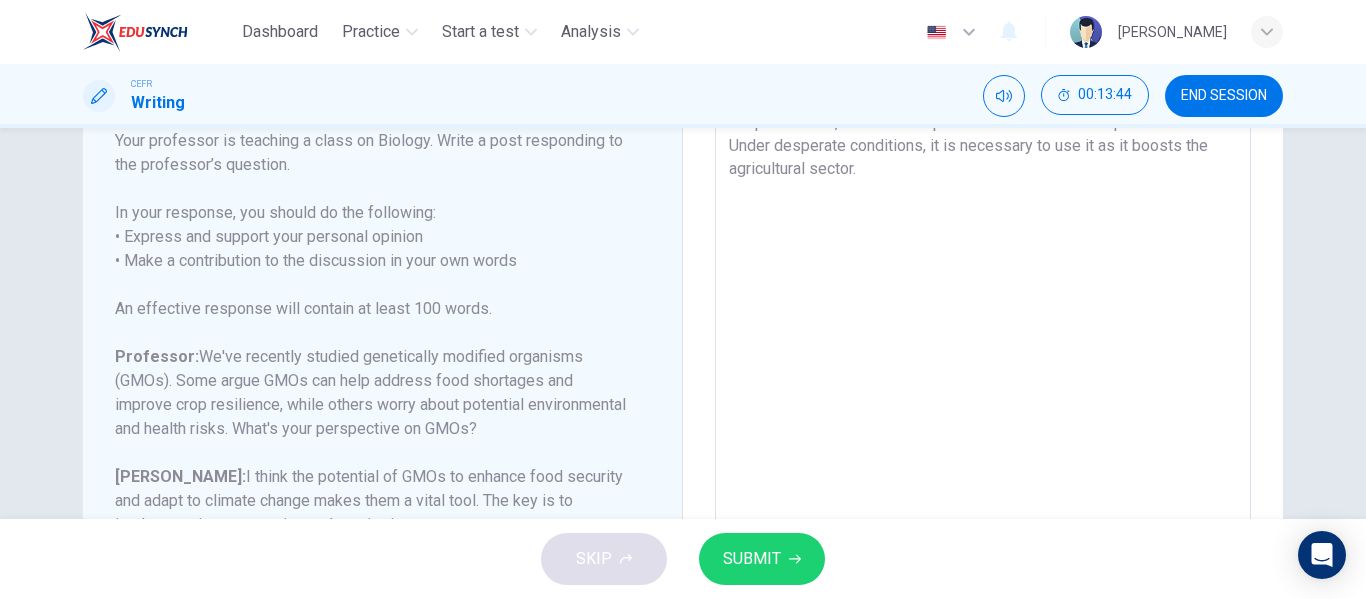click on "I believe that GMOs is profoundly stimulating the food capacity and plantation crops. Despite being the catalyst to a transcendent food produces, it environmentally poses defects to the nature. The aftermath of intricate adaptations of GMOs can critically harm the climate and facilitate risks. Through moderation and sustained monitoring of the GMOs application, some challenging issues might be prevented.
In special case, GMOs is the pillar to the survival of crop resilience. Under desperate conditions, it is necessary to use it as it boosts the agricultural sector." at bounding box center [983, 267] 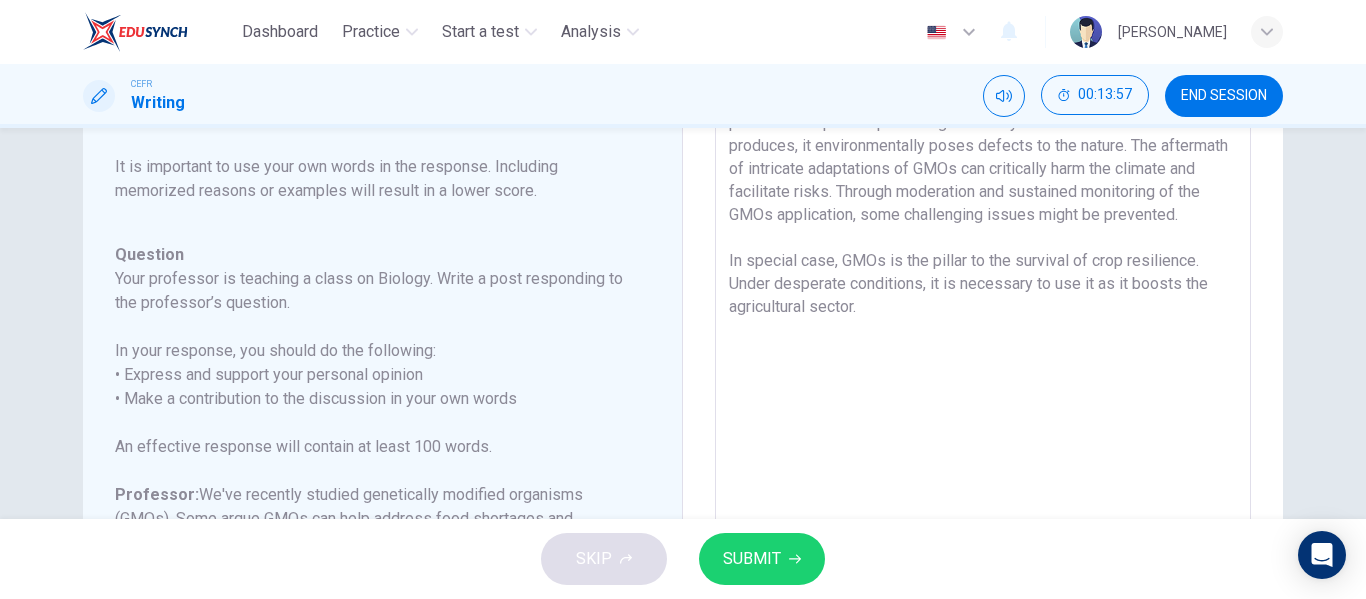 scroll, scrollTop: 166, scrollLeft: 0, axis: vertical 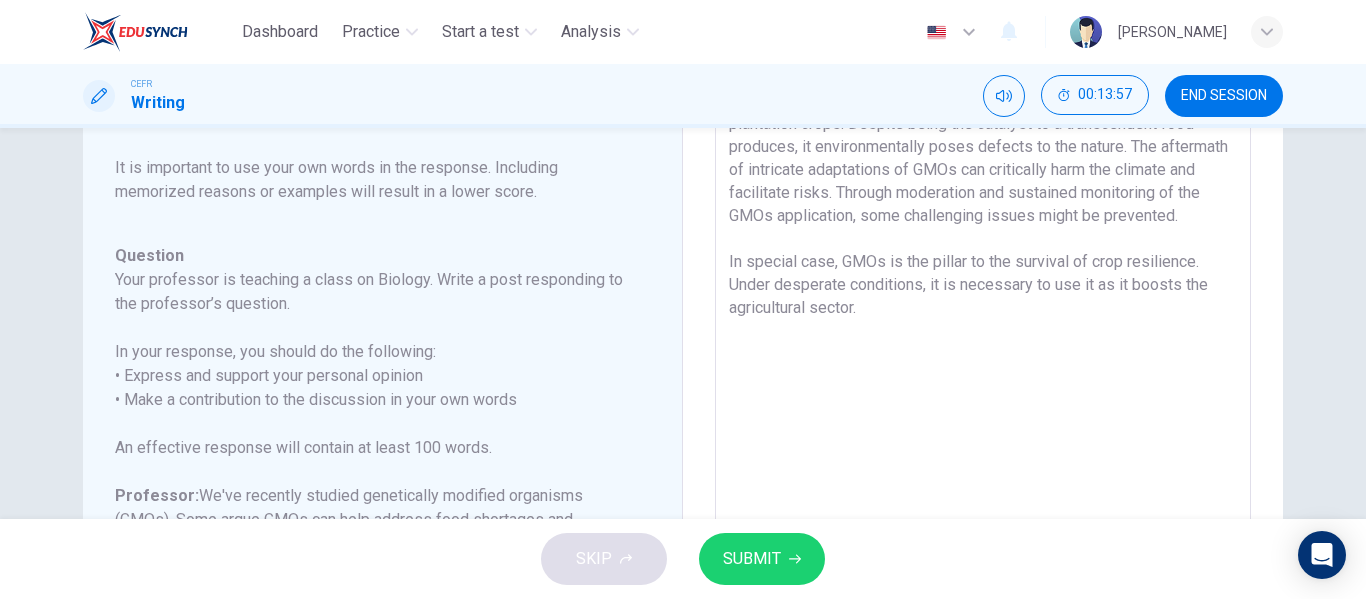 click on "I believe that GMOs is profoundly stimulating the food capacity and plantation crops. Despite being the catalyst to a transcendent food produces, it environmentally poses defects to the nature. The aftermath of intricate adaptations of GMOs can critically harm the climate and facilitate risks. Through moderation and sustained monitoring of the GMOs application, some challenging issues might be prevented.
In special case, GMOs is the pillar to the survival of crop resilience. Under desperate conditions, it is necessary to use it as it boosts the agricultural sector." at bounding box center (983, 406) 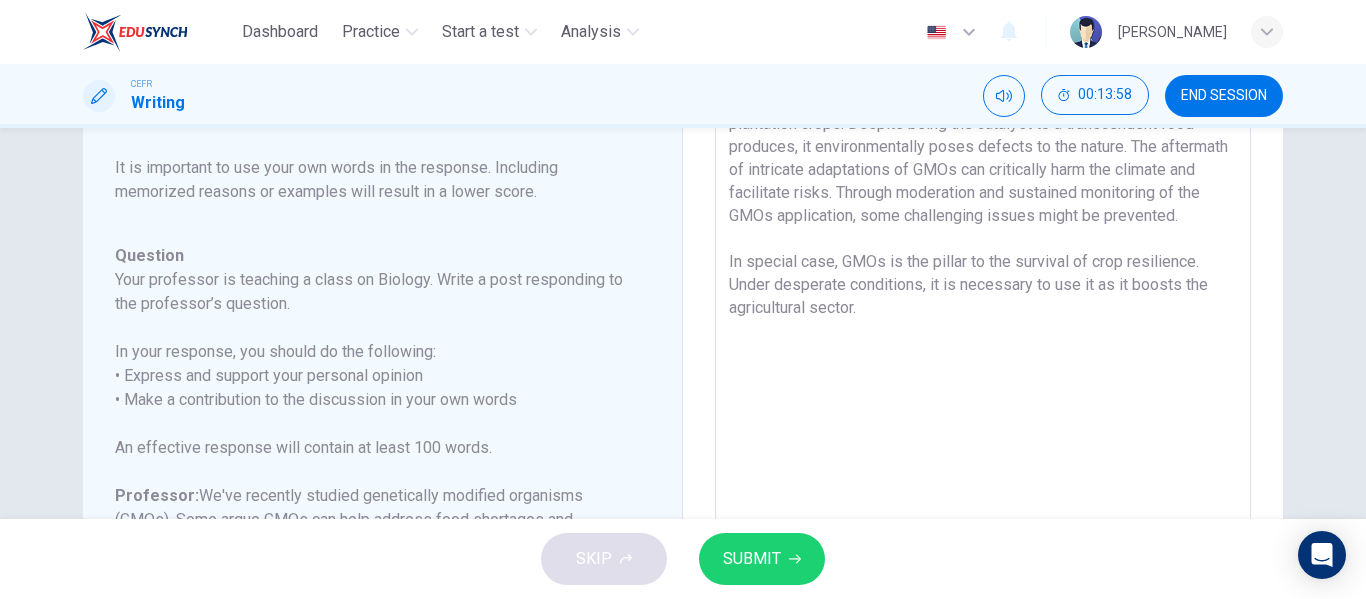 click on "I believe that GMOs is profoundly stimulating the food capacity and plantation crops. Despite being the catalyst to a transcendent food produces, it environmentally poses defects to the nature. The aftermath of intricate adaptations of GMOs can critically harm the climate and facilitate risks. Through moderation and sustained monitoring of the GMOs application, some challenging issues might be prevented.
In special case, GMOs is the pillar to the survival of crop resilience. Under desperate conditions, it is necessary to use it as it boosts the agricultural sector." at bounding box center (983, 406) 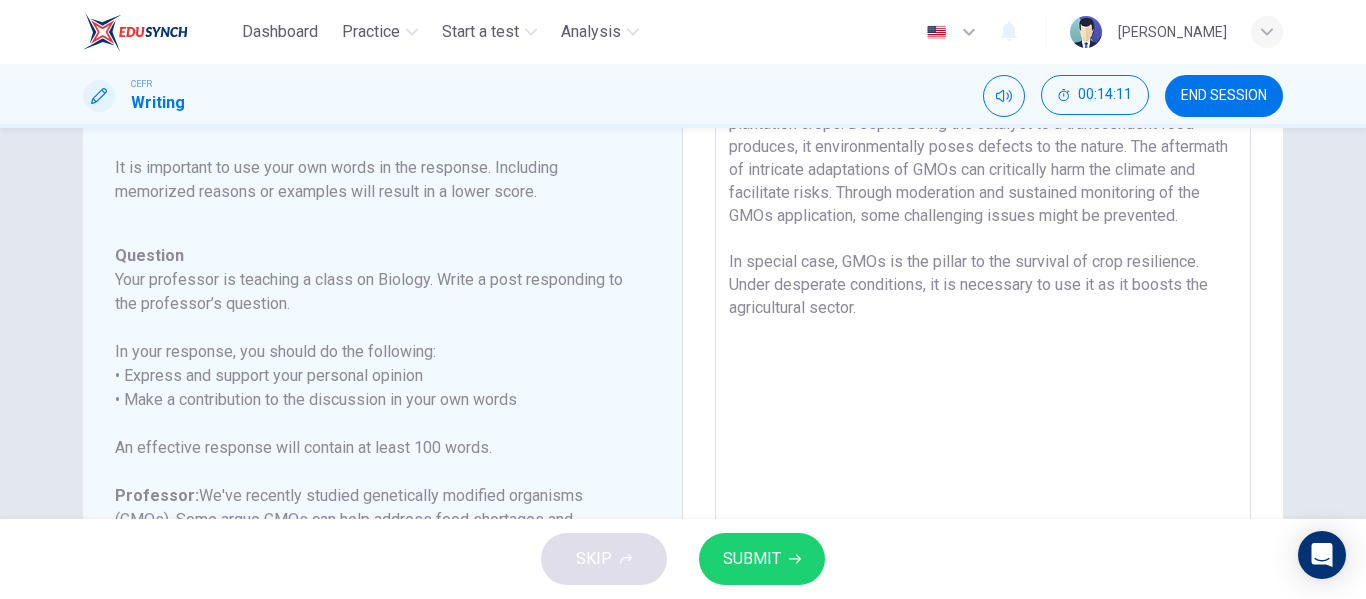 scroll, scrollTop: 38, scrollLeft: 0, axis: vertical 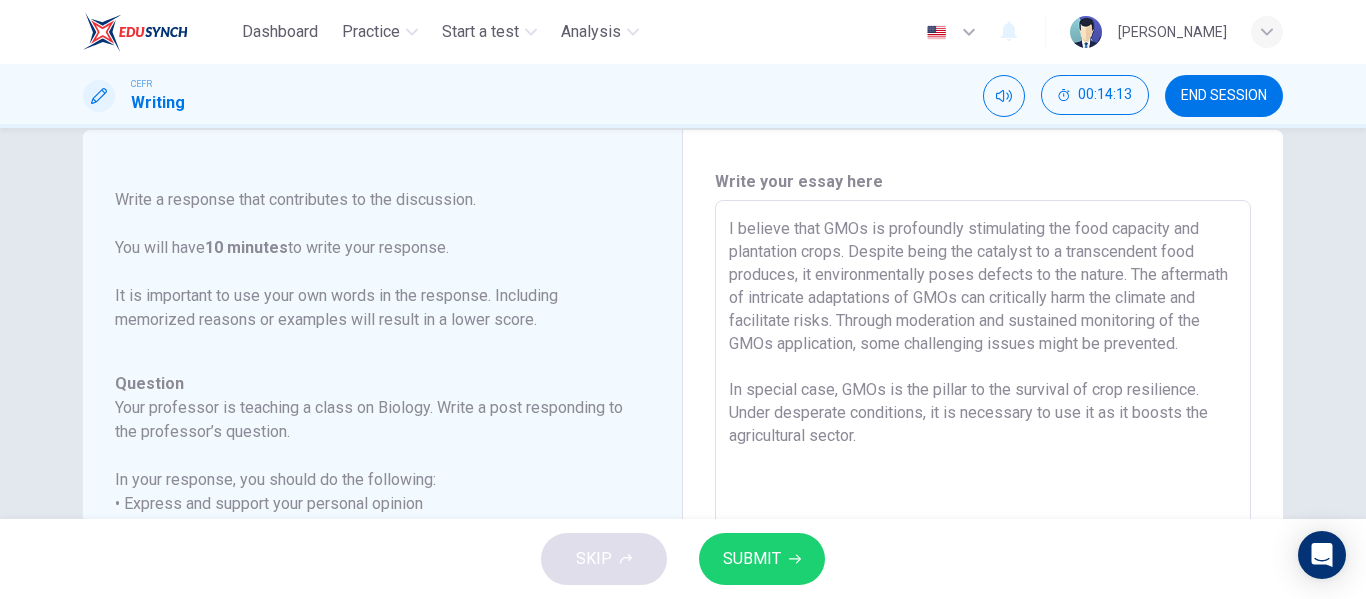 drag, startPoint x: 874, startPoint y: 464, endPoint x: 723, endPoint y: 231, distance: 277.65085 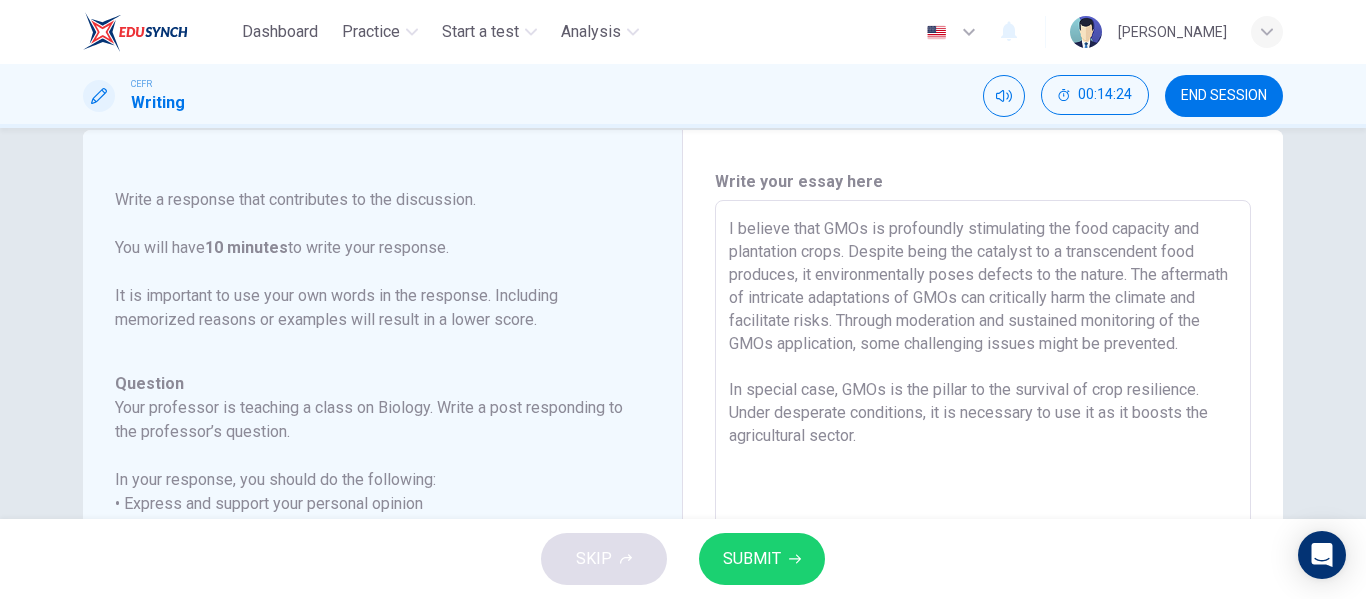 click on "I believe that GMOs is profoundly stimulating the food capacity and plantation crops. Despite being the catalyst to a transcendent food produces, it environmentally poses defects to the nature. The aftermath of intricate adaptations of GMOs can critically harm the climate and facilitate risks. Through moderation and sustained monitoring of the GMOs application, some challenging issues might be prevented.
In special case, GMOs is the pillar to the survival of crop resilience. Under desperate conditions, it is necessary to use it as it boosts the agricultural sector." at bounding box center [983, 534] 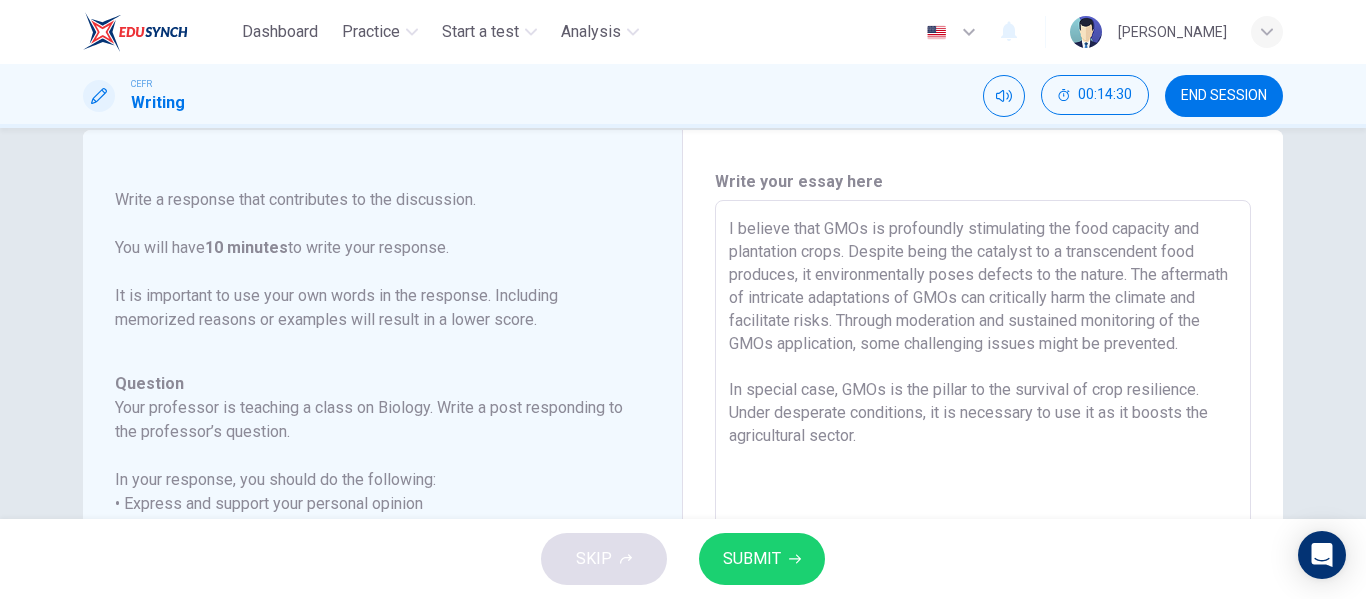 scroll, scrollTop: 4, scrollLeft: 0, axis: vertical 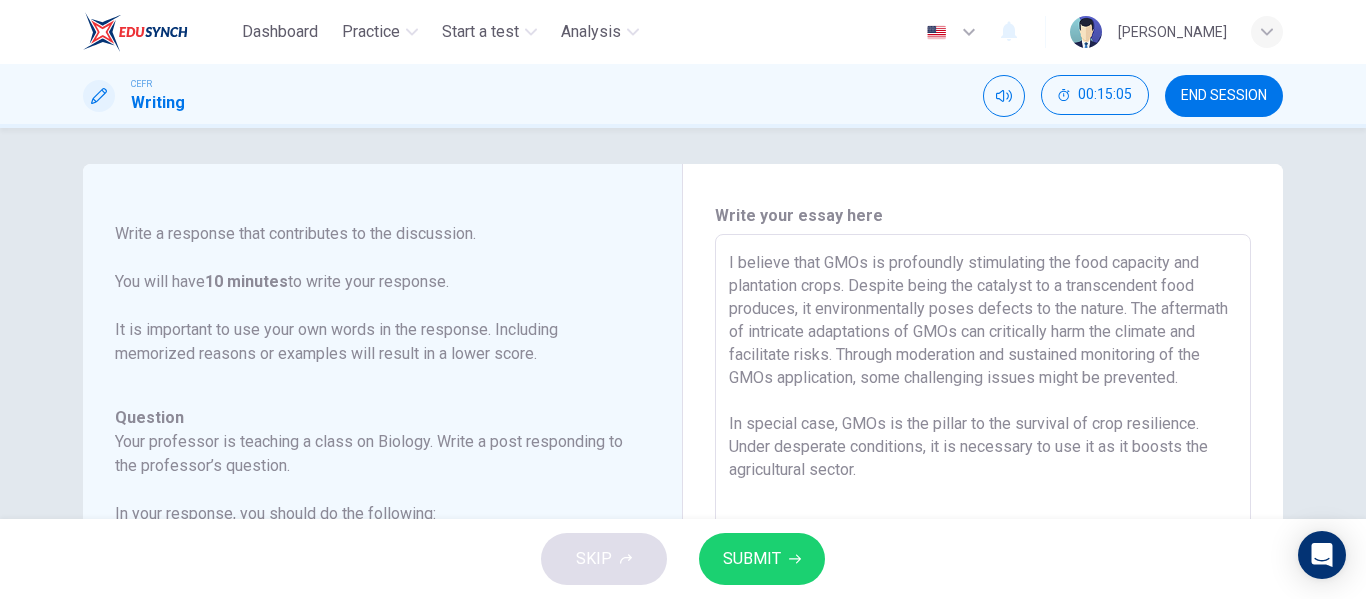 drag, startPoint x: 917, startPoint y: 469, endPoint x: 855, endPoint y: 469, distance: 62 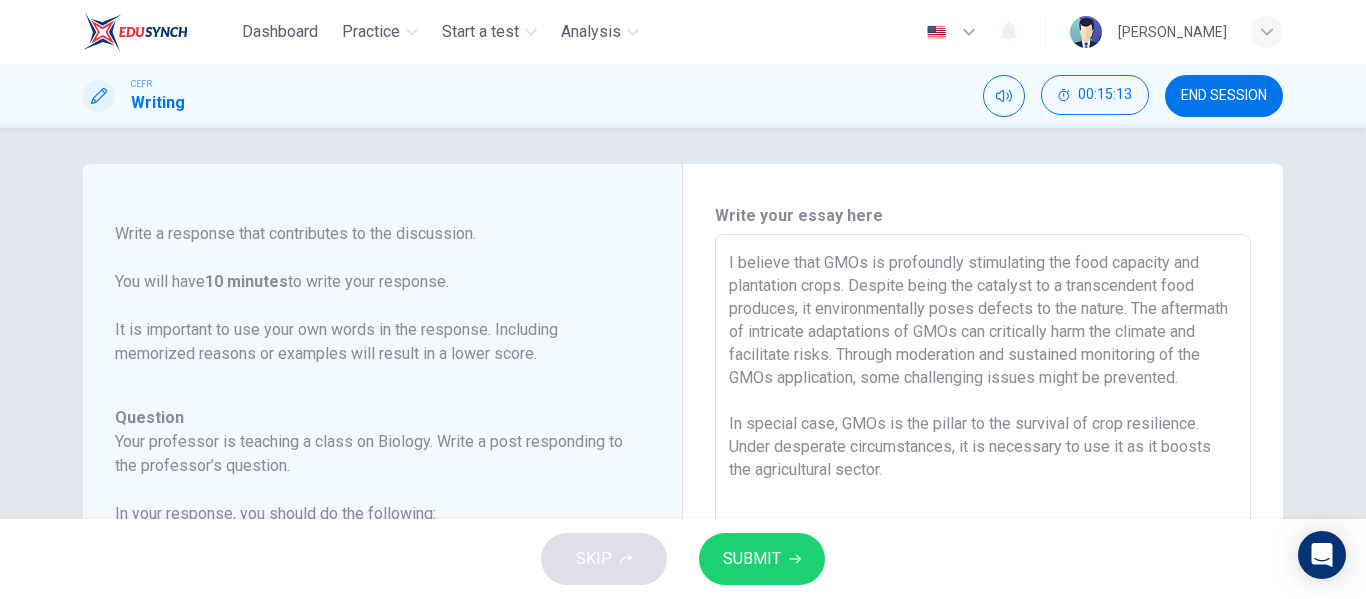 click on "I believe that GMOs is profoundly stimulating the food capacity and plantation crops. Despite being the catalyst to a transcendent food produces, it environmentally poses defects to the nature. The aftermath of intricate adaptations of GMOs can critically harm the climate and facilitate risks. Through moderation and sustained monitoring of the GMOs application, some challenging issues might be prevented.
In special case, GMOs is the pillar to the survival of crop resilience. Under desperate circumstances, it is necessary to use it as it boosts the agricultural sector." at bounding box center (983, 568) 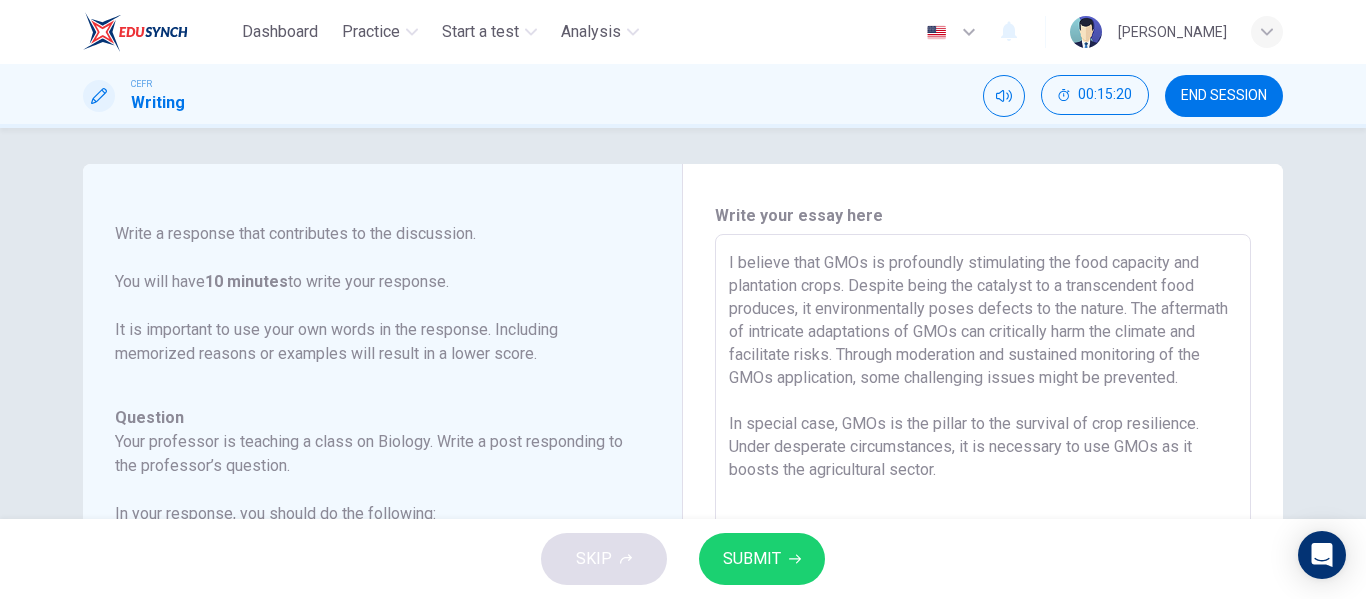 click on "I believe that GMOs is profoundly stimulating the food capacity and plantation crops. Despite being the catalyst to a transcendent food produces, it environmentally poses defects to the nature. The aftermath of intricate adaptations of GMOs can critically harm the climate and facilitate risks. Through moderation and sustained monitoring of the GMOs application, some challenging issues might be prevented.
In special case, GMOs is the pillar to the survival of crop resilience. Under desperate circumstances, it is necessary to use GMOs as it boosts the agricultural sector." at bounding box center (983, 568) 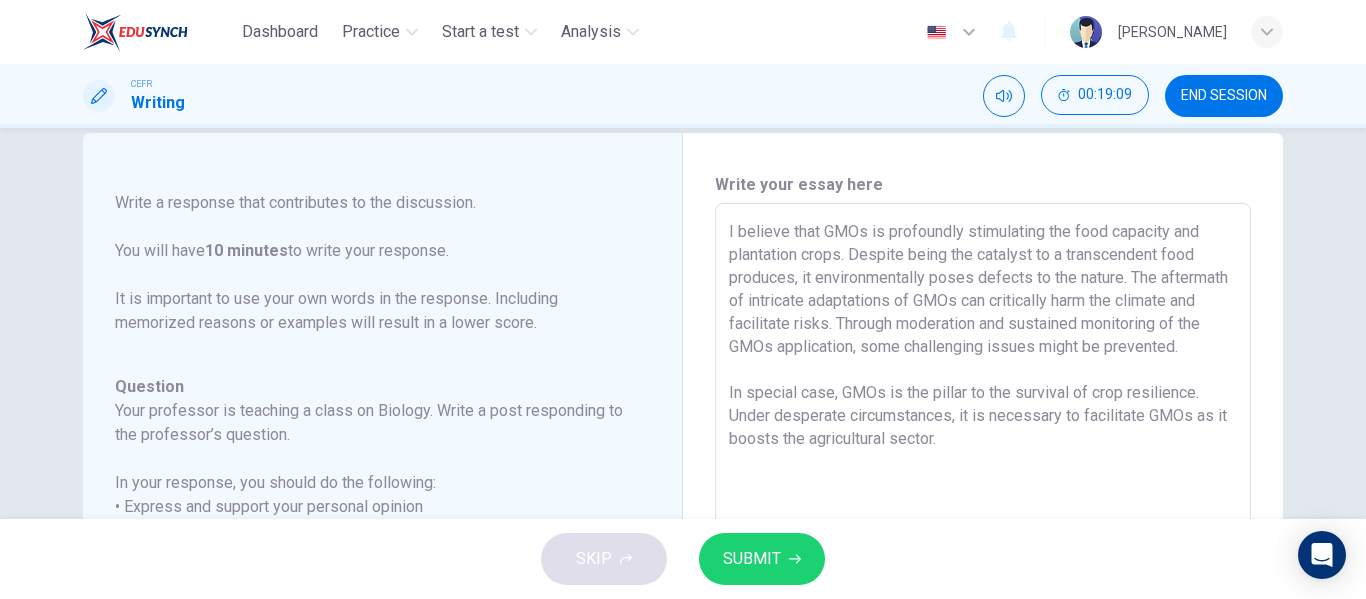 scroll, scrollTop: 34, scrollLeft: 0, axis: vertical 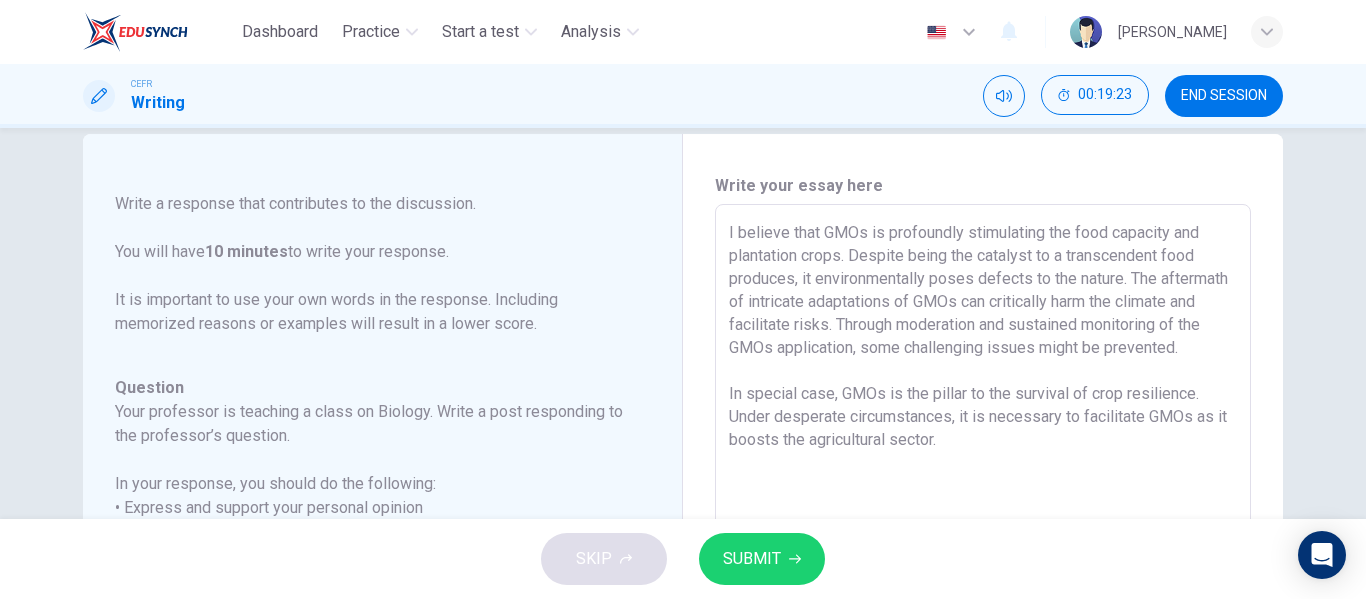 click on "For this task, you will read an online discussion. A professor has posted a question about a topic, and some classmates have responded with their ideas. Write a response that contributes to the discussion. You will have  10 minutes  to write your response.  It is important to use your own words in the response. Including memorized reasons or examples will result in a lower score." at bounding box center [370, 204] 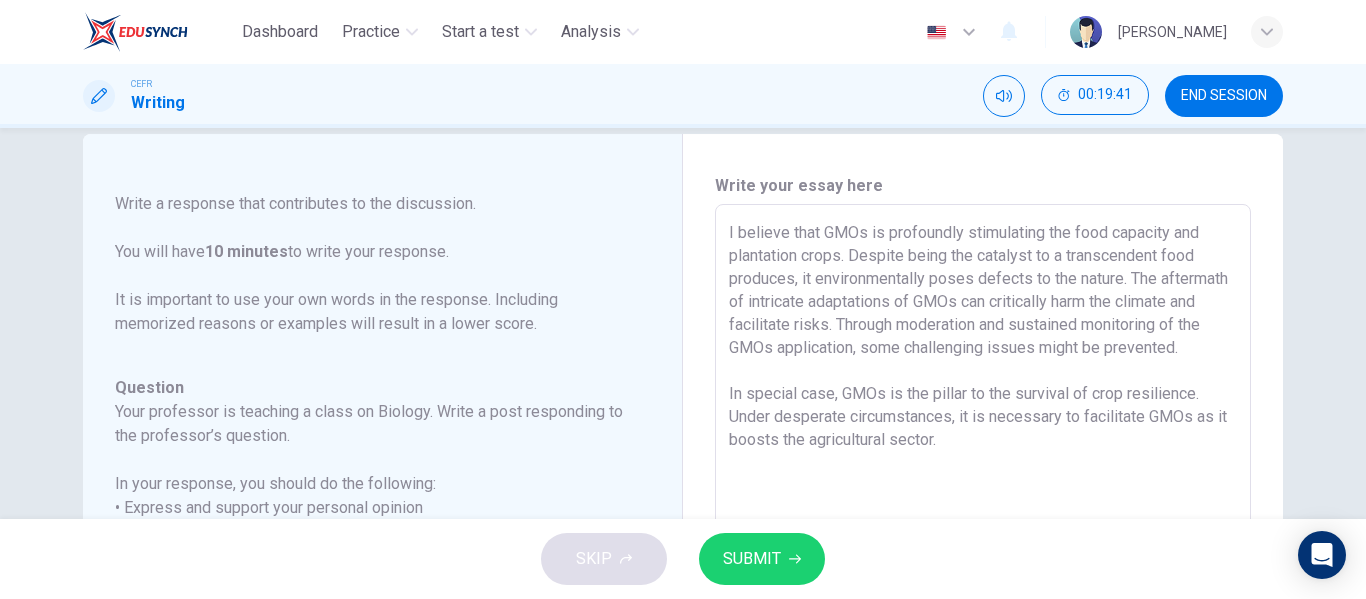 click on "For this task, you will read an online discussion. A professor has posted a question about a topic, and some classmates have responded with their ideas. Write a response that contributes to the discussion. You will have  10 minutes  to write your response.  It is important to use your own words in the response. Including memorized reasons or examples will result in a lower score." at bounding box center (370, 204) 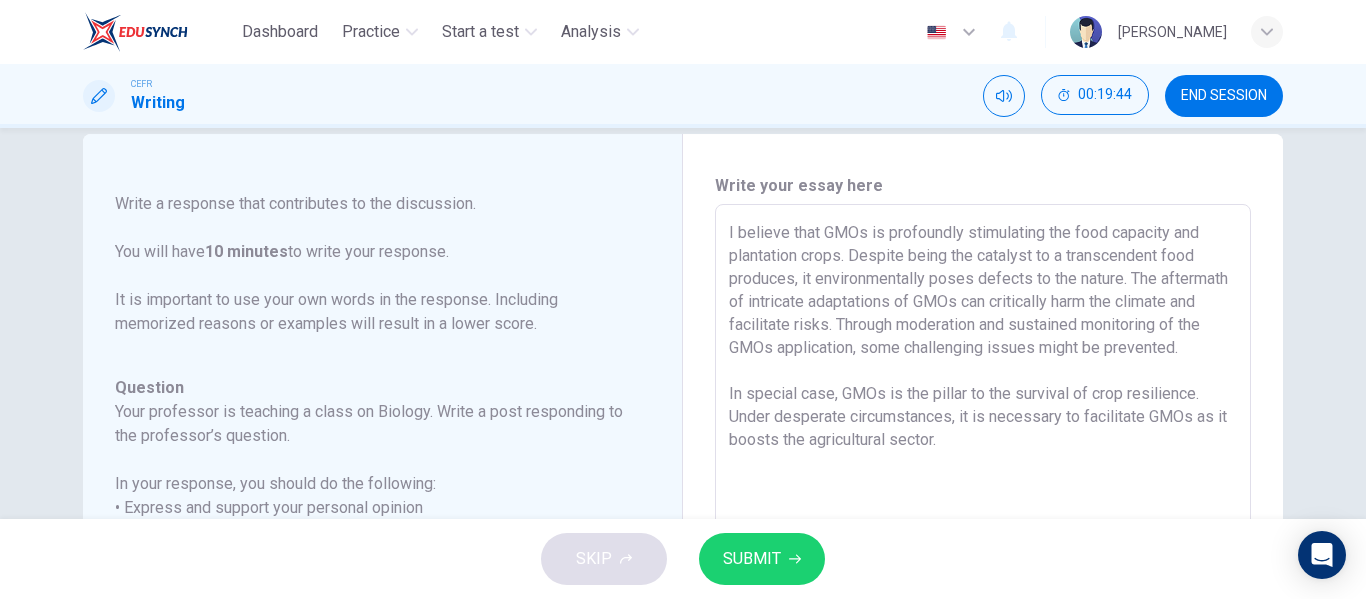 scroll, scrollTop: 0, scrollLeft: 0, axis: both 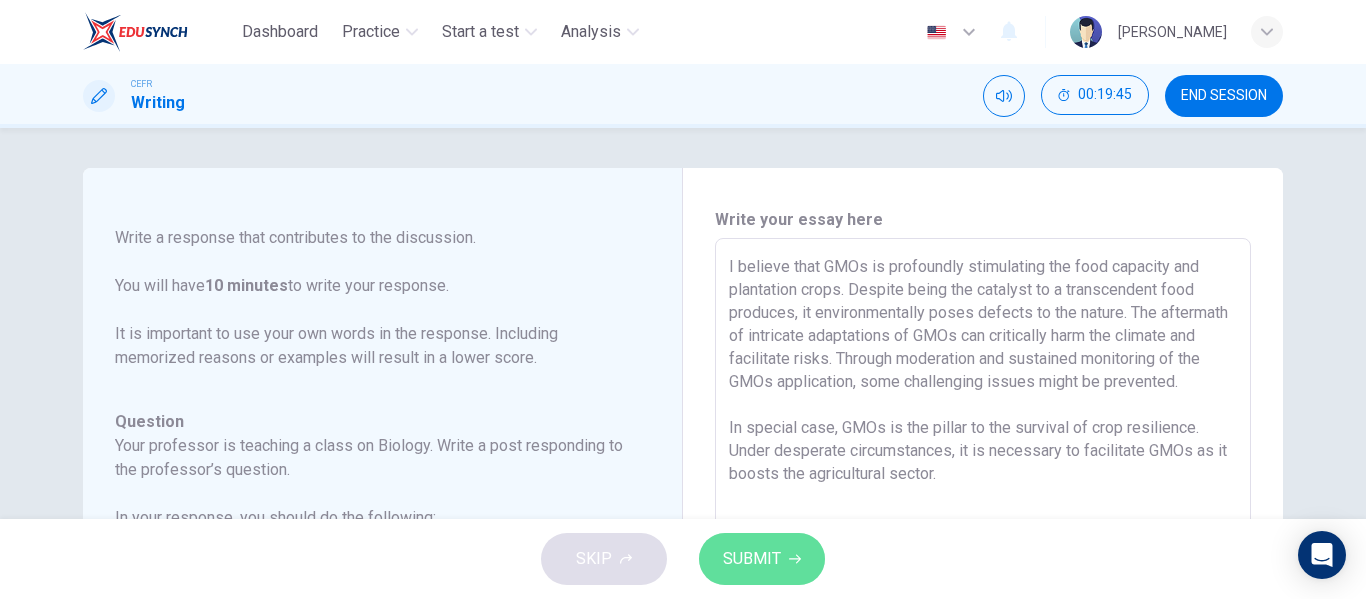 click on "SUBMIT" at bounding box center (762, 559) 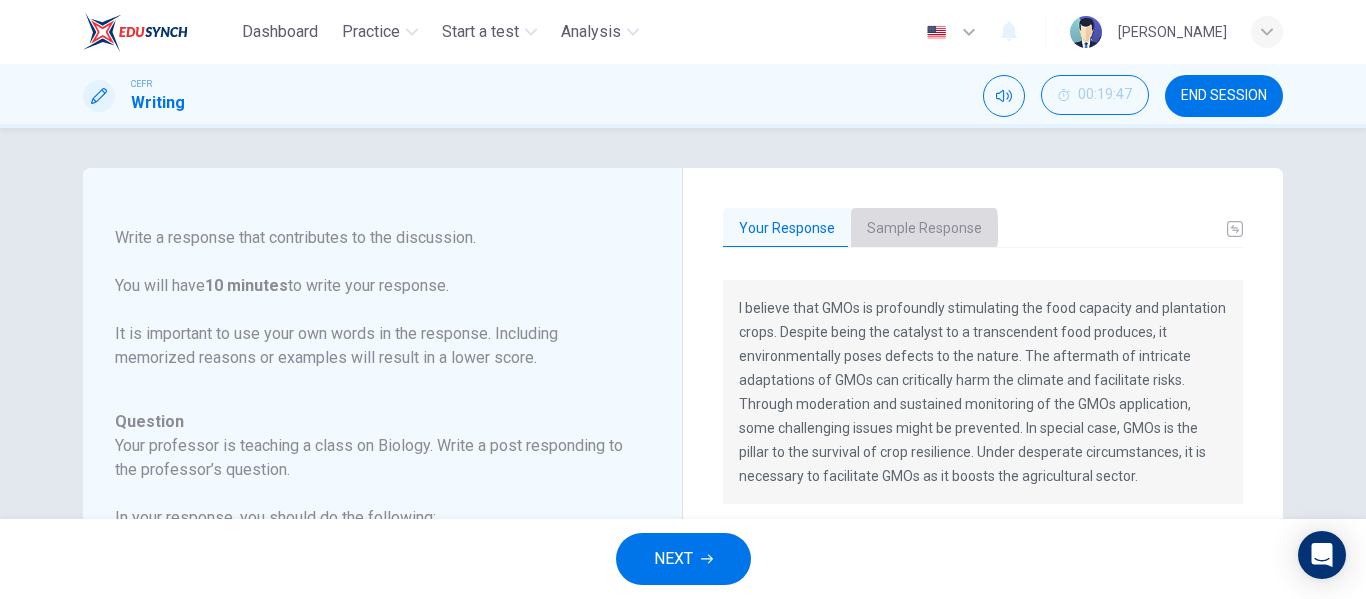 click on "Sample Response" at bounding box center [924, 229] 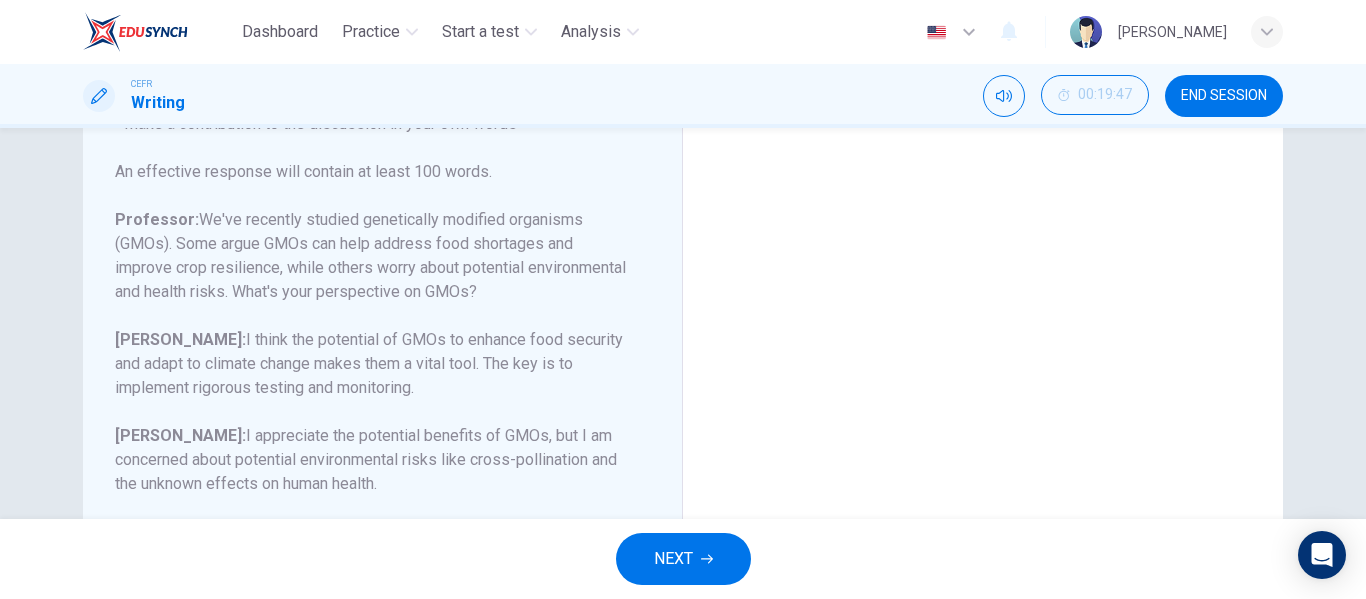 scroll, scrollTop: 0, scrollLeft: 0, axis: both 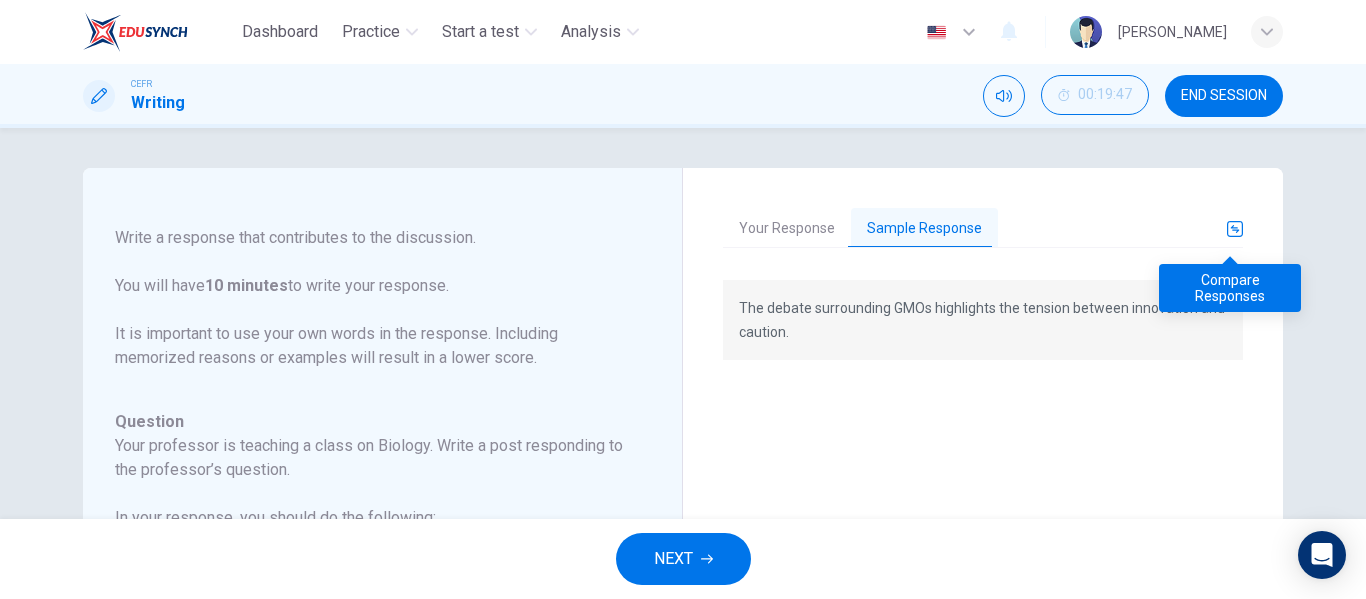 click 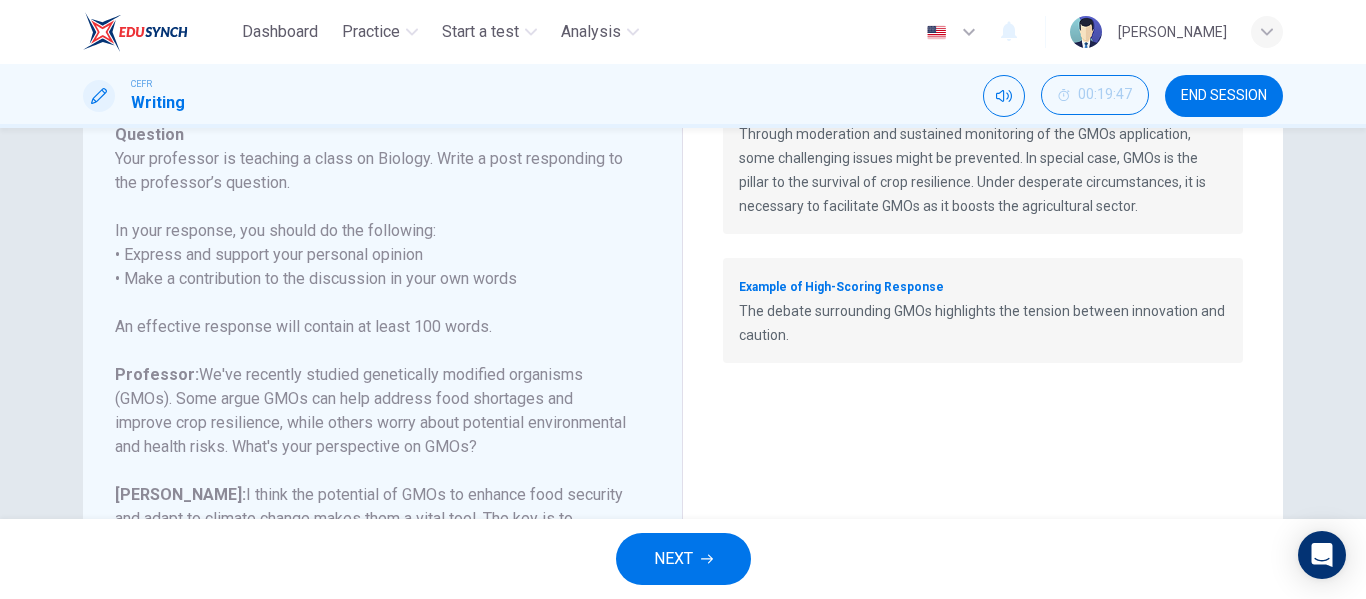 scroll, scrollTop: 286, scrollLeft: 0, axis: vertical 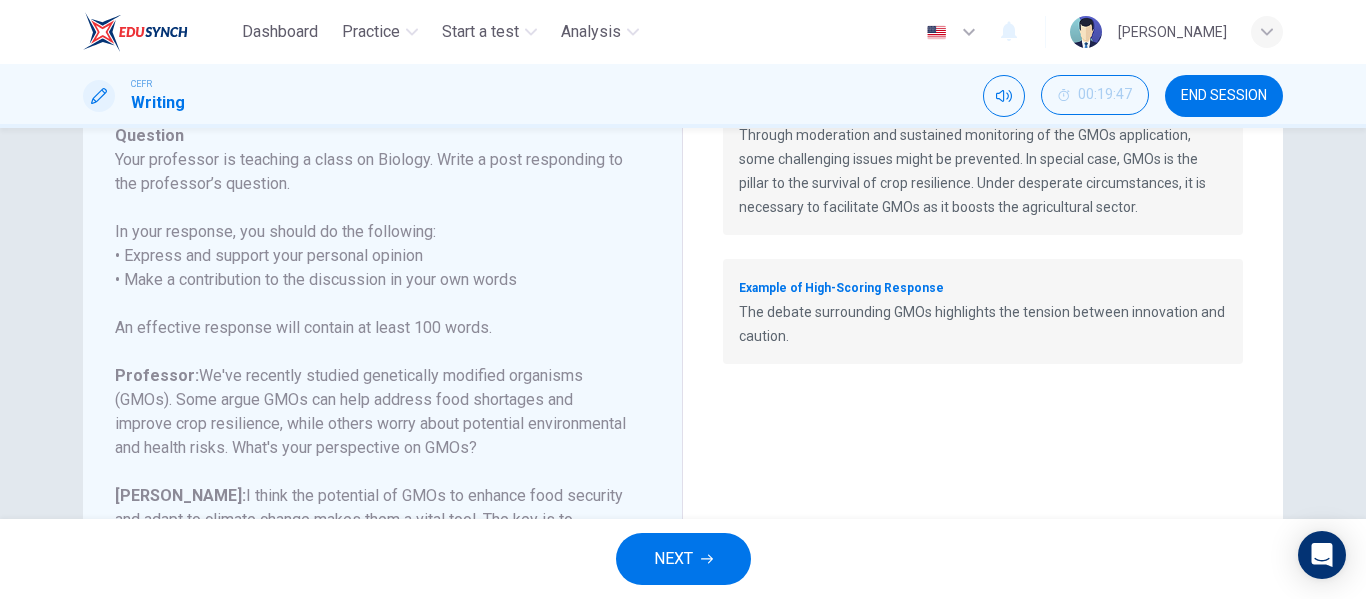 click on "Example of High-Scoring Response" at bounding box center (841, 288) 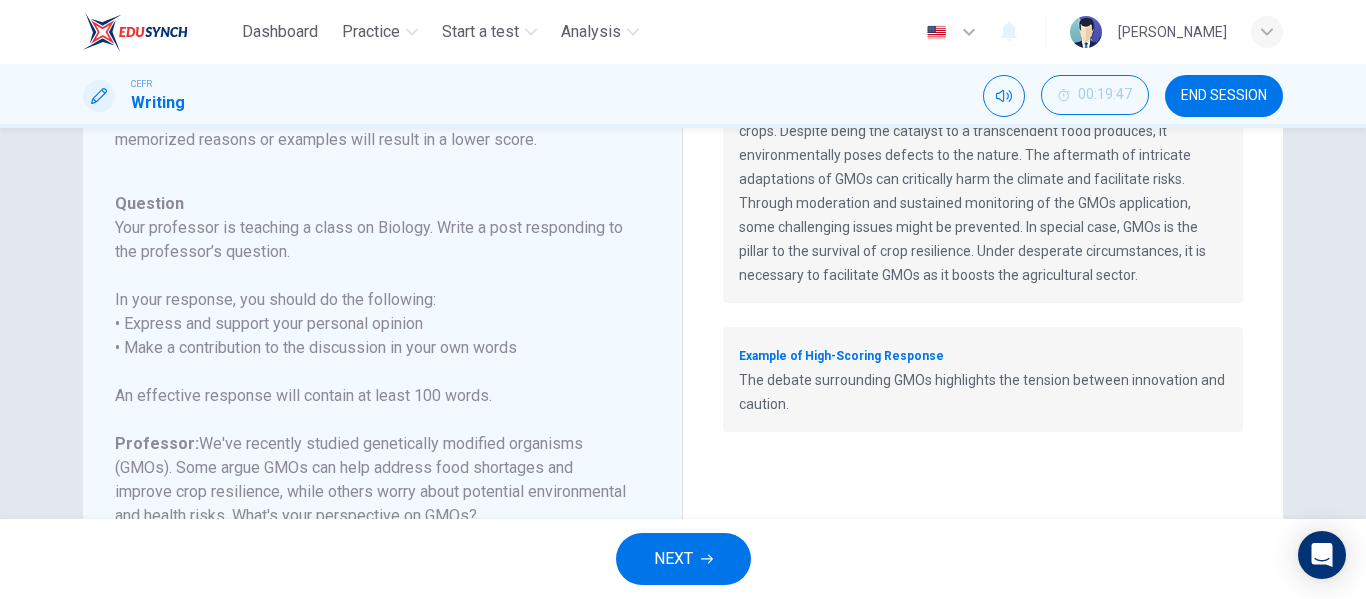 scroll, scrollTop: 217, scrollLeft: 0, axis: vertical 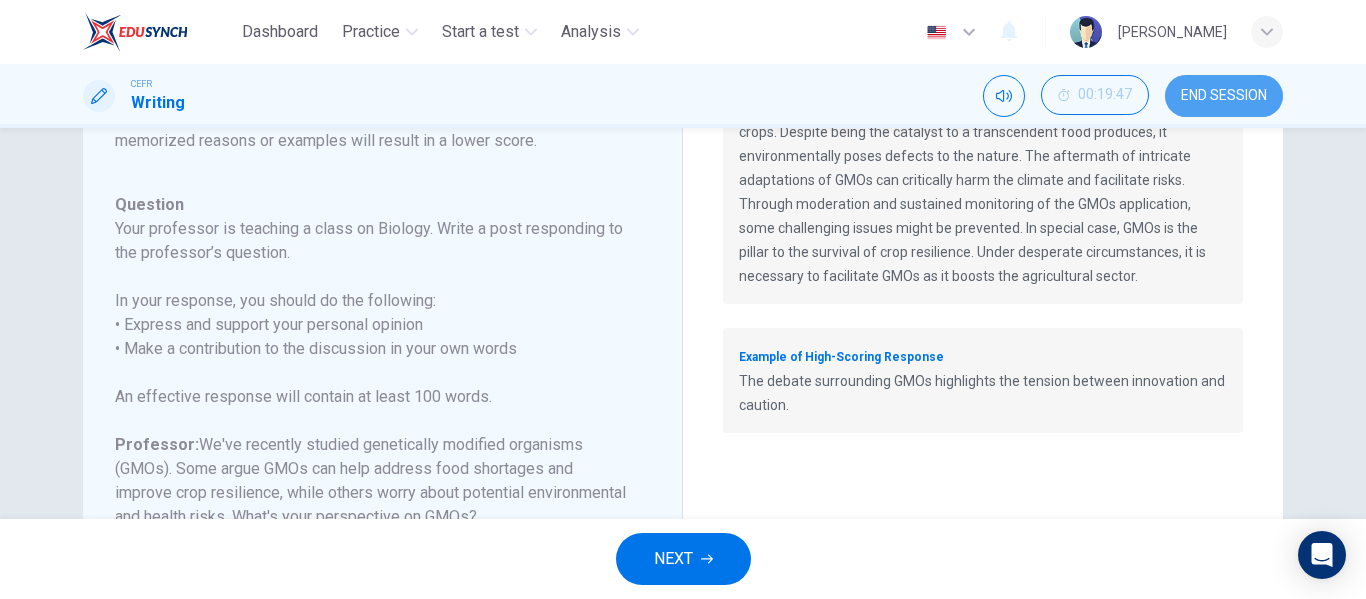 click on "END SESSION" at bounding box center [1224, 96] 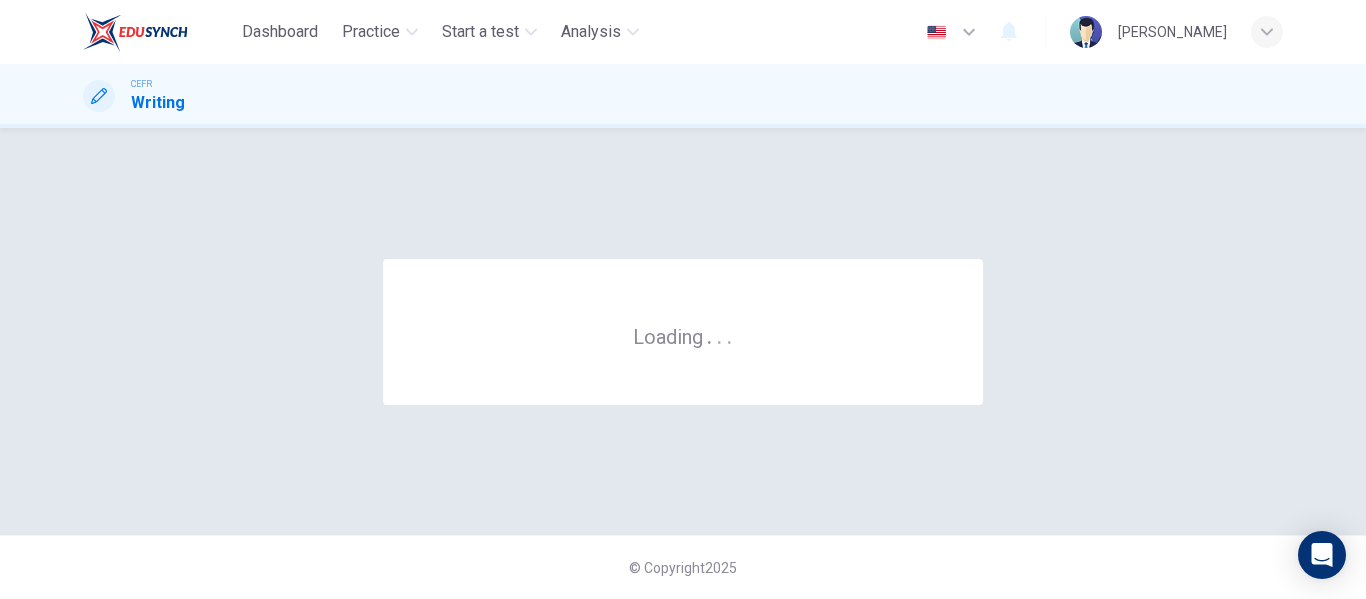 scroll, scrollTop: 0, scrollLeft: 0, axis: both 